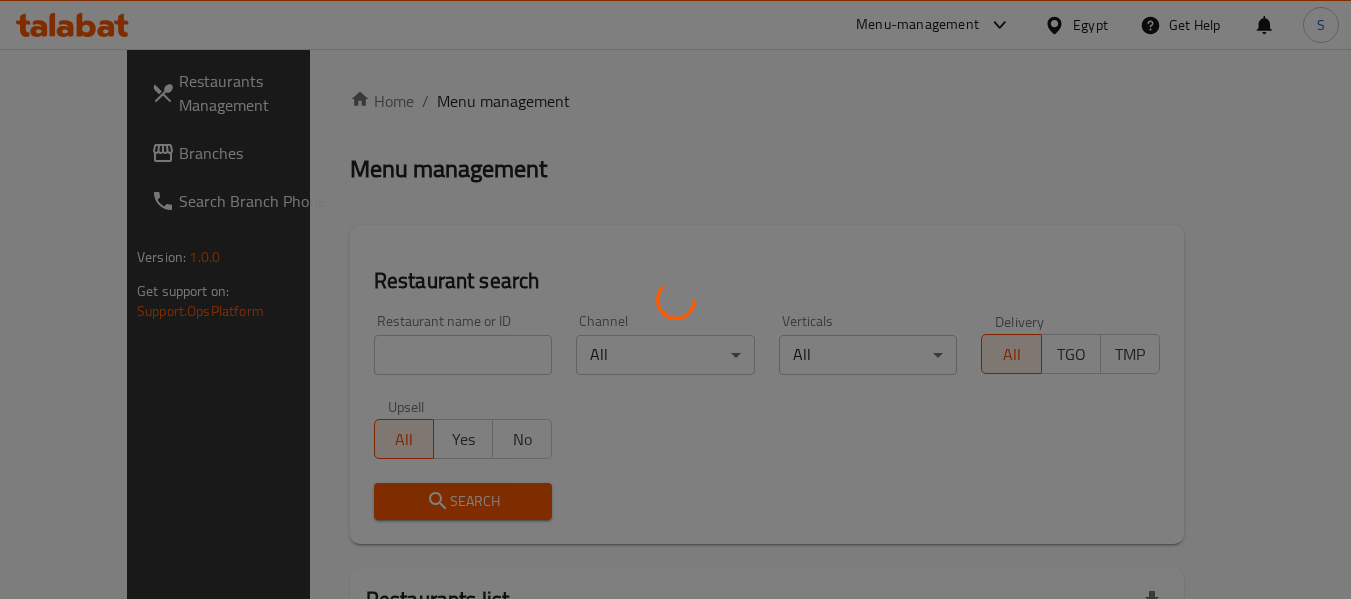 scroll, scrollTop: 0, scrollLeft: 0, axis: both 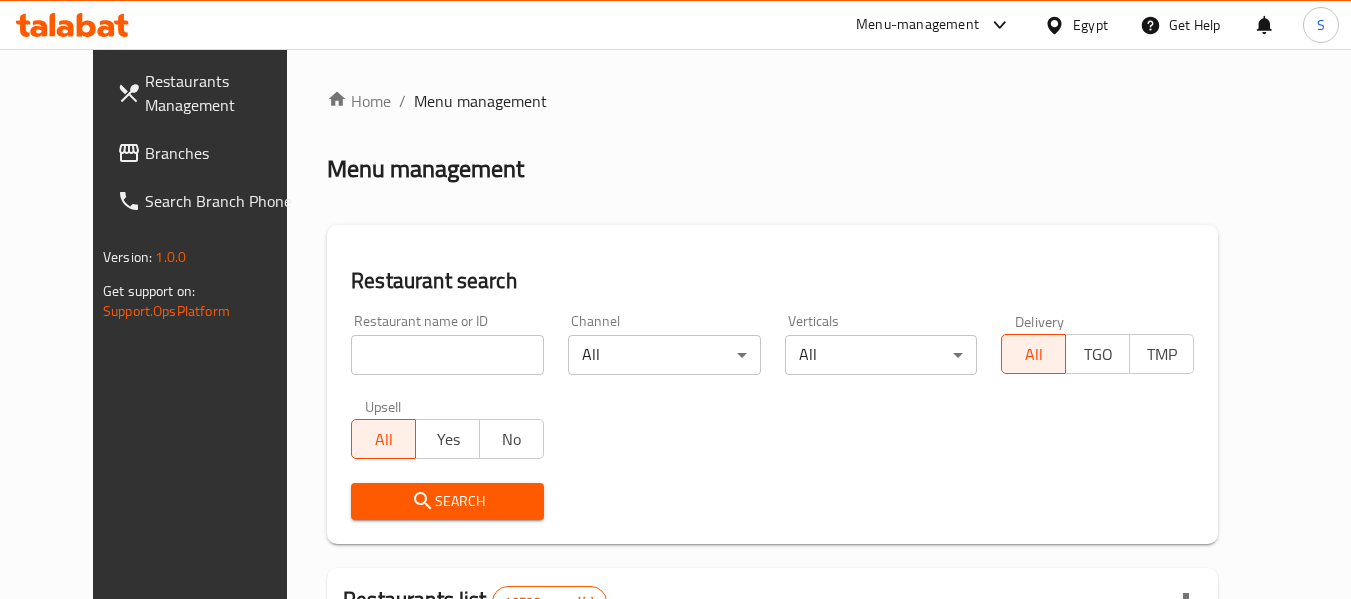 click on "Branches" at bounding box center (224, 153) 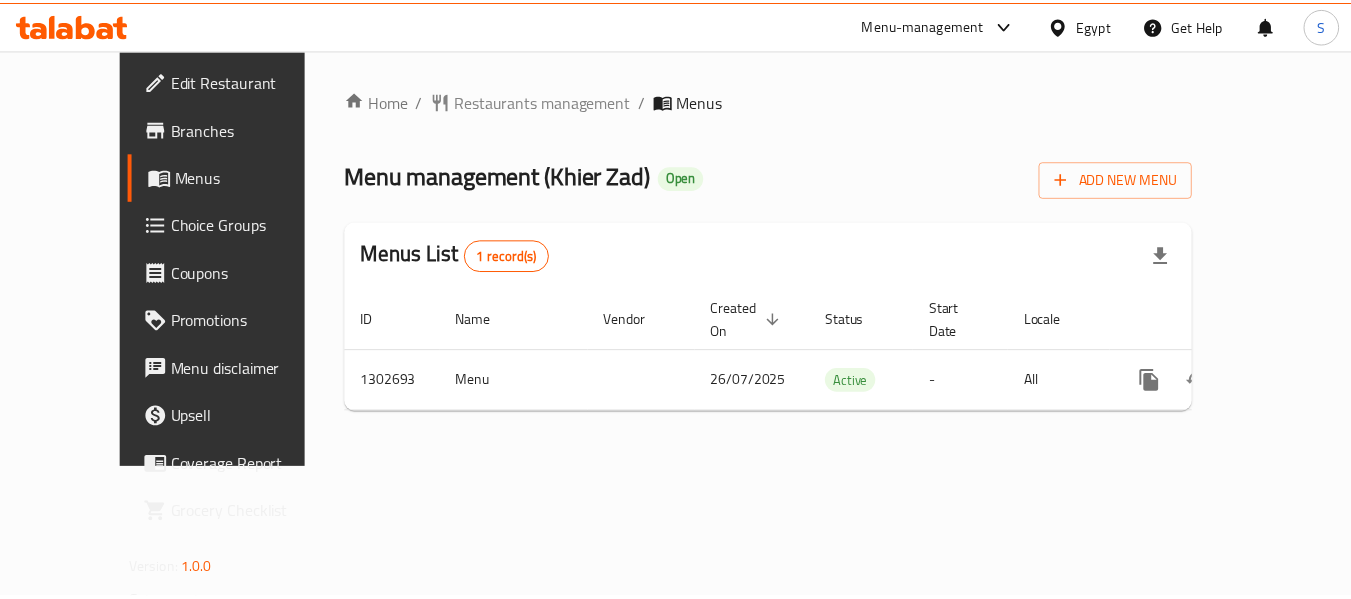 scroll, scrollTop: 0, scrollLeft: 0, axis: both 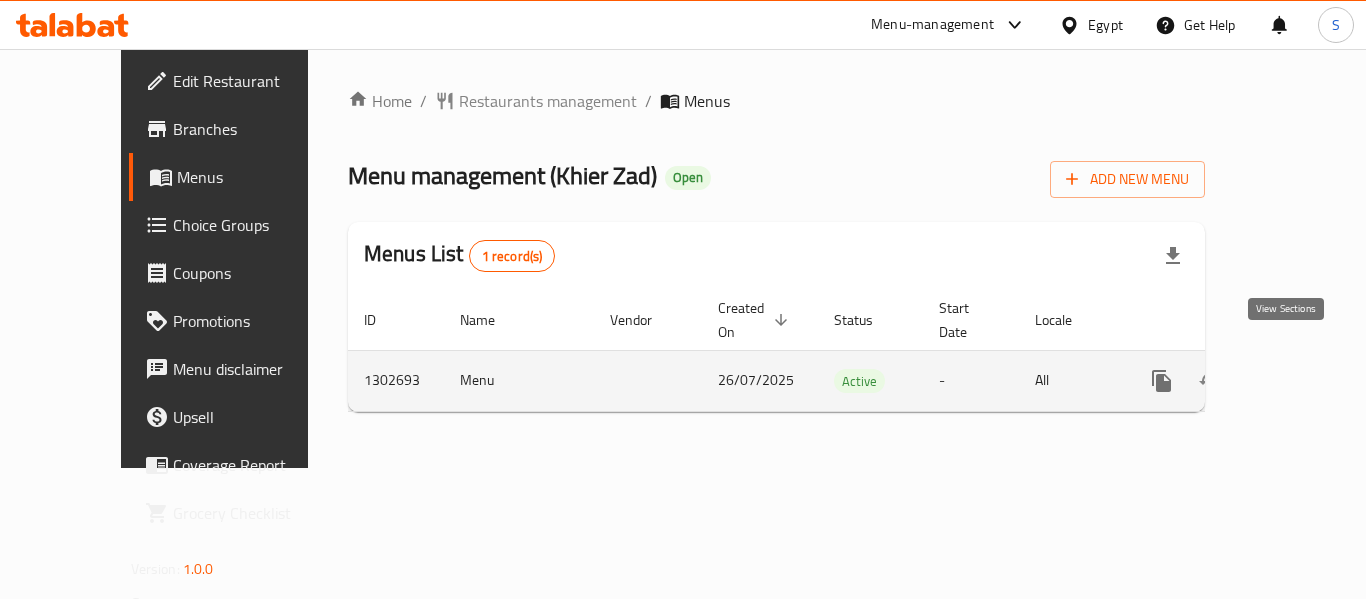 click 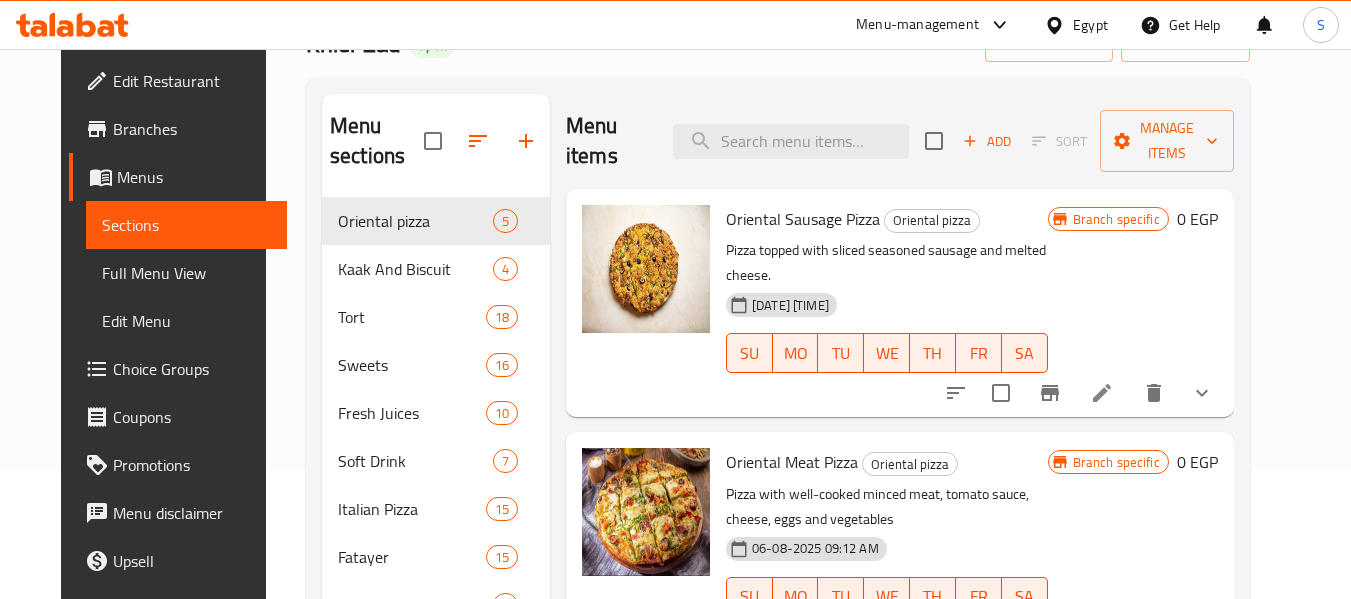 scroll, scrollTop: 12, scrollLeft: 0, axis: vertical 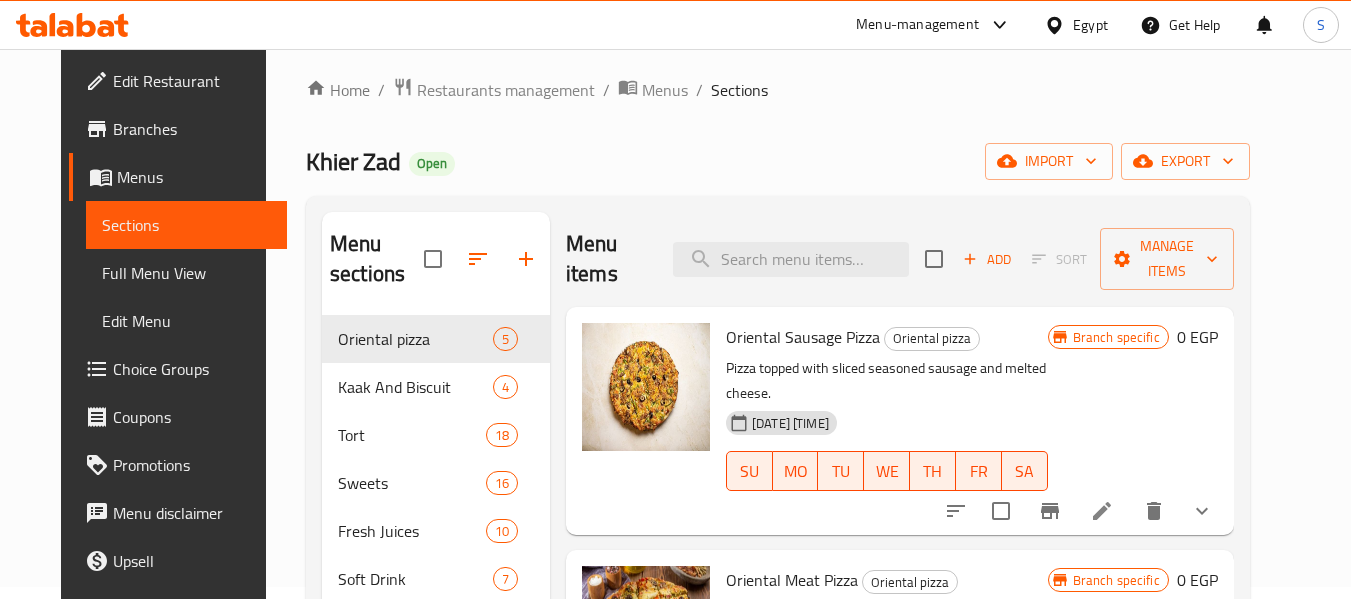 click on "Branches" at bounding box center [192, 129] 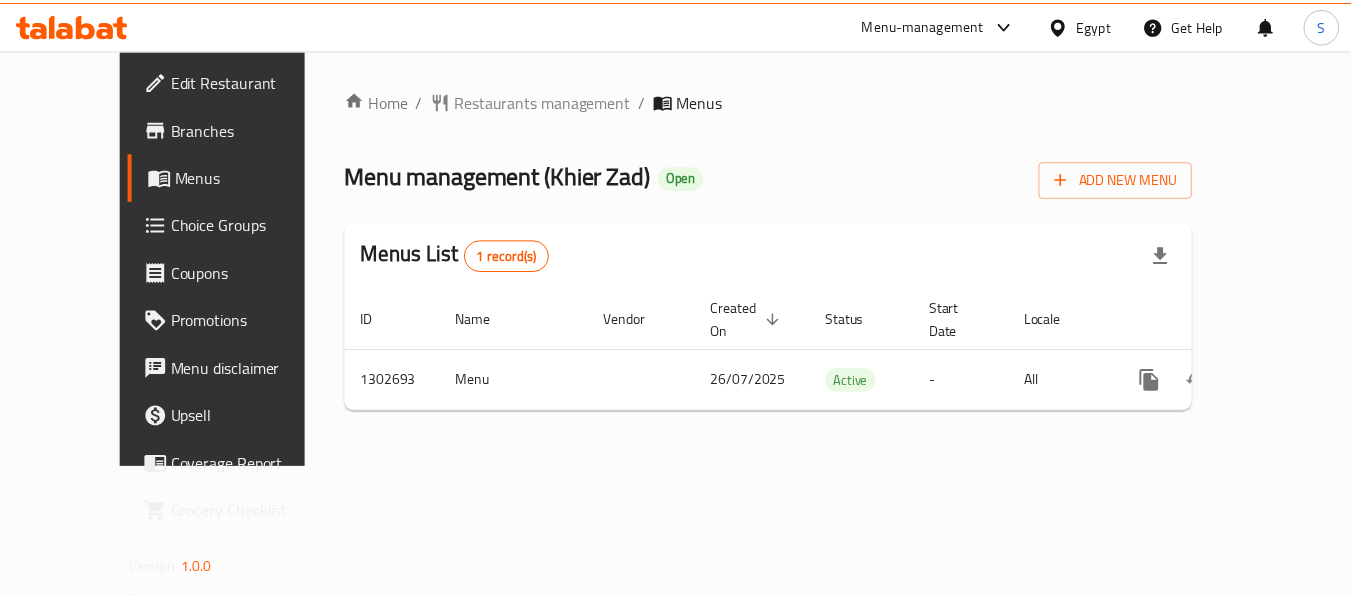 scroll, scrollTop: 0, scrollLeft: 0, axis: both 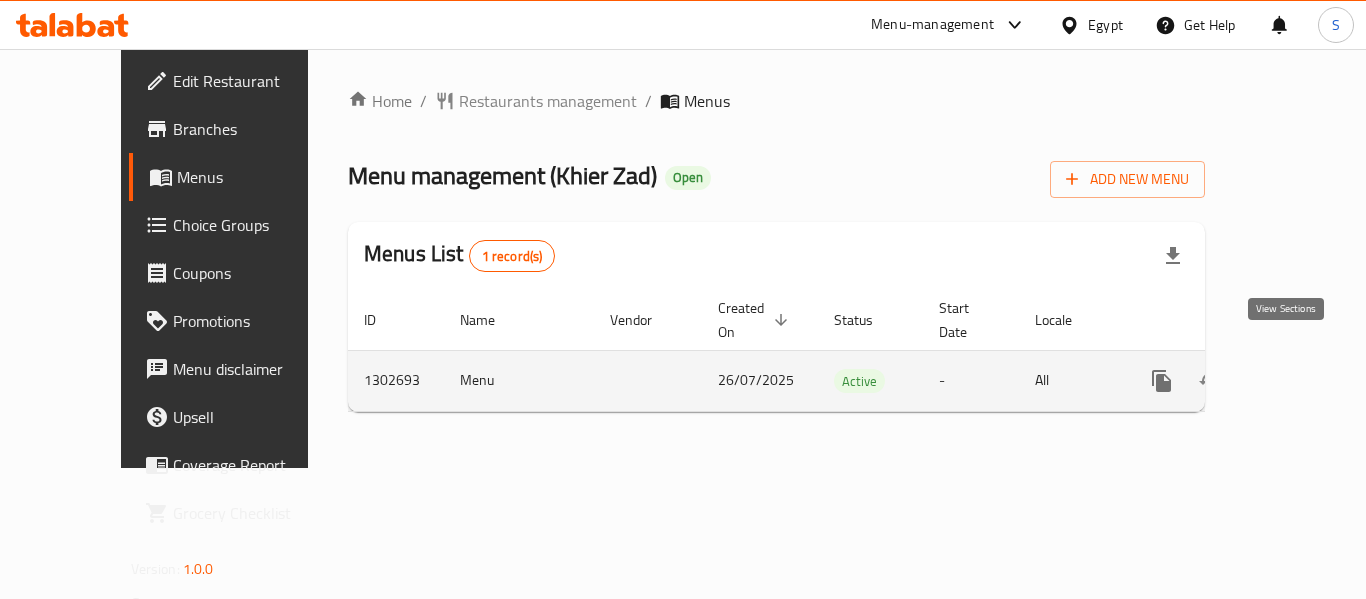 click 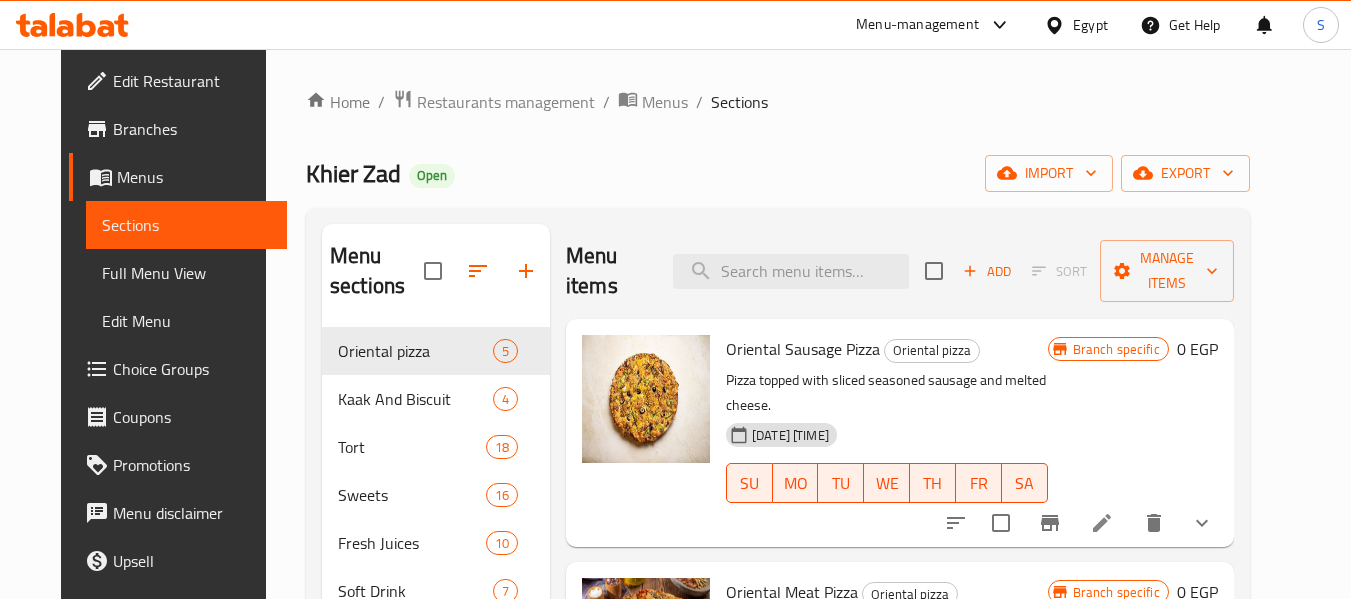 click on "Full Menu View" at bounding box center (186, 273) 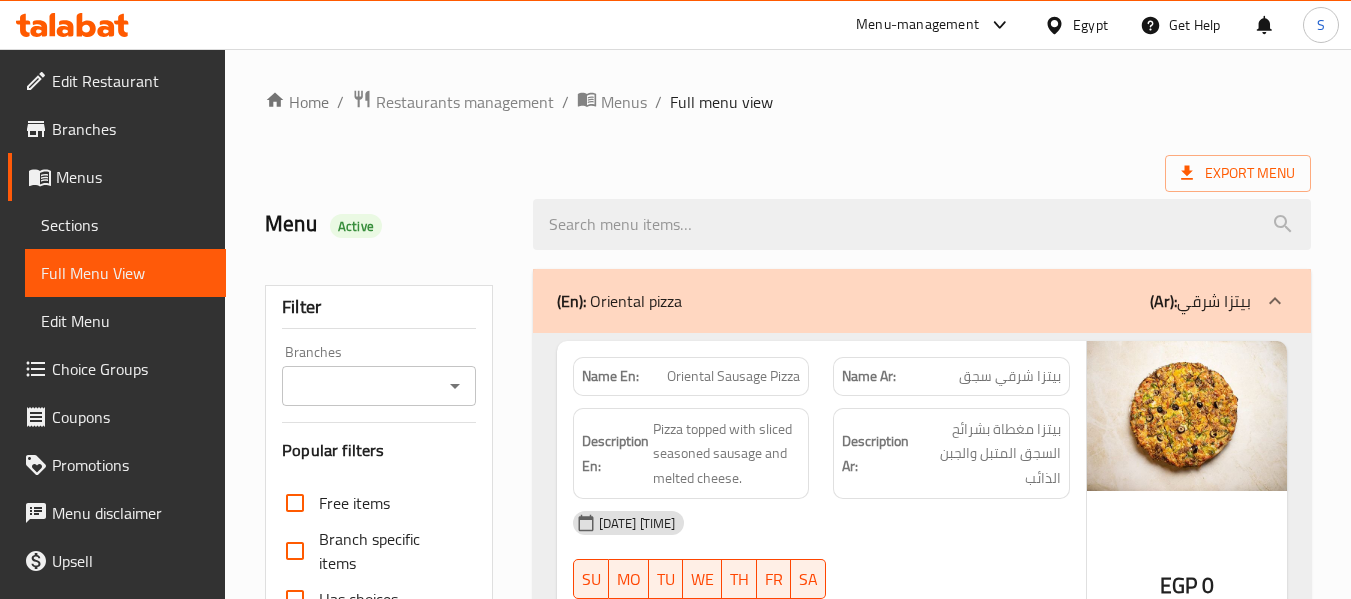 click on "Branches" at bounding box center (362, 386) 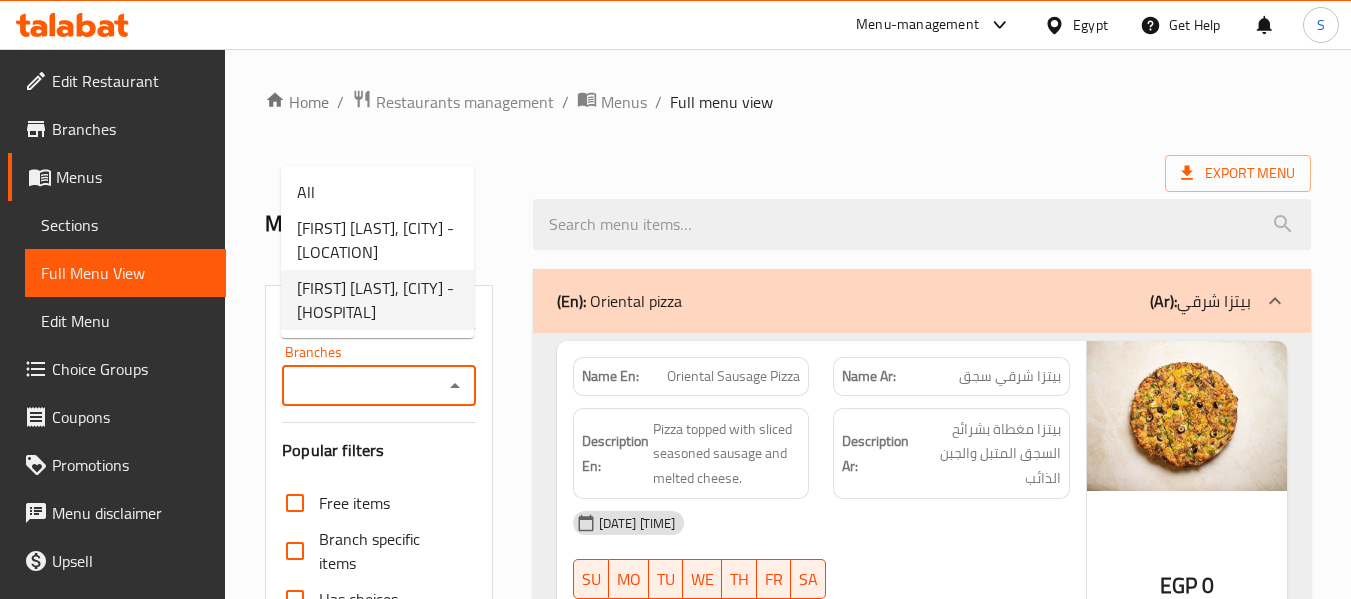 click on "[FIRST] [LAST], [CITY] - [HOSPITAL]" at bounding box center [377, 300] 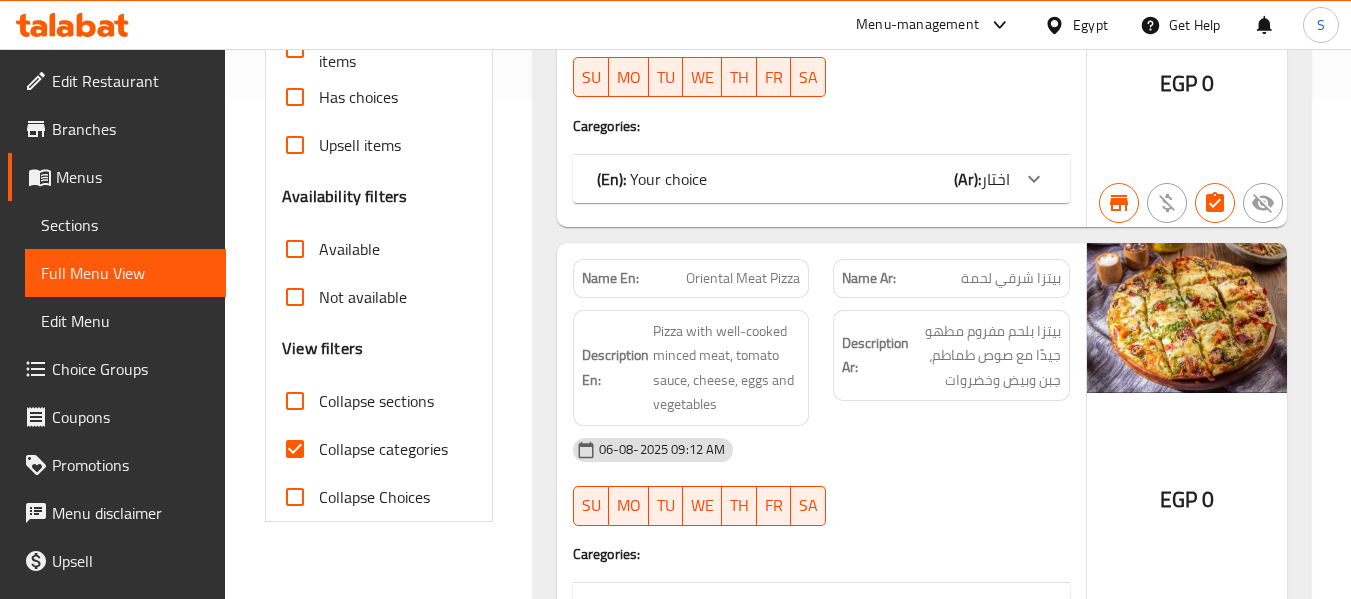 scroll, scrollTop: 600, scrollLeft: 0, axis: vertical 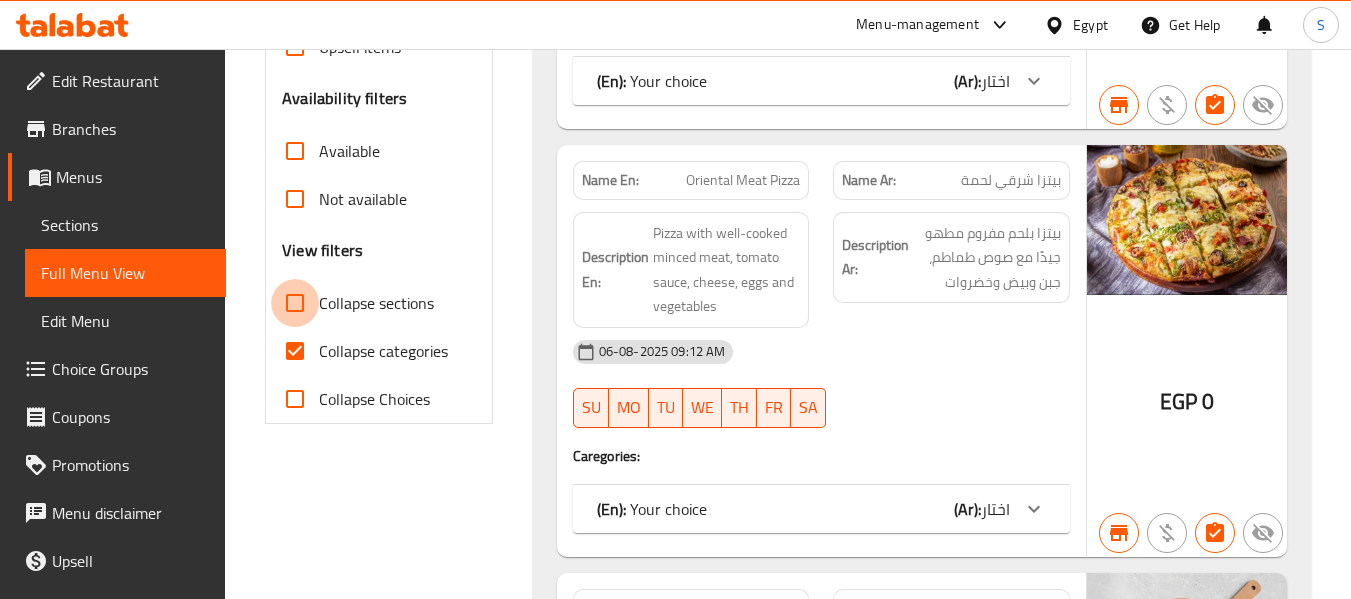 click on "Collapse sections" at bounding box center [295, 303] 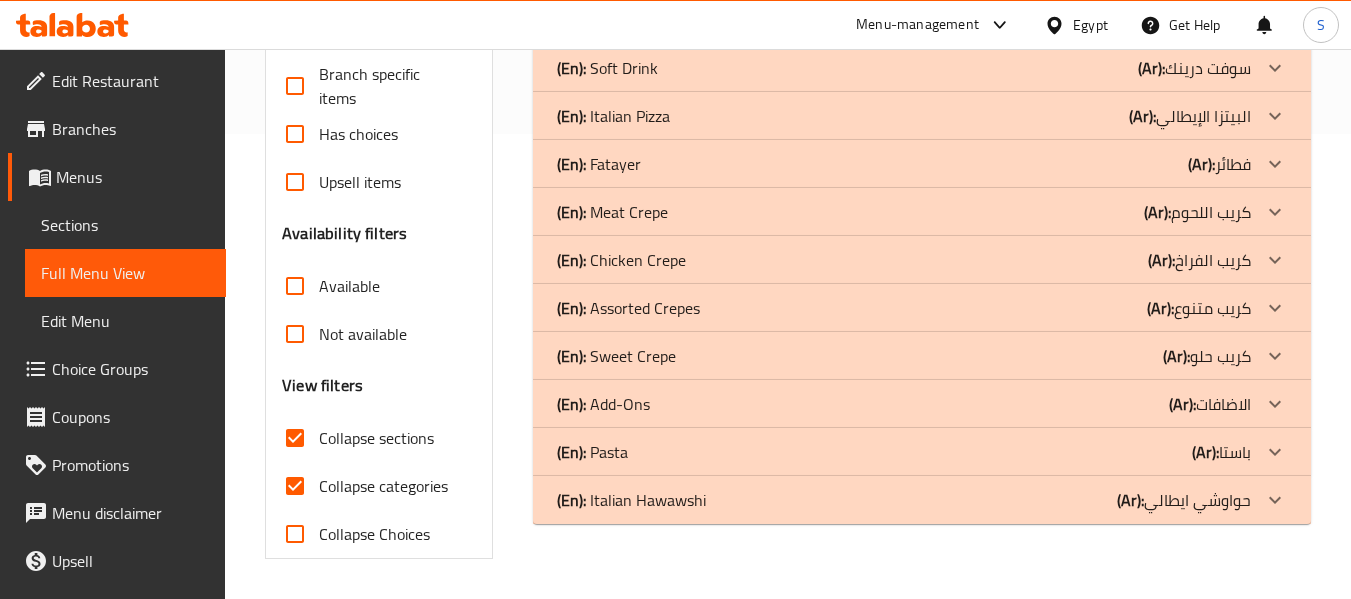 scroll, scrollTop: 465, scrollLeft: 0, axis: vertical 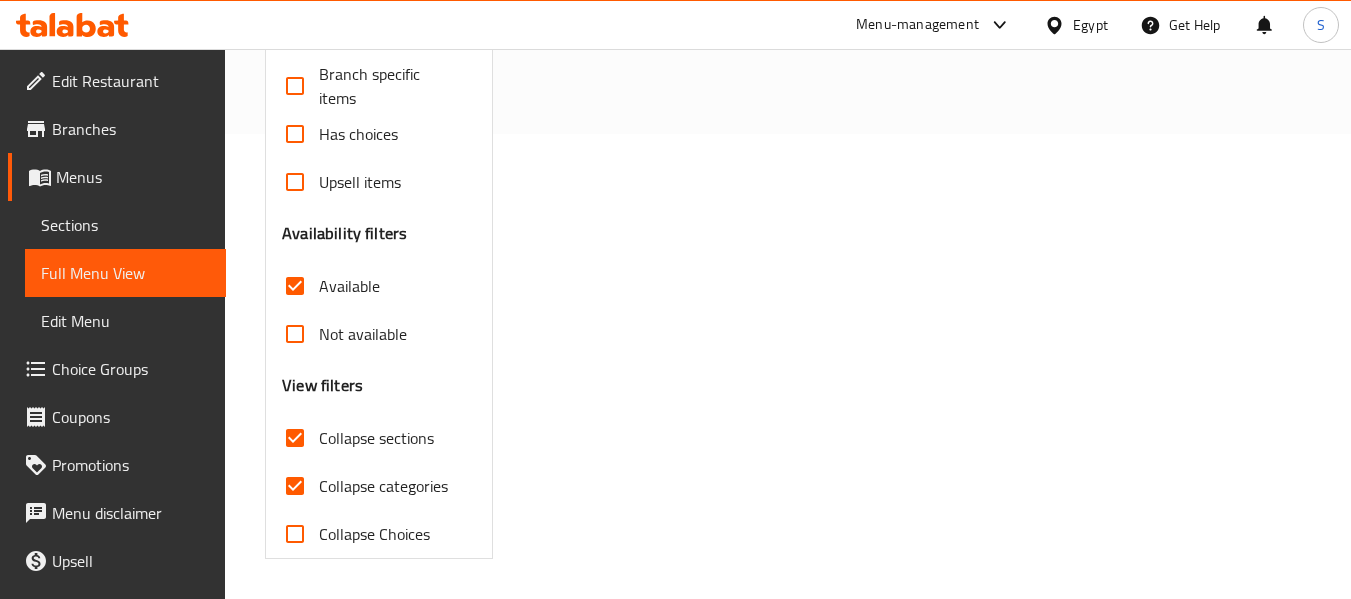 click on "Collapse categories" at bounding box center (295, 486) 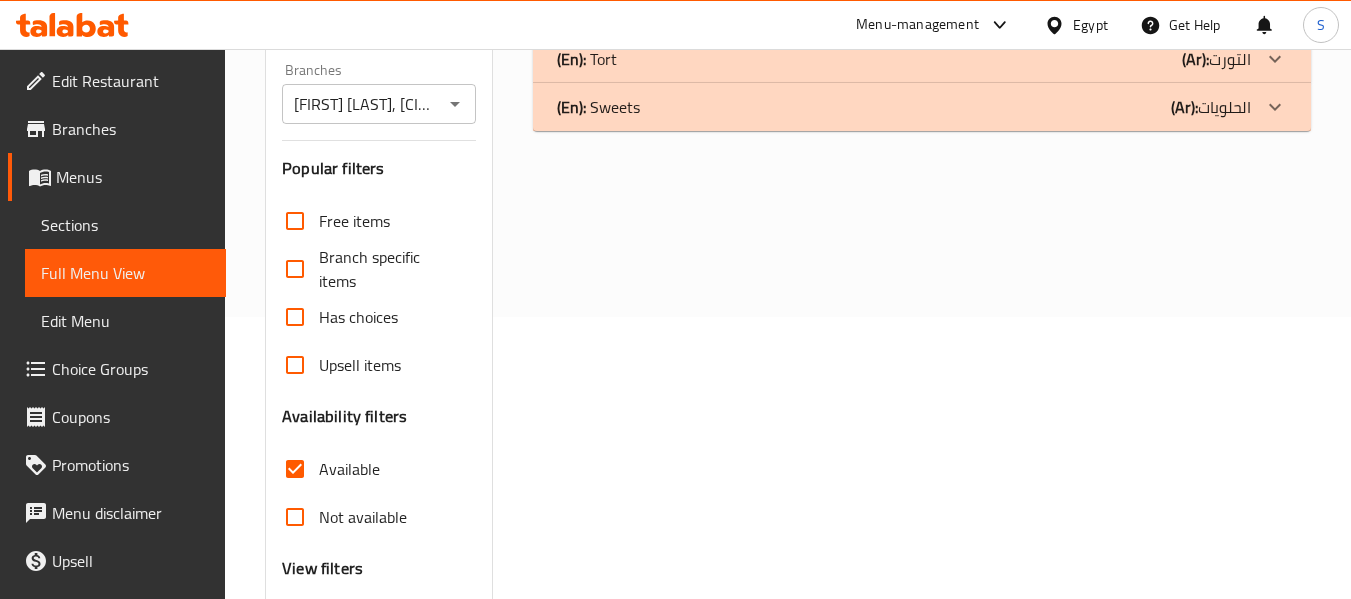 scroll, scrollTop: 65, scrollLeft: 0, axis: vertical 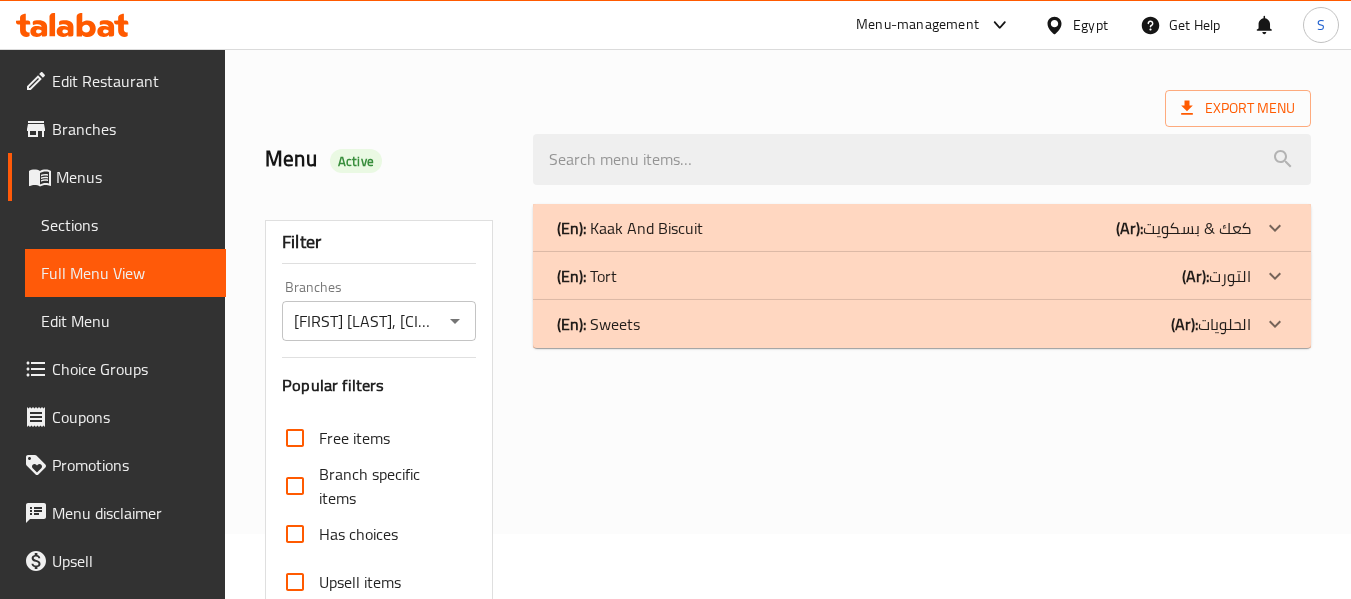 click on "(En):   Kaak And Biscuit (Ar): كعك & بسكويت" at bounding box center (904, 228) 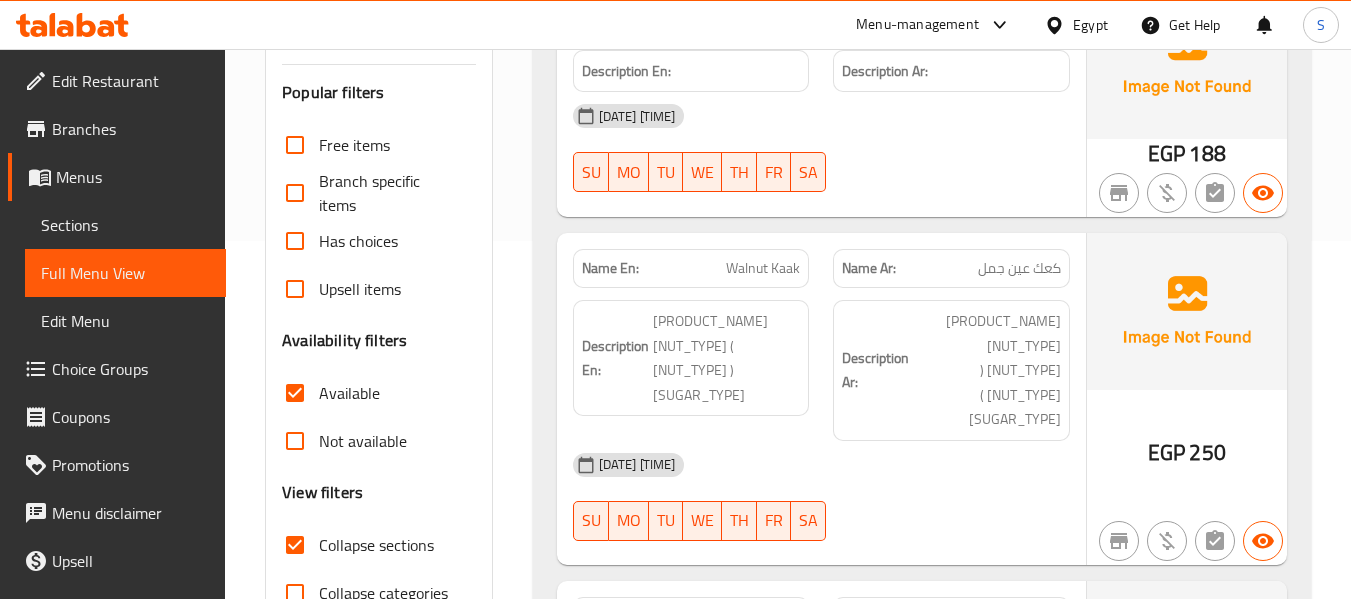 scroll, scrollTop: 365, scrollLeft: 0, axis: vertical 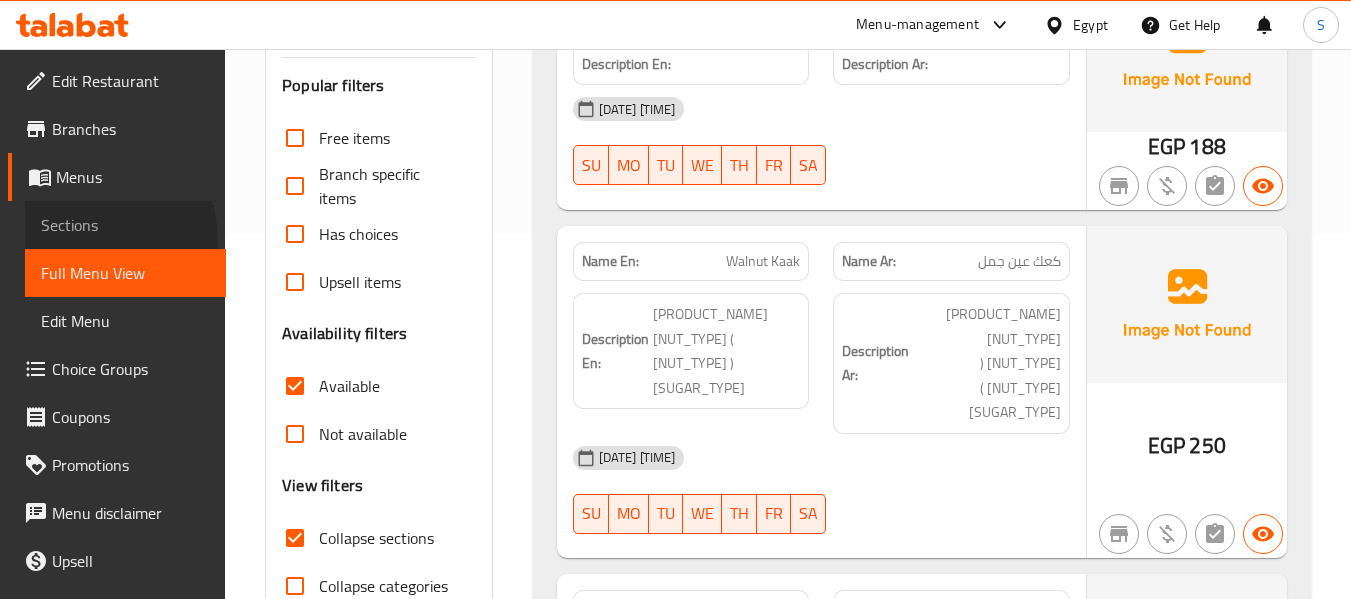 click on "Sections" at bounding box center (125, 225) 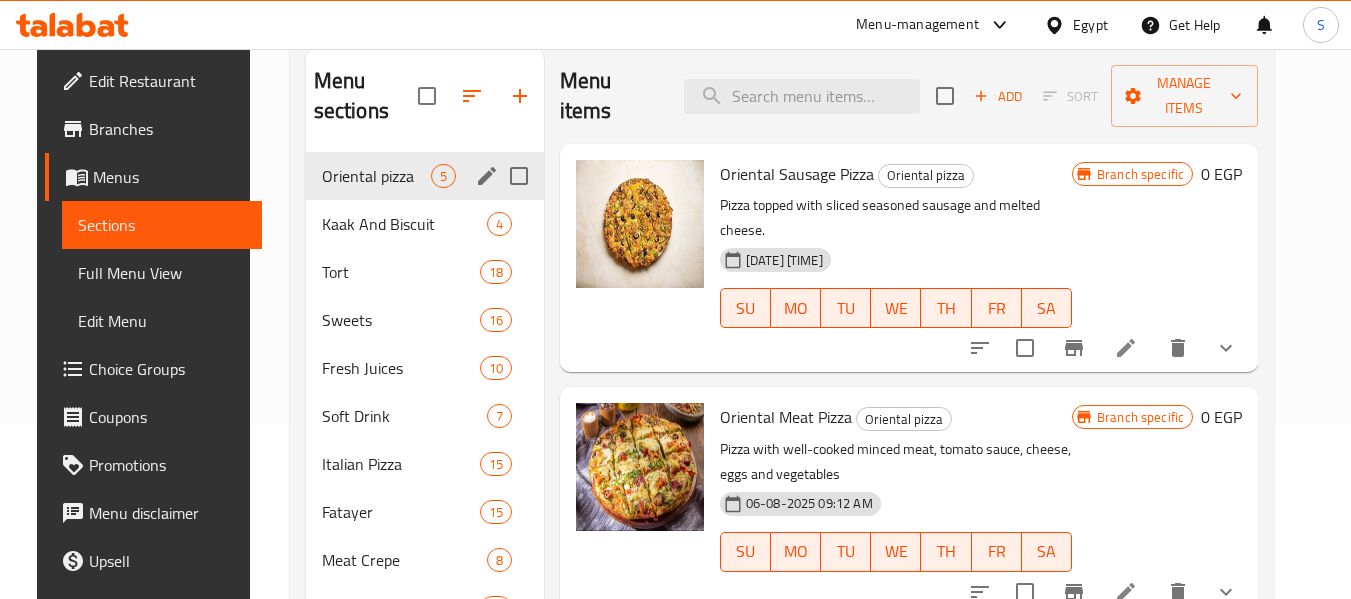 scroll, scrollTop: 0, scrollLeft: 0, axis: both 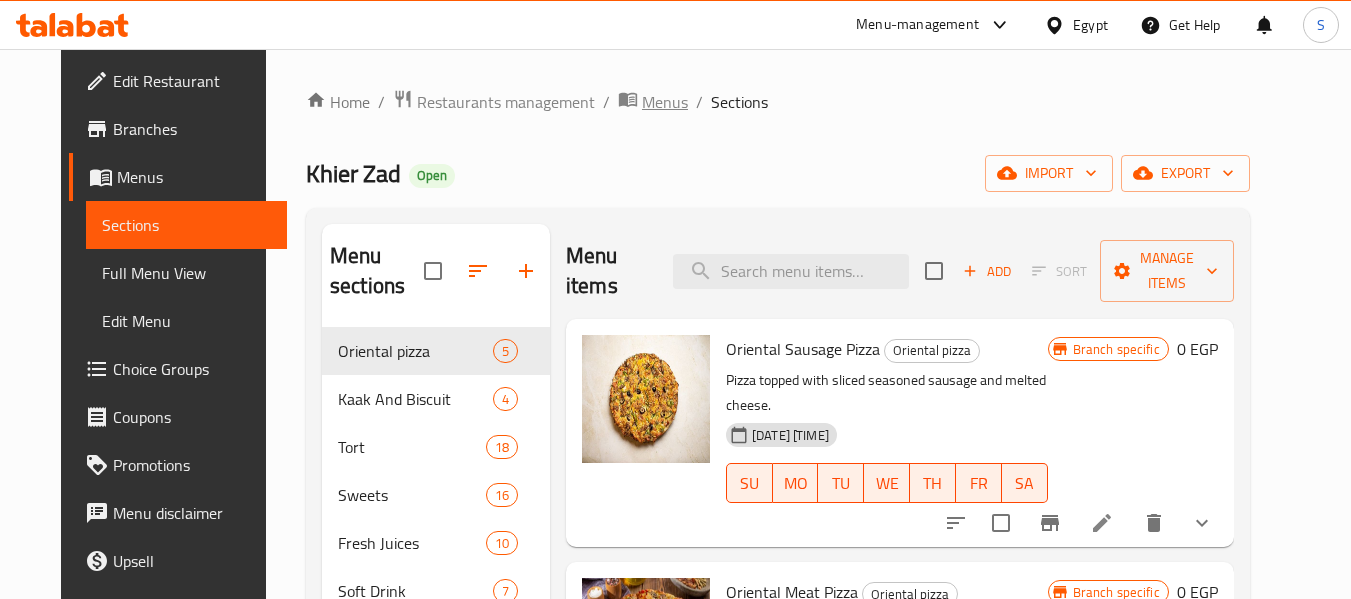 click on "Menus" at bounding box center [665, 102] 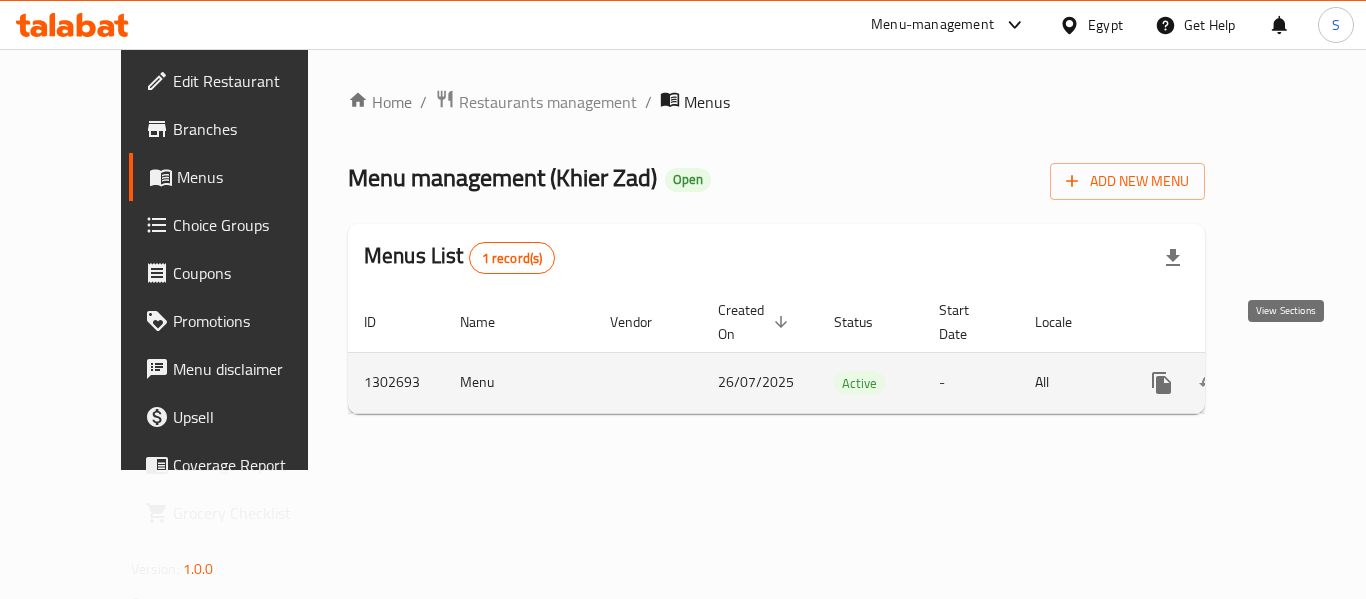click 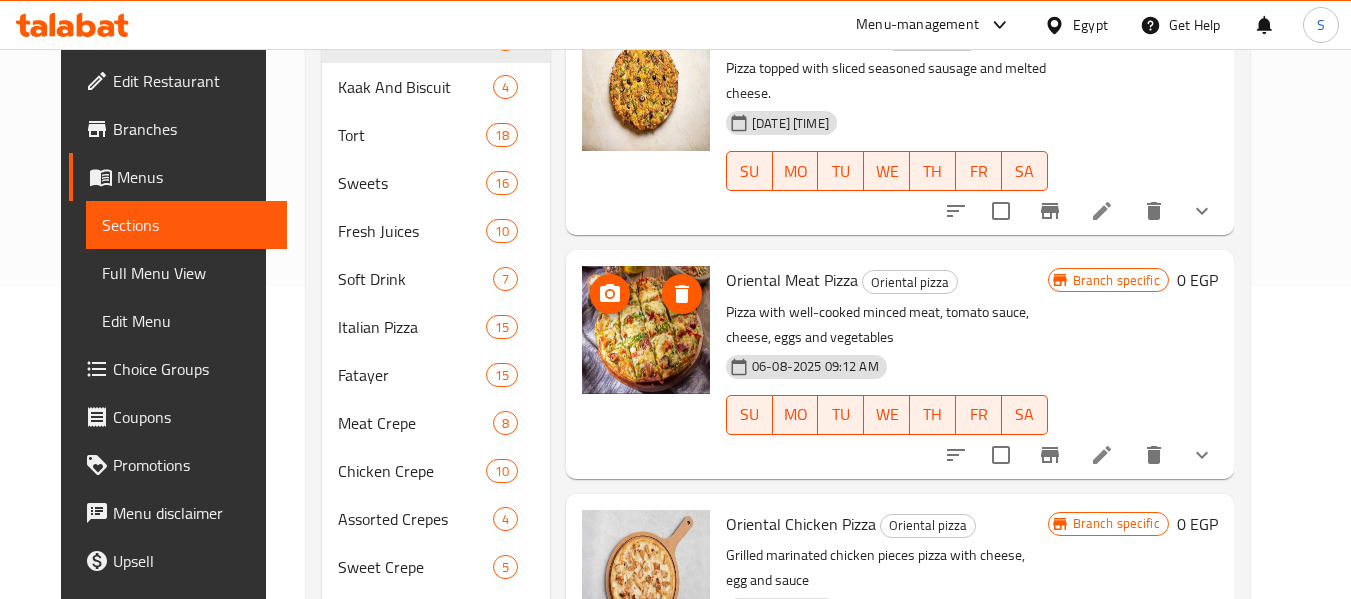 scroll, scrollTop: 0, scrollLeft: 0, axis: both 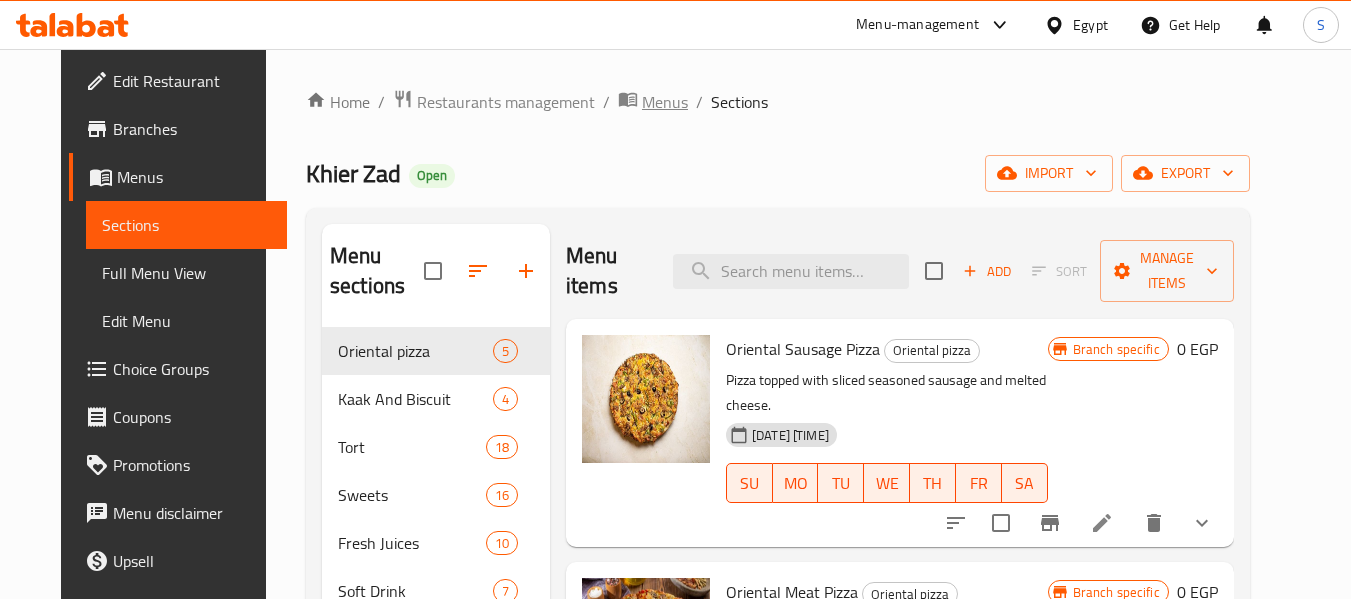 click on "Menus" at bounding box center [665, 102] 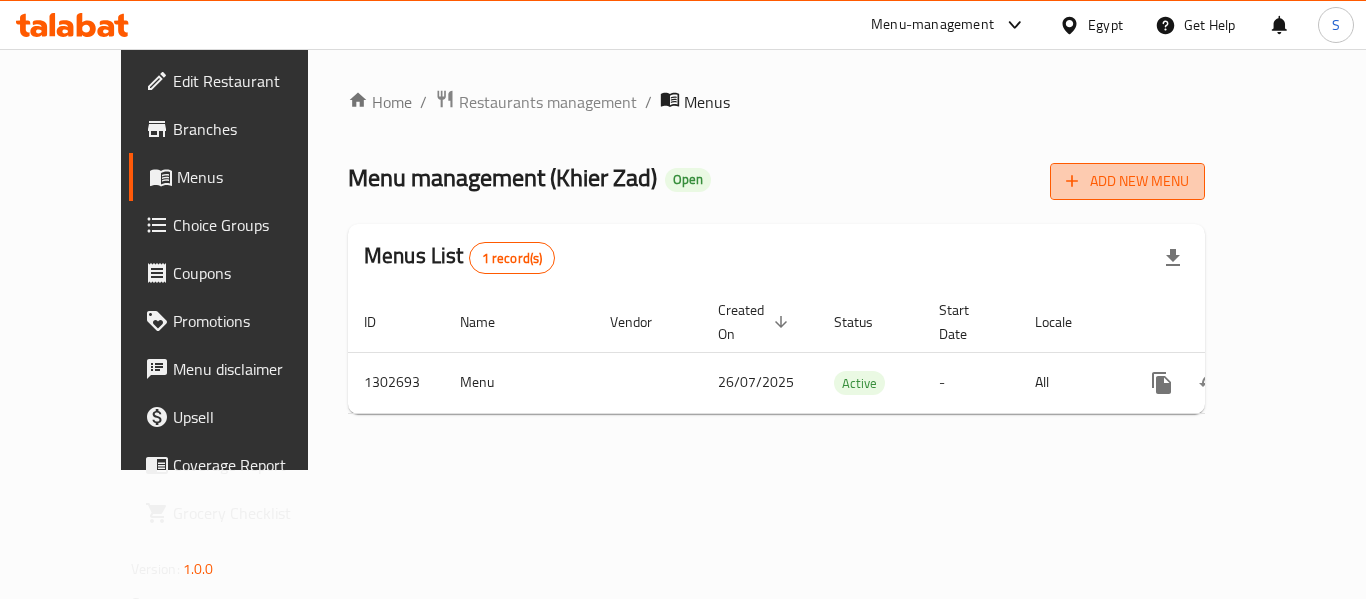 click on "Add New Menu" at bounding box center [1127, 181] 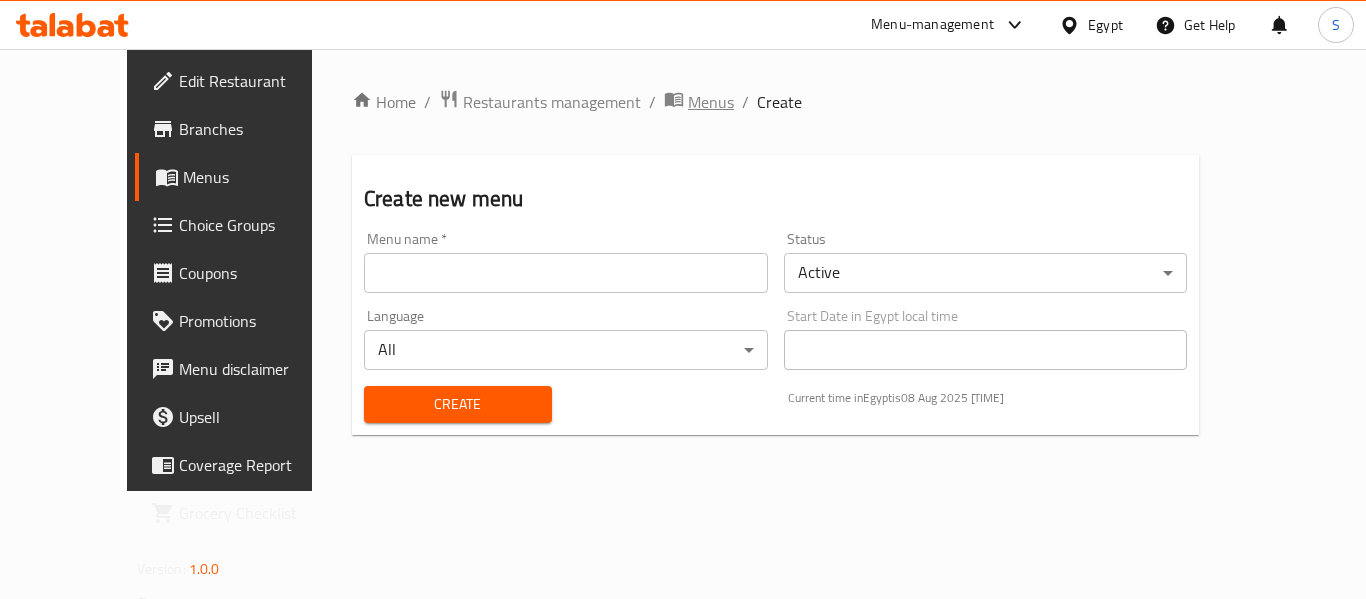 click on "Menus" at bounding box center (711, 102) 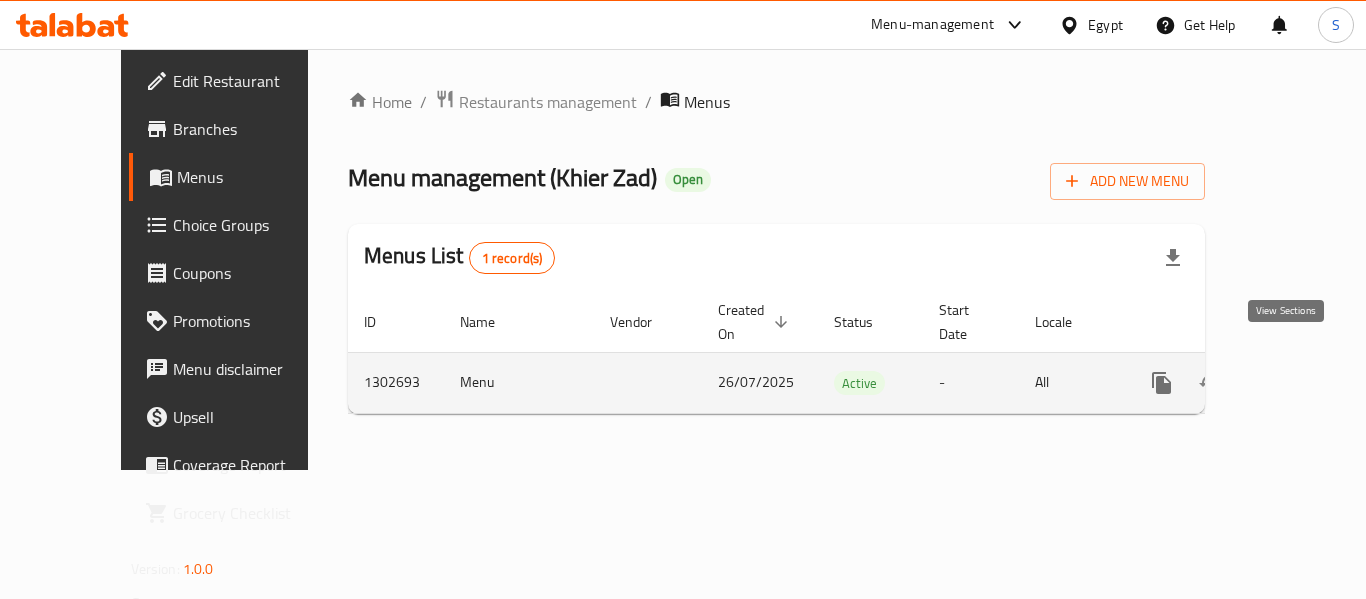 click 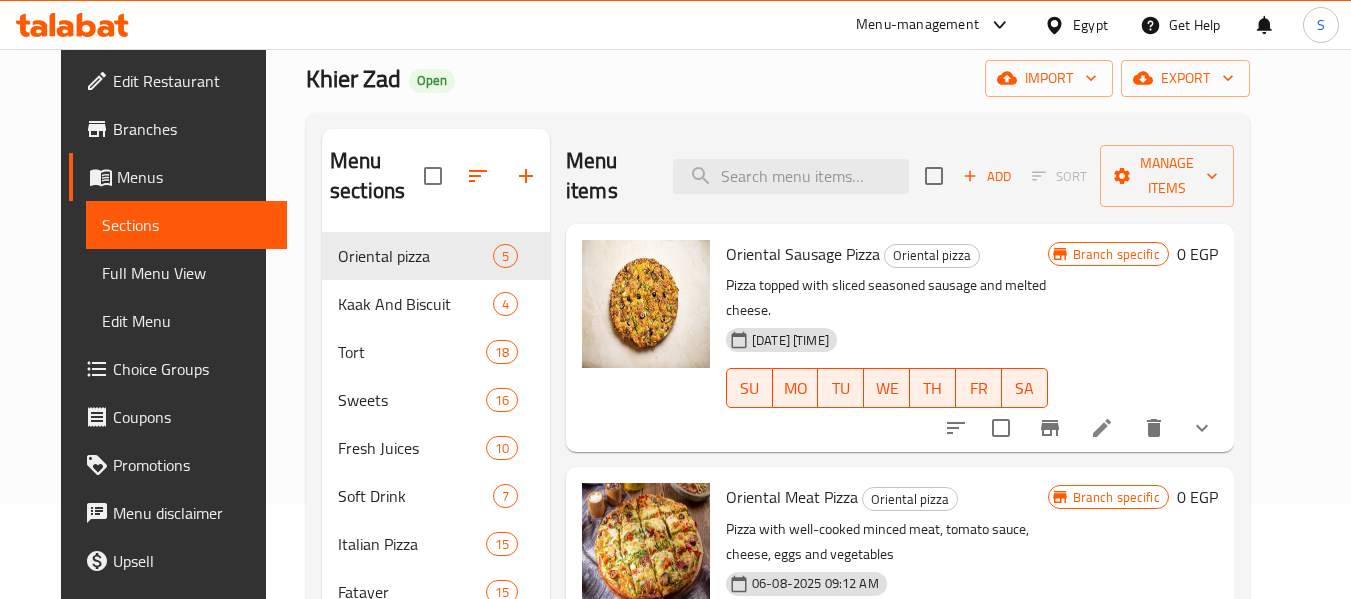 scroll, scrollTop: 0, scrollLeft: 0, axis: both 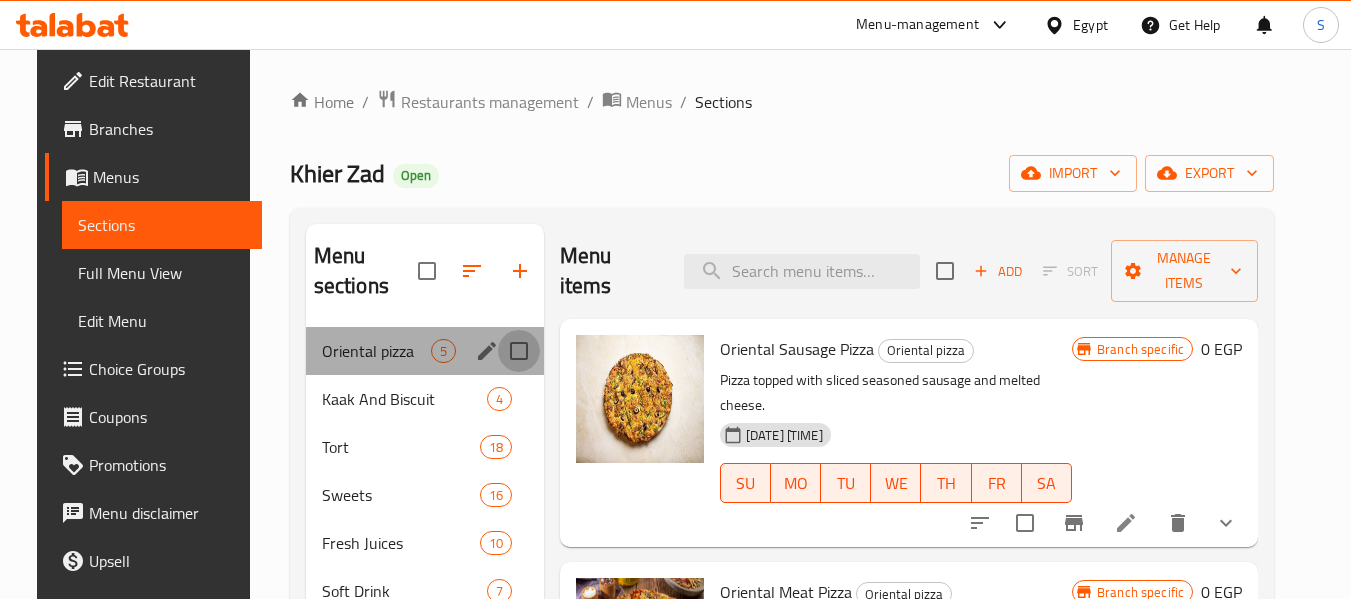 click at bounding box center [519, 351] 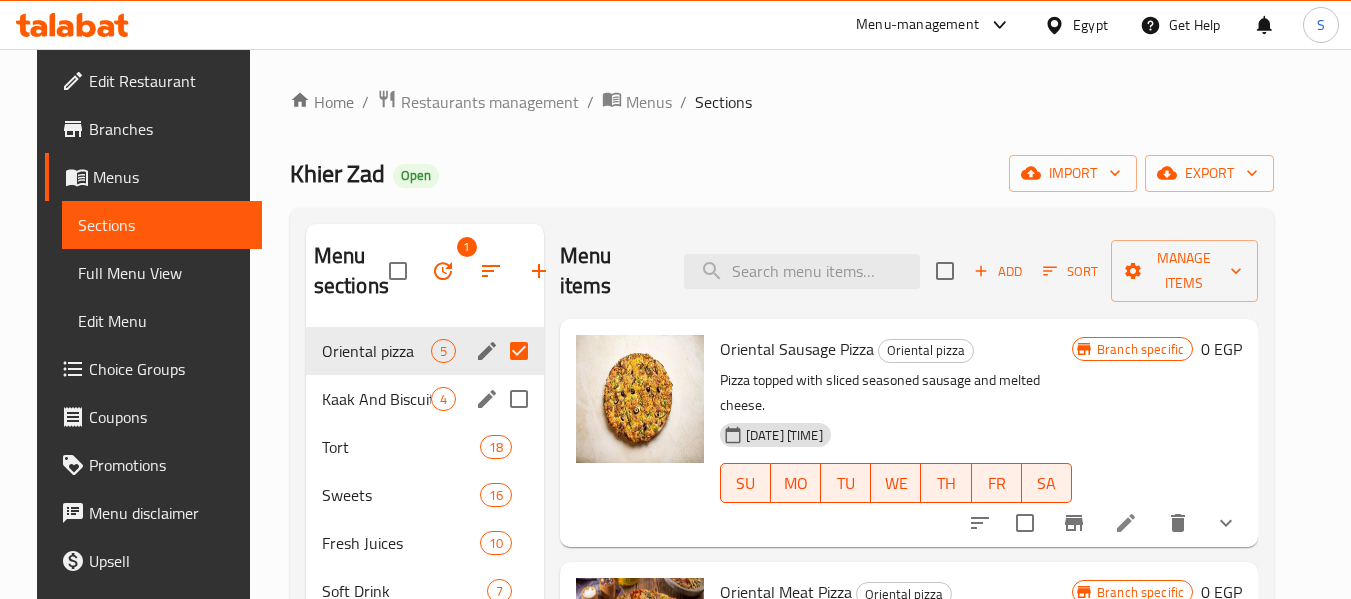 click at bounding box center (519, 399) 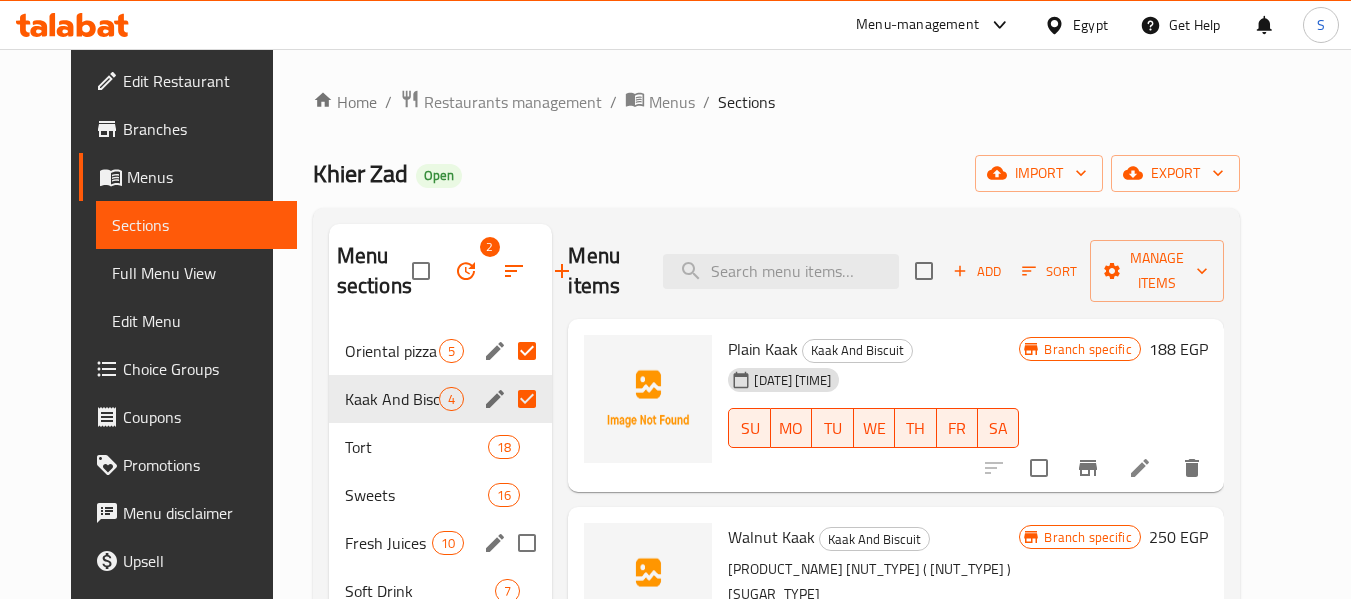 click at bounding box center (527, 543) 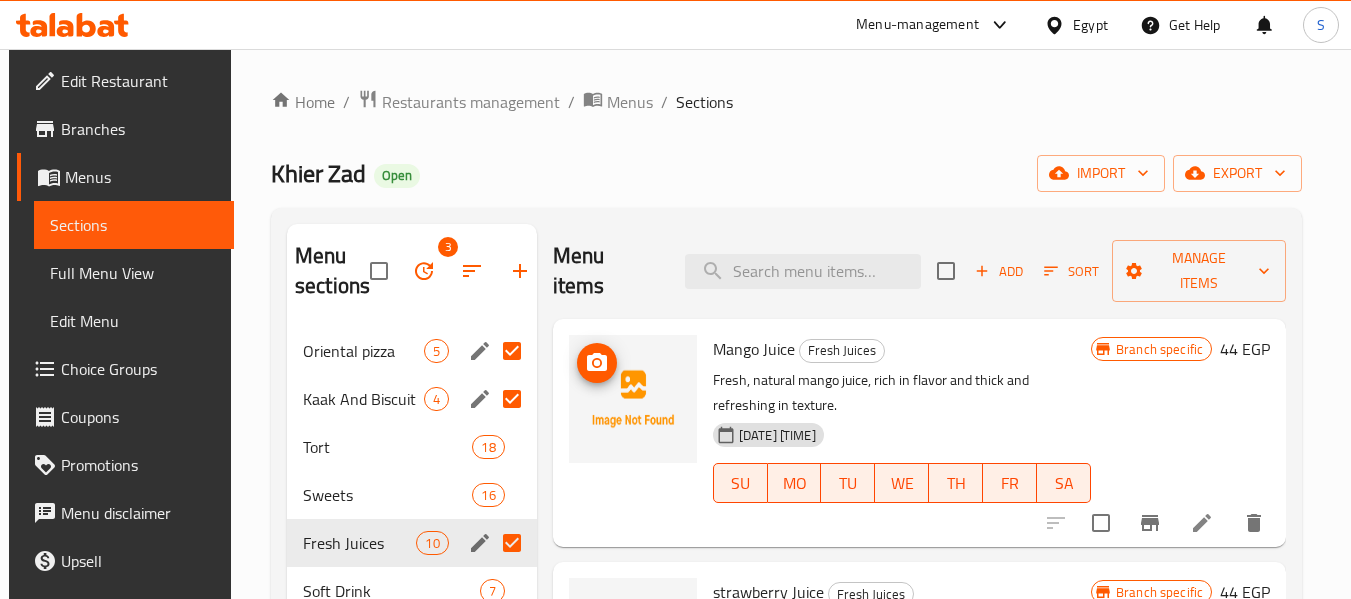 scroll, scrollTop: 200, scrollLeft: 0, axis: vertical 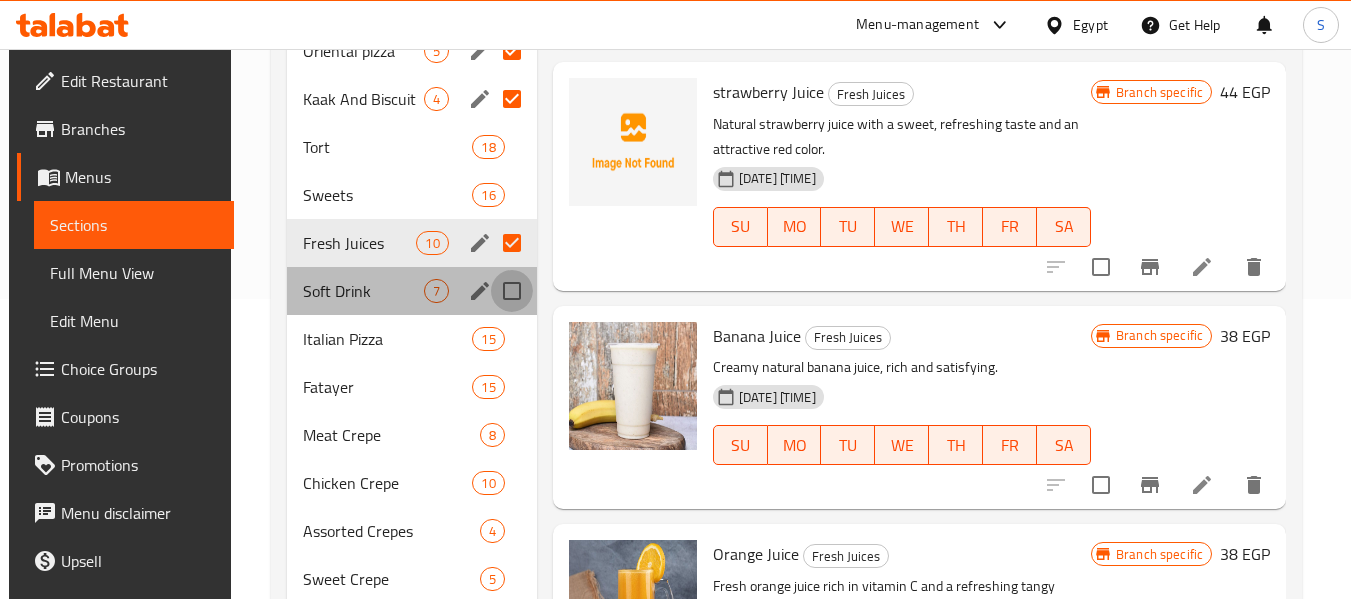 click at bounding box center [512, 291] 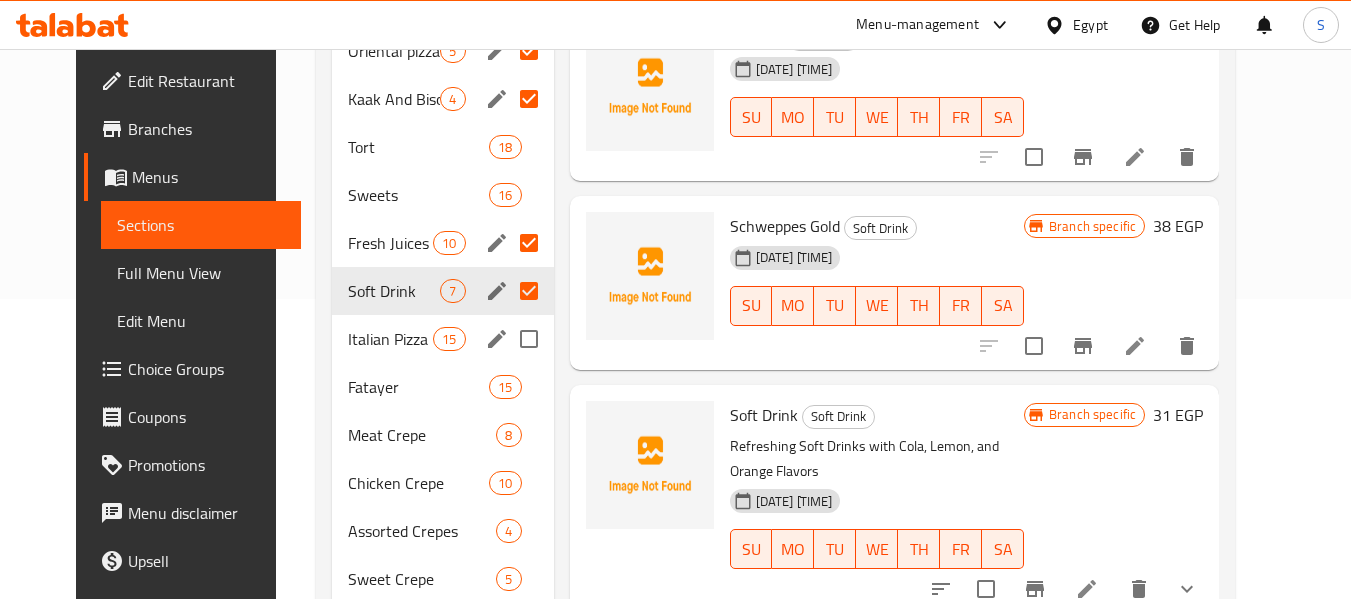 click at bounding box center (529, 339) 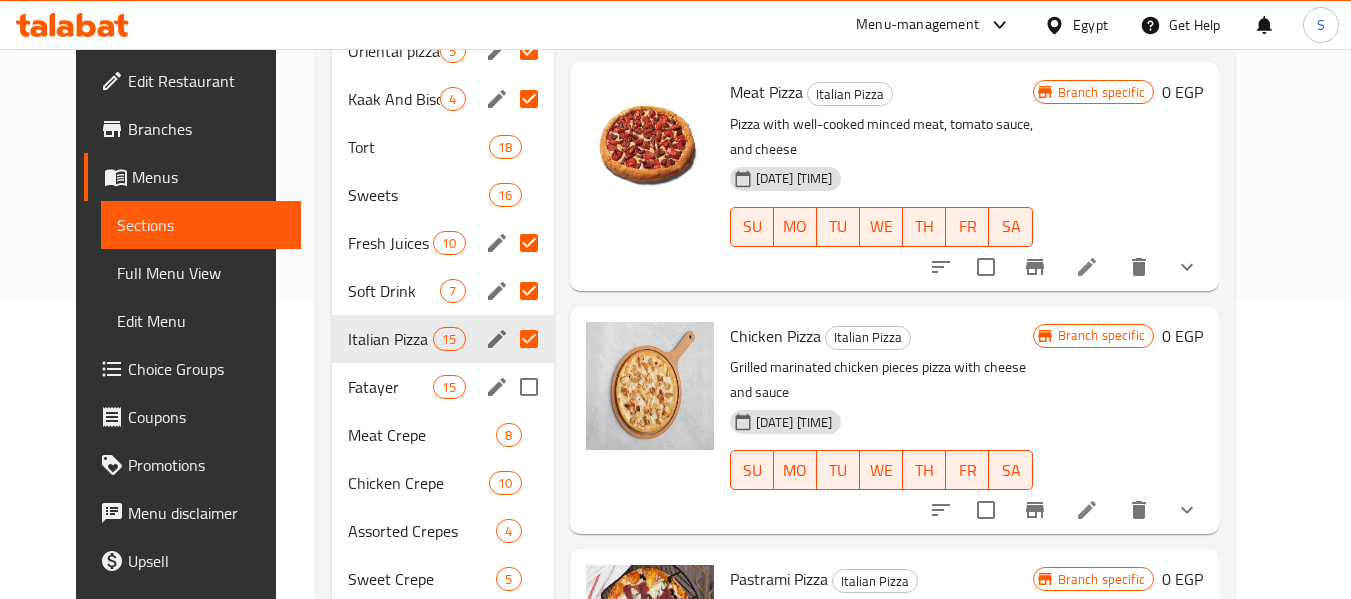 click at bounding box center [529, 387] 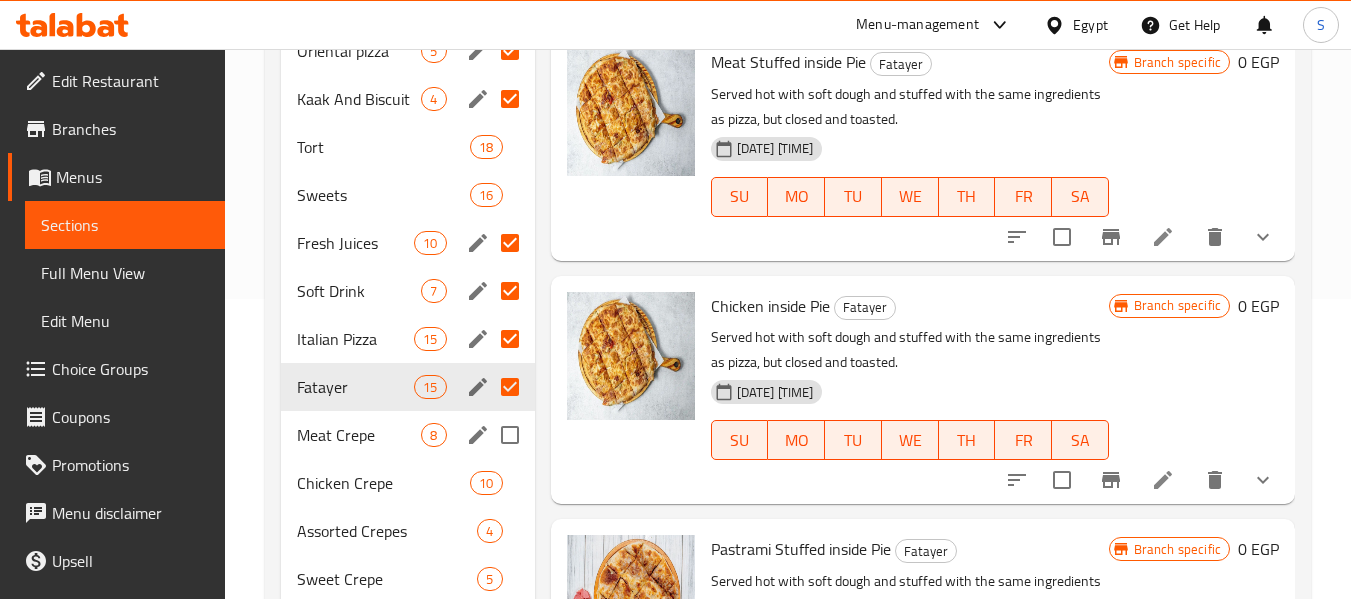 click at bounding box center [510, 435] 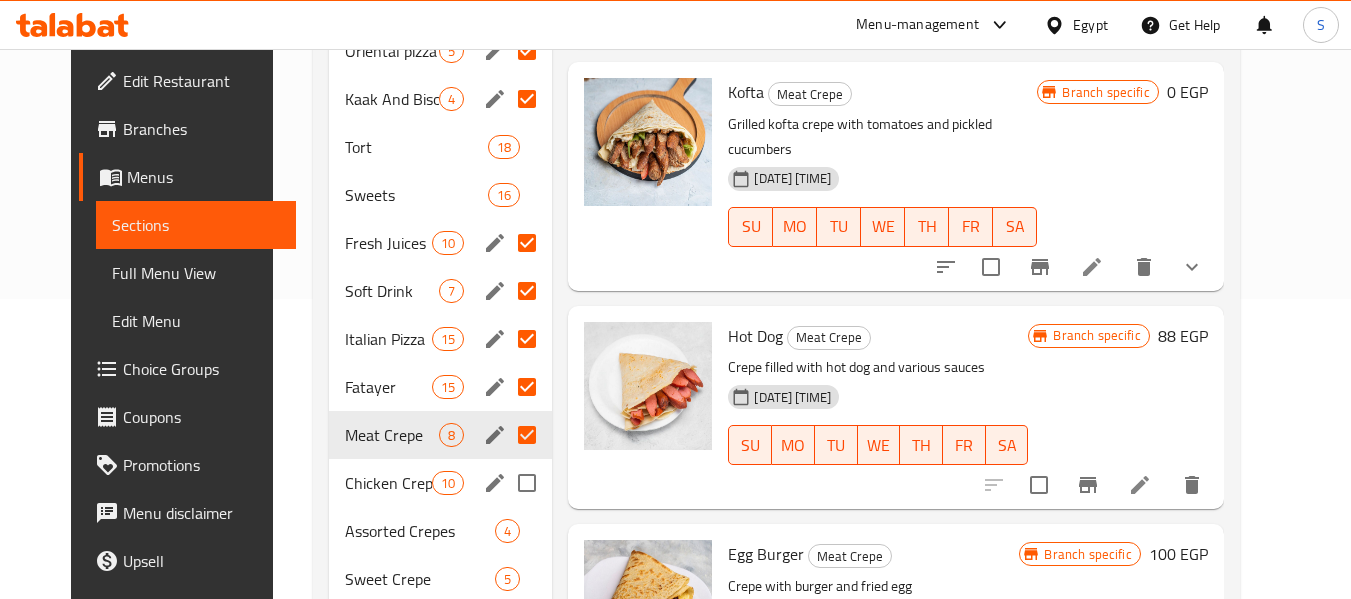 click at bounding box center (527, 483) 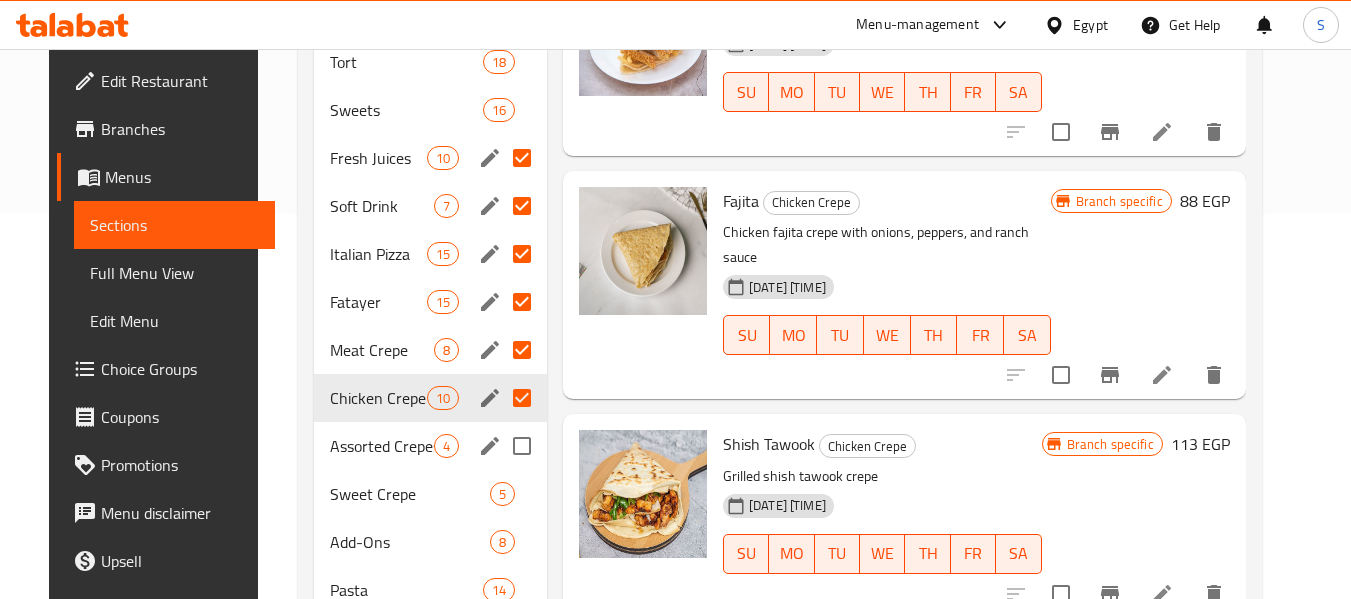 scroll, scrollTop: 500, scrollLeft: 0, axis: vertical 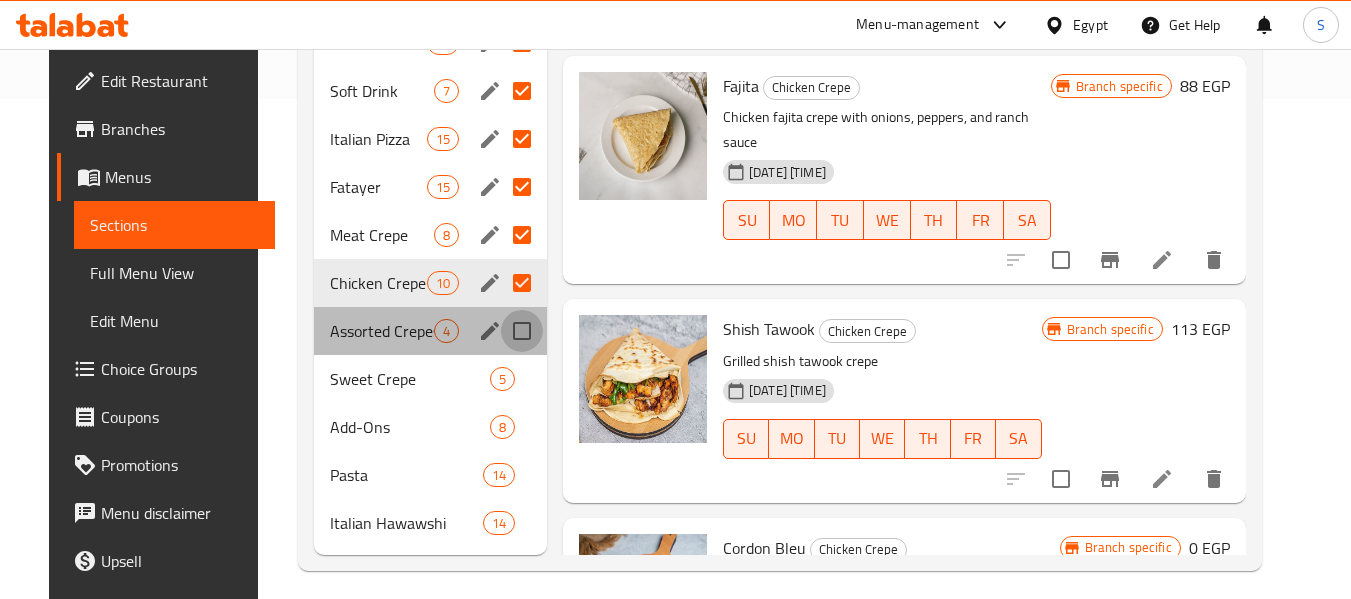 click at bounding box center [522, 331] 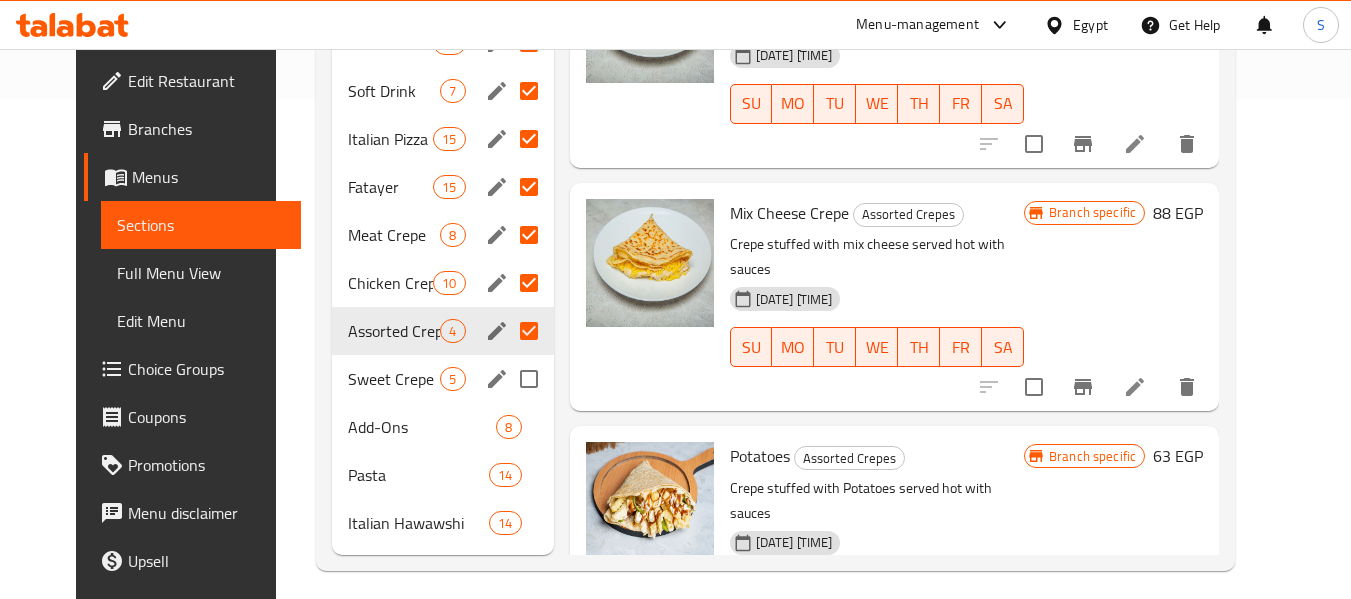 click at bounding box center (529, 379) 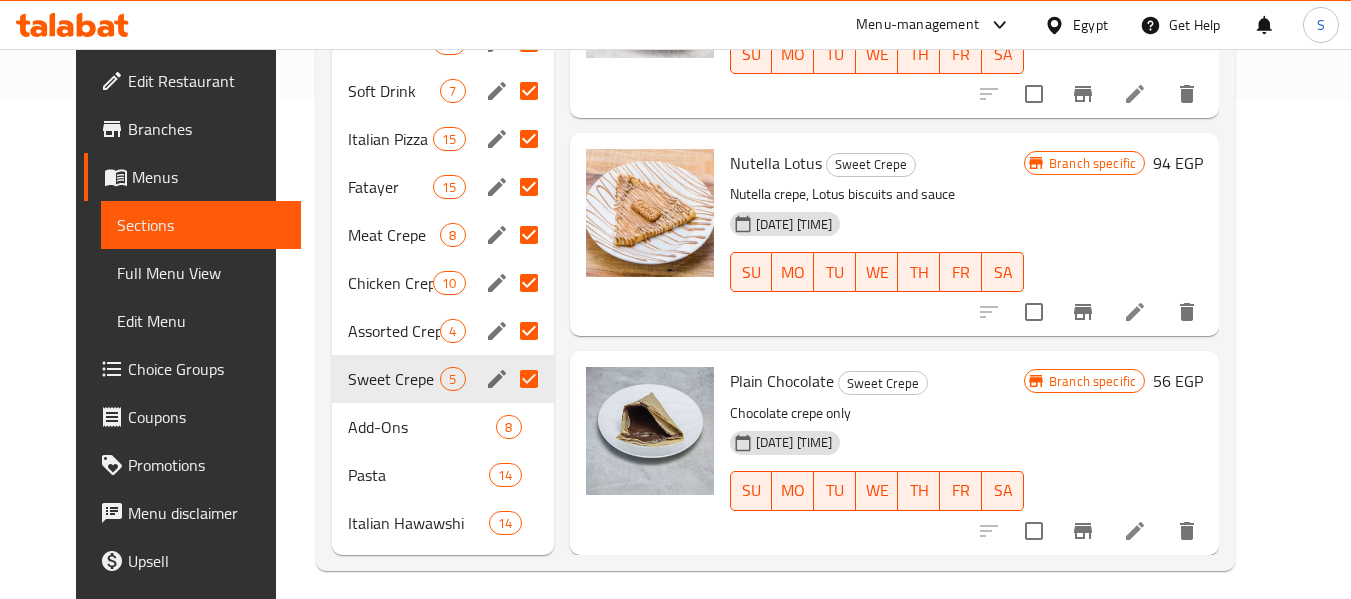 scroll, scrollTop: 0, scrollLeft: 0, axis: both 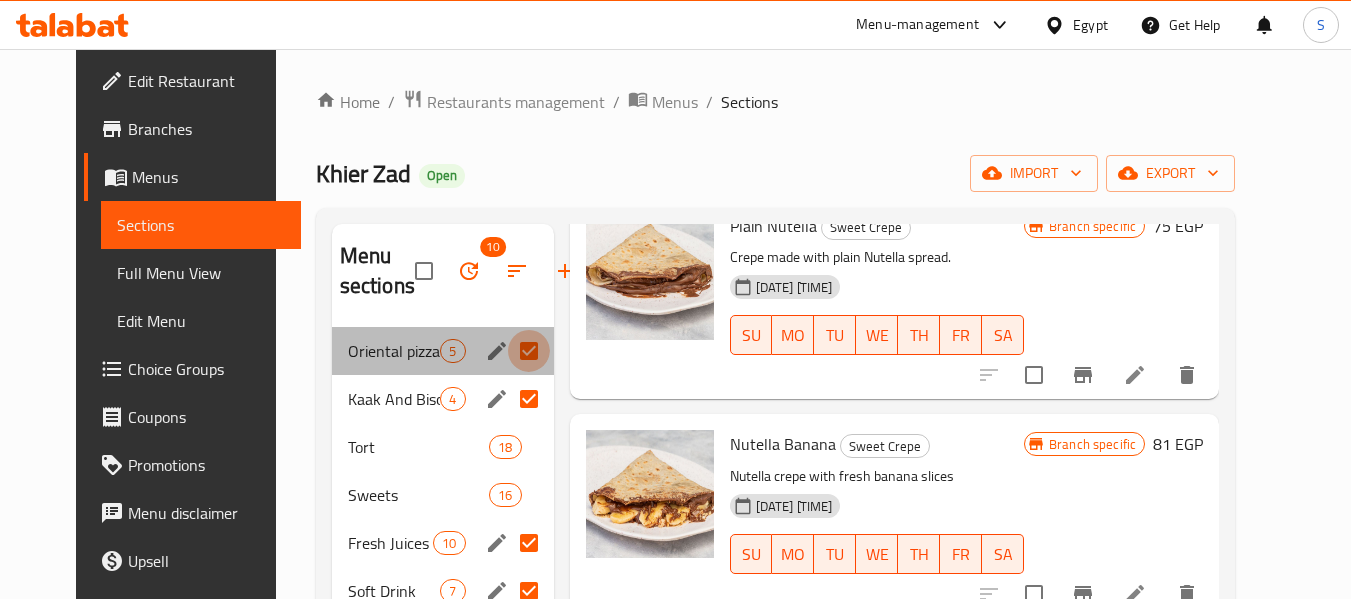 click at bounding box center [529, 351] 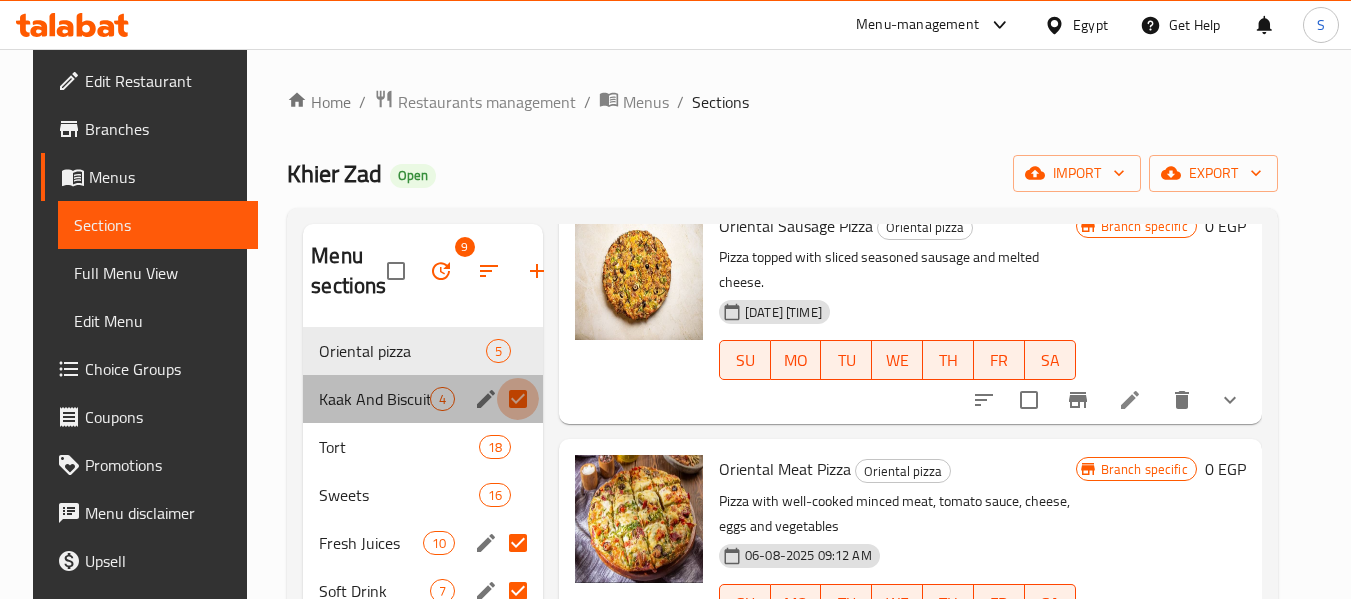 click at bounding box center (518, 399) 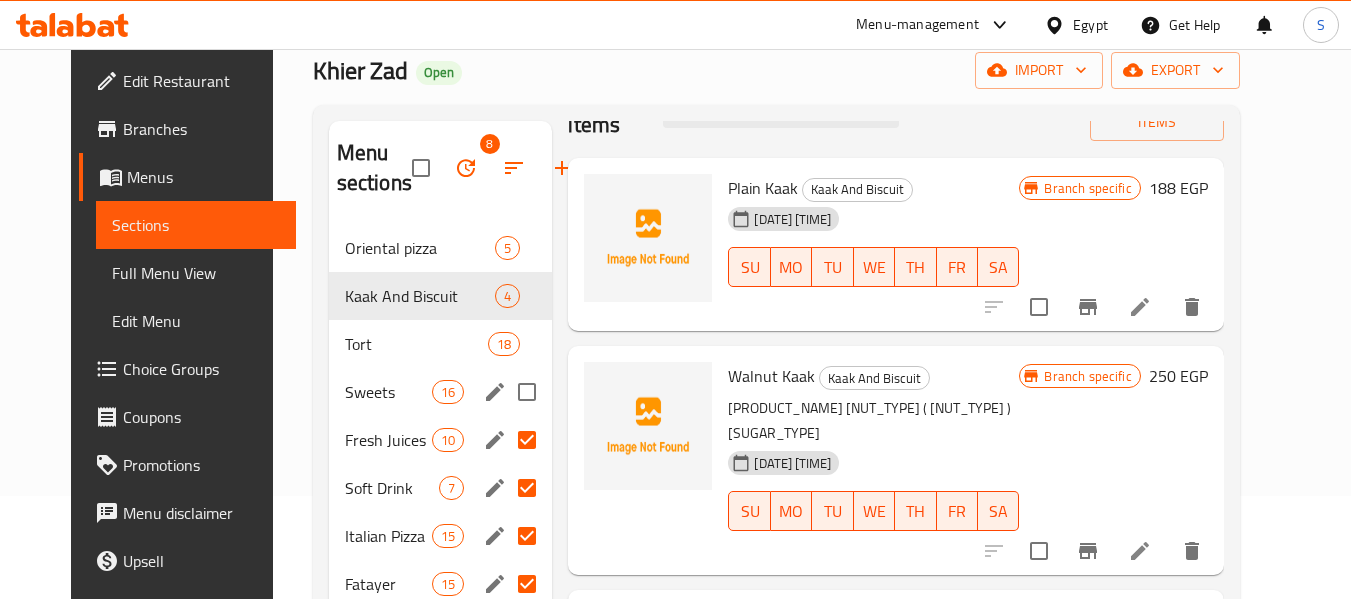 scroll, scrollTop: 200, scrollLeft: 0, axis: vertical 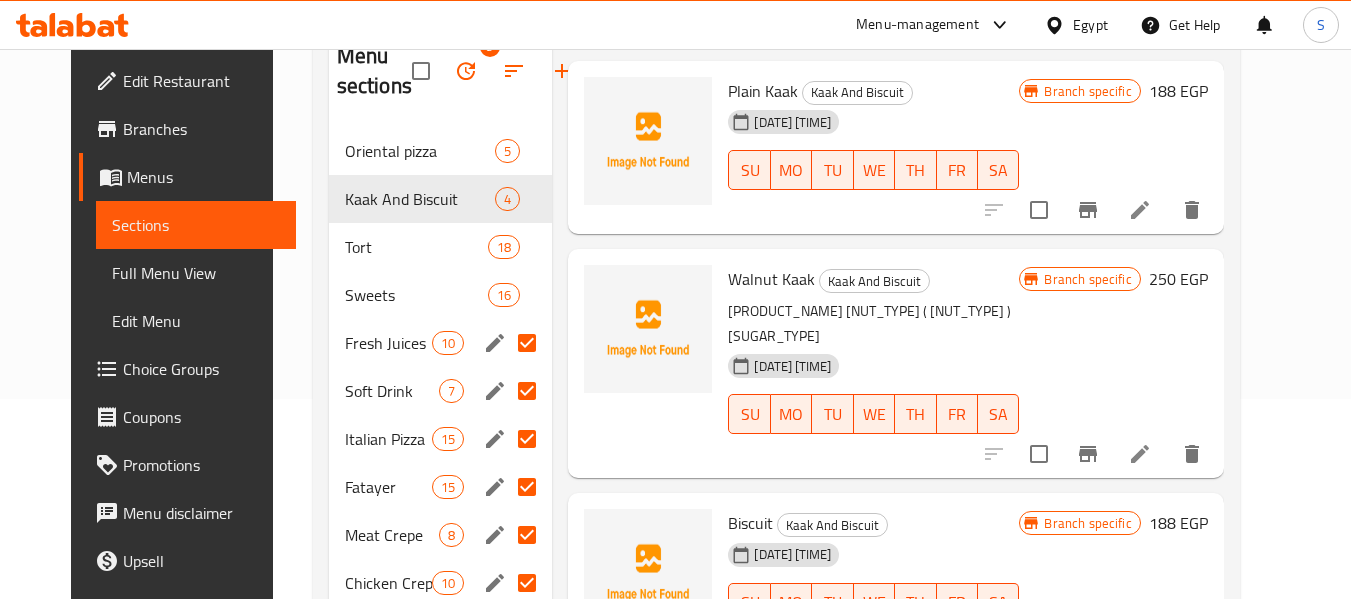 click at bounding box center (527, 343) 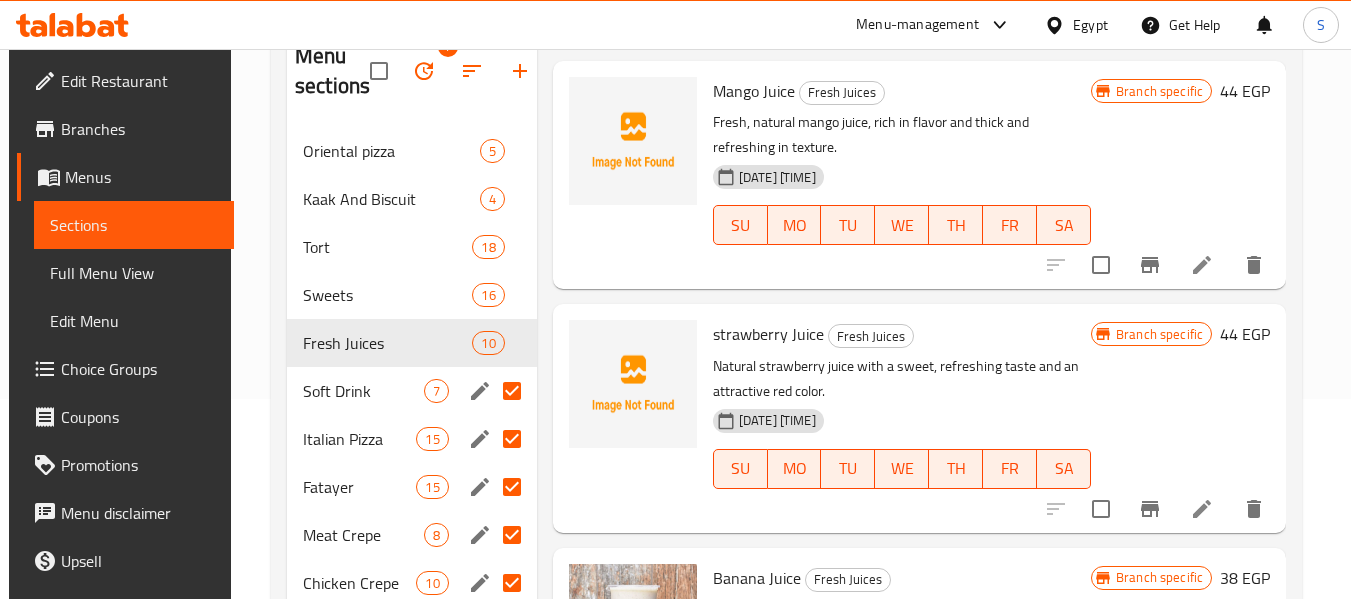 click at bounding box center [512, 391] 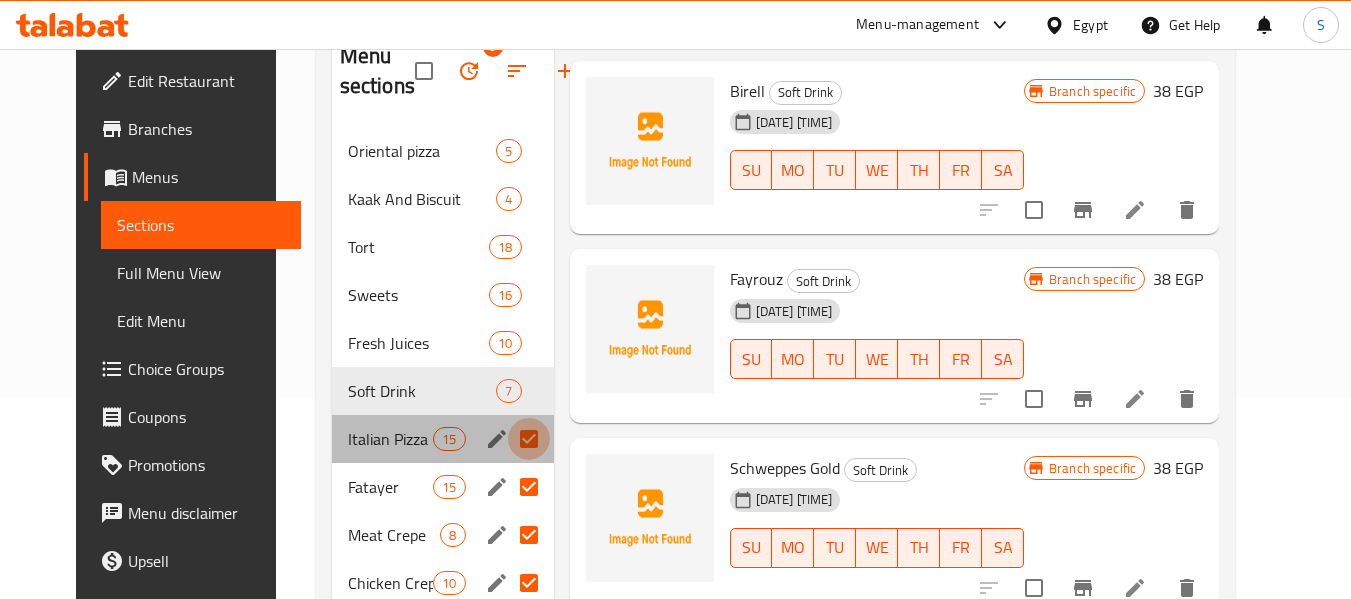 click at bounding box center (529, 439) 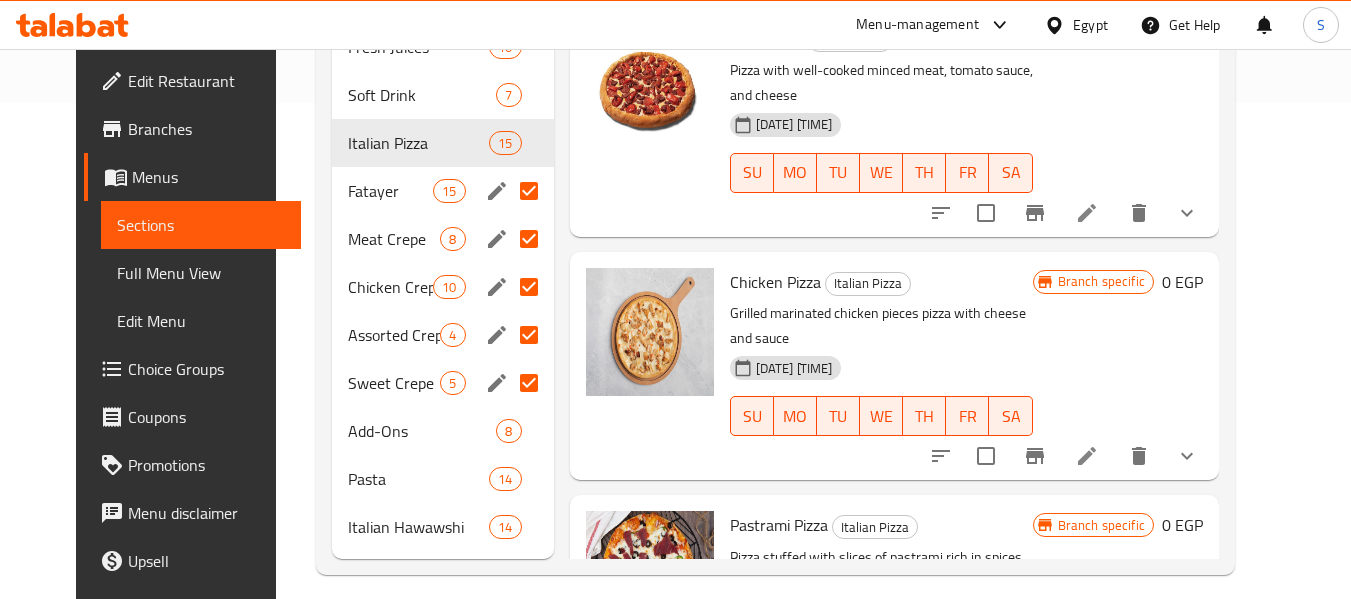 scroll, scrollTop: 500, scrollLeft: 0, axis: vertical 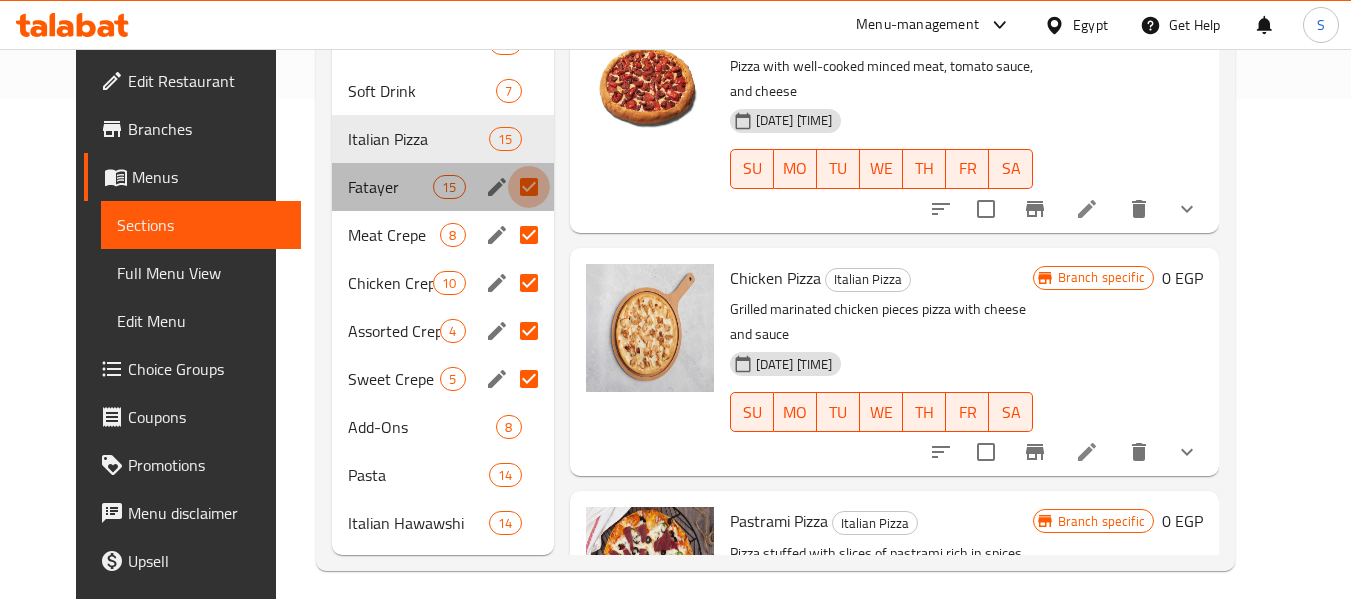 click at bounding box center [529, 187] 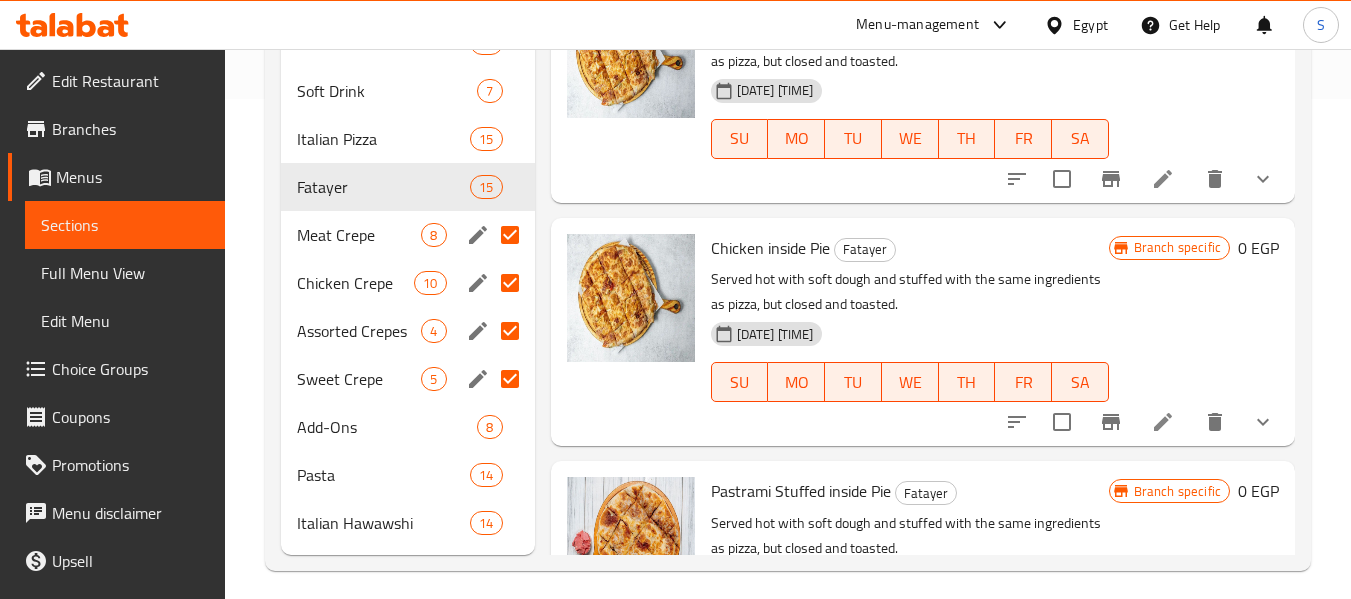click at bounding box center [510, 235] 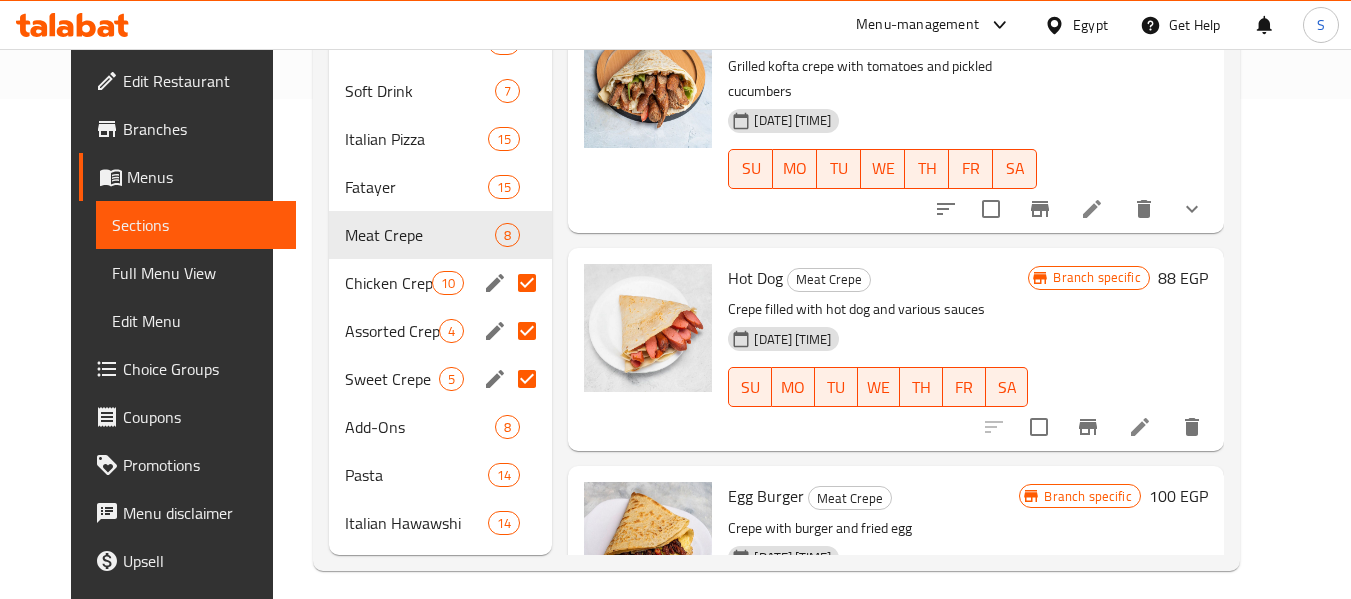 click at bounding box center [527, 283] 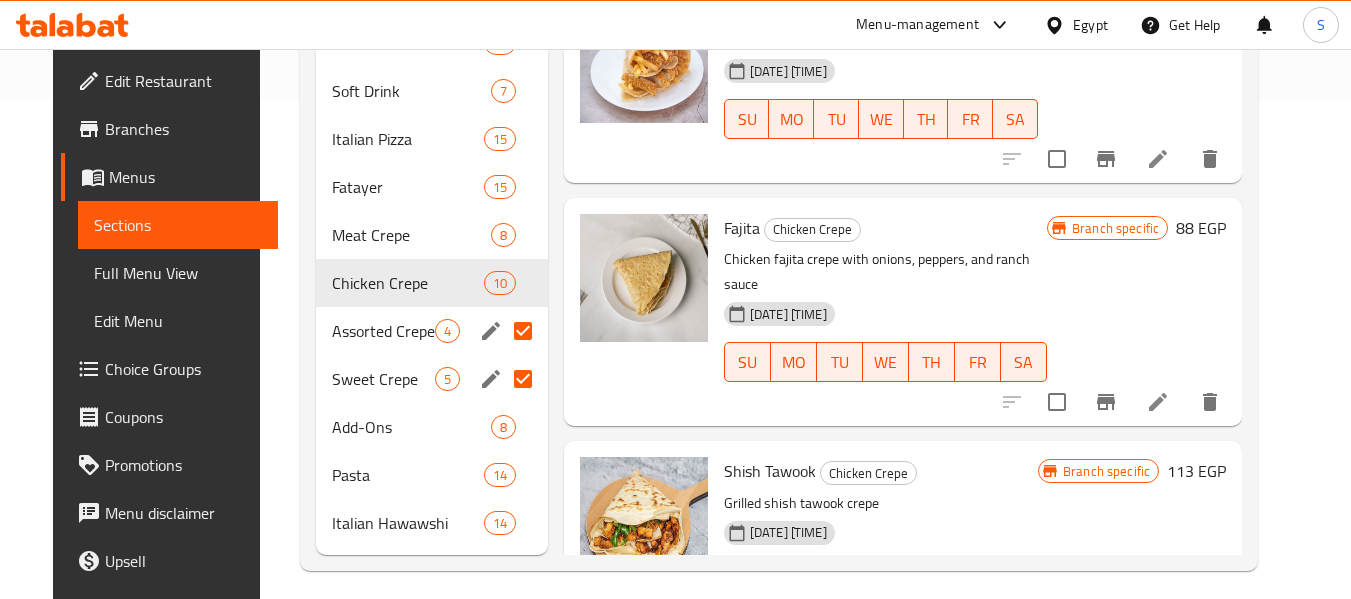 click at bounding box center [523, 331] 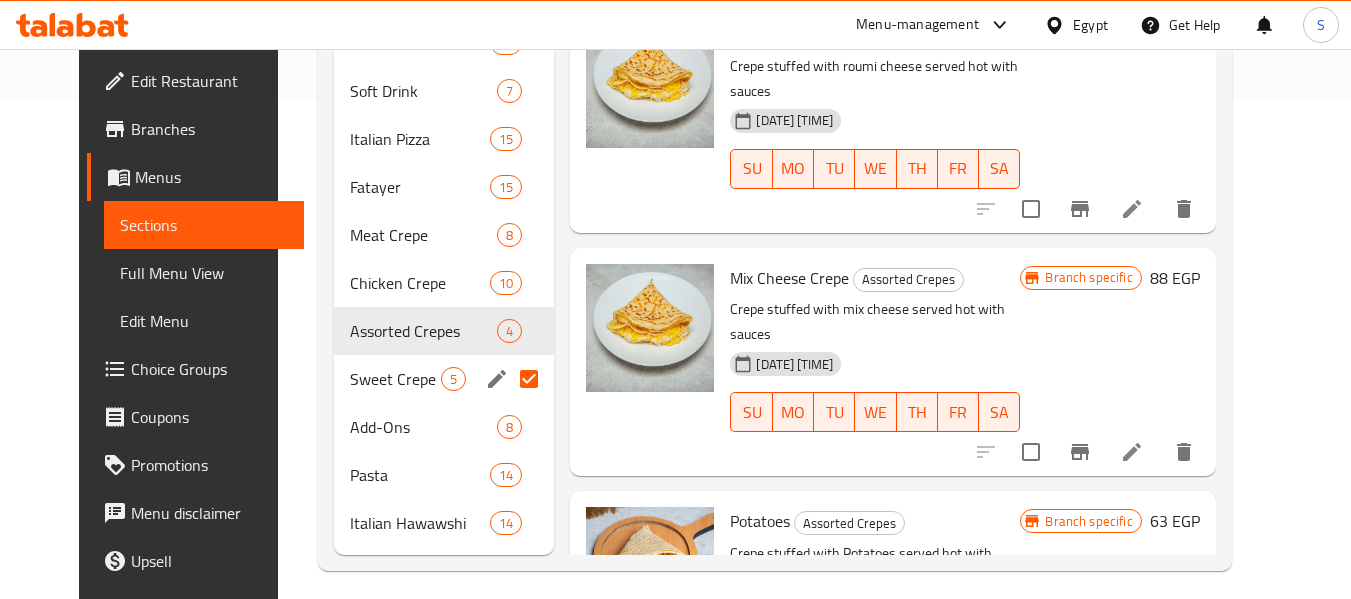 click at bounding box center (529, 379) 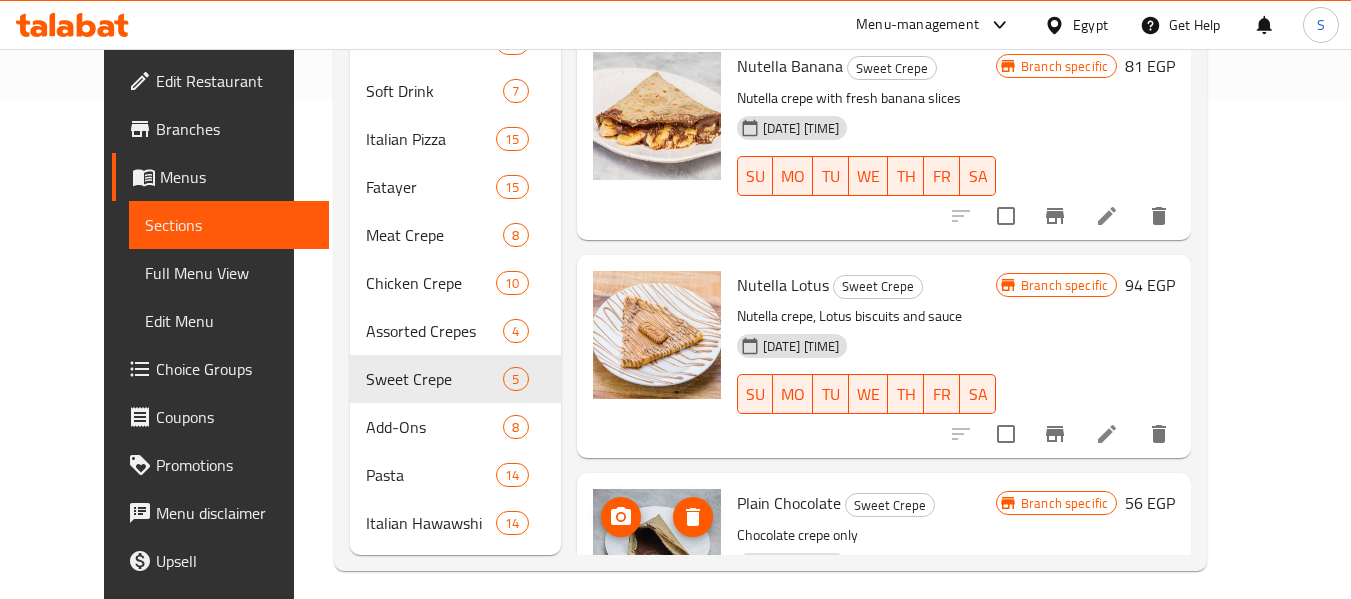 scroll, scrollTop: 0, scrollLeft: 0, axis: both 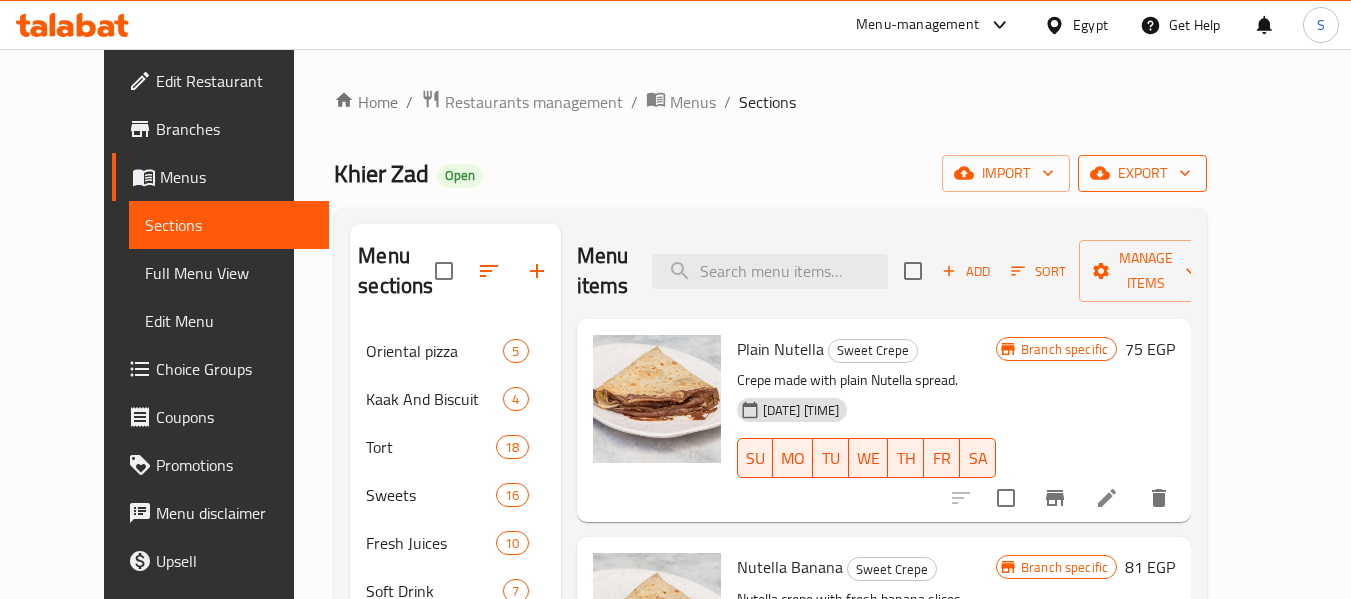 click on "export" at bounding box center [1142, 173] 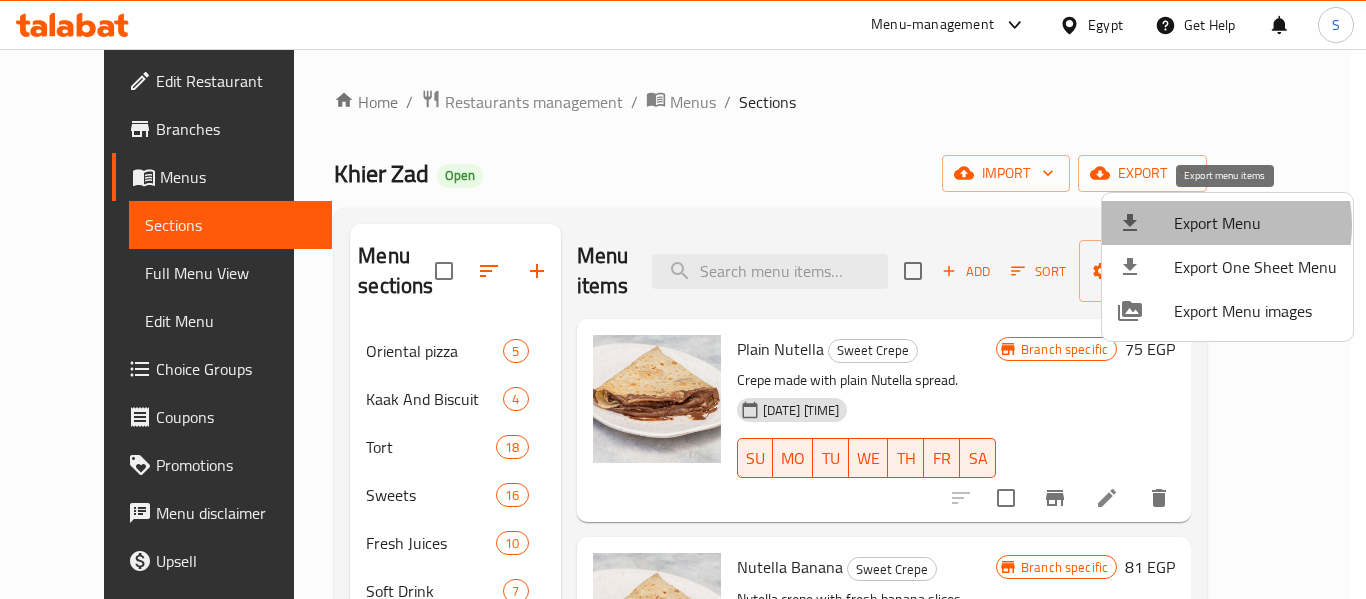 click on "Export Menu" at bounding box center (1255, 223) 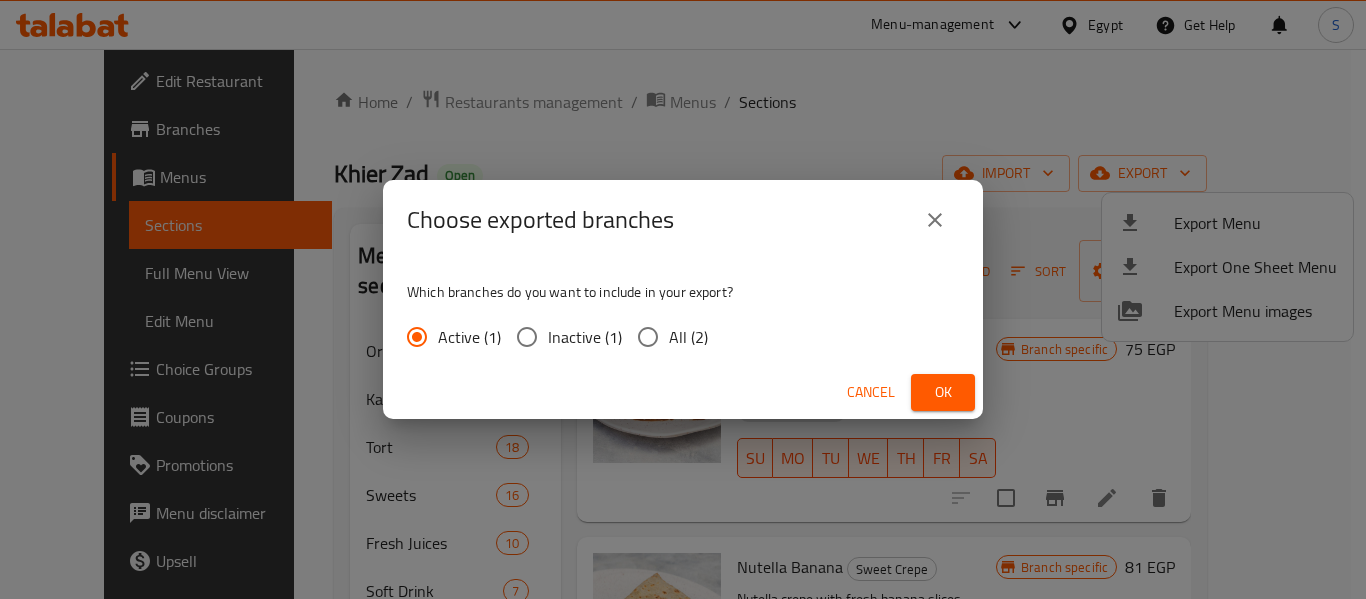 click on "All (2)" at bounding box center (688, 337) 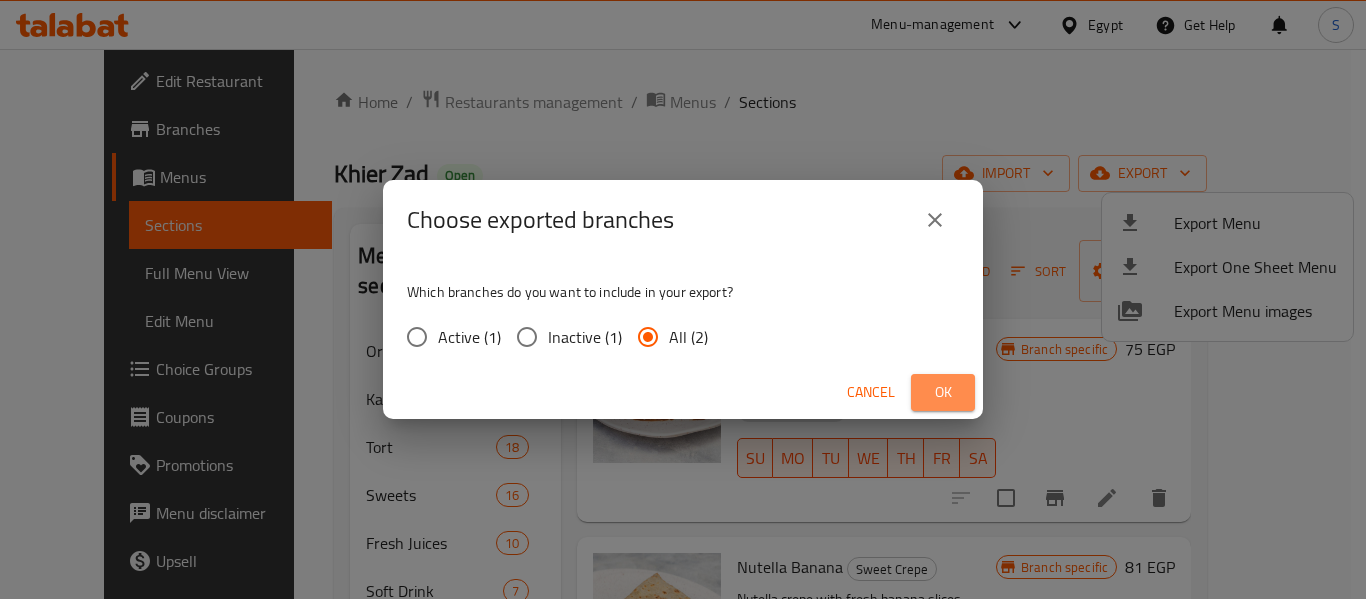 click on "Ok" at bounding box center (943, 392) 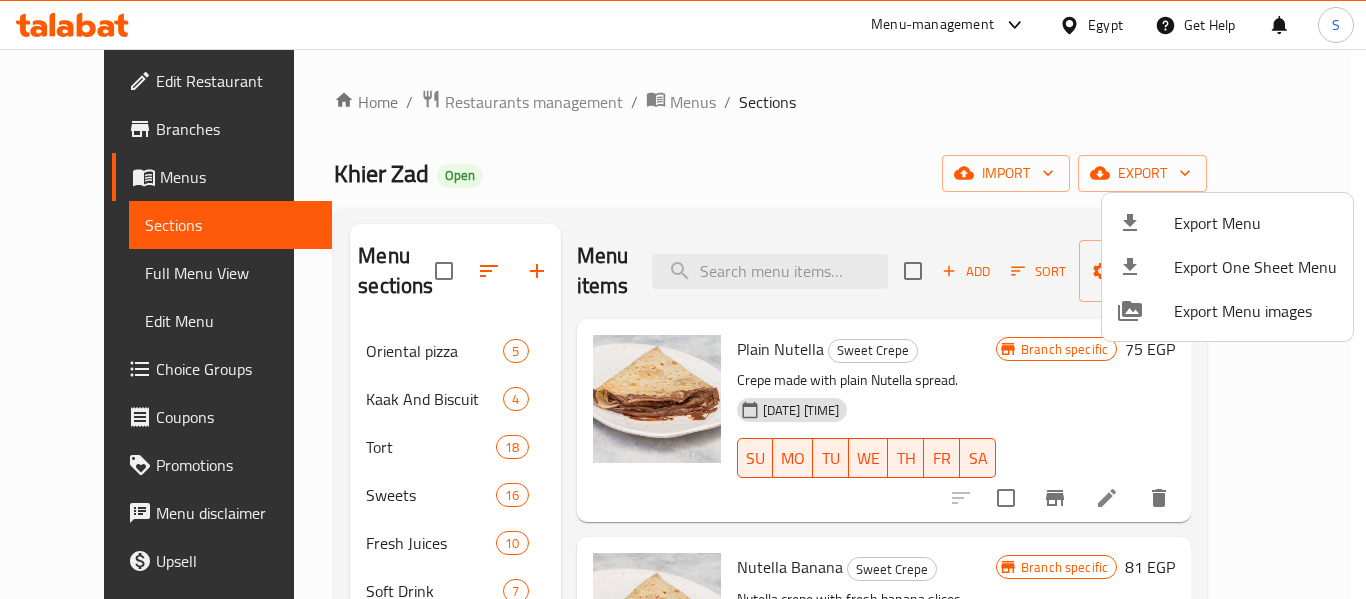 click at bounding box center (683, 299) 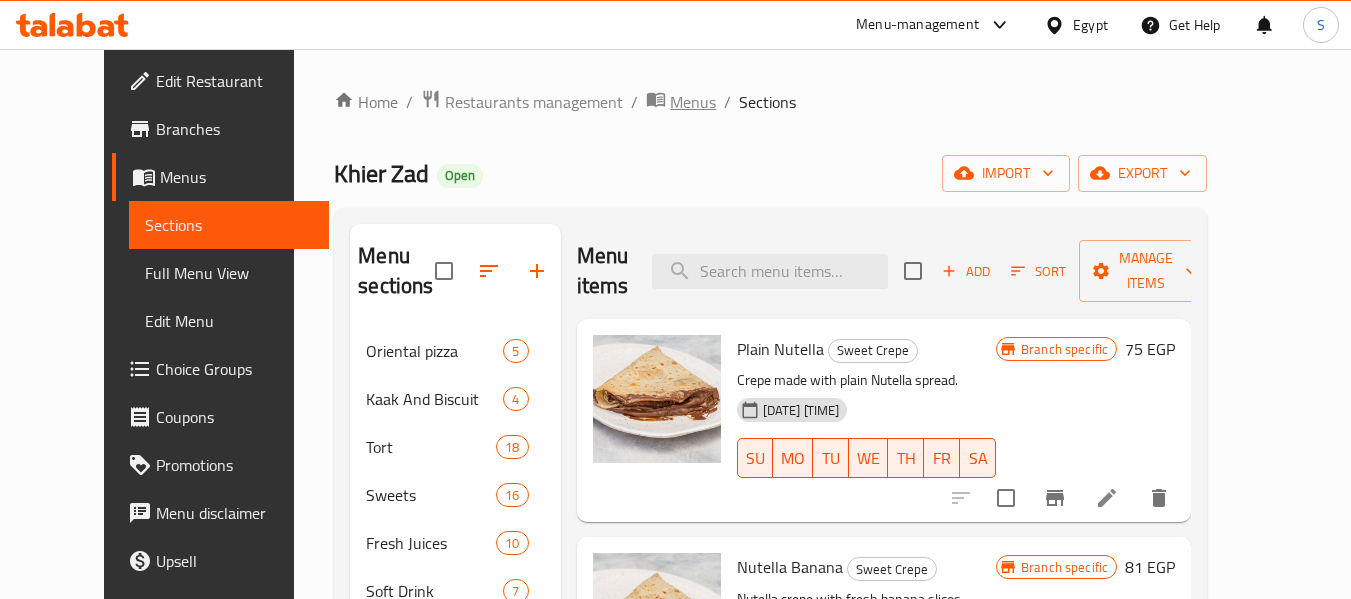 click on "Menus" at bounding box center [693, 102] 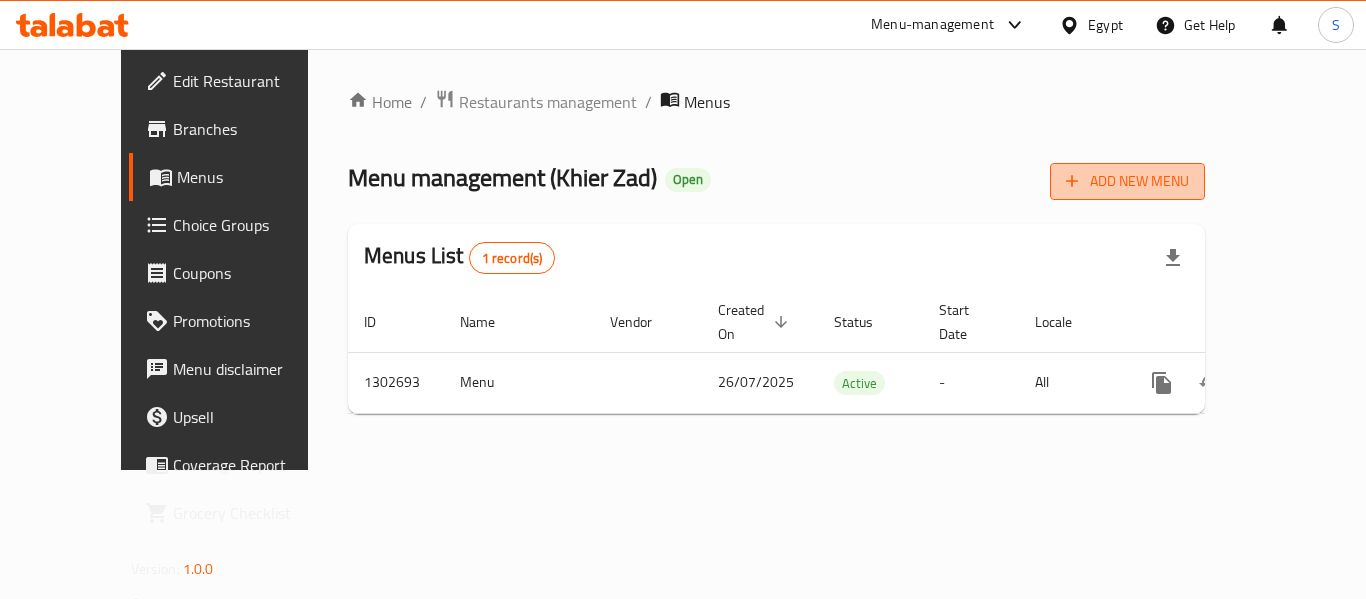 click on "Add New Menu" at bounding box center (1127, 181) 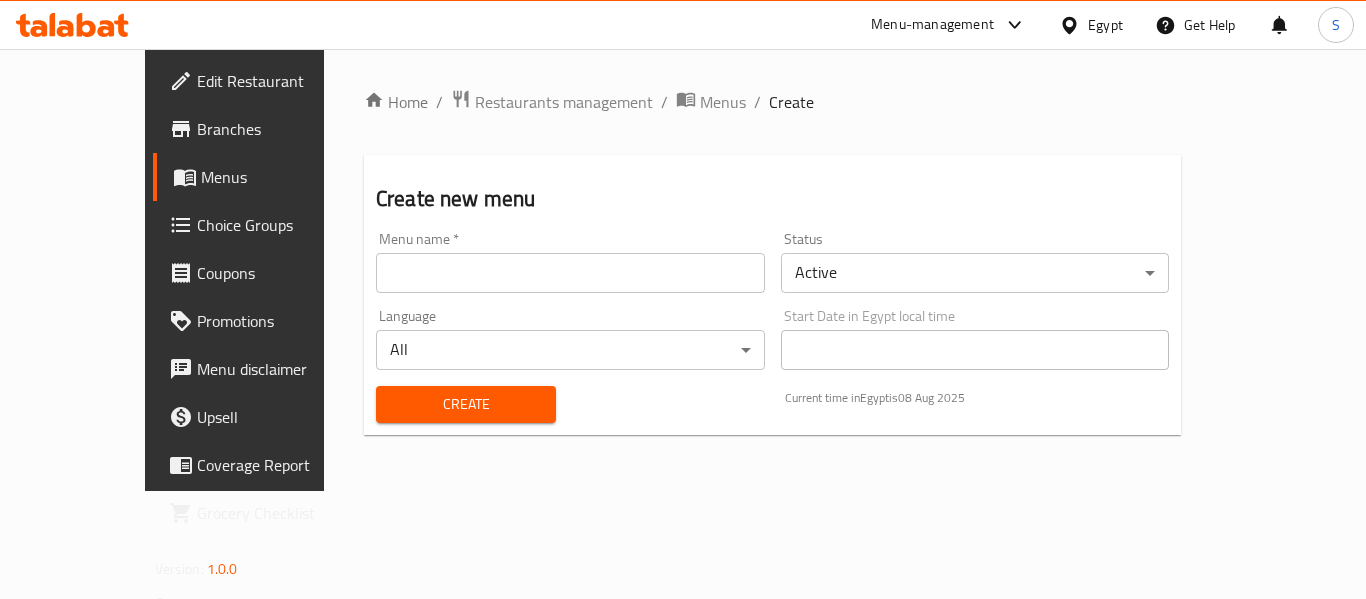 click at bounding box center [570, 273] 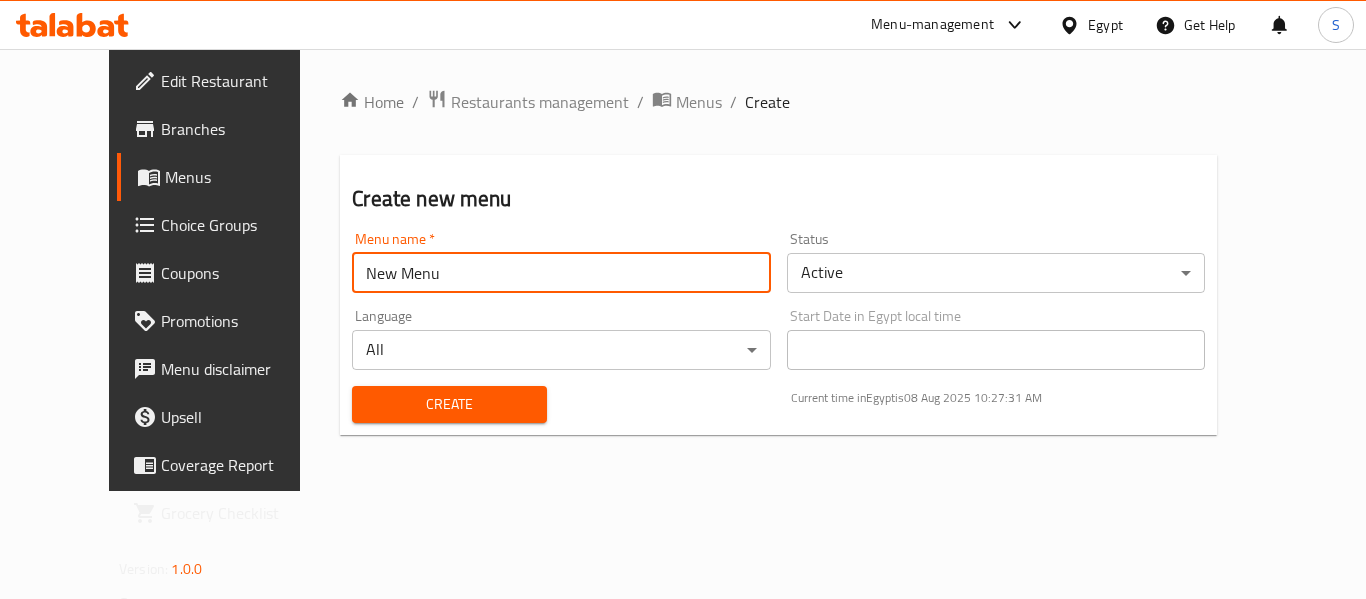 type on "New Menu" 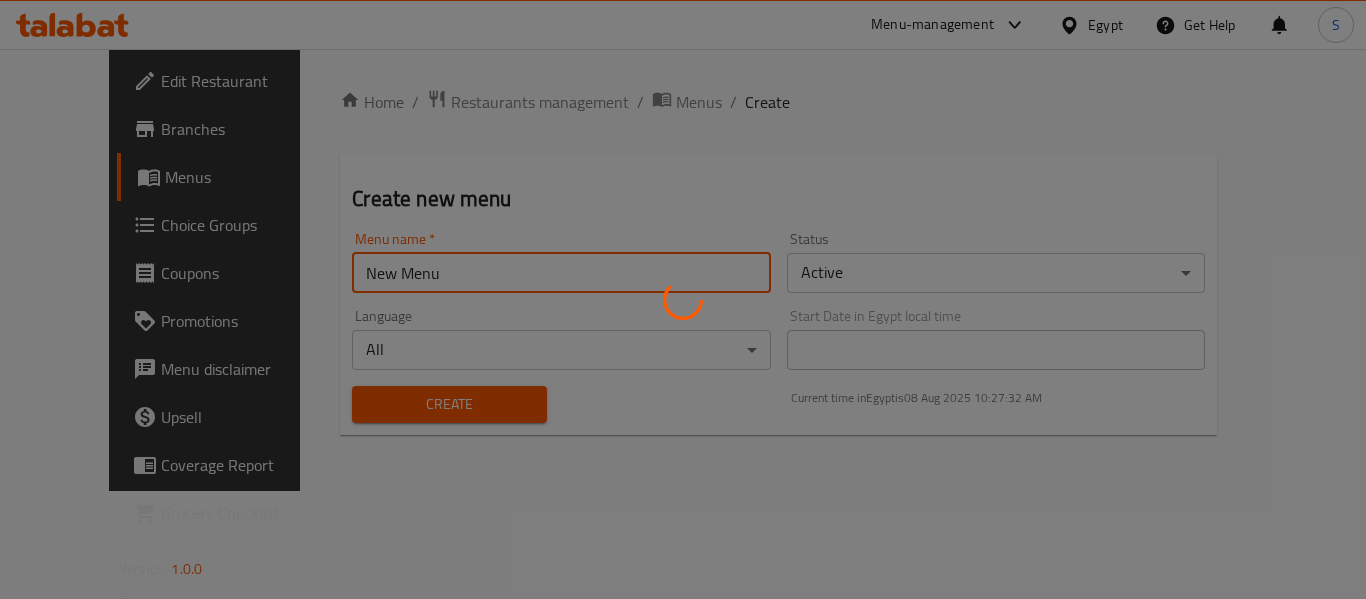 type 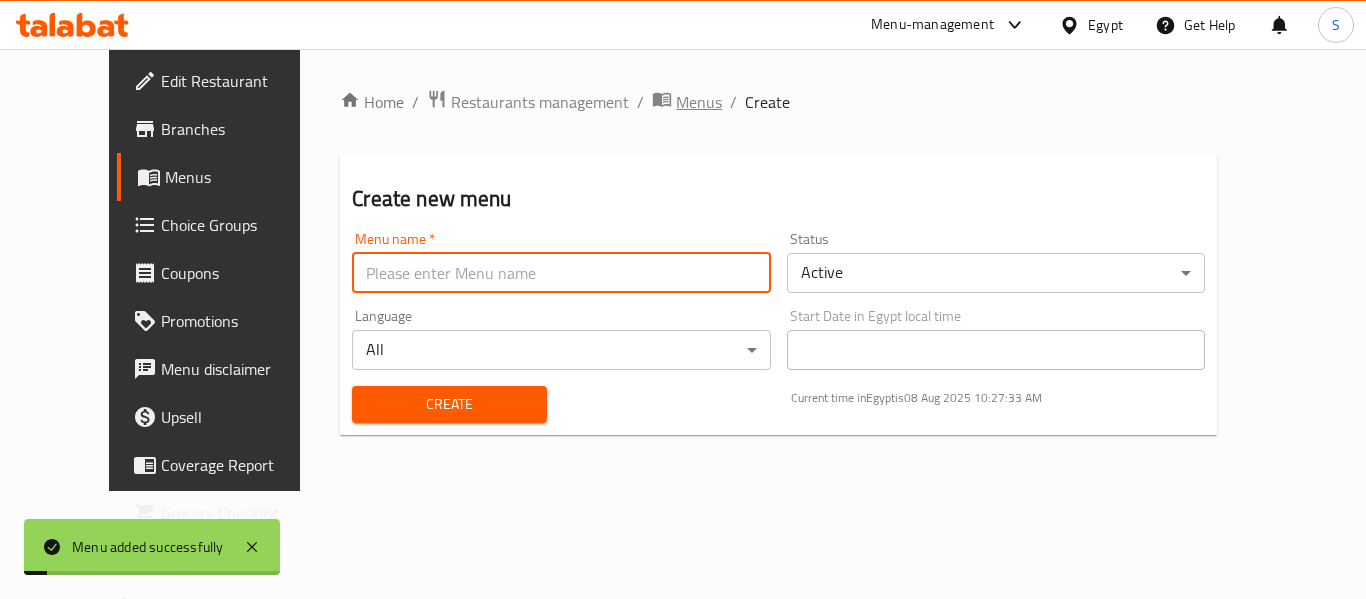 click on "Menus" at bounding box center (699, 102) 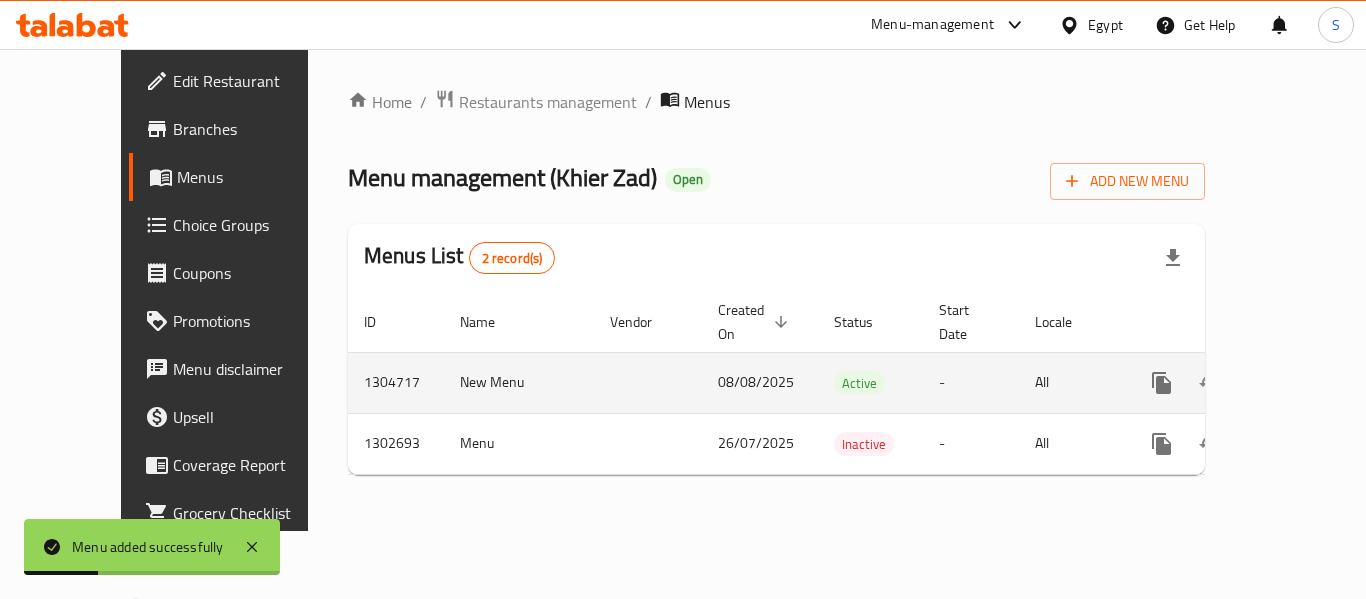 click 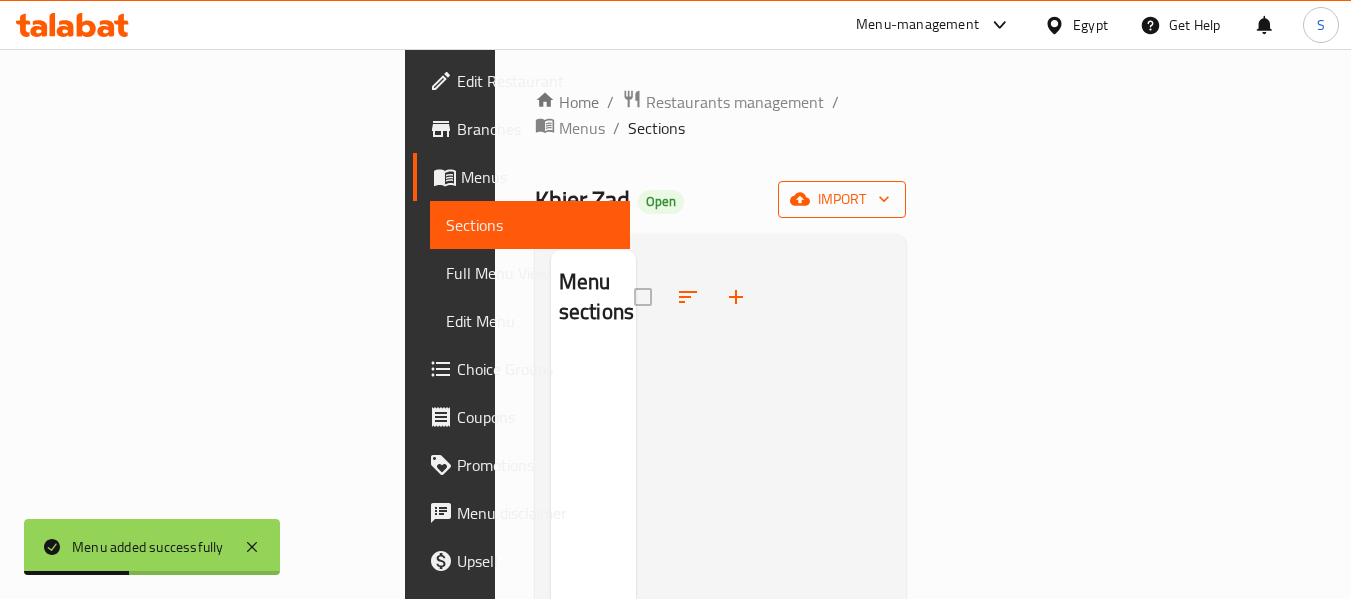 click on "import" at bounding box center [842, 199] 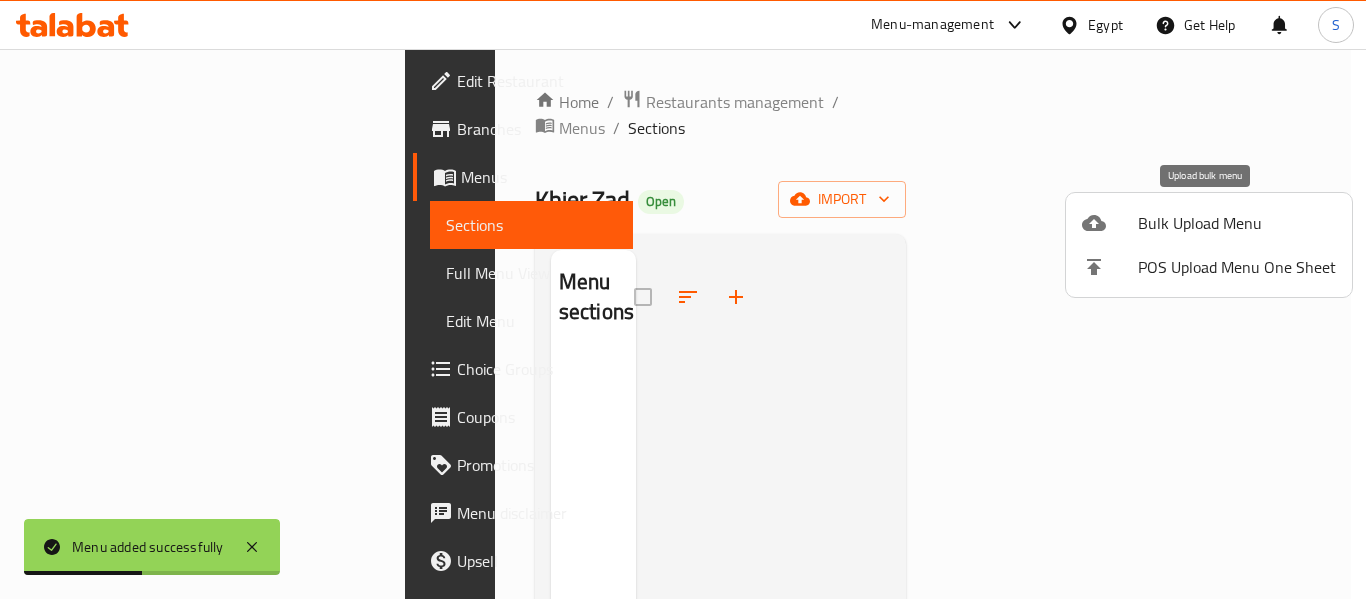 click on "Bulk Upload Menu" at bounding box center [1237, 223] 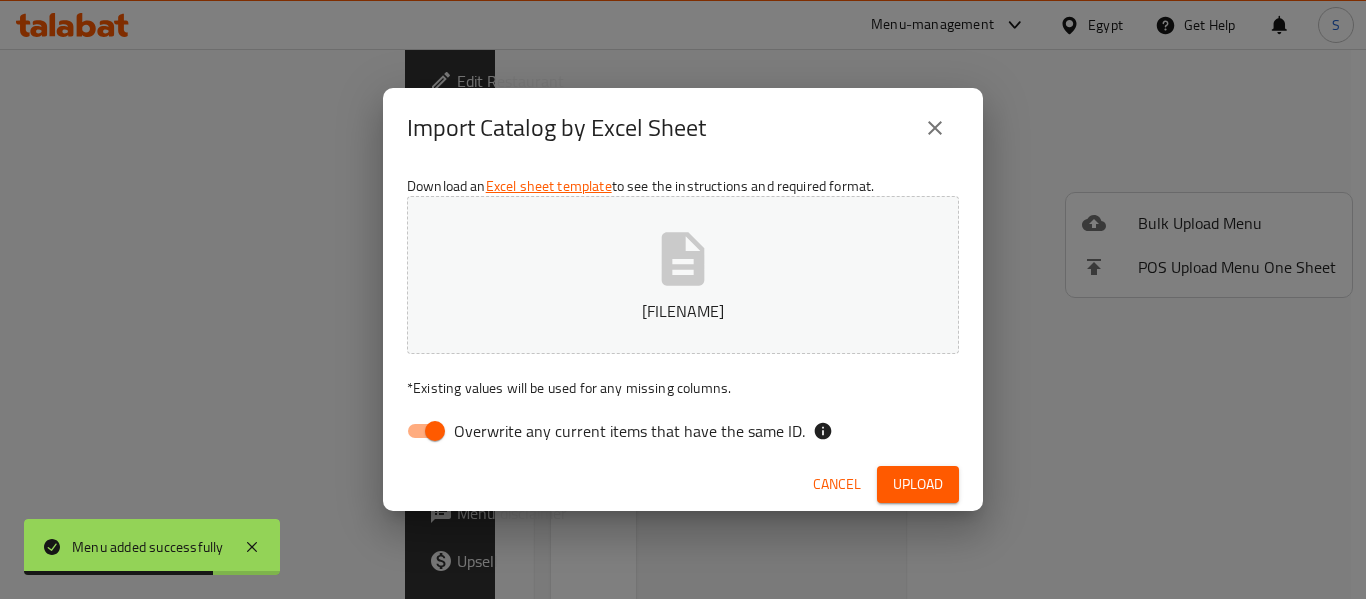 drag, startPoint x: 433, startPoint y: 432, endPoint x: 640, endPoint y: 456, distance: 208.38666 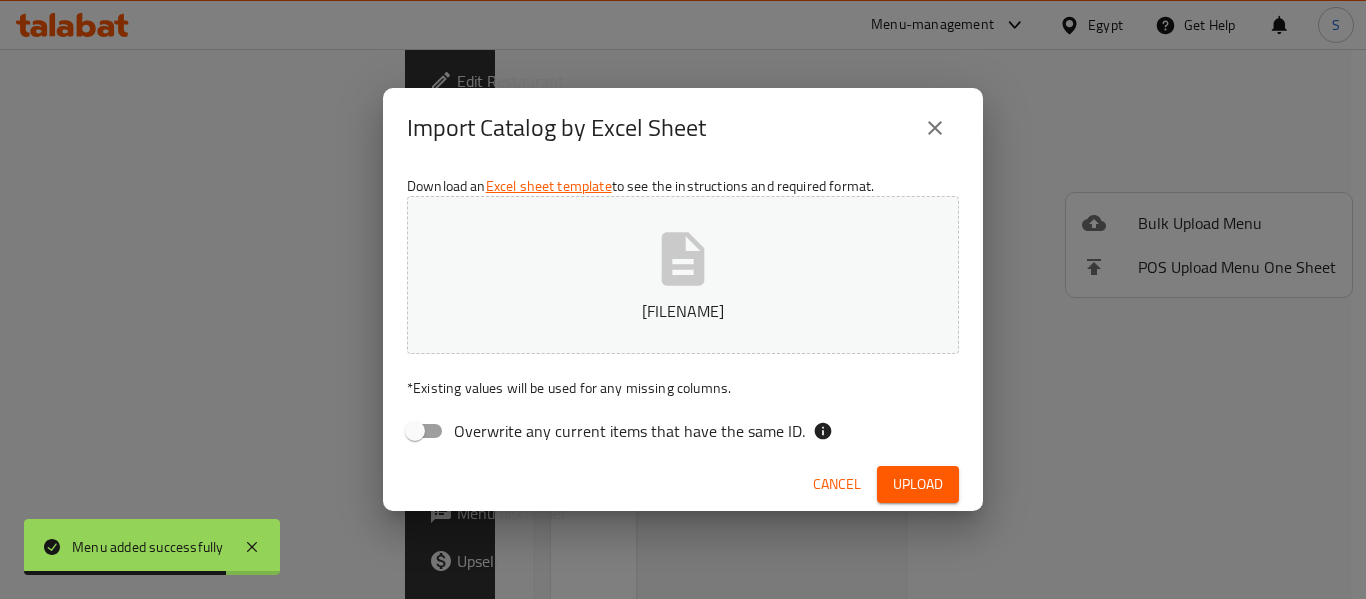 click on "Upload" at bounding box center [918, 484] 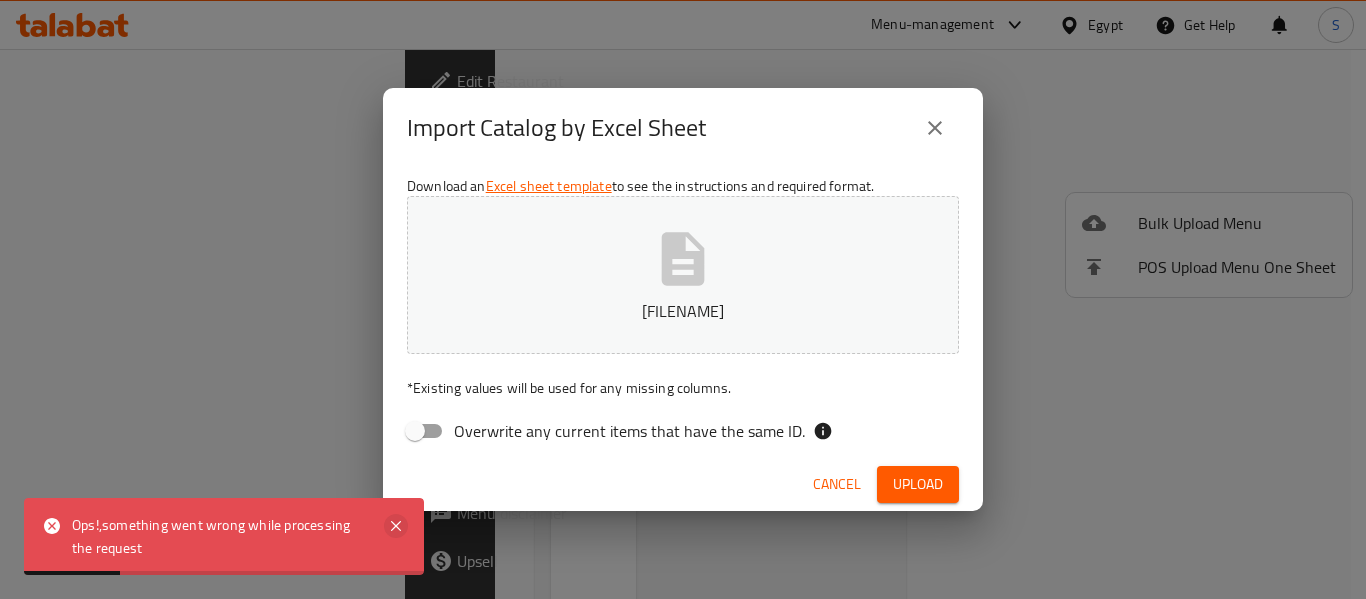 click 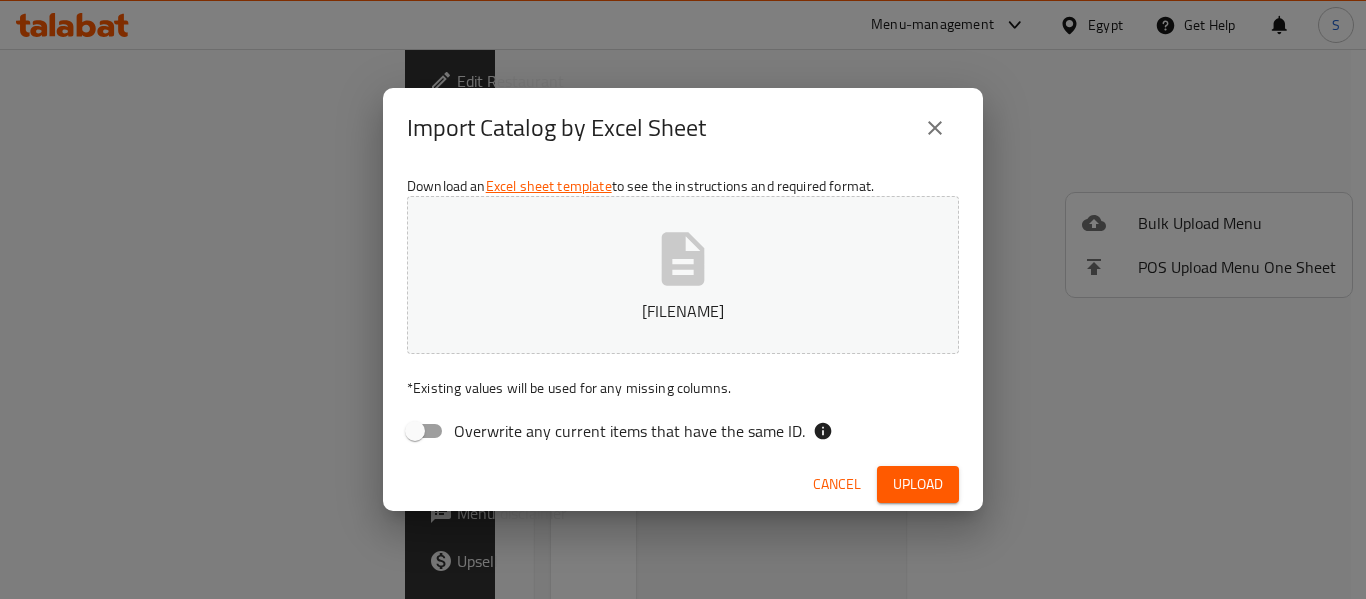 click on "Khier Zad_Menu_1_08-08-2025 (1).xlsx" at bounding box center [683, 275] 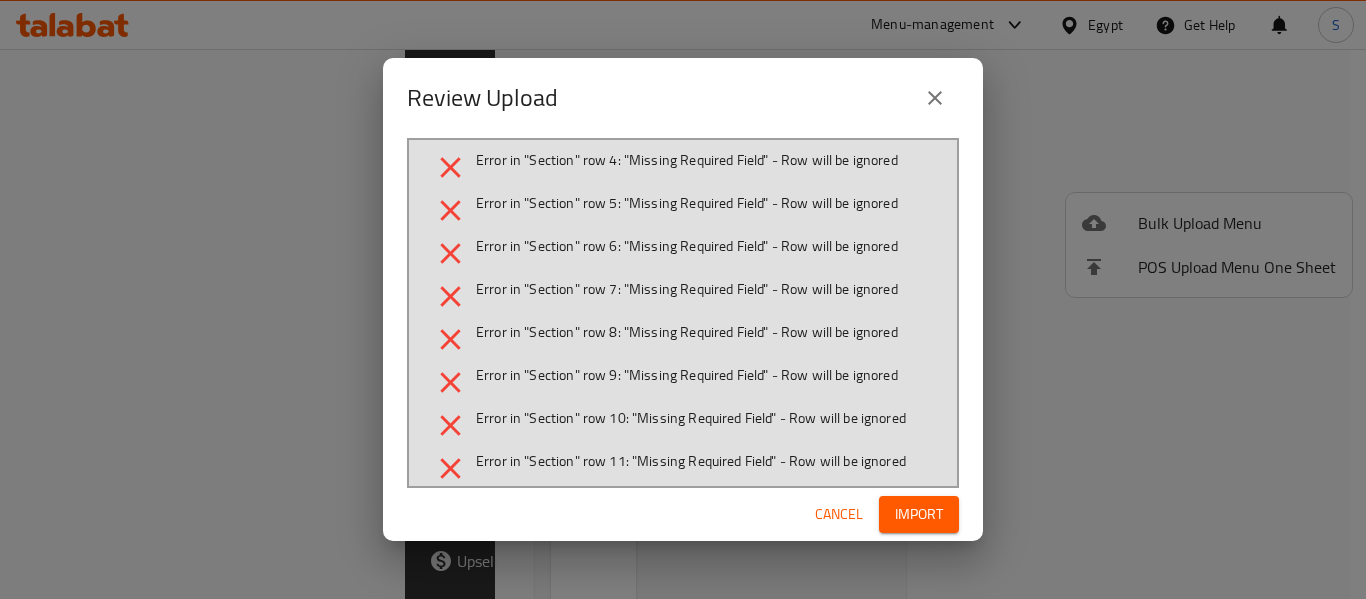 scroll, scrollTop: 194, scrollLeft: 0, axis: vertical 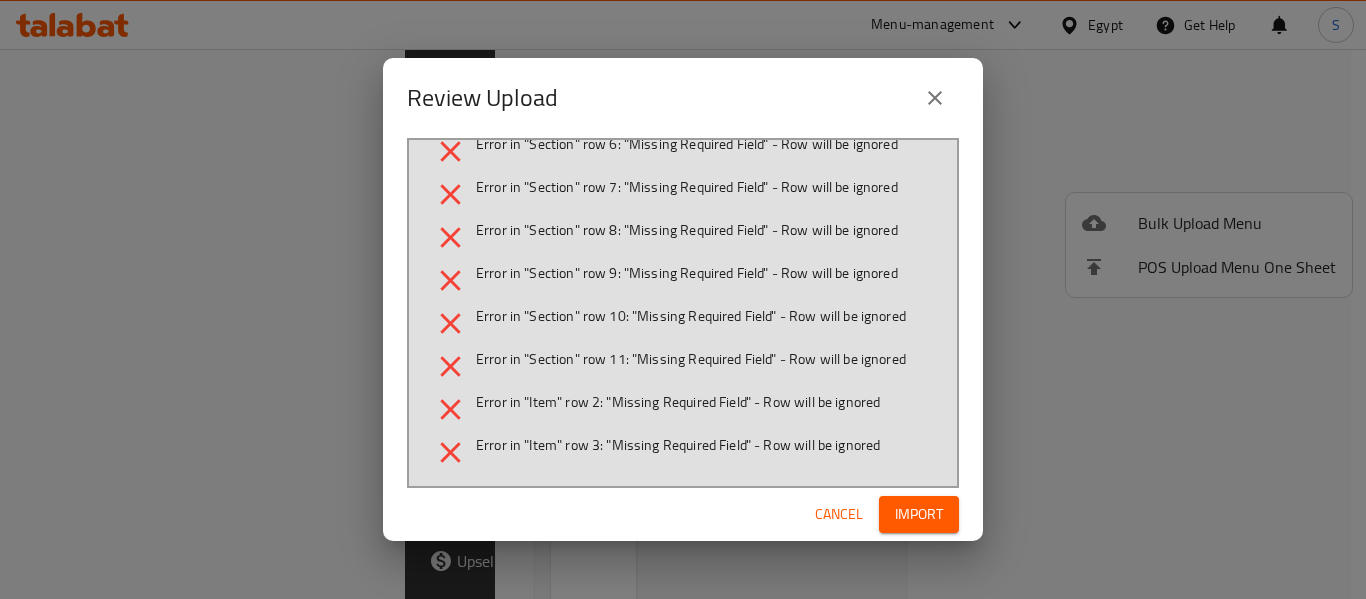 click on "Import" at bounding box center [919, 514] 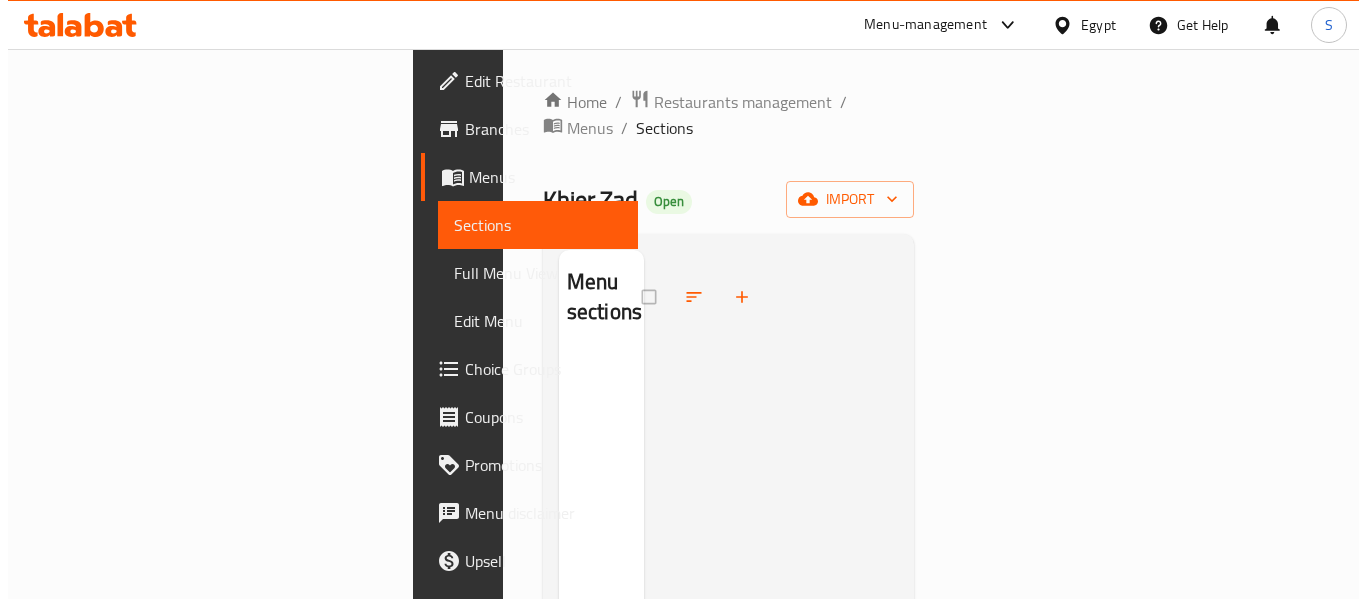scroll, scrollTop: 0, scrollLeft: 0, axis: both 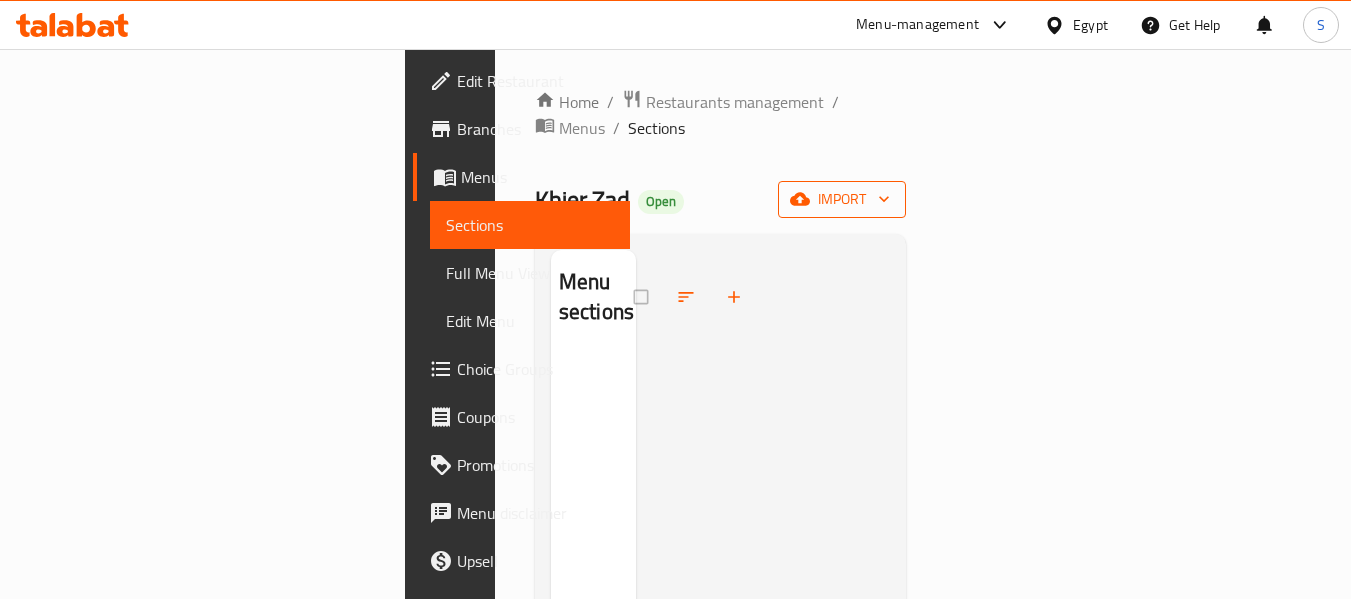 click on "import" at bounding box center [842, 199] 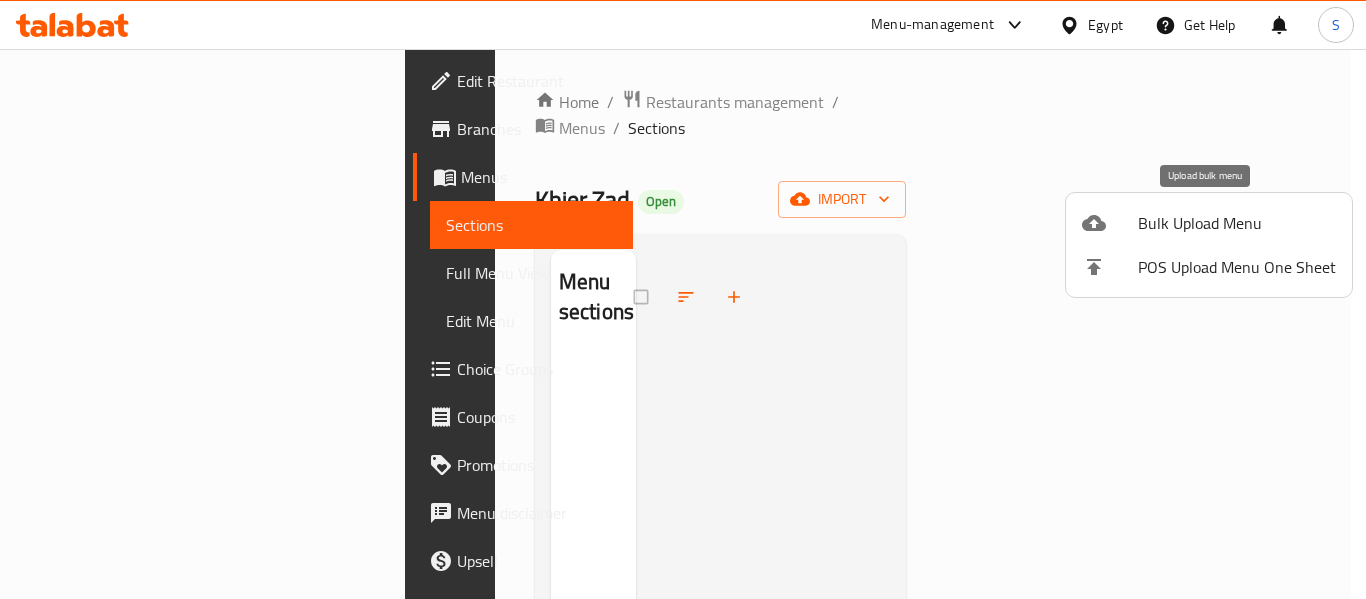 click on "Bulk Upload Menu" at bounding box center (1237, 223) 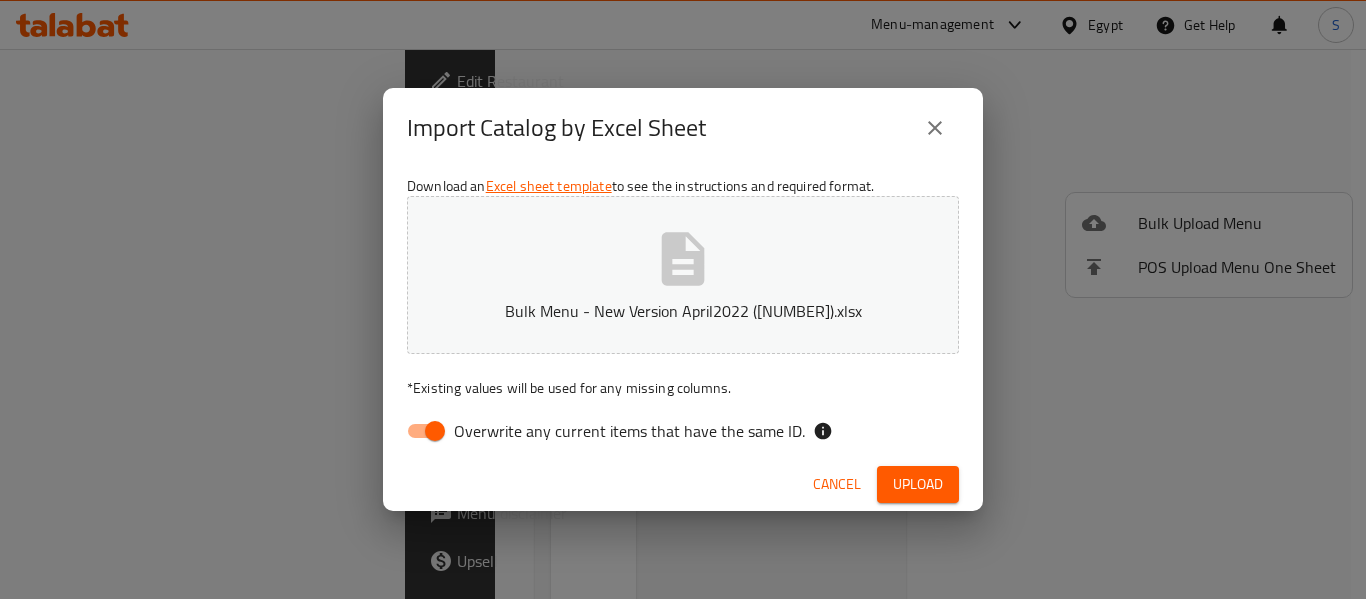 drag, startPoint x: 431, startPoint y: 418, endPoint x: 554, endPoint y: 437, distance: 124.45883 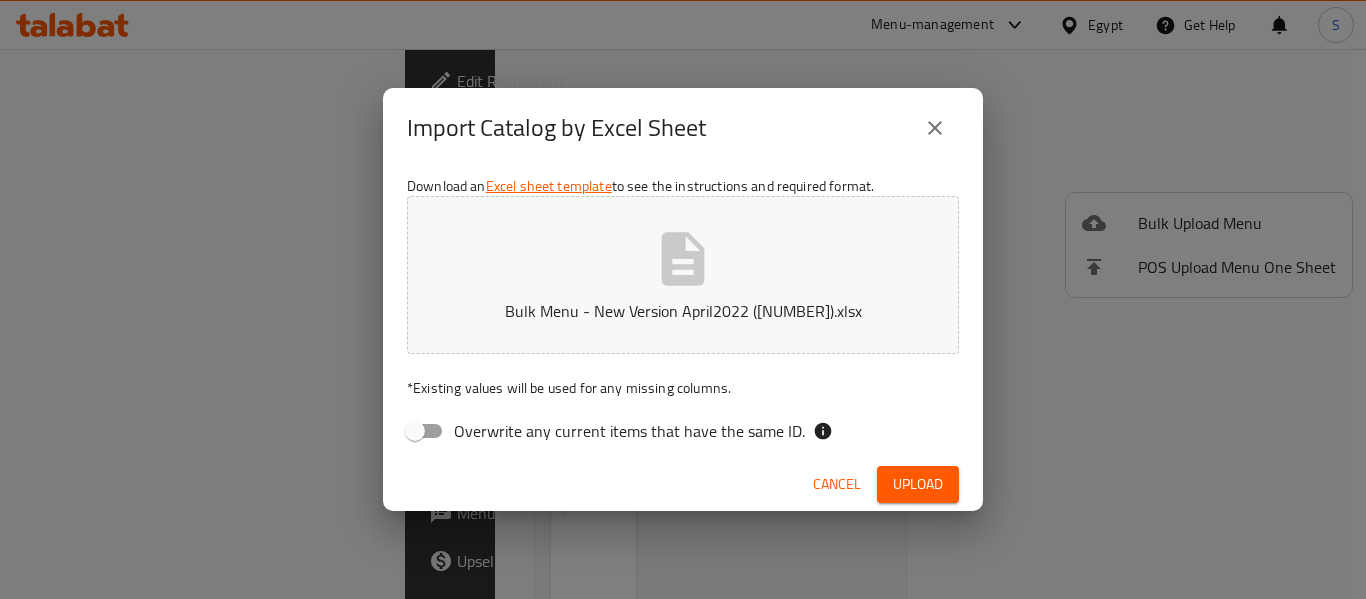 click on "Upload" at bounding box center [918, 484] 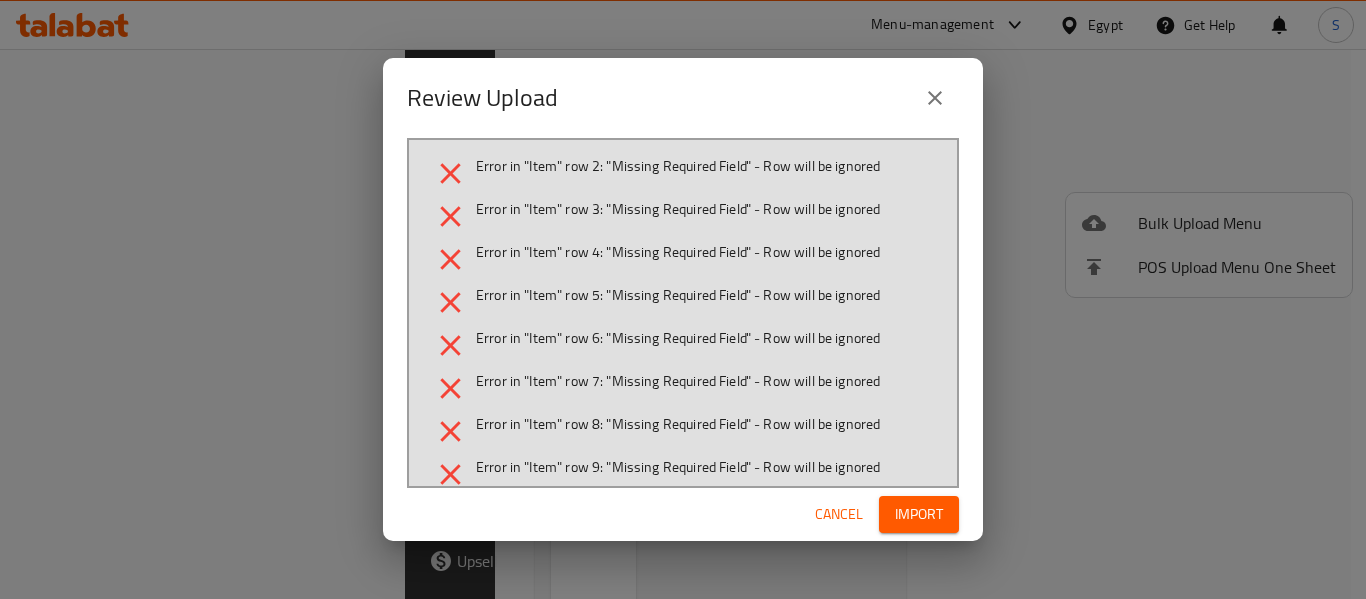 click at bounding box center (935, 98) 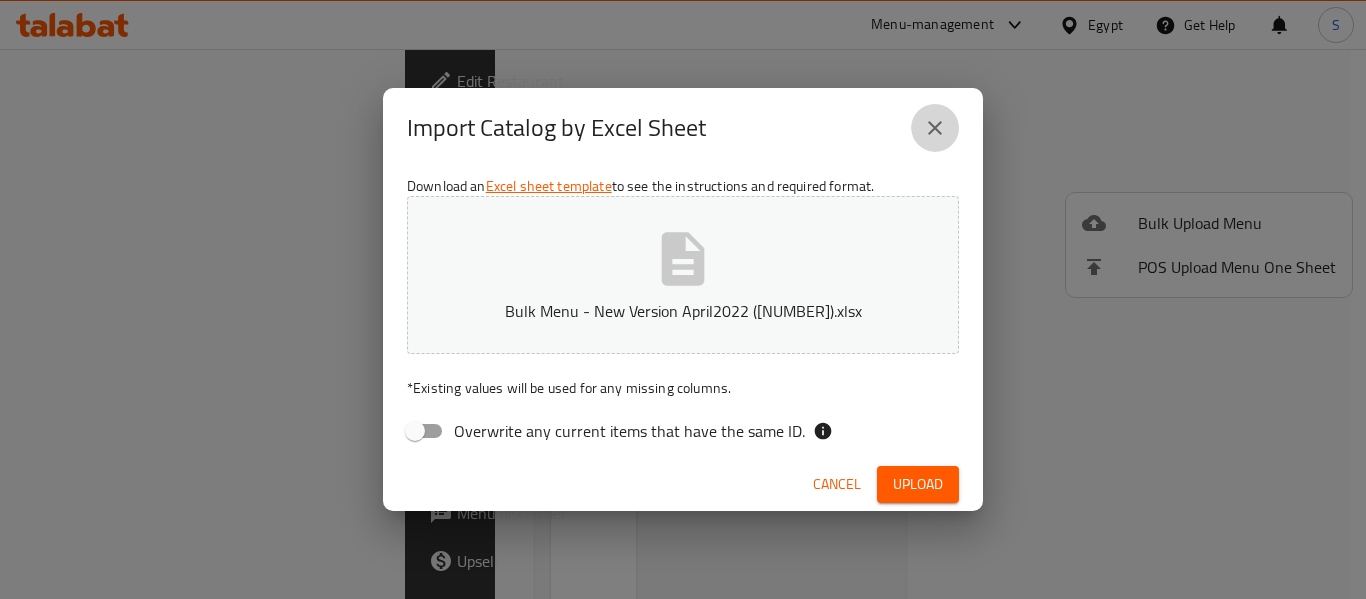 click at bounding box center (935, 128) 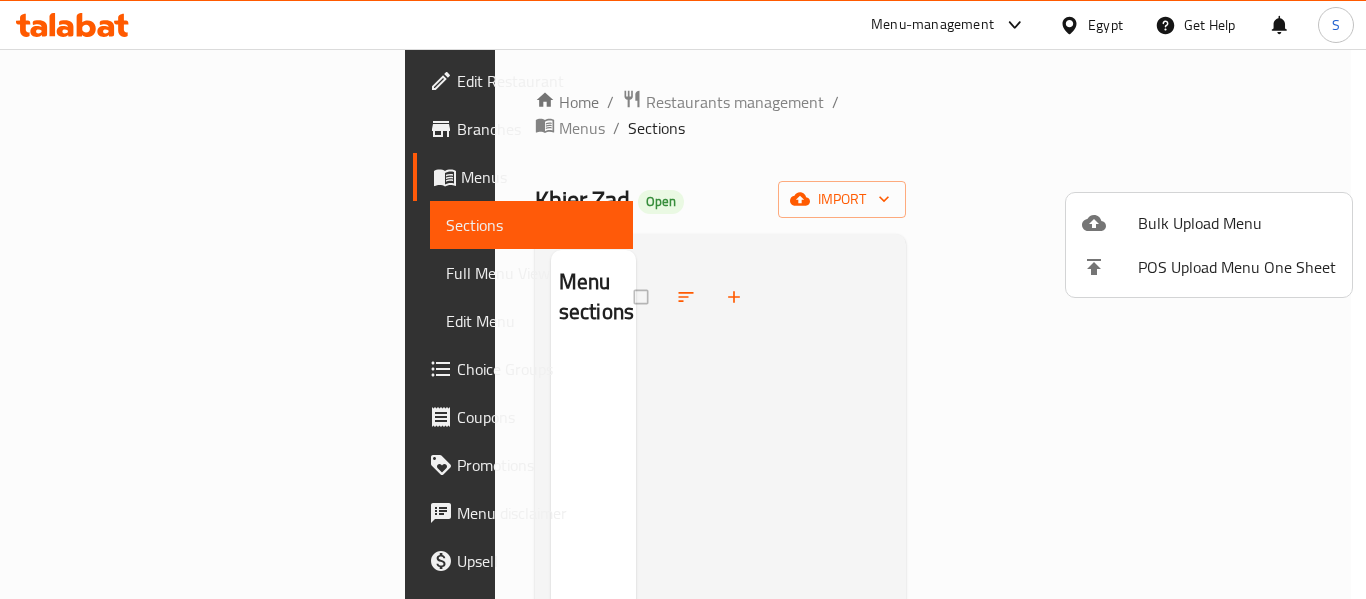 click at bounding box center (683, 299) 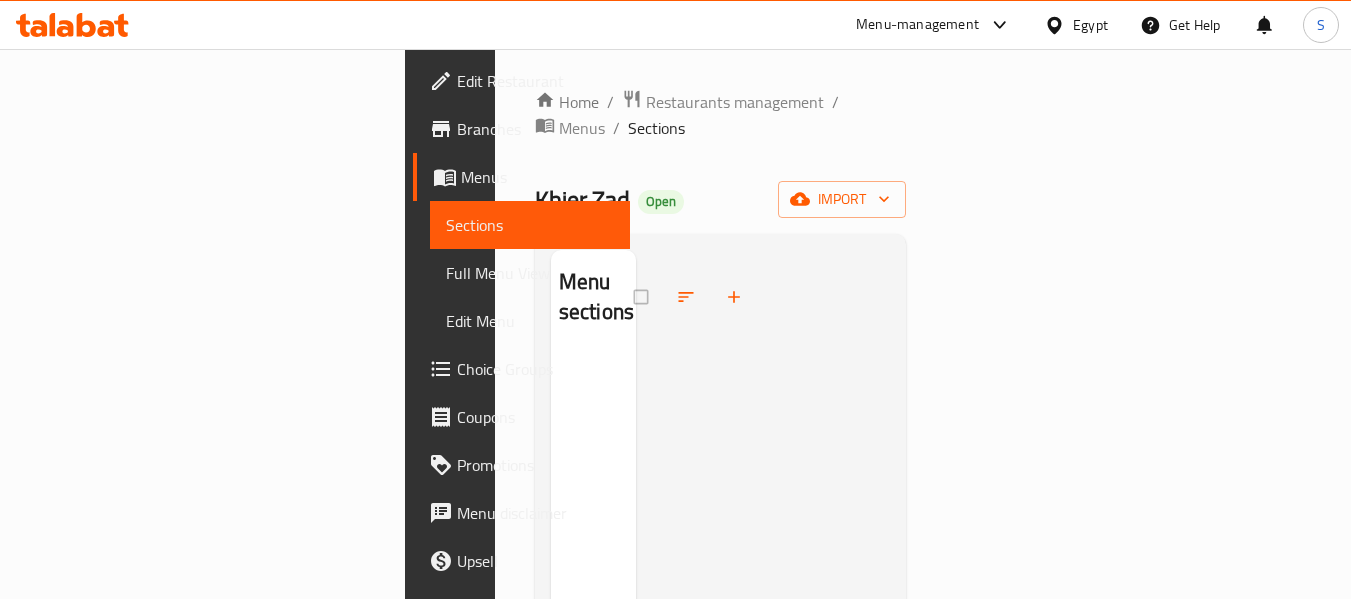 click on "Menus" at bounding box center (582, 128) 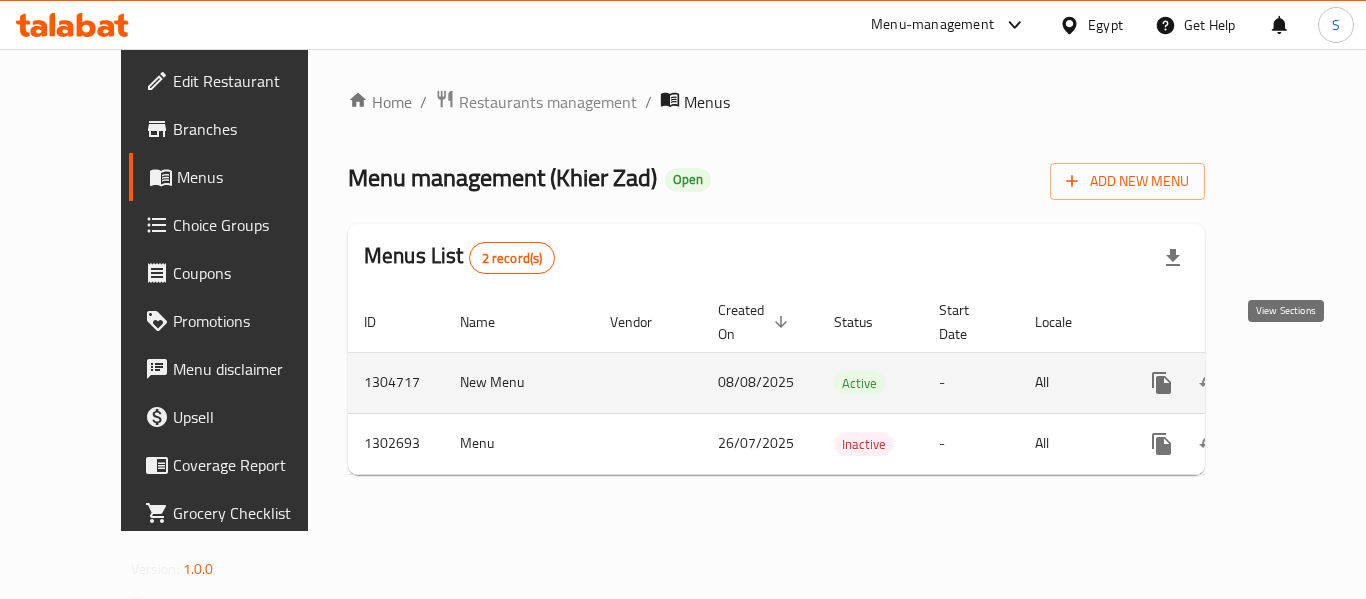click 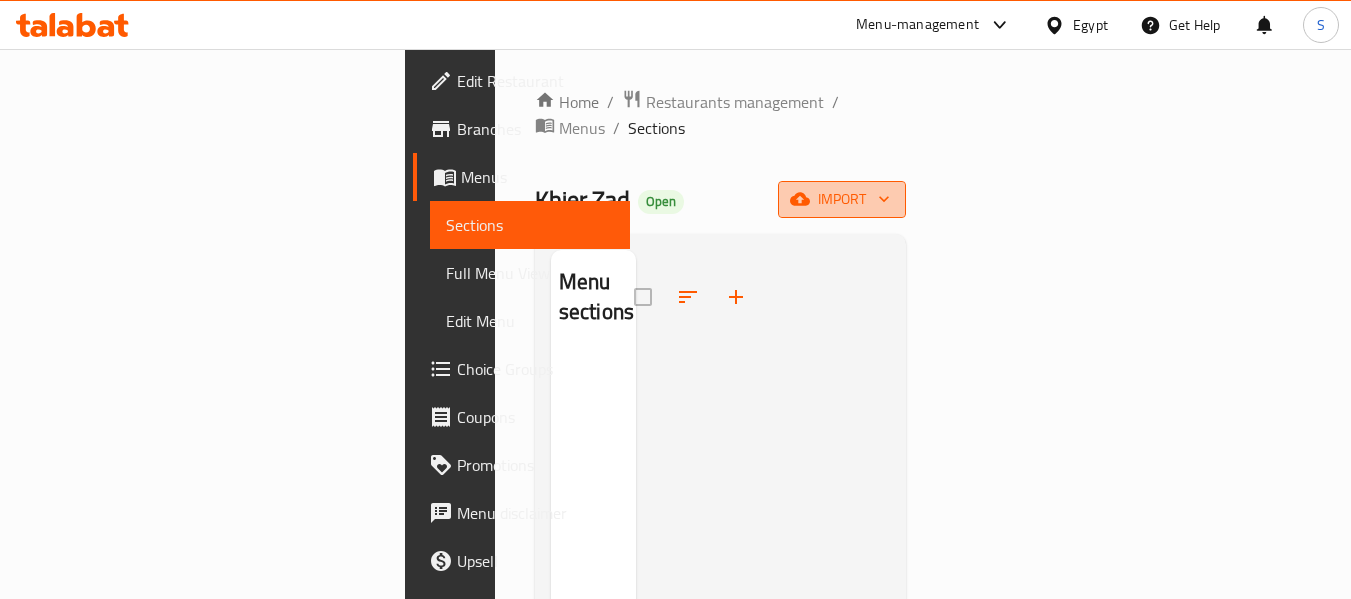 click on "import" at bounding box center (842, 199) 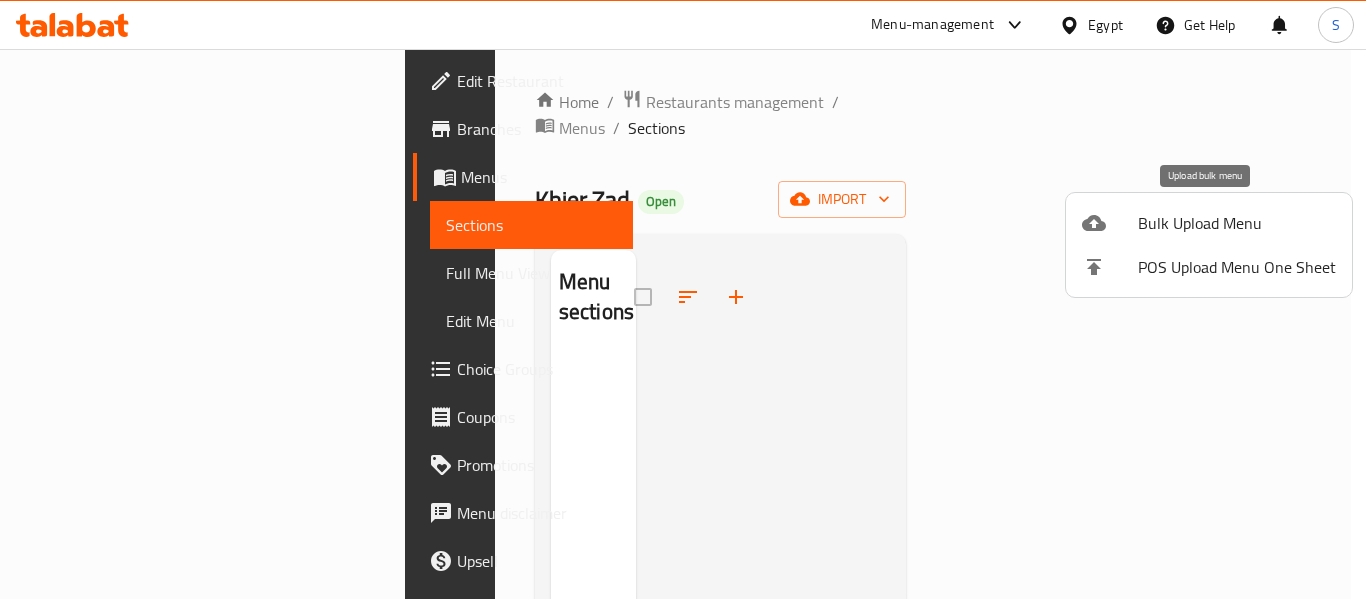 click on "Bulk Upload Menu" at bounding box center [1237, 223] 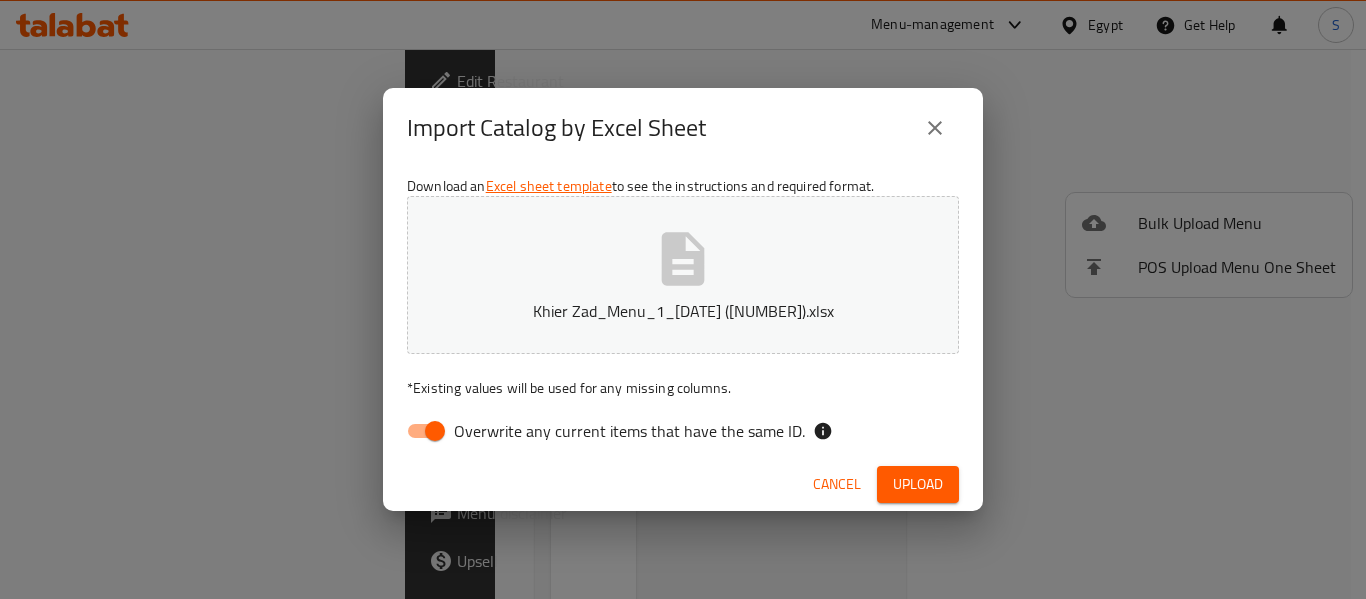 click on "Overwrite any current items that have the same ID." at bounding box center [629, 431] 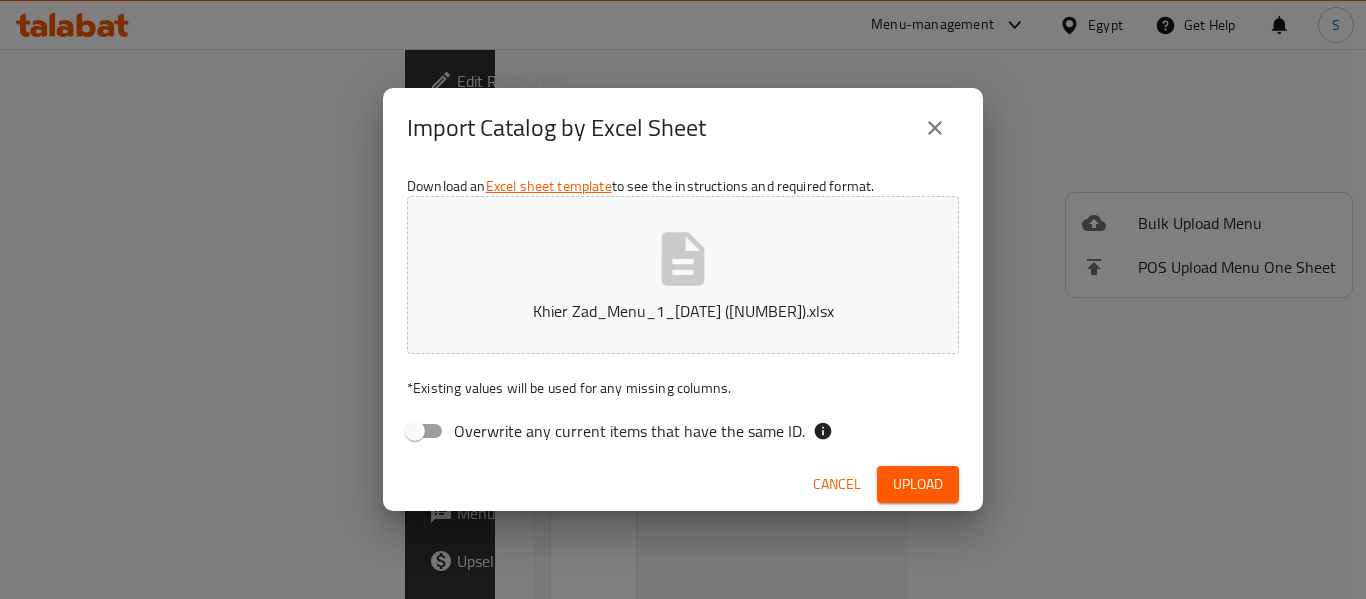 click on "Upload" at bounding box center [918, 484] 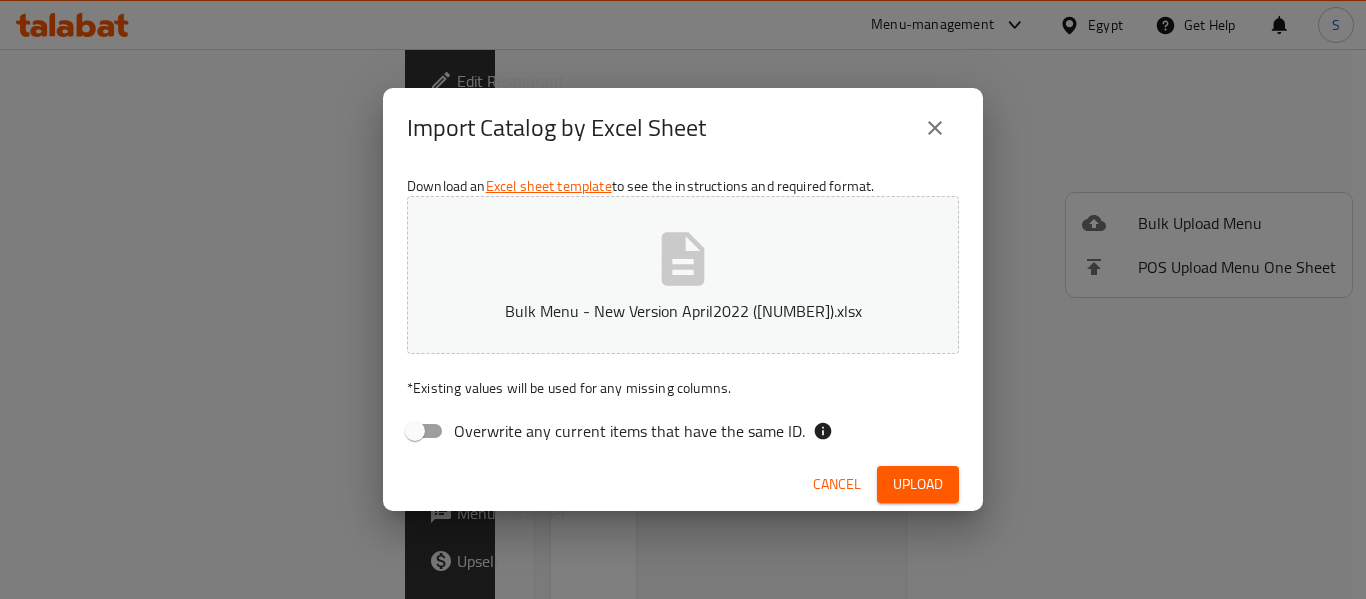 click on "Upload" at bounding box center (918, 484) 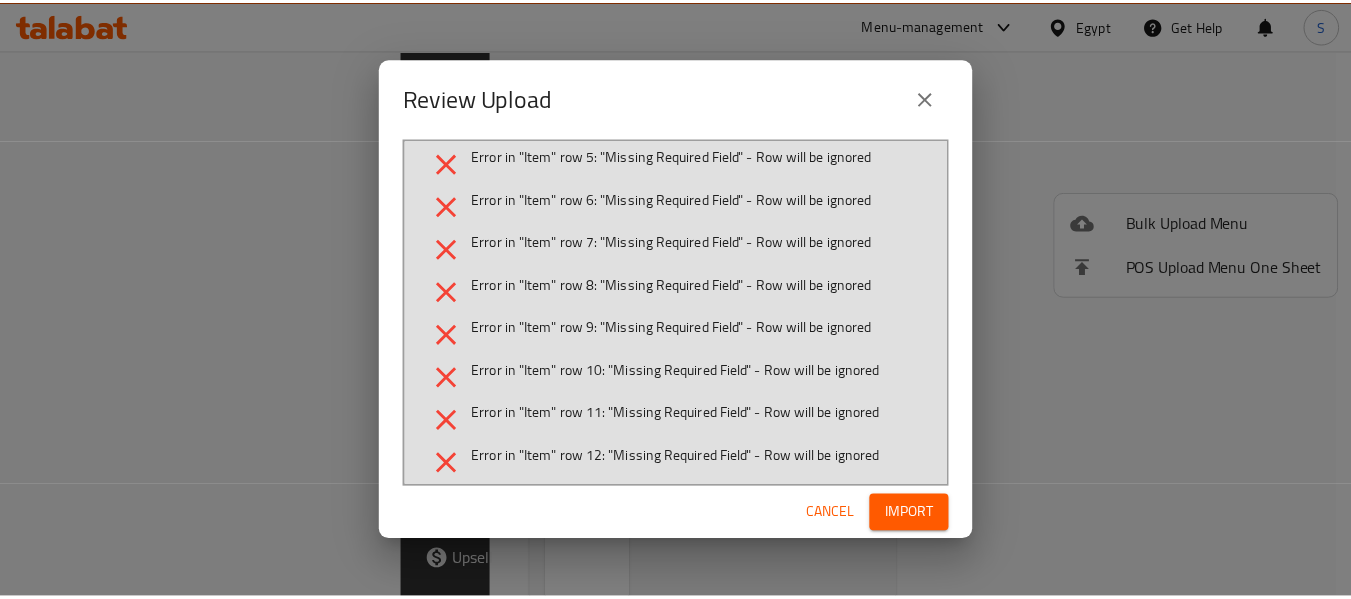 scroll, scrollTop: 0, scrollLeft: 0, axis: both 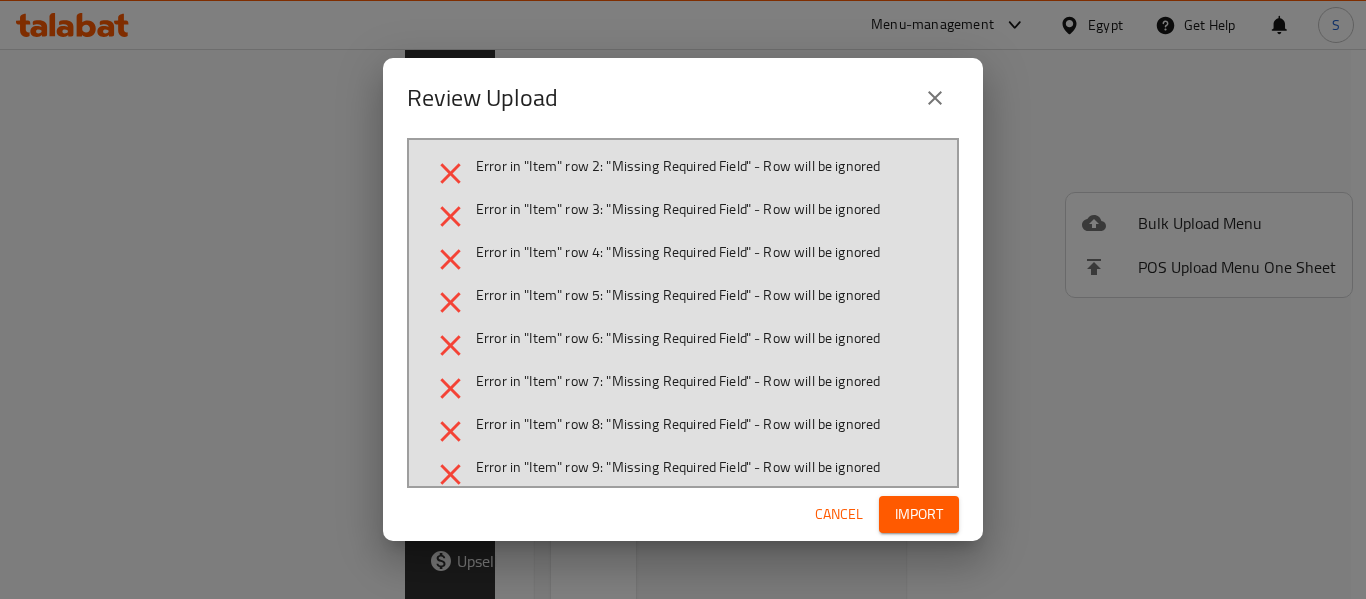 click 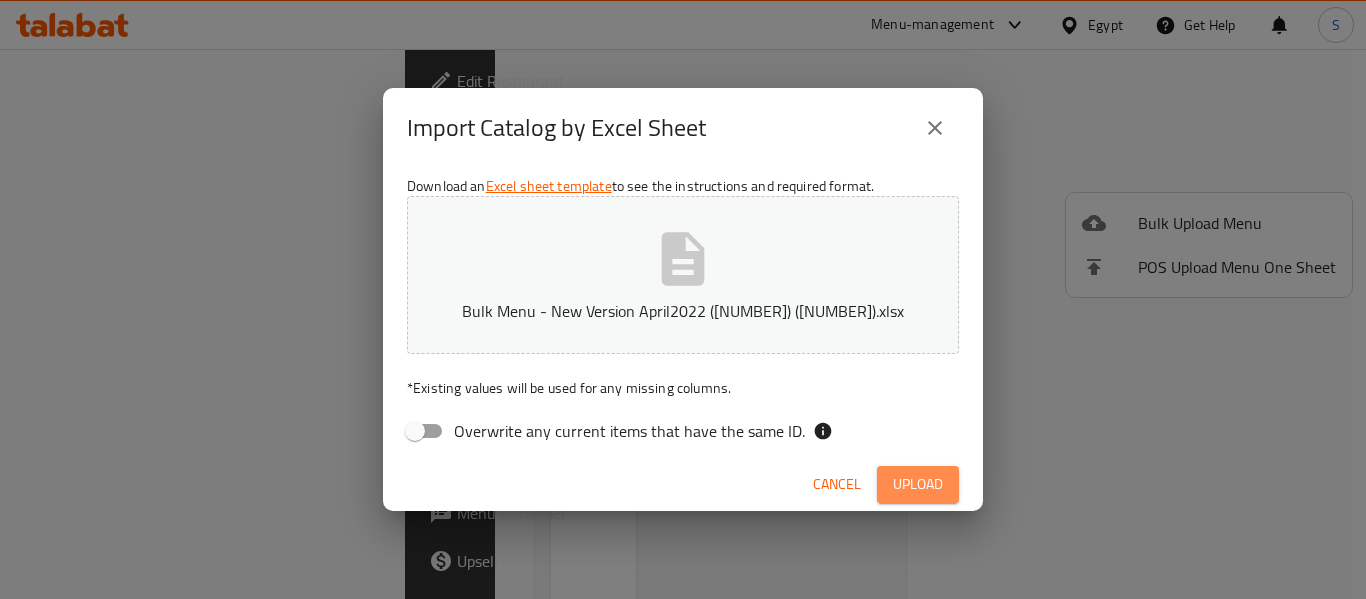 click on "Upload" at bounding box center (918, 484) 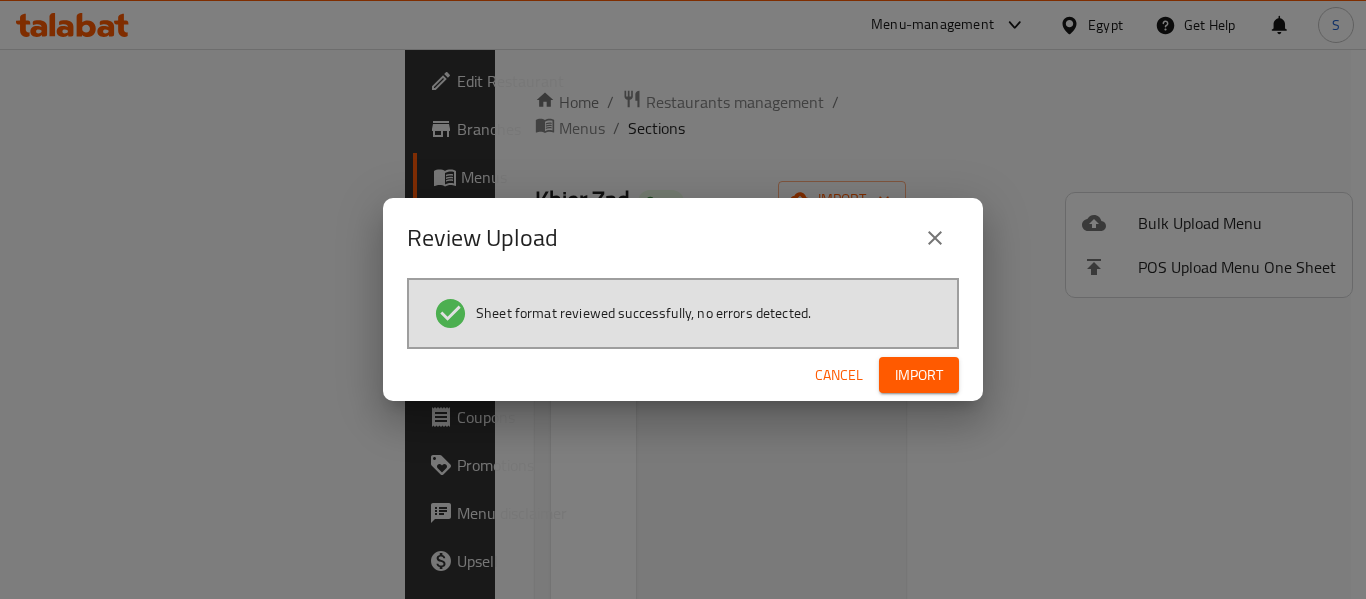 click on "Import" at bounding box center [919, 375] 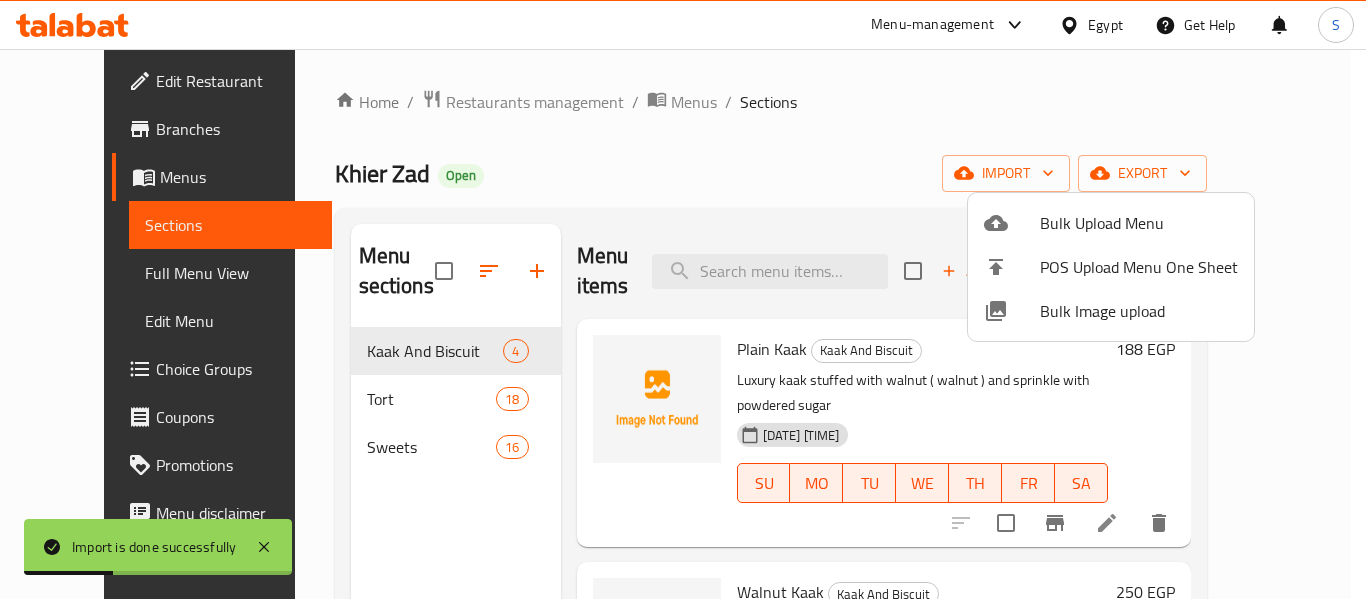 click at bounding box center [683, 299] 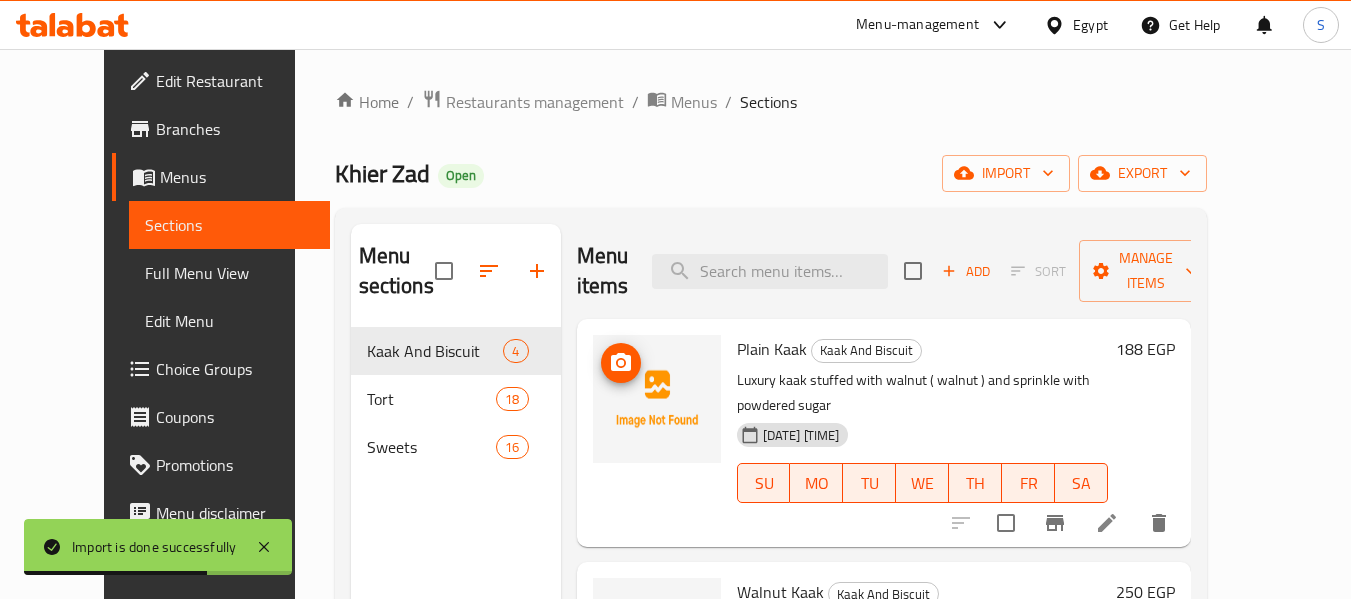 scroll, scrollTop: 295, scrollLeft: 0, axis: vertical 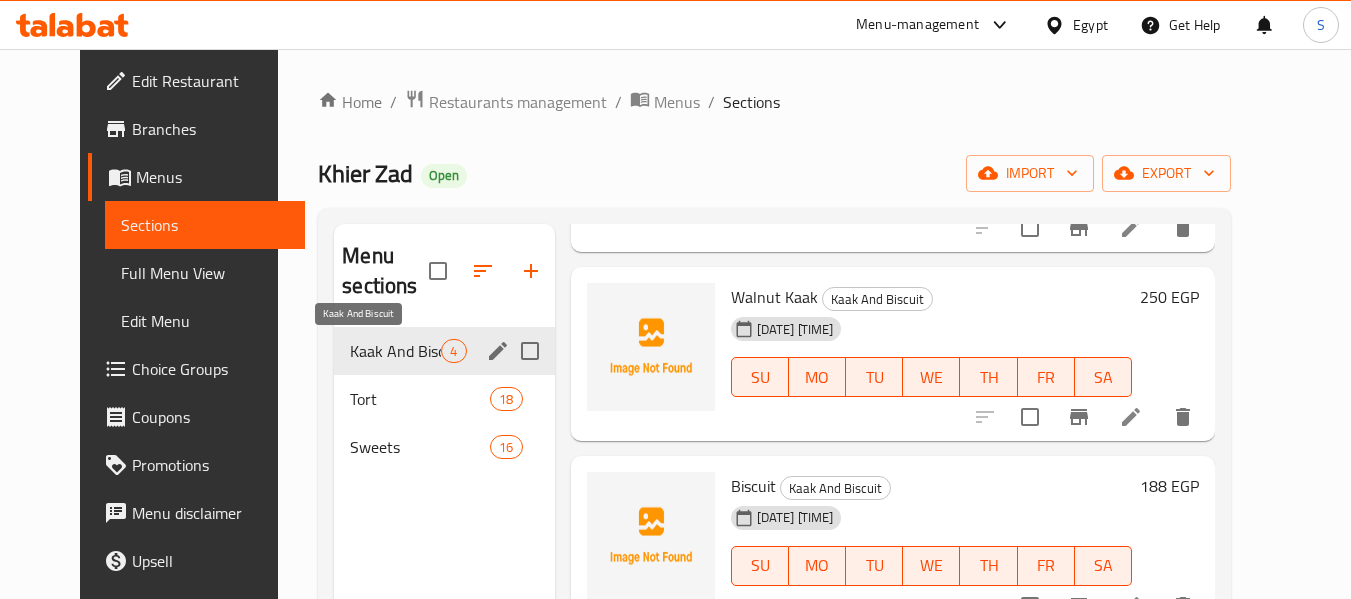 click on "Kaak And Biscuit" at bounding box center [395, 351] 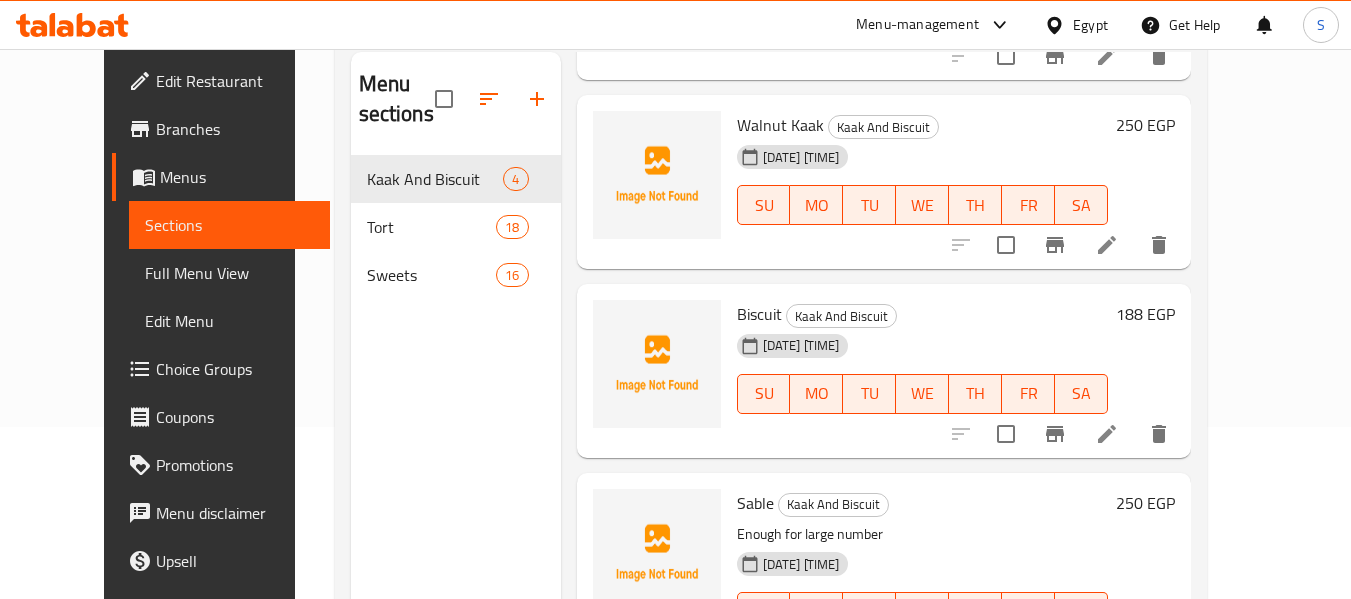 scroll, scrollTop: 280, scrollLeft: 0, axis: vertical 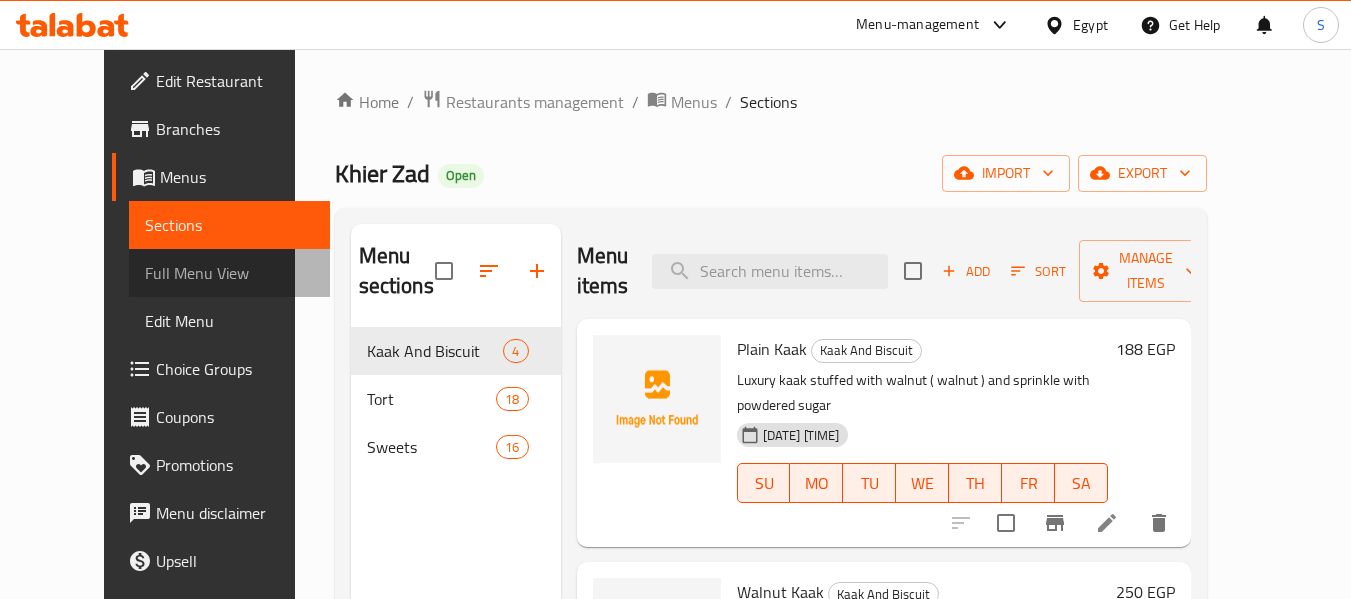 click on "Full Menu View" at bounding box center [229, 273] 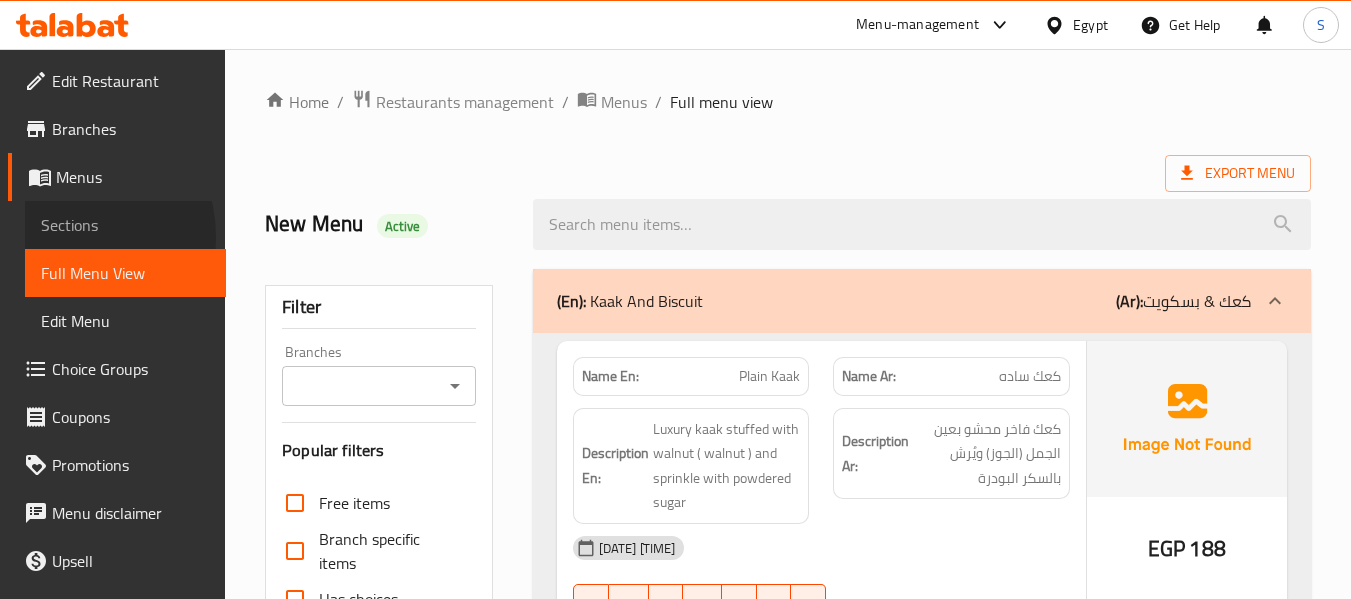 click on "Sections" at bounding box center (125, 225) 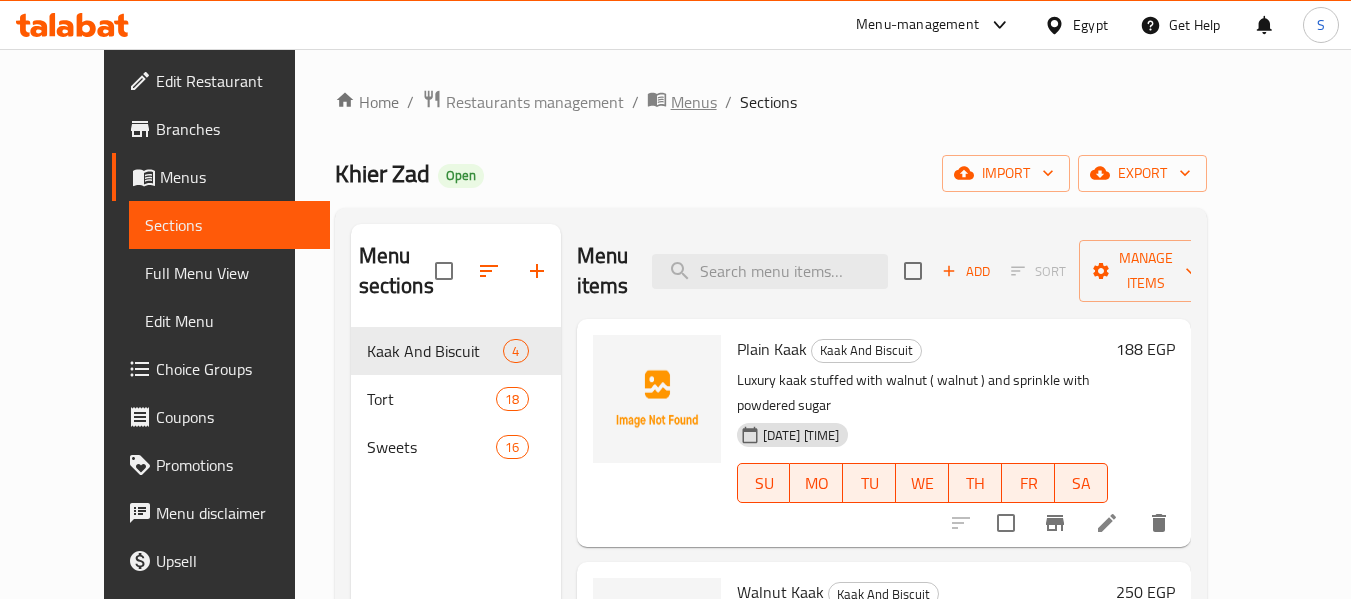 click on "Menus" at bounding box center (694, 102) 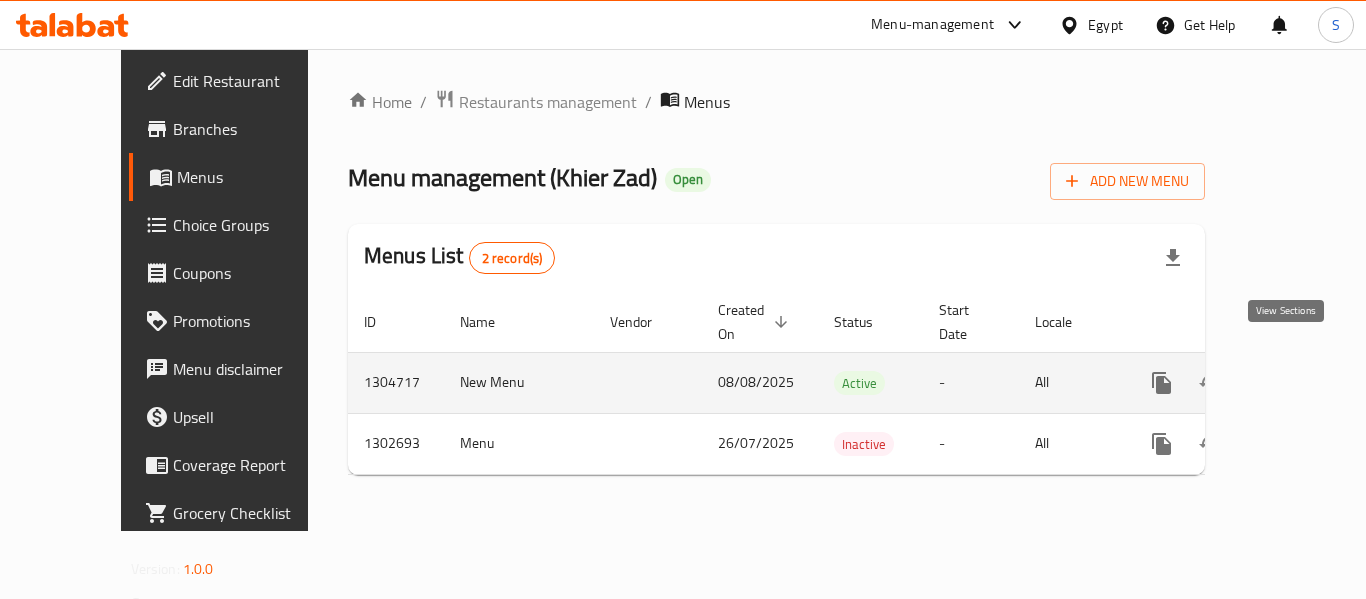 click 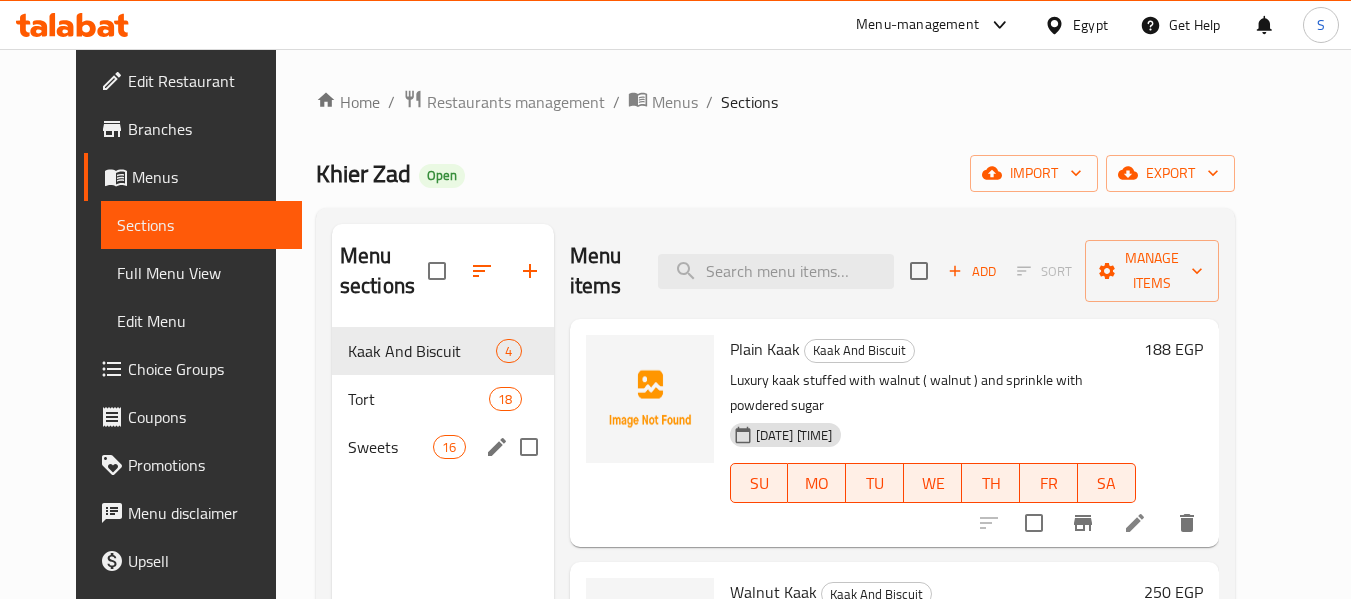 click on "Sweets" at bounding box center [390, 447] 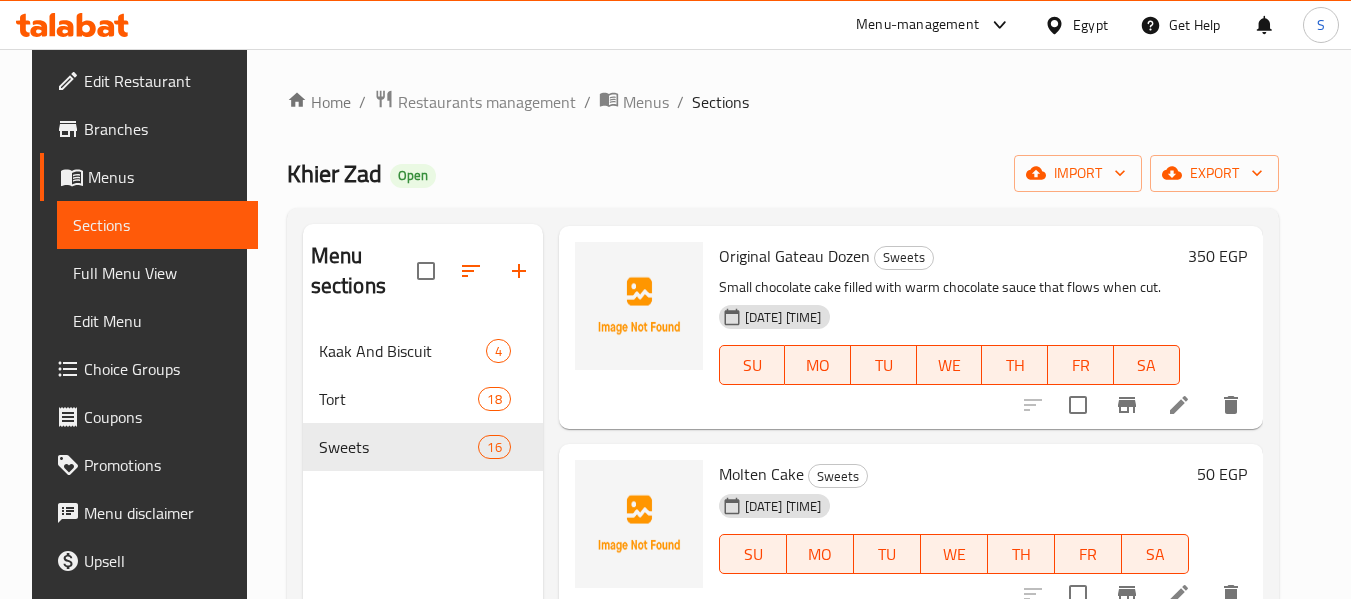 scroll, scrollTop: 2947, scrollLeft: 0, axis: vertical 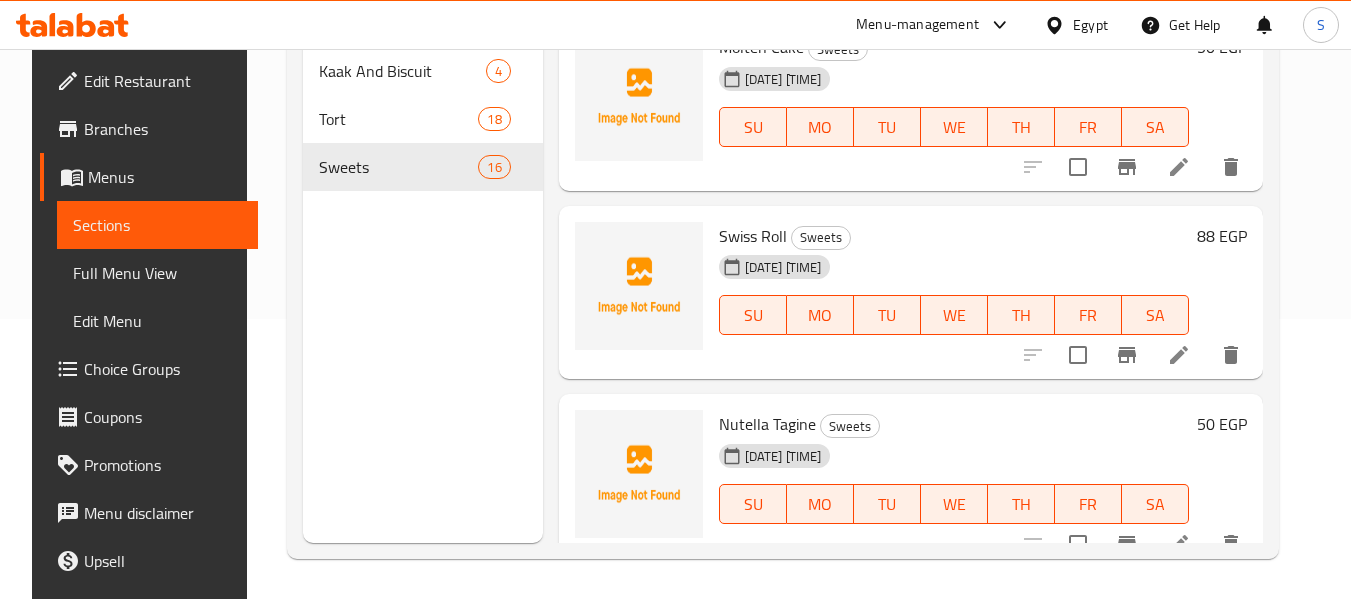 click on "Nutella Tagine" at bounding box center (767, 424) 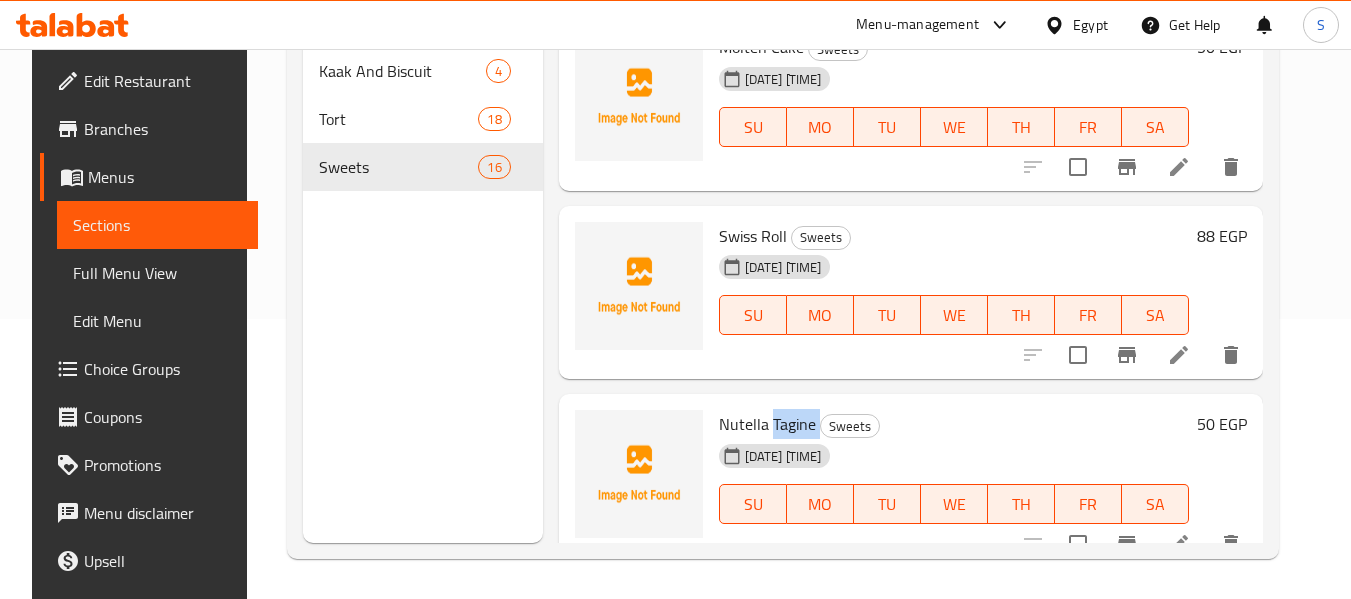 click on "Nutella Tagine" at bounding box center [767, 424] 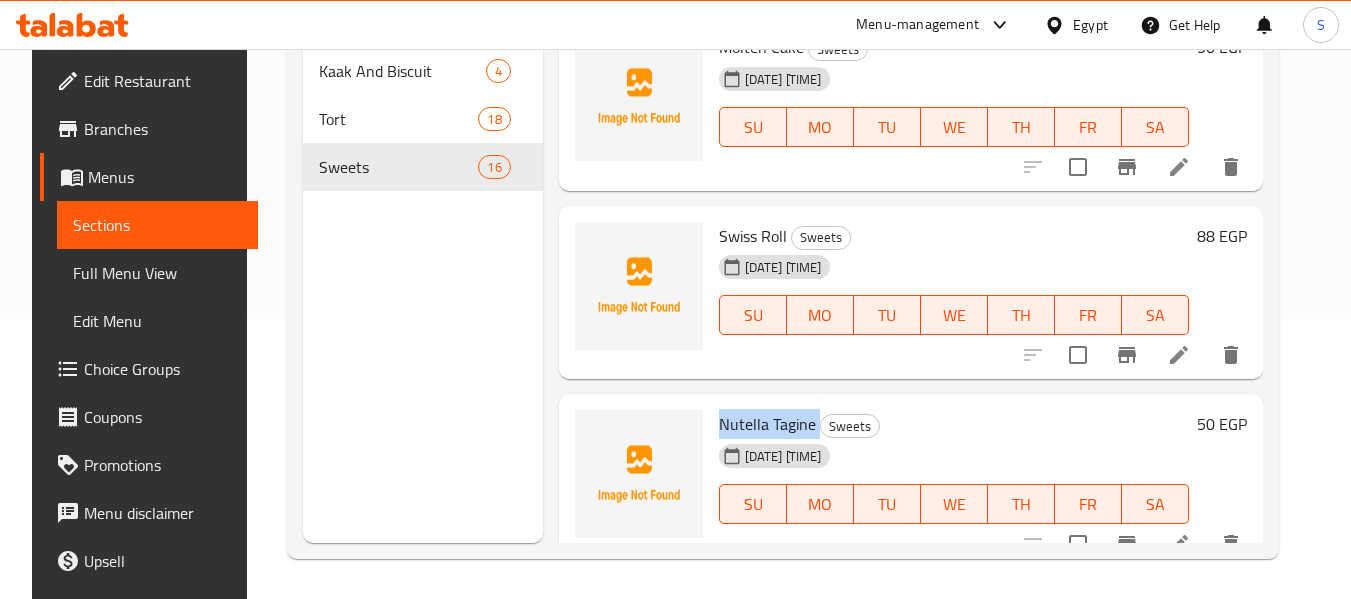click on "Nutella Tagine" at bounding box center (767, 424) 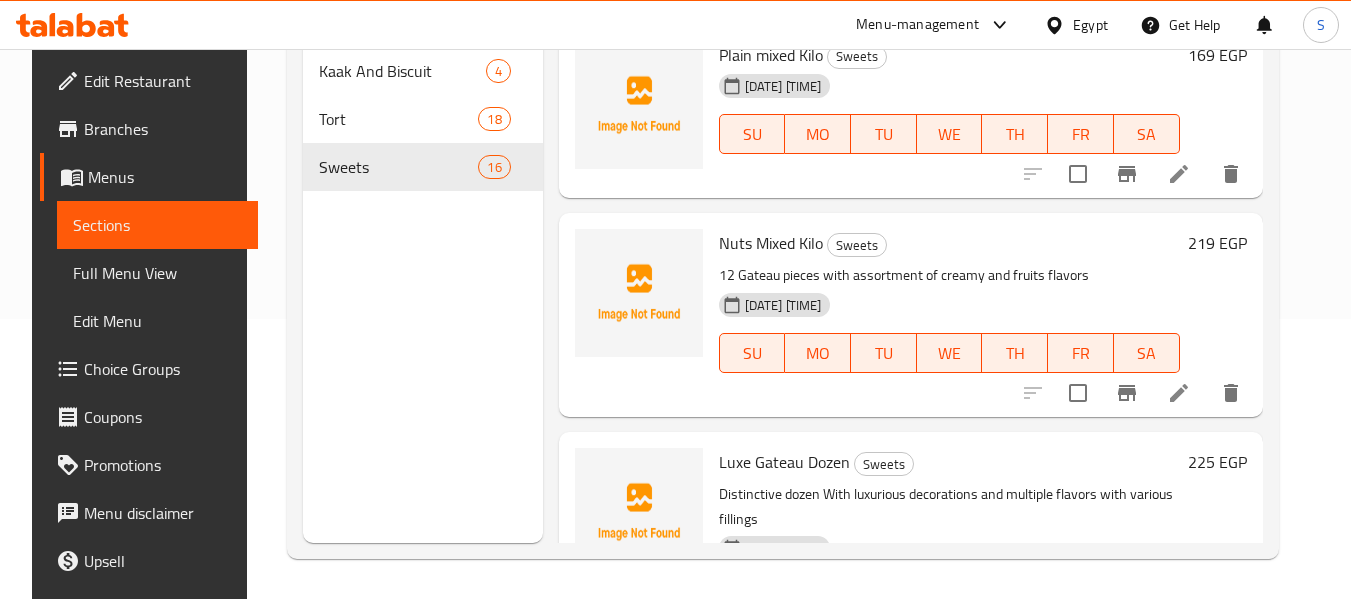 scroll, scrollTop: 0, scrollLeft: 0, axis: both 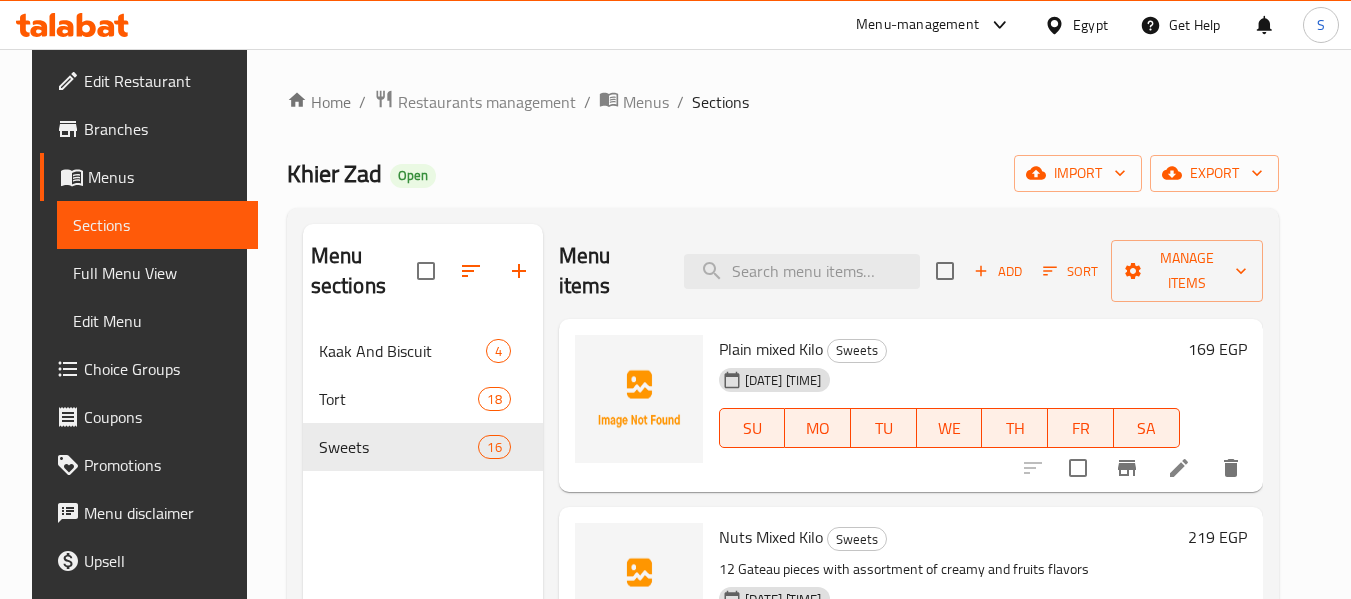 click on "08-08-2025 07:40 AM SU MO TU WE TH FR SA" at bounding box center [949, 414] 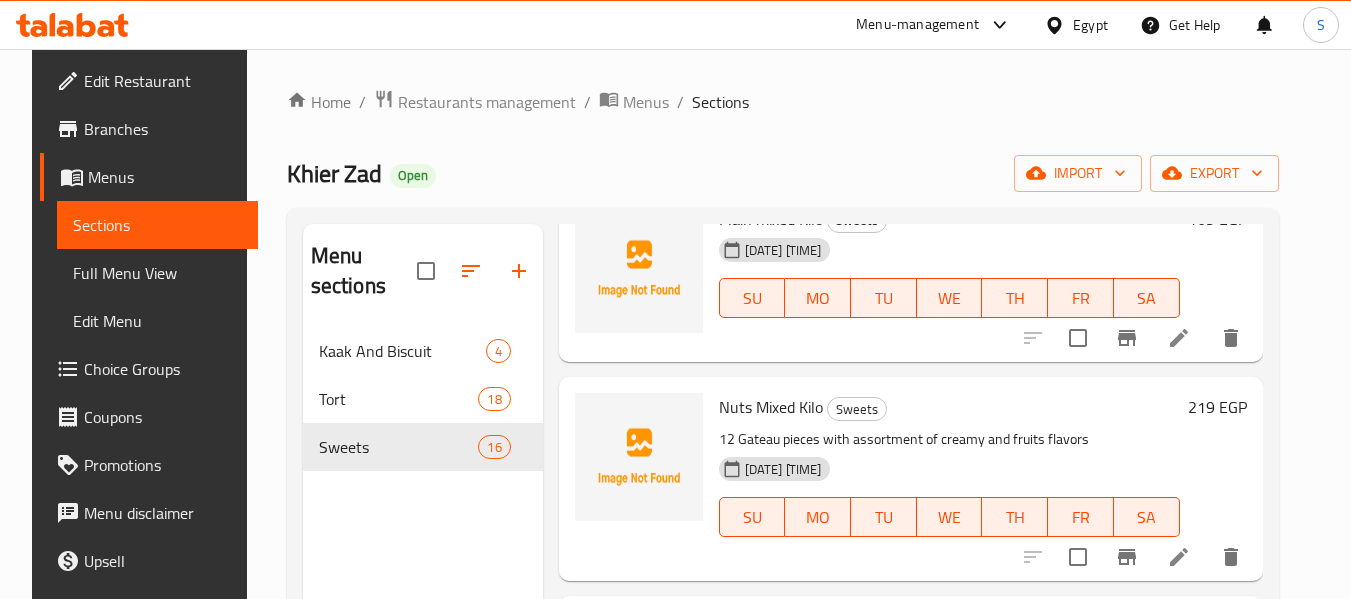 scroll, scrollTop: 0, scrollLeft: 0, axis: both 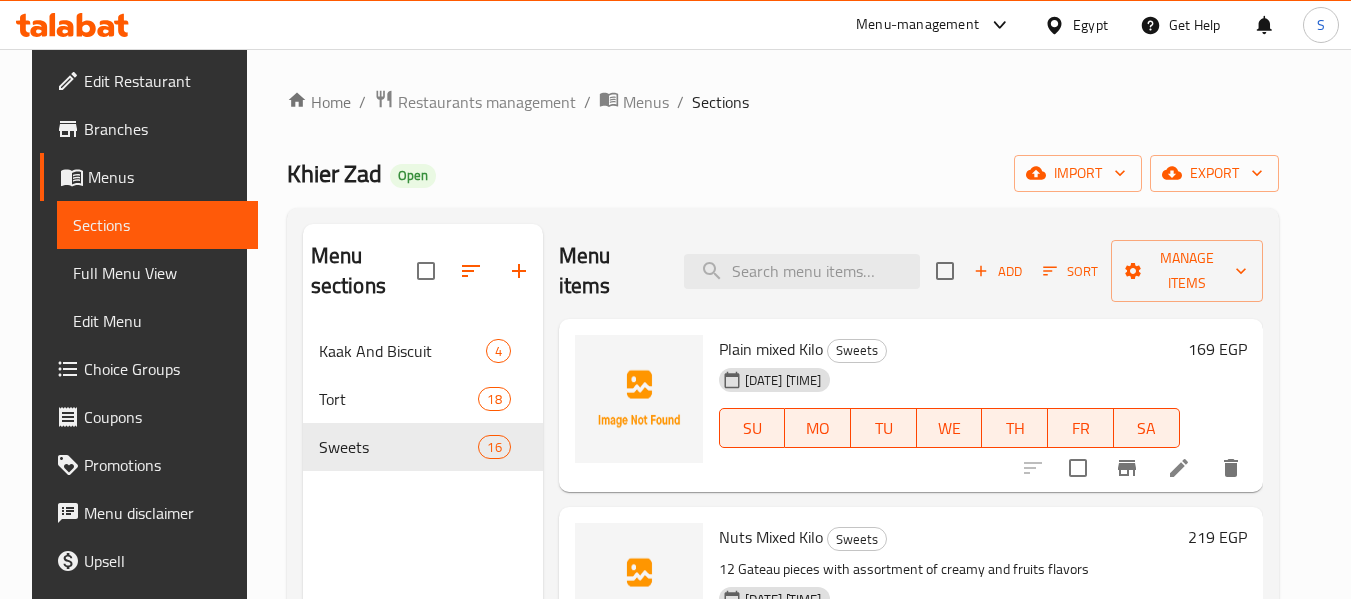 click on "Plain mixed Kilo   Sweets" at bounding box center [949, 349] 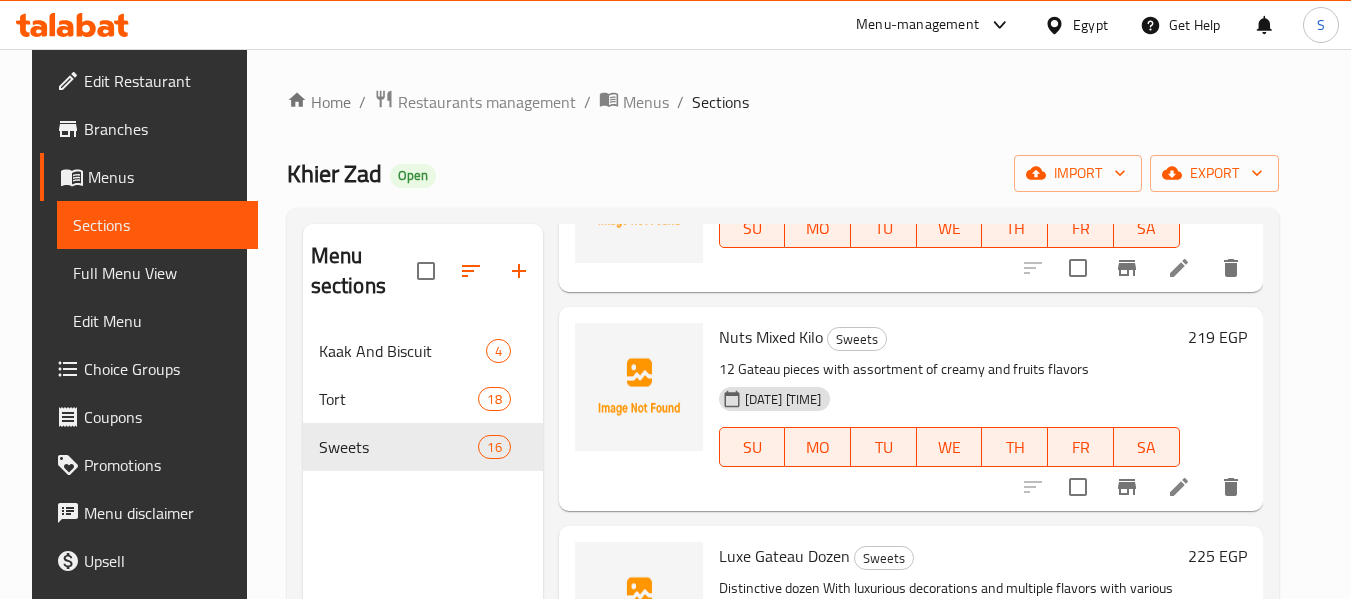 scroll, scrollTop: 0, scrollLeft: 0, axis: both 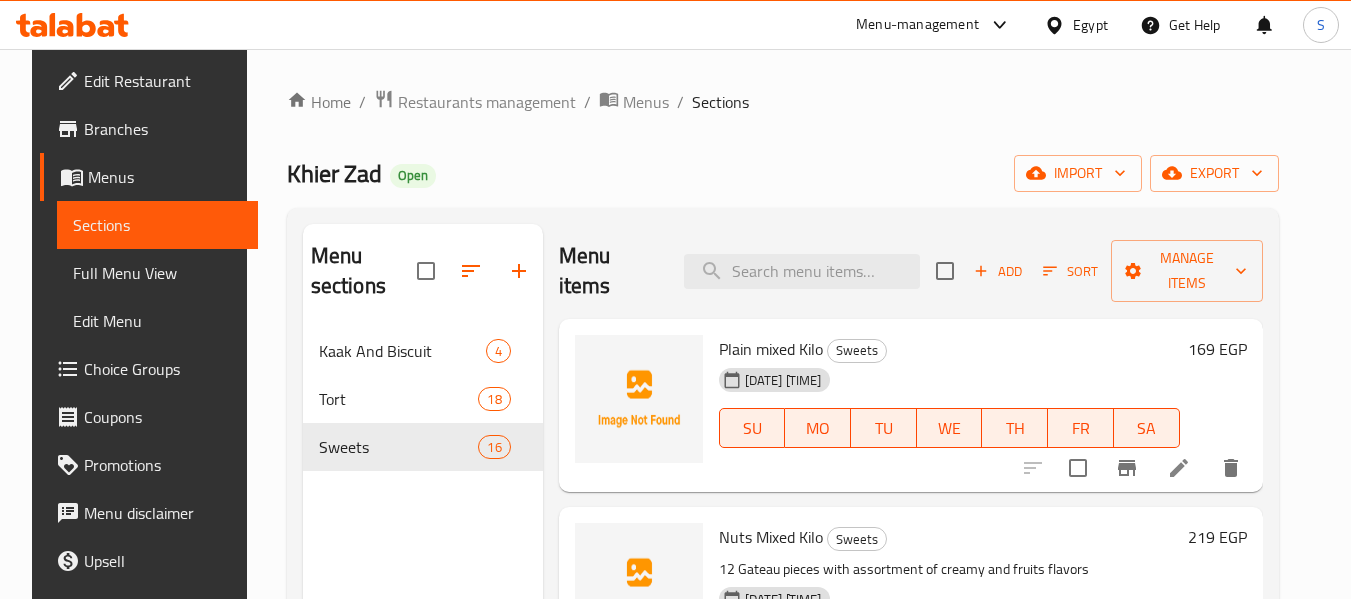 click on "Khier Zad Open import export" at bounding box center [783, 173] 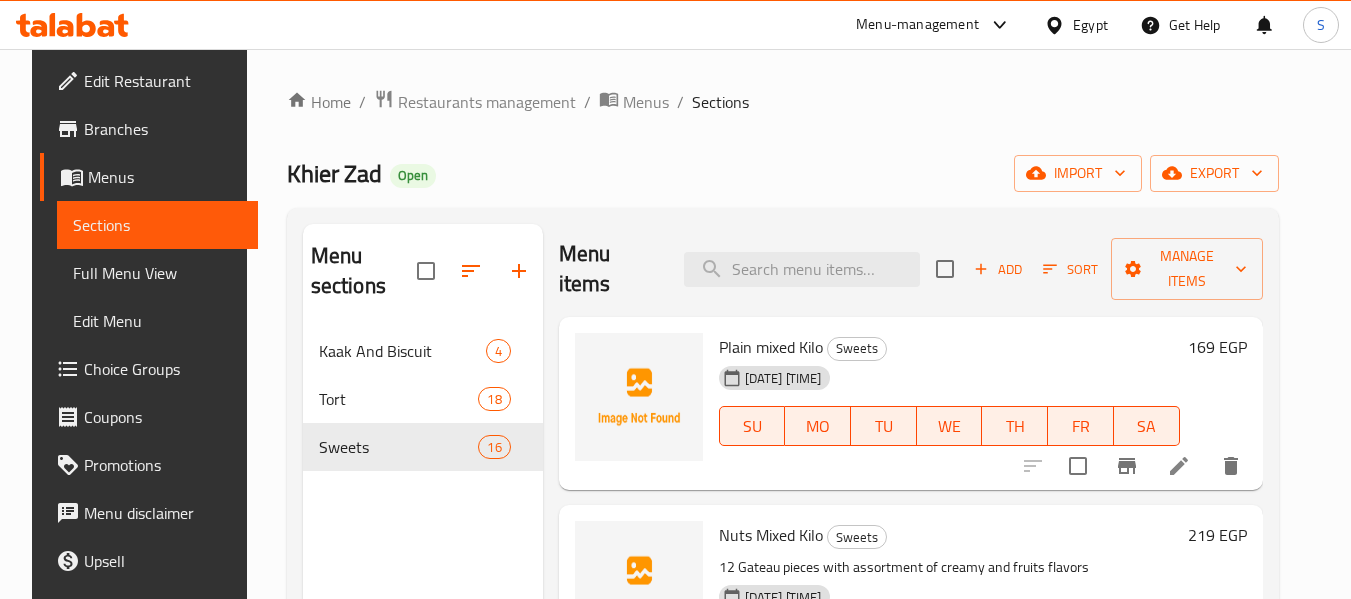 scroll, scrollTop: 0, scrollLeft: 0, axis: both 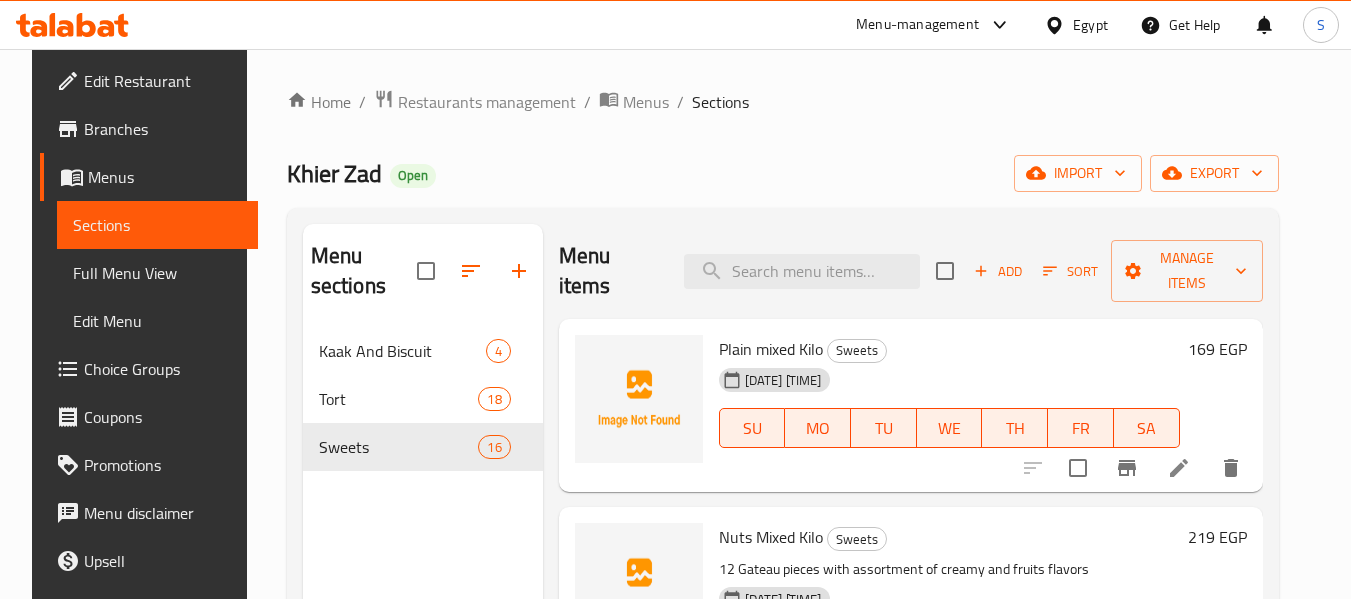 click on "Home / Restaurants management / Menus / Sections" at bounding box center (783, 102) 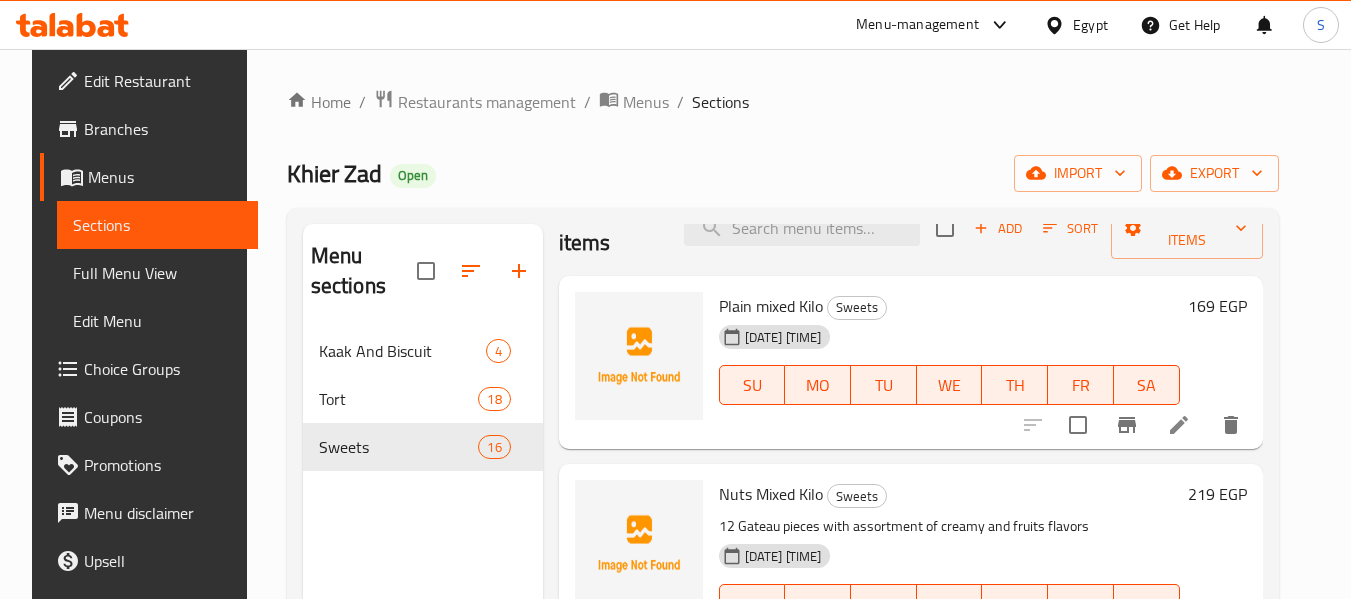 scroll, scrollTop: 0, scrollLeft: 0, axis: both 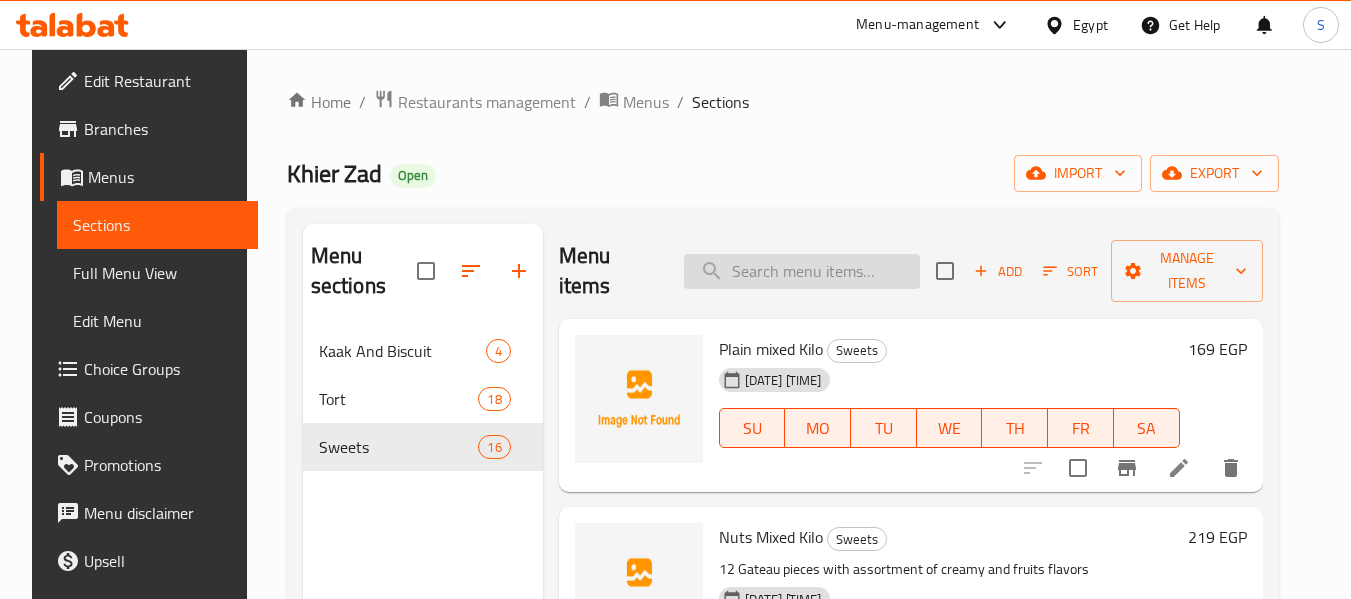 click at bounding box center [802, 271] 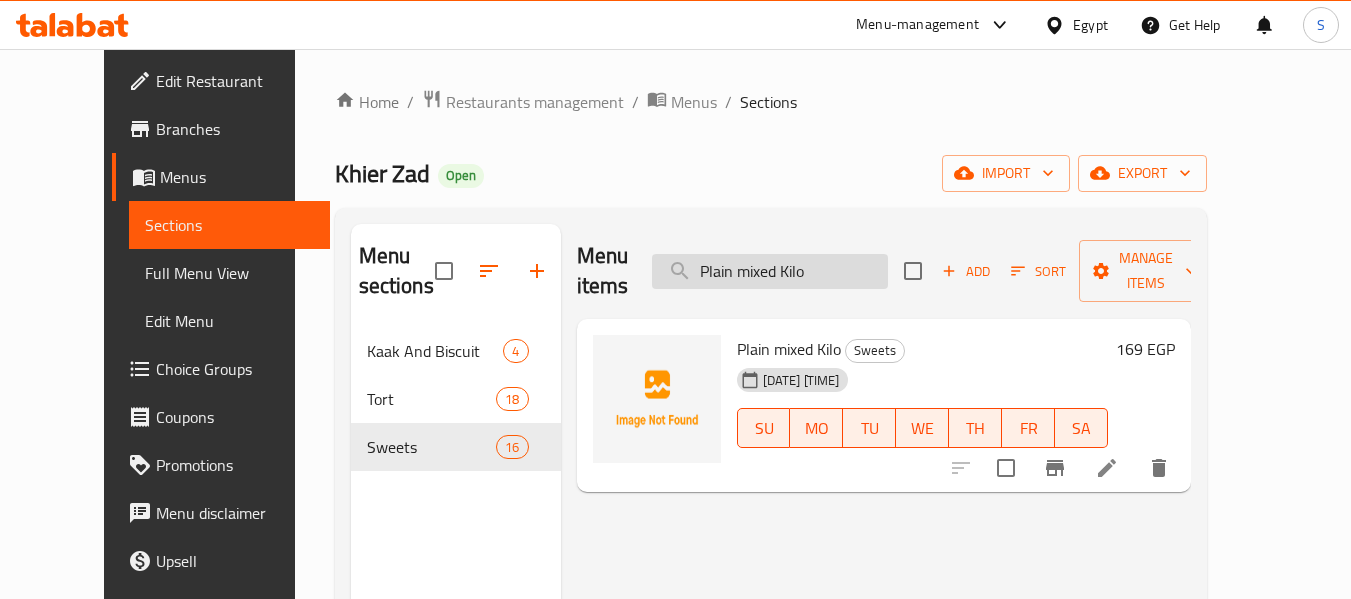 click on "Plain mixed Kilo" at bounding box center [770, 271] 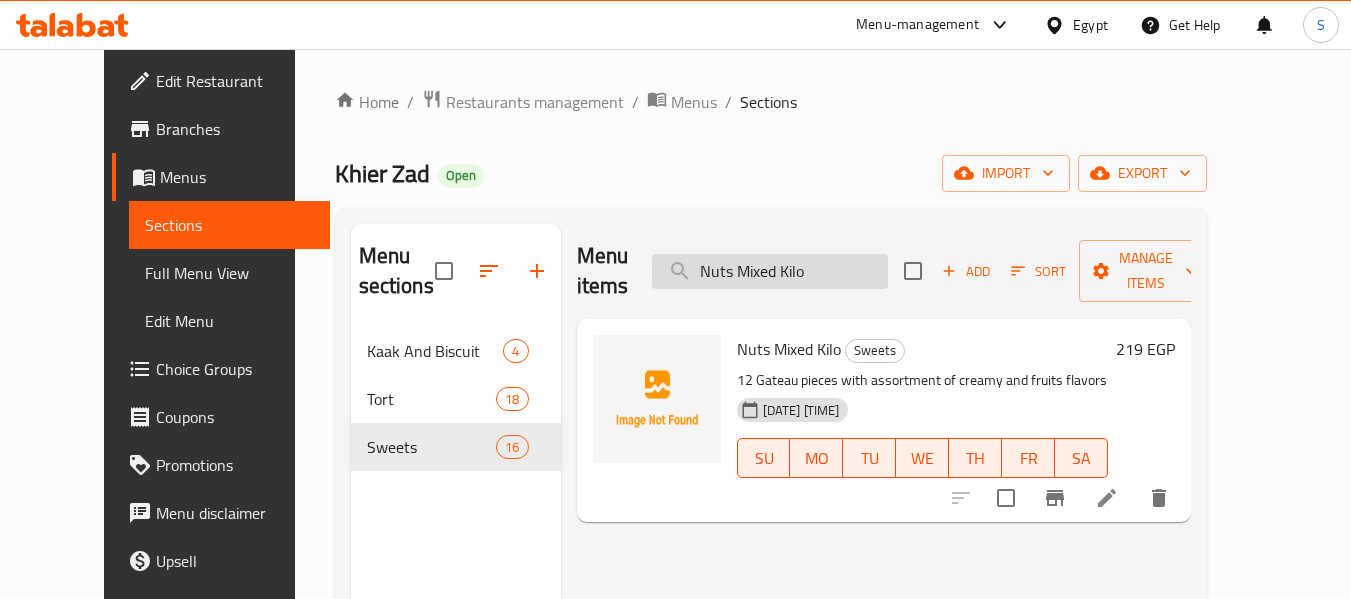 click on "Nuts Mixed Kilo" at bounding box center (770, 271) 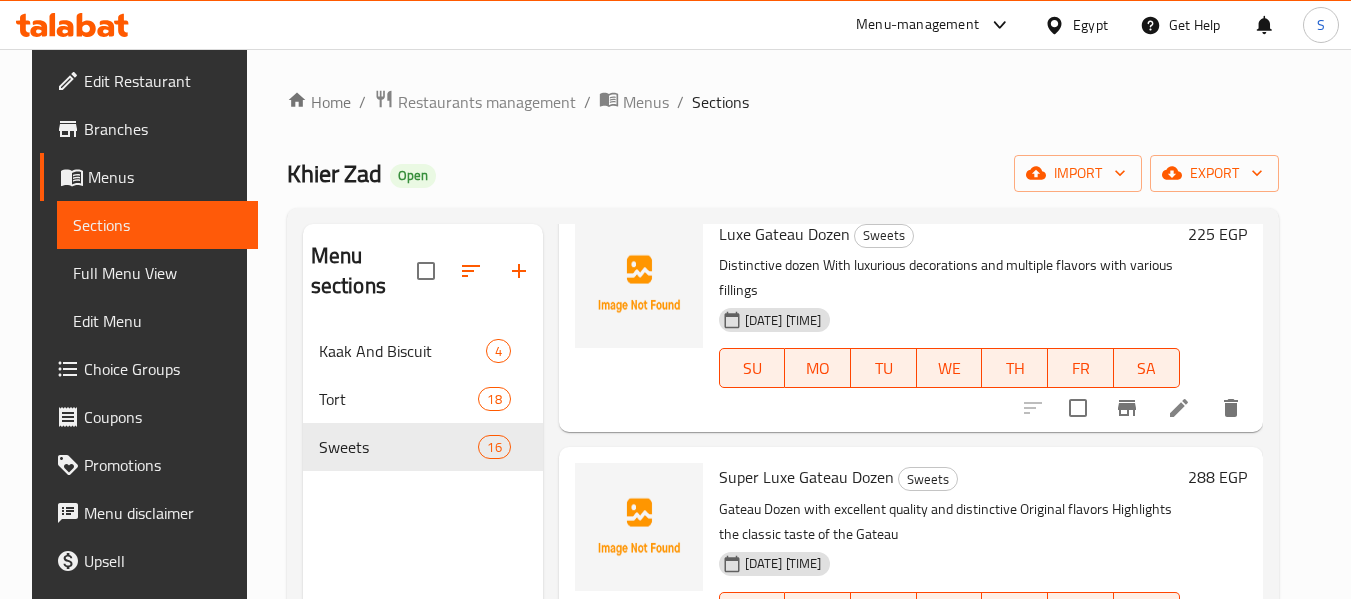 scroll, scrollTop: 186, scrollLeft: 0, axis: vertical 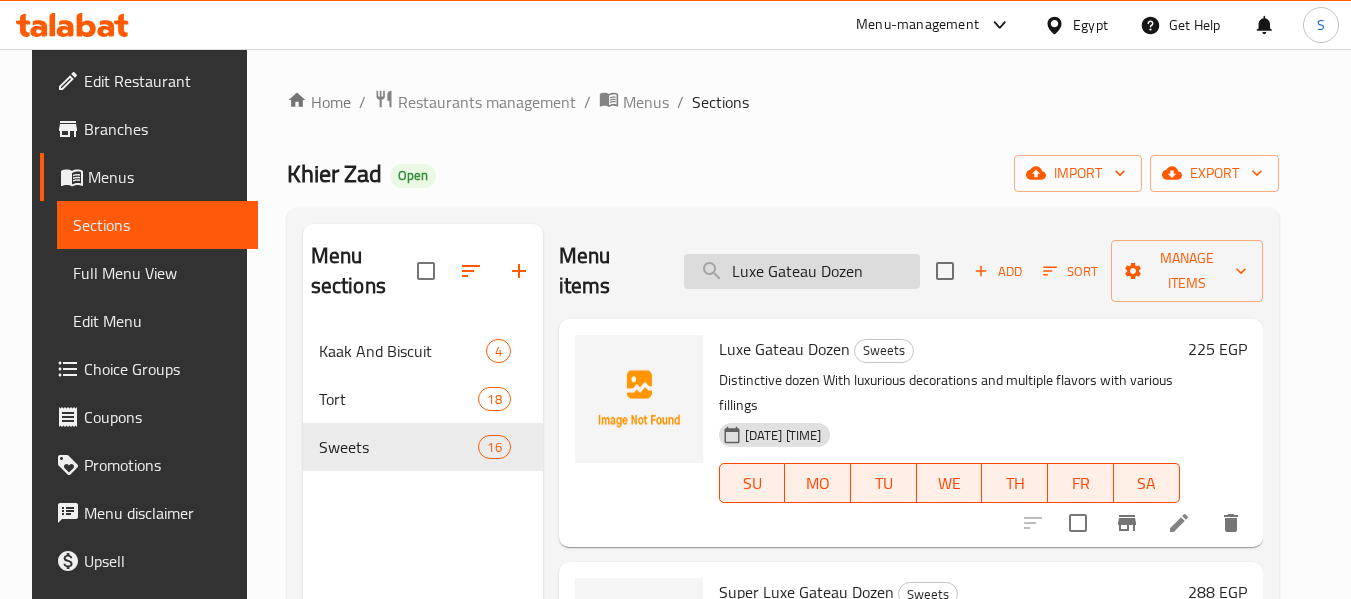 click on "Luxe Gateau Dozen" at bounding box center [802, 271] 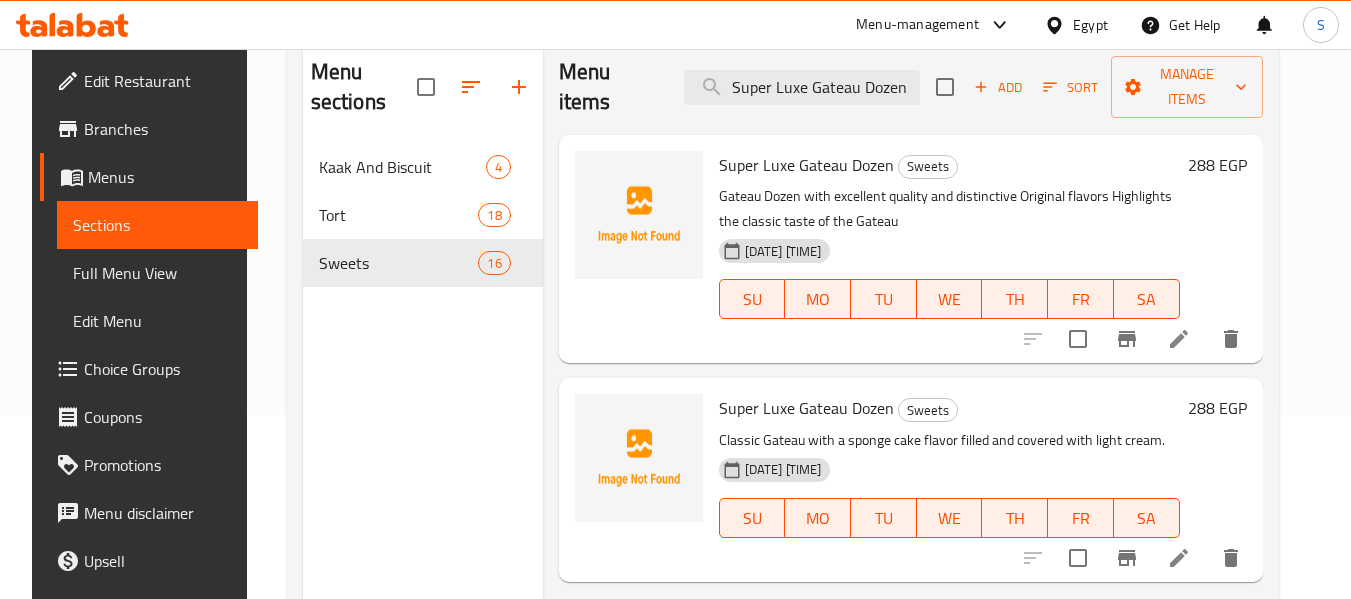 scroll, scrollTop: 200, scrollLeft: 0, axis: vertical 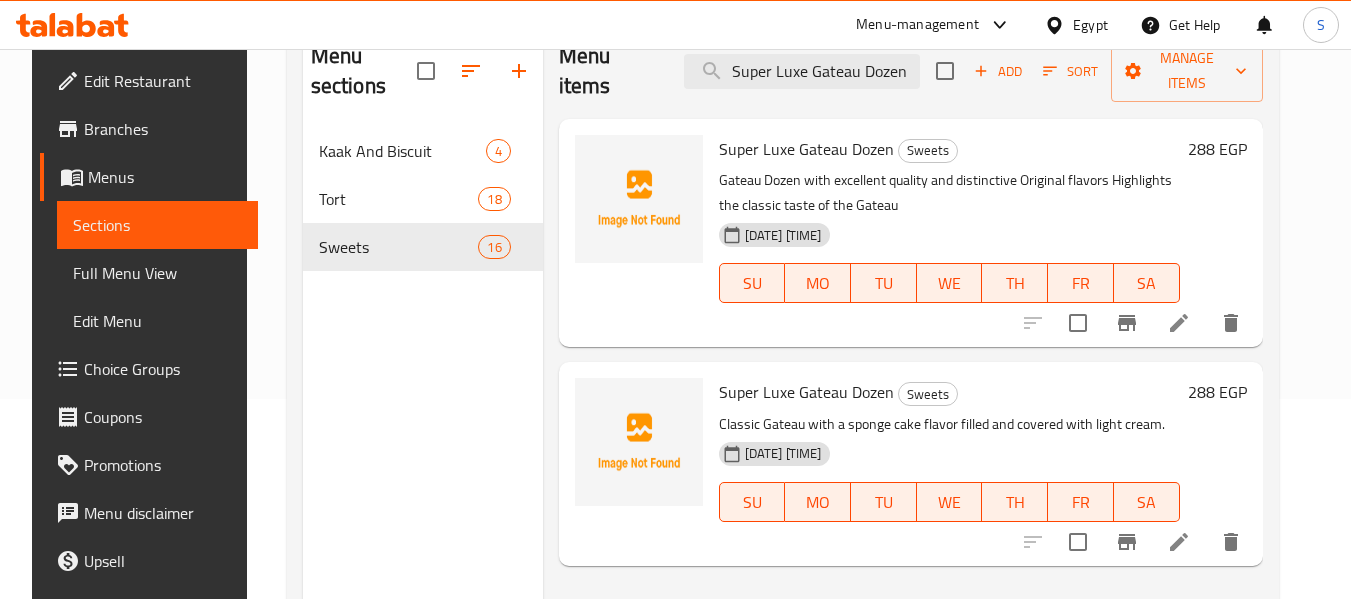 click on "Gateau Dozen with excellent quality and distinctive Original flavors Highlights the classic taste of the Gateau" at bounding box center (949, 193) 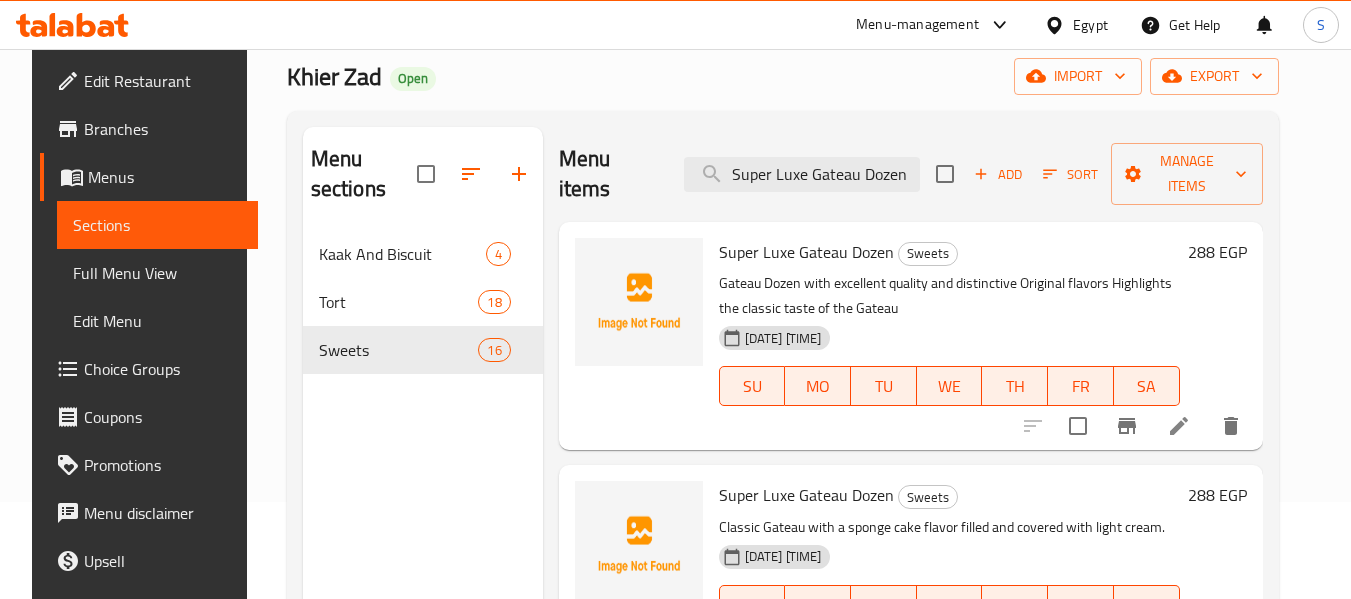 scroll, scrollTop: 0, scrollLeft: 0, axis: both 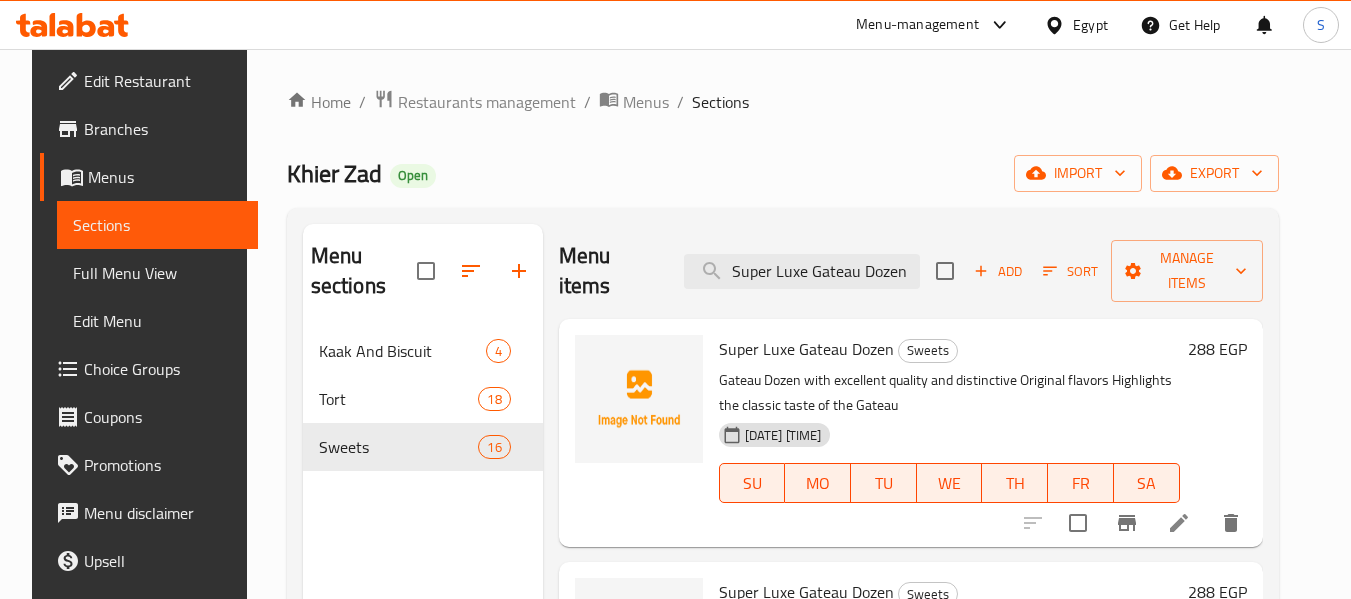 drag, startPoint x: 903, startPoint y: 142, endPoint x: 358, endPoint y: 118, distance: 545.5282 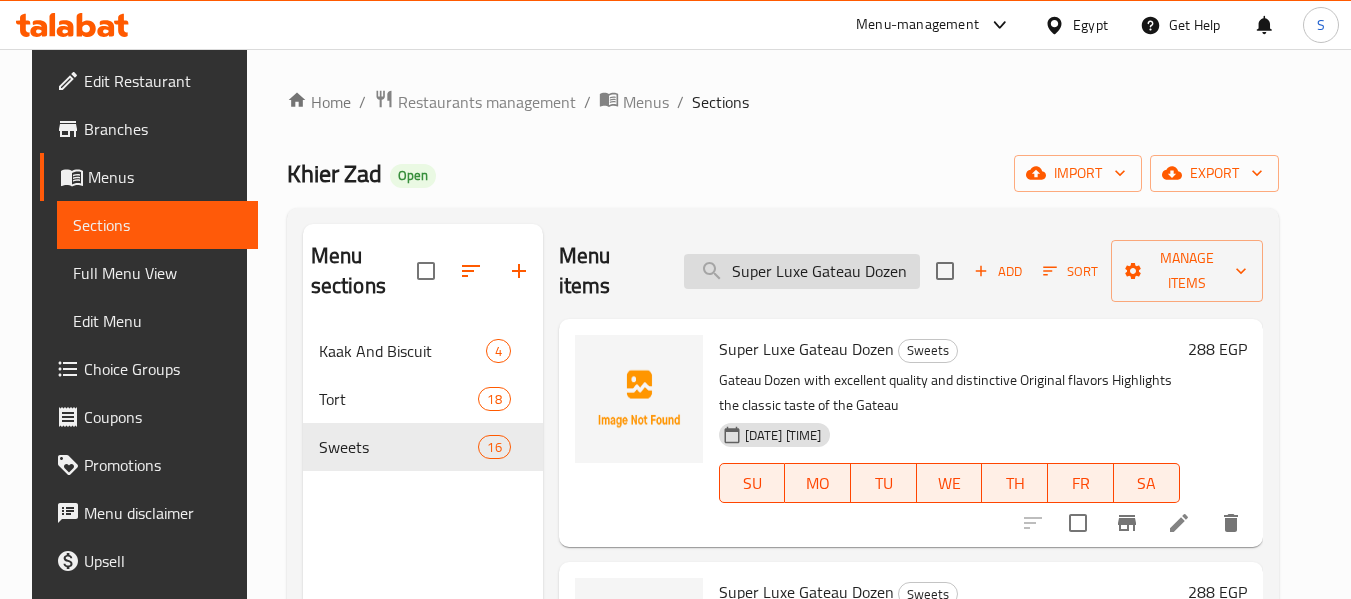 click on "Super Luxe Gateau Dozen" at bounding box center [802, 271] 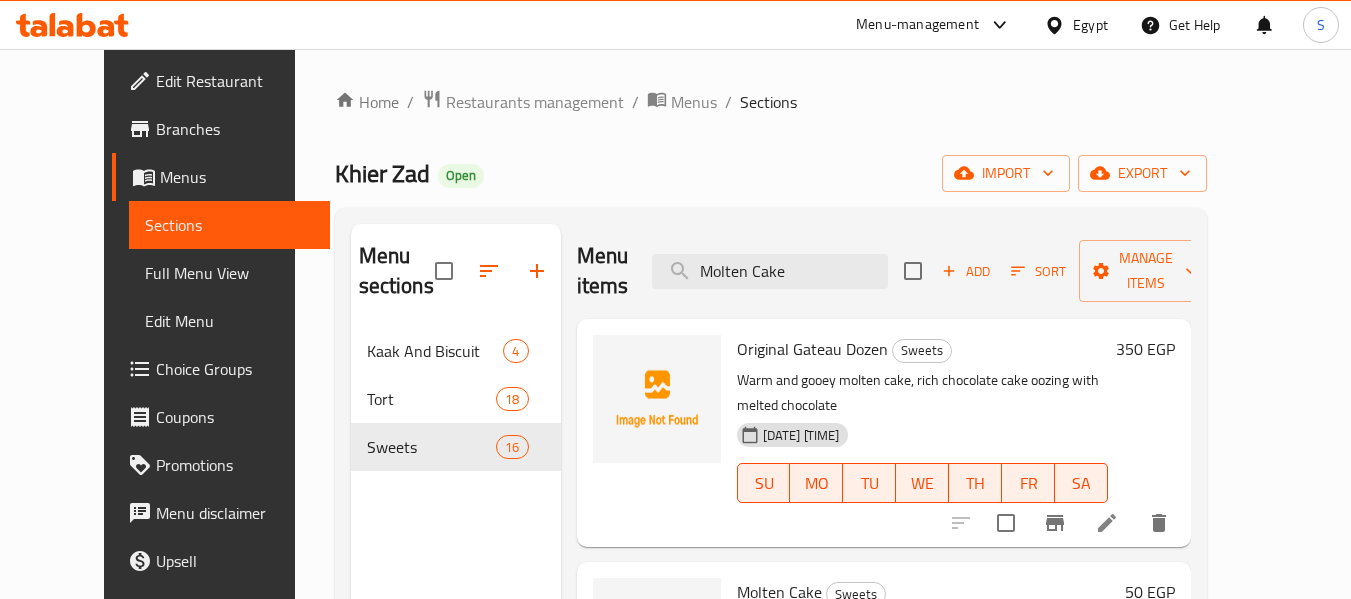 scroll, scrollTop: 77, scrollLeft: 0, axis: vertical 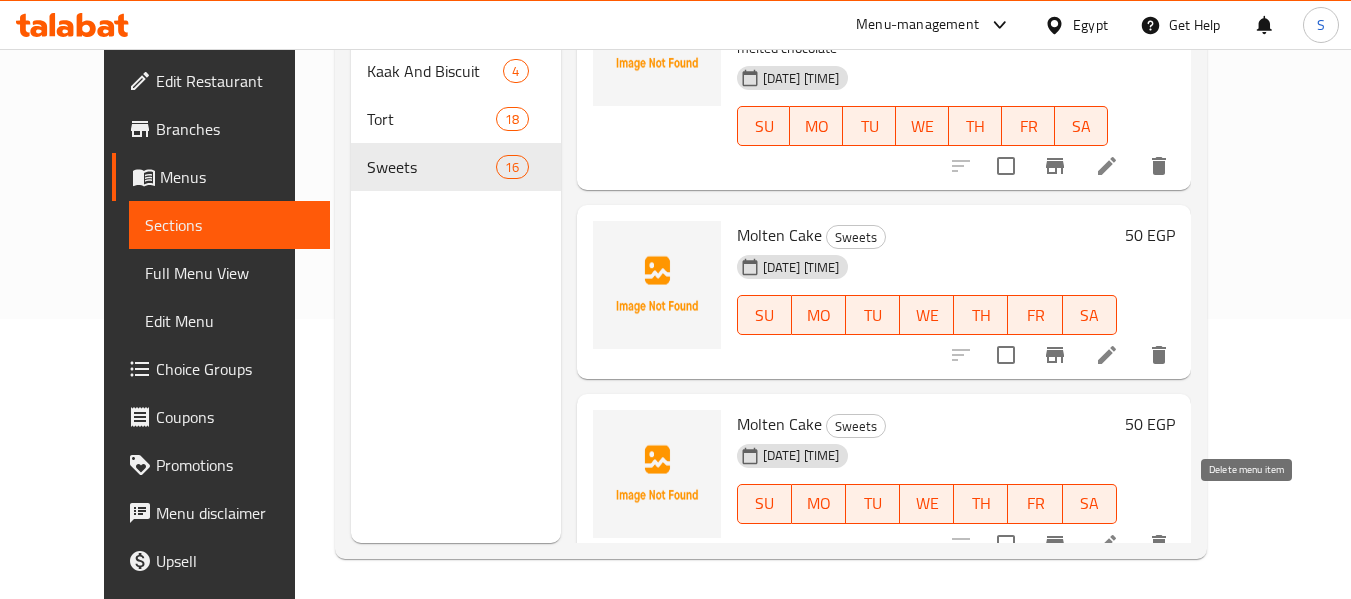 type on "Molten Cake" 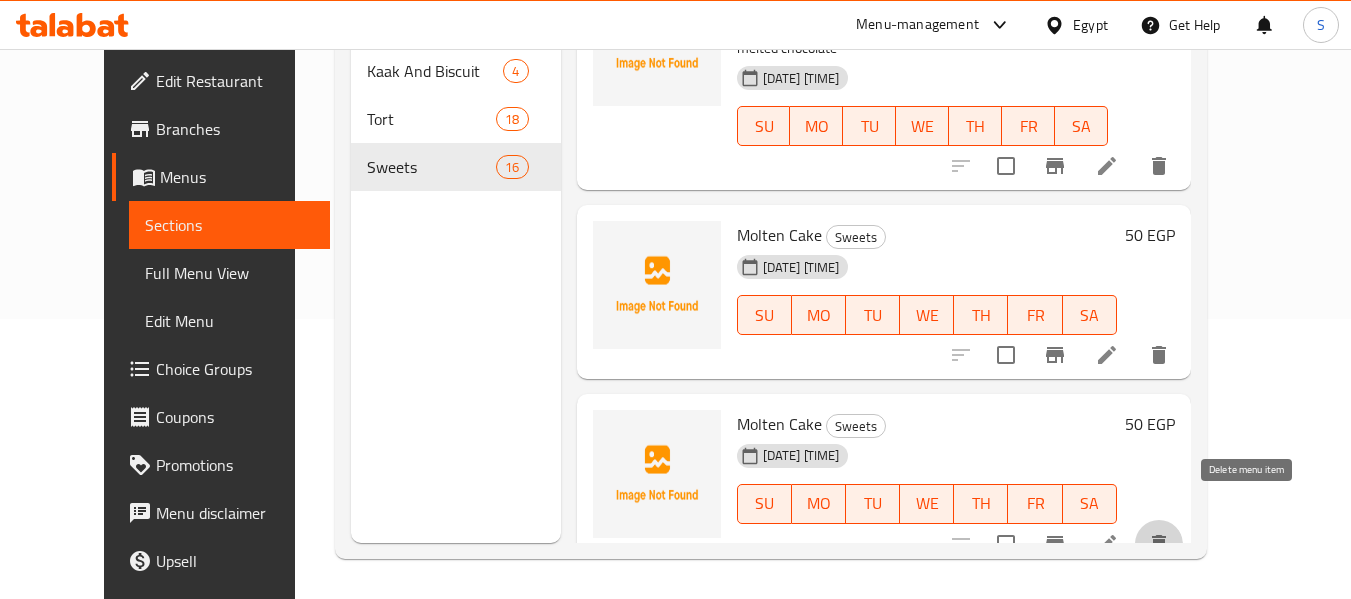 click 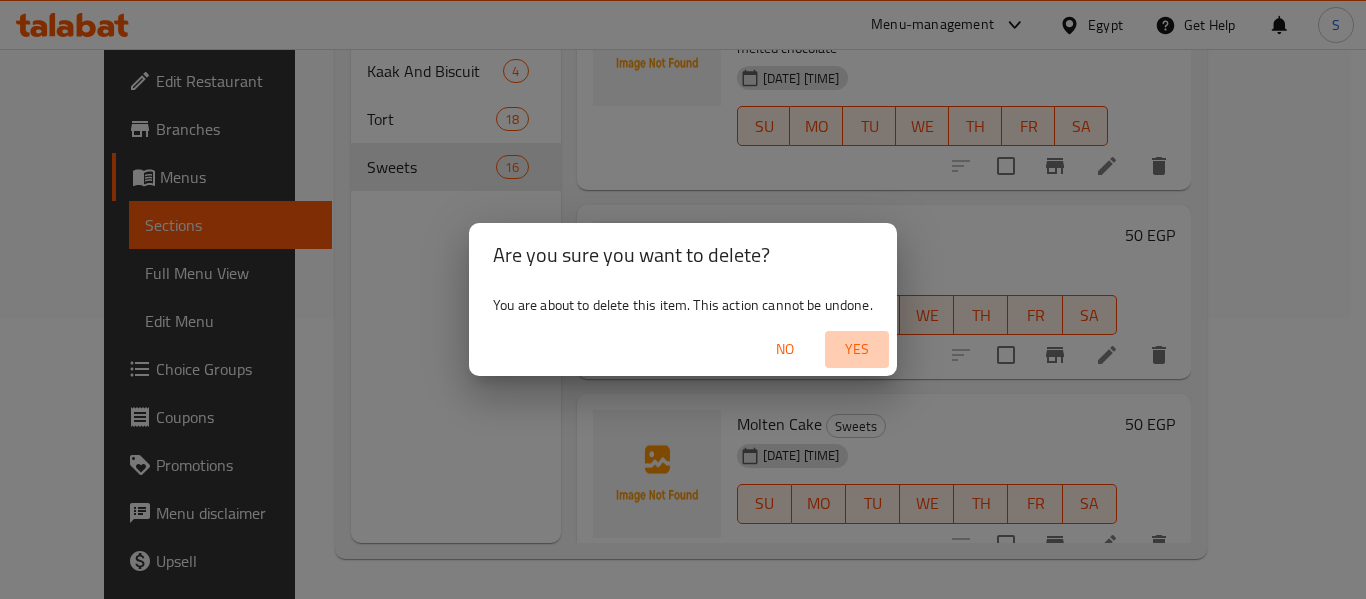 click on "Yes" at bounding box center (857, 349) 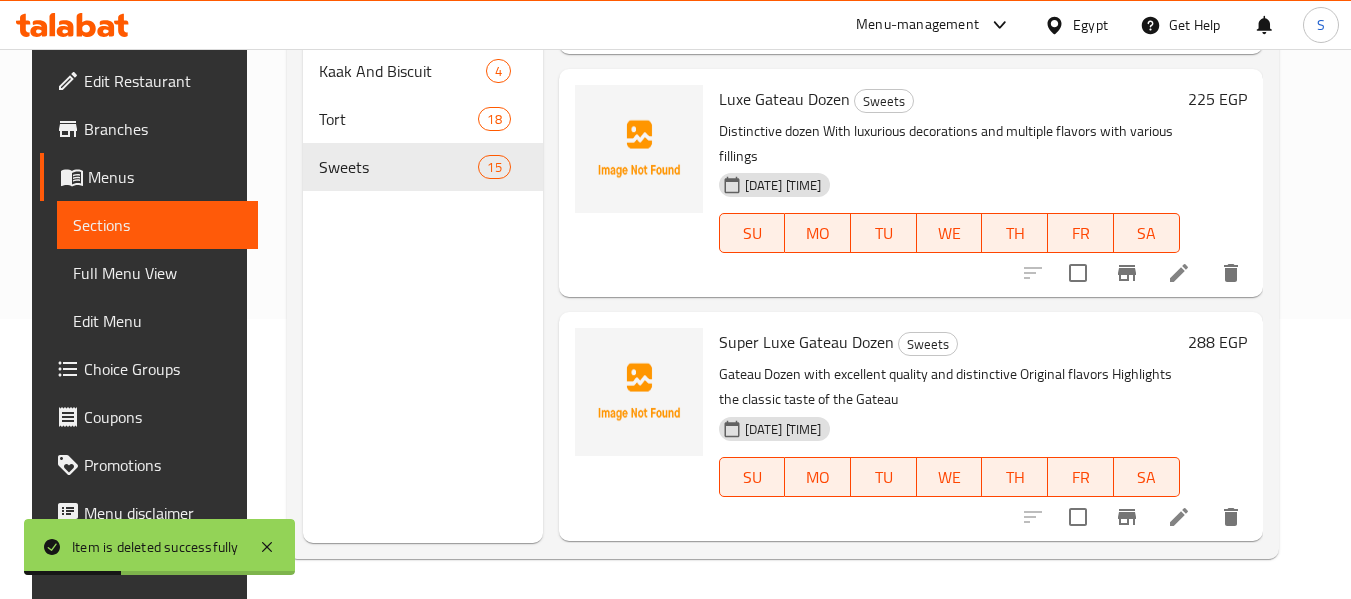 scroll, scrollTop: 0, scrollLeft: 0, axis: both 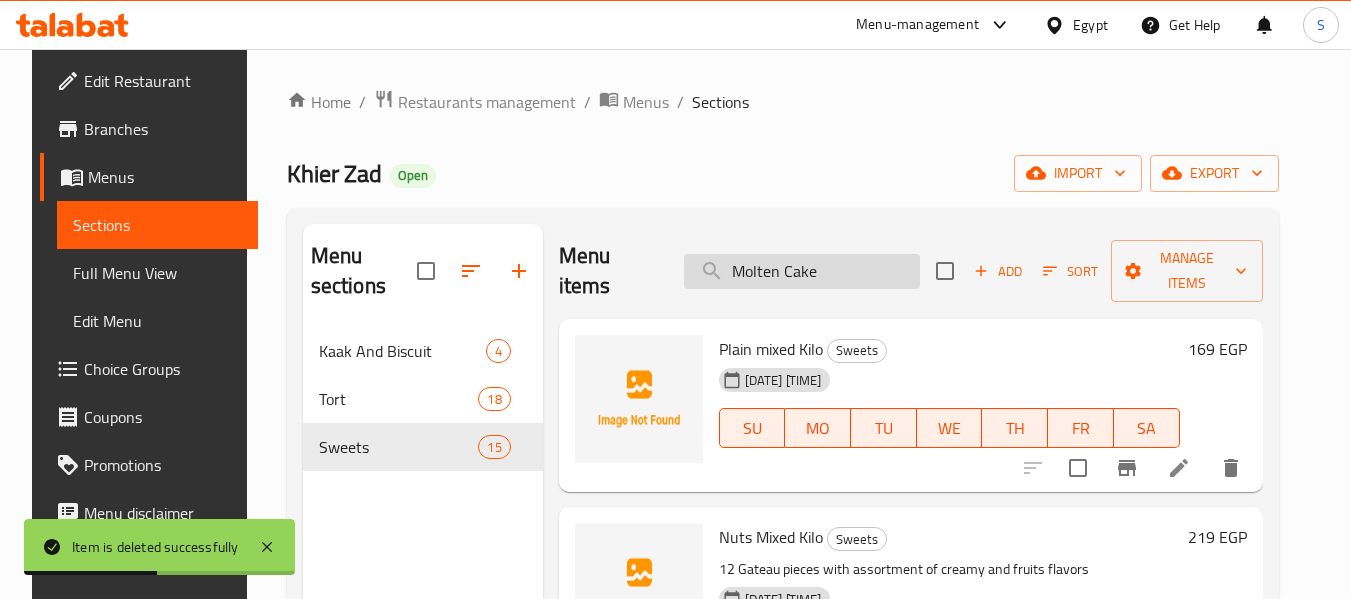 click on "Molten Cake" at bounding box center [802, 271] 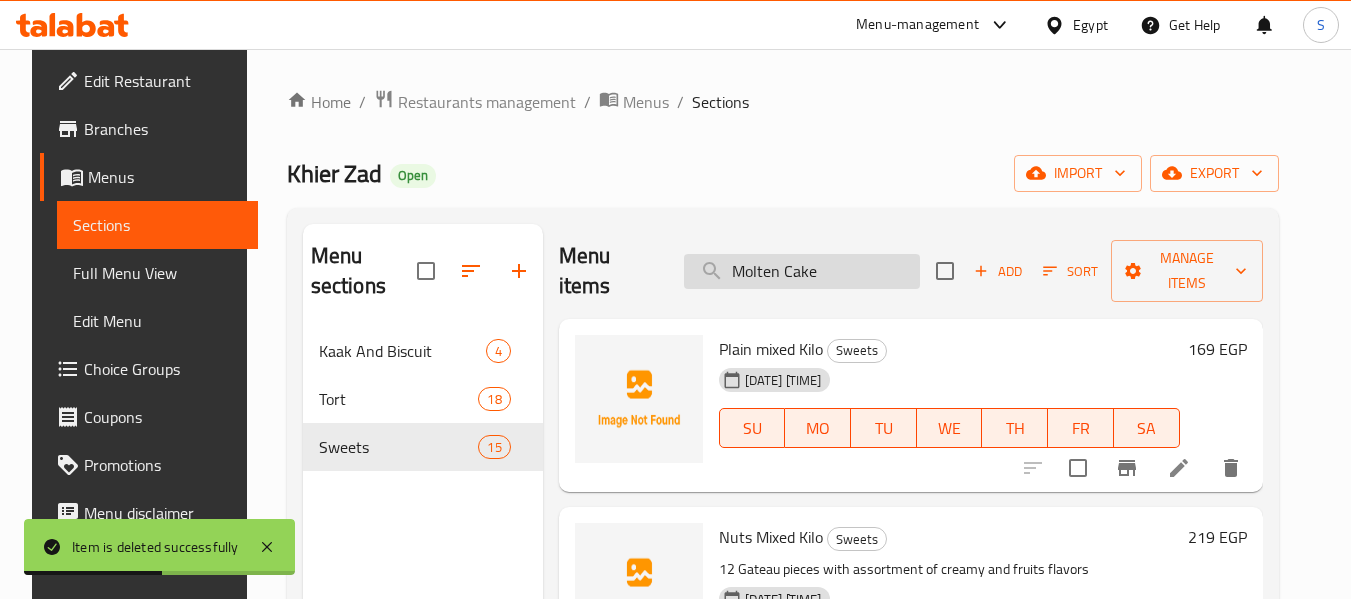 click on "Molten Cake" at bounding box center [802, 271] 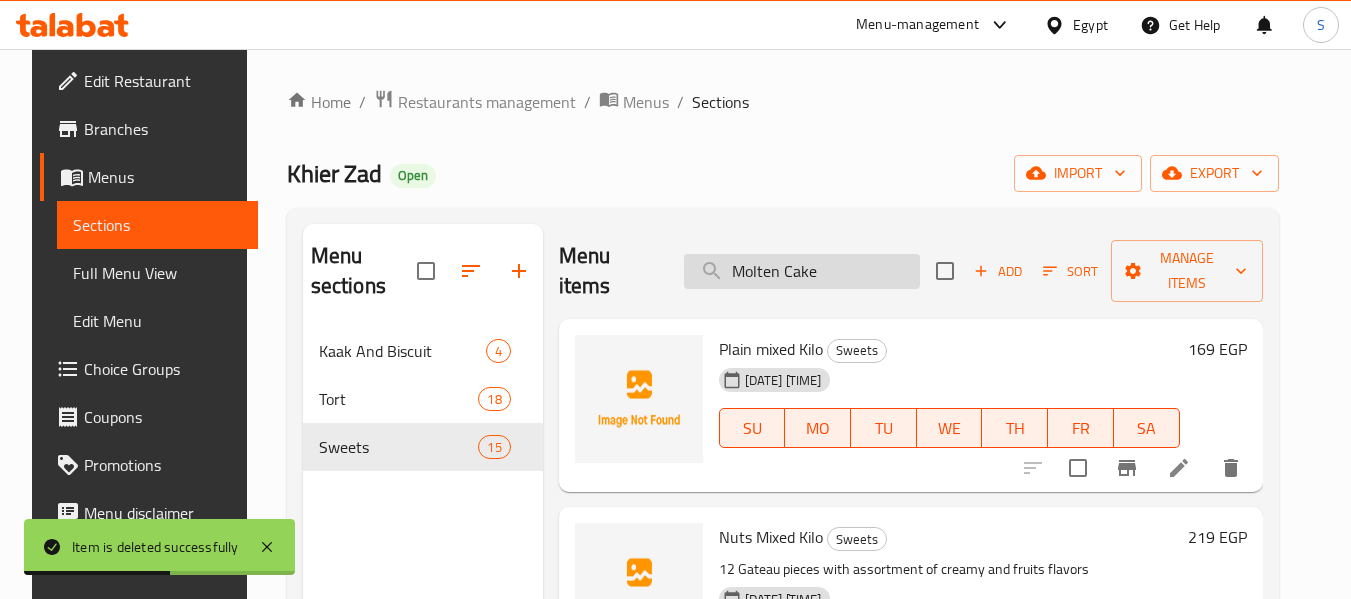 paste 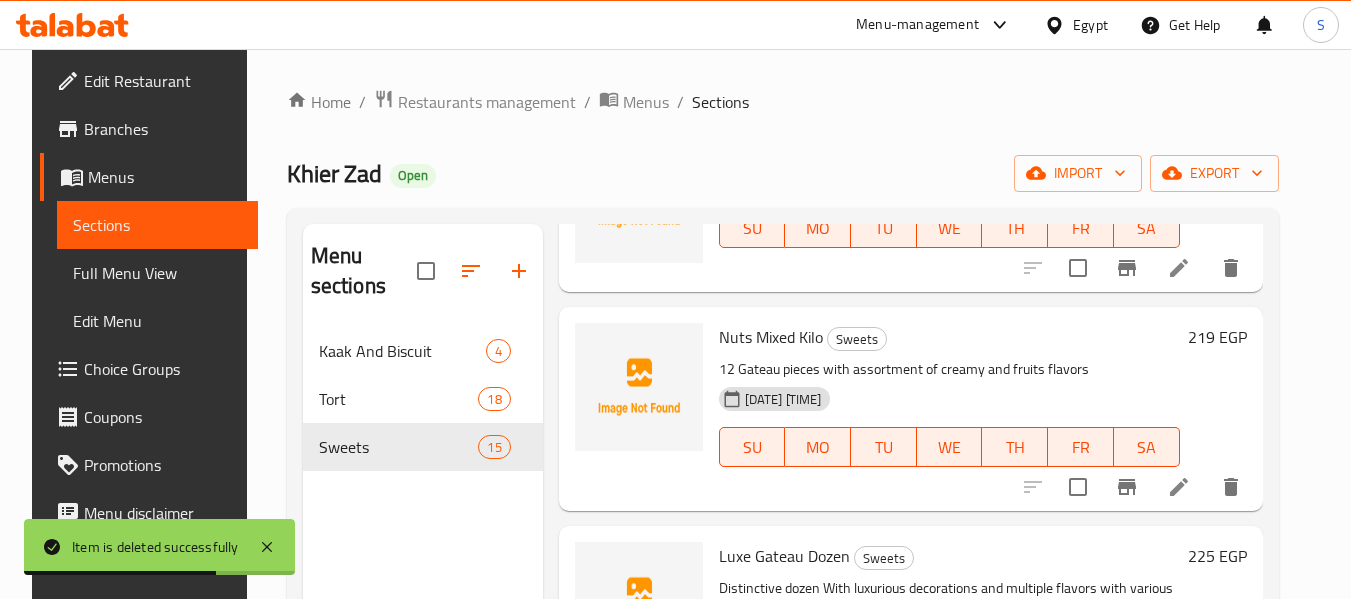 scroll, scrollTop: 0, scrollLeft: 0, axis: both 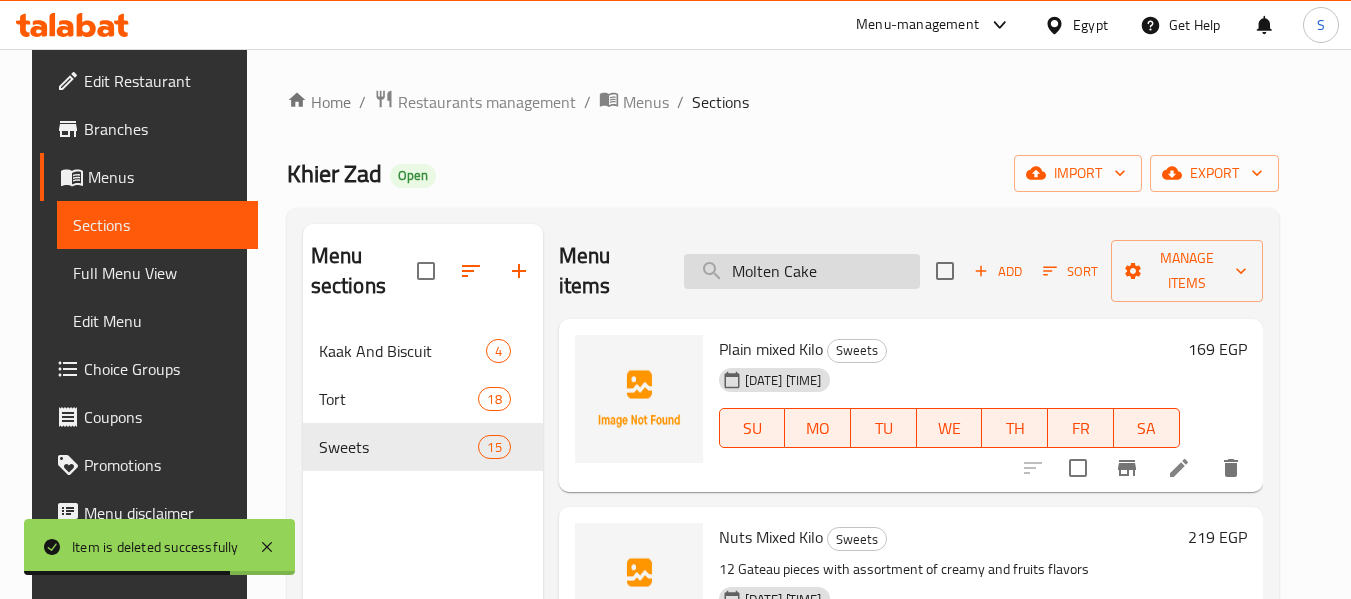 click on "Molten Cake" at bounding box center (802, 271) 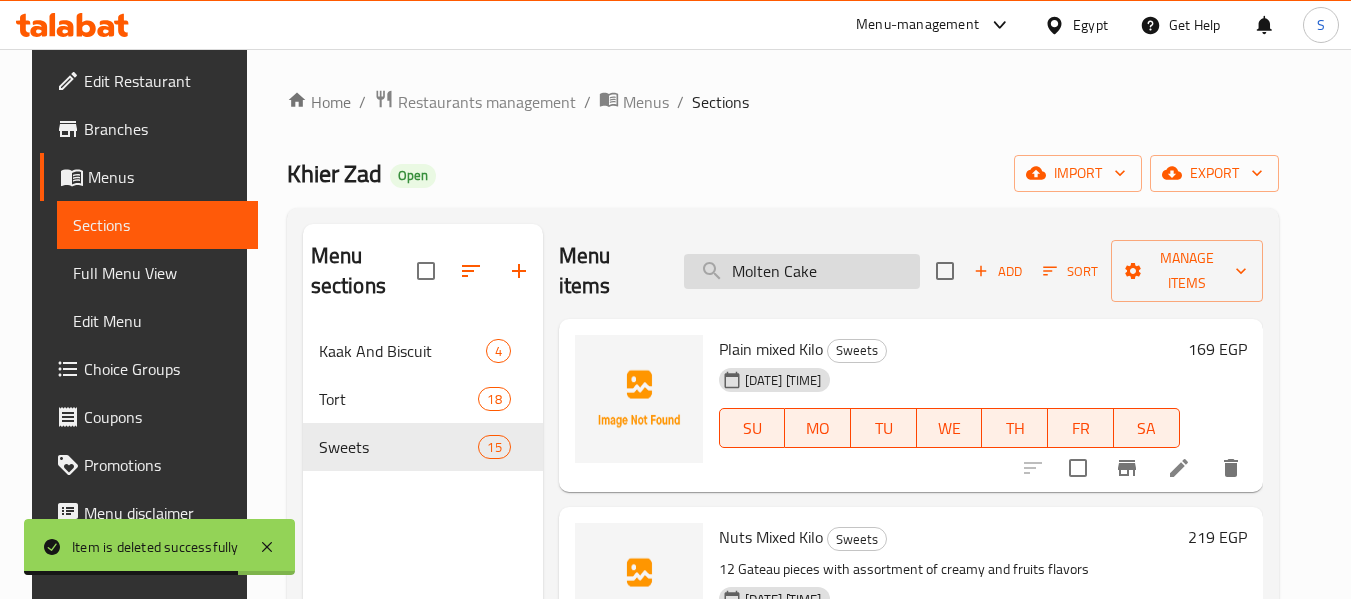 click on "Molten Cake" at bounding box center [802, 271] 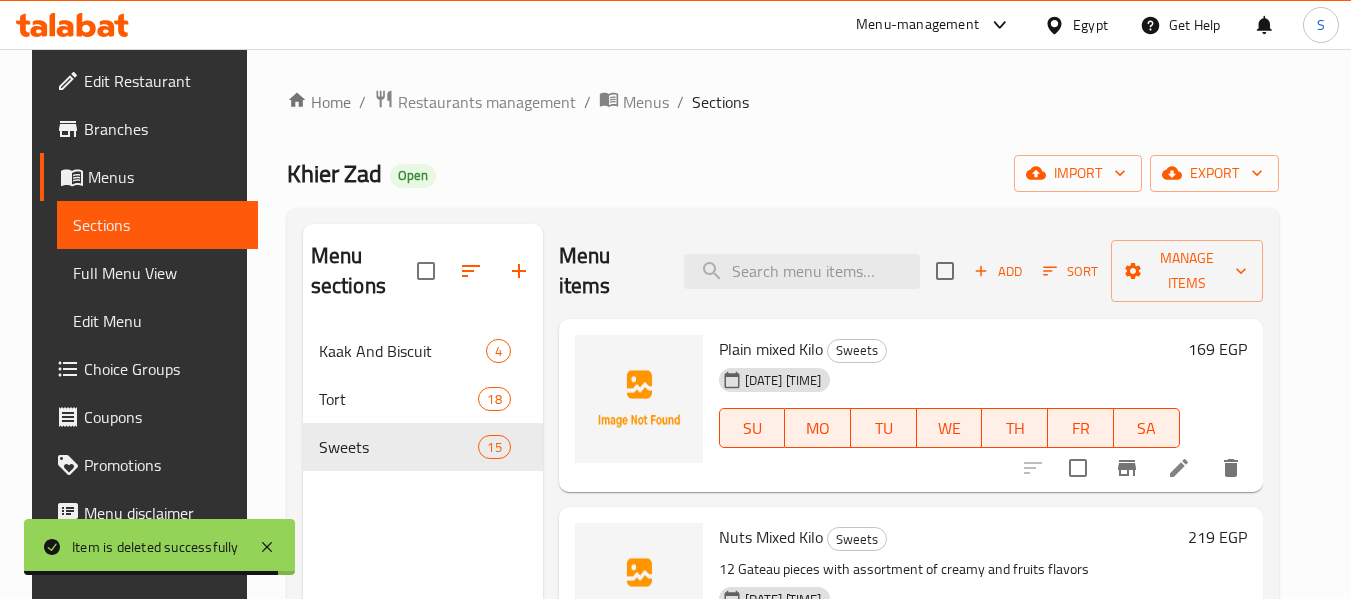 paste on "Molten Cake" 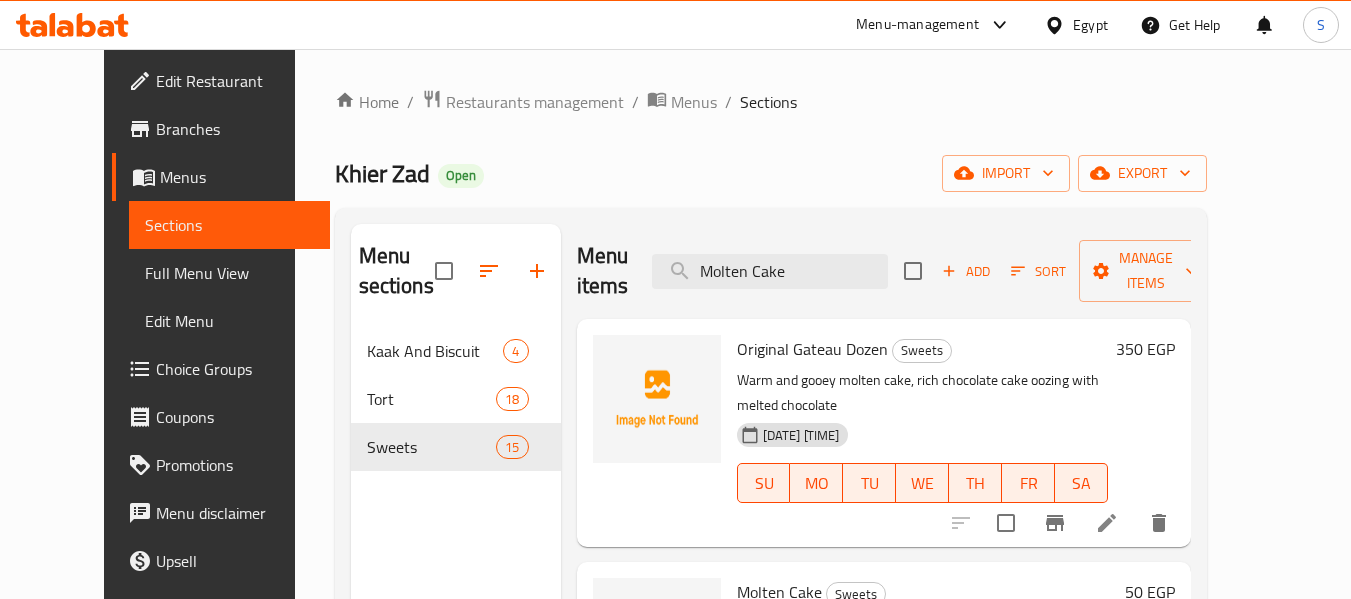 scroll, scrollTop: 280, scrollLeft: 0, axis: vertical 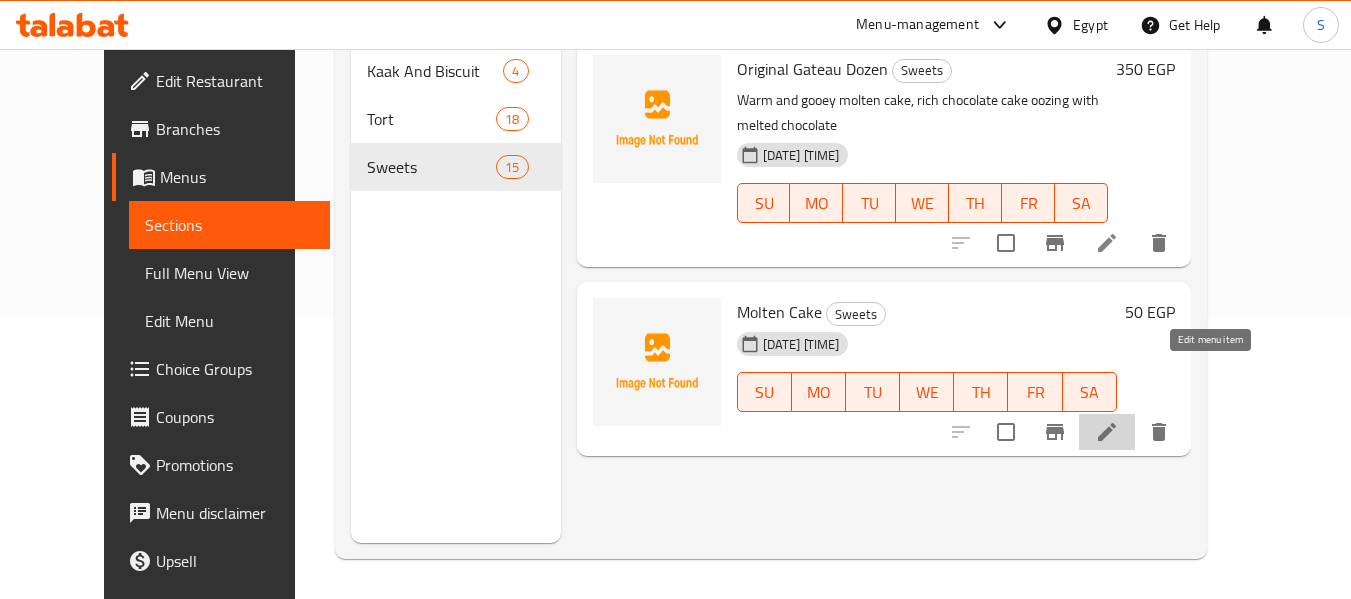 click 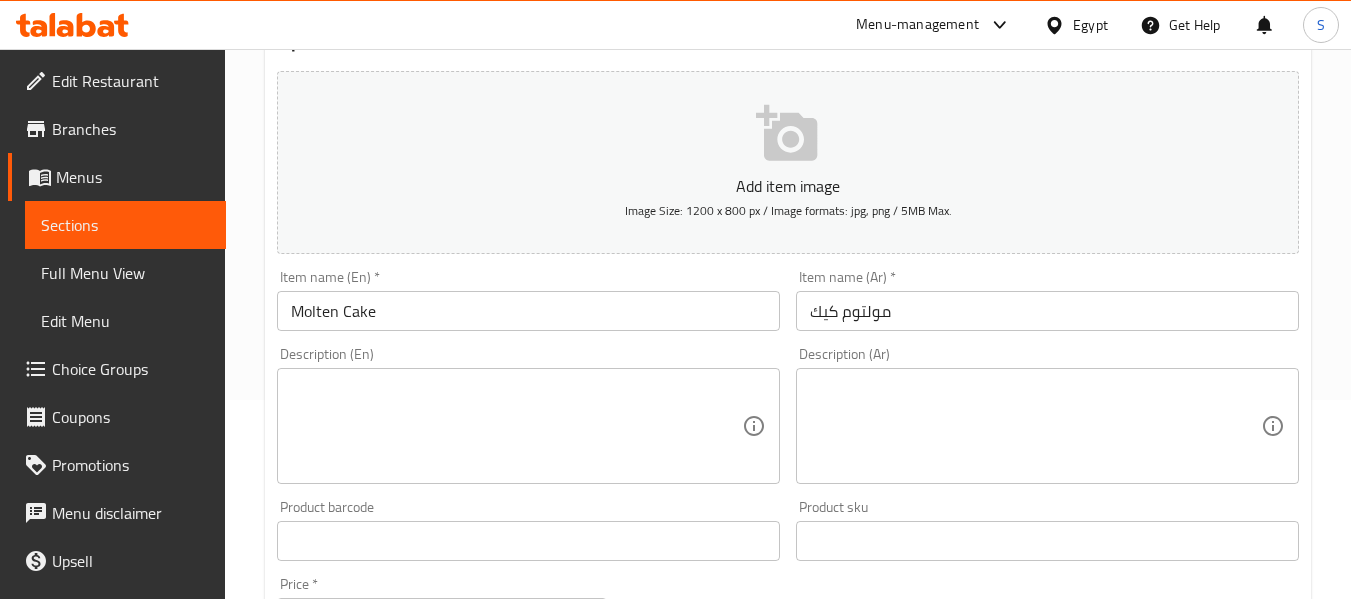 scroll, scrollTop: 200, scrollLeft: 0, axis: vertical 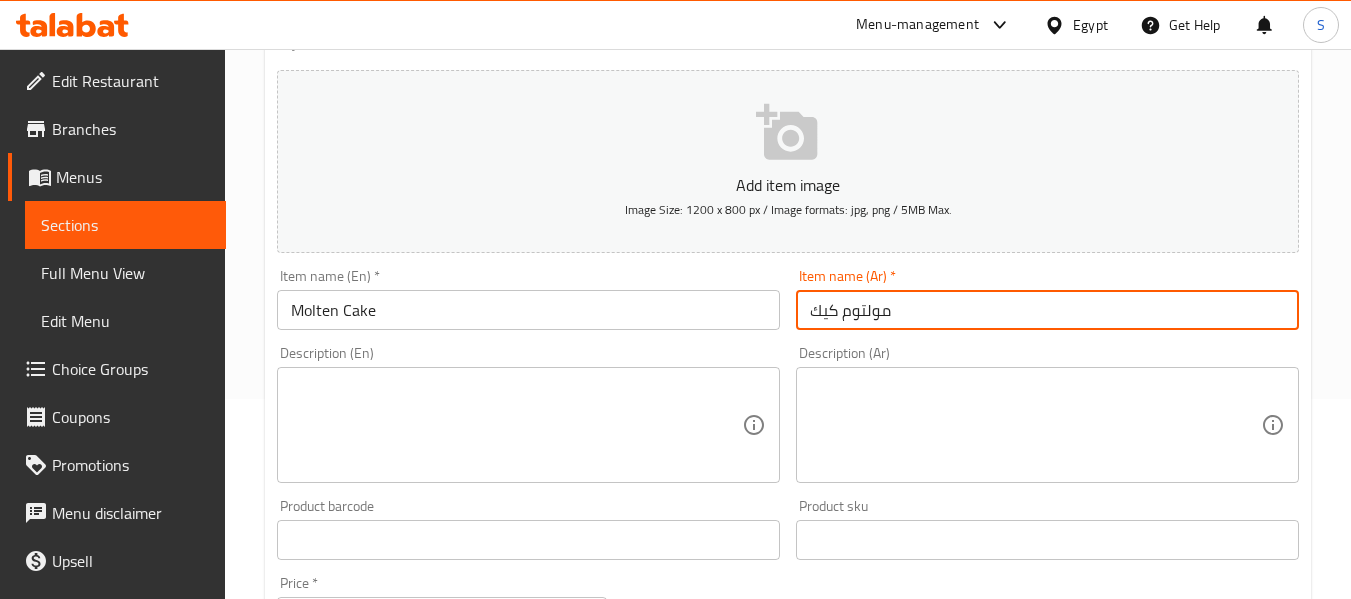 click on "مولتوم كيك" at bounding box center [1047, 310] 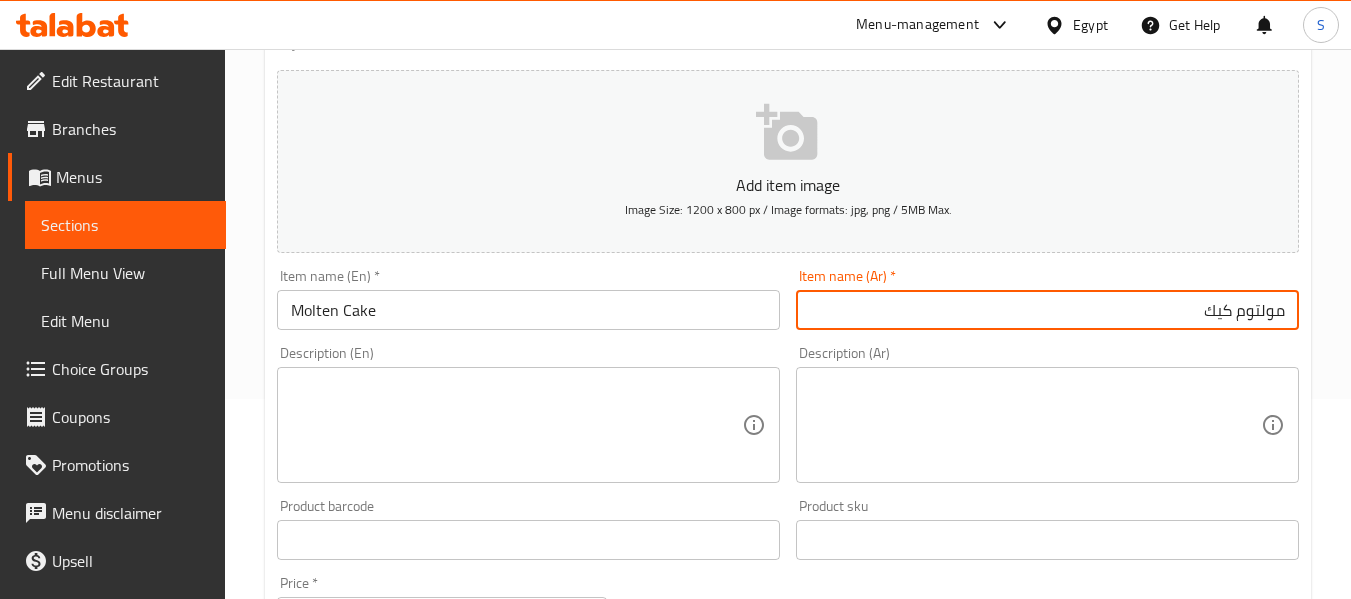 click on "مولتوم كيك" at bounding box center (1047, 310) 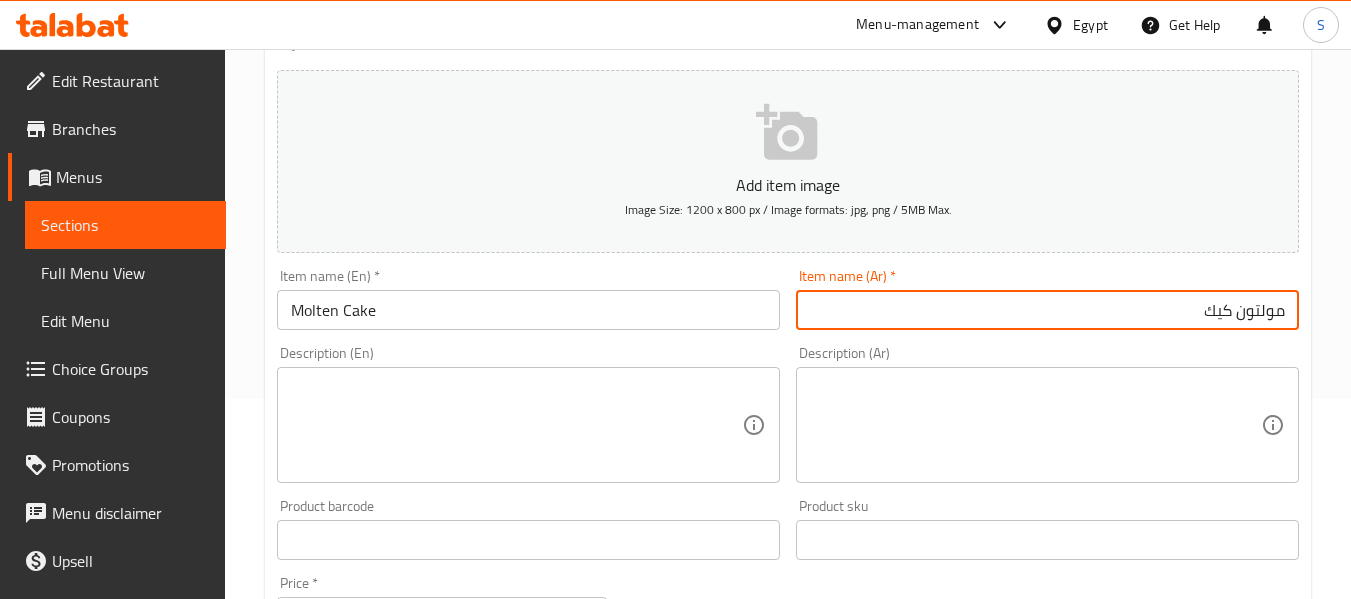 click on "مولتون كيك" at bounding box center (1047, 310) 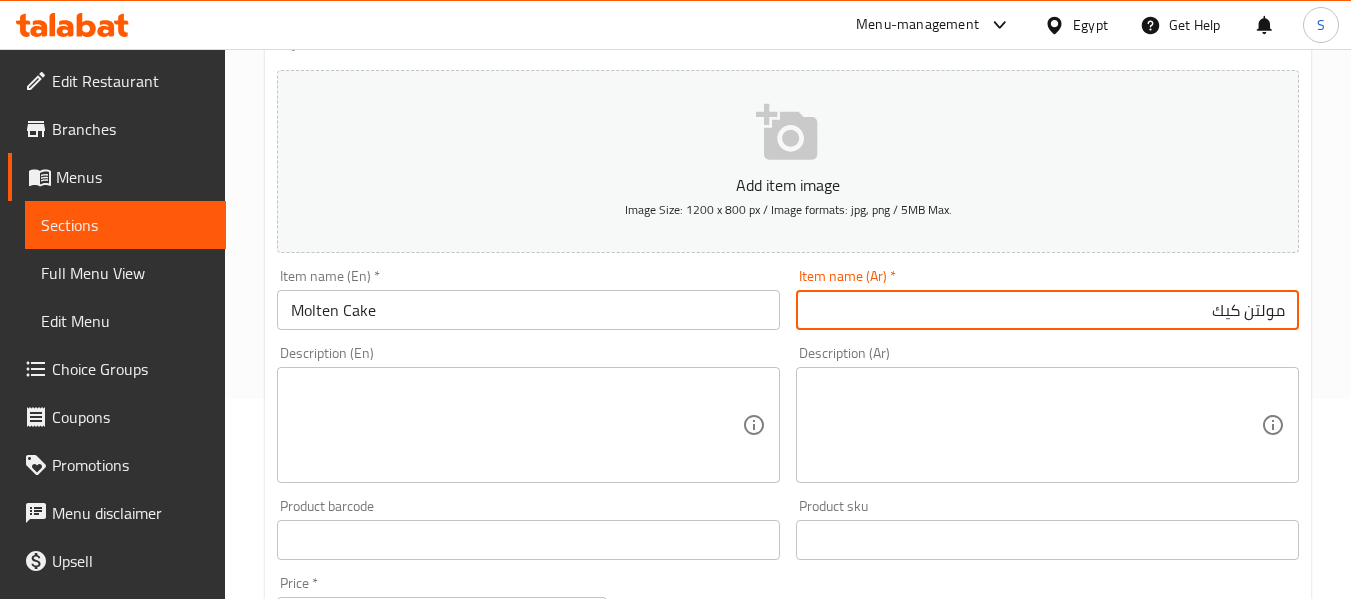 click on "مولتن كيك" at bounding box center [1047, 310] 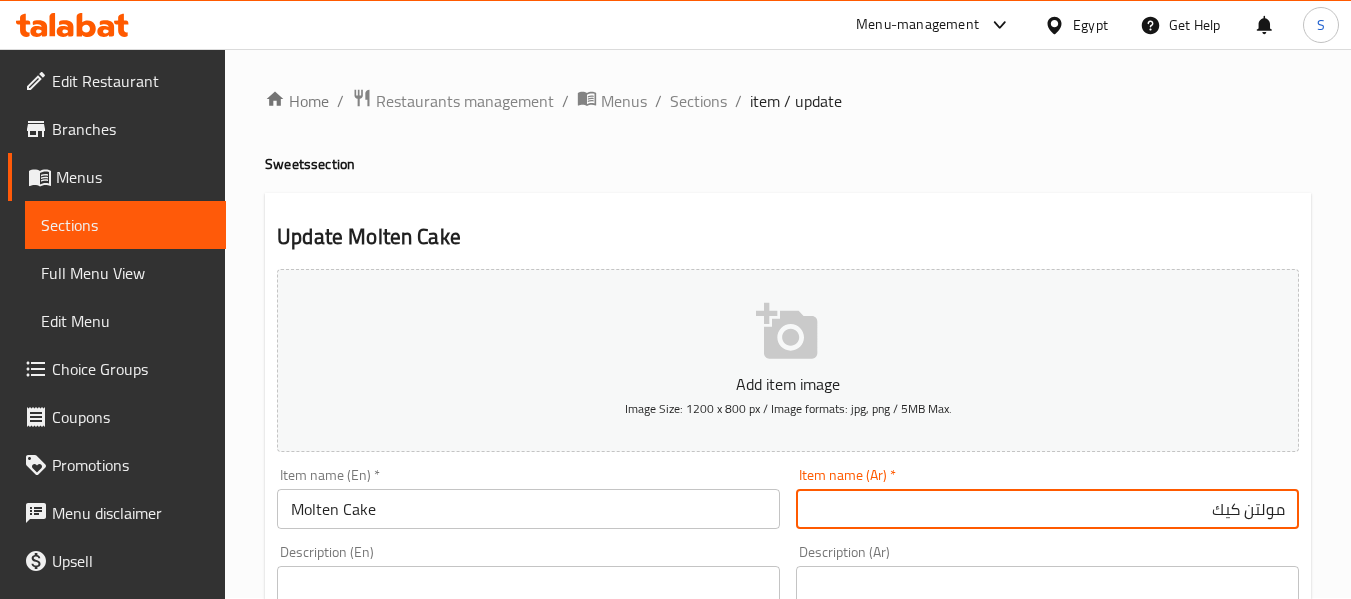 scroll, scrollTop: 0, scrollLeft: 0, axis: both 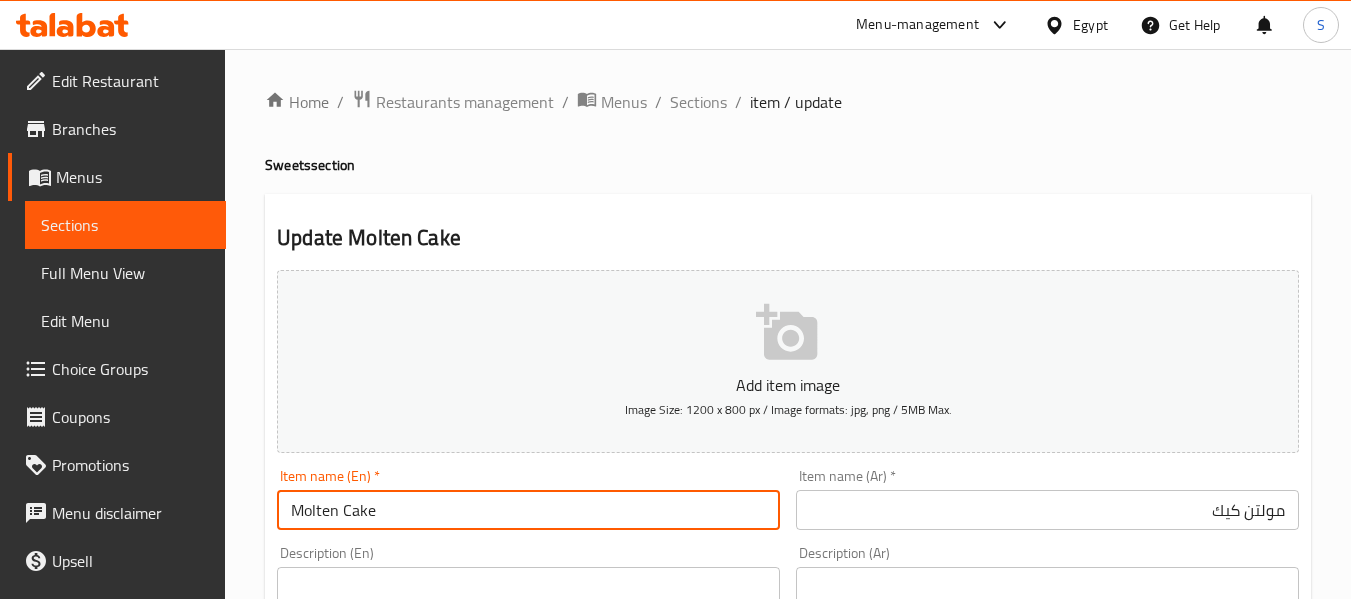 click on "Molten Cake" at bounding box center [528, 510] 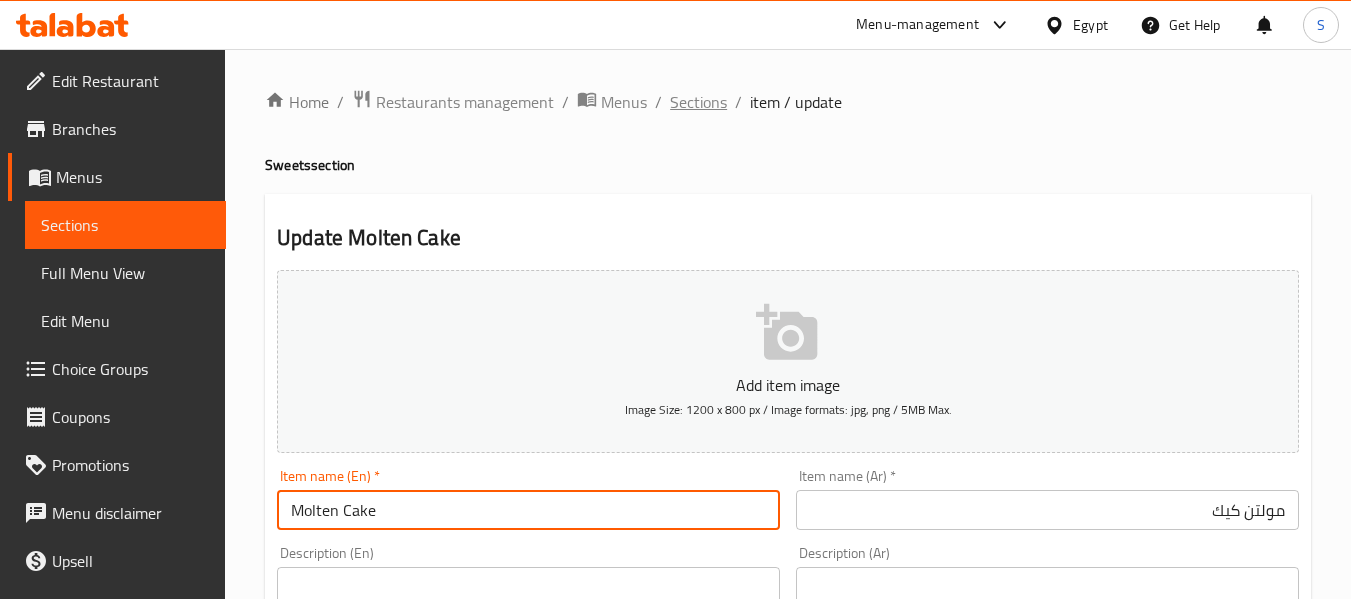 click on "Sections" at bounding box center [698, 102] 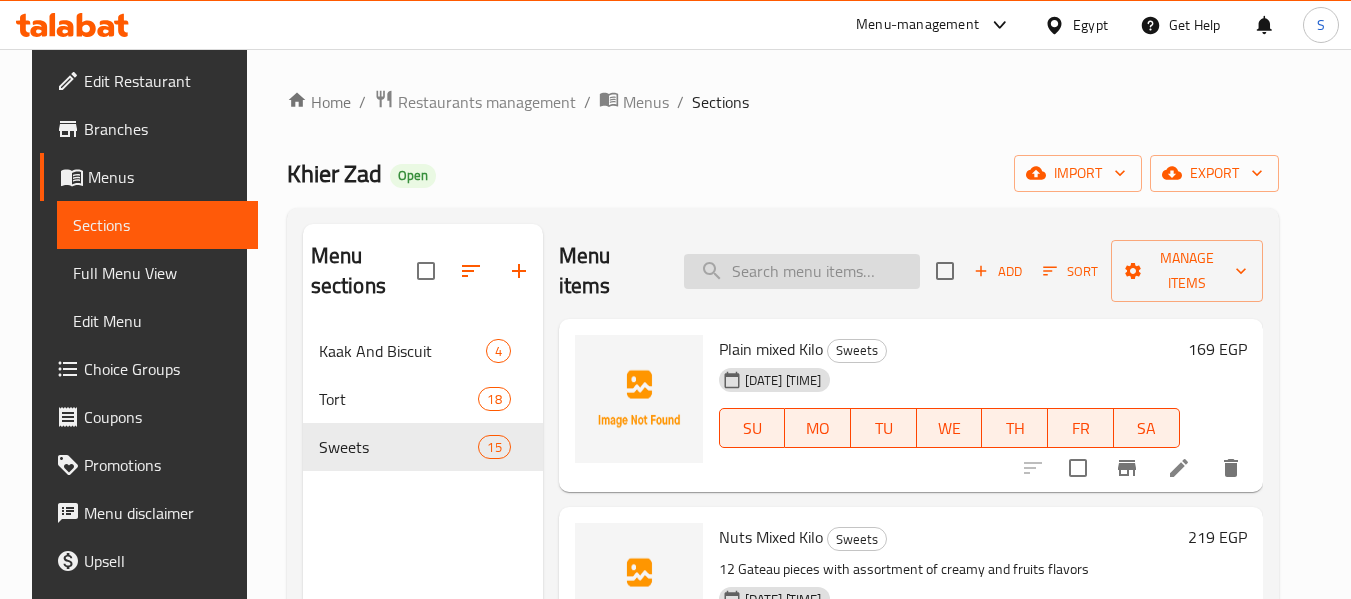 click at bounding box center (802, 271) 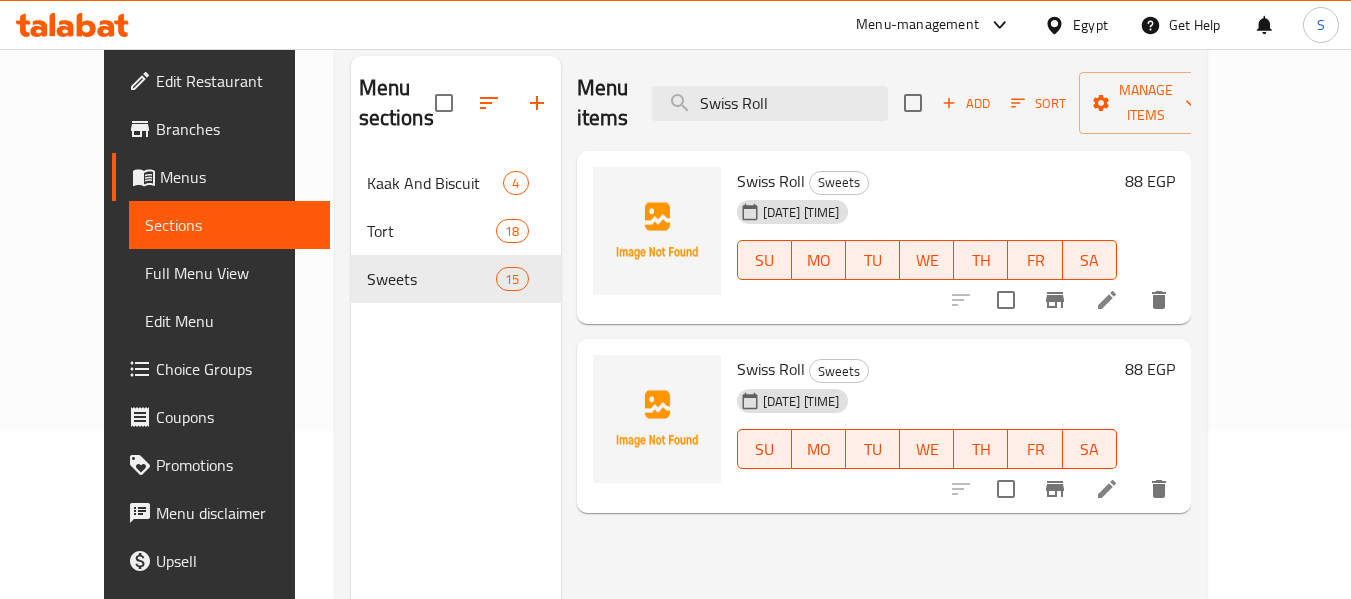 scroll, scrollTop: 200, scrollLeft: 0, axis: vertical 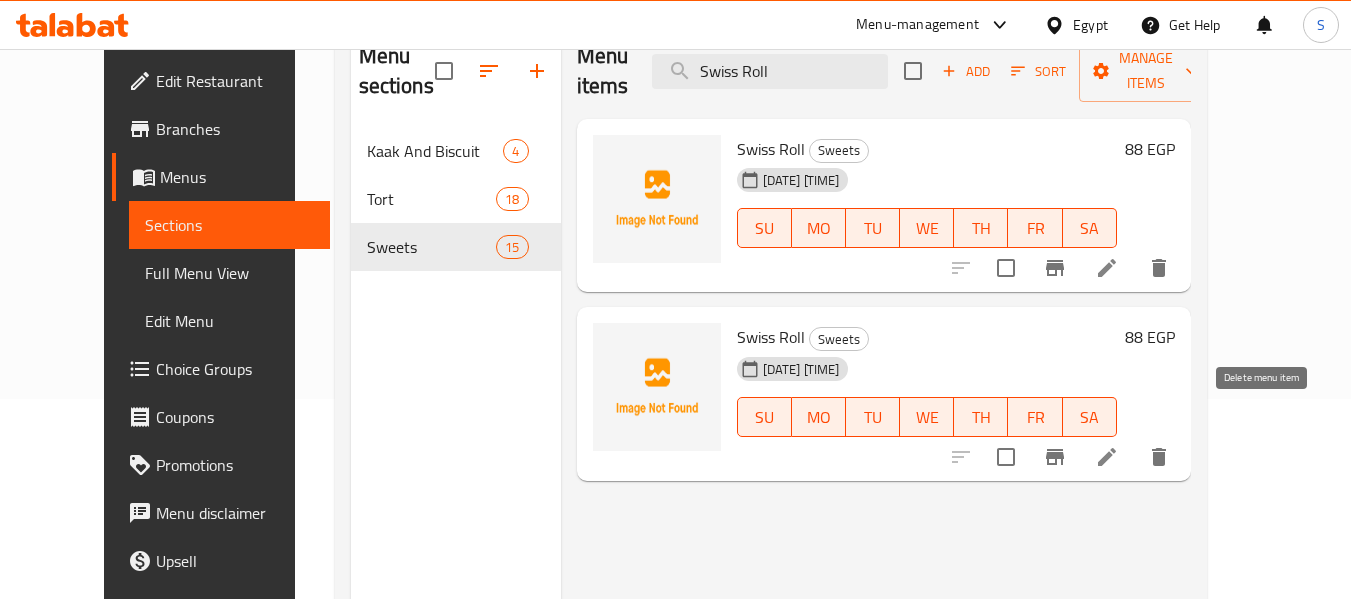type on "Swiss Roll" 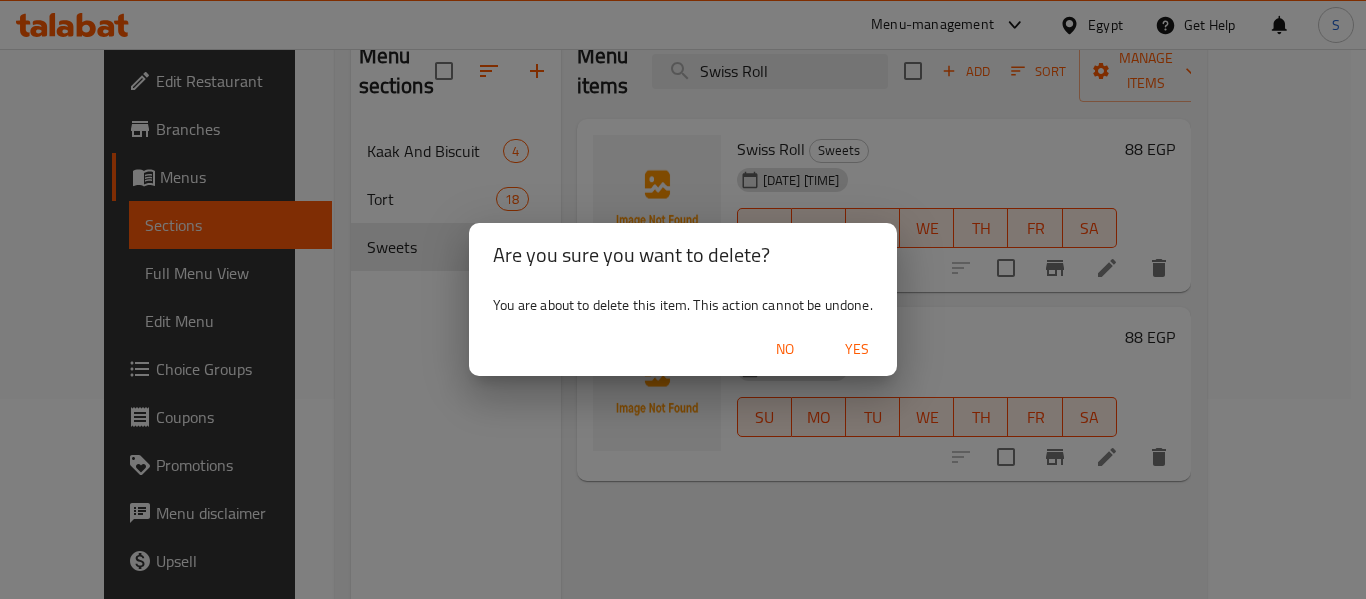 click on "Yes" at bounding box center [857, 349] 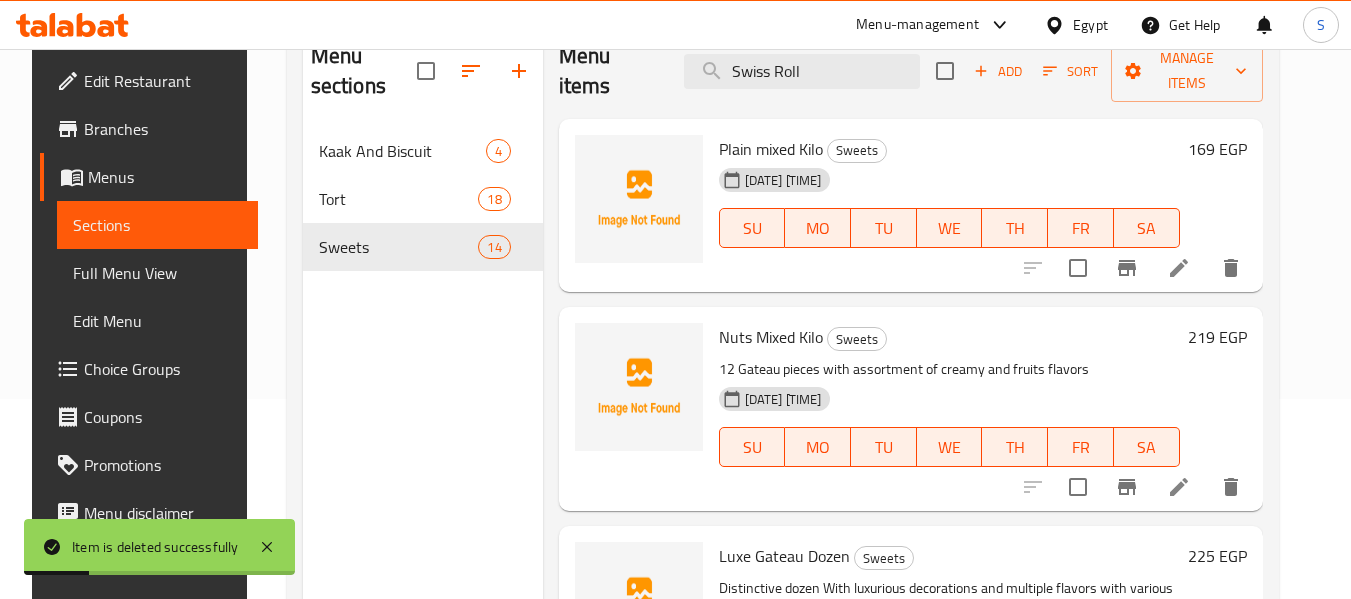 scroll, scrollTop: 0, scrollLeft: 0, axis: both 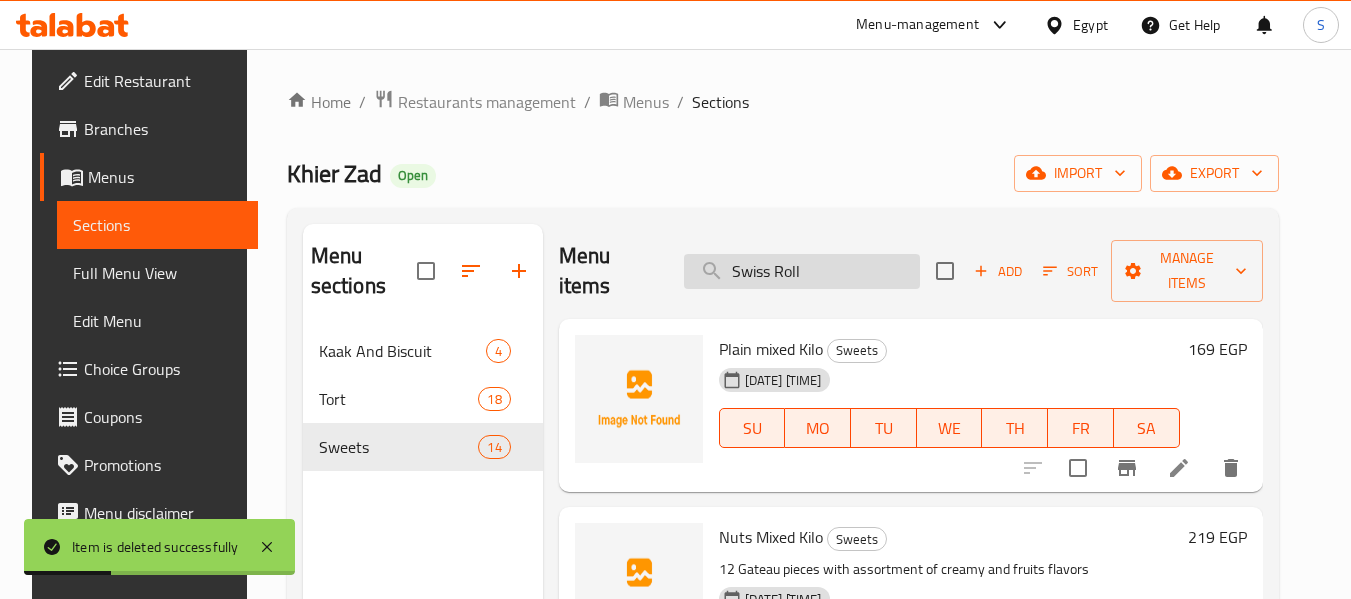 click on "Swiss Roll" at bounding box center (802, 271) 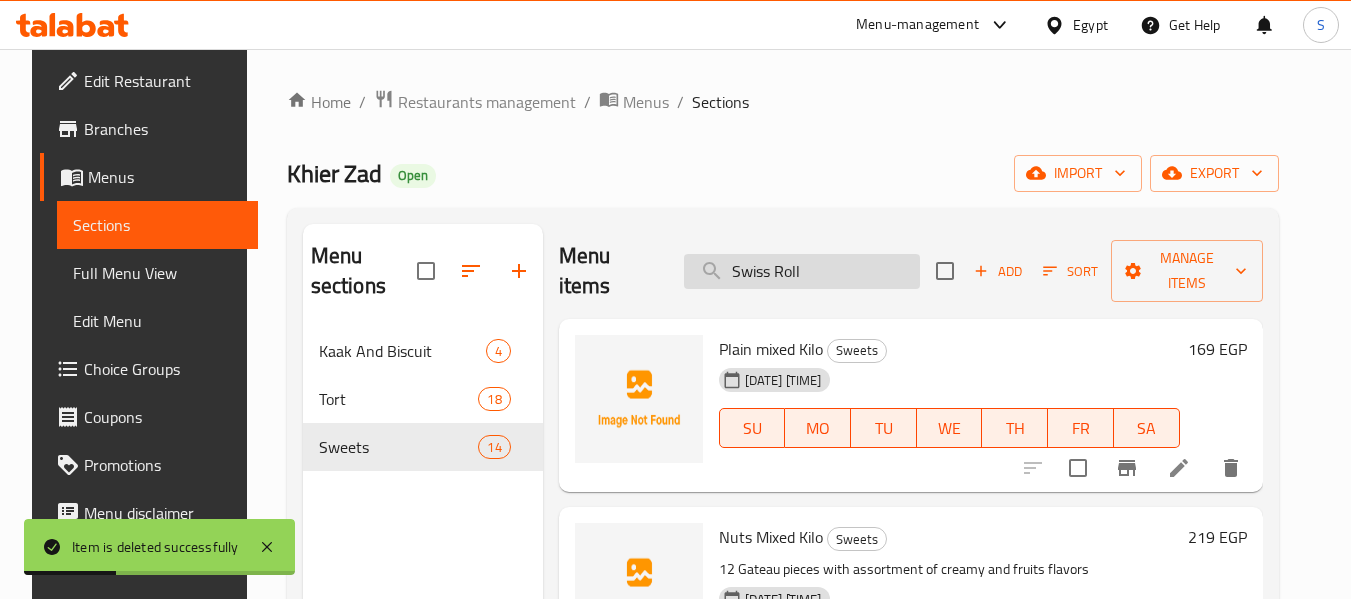 click on "Swiss Roll" at bounding box center (802, 271) 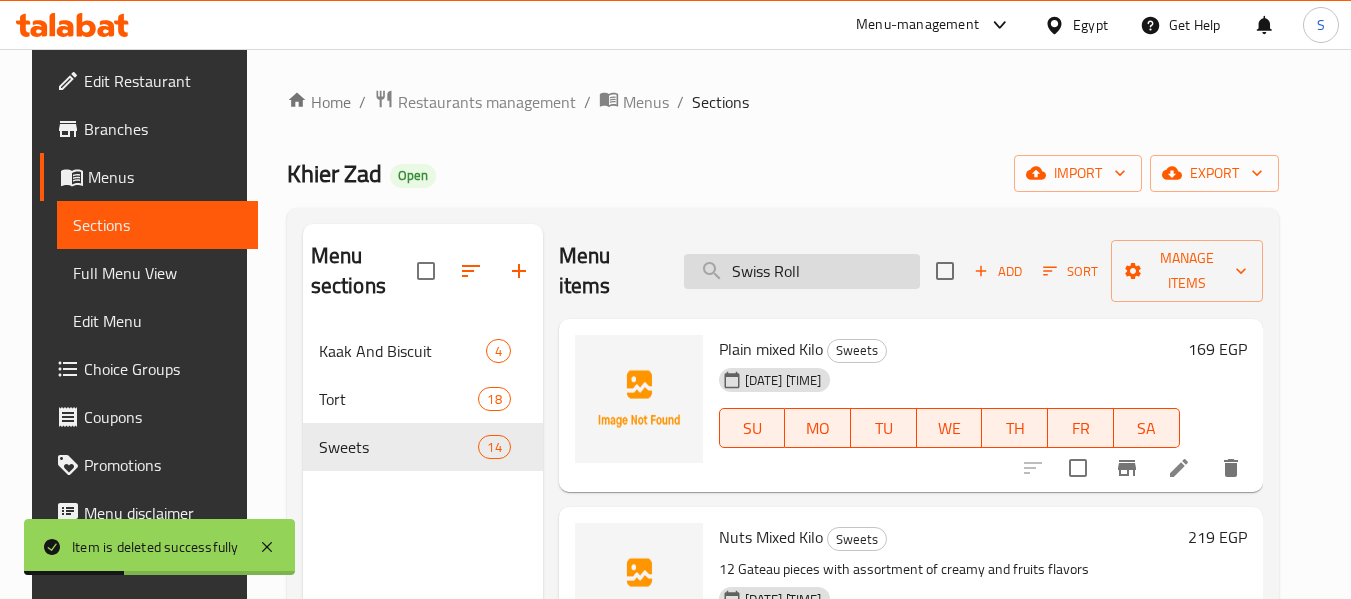click on "Swiss Roll" at bounding box center [802, 271] 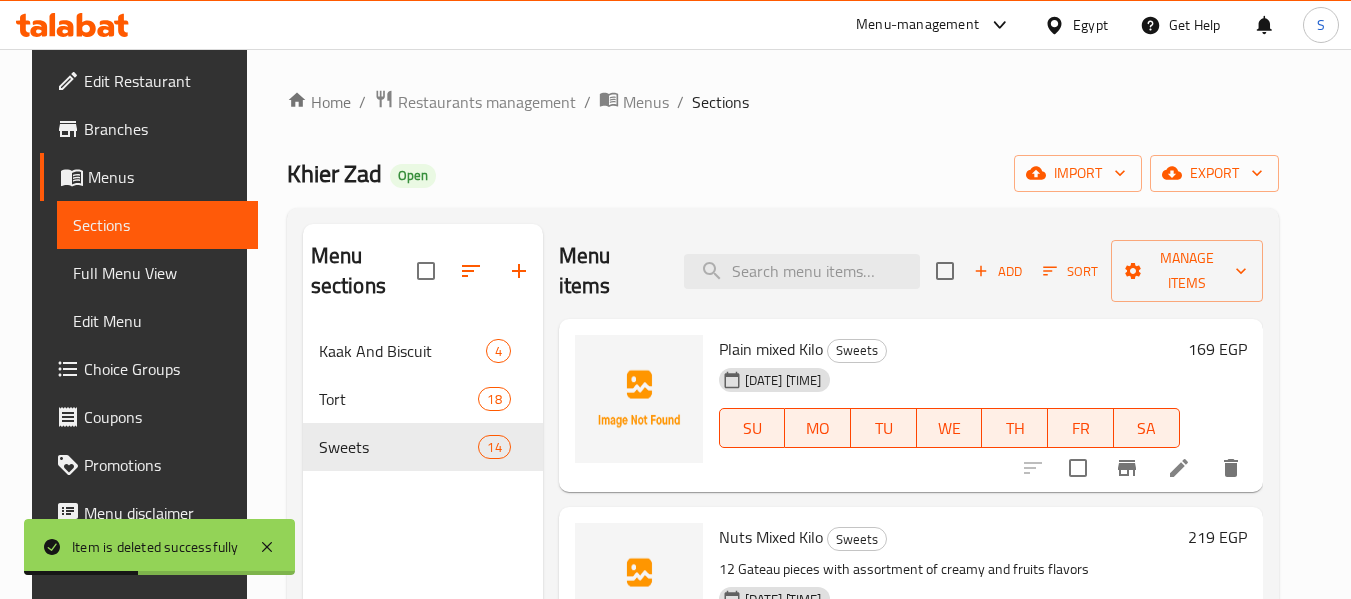 click on "Home / Restaurants management / Menus / Sections Khier Zad Open import export Menu sections Kaak And Biscuit 4 Tort 18 Sweets 14 Menu items Add Sort Manage items Plain mixed Kilo   Sweets 08-08-2025 07:40 AM SU MO TU WE TH FR SA 169   EGP Nuts Mixed Kilo   Sweets 12 Gateau pieces with assortment of creamy and fruits flavors 08-08-2025 07:40 AM SU MO TU WE TH FR SA 219   EGP Luxe Gateau Dozen   Sweets Distinctive dozen With luxurious decorations and multiple flavors with various fillings 08-08-2025 07:40 AM SU MO TU WE TH FR SA 225   EGP Super Luxe Gateau Dozen   Sweets Gateau Dozen with excellent quality and distinctive Original flavors Highlights the classic taste of the Gateau 08-08-2025 07:40 AM SU MO TU WE TH FR SA 288   EGP Original Gateau Dozen   Sweets Warm and gooey molten cake, rich chocolate cake oozing with melted chocolate 08-08-2025 07:40 AM SU MO TU WE TH FR SA 350   EGP Molten Cake   Sweets 08-08-2025 07:40 AM SU MO TU WE TH FR SA 50   EGP Swiss Roll   Sweets 08-08-2025 07:40 AM SU MO TU WE TH" at bounding box center (783, 464) 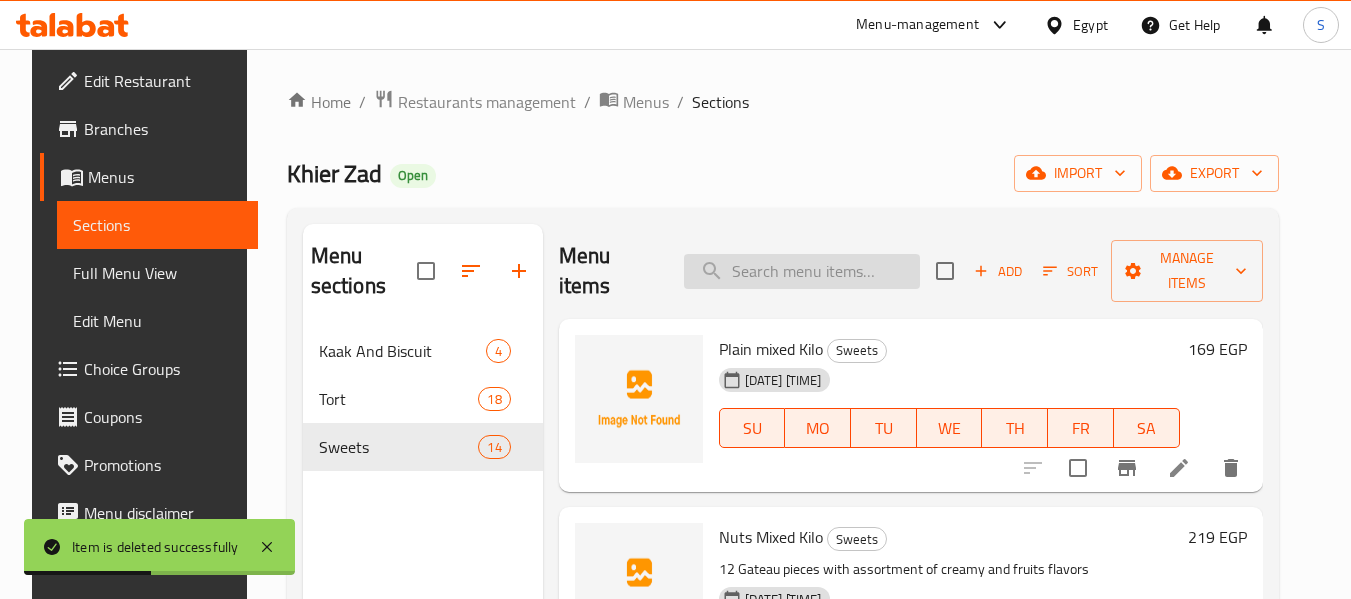 click at bounding box center [802, 271] 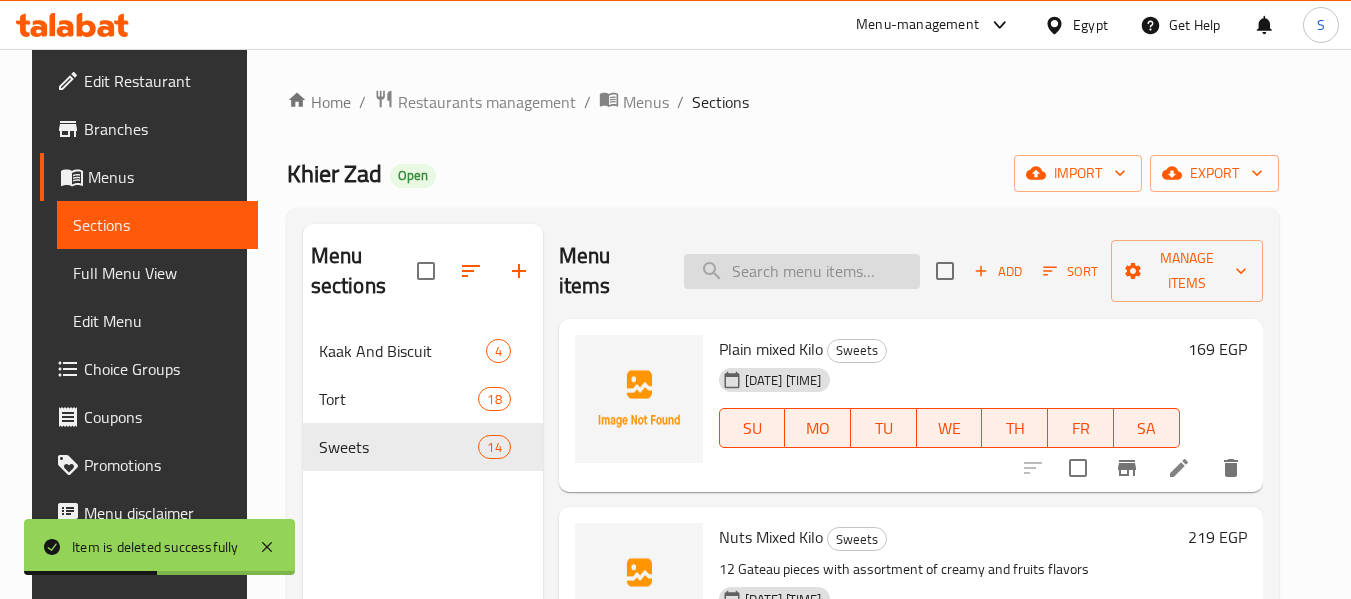 paste on "Swiss Roll" 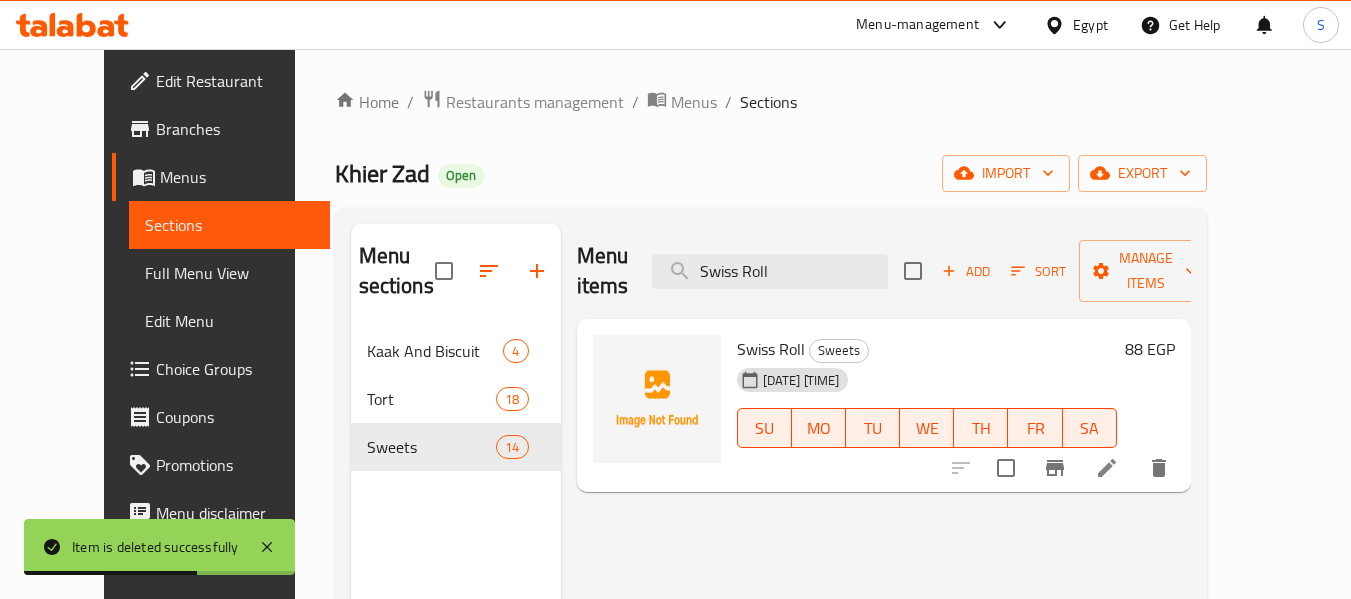 type on "Swiss Roll" 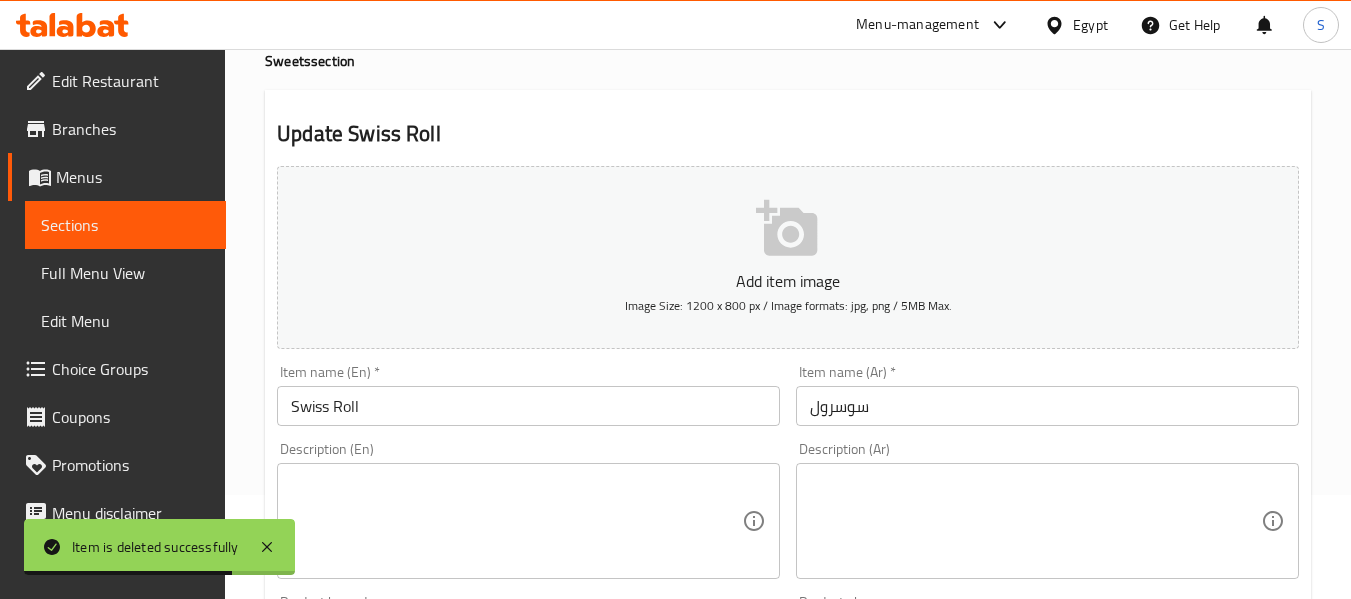 scroll, scrollTop: 200, scrollLeft: 0, axis: vertical 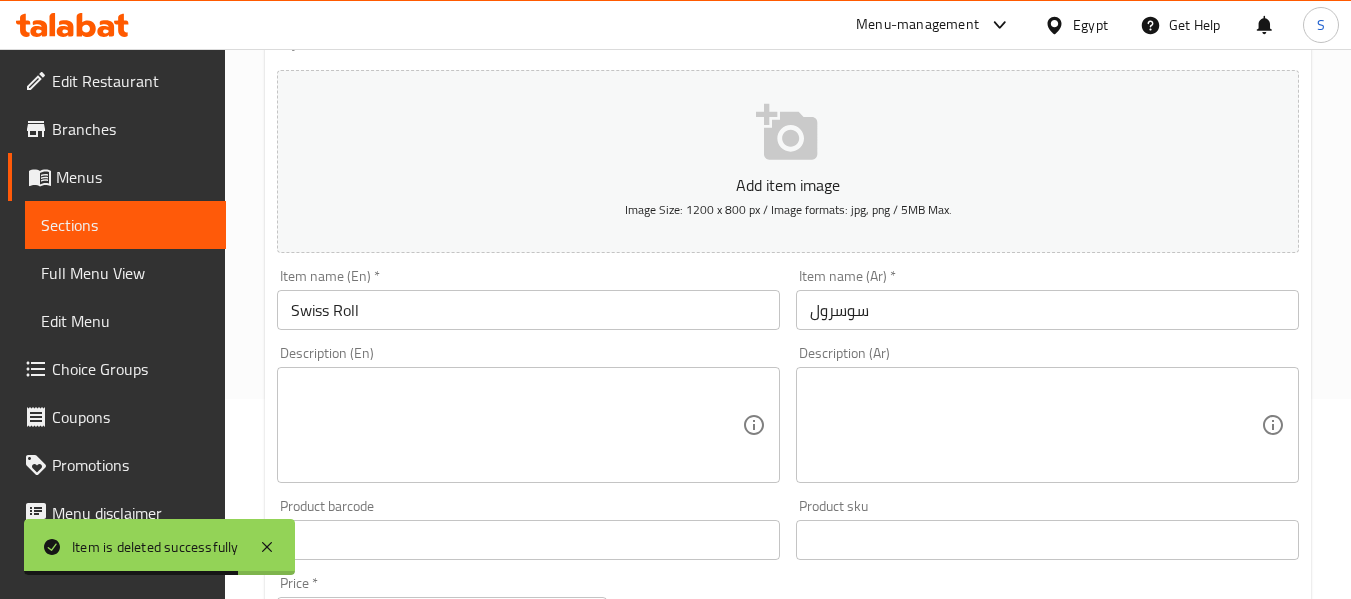 click on "سوسرول" at bounding box center [1047, 310] 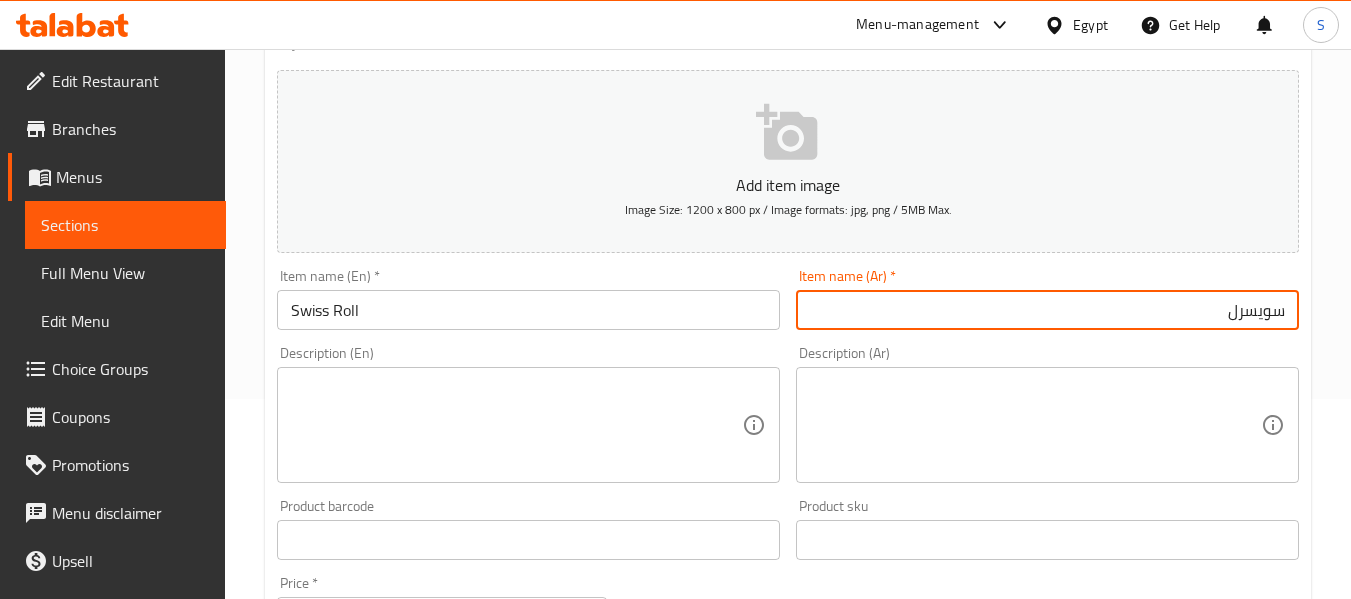click on "سويسرل" at bounding box center (1047, 310) 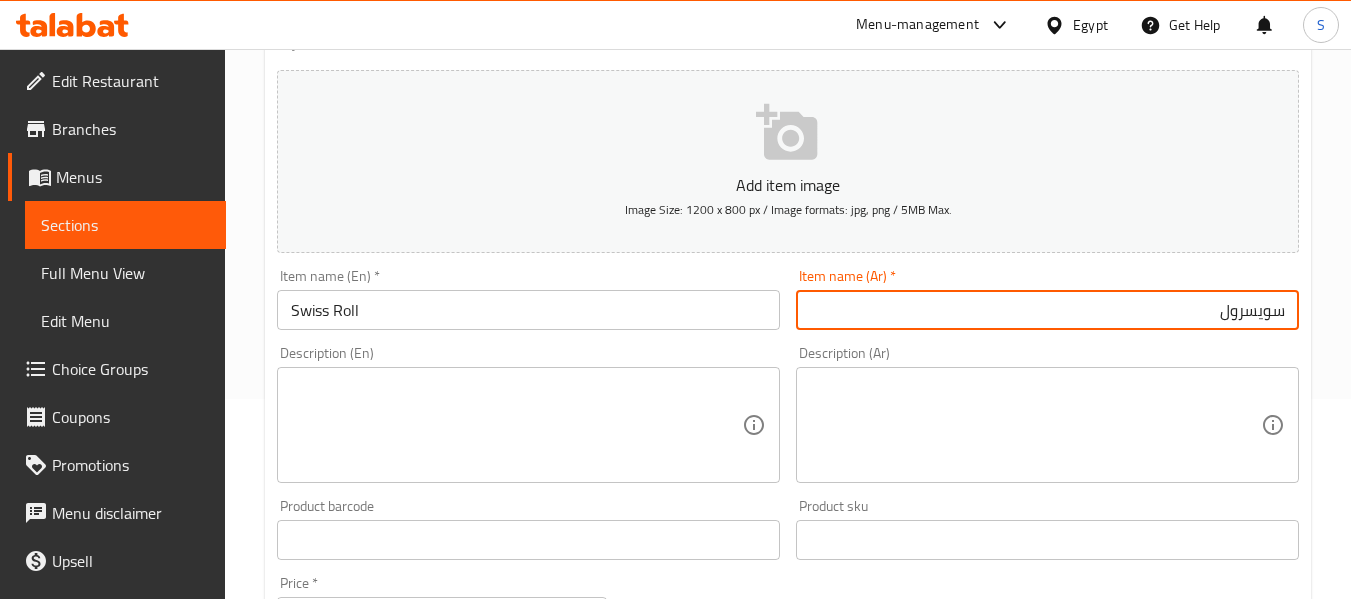type on "سويسرول" 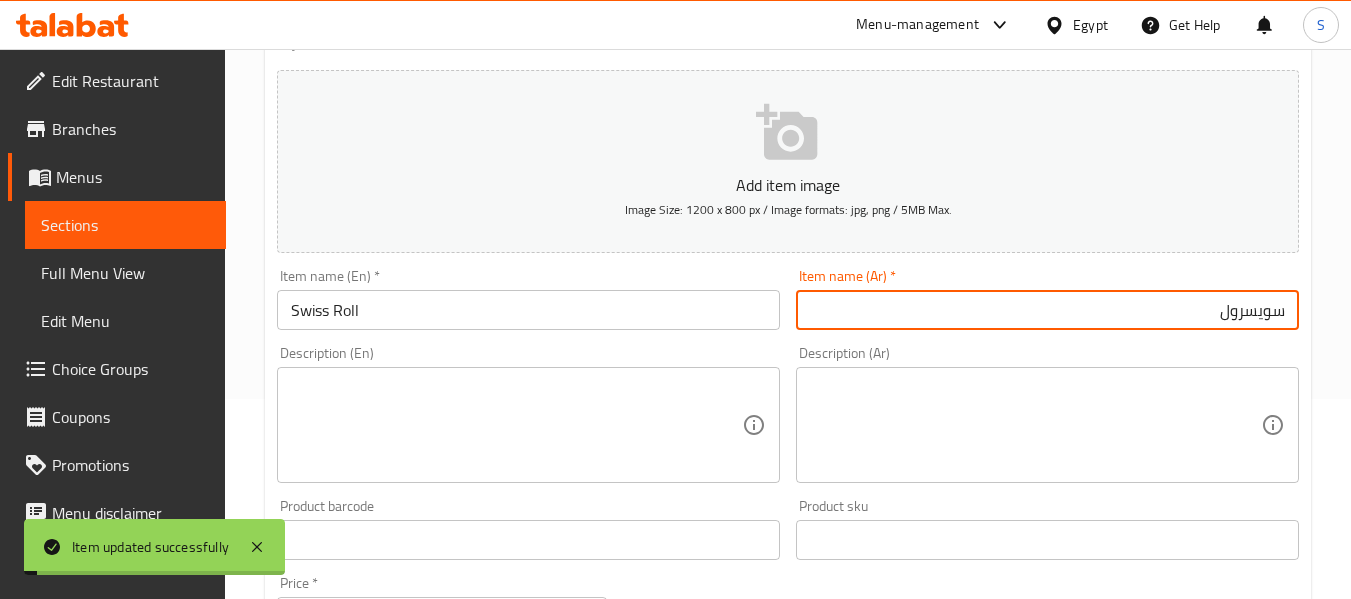scroll, scrollTop: 0, scrollLeft: 0, axis: both 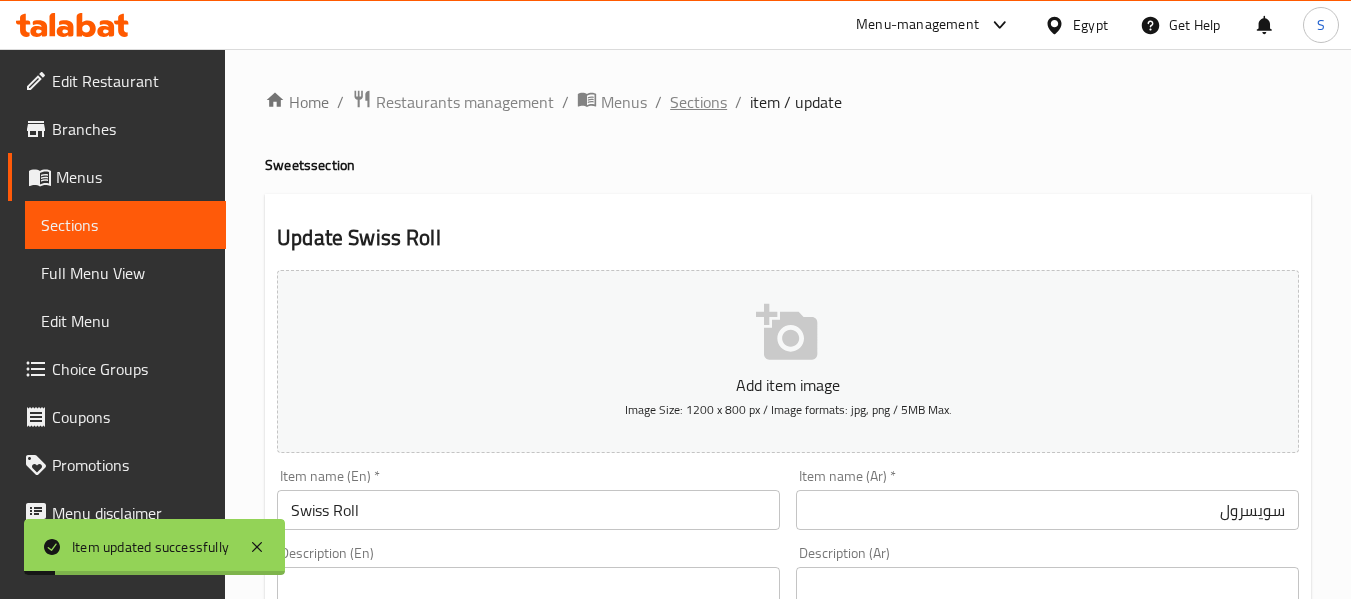 click on "Sections" at bounding box center (698, 102) 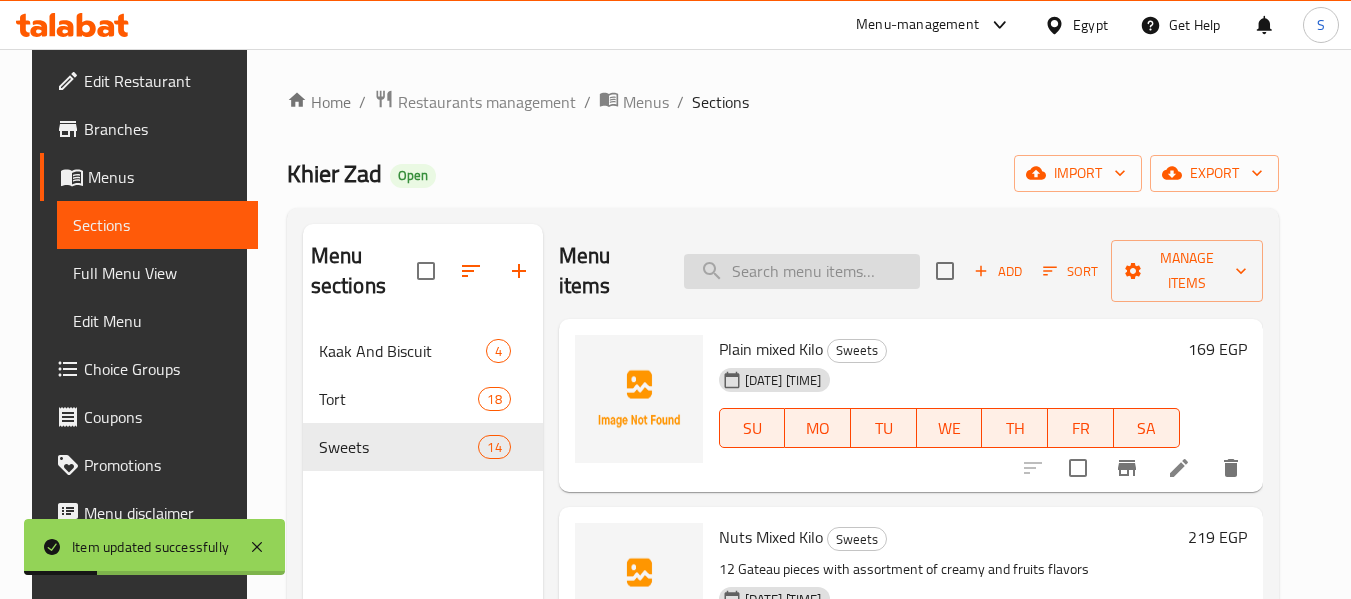 click at bounding box center [802, 271] 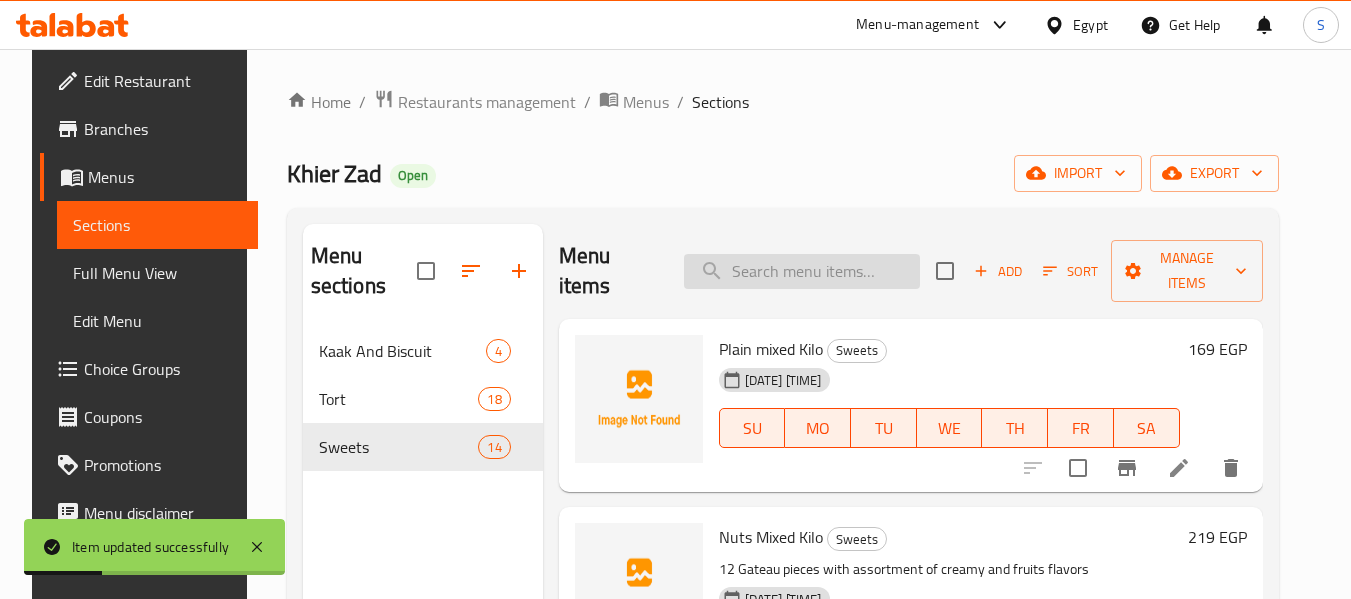 paste on "Nutella Casserole" 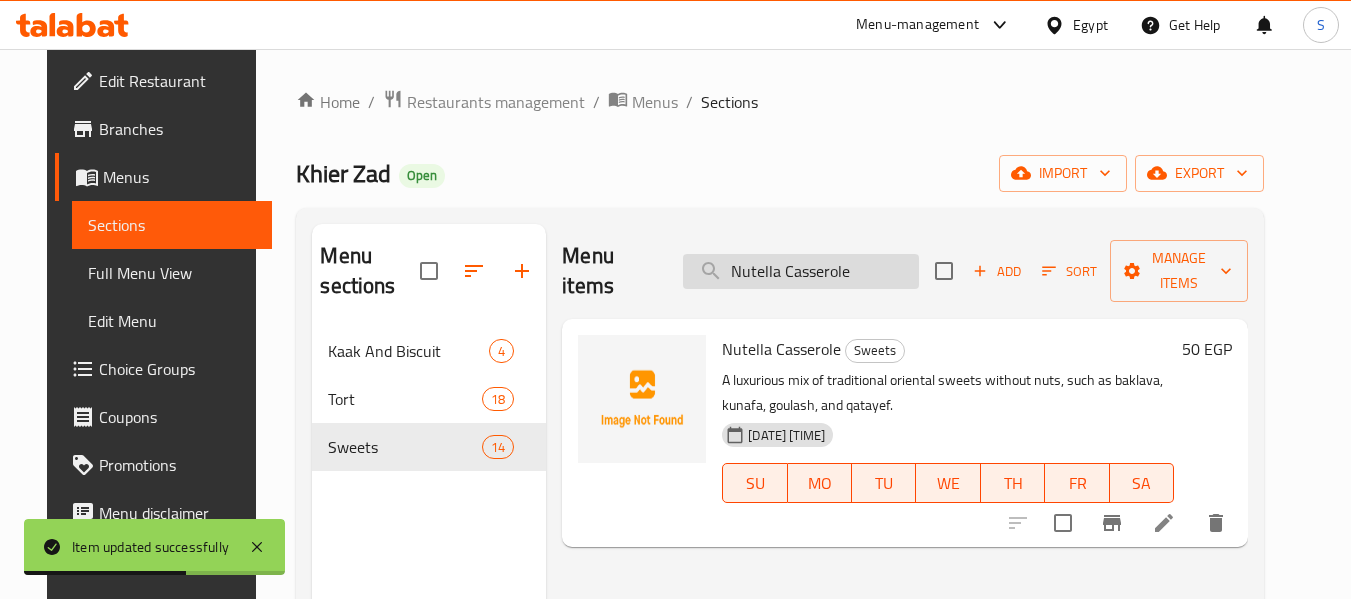 click on "Nutella Casserole" at bounding box center [801, 271] 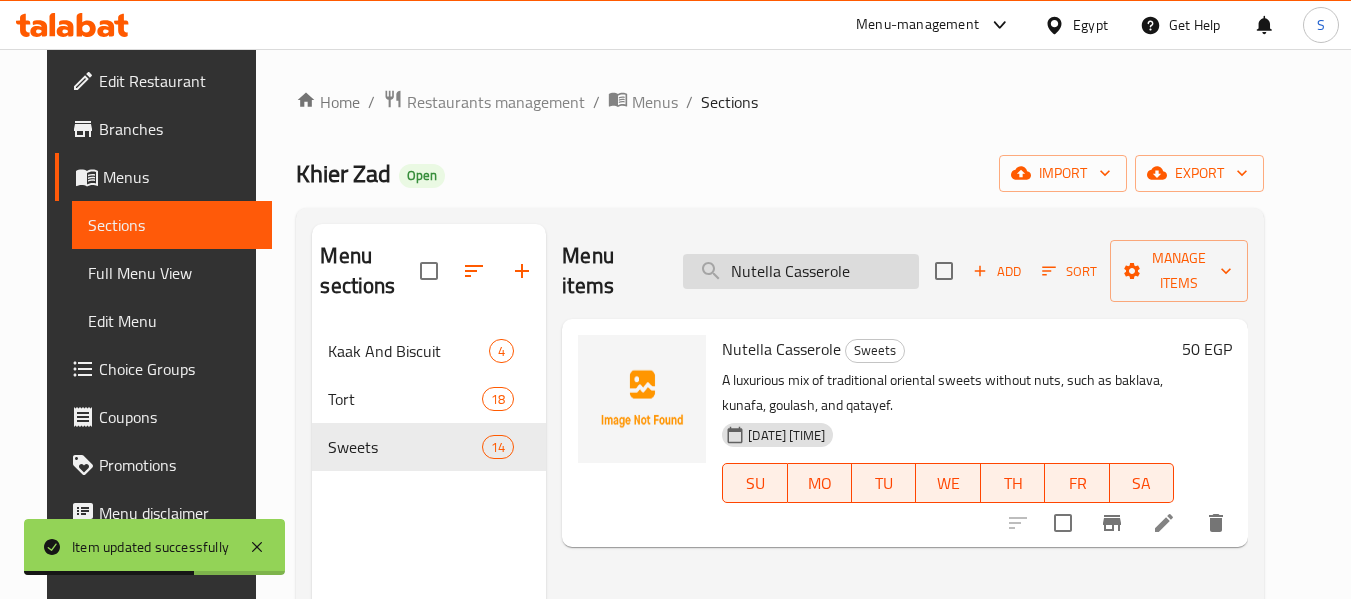 click on "Nutella Casserole" at bounding box center [801, 271] 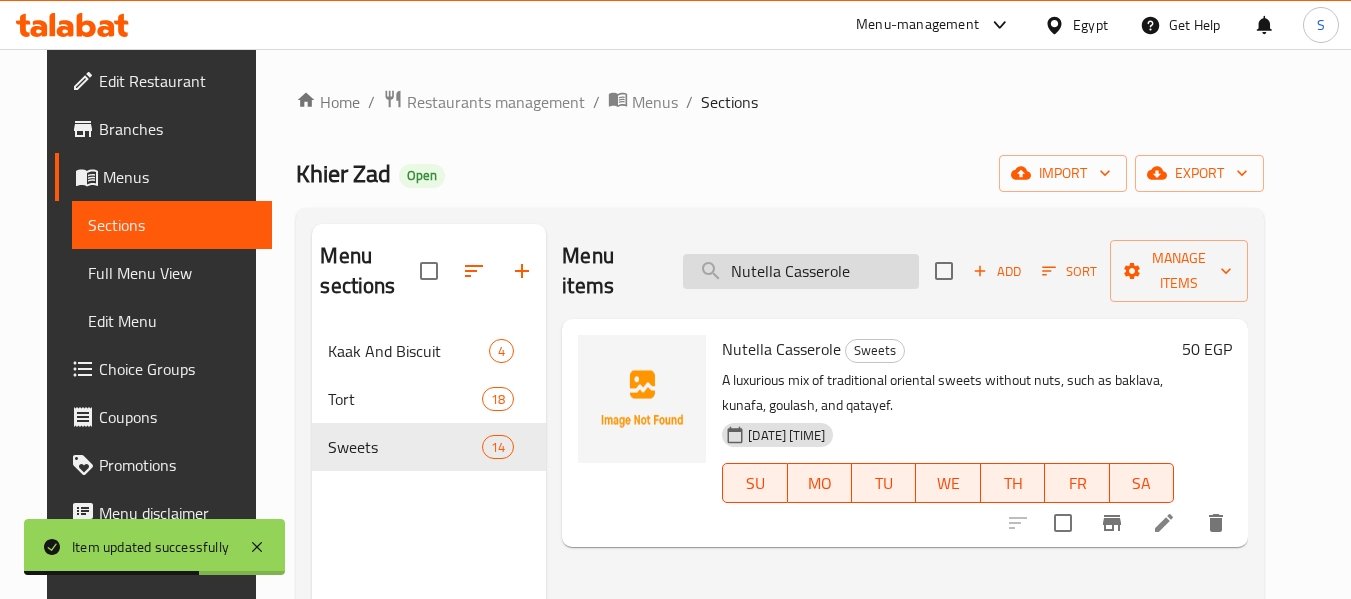 paste on "Kilo Mixed plain" 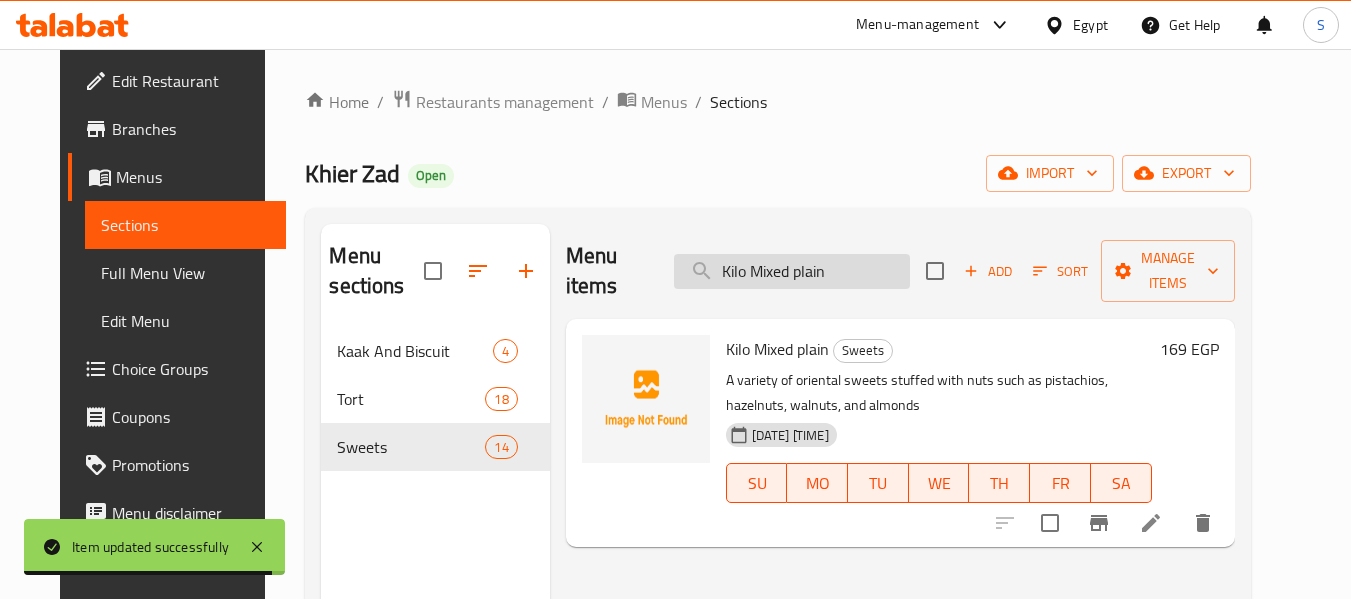 click on "Kilo Mixed plain" at bounding box center (792, 271) 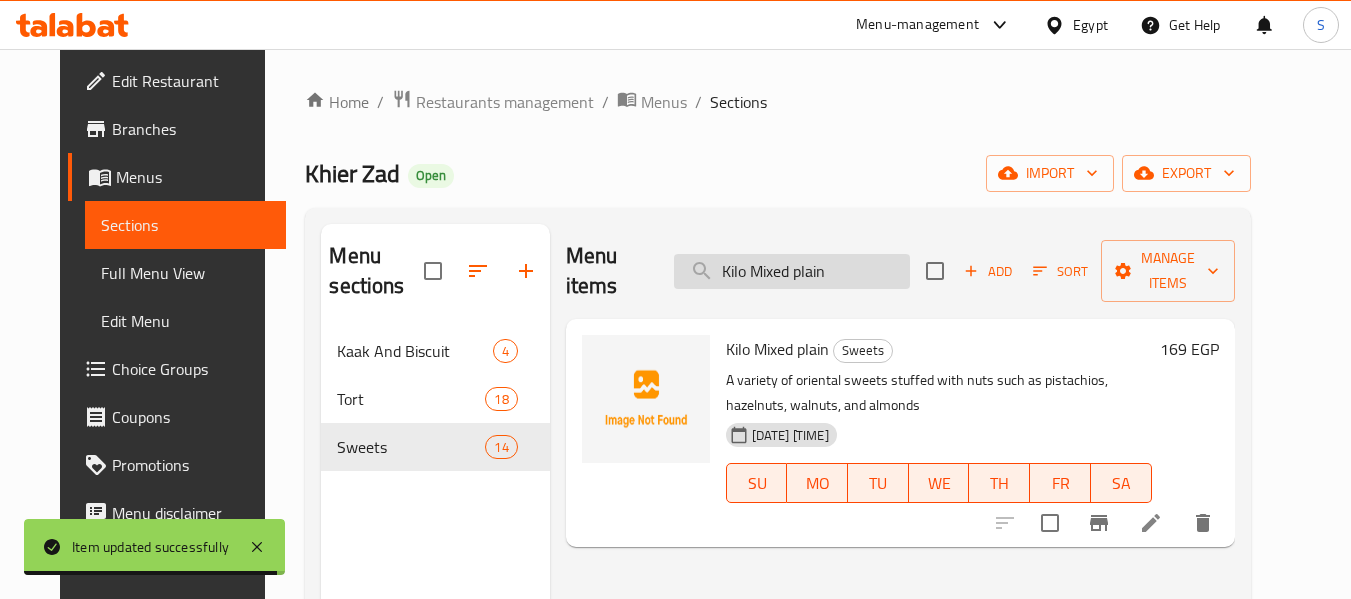 click on "Kilo Mixed plain" at bounding box center [792, 271] 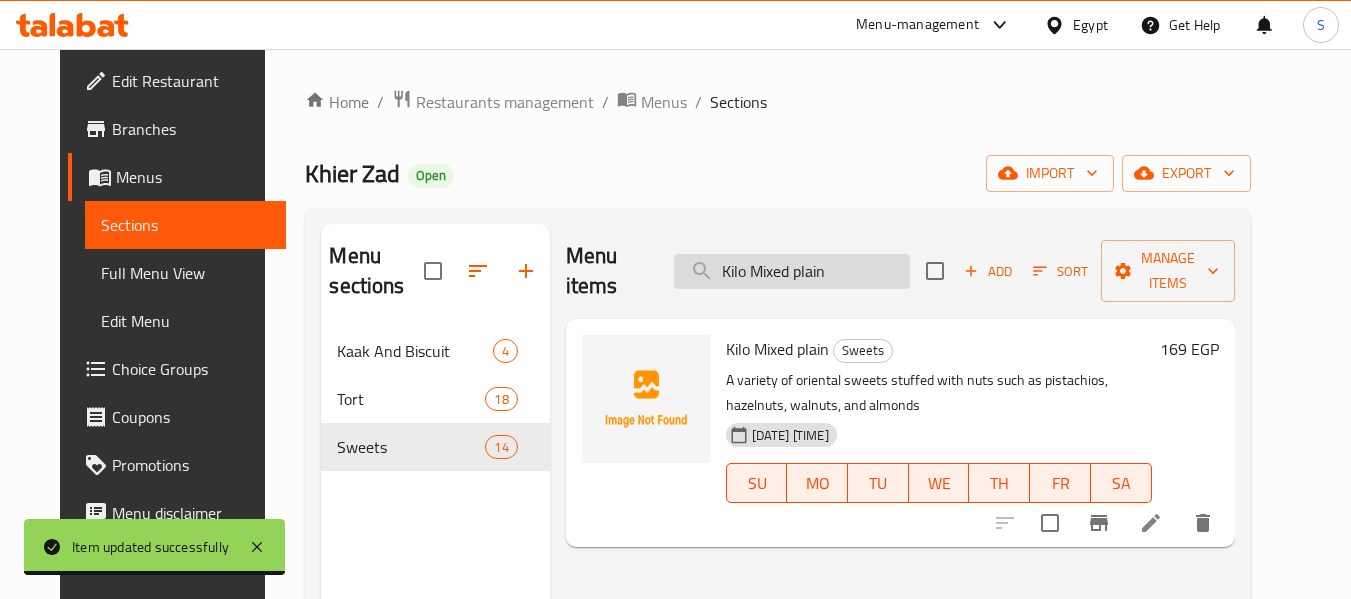 click on "Kilo Mixed plain" at bounding box center [792, 271] 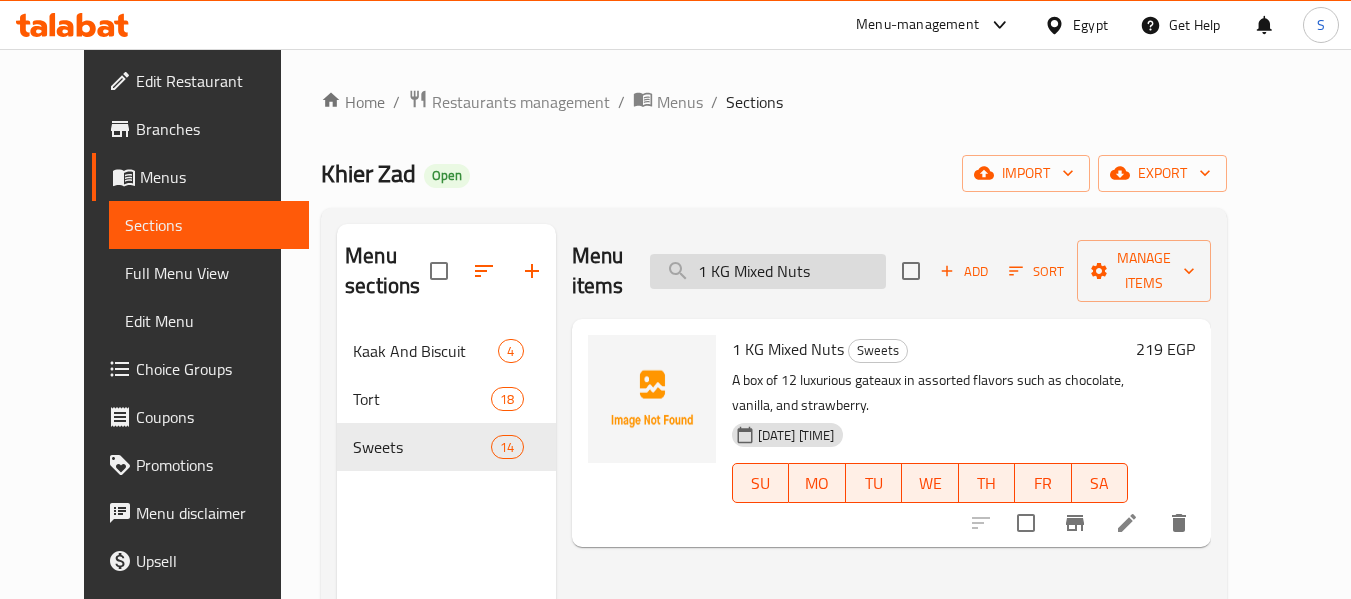 click on "1 KG Mixed Nuts" at bounding box center (768, 271) 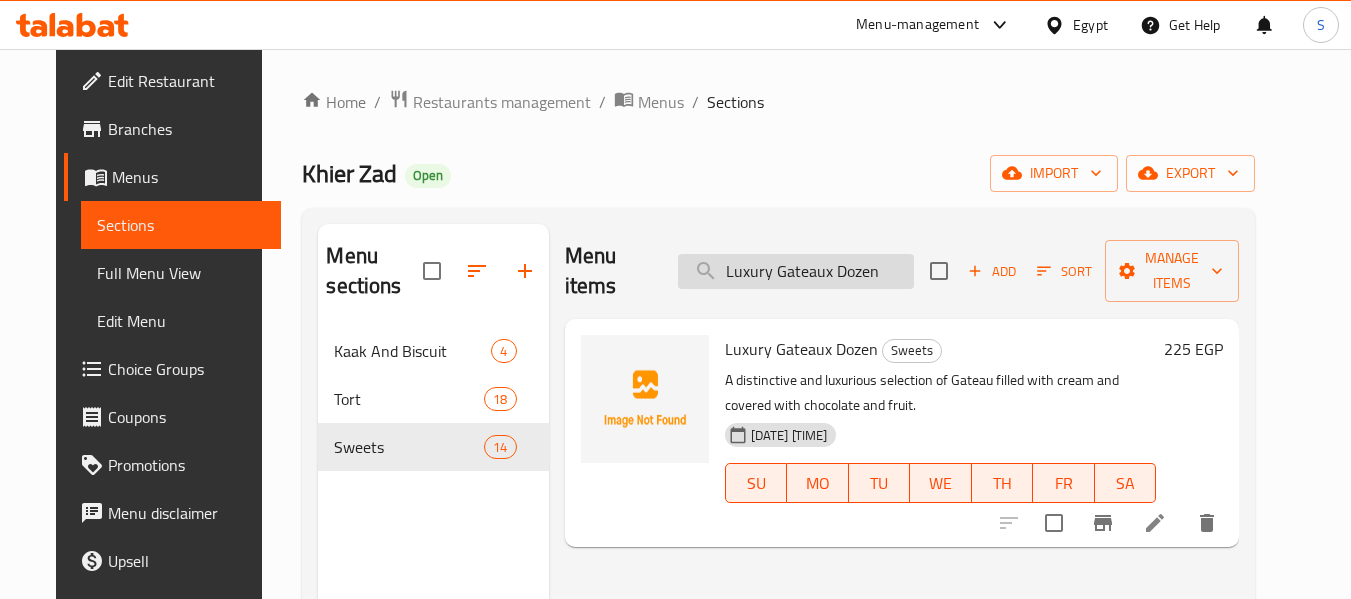 click on "Luxury Gateaux Dozen" at bounding box center (796, 271) 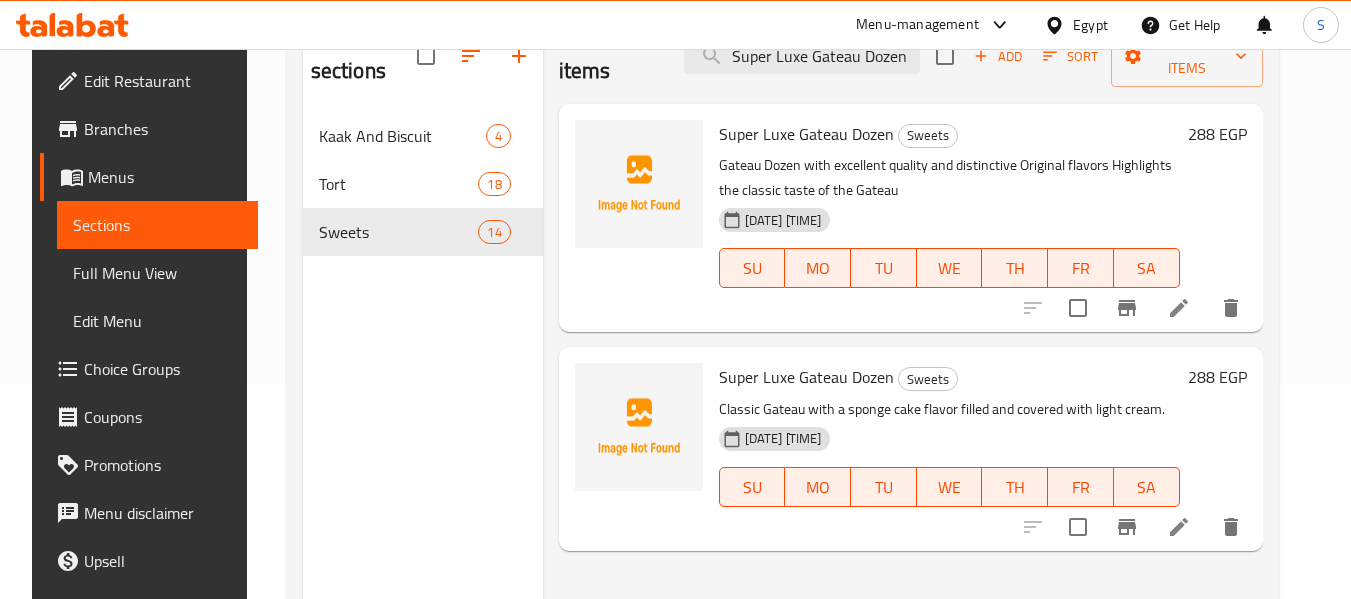 scroll, scrollTop: 180, scrollLeft: 0, axis: vertical 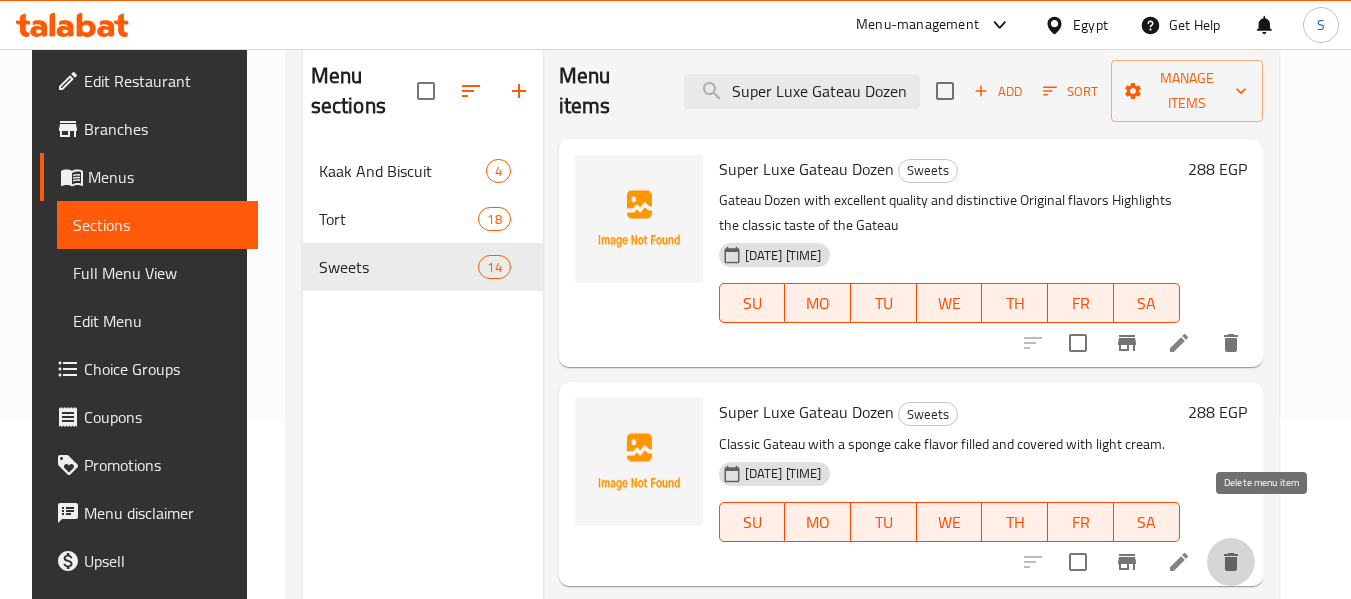 click 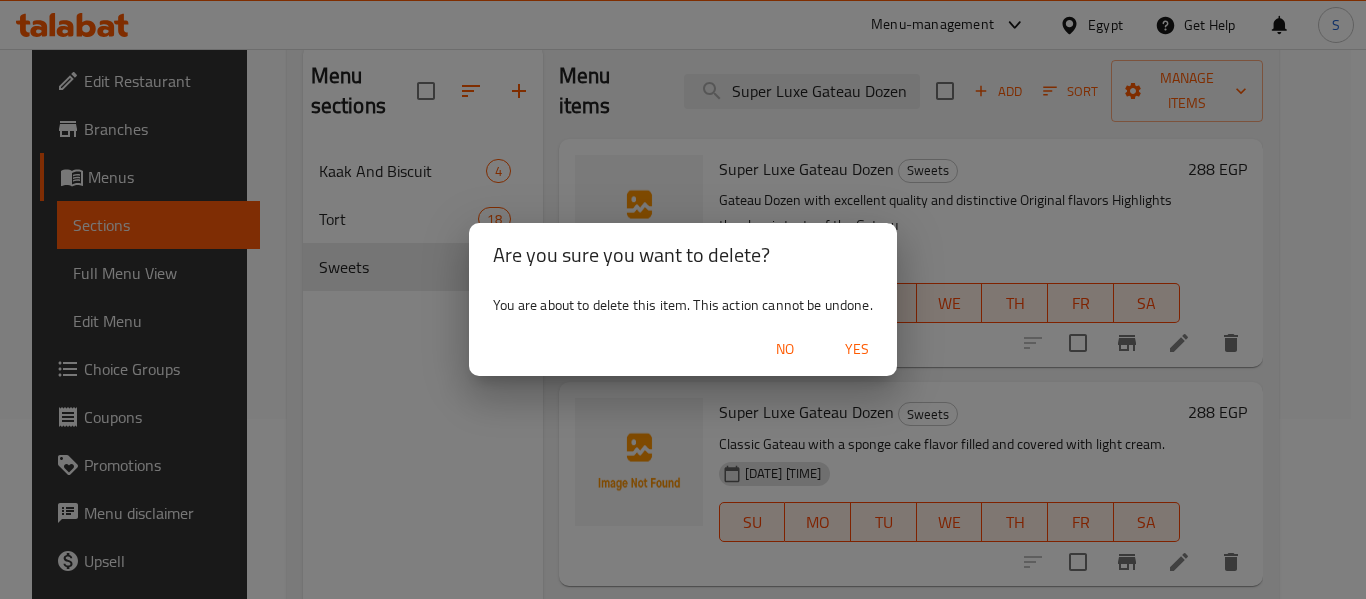 click on "Yes" at bounding box center (857, 349) 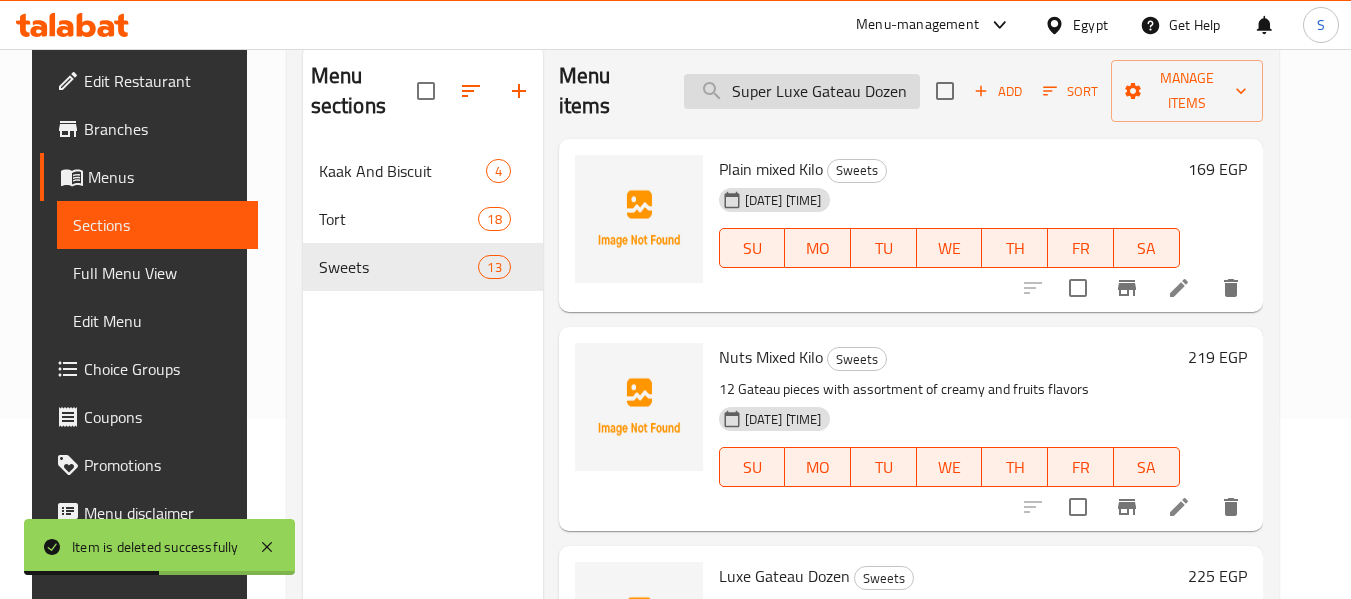click on "Super Luxe Gateau Dozen" at bounding box center [802, 91] 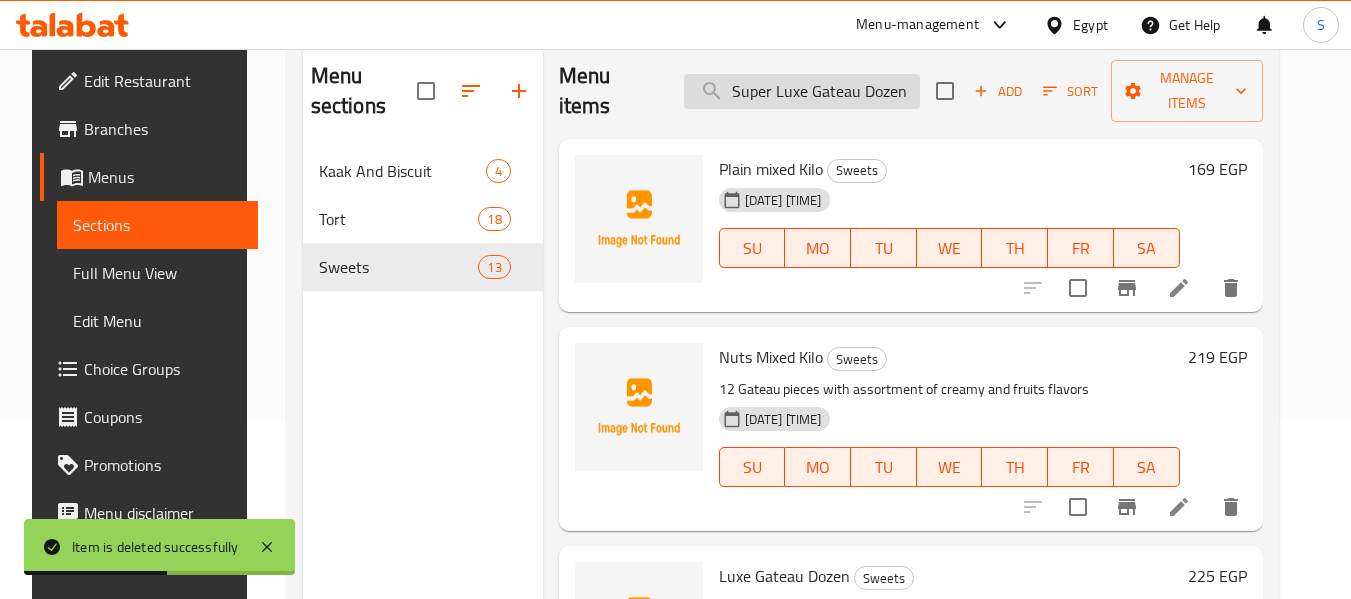 click on "Super Luxe Gateau Dozen" at bounding box center [802, 91] 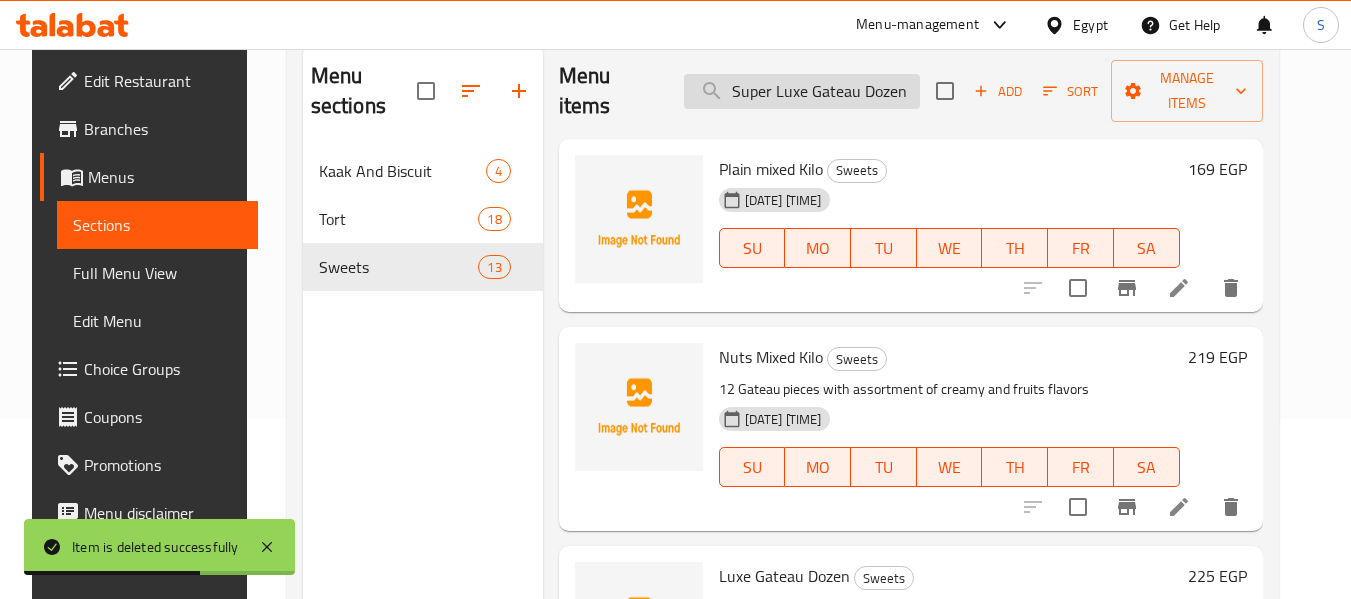 paste on "Original" 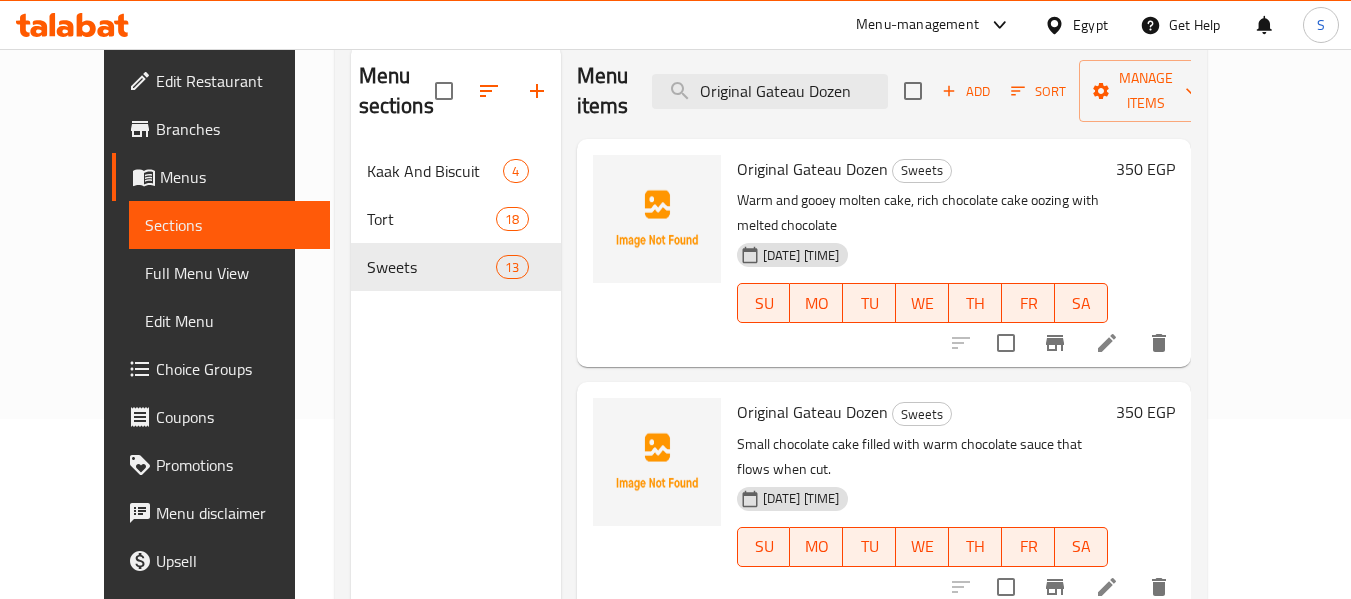 type on "Original Gateau Dozen" 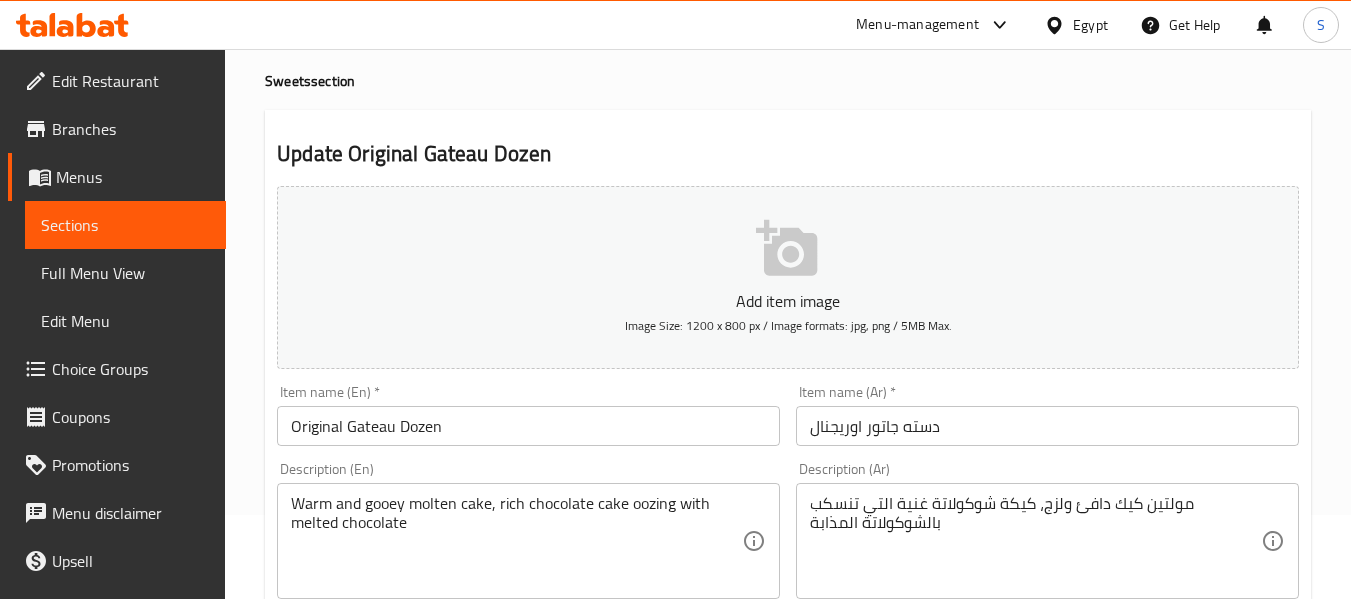 scroll, scrollTop: 0, scrollLeft: 0, axis: both 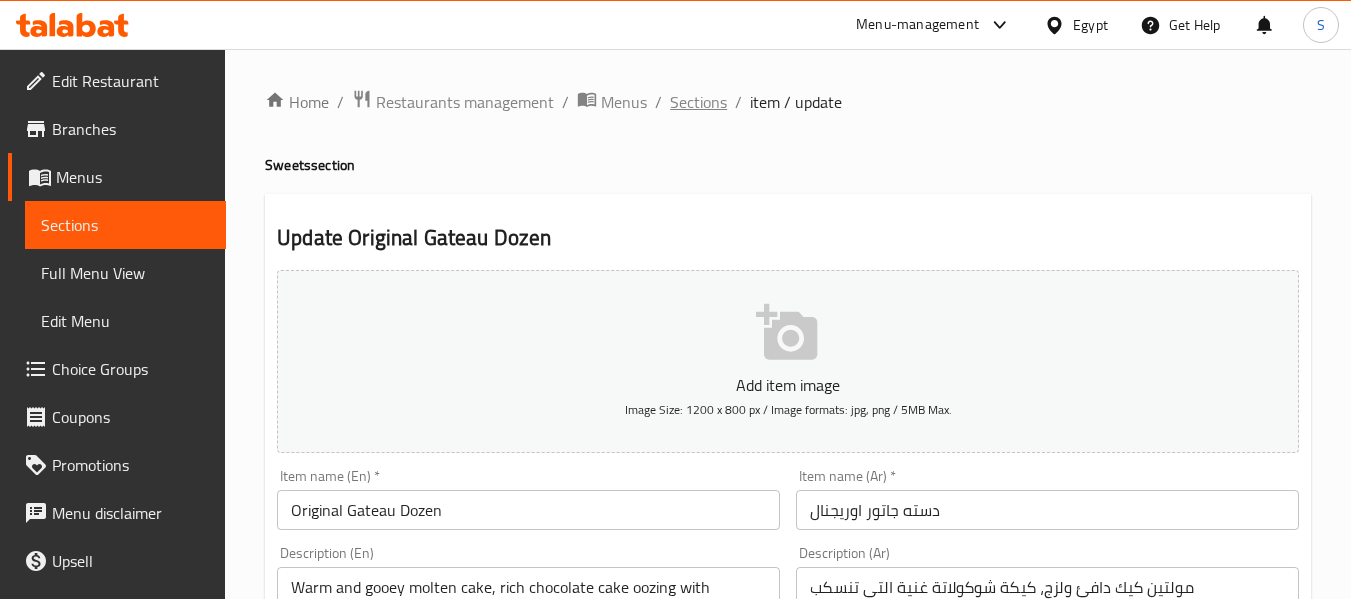 click on "Sections" at bounding box center (698, 102) 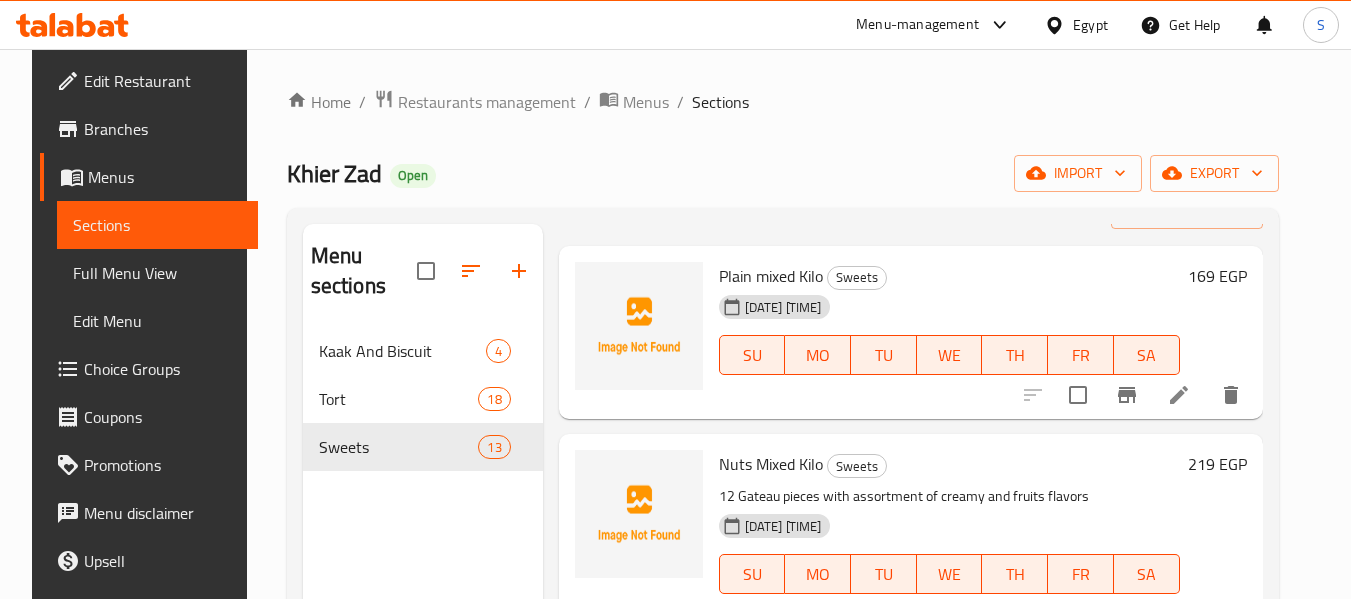 scroll, scrollTop: 0, scrollLeft: 0, axis: both 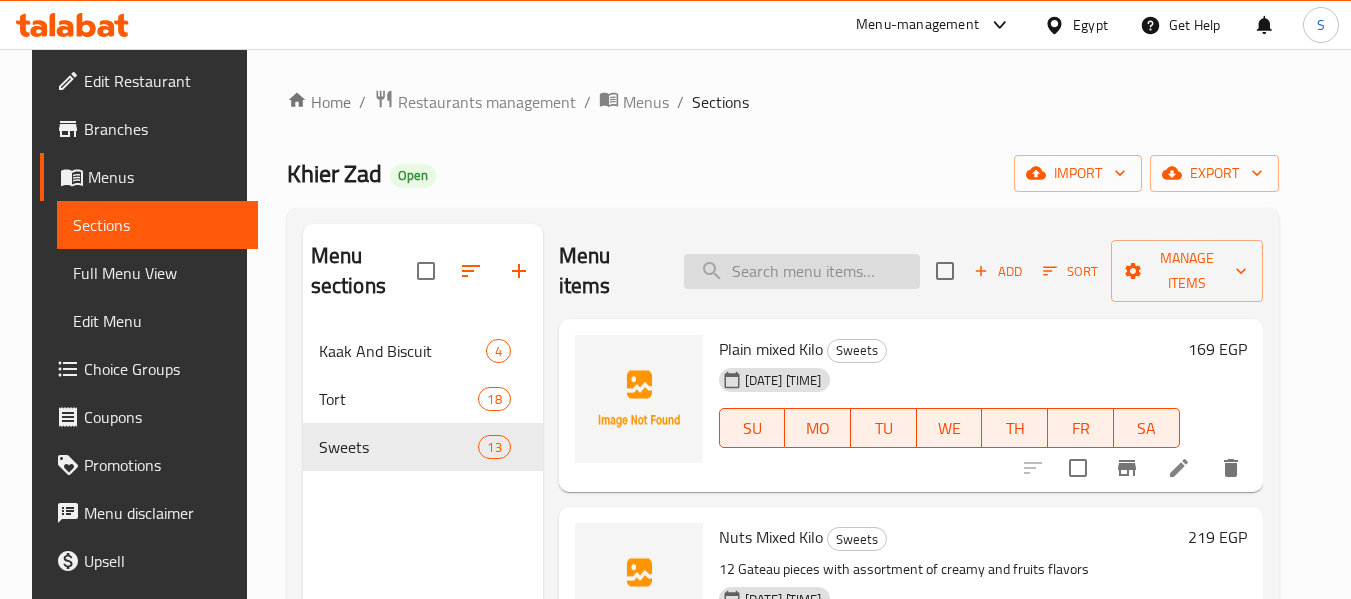 click at bounding box center [802, 271] 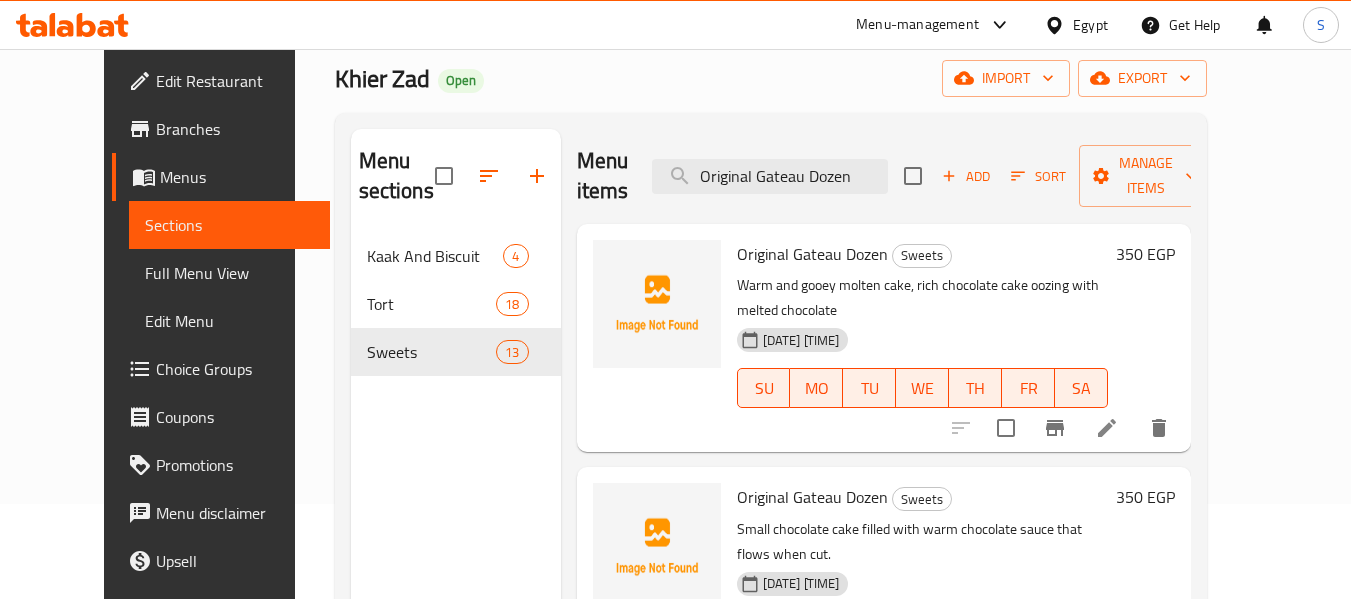 scroll, scrollTop: 280, scrollLeft: 0, axis: vertical 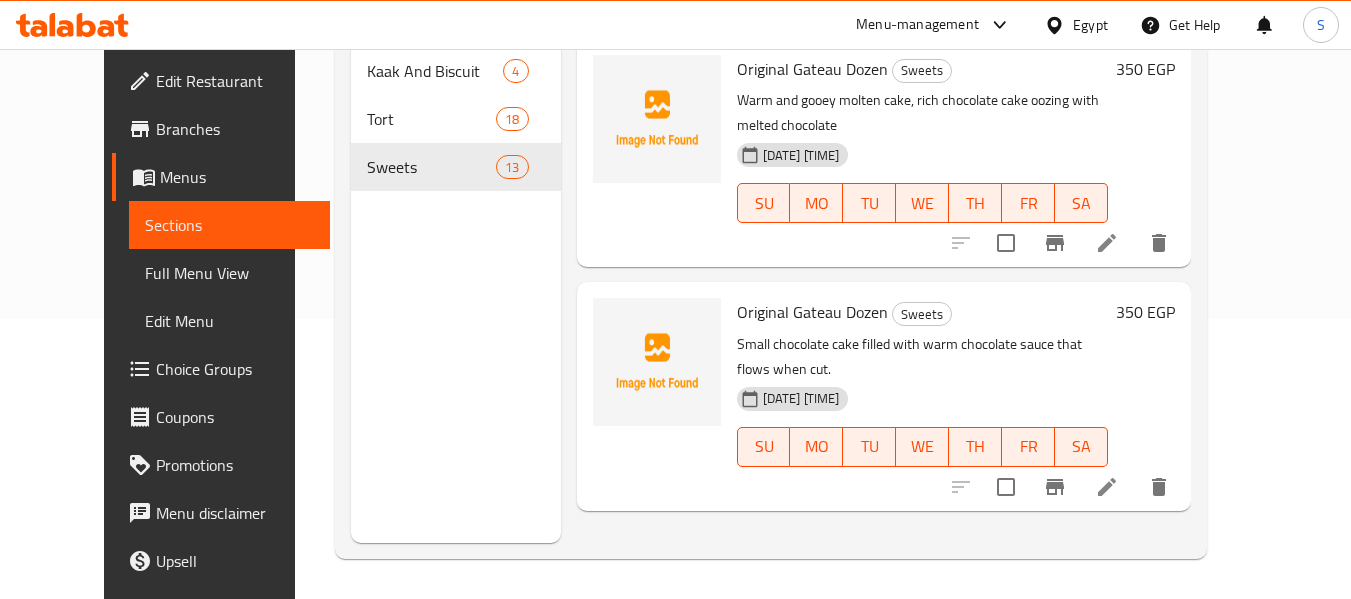 type on "Original Gateau Dozen" 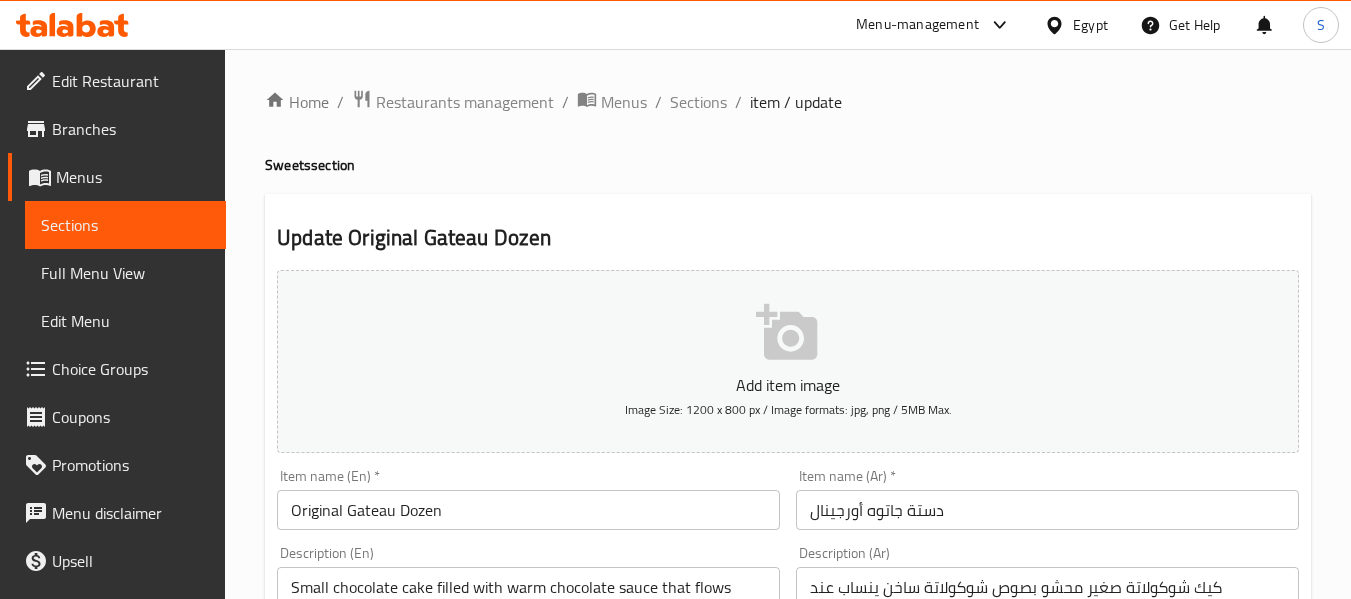 scroll, scrollTop: 300, scrollLeft: 0, axis: vertical 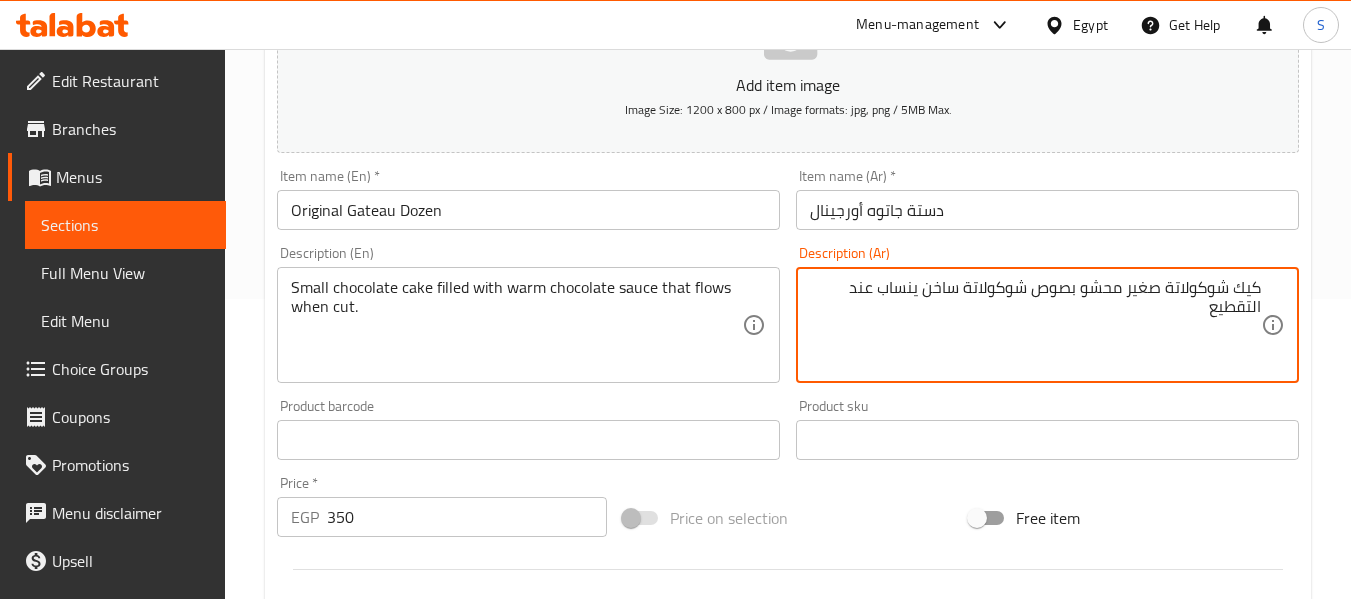 click on "كيك شوكولاتة صغير محشو بصوص شوكولاتة ساخن ينساب عند التقطيع" at bounding box center (1035, 325) 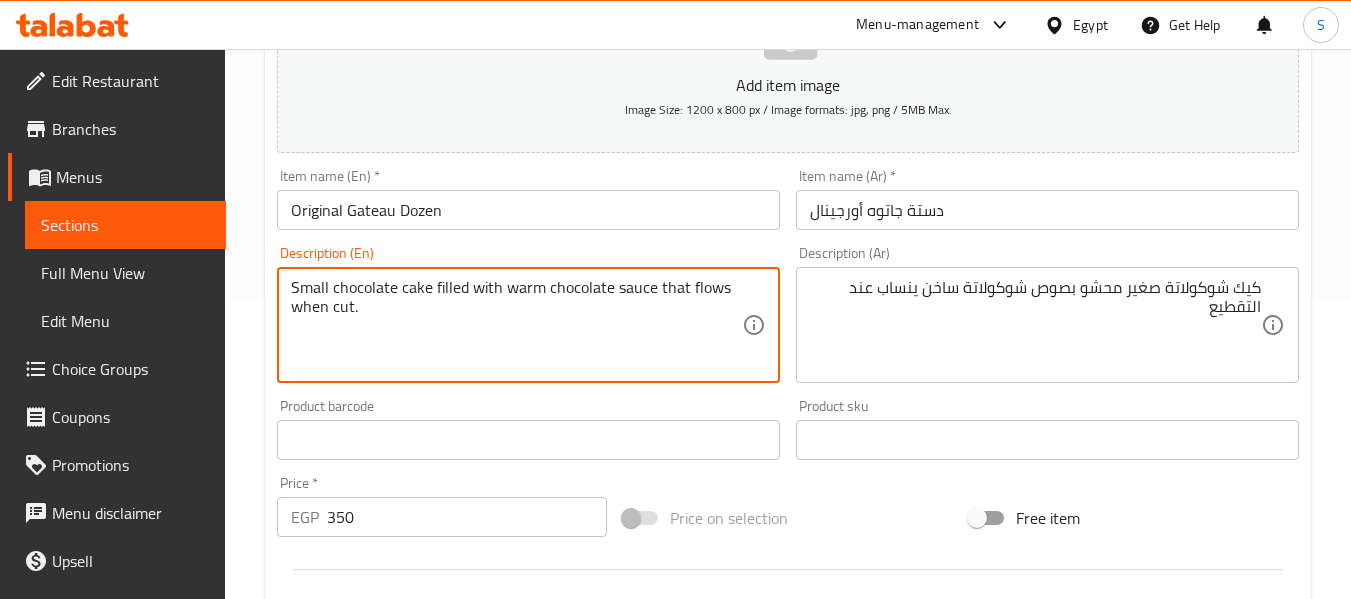 click on "Small chocolate cake filled with warm chocolate sauce that flows when cut." at bounding box center [516, 325] 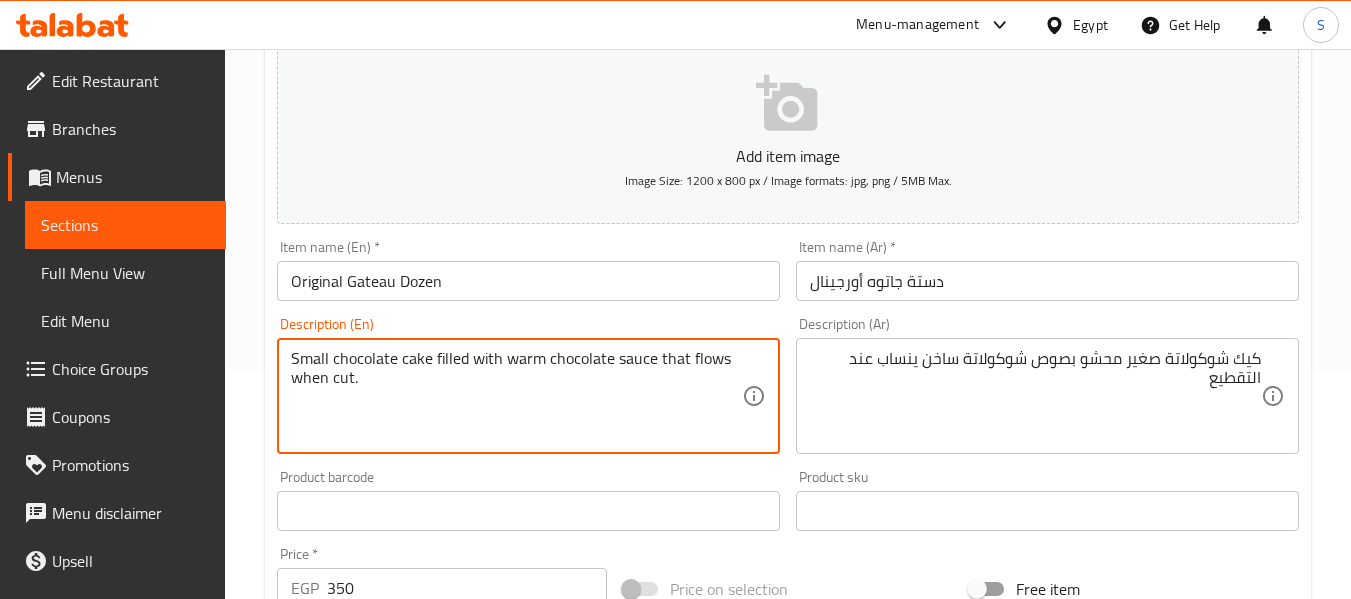 scroll, scrollTop: 0, scrollLeft: 0, axis: both 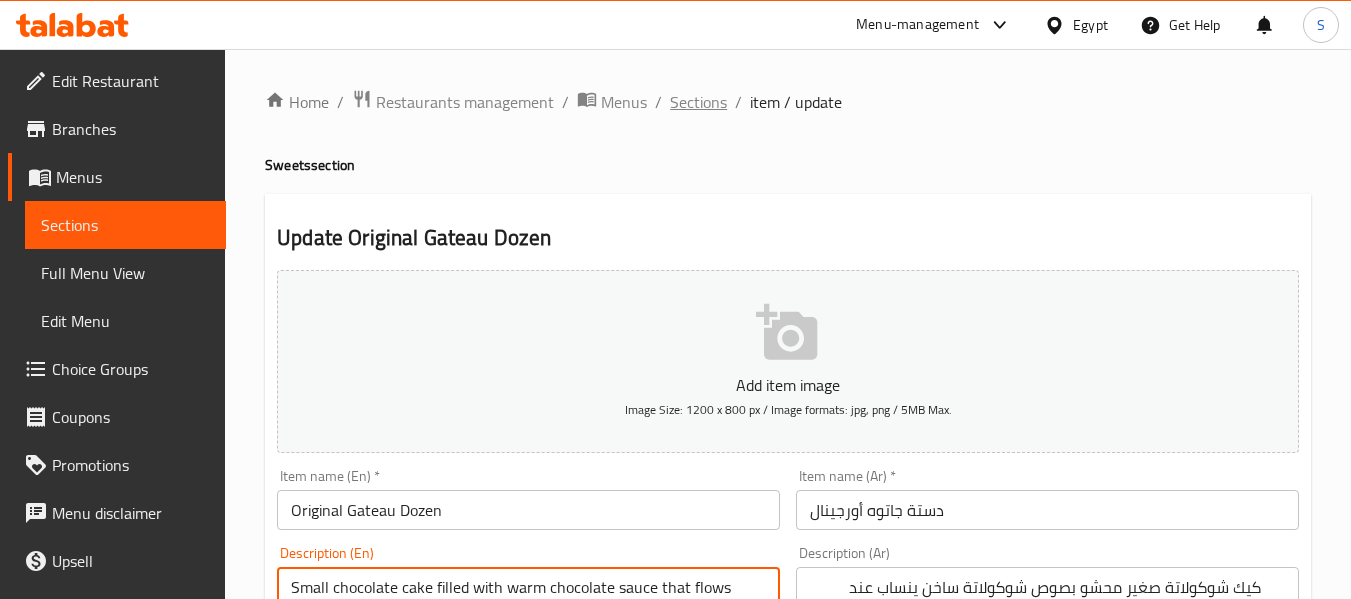 click on "Sections" at bounding box center (698, 102) 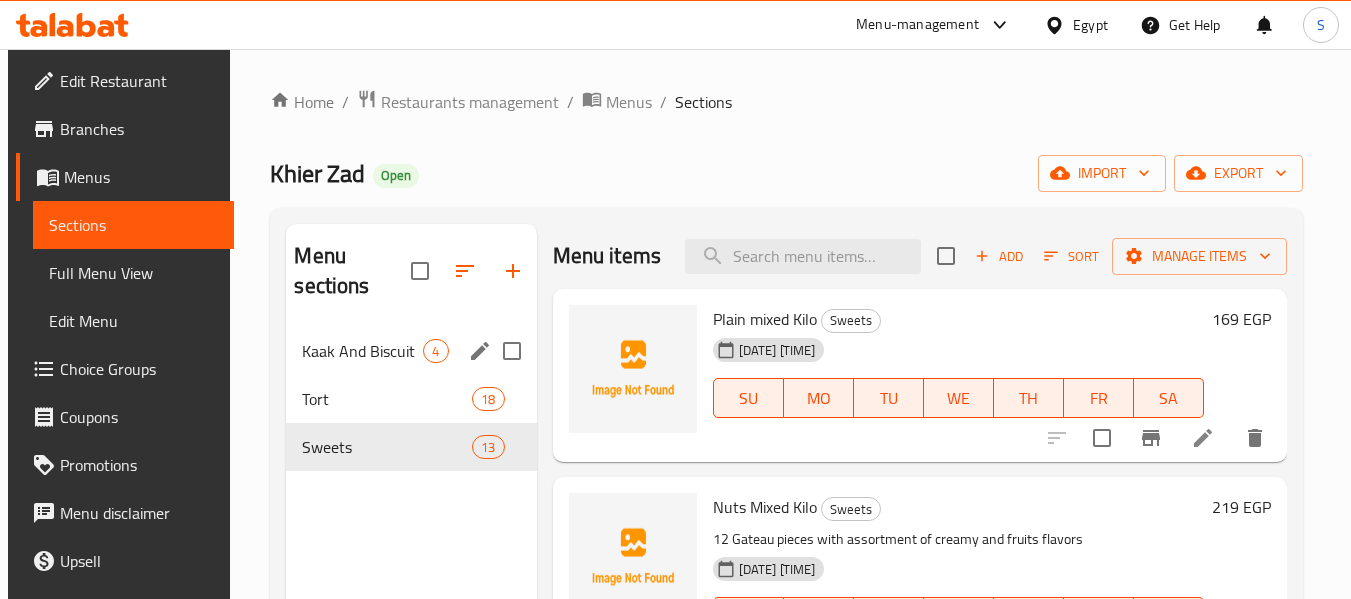 click on "Kaak And Biscuit 4" at bounding box center [411, 351] 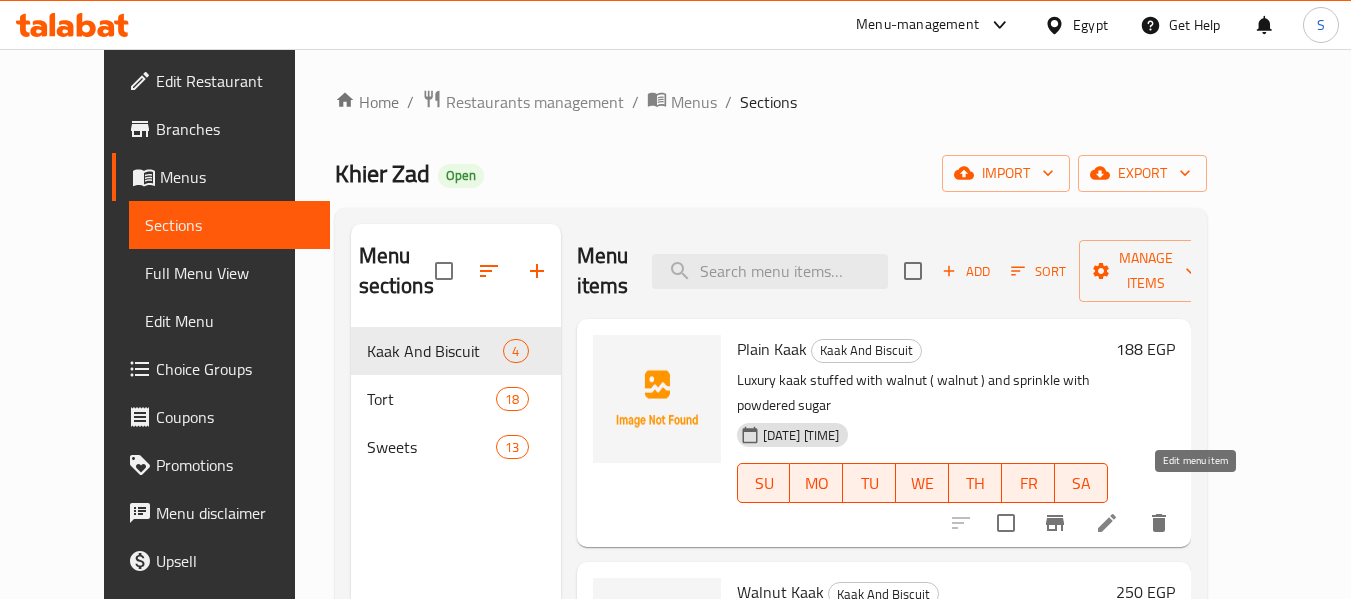 click 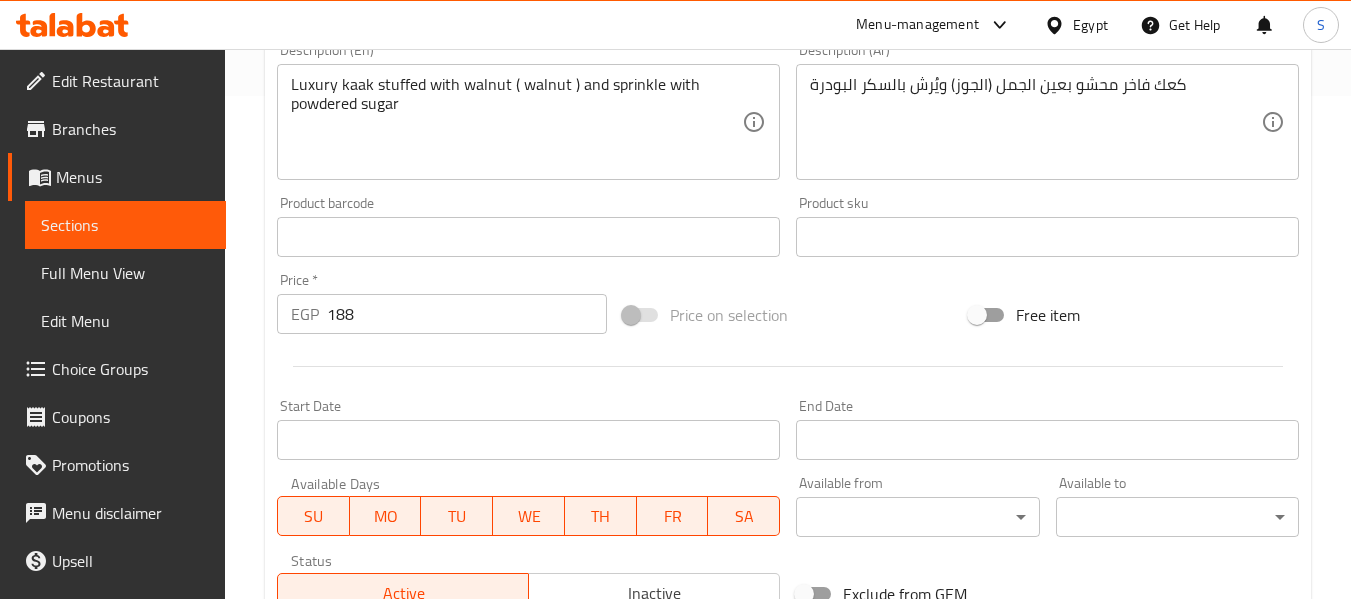 scroll, scrollTop: 300, scrollLeft: 0, axis: vertical 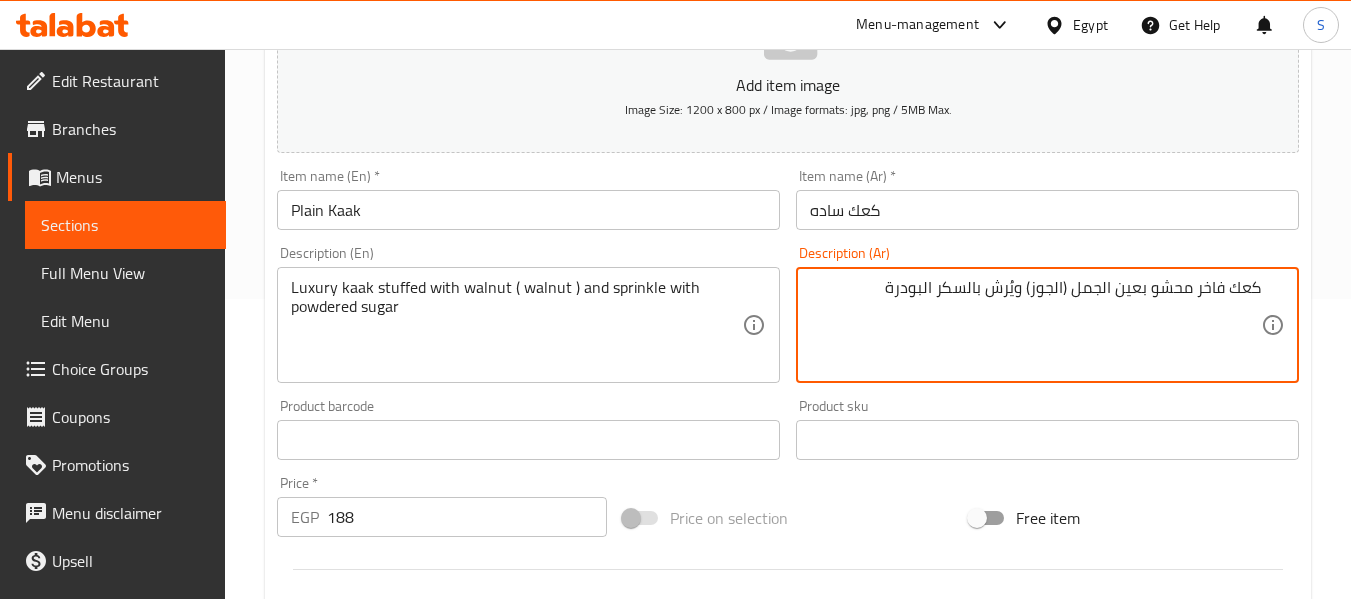 click on "Luxury kaak stuffed with walnut ( walnut ) and sprinkle with powdered sugar Description (En)" at bounding box center [528, 325] 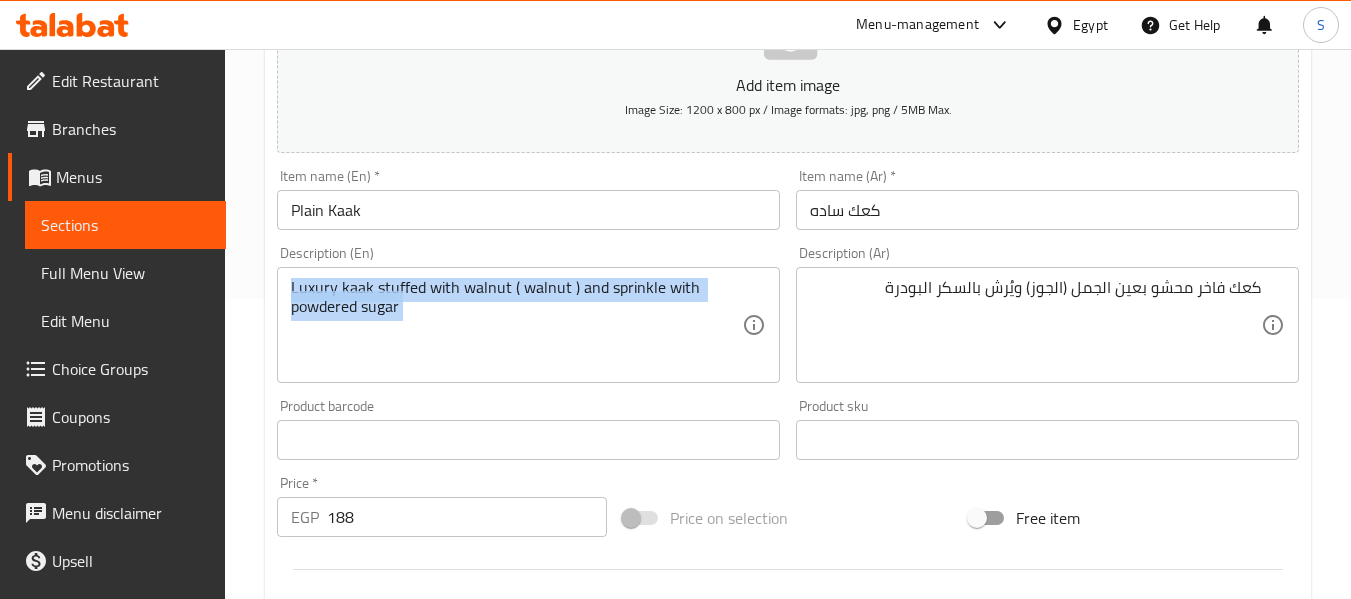 click on "Luxury kaak stuffed with walnut ( walnut ) and sprinkle with powdered sugar Description (En)" at bounding box center (528, 325) 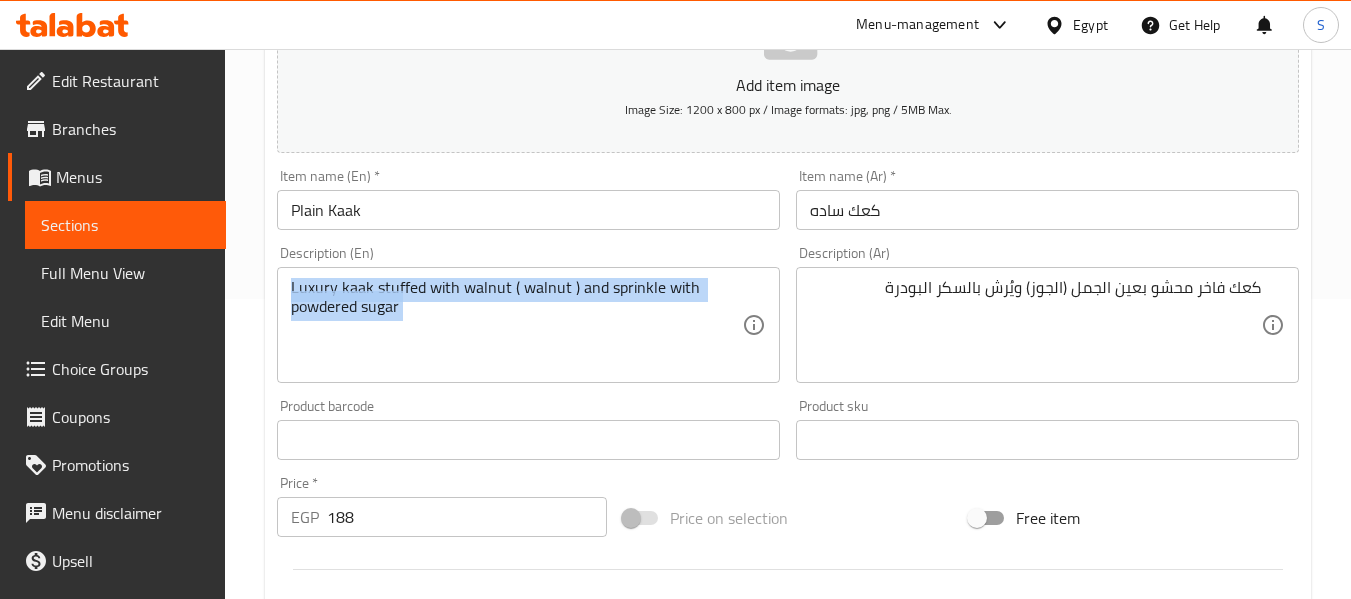 click on "Luxury kaak stuffed with walnut ( walnut ) and sprinkle with powdered sugar Description (En)" at bounding box center [528, 325] 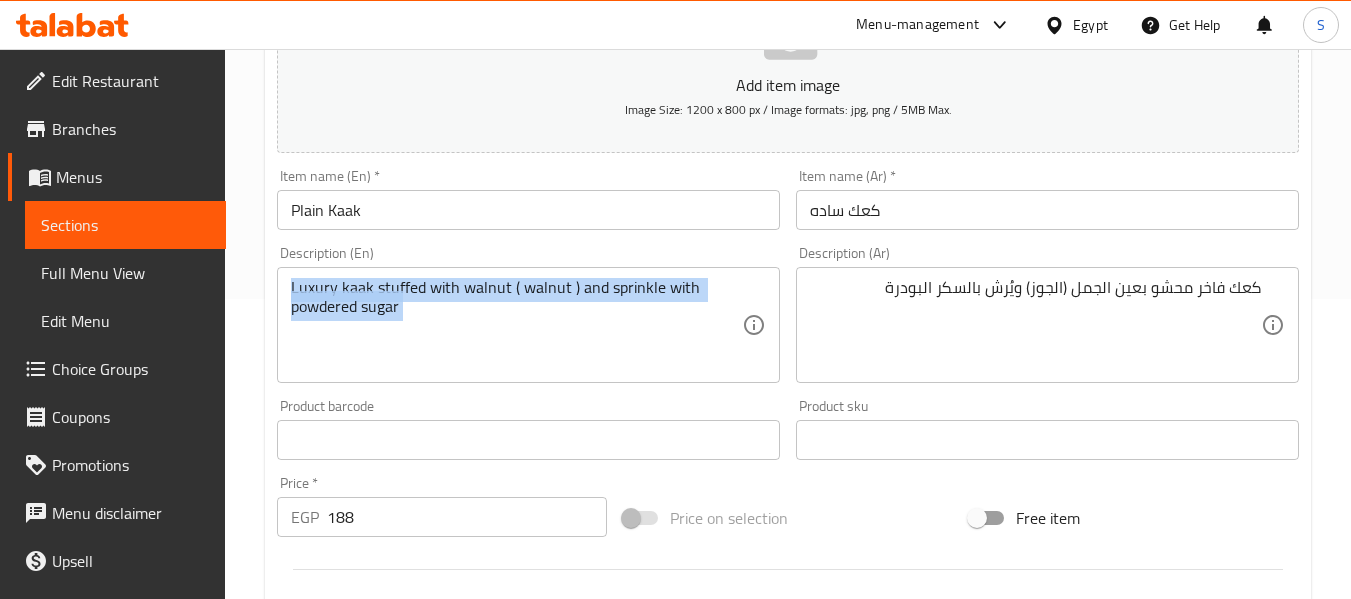 click on "Luxury kaak stuffed with walnut ( walnut ) and sprinkle with powdered sugar Description (En)" at bounding box center [528, 325] 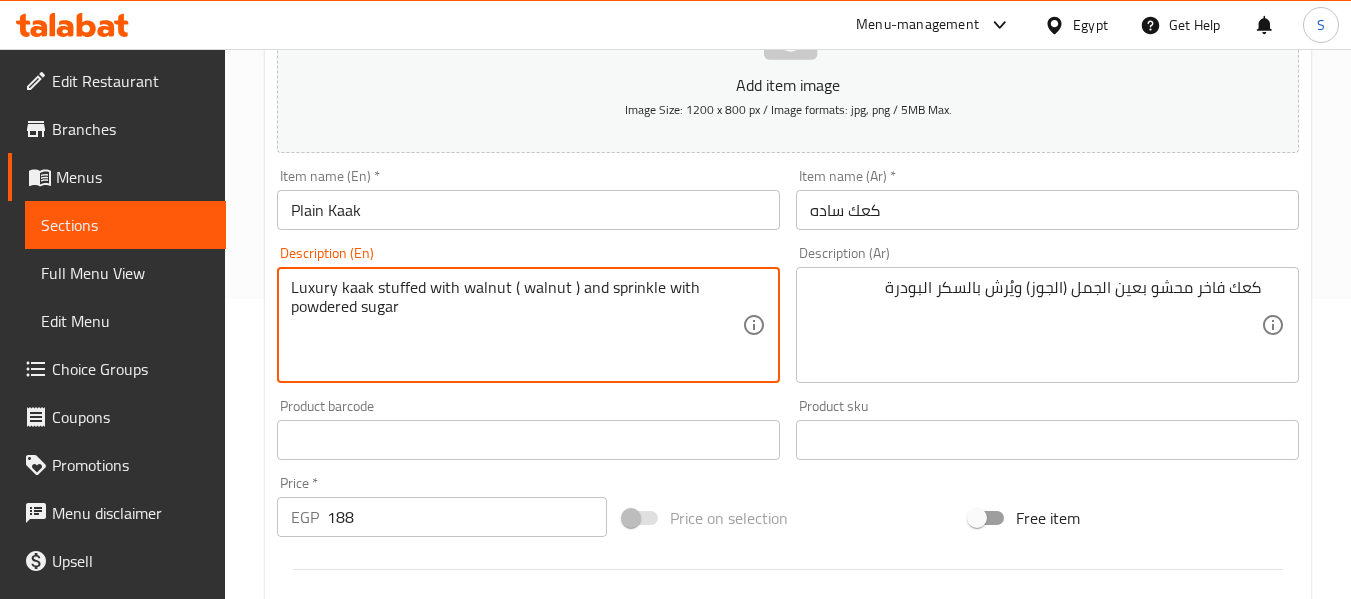 click on "Luxury kaak stuffed with walnut ( walnut ) and sprinkle with powdered sugar" at bounding box center (516, 325) 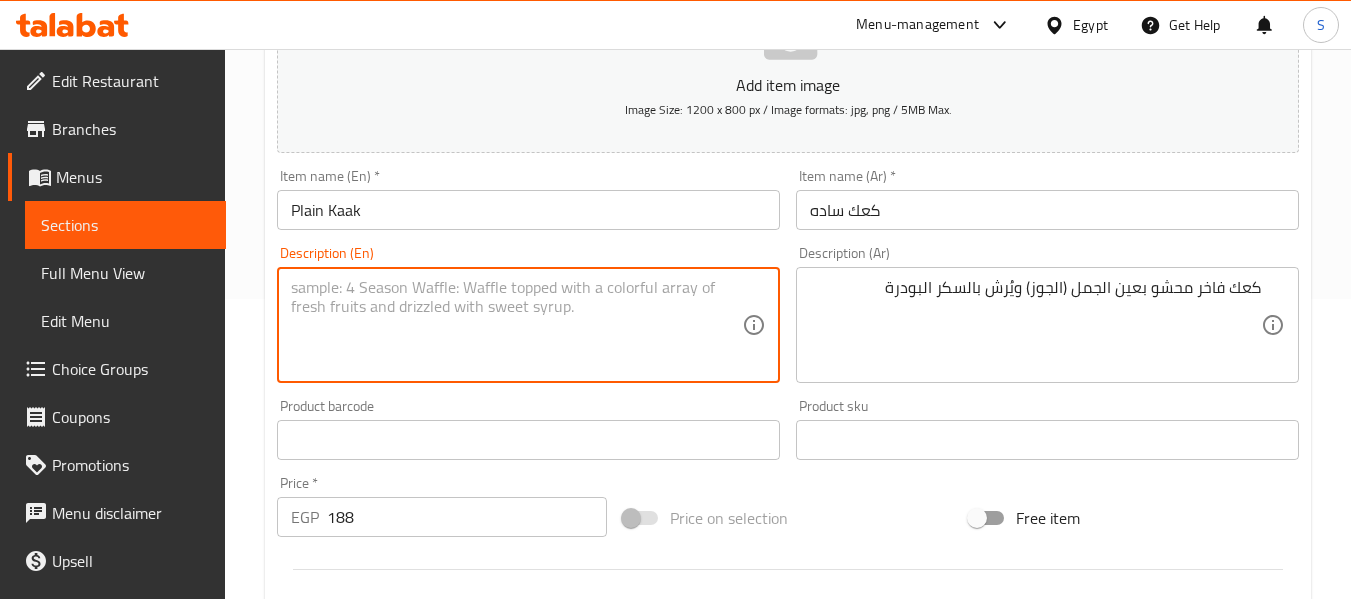 type 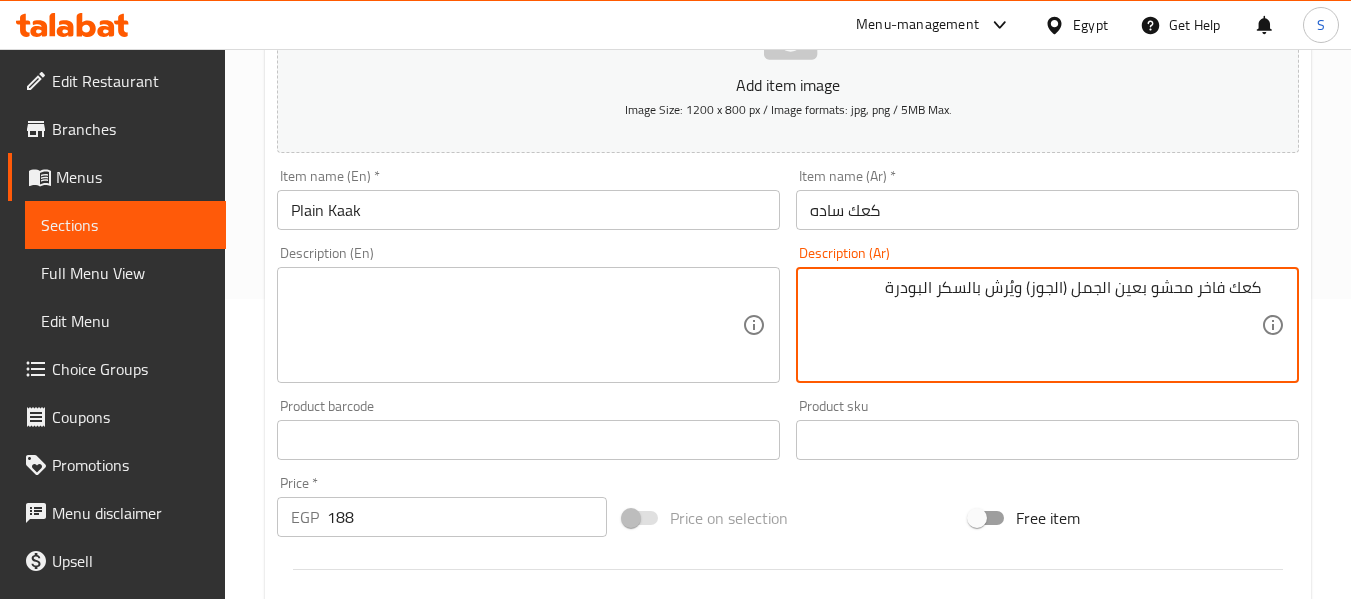 click on "كعك فاخر محشو بعين الجمل (الجوز) ويُرش بالسكر البودرة" at bounding box center (1035, 325) 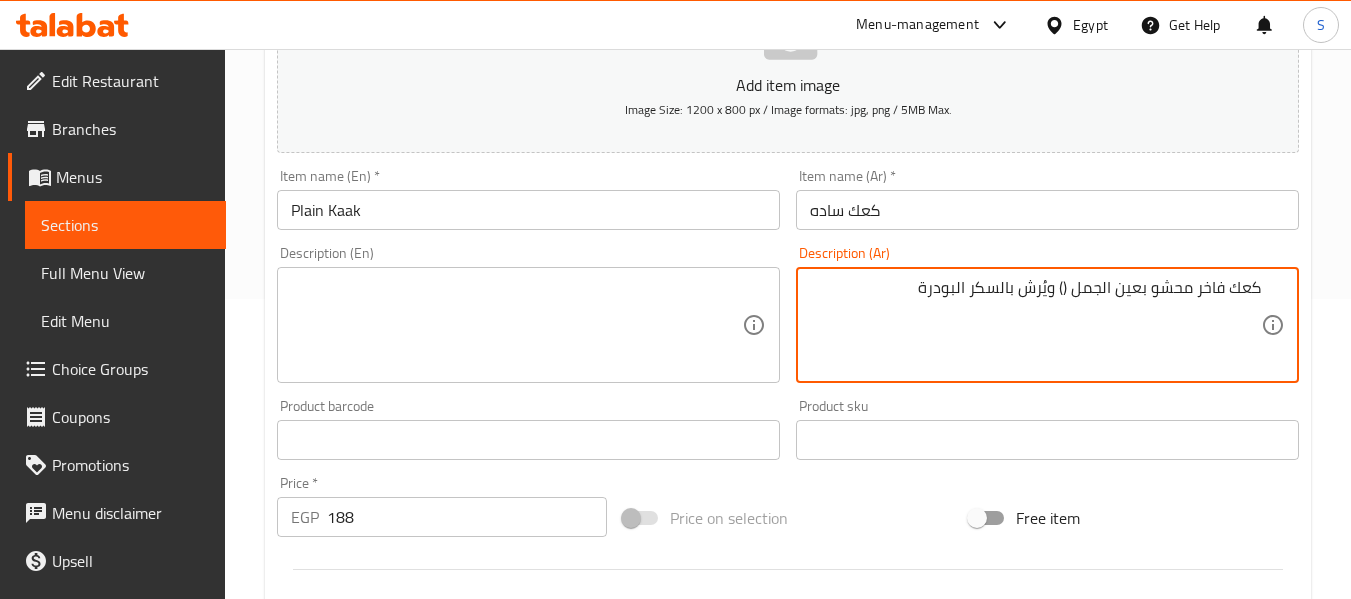 click on "كعك فاخر محشو بعين الجمل () ويُرش بالسكر البودرة" at bounding box center [1035, 325] 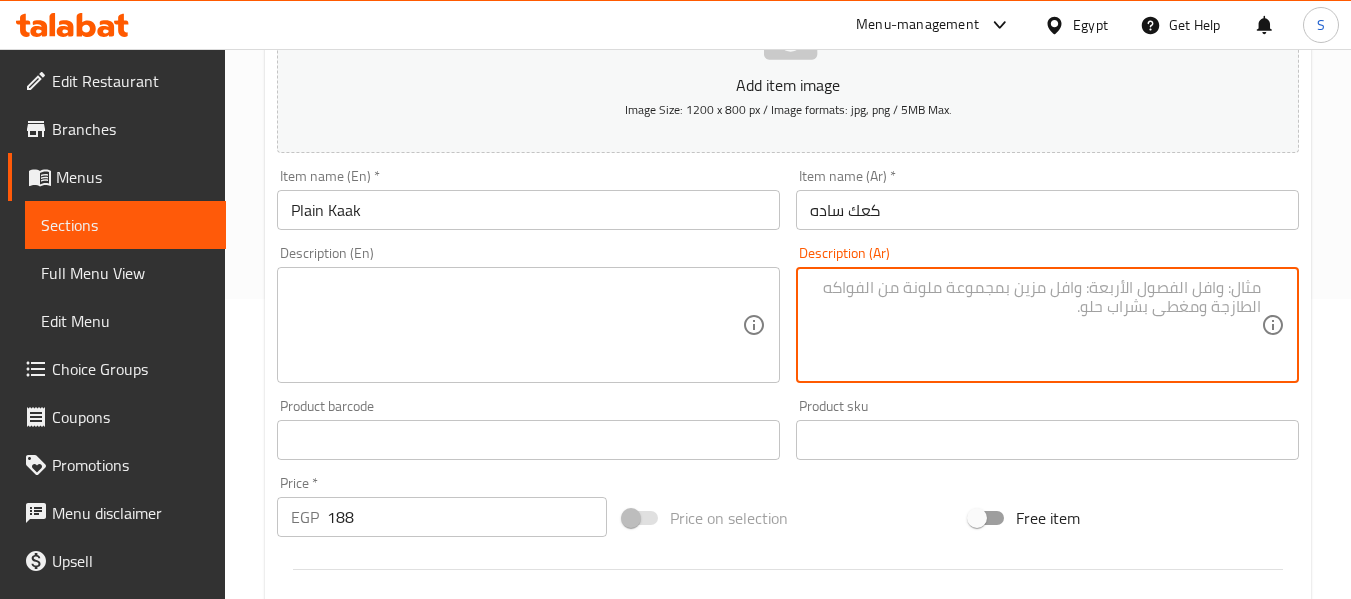 type 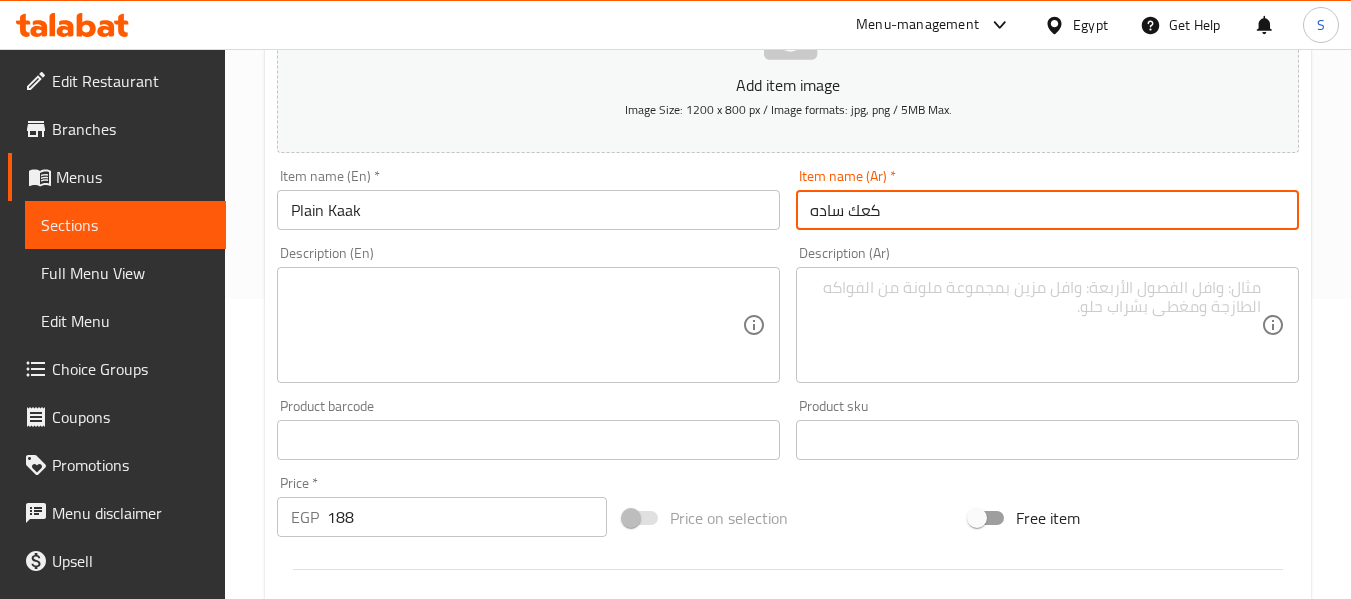 click on "Update" at bounding box center [398, 1026] 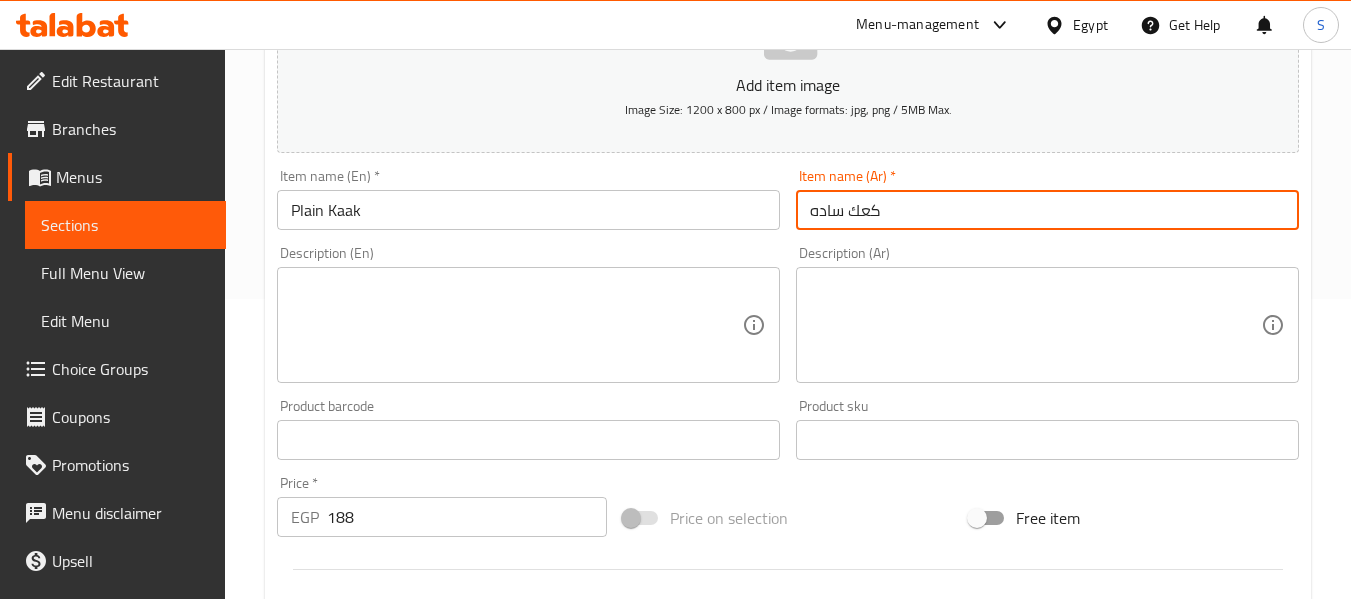 click on "Plain Kaak" at bounding box center (528, 210) 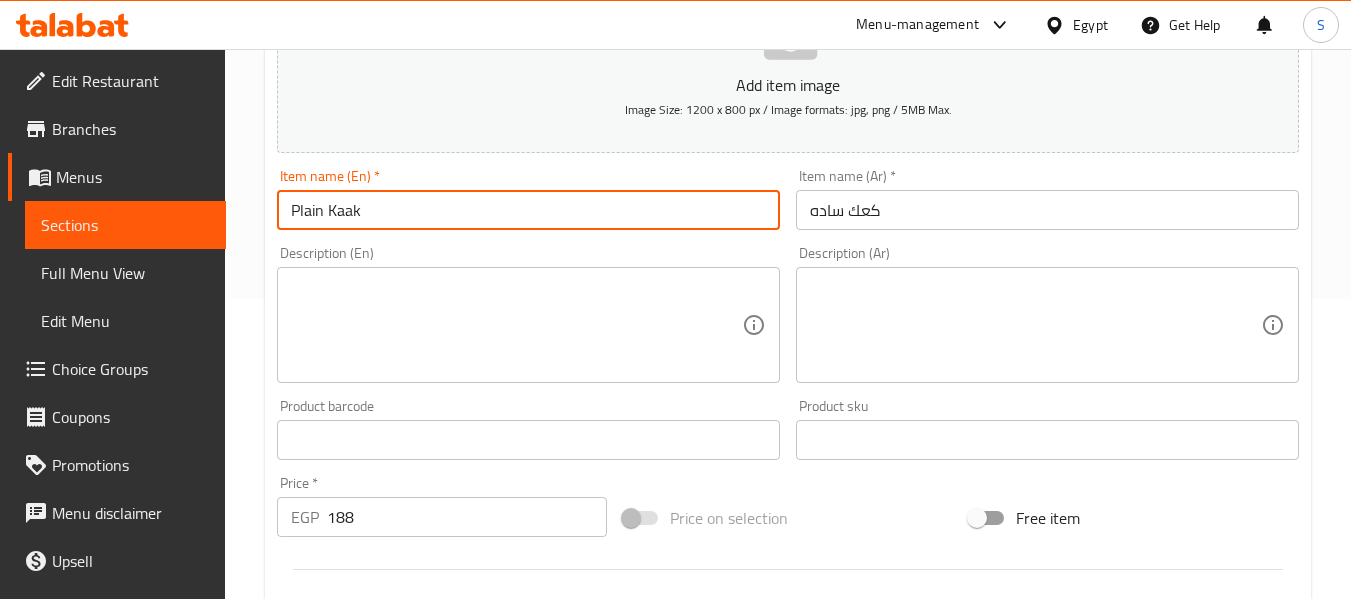 click on "Update" at bounding box center (398, 1026) 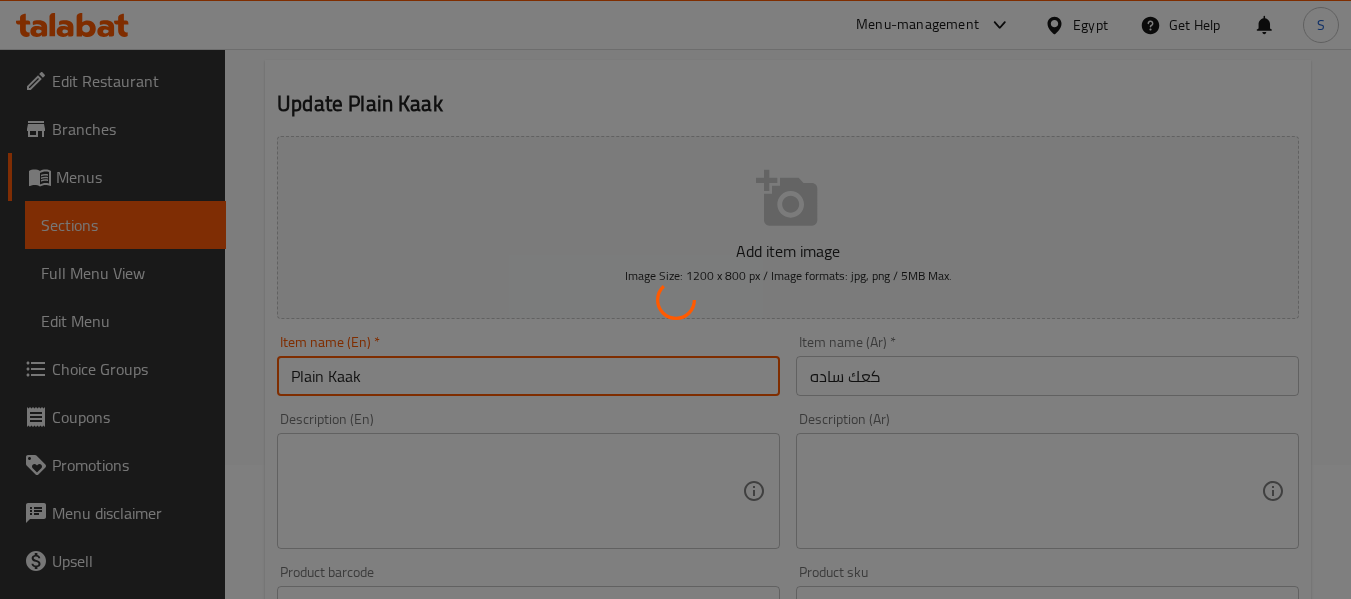 scroll, scrollTop: 0, scrollLeft: 0, axis: both 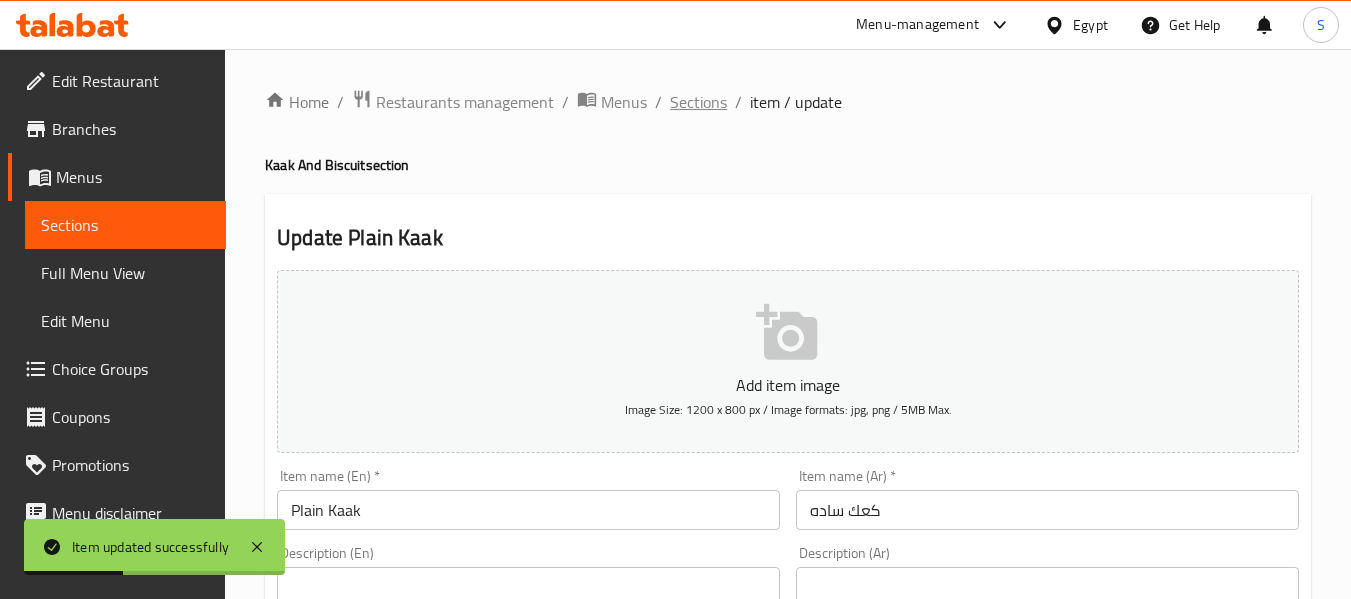 click on "Sections" at bounding box center (698, 102) 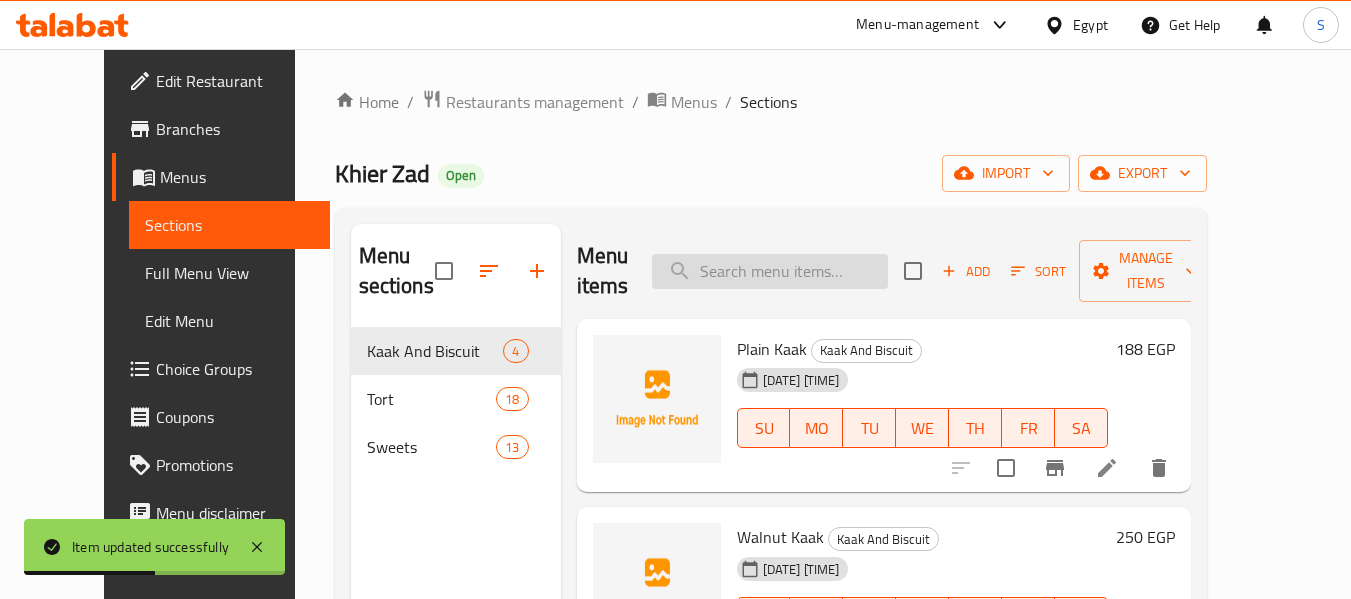 click at bounding box center (770, 271) 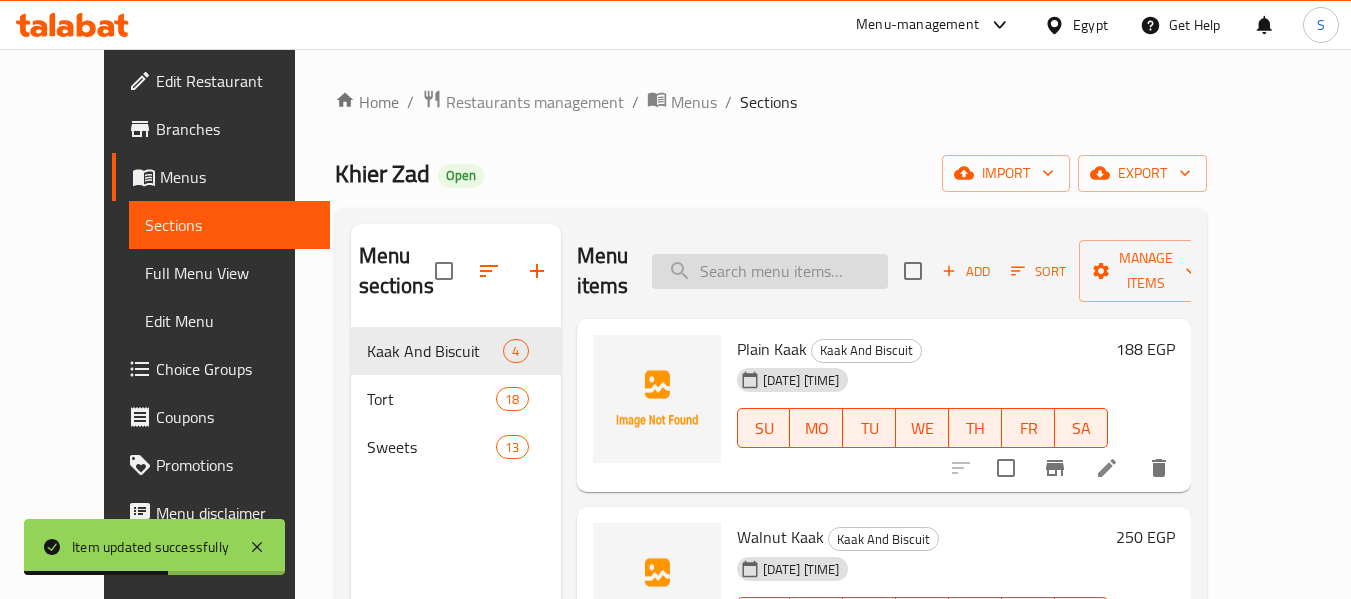 type on "b" 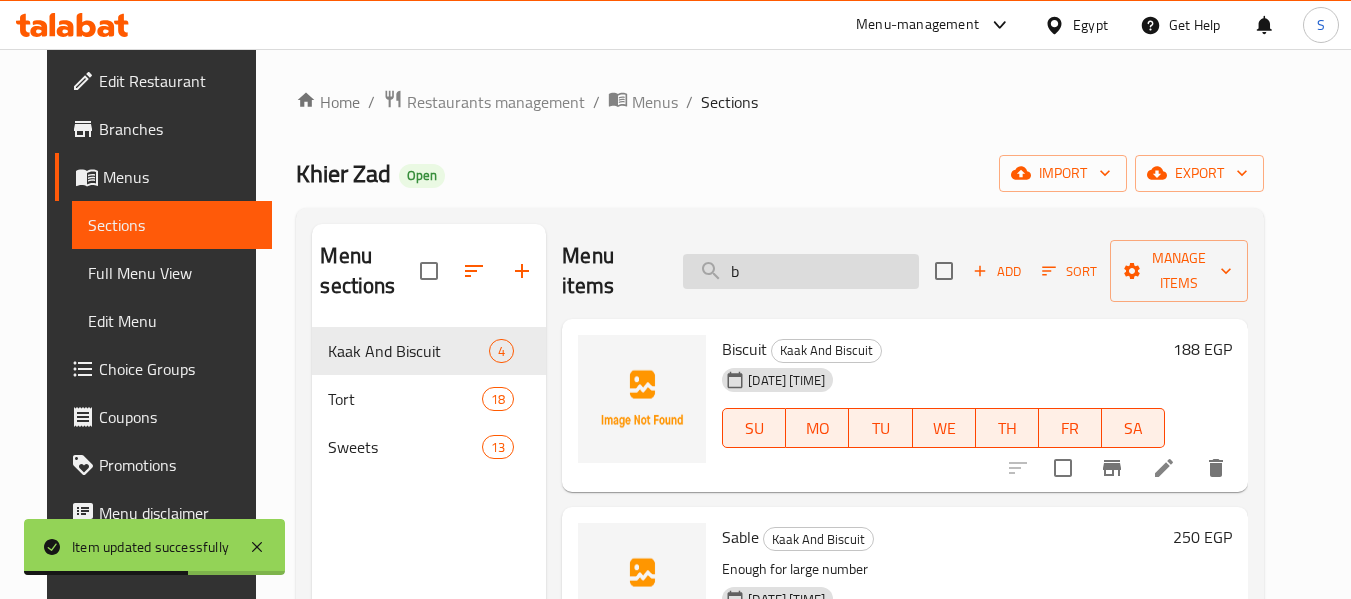 click on "b" at bounding box center [801, 271] 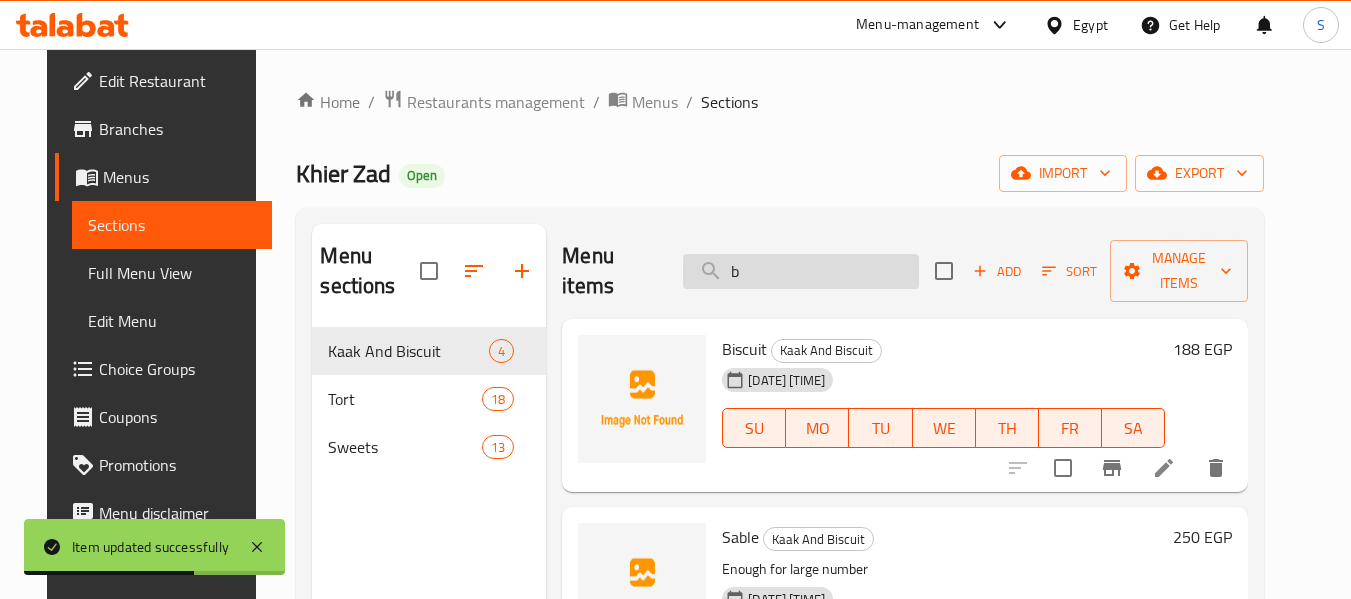 click on "b" at bounding box center [801, 271] 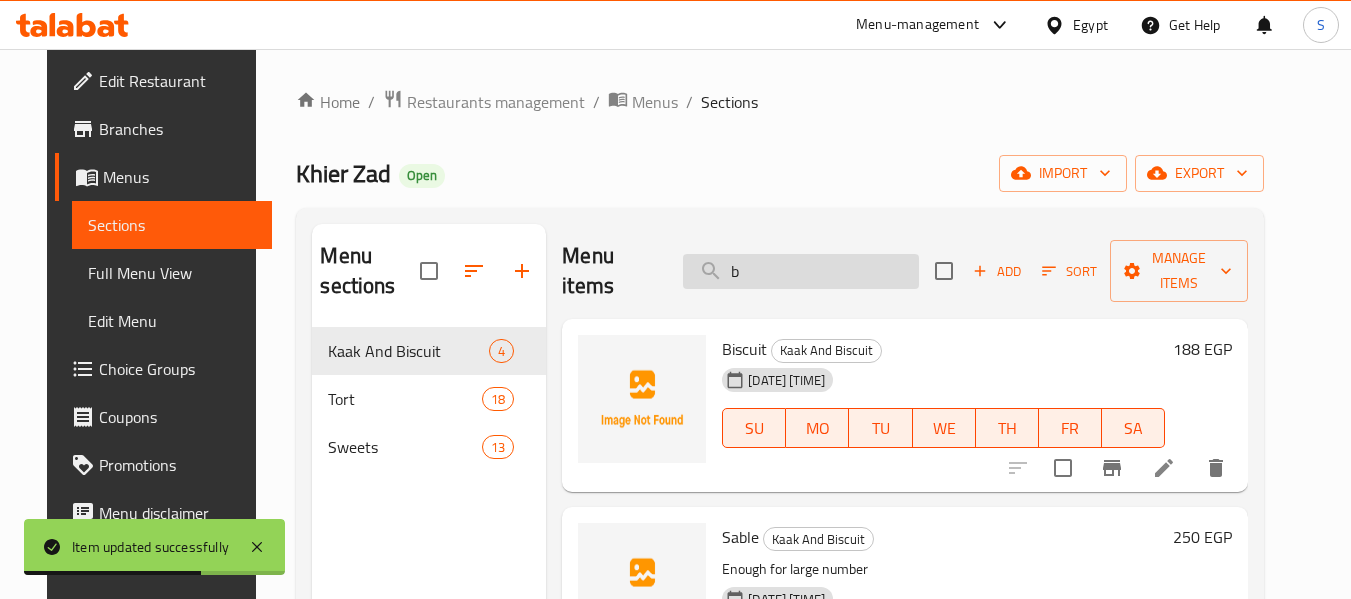click on "b" at bounding box center [801, 271] 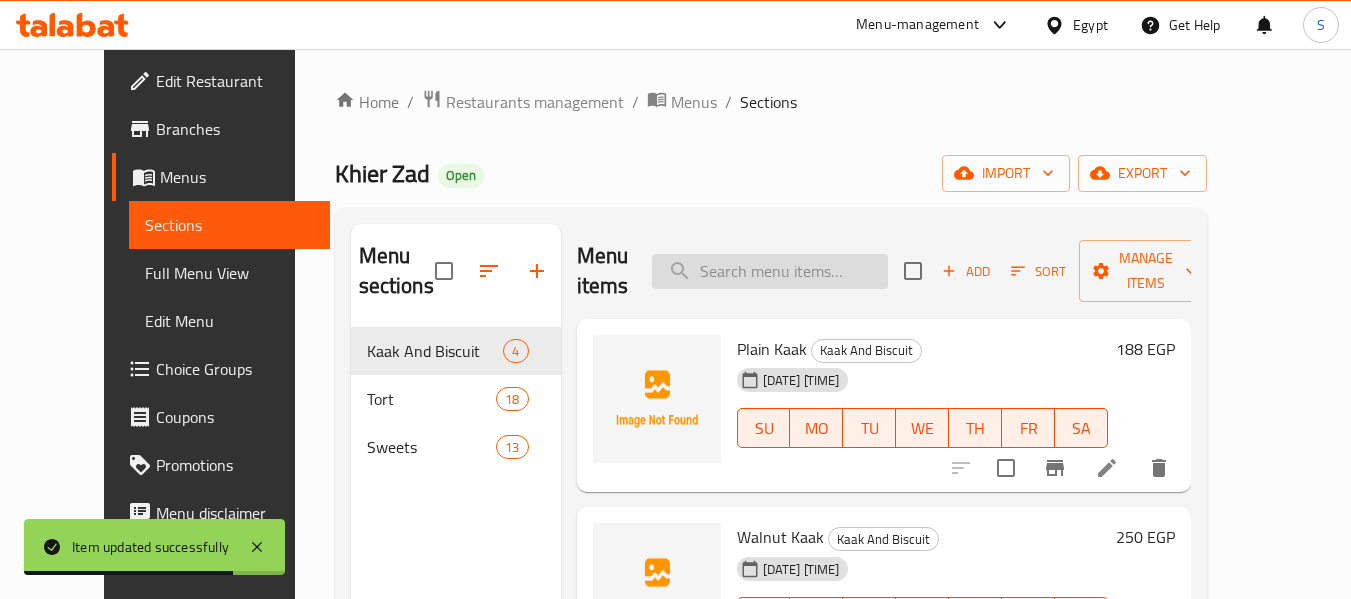 paste on "Walnut Kaak" 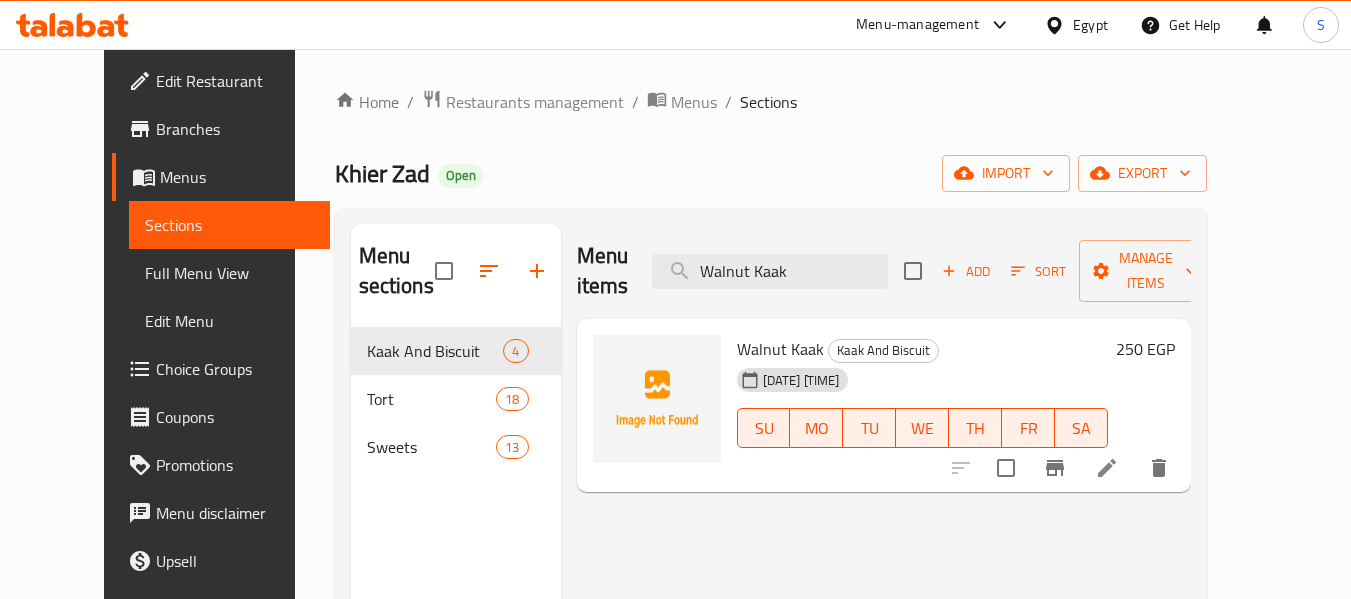 type on "Walnut Kaak" 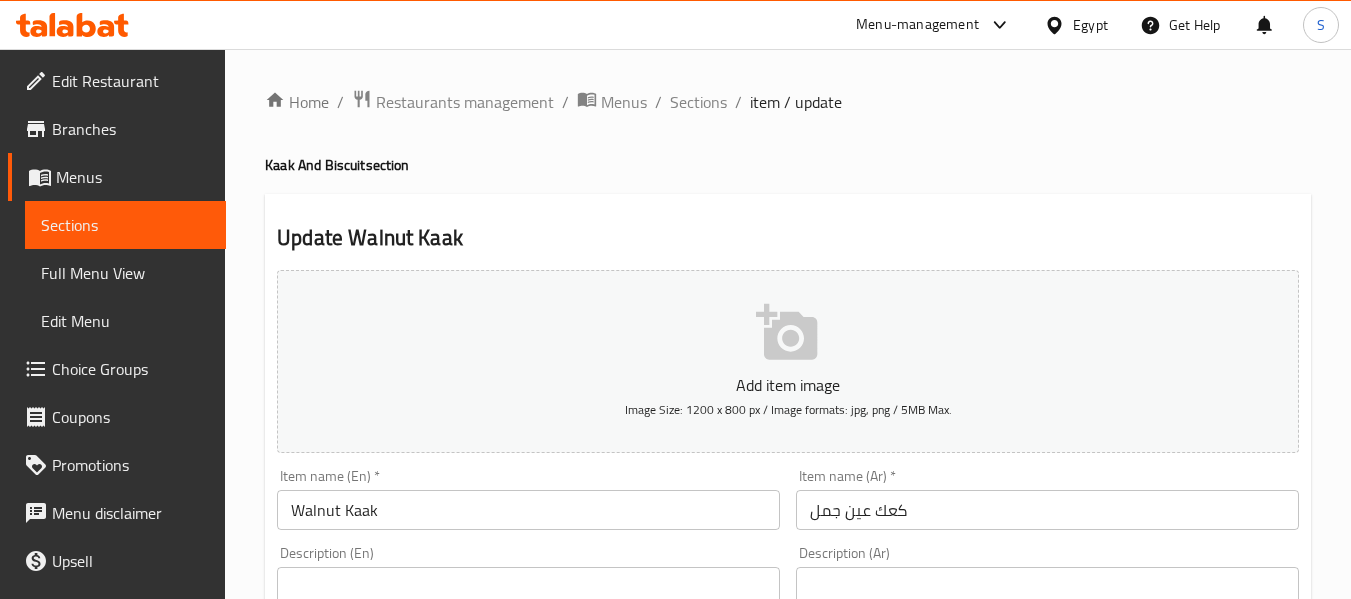 scroll, scrollTop: 300, scrollLeft: 0, axis: vertical 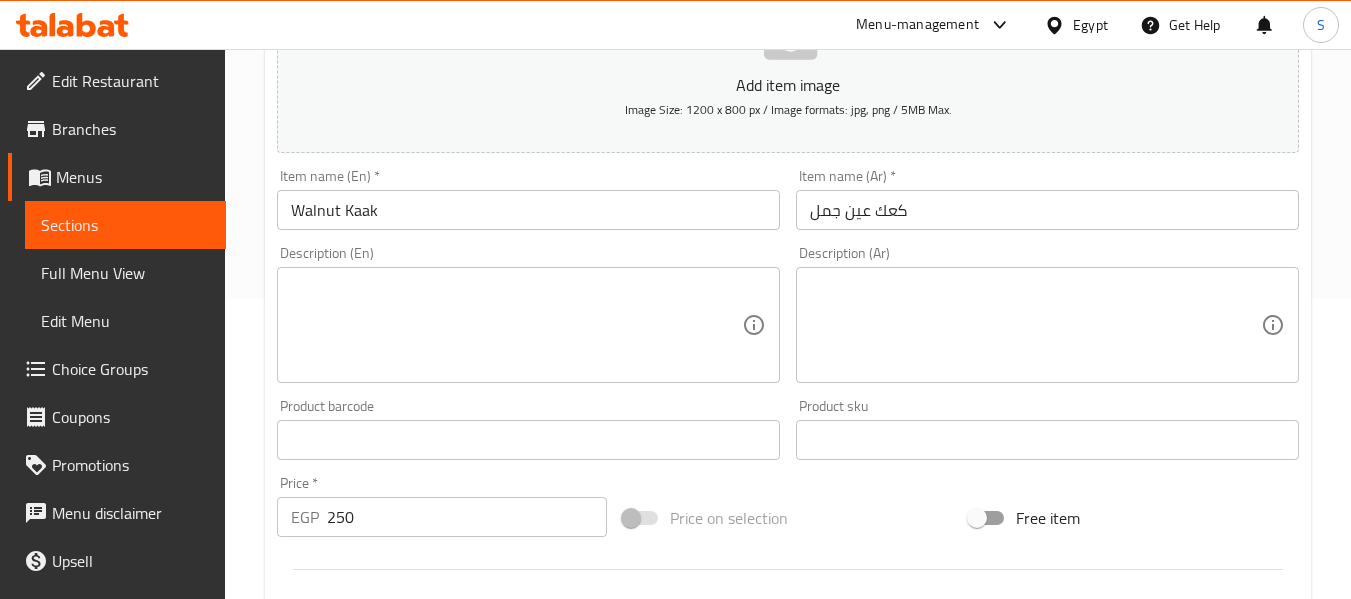 click at bounding box center (1035, 325) 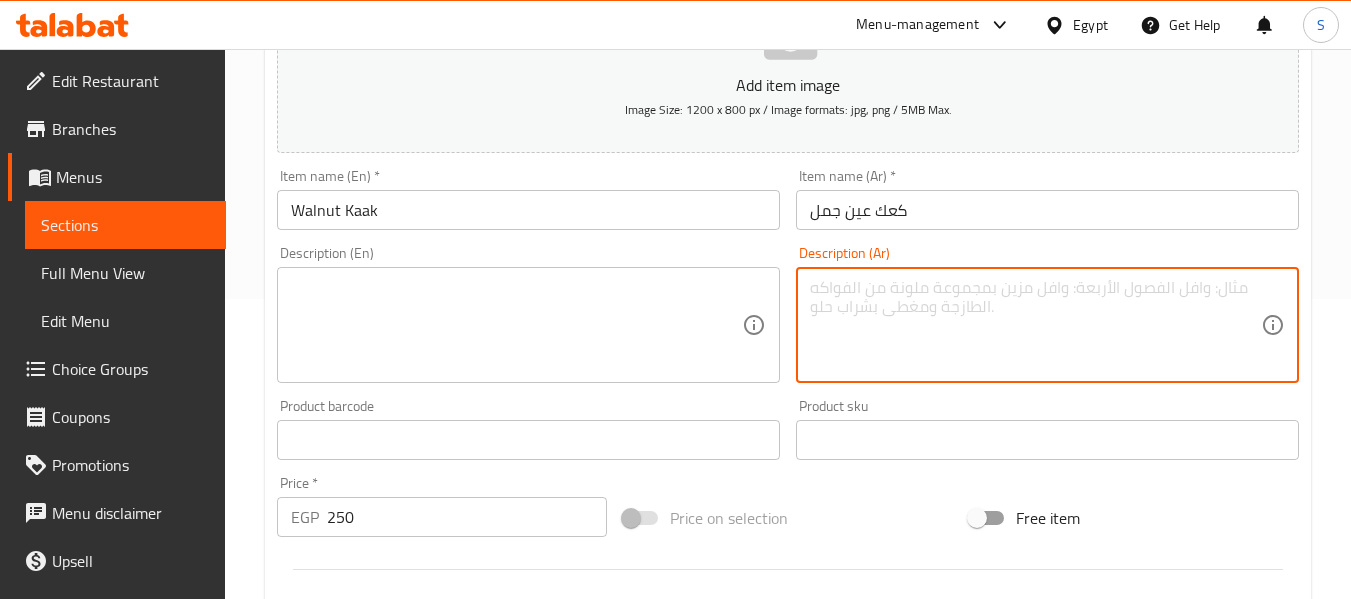 paste on "كعك عين جمل: كعك فاخر محشو بعين الجمل (الجوز) ويُرش بالسكر البودرة." 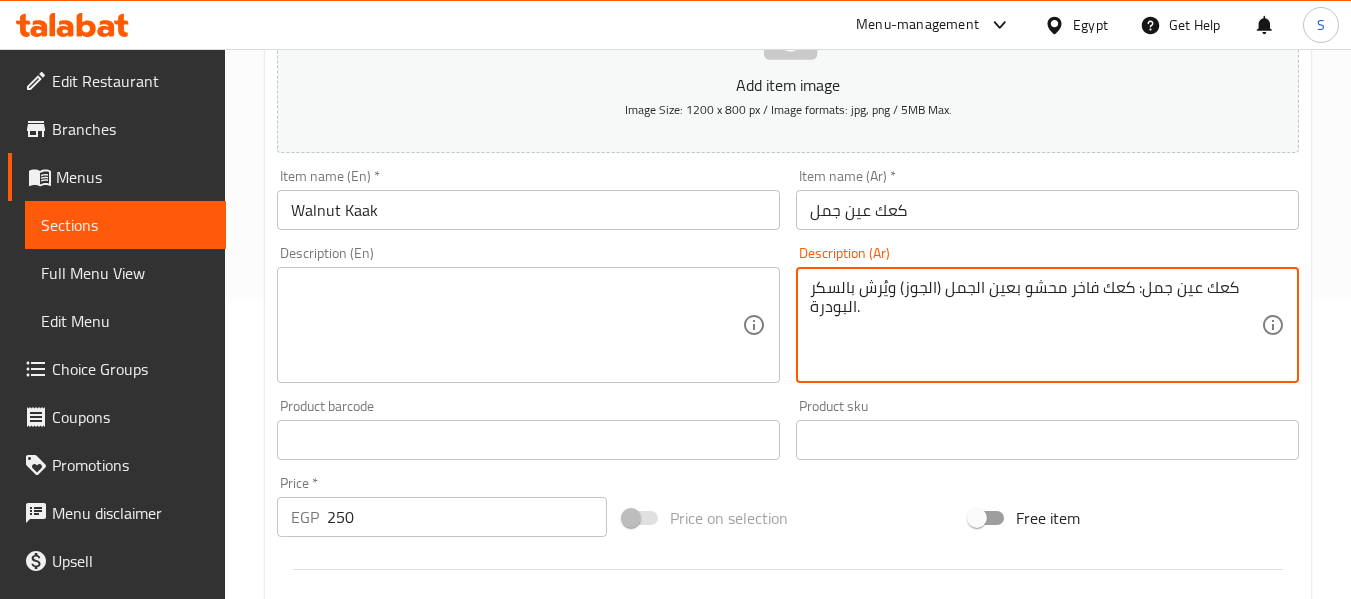 click on "كعك عين جمل: كعك فاخر محشو بعين الجمل (الجوز) ويُرش بالسكر البودرة." at bounding box center (1035, 325) 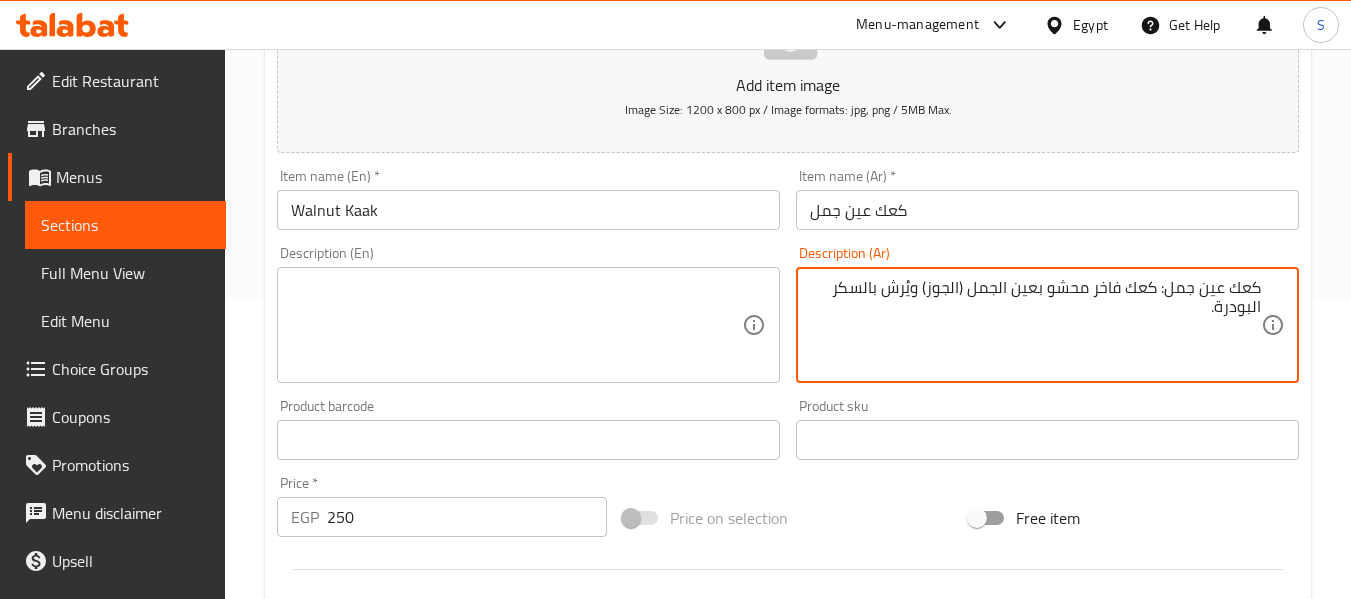 drag, startPoint x: 1156, startPoint y: 288, endPoint x: 1308, endPoint y: 288, distance: 152 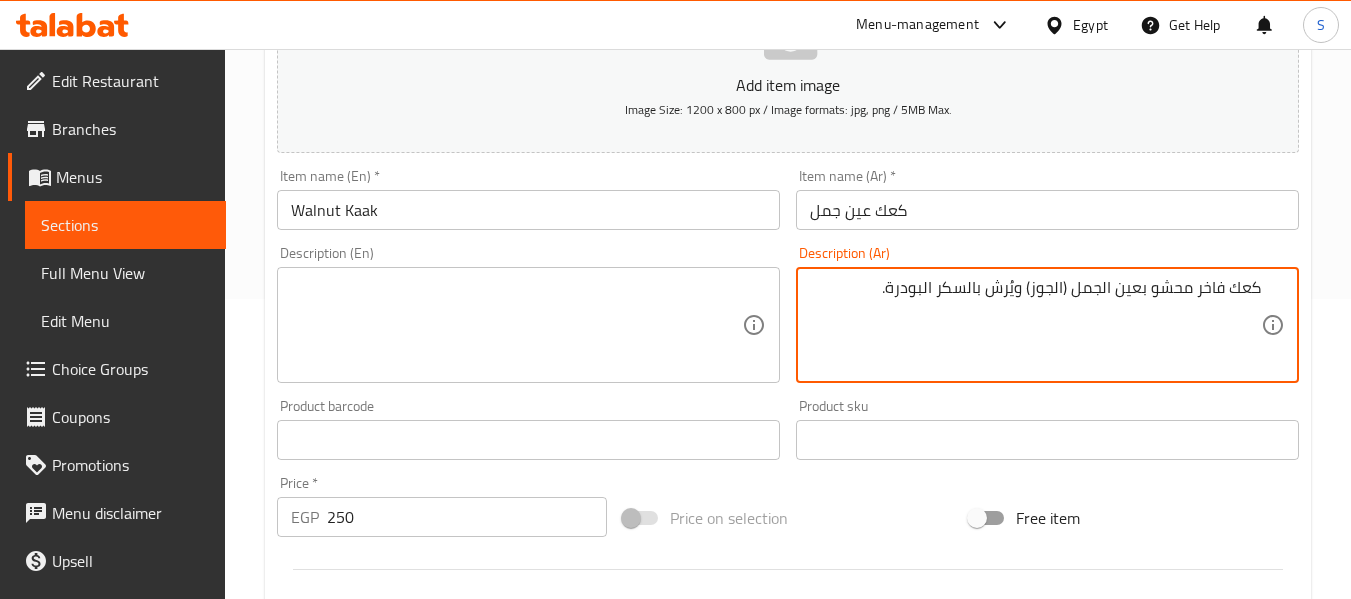 click on "كعك فاخر محشو بعين الجمل (الجوز) ويُرش بالسكر البودرة." at bounding box center [1035, 325] 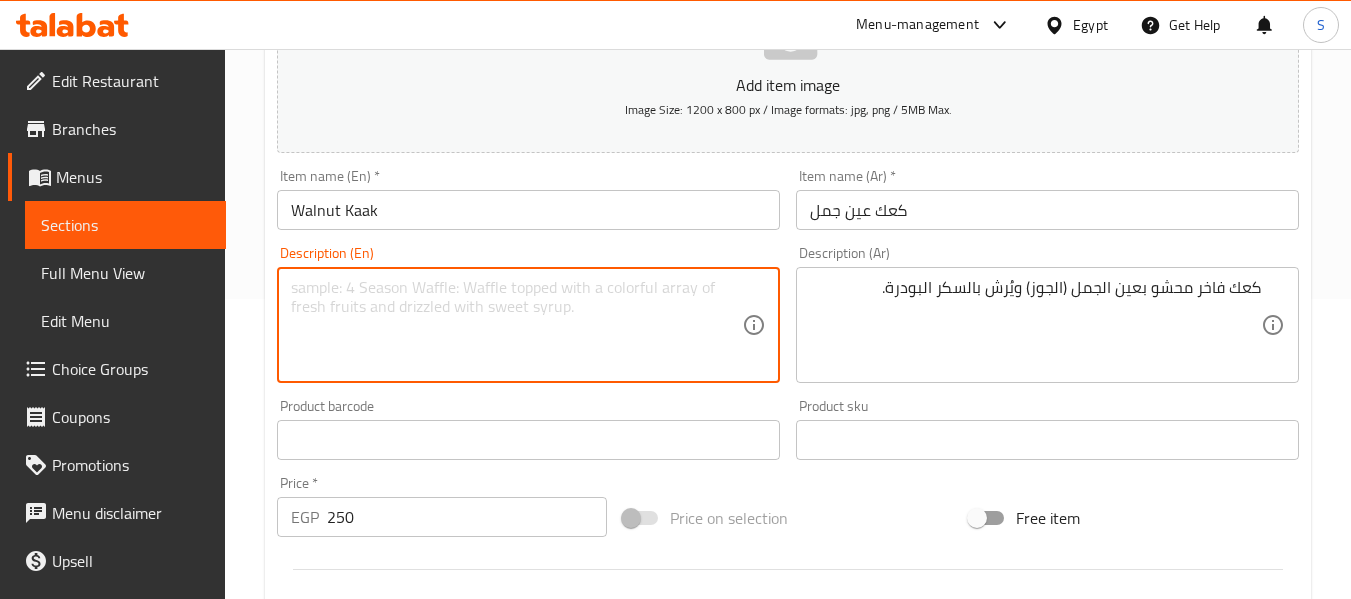 click at bounding box center (516, 325) 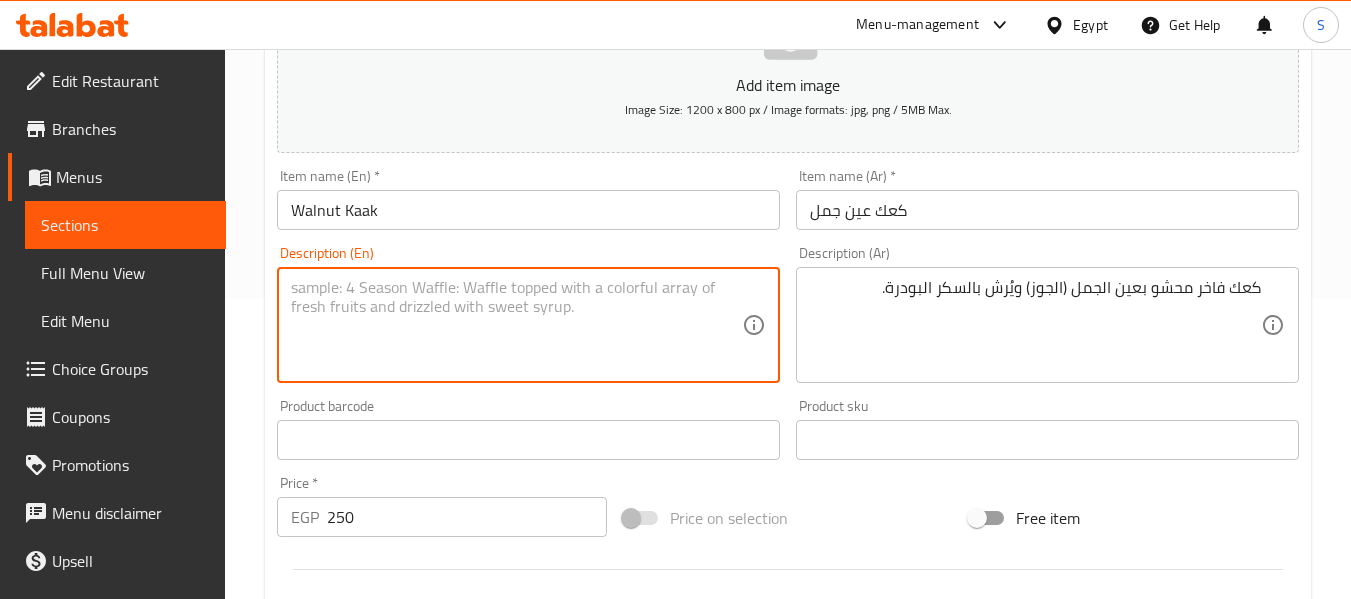 paste on "Luxurious cake filled with walnuts and sprinkled with powdered sugar." 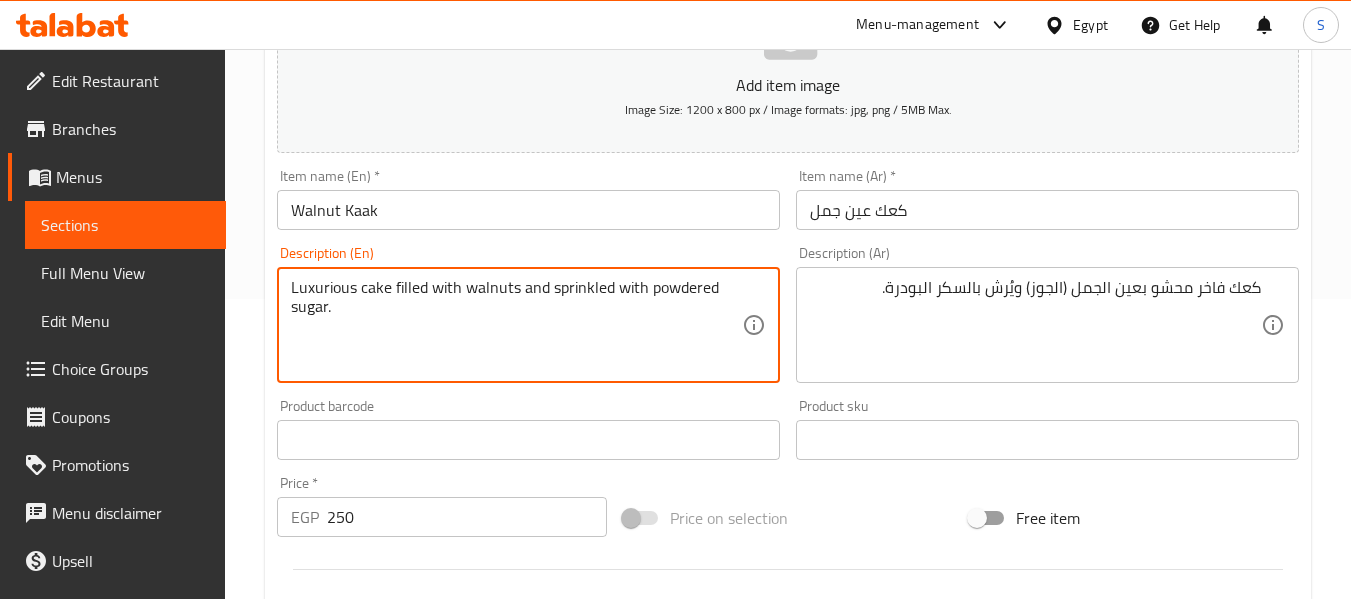 click on "كعك فاخر محشو بعين الجمل (الجوز) ويُرش بالسكر البودرة.
Description (Ar)" at bounding box center [1047, 325] 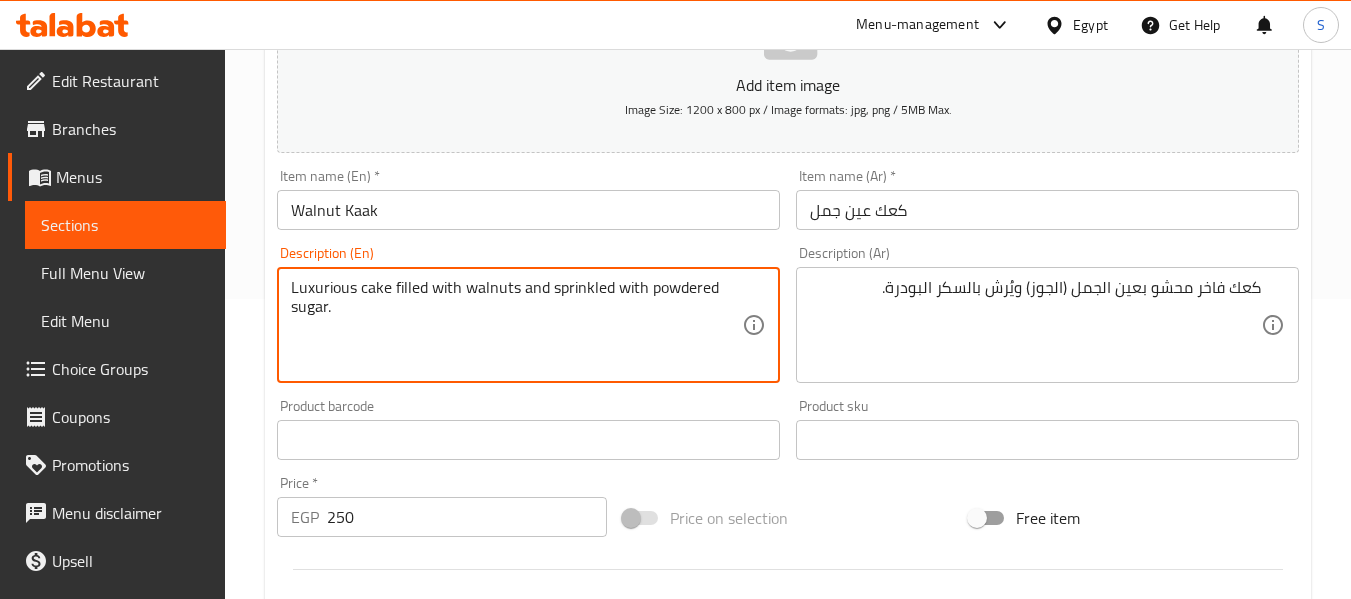 click on "Luxurious cake filled with walnuts and sprinkled with powdered sugar." at bounding box center [516, 325] 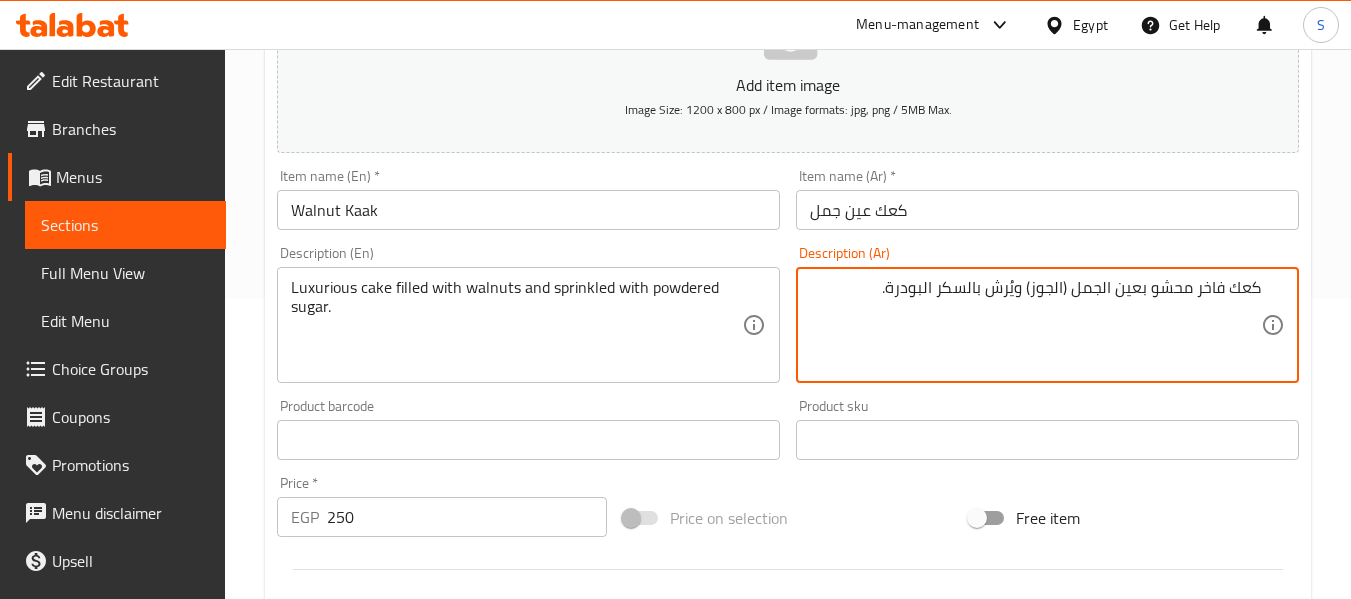 click on "كعك فاخر محشو بعين الجمل (الجوز) ويُرش بالسكر البودرة." at bounding box center (1035, 325) 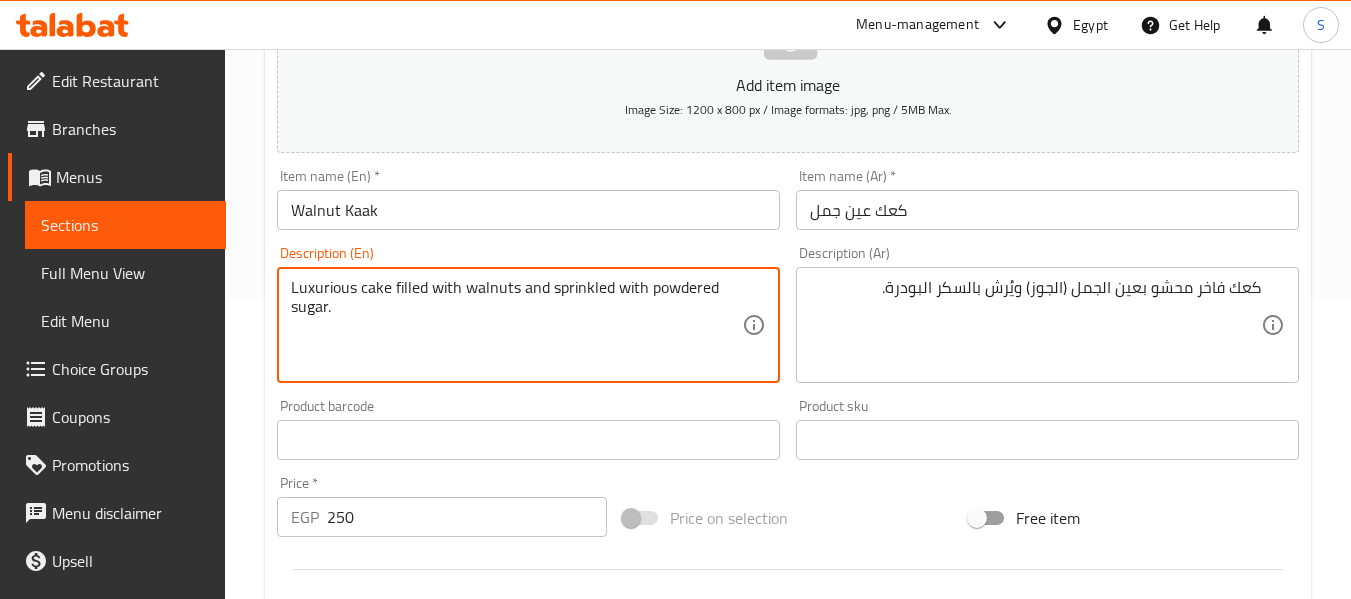 click on "Luxurious cake filled with walnuts and sprinkled with powdered sugar." at bounding box center [516, 325] 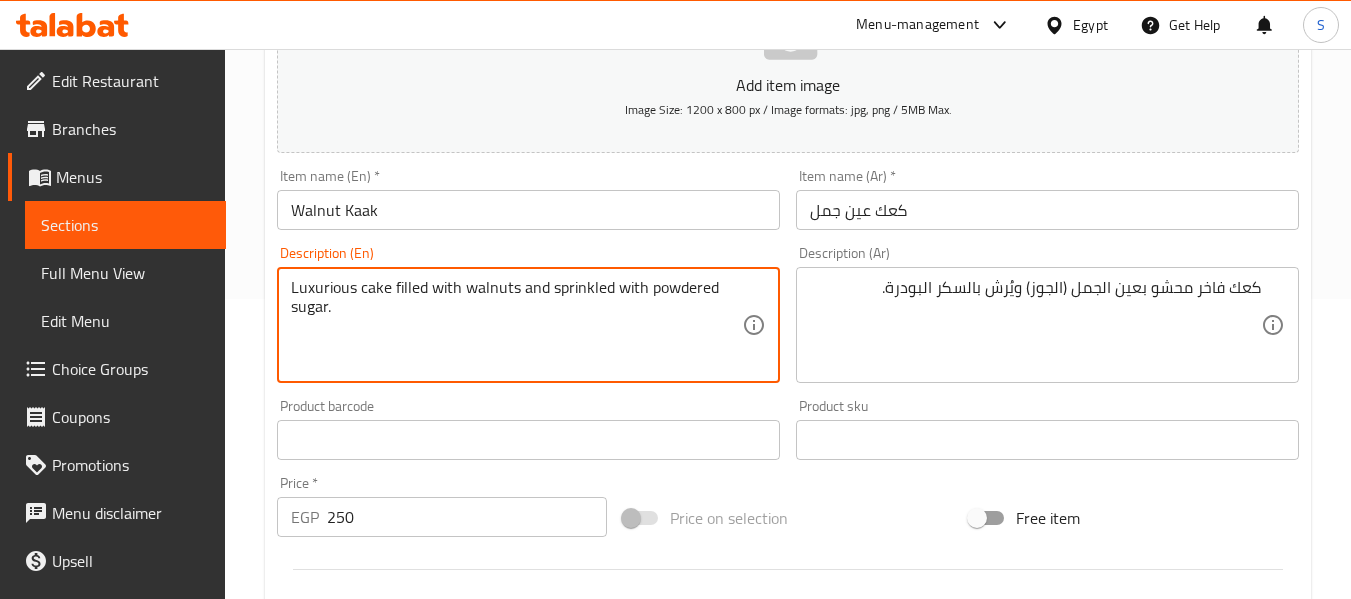 click on "Luxurious cake filled with walnuts and sprinkled with powdered sugar." at bounding box center (516, 325) 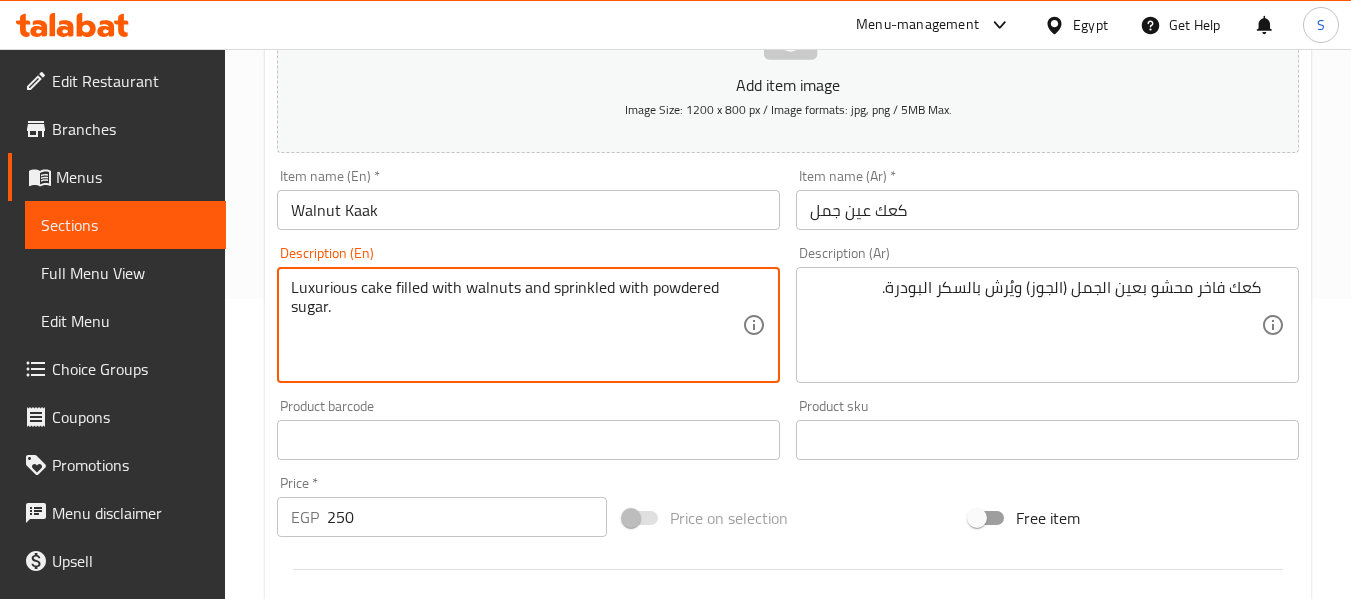 click on "Luxurious cake filled with walnuts and sprinkled with powdered sugar." at bounding box center [516, 325] 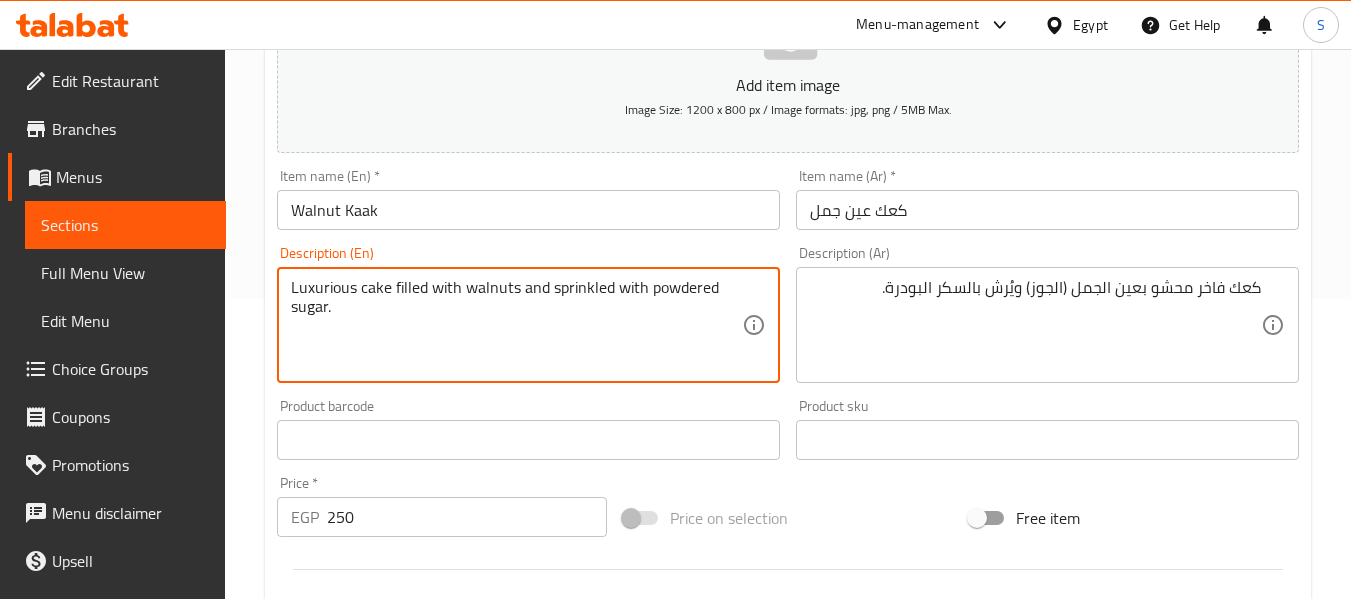 click on "Luxurious cake filled with walnuts and sprinkled with powdered sugar." at bounding box center (516, 325) 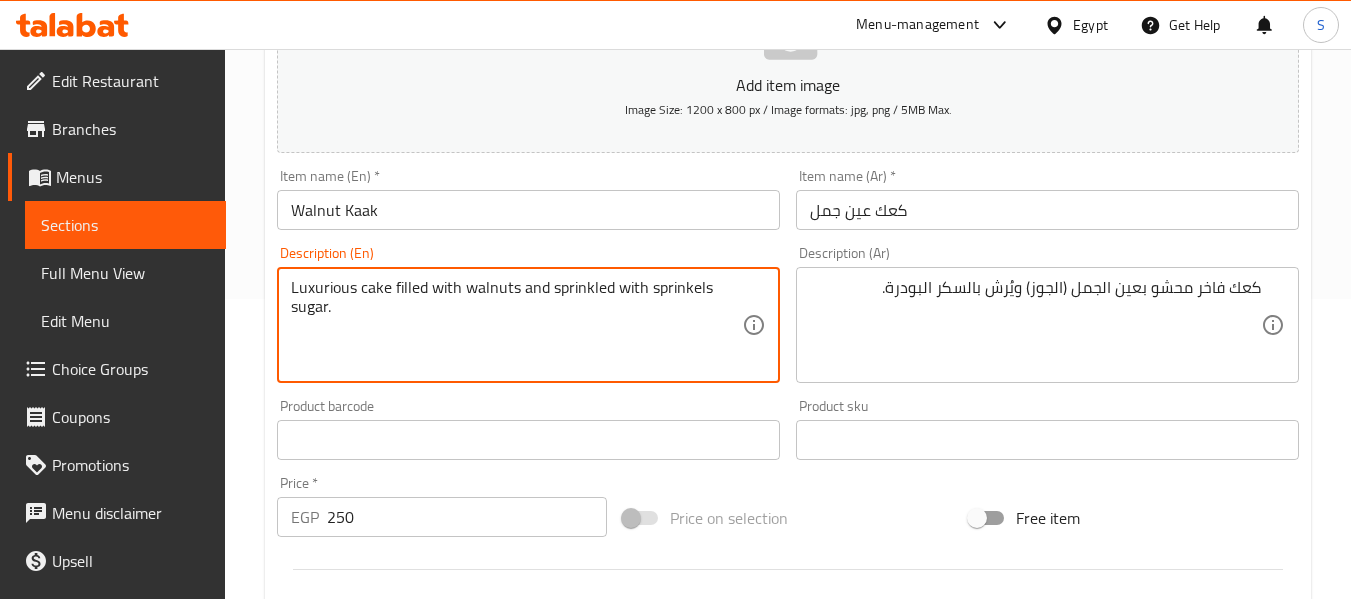 click on "Luxurious cake filled with walnuts and sprinkled with sprinkels sugar." at bounding box center (516, 325) 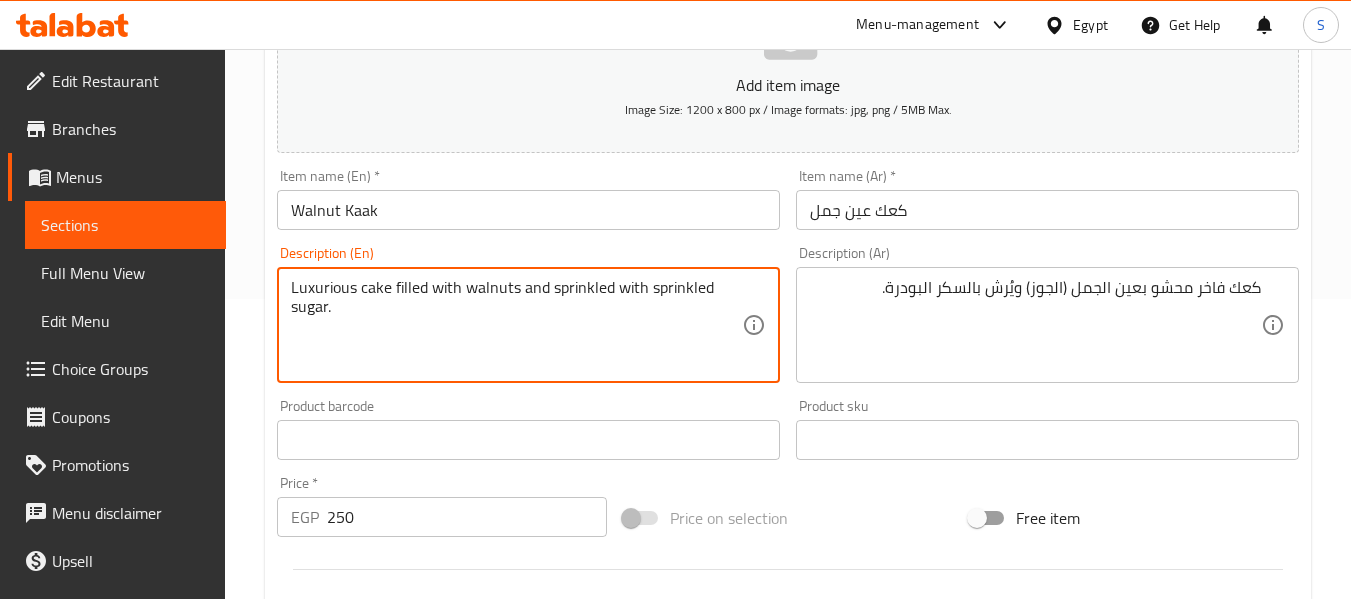 type on "Luxurious cake filled with walnuts and sprinkled with sprinkled sugar." 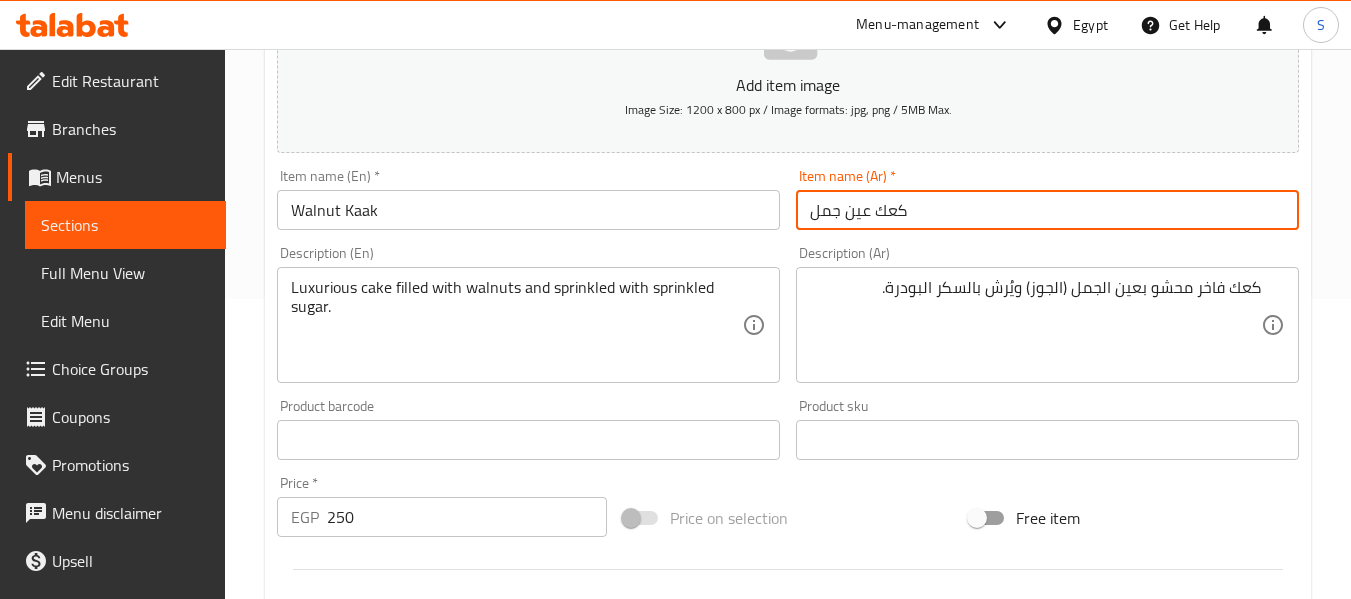 click on "Update" at bounding box center [398, 1026] 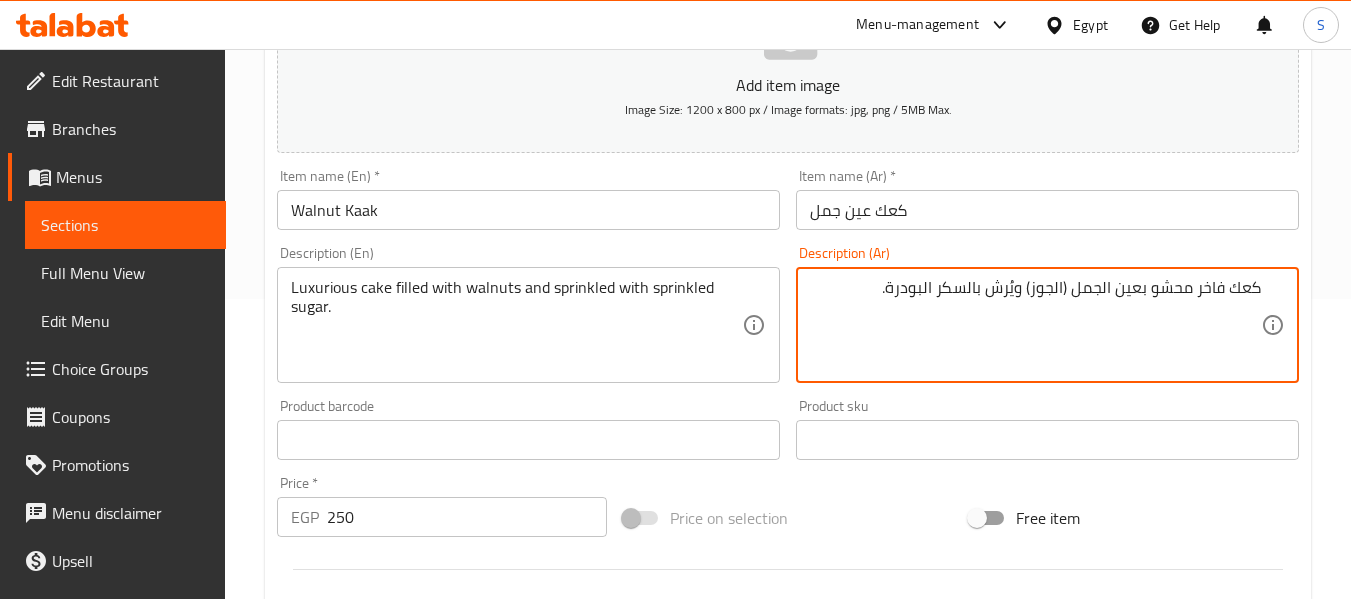 drag, startPoint x: 1028, startPoint y: 289, endPoint x: 1067, endPoint y: 290, distance: 39.012817 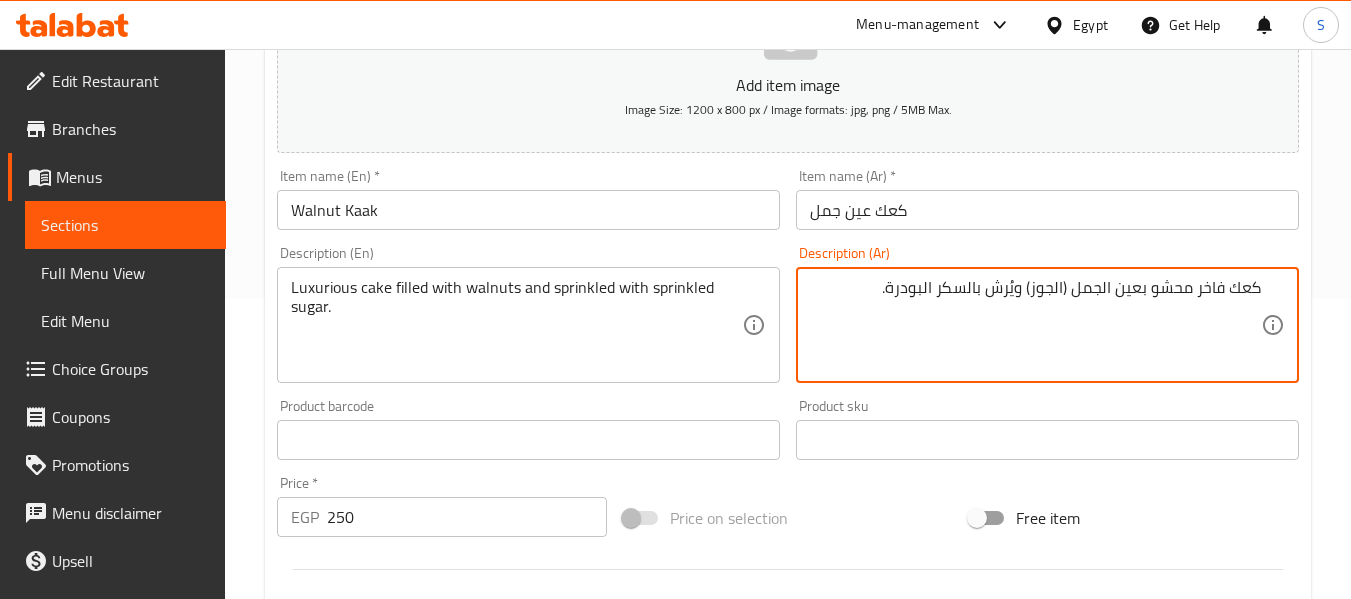 click on "كعك فاخر محشو بعين الجمل (الجوز) ويُرش بالسكر البودرة." at bounding box center [1035, 325] 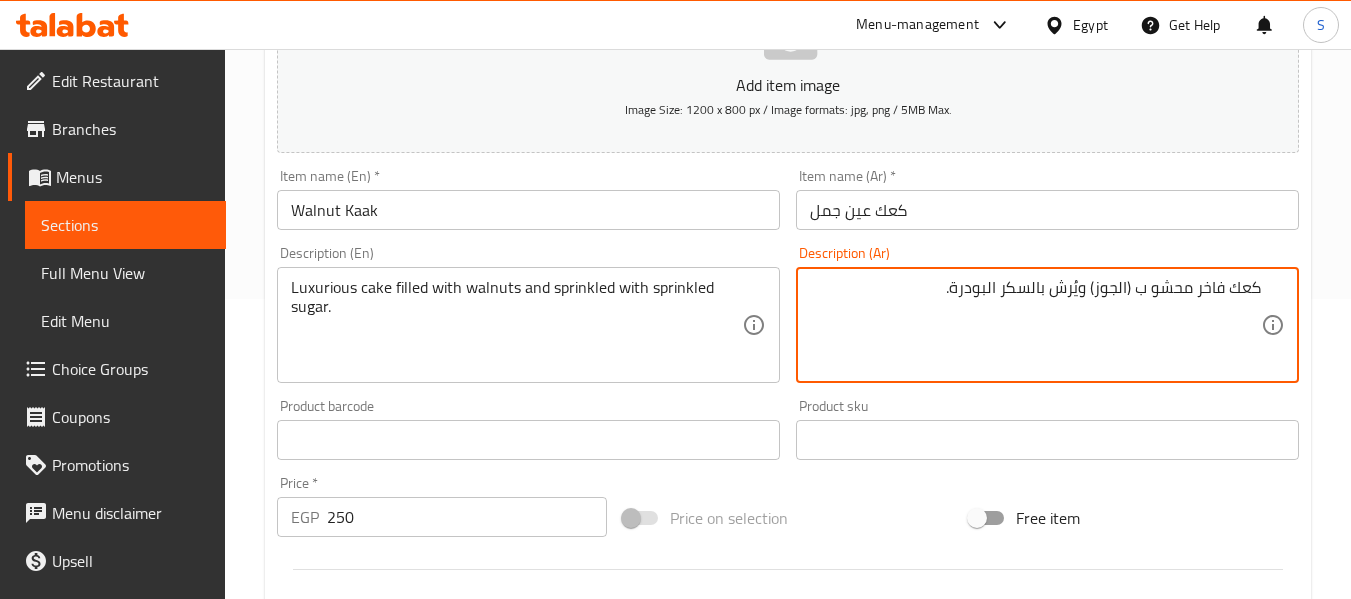click on "كعك فاخر محشو ب (الجوز) ويُرش بالسكر البودرة." at bounding box center [1035, 325] 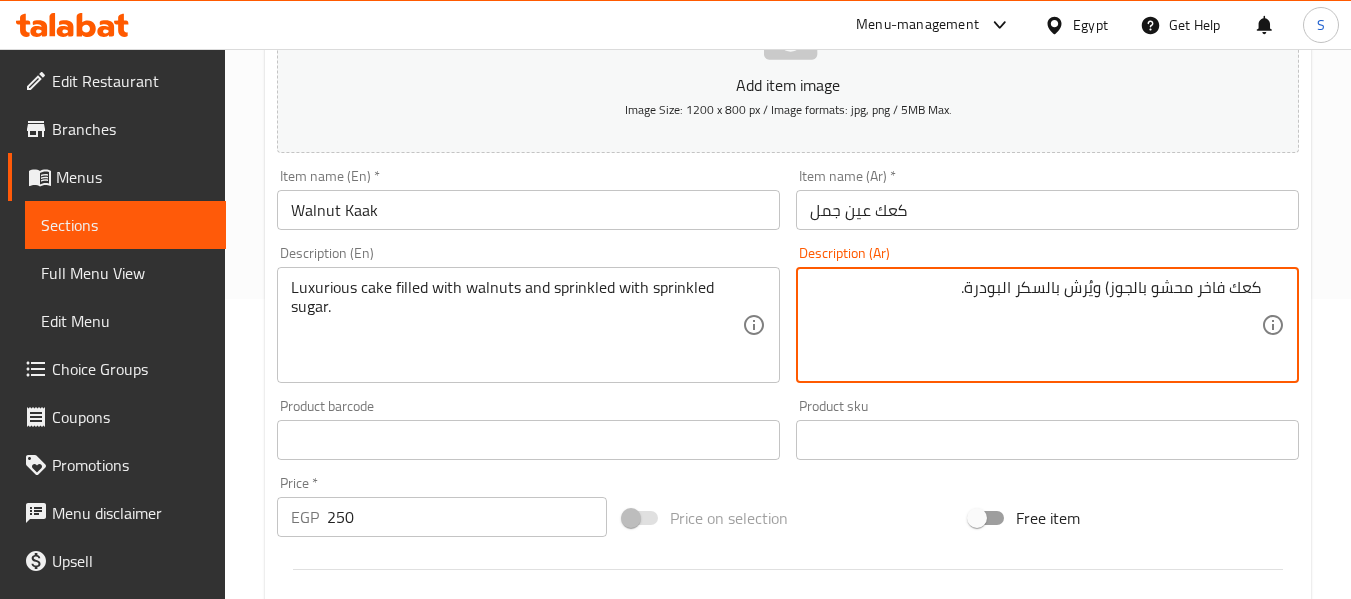 click on "كعك فاخر محشو بالجوز) ويُرش بالسكر البودرة." at bounding box center (1035, 325) 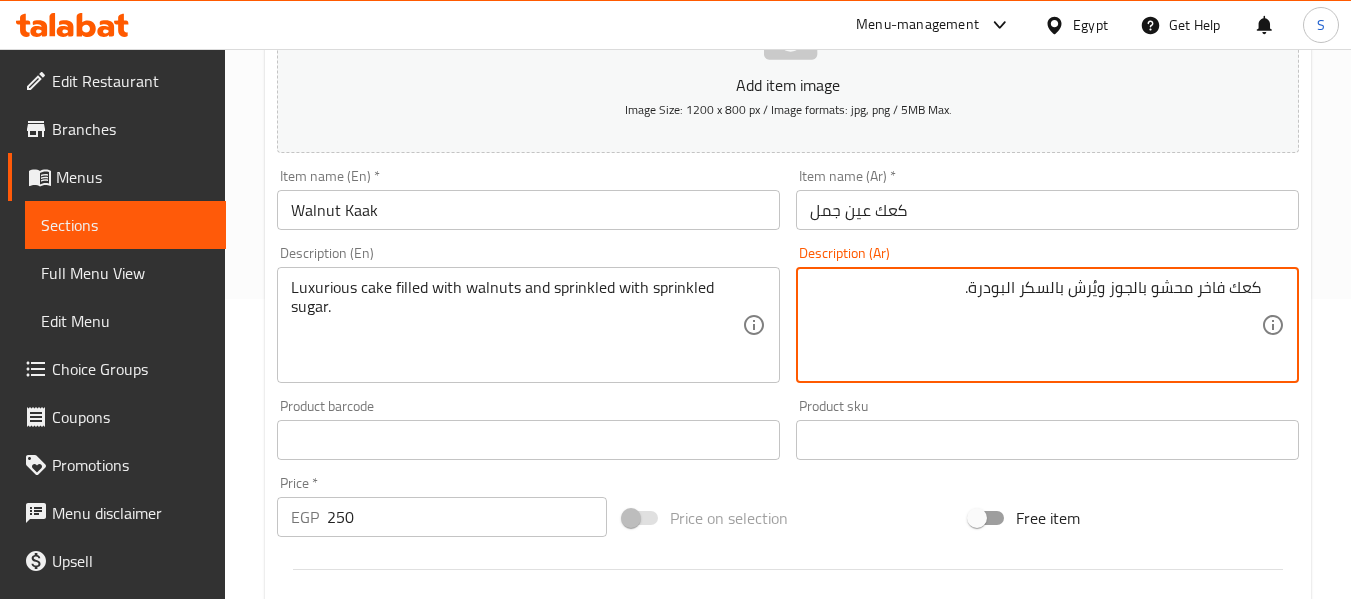 type on "كعك فاخر محشو بالجوز ويُرش بالسكر البودرة." 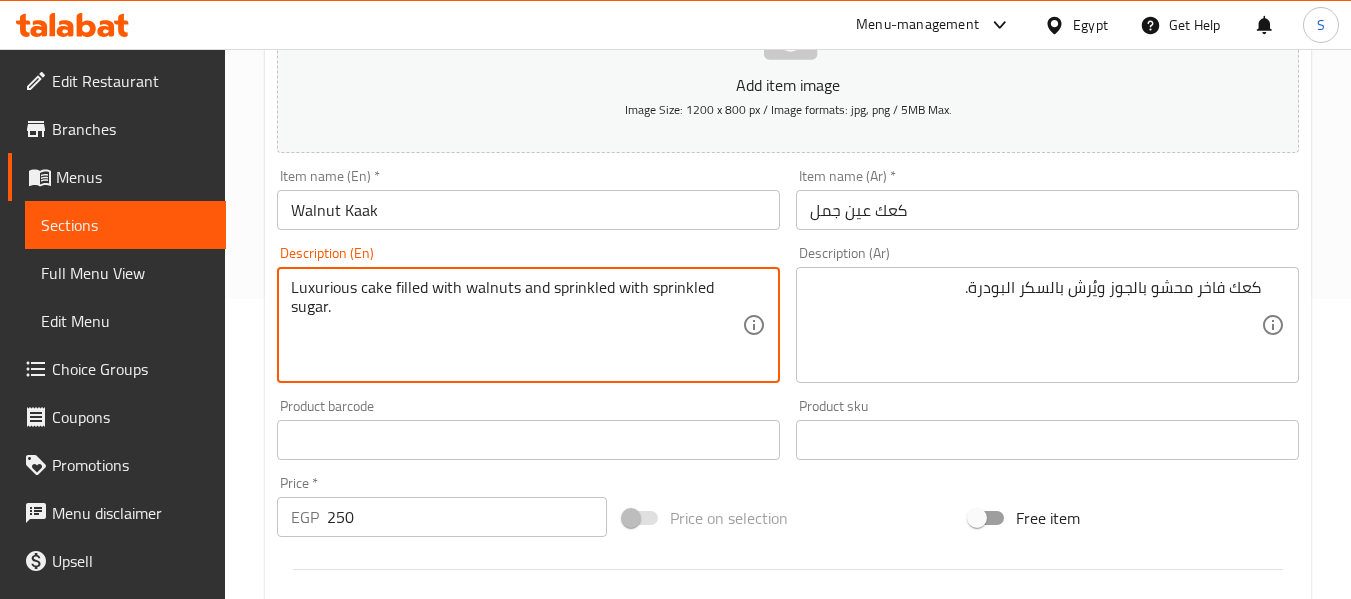 click on "Luxurious cake filled with walnuts and sprinkled with sprinkled sugar." at bounding box center (516, 325) 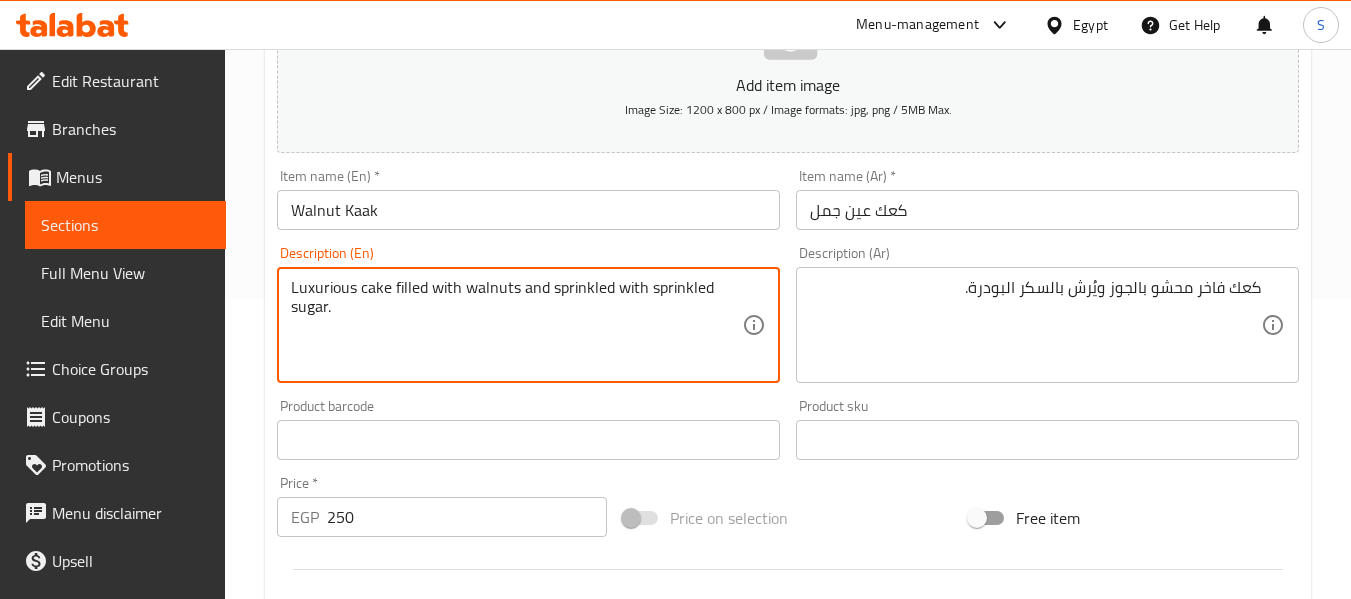 click on "Luxurious cake filled with walnuts and sprinkled with sprinkled sugar." at bounding box center (516, 325) 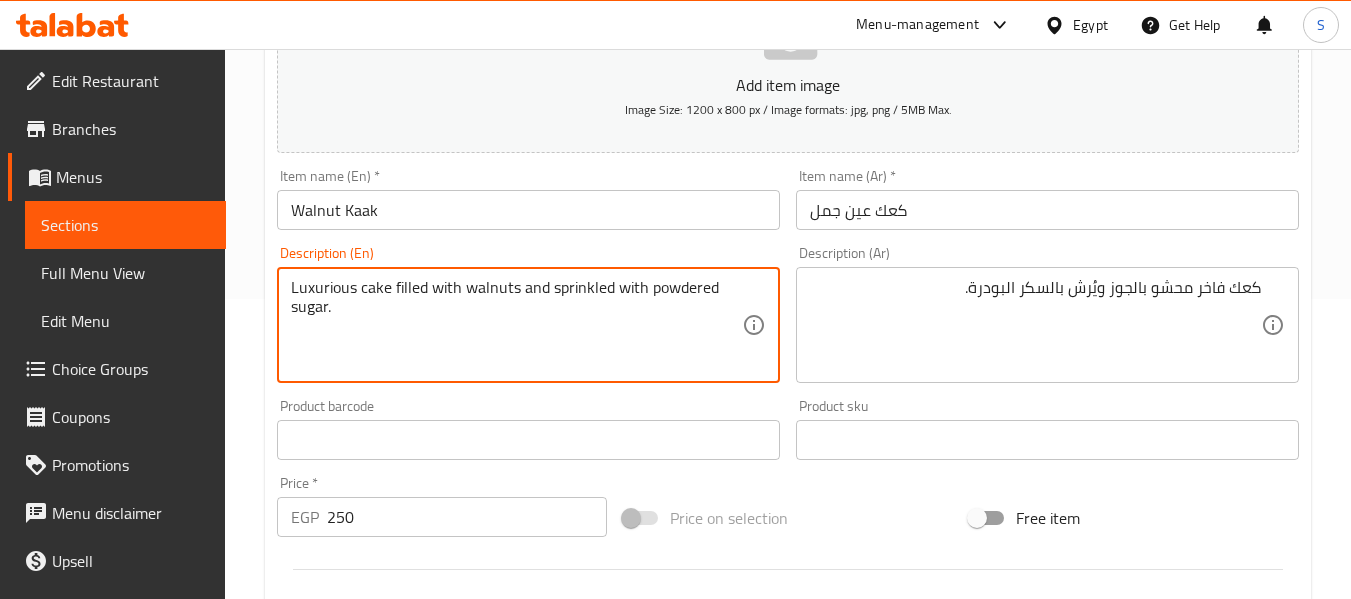 type on "Luxurious cake filled with walnuts and sprinkled with powdered sugar." 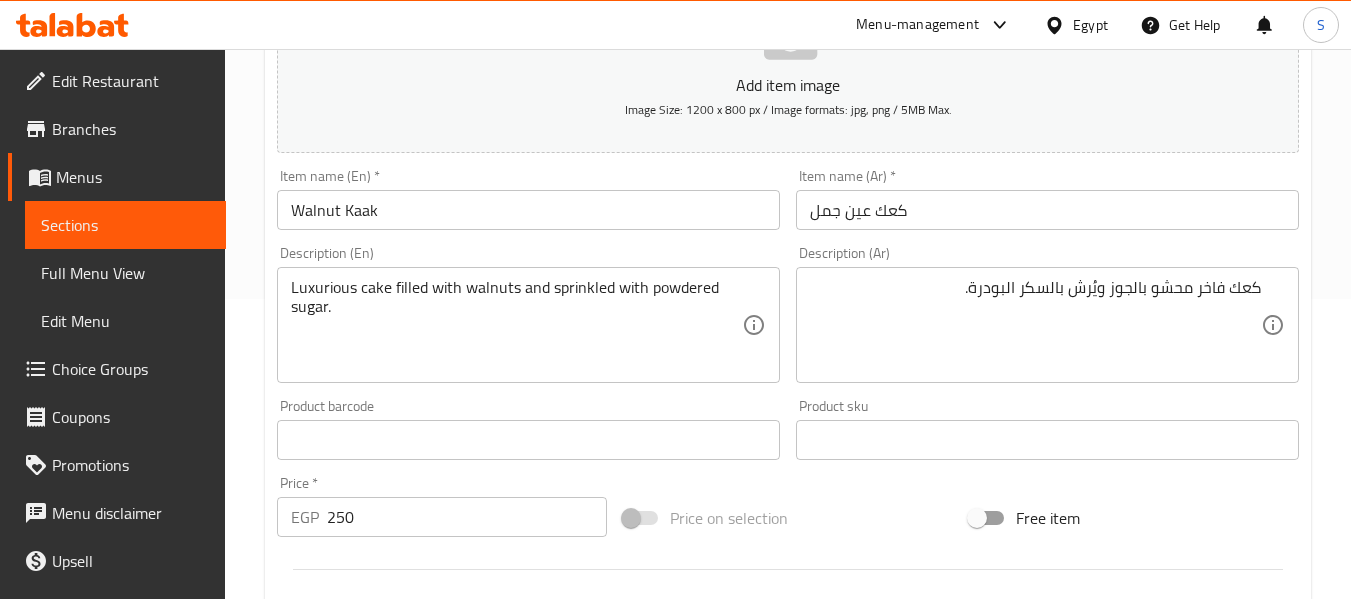 click on "Item name (En)   * Walnut Kaak Item name (En)  *" at bounding box center (528, 199) 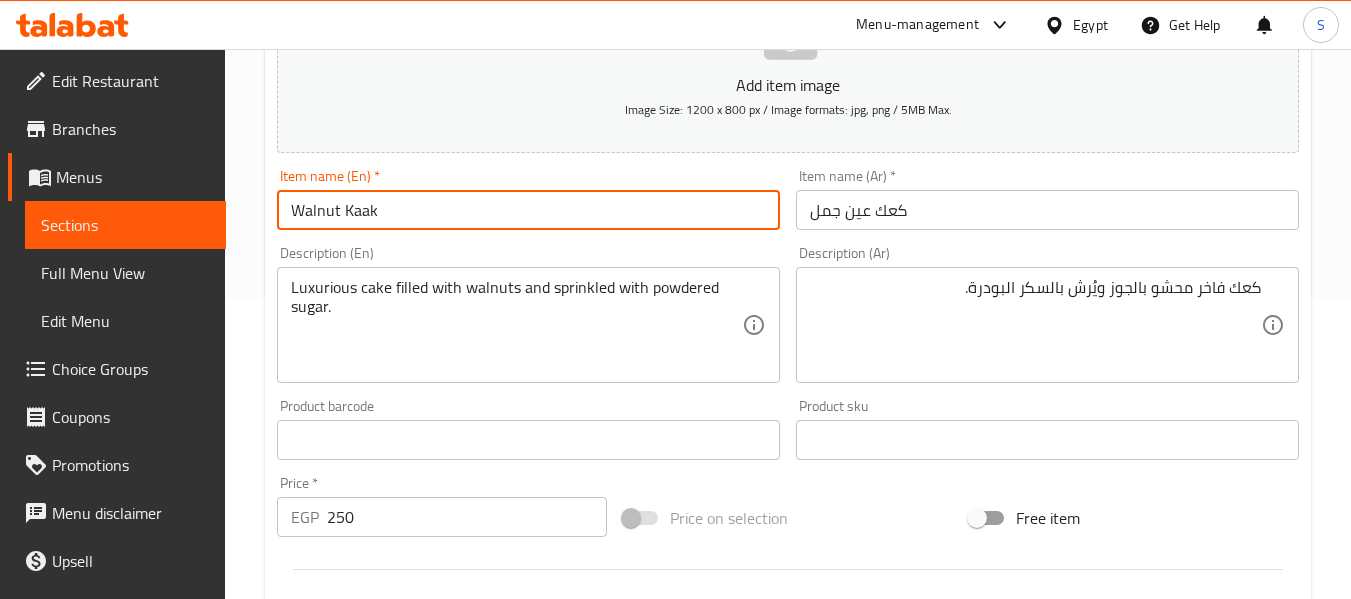 click on "Update" at bounding box center (398, 1026) 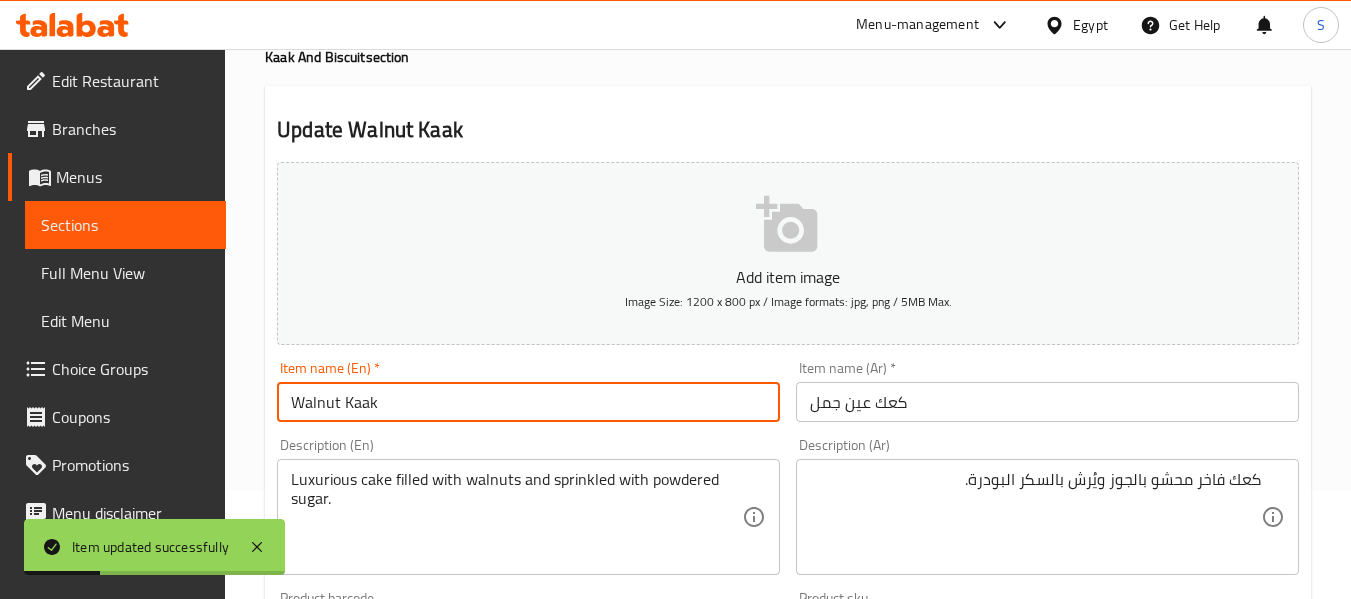 scroll, scrollTop: 0, scrollLeft: 0, axis: both 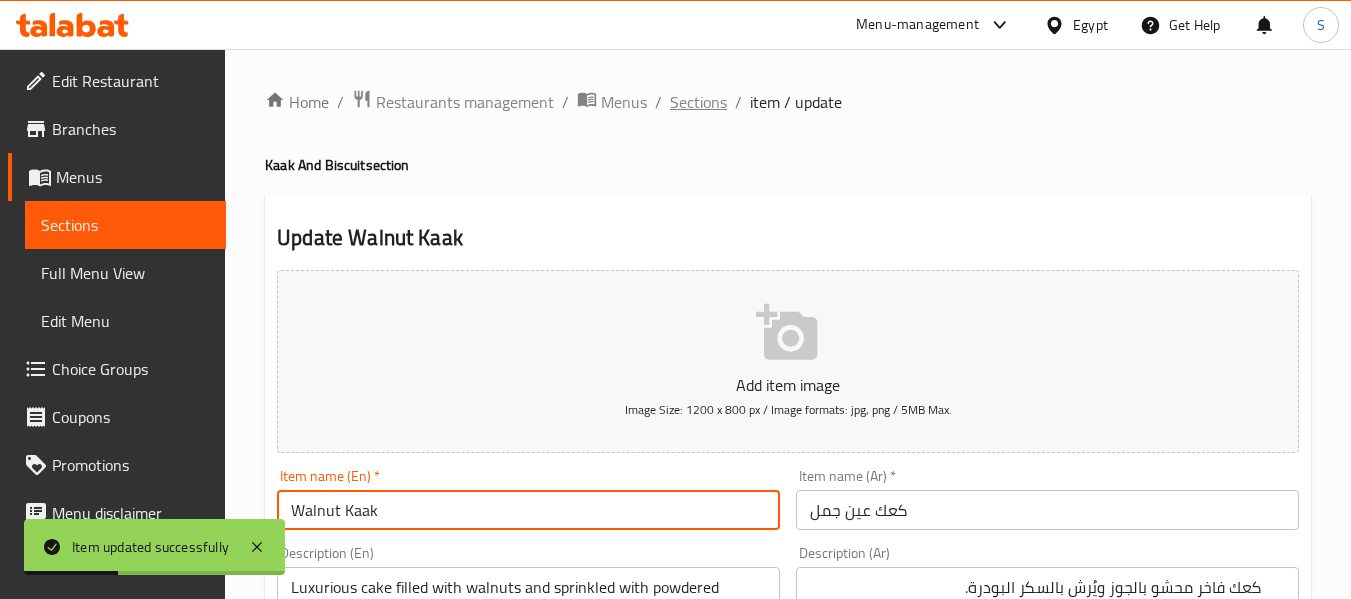 click on "Sections" at bounding box center (698, 102) 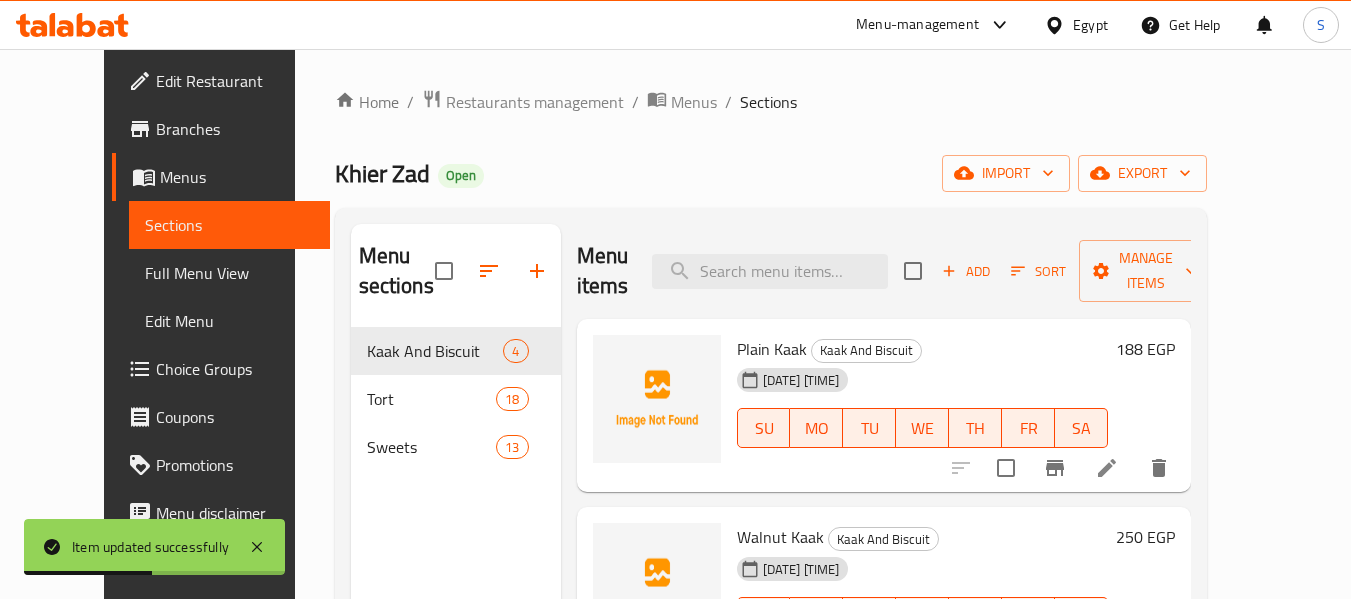 scroll, scrollTop: 265, scrollLeft: 0, axis: vertical 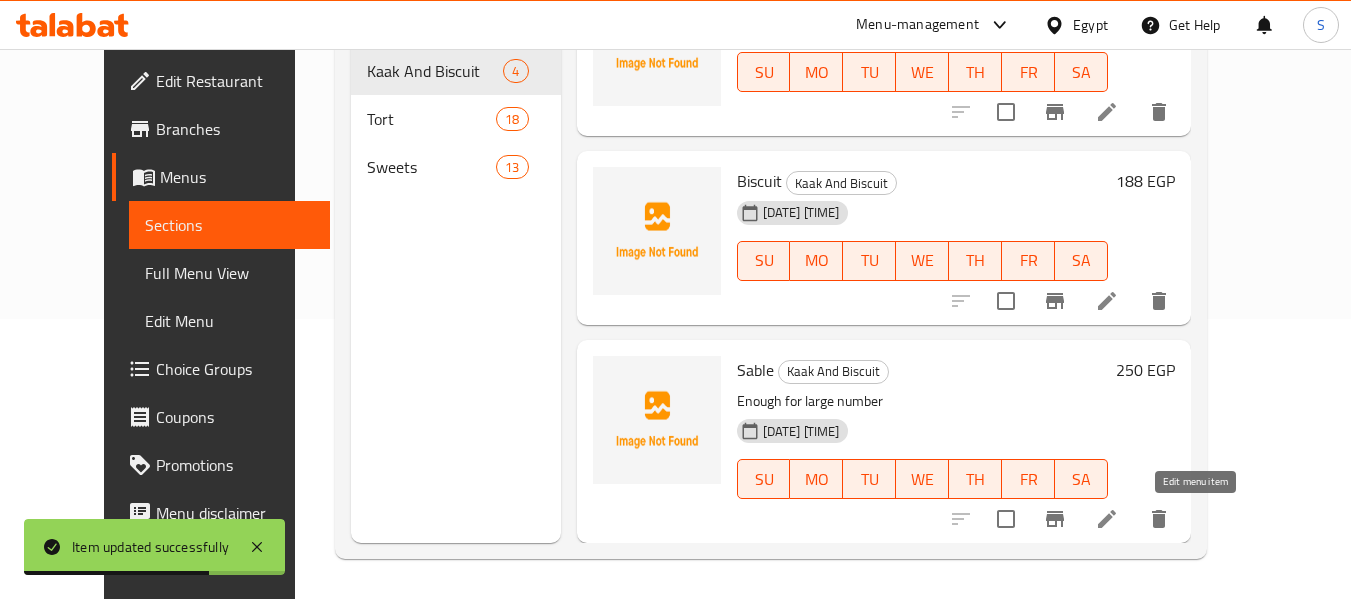 click 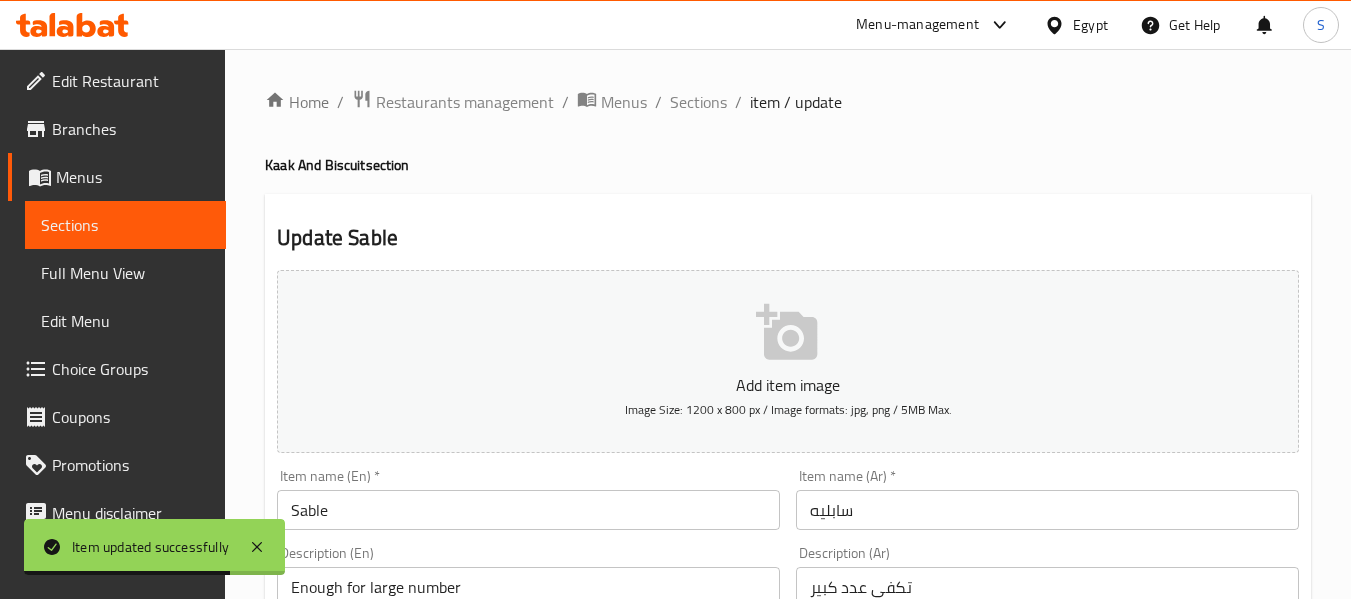 scroll, scrollTop: 300, scrollLeft: 0, axis: vertical 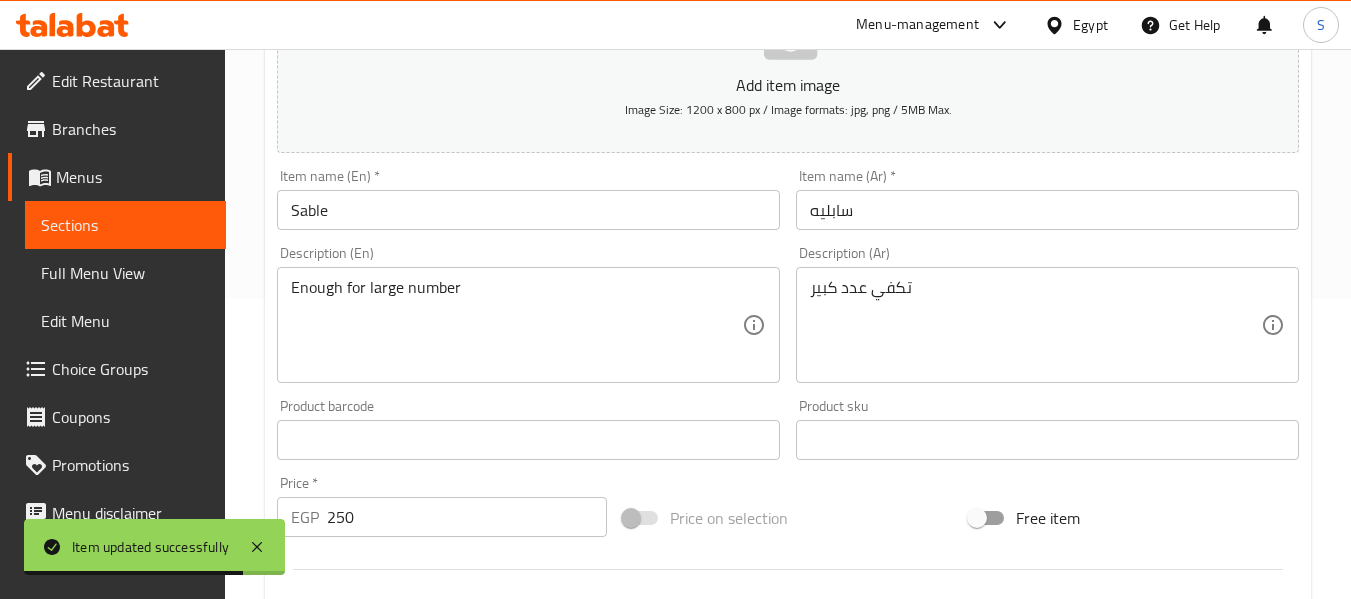 click on "Description (Ar) تكفي عدد كبير Description (Ar)" at bounding box center (1047, 314) 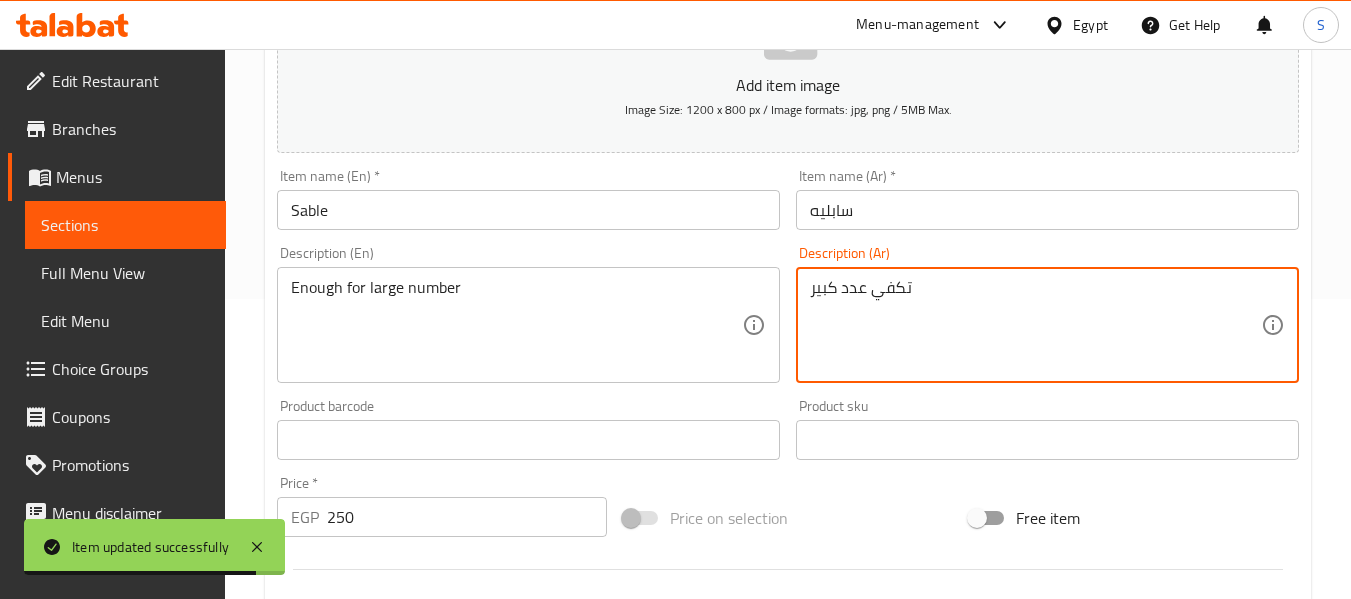 click on "تكفي عدد كبير" at bounding box center [1035, 325] 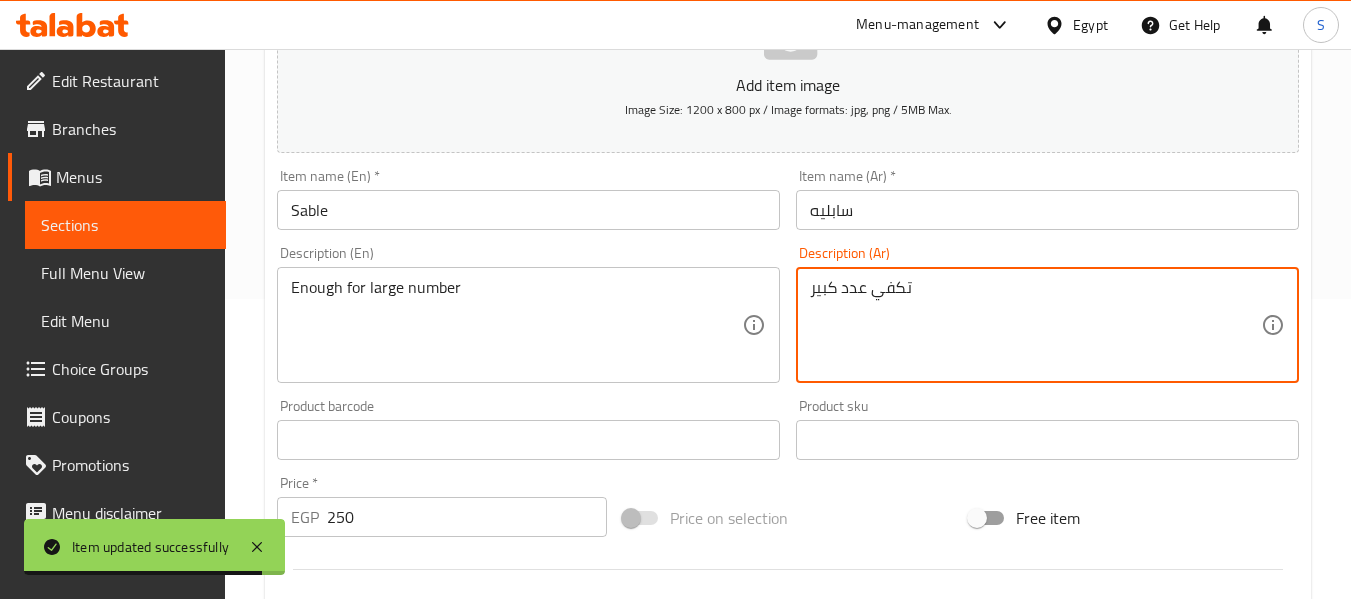 click on "تكفي عدد كبير" at bounding box center [1035, 325] 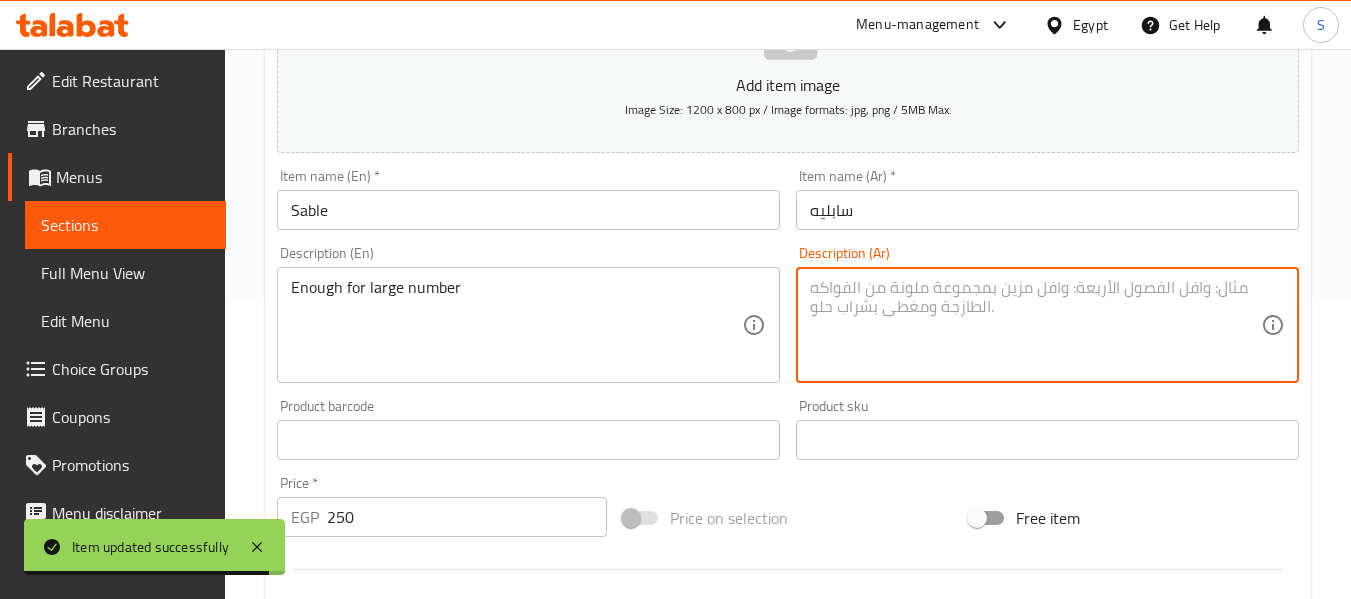 type 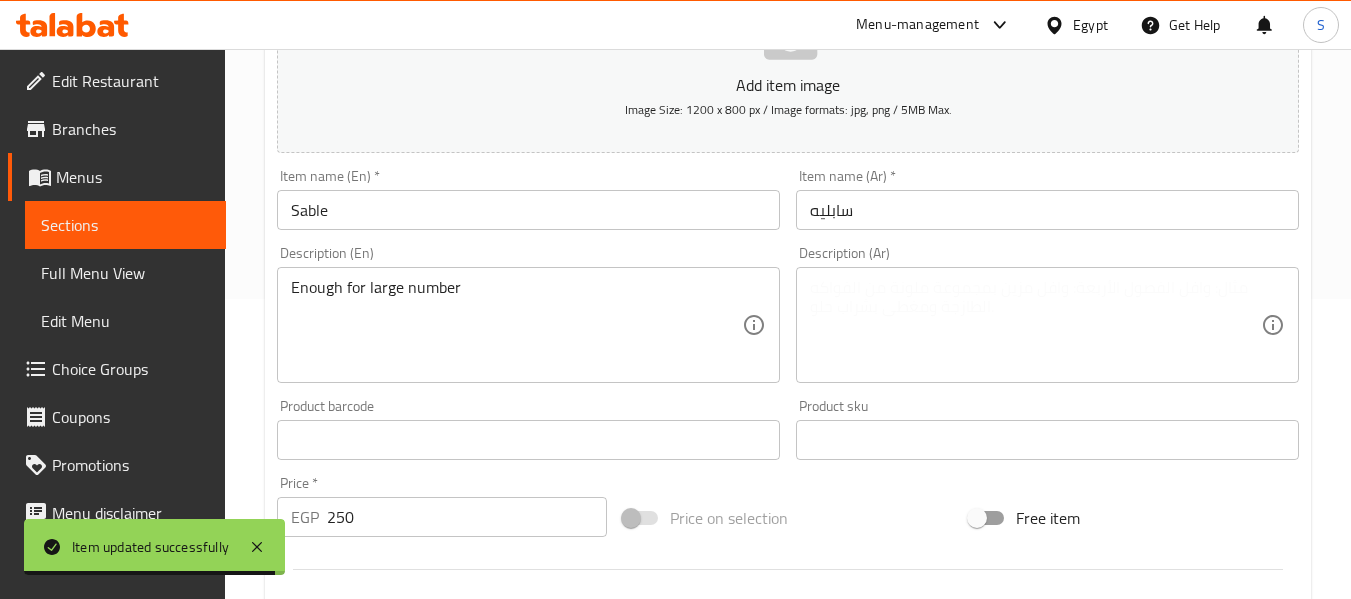 click on "Enough for large number Description (En)" at bounding box center [528, 325] 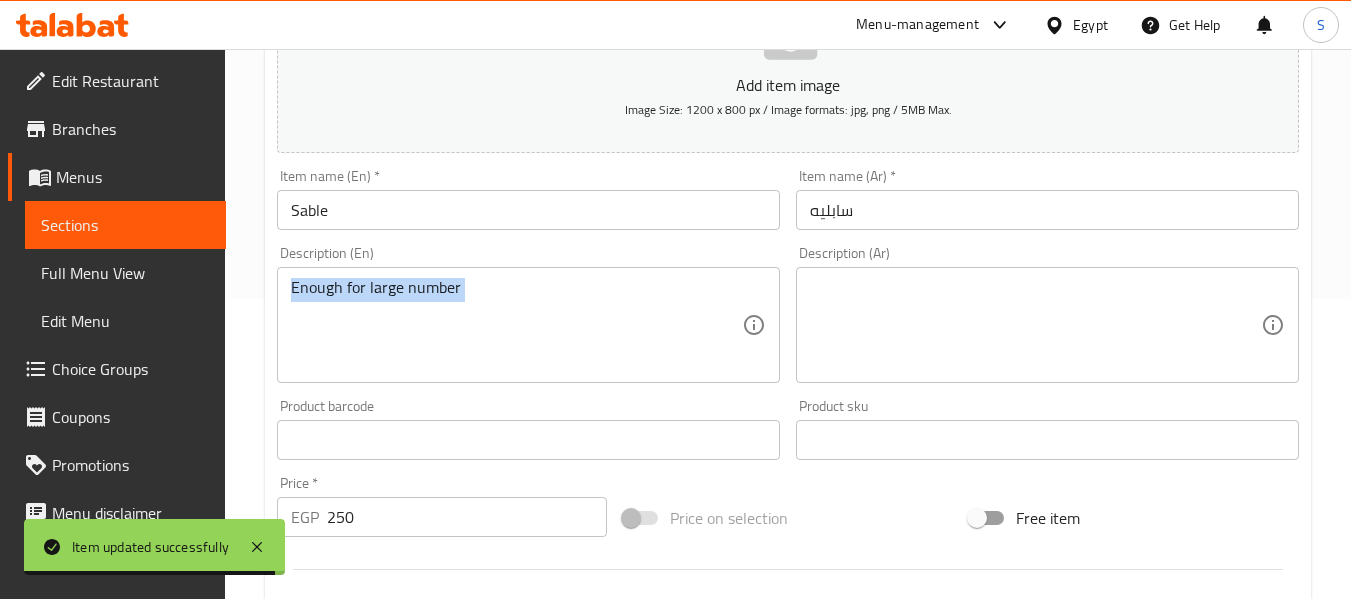 click on "Enough for large number Description (En)" at bounding box center (528, 325) 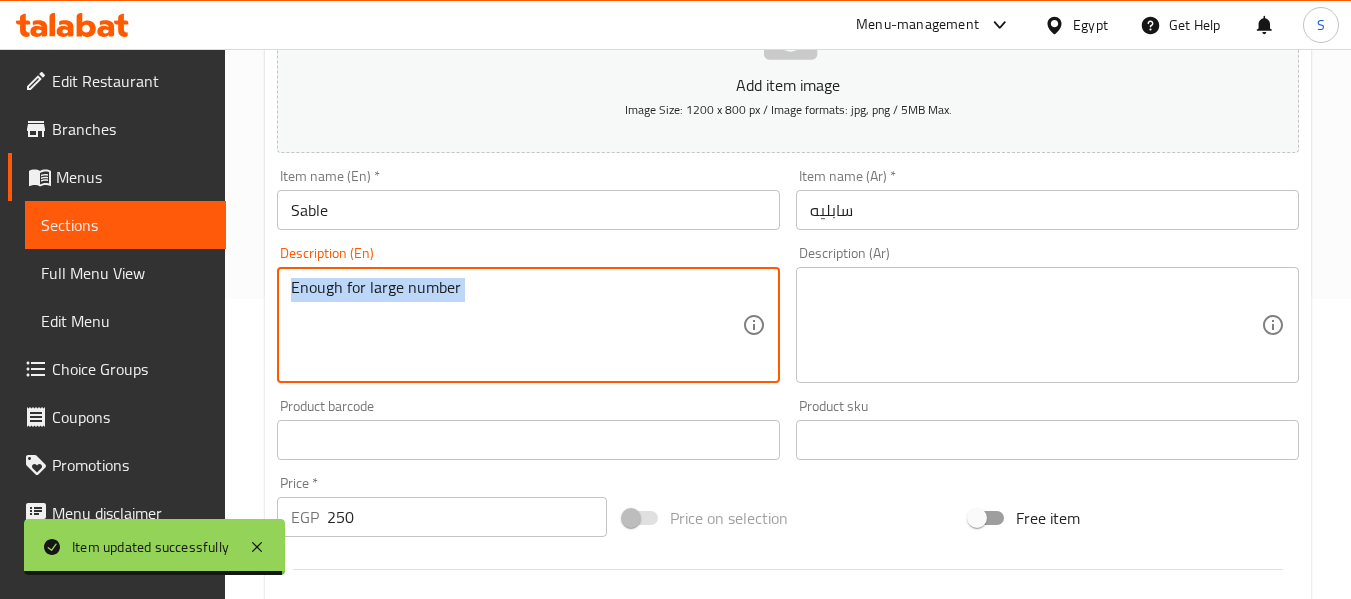 click on "Enough for large number Description (En)" at bounding box center (528, 325) 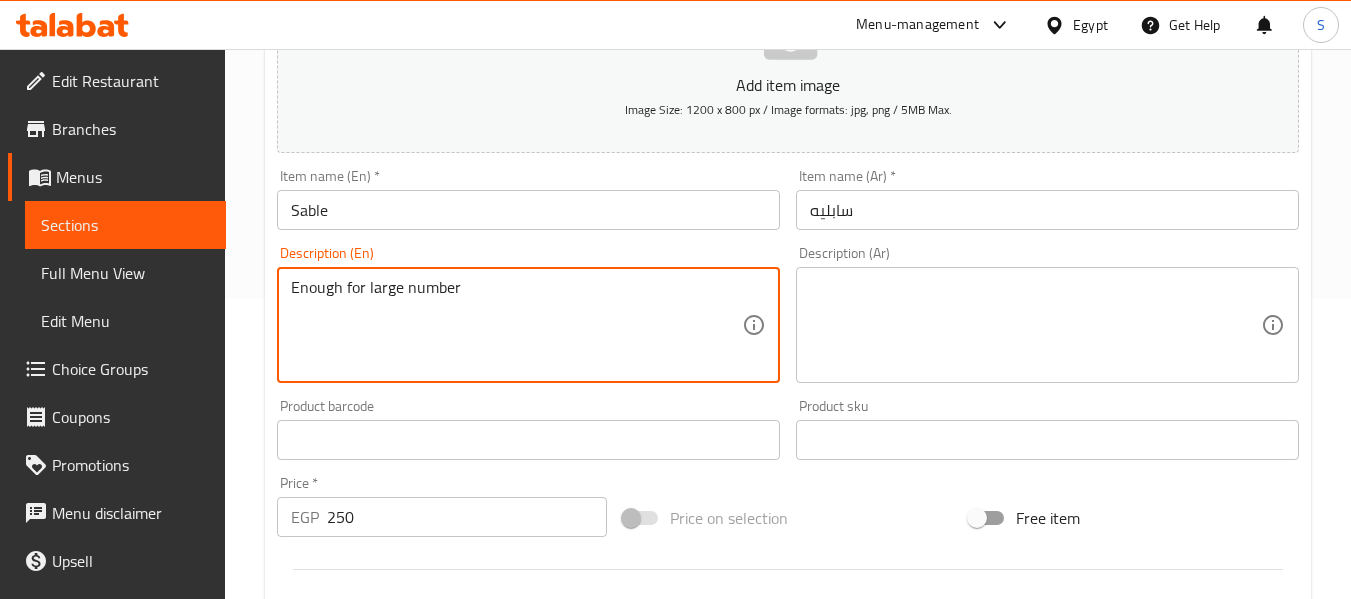 click on "Enough for large number" at bounding box center (516, 325) 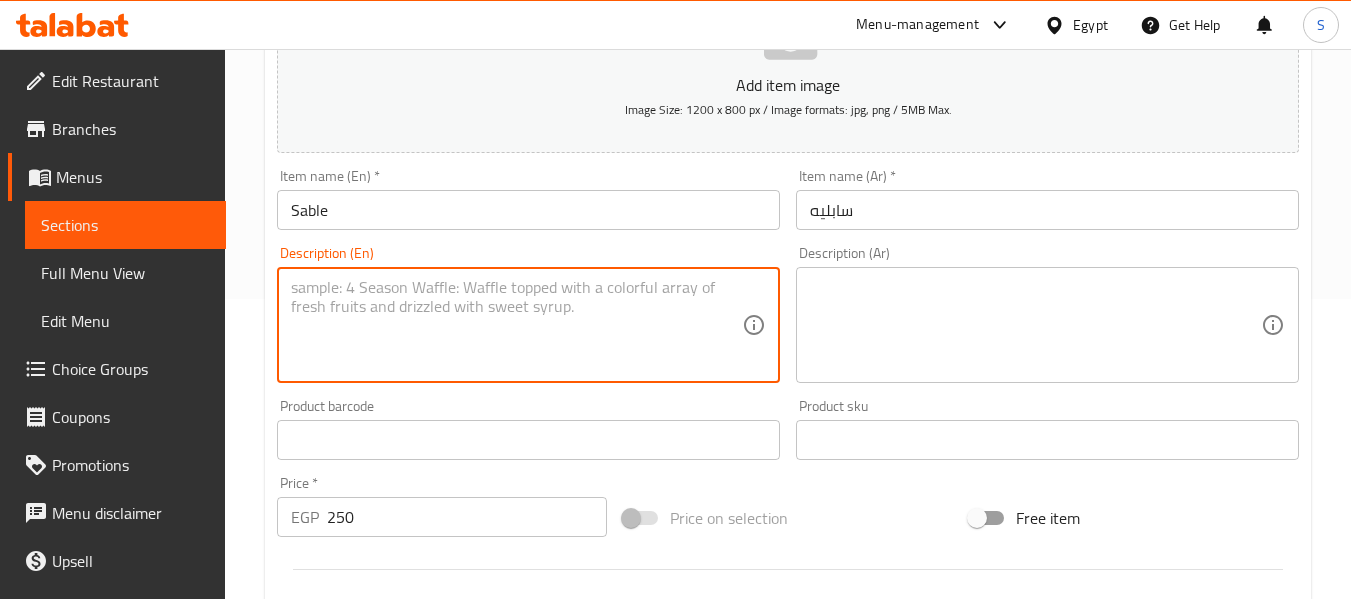 type 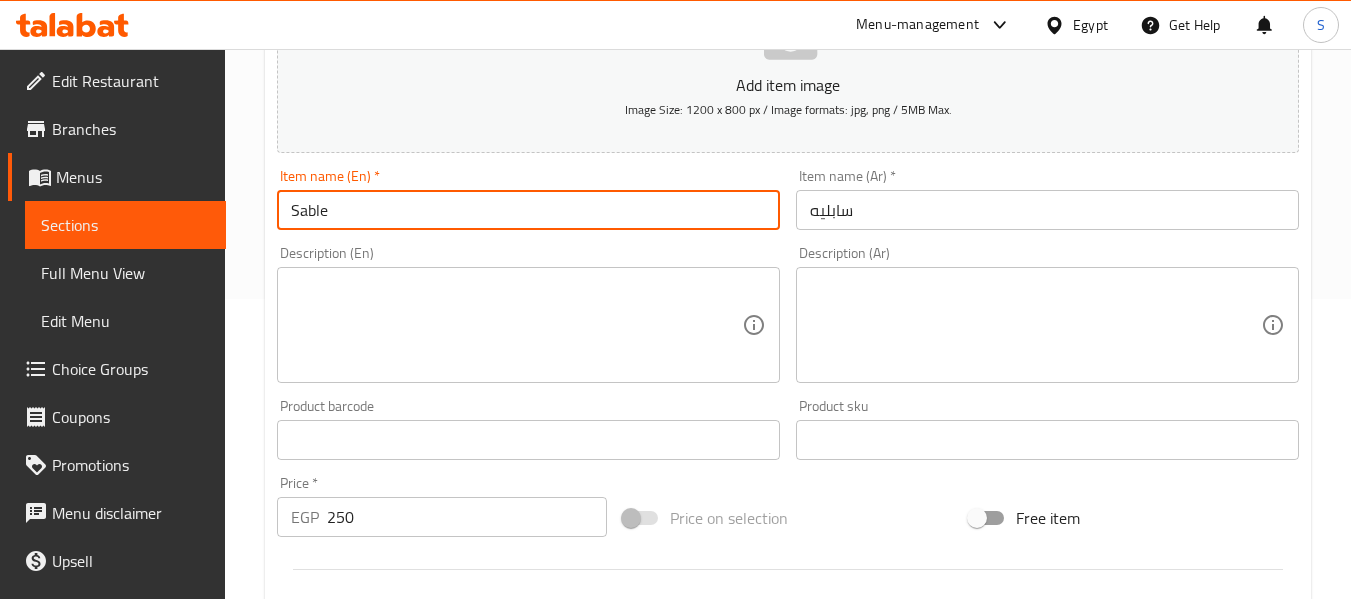 click on "Update" at bounding box center (398, 1026) 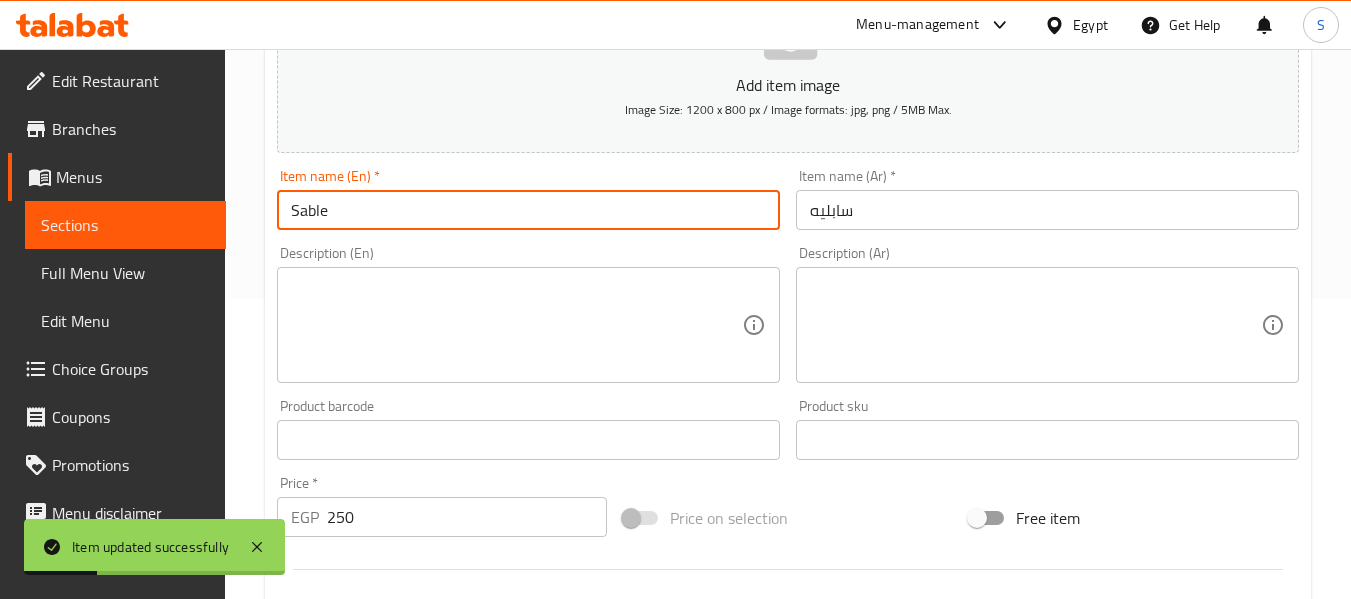 scroll, scrollTop: 0, scrollLeft: 0, axis: both 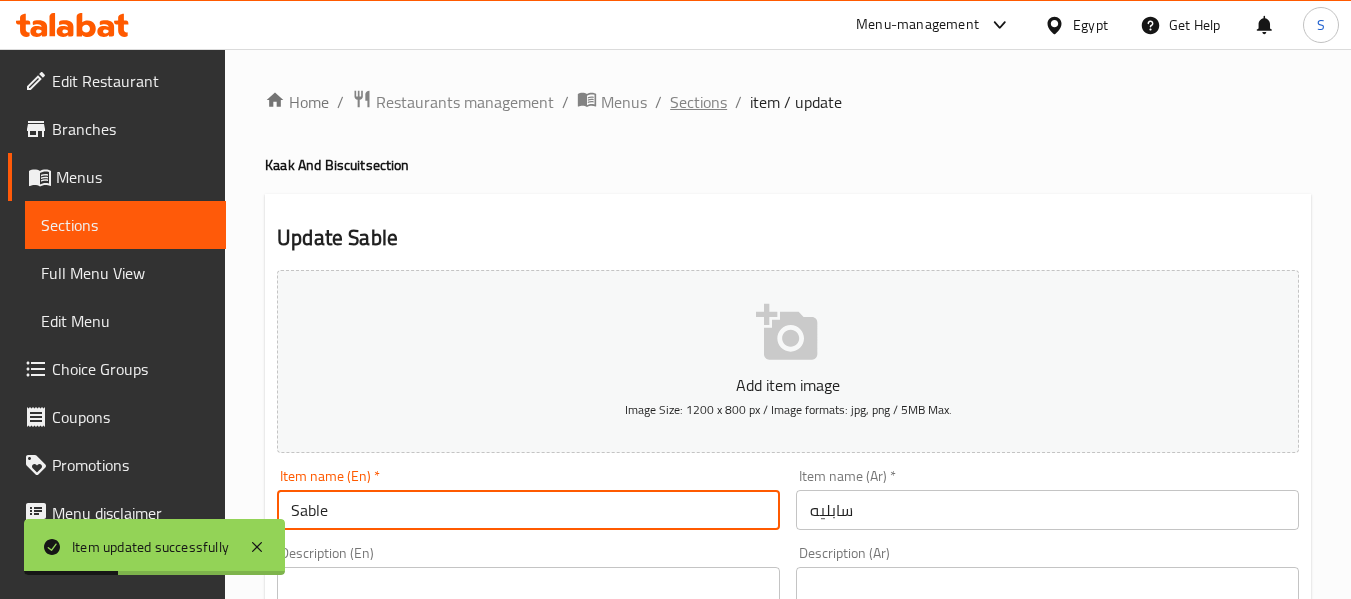 click on "Sections" at bounding box center (698, 102) 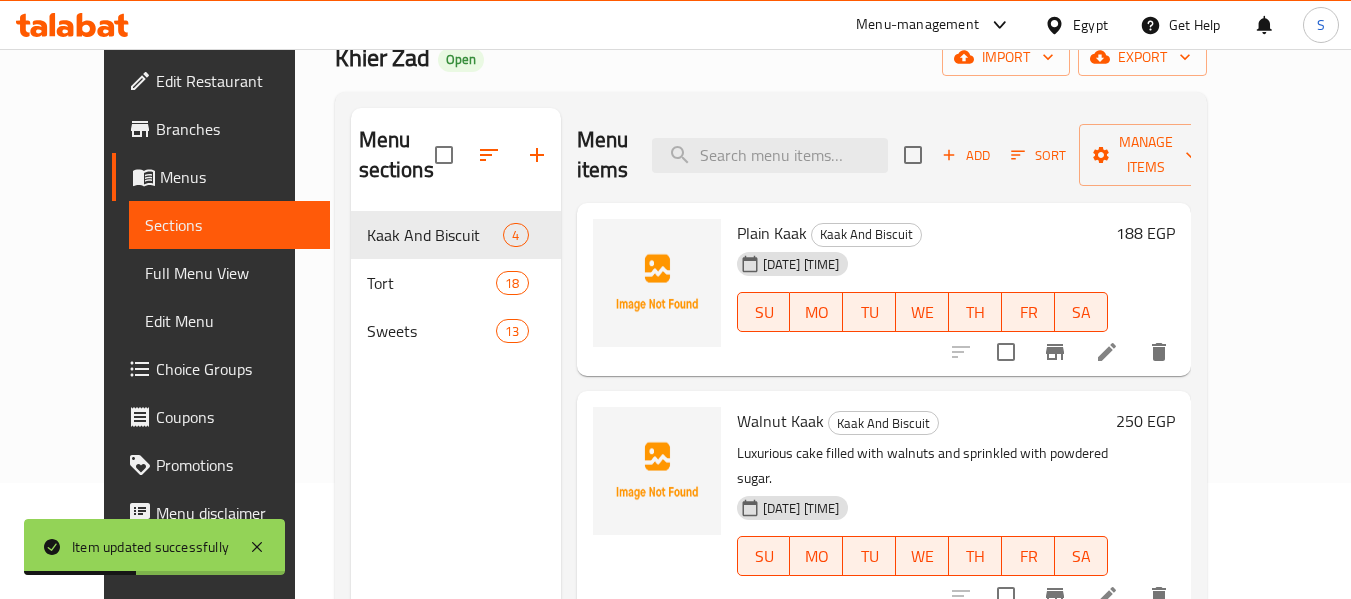 scroll, scrollTop: 200, scrollLeft: 0, axis: vertical 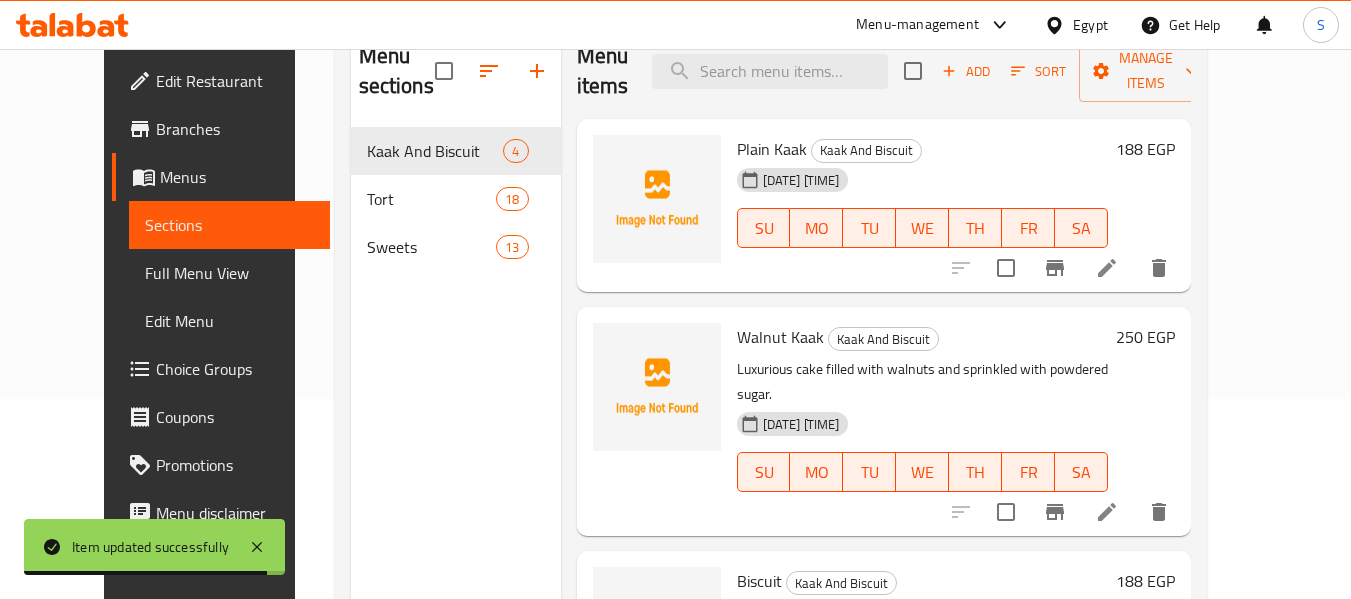 click at bounding box center [1107, 268] 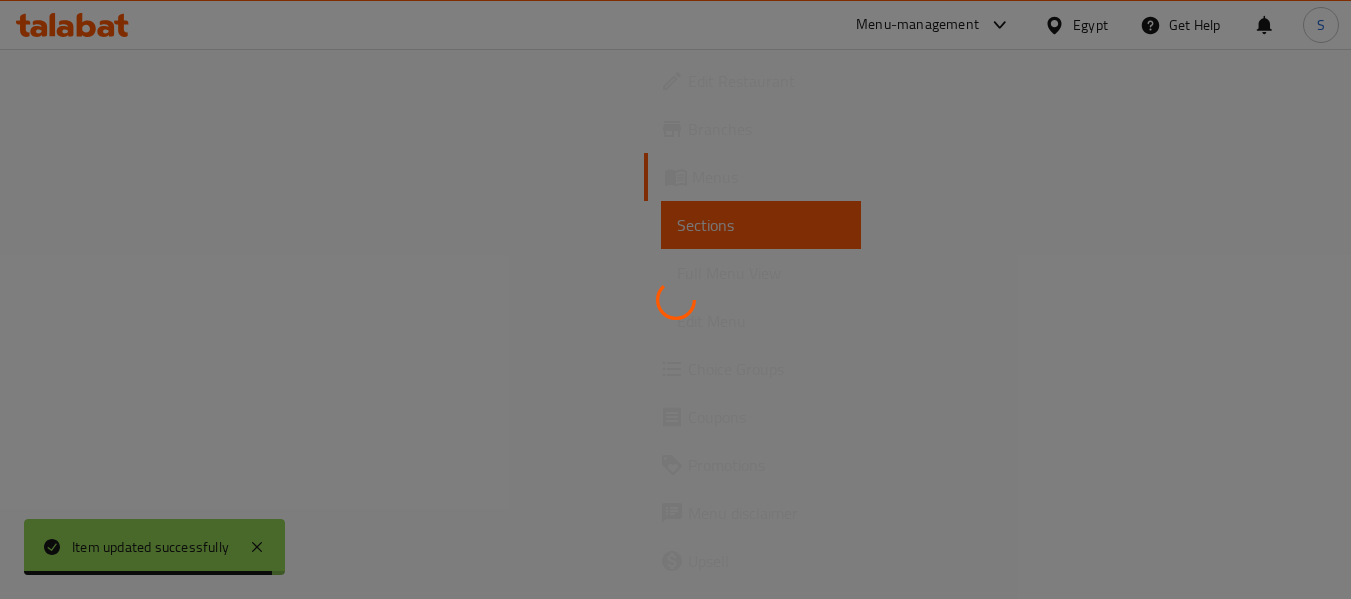 scroll, scrollTop: 0, scrollLeft: 0, axis: both 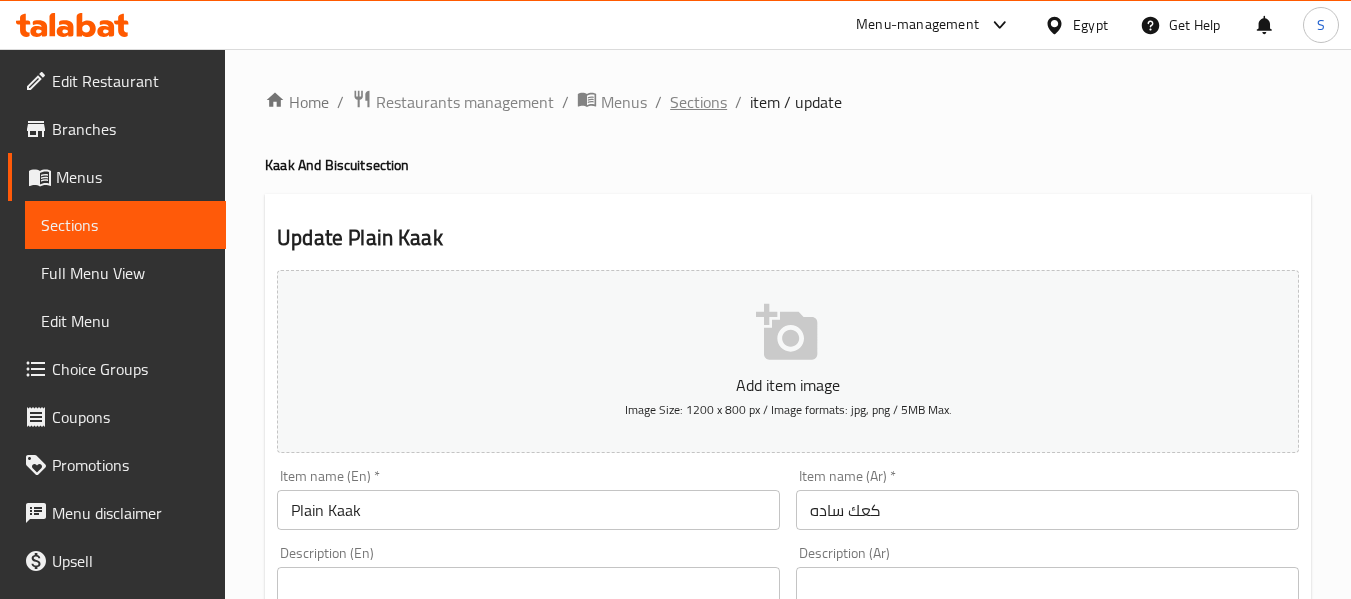 click on "Sections" at bounding box center [698, 102] 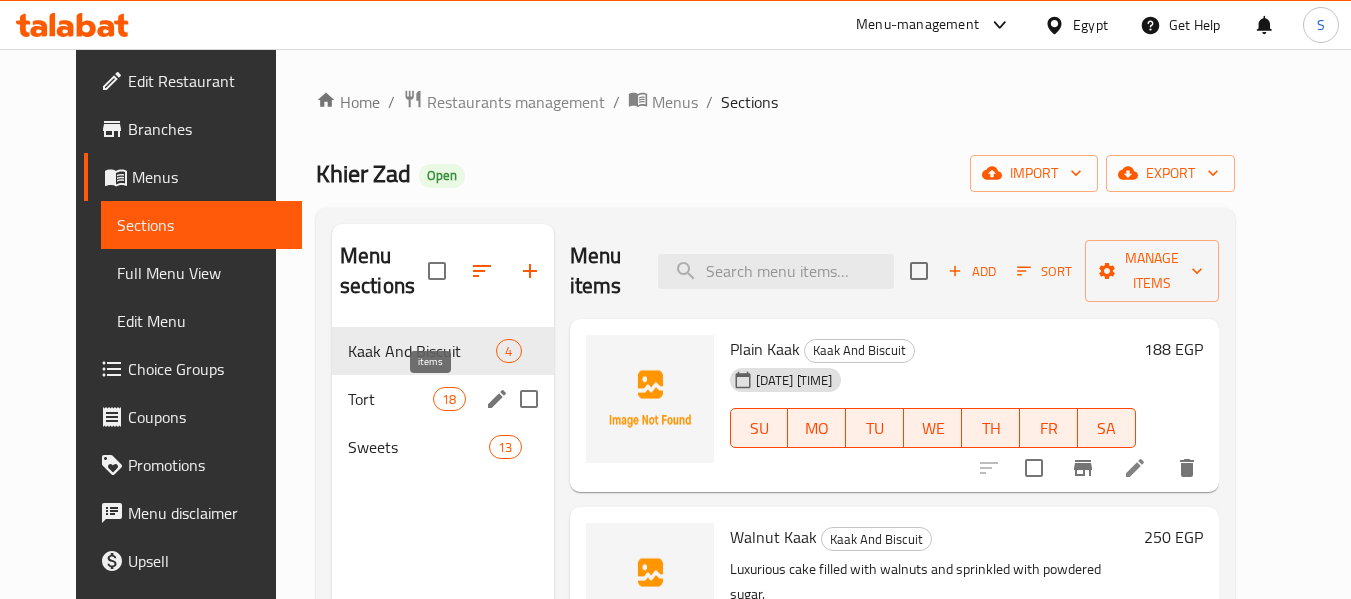 click on "18" at bounding box center (449, 399) 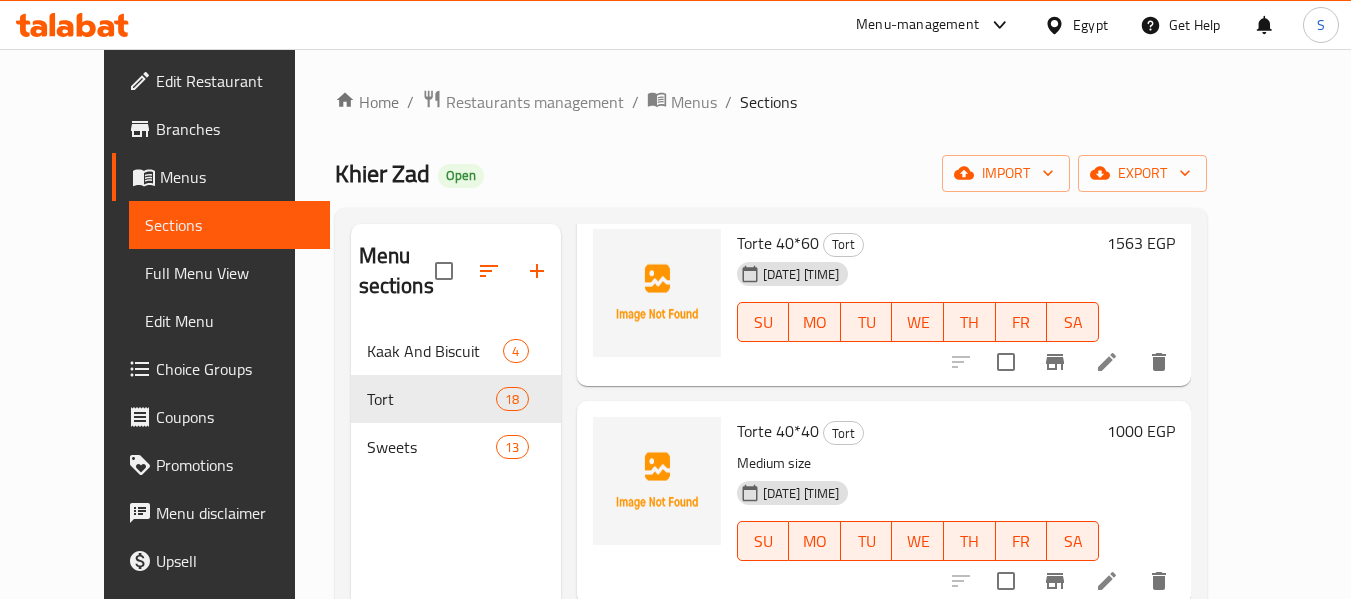 scroll, scrollTop: 0, scrollLeft: 0, axis: both 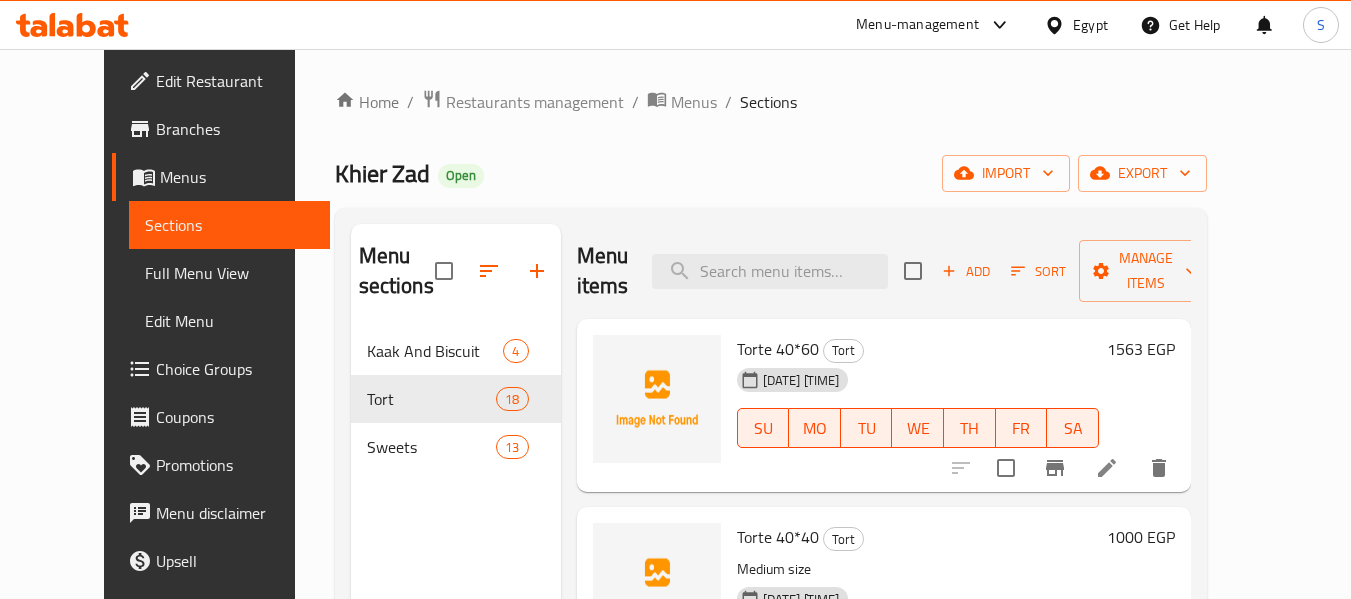click 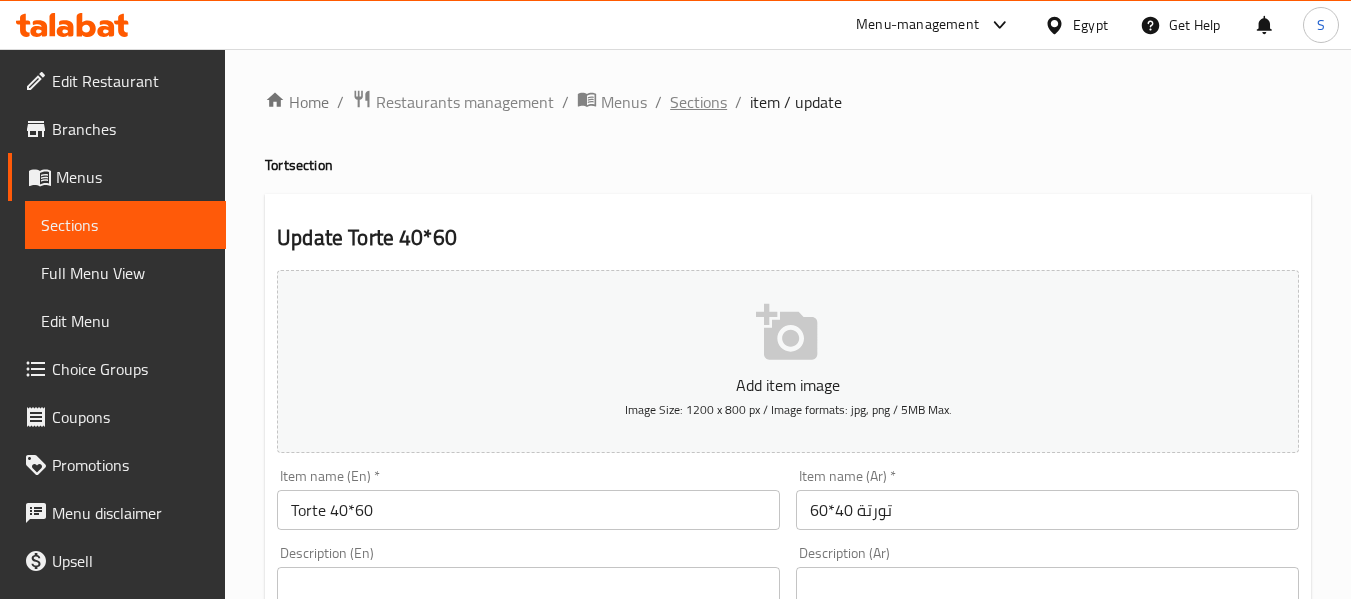 click on "Sections" at bounding box center (698, 102) 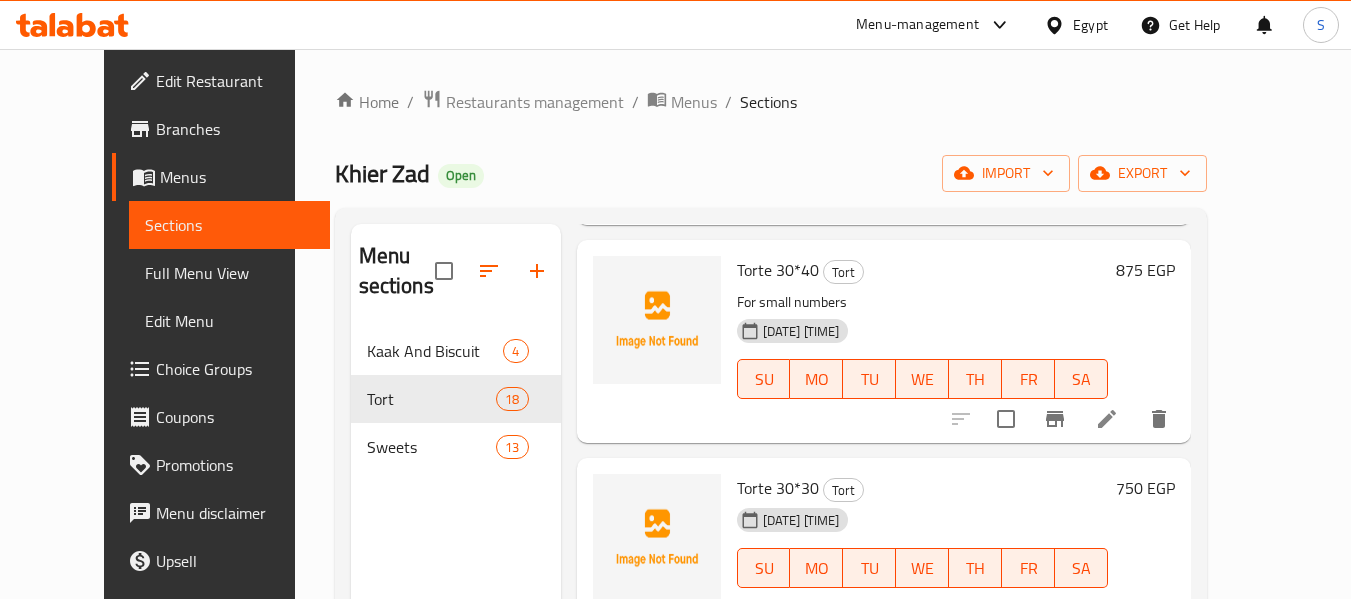 scroll, scrollTop: 500, scrollLeft: 0, axis: vertical 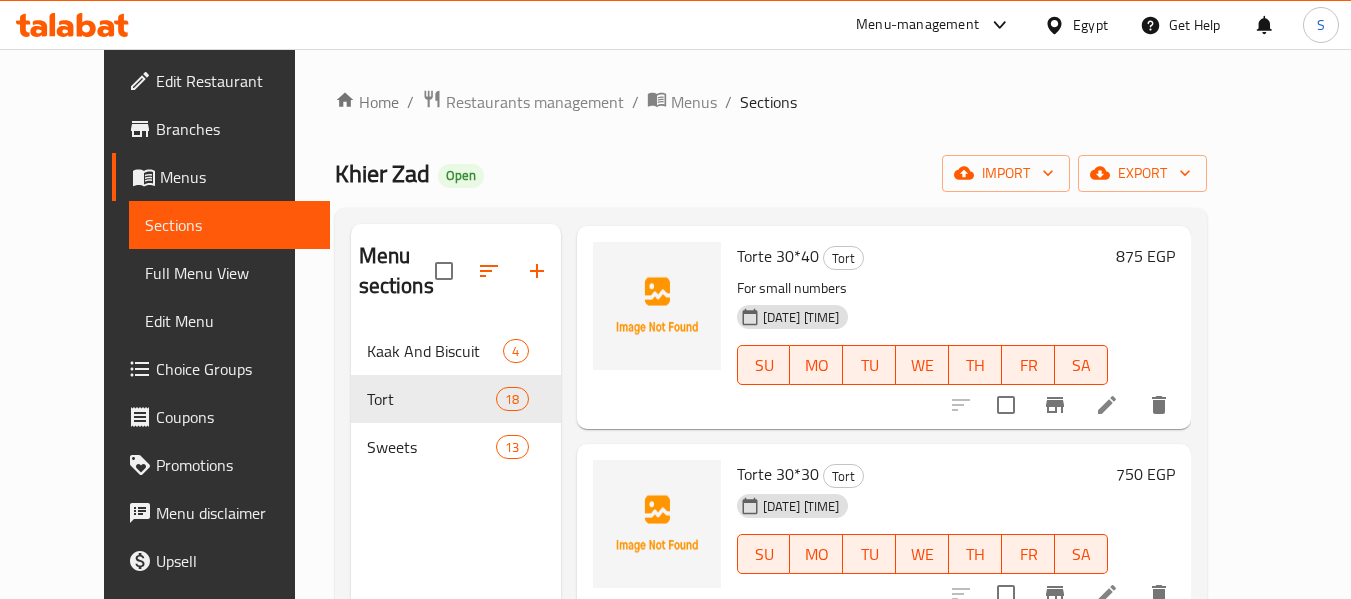 click at bounding box center [1107, 405] 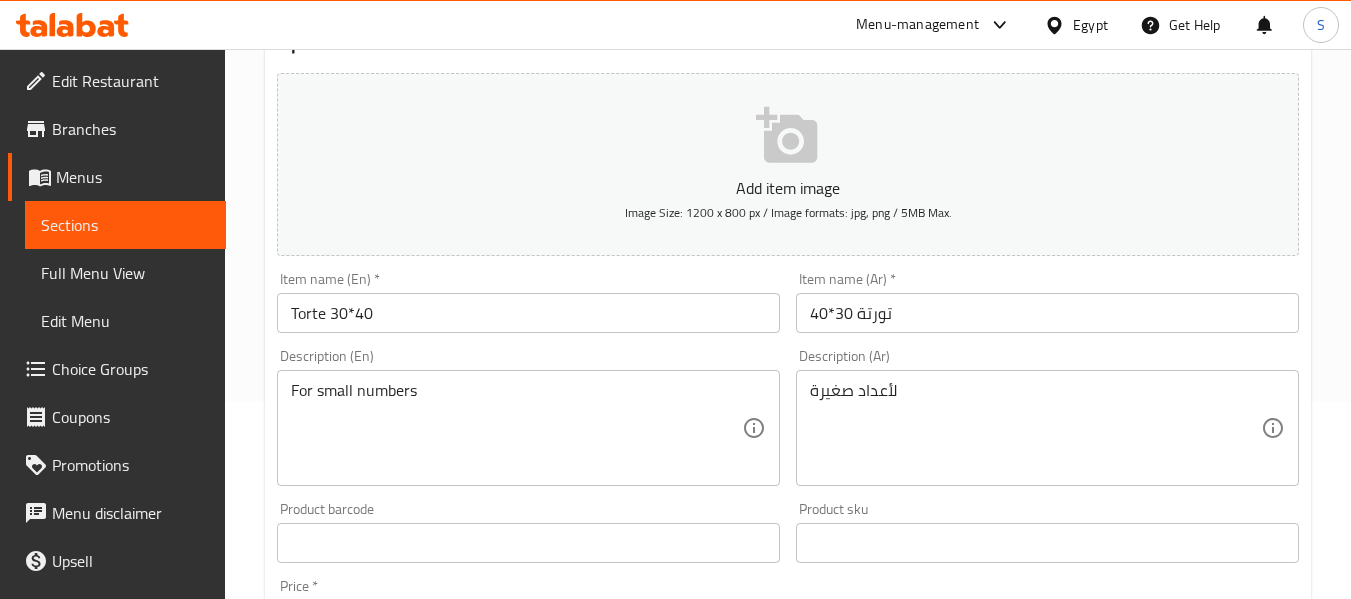 scroll, scrollTop: 0, scrollLeft: 0, axis: both 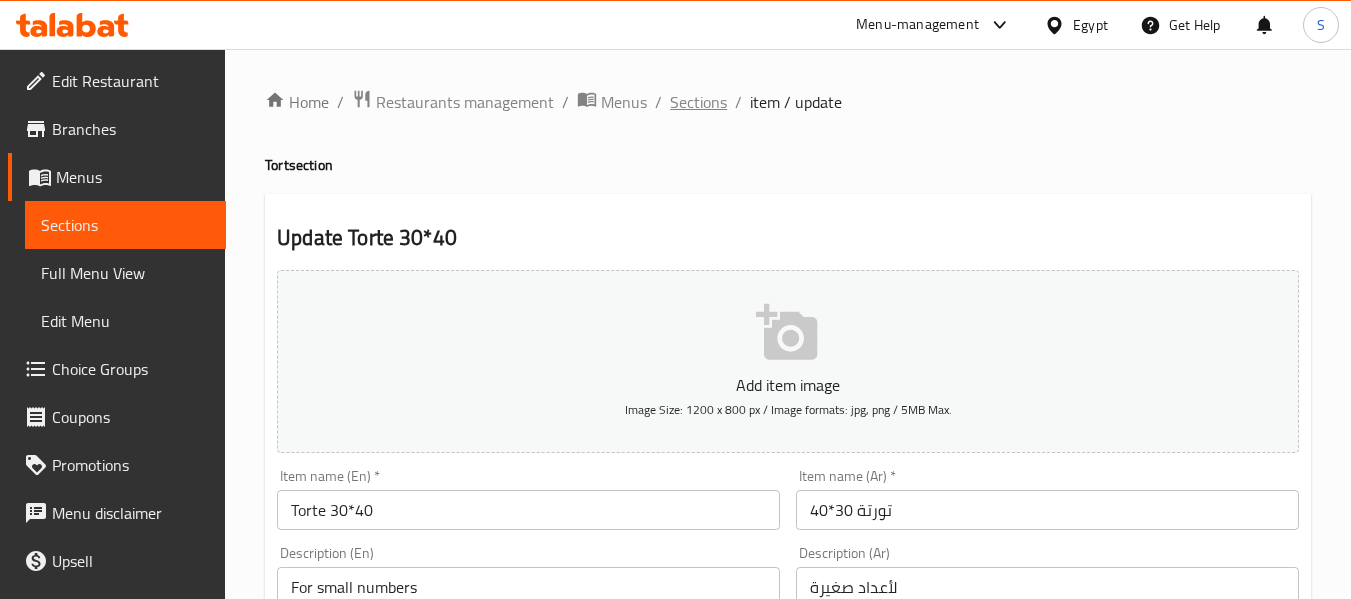click on "Sections" at bounding box center [698, 102] 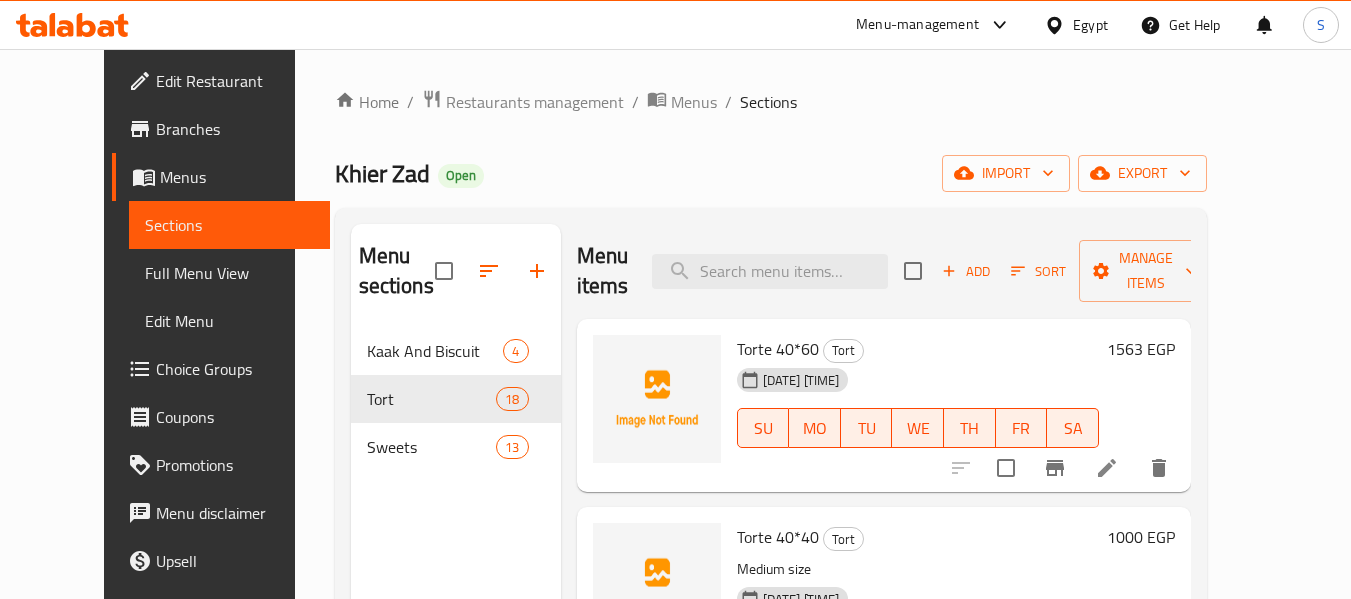 click on "Torte 40*60   Tort" at bounding box center (918, 349) 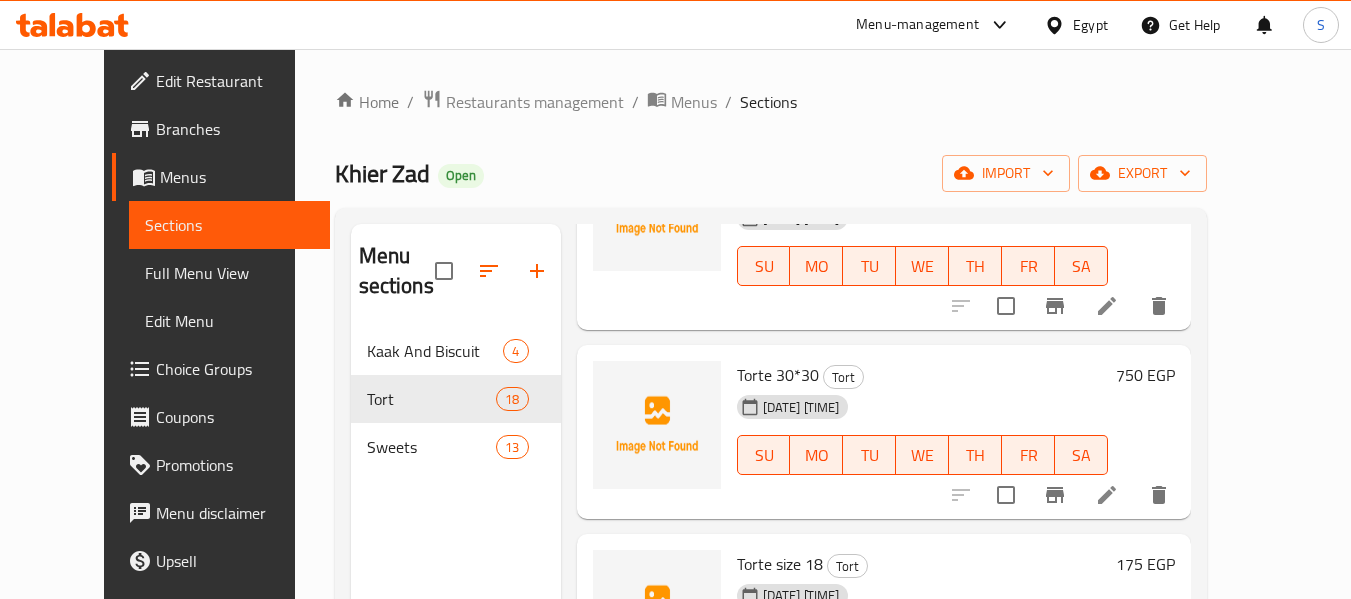 scroll, scrollTop: 600, scrollLeft: 0, axis: vertical 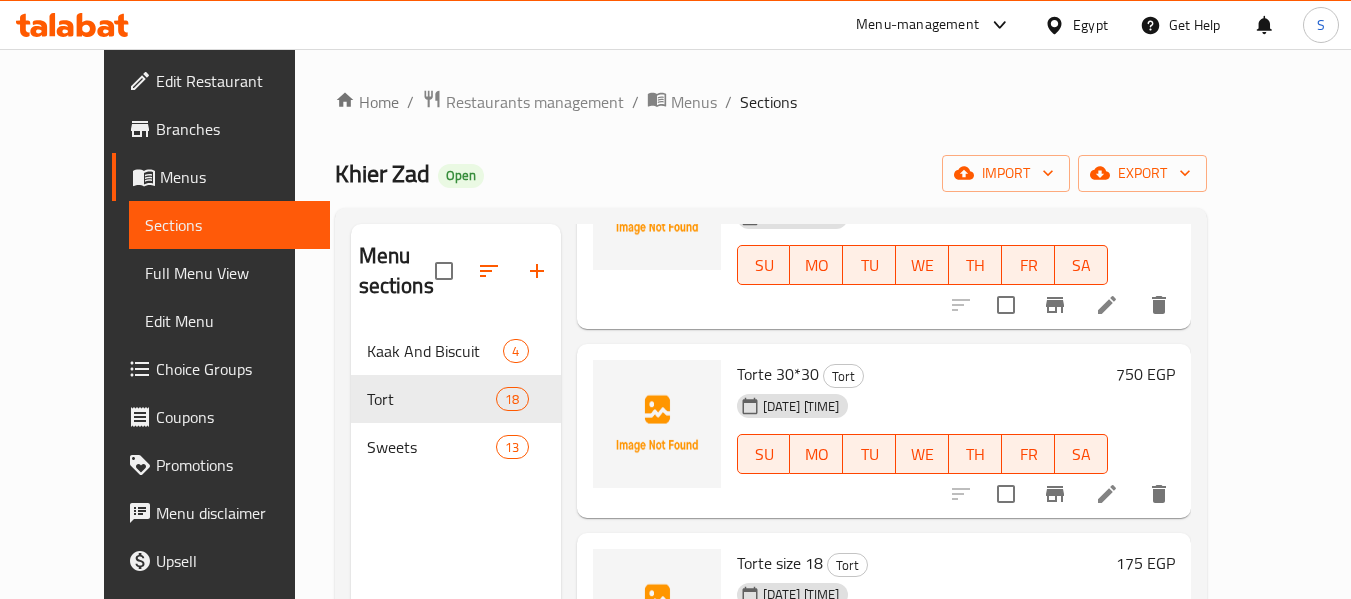 click at bounding box center (1107, 305) 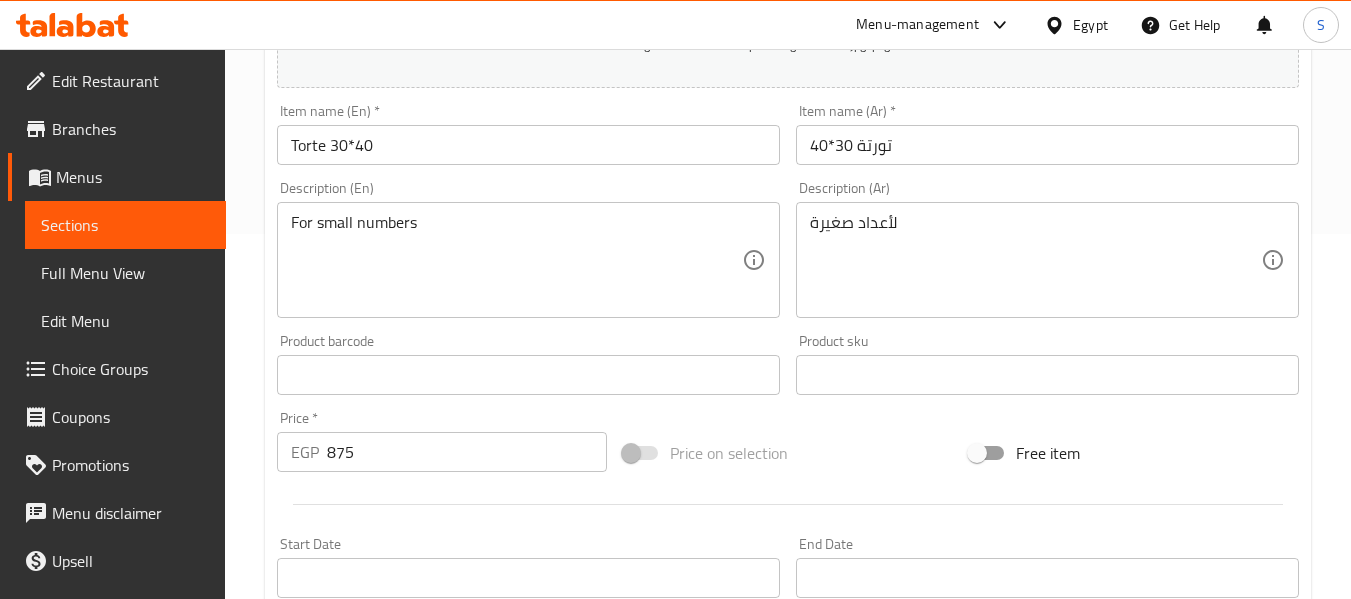scroll, scrollTop: 400, scrollLeft: 0, axis: vertical 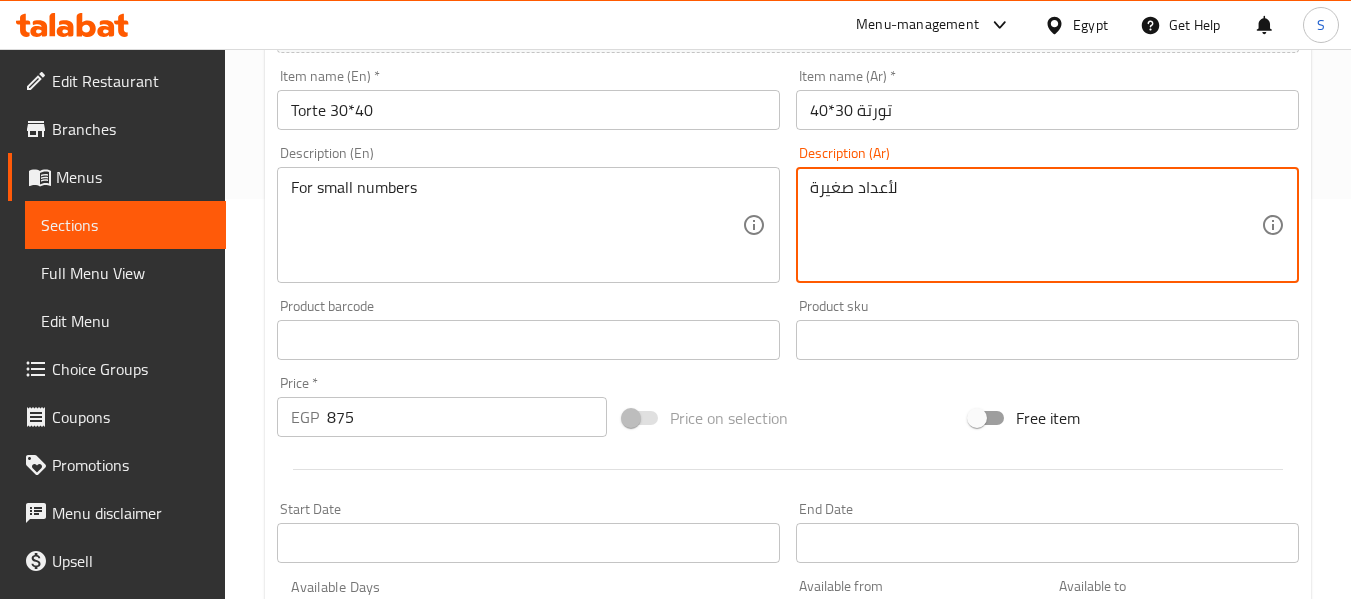 click on "لأعداد صغيرة" at bounding box center (1035, 225) 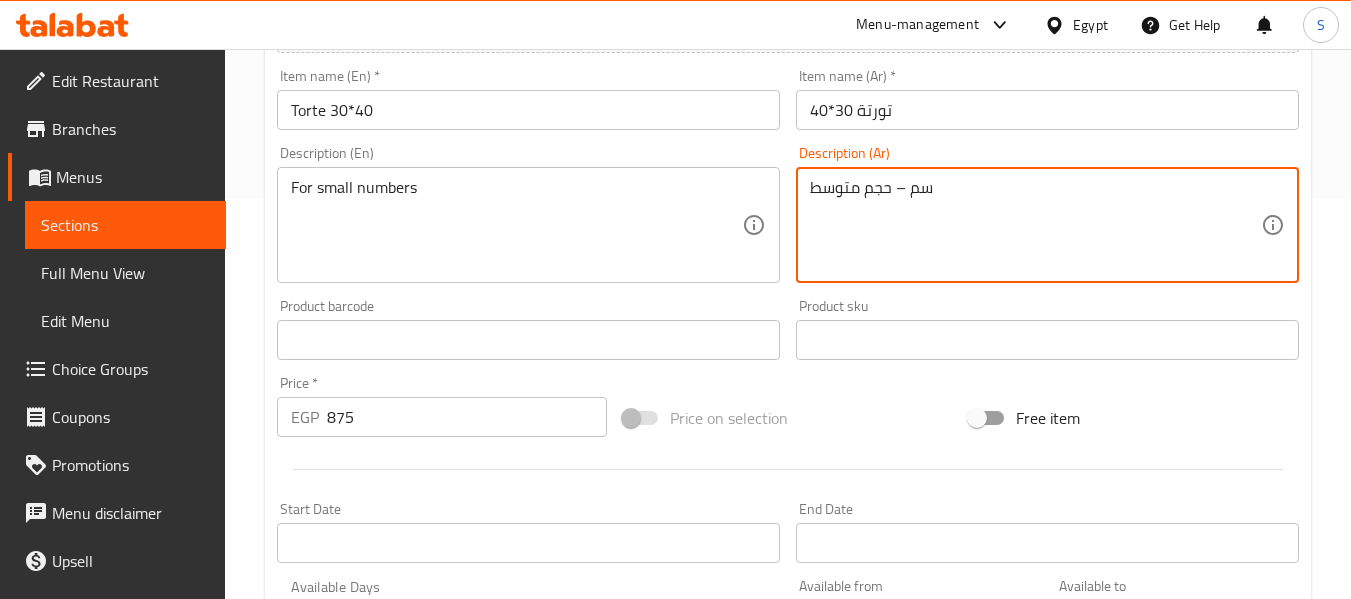 click on "سم – حجم متوسط" at bounding box center [1035, 225] 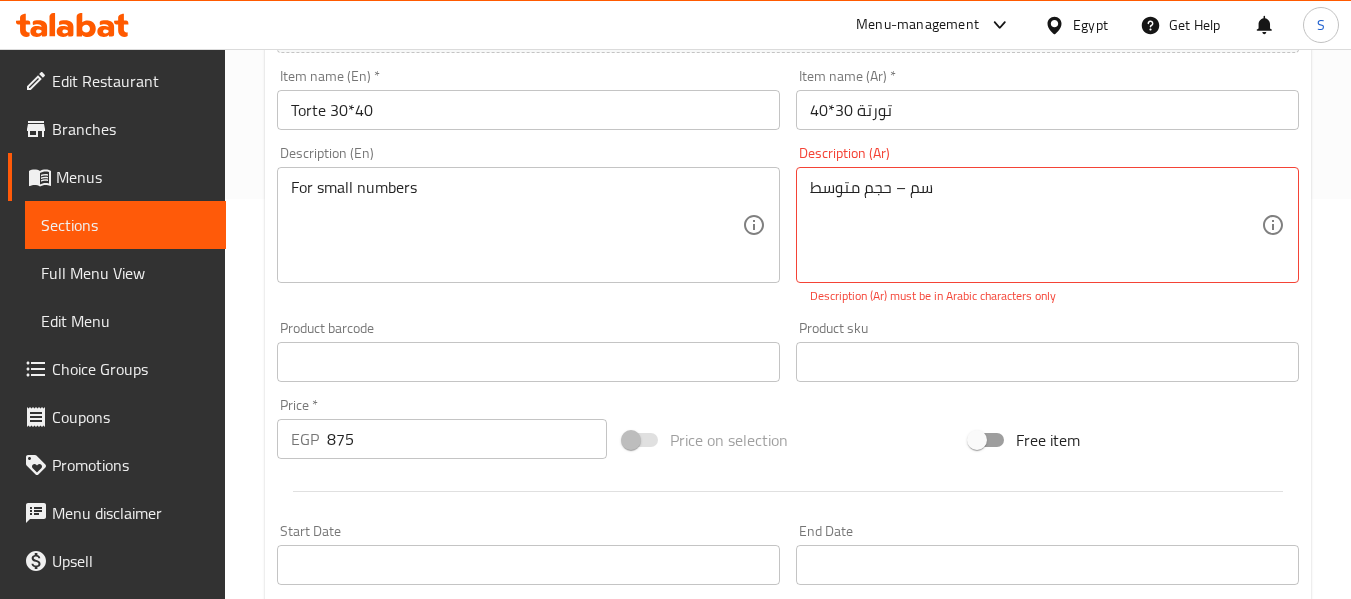 drag, startPoint x: 994, startPoint y: 172, endPoint x: 966, endPoint y: 195, distance: 36.23534 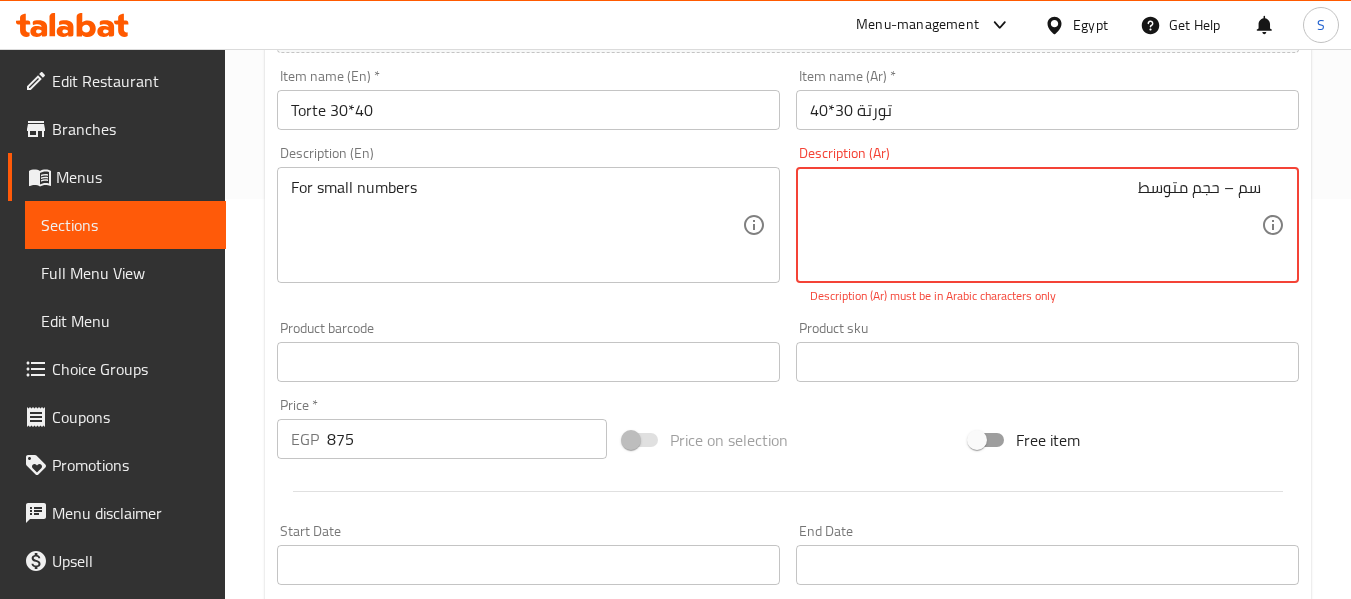 drag, startPoint x: 1214, startPoint y: 179, endPoint x: 1302, endPoint y: 193, distance: 89.106674 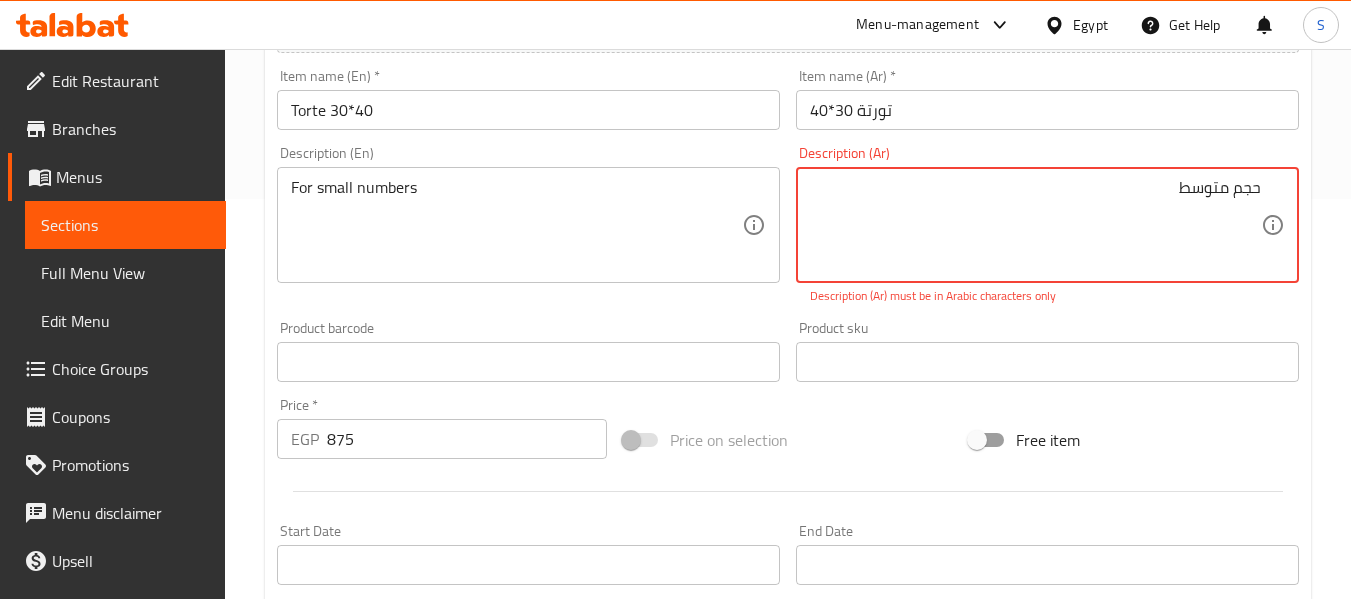 click on "حجم متوسط" at bounding box center (1035, 225) 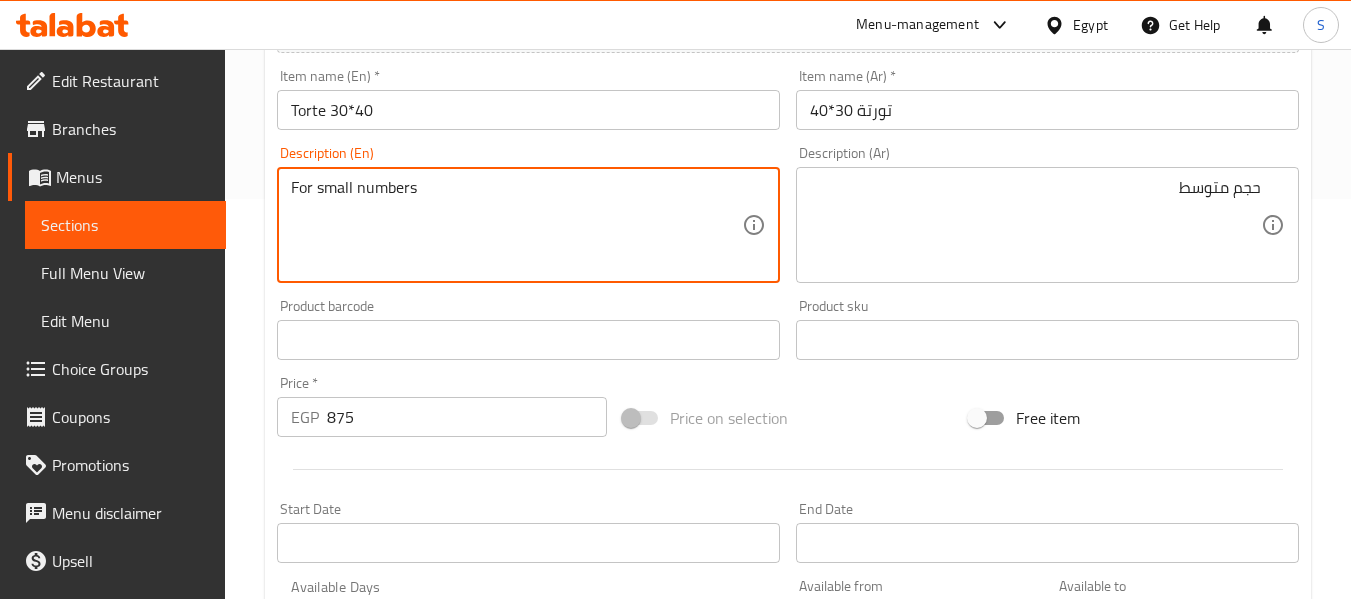 type on "For small numbersM" 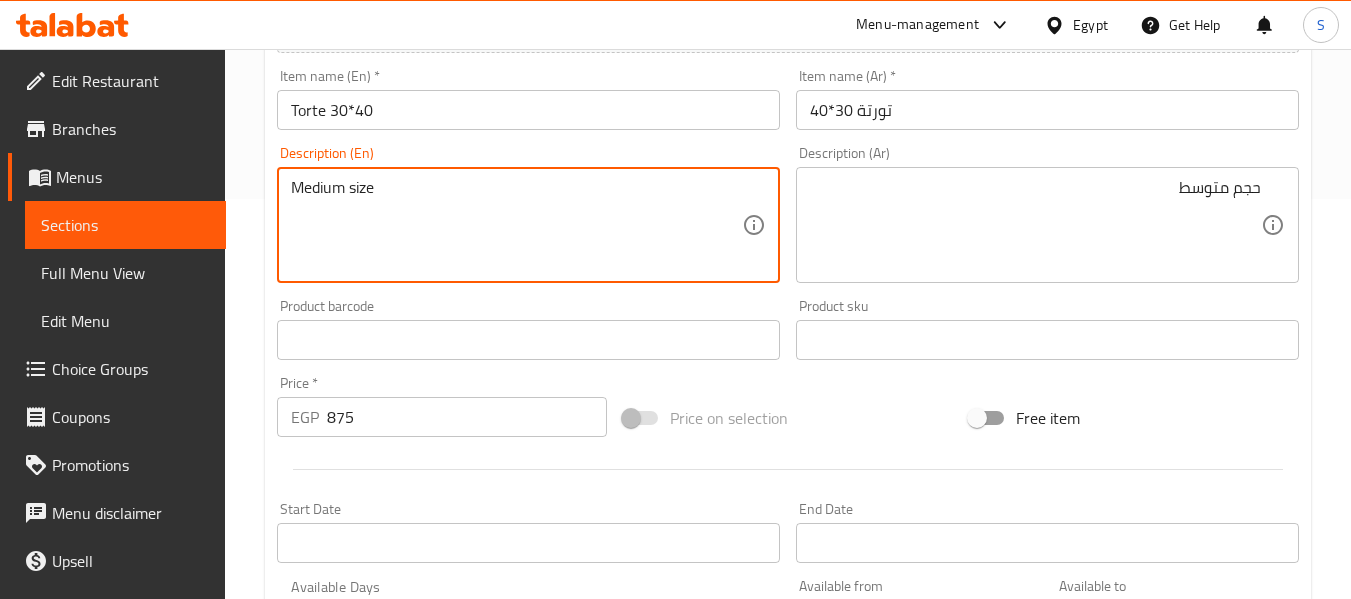 type on "Medium size" 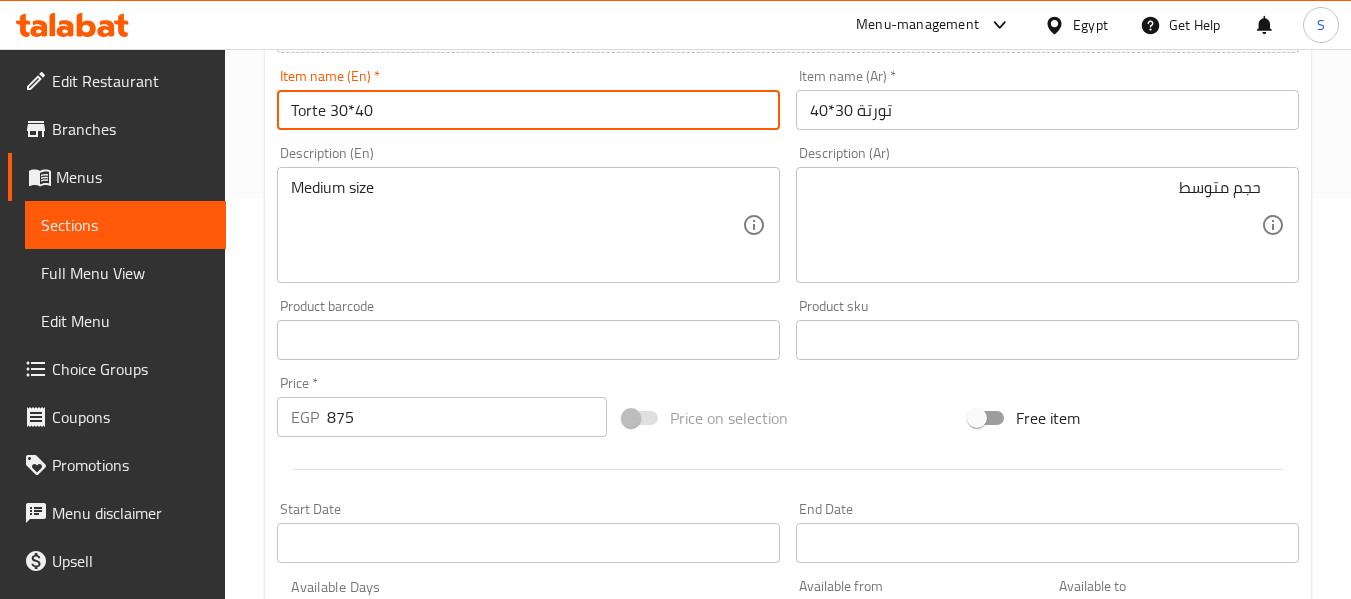 click on "Torte 30*40" at bounding box center (528, 110) 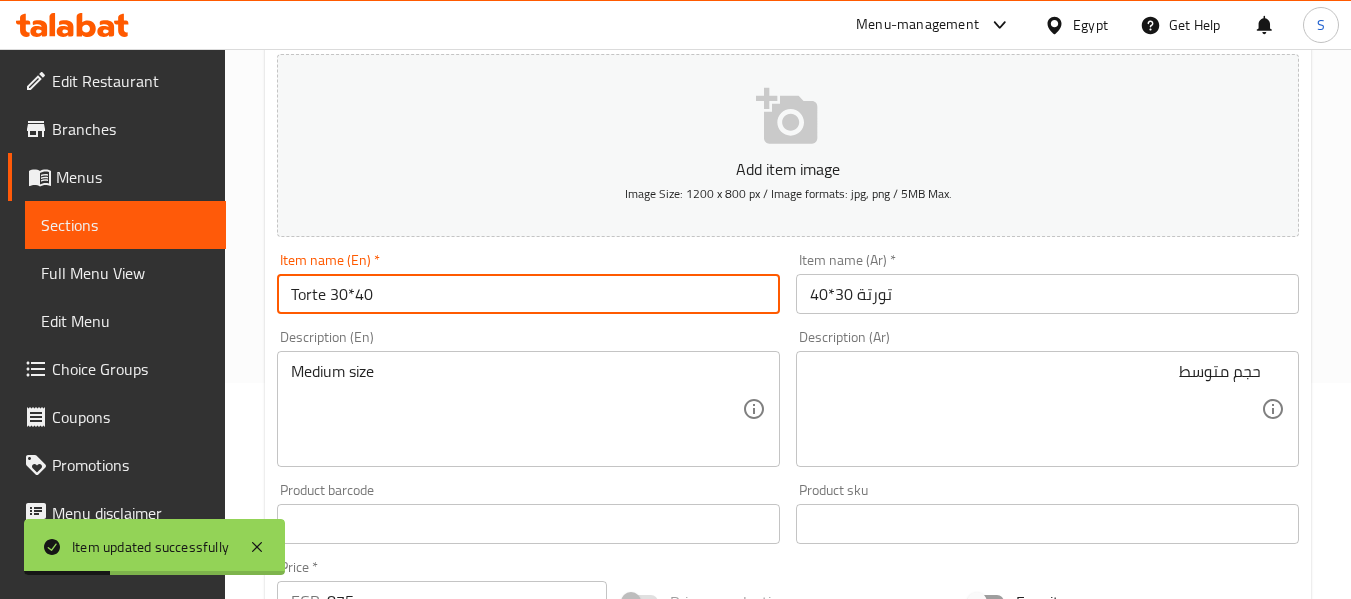 scroll, scrollTop: 0, scrollLeft: 0, axis: both 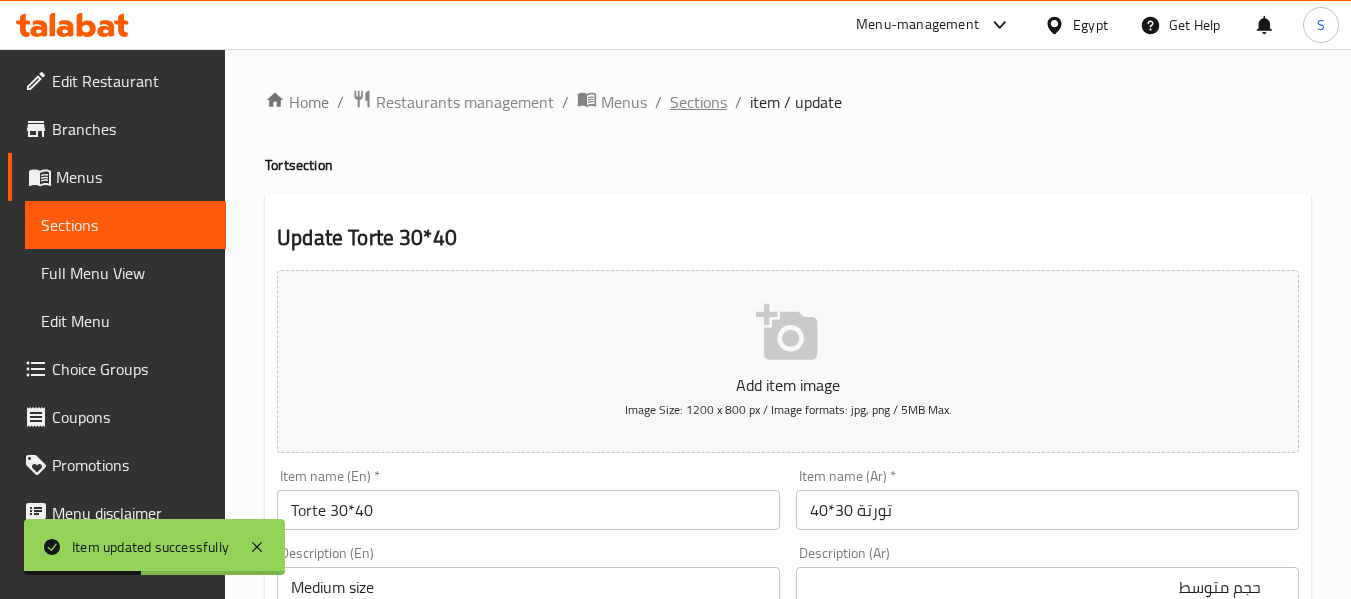 click on "Sections" at bounding box center (698, 102) 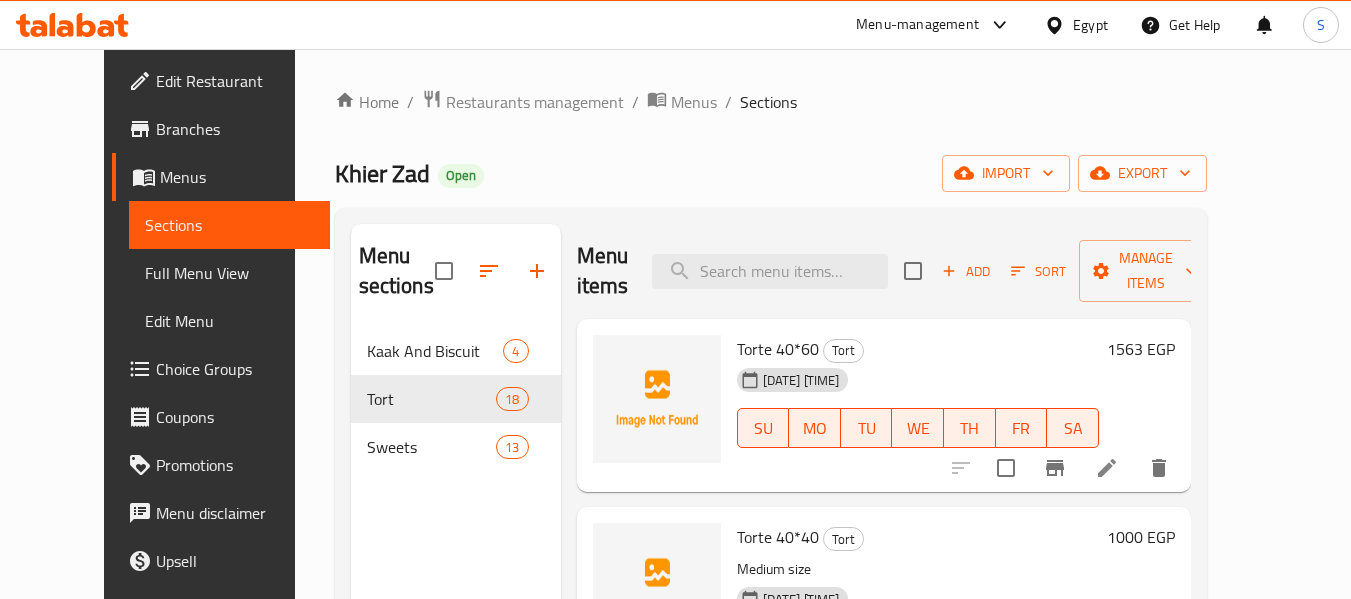 click on "Home / Restaurants management / Menus / Sections Khier Zad Open import export Menu sections Kaak And Biscuit 4 Tort 18 Sweets 13 Menu items Add Sort Manage items Torte 40*60   Tort 08-08-2025 07:40 AM SU MO TU WE TH FR SA 1563   EGP Torte 40*40   Tort Medium size 08-08-2025 07:40 AM SU MO TU WE TH FR SA 1000   EGP Torte 30*40   Tort Medium size  08-08-2025 07:40 AM SU MO TU WE TH FR SA 875   EGP Torte 30*30   Tort 08-08-2025 07:40 AM SU MO TU WE TH FR SA 750   EGP Torte size 18   Tort 08-08-2025 07:40 AM SU MO TU WE TH FR SA 175   EGP Torte Size 20   Tort 08-08-2025 07:40 AM SU MO TU WE TH FR SA 225   EGP Torte Size 22   Tort 08-08-2025 07:40 AM SU MO TU WE TH FR SA 300   EGP Torte Size 24   Tort 08-08-2025 07:40 AM SU MO TU WE TH FR SA 338   EGP Torte Size 26   Tort 08-08-2025 07:40 AM SU MO TU WE TH FR SA 463   EGP Torte Size 28   Tort 08-08-2025 07:40 AM SU MO TU WE TH FR SA 488   EGP Torte Size 30   Tort 08-08-2025 07:40 AM SU MO TU WE TH FR SA 563   EGP Small Heart Torte   Tort 08-08-2025 07:40 AM SU MO" at bounding box center (771, 464) 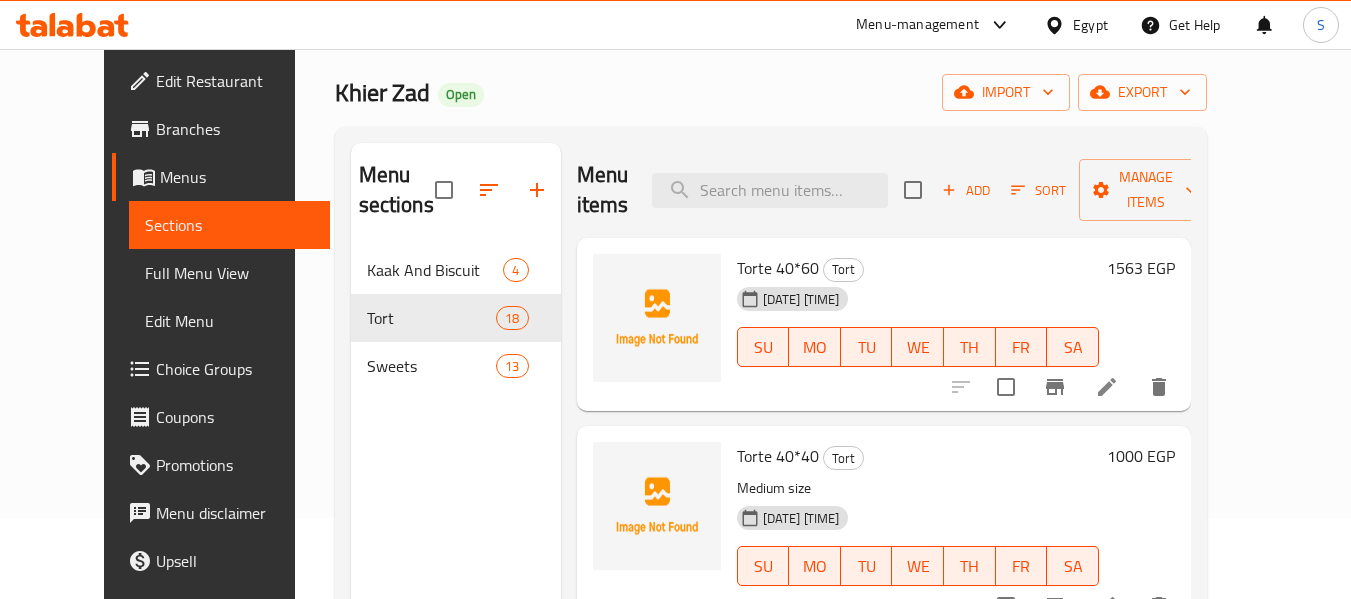 scroll, scrollTop: 200, scrollLeft: 0, axis: vertical 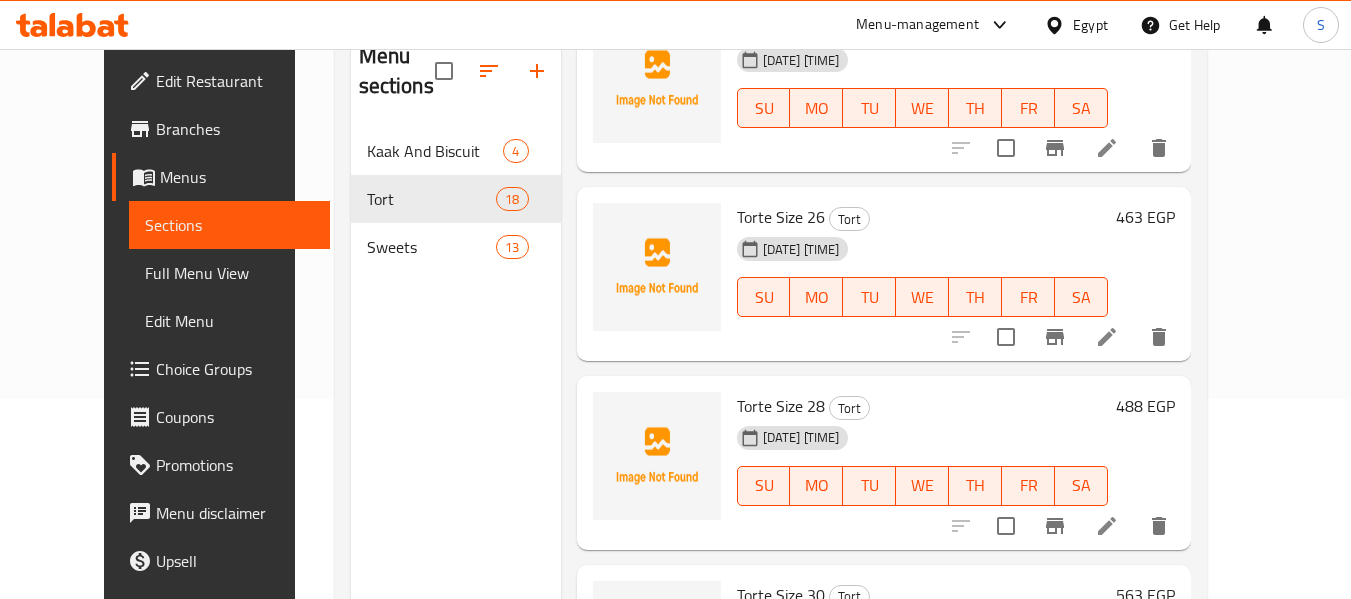 click on "Full Menu View" at bounding box center (229, 273) 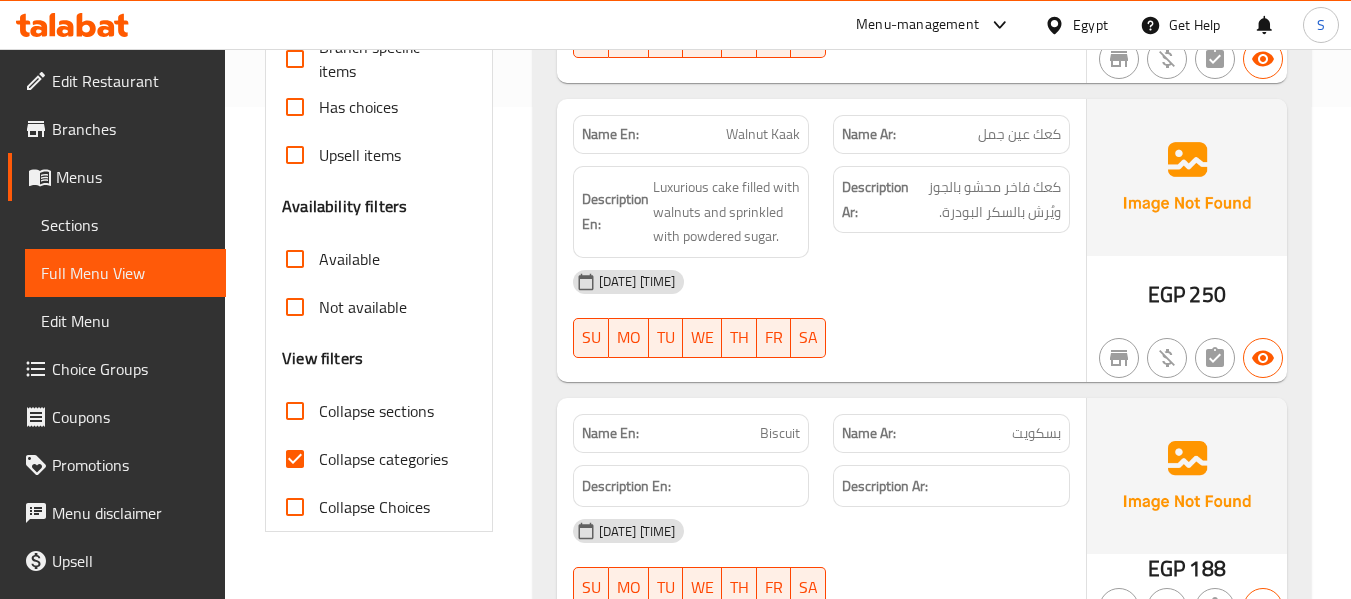 scroll, scrollTop: 500, scrollLeft: 0, axis: vertical 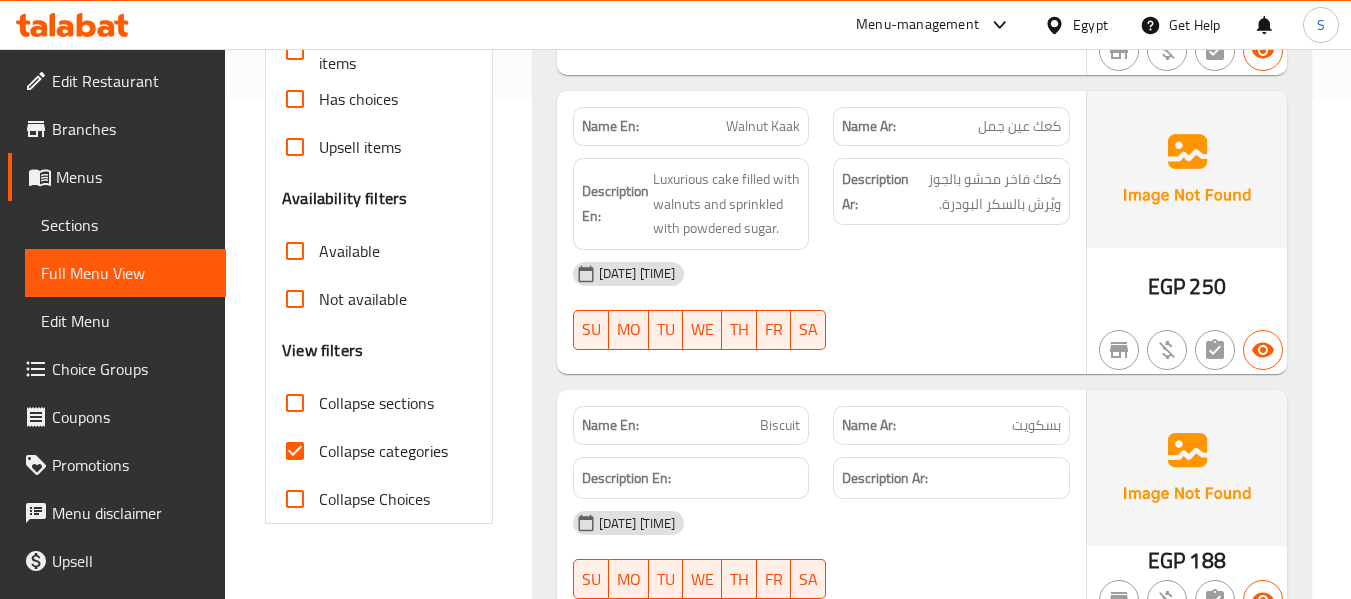 click on "Collapse sections" at bounding box center [295, 403] 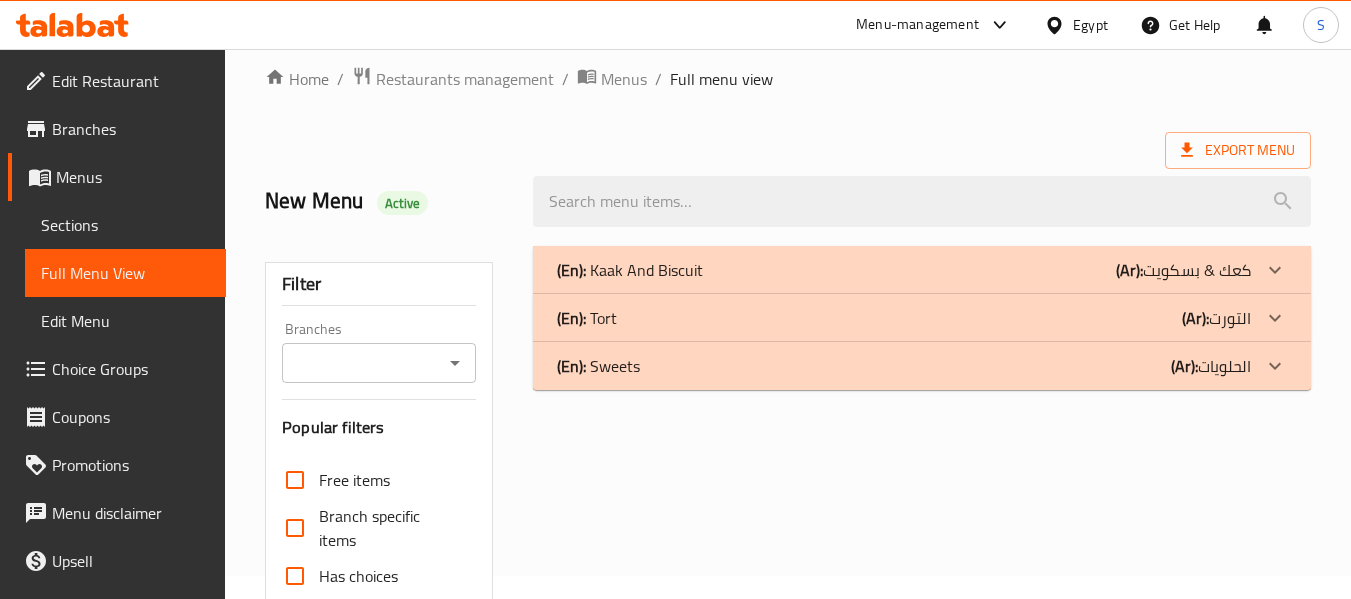 scroll, scrollTop: 0, scrollLeft: 0, axis: both 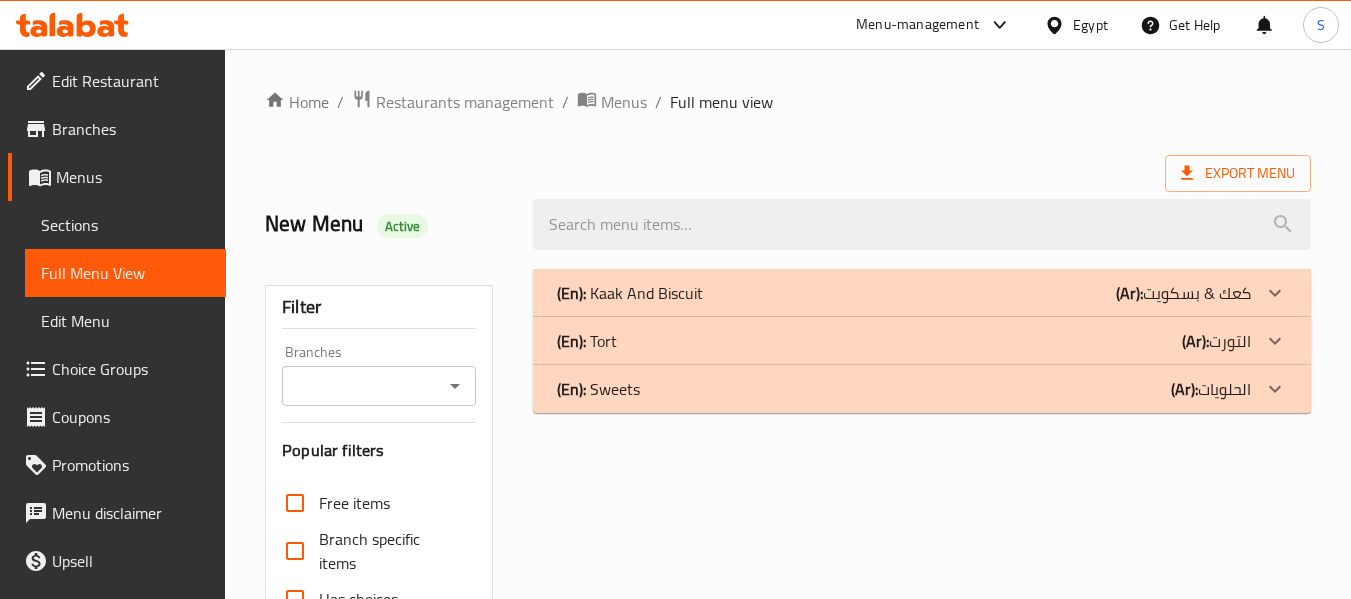 click on "(En):   Kaak And Biscuit (Ar): كعك & بسكويت" at bounding box center [922, 293] 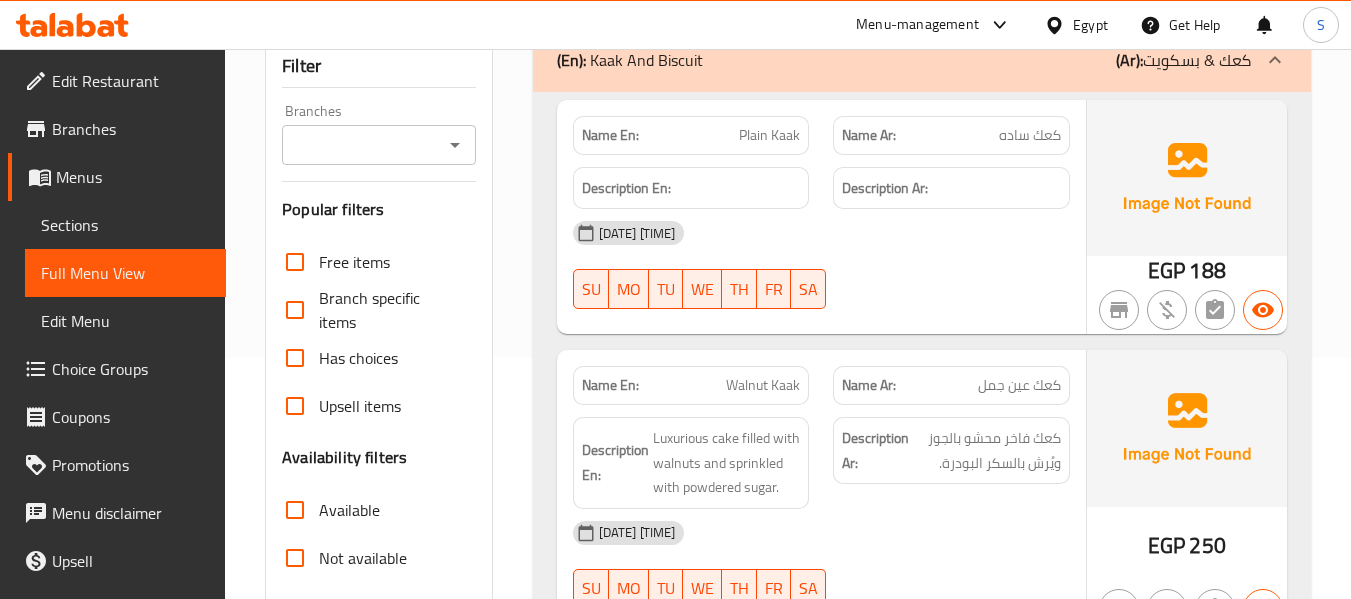 scroll, scrollTop: 400, scrollLeft: 0, axis: vertical 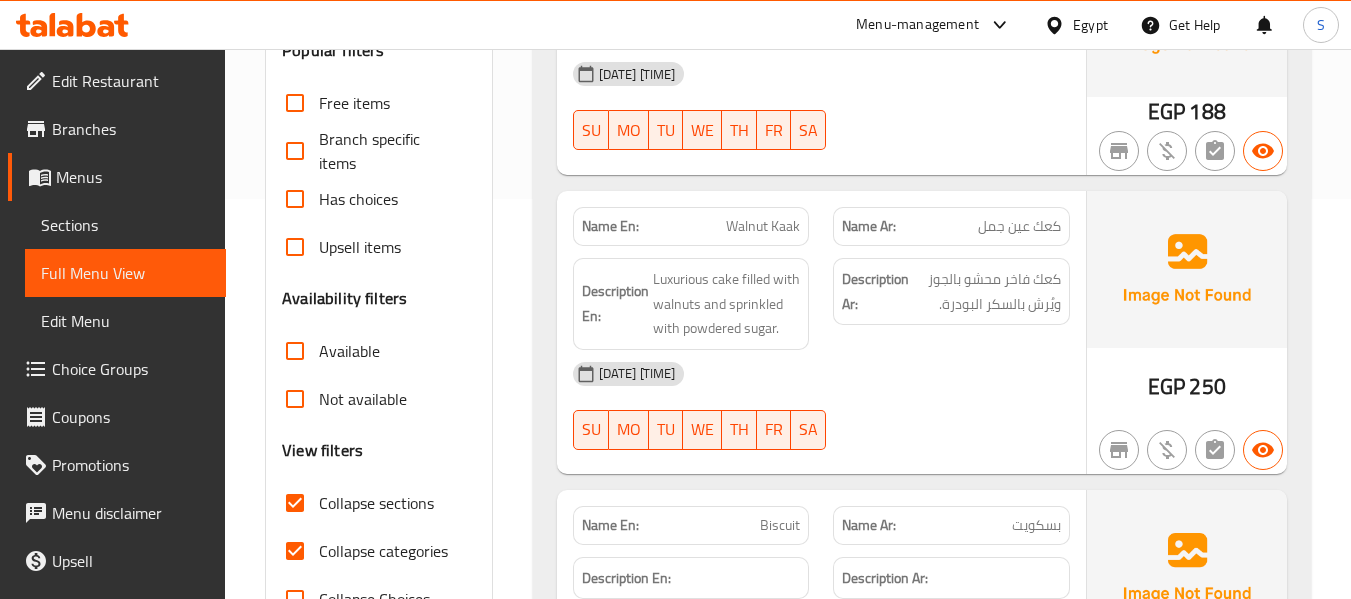 click on "كعك فاخر محشو بالجوز ويُرش بالسكر البودرة." at bounding box center [987, 291] 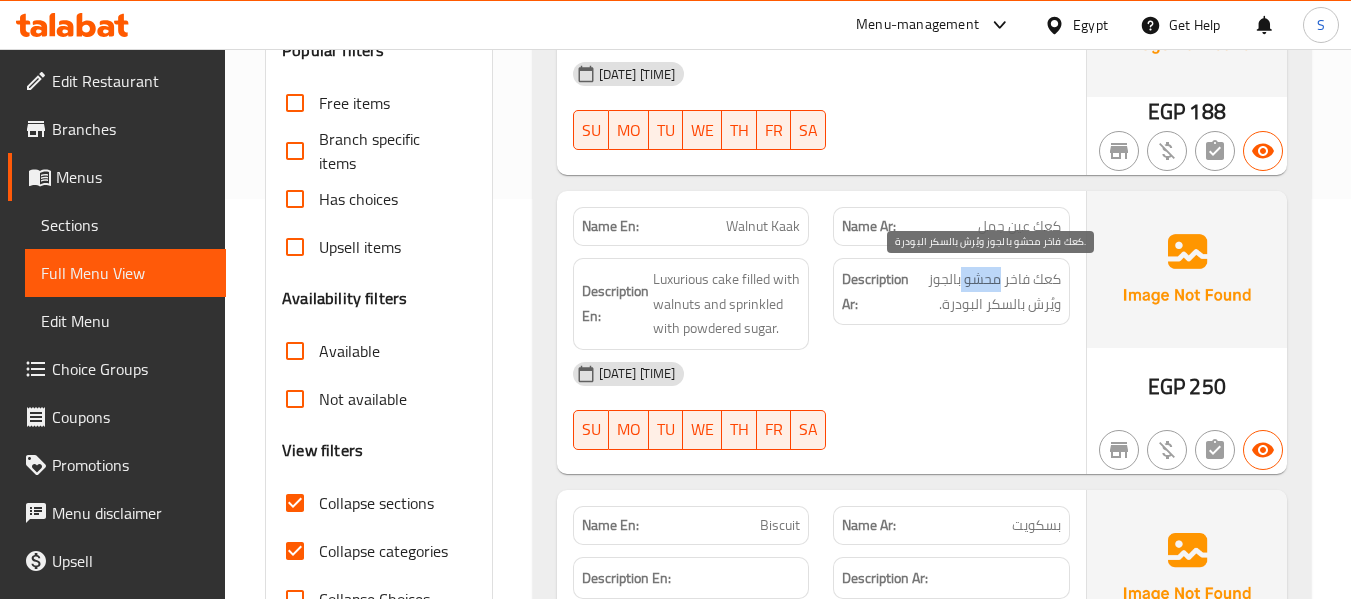 click on "كعك فاخر محشو بالجوز ويُرش بالسكر البودرة." at bounding box center [987, 291] 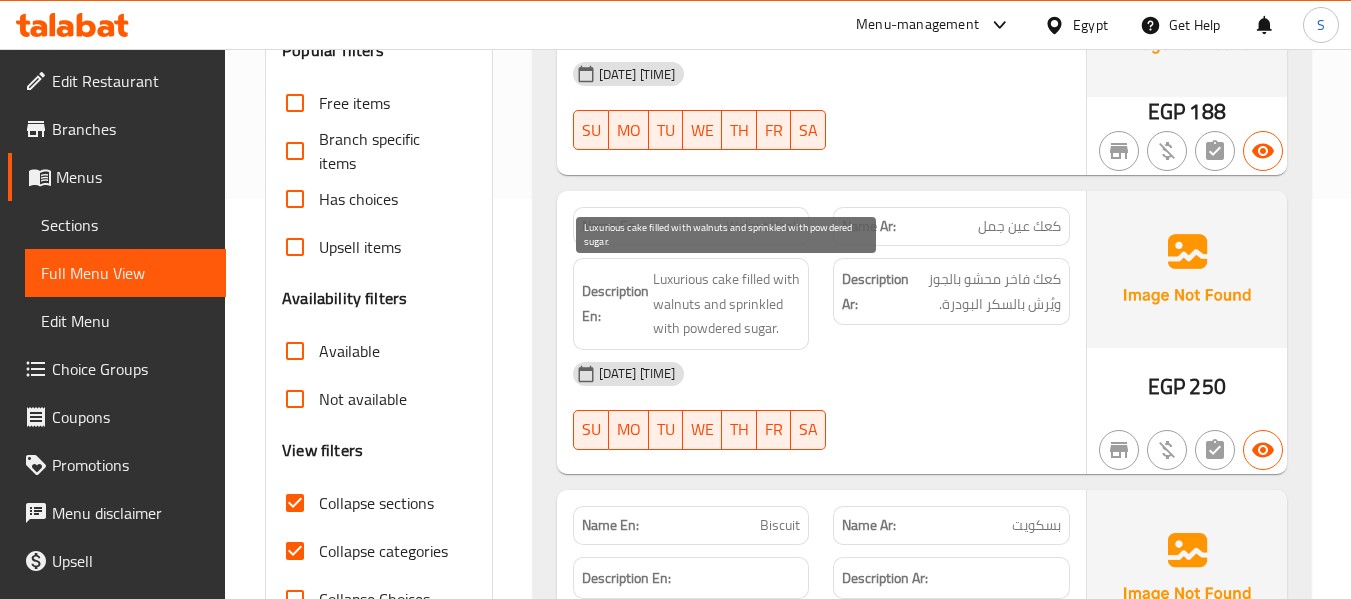 click on "Luxurious cake filled with walnuts and sprinkled with powdered sugar." at bounding box center (727, 304) 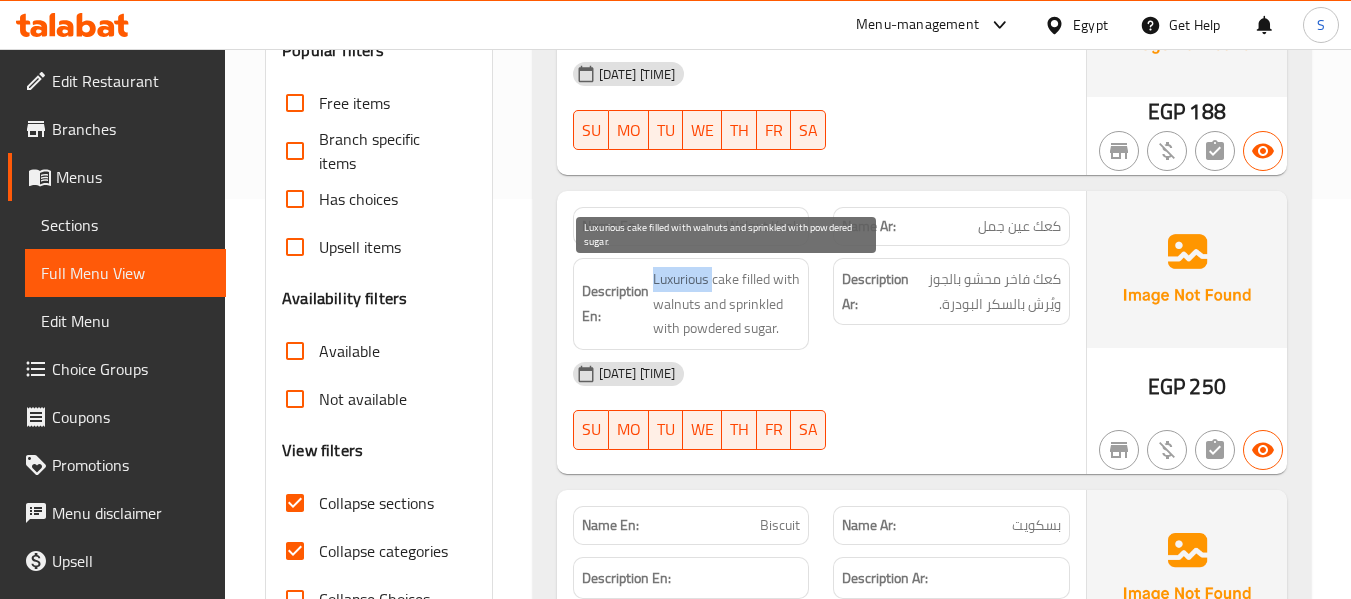 click on "Luxurious cake filled with walnuts and sprinkled with powdered sugar." at bounding box center (727, 304) 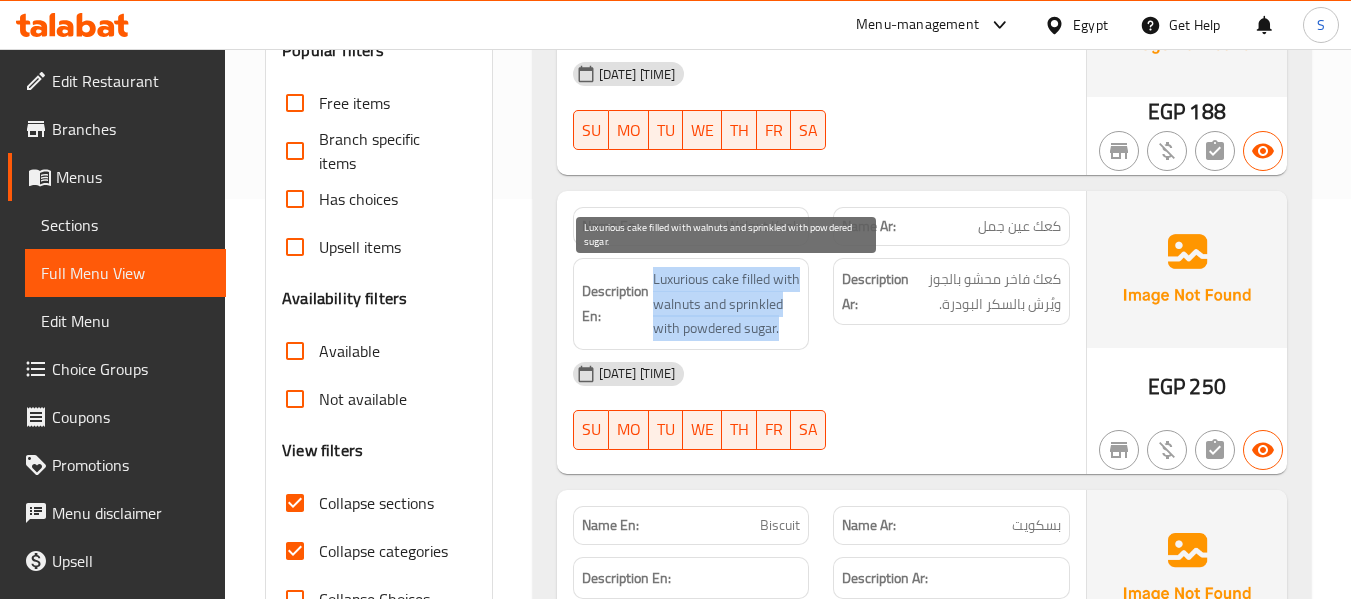 click on "Luxurious cake filled with walnuts and sprinkled with powdered sugar." at bounding box center (727, 304) 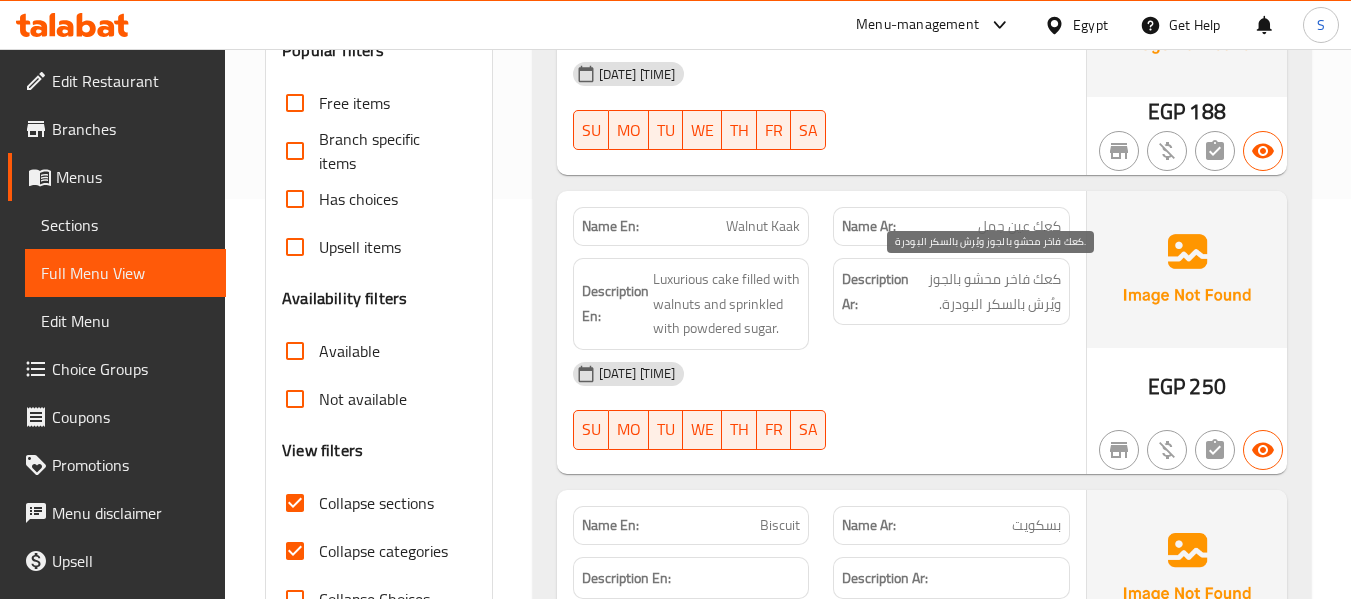click on "كعك فاخر محشو بالجوز ويُرش بالسكر البودرة." at bounding box center [987, 291] 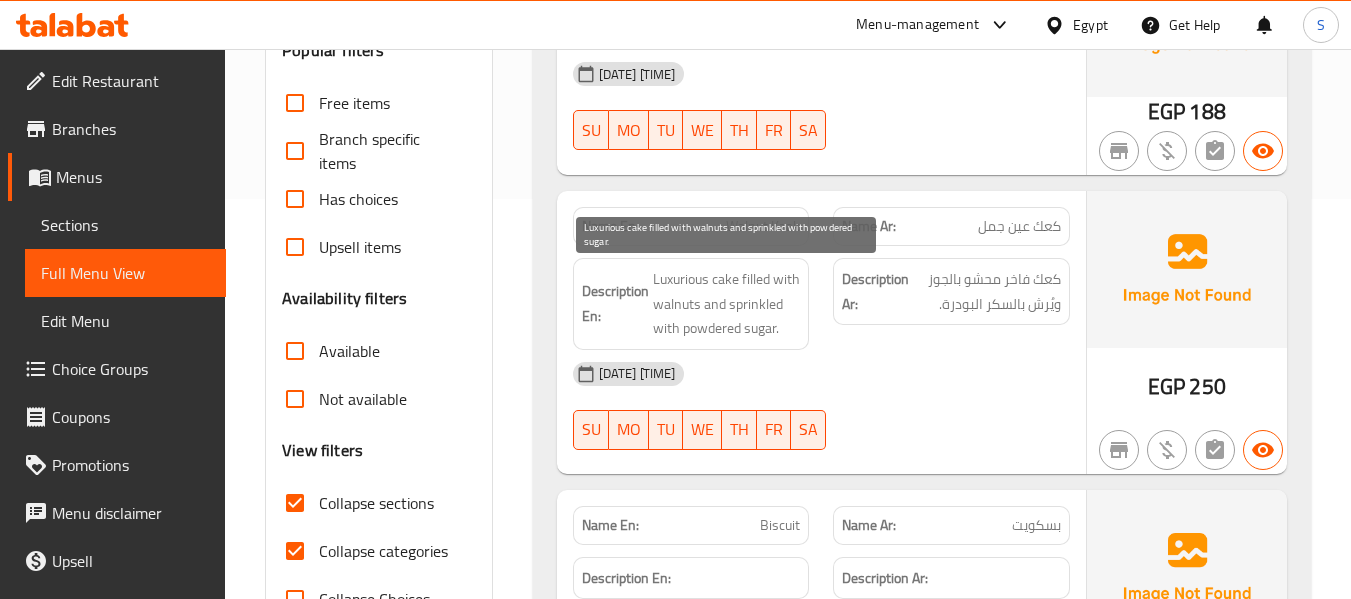 click on "Luxurious cake filled with walnuts and sprinkled with powdered sugar." at bounding box center [727, 304] 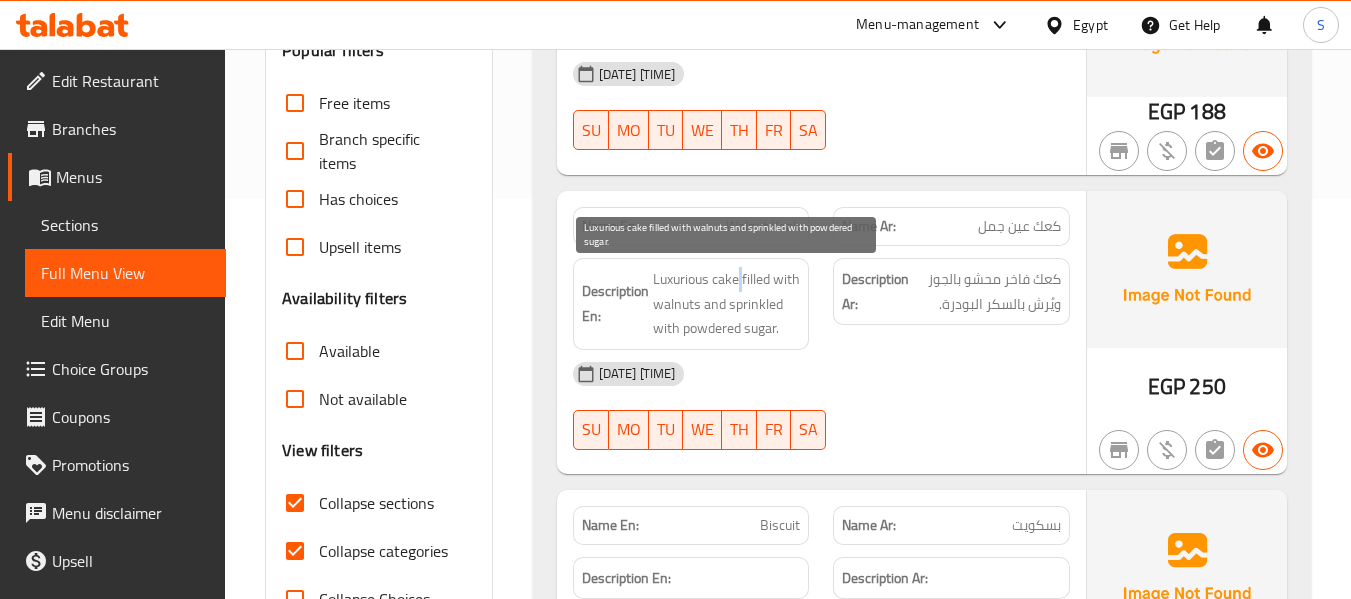 click on "Luxurious cake filled with walnuts and sprinkled with powdered sugar." at bounding box center (727, 304) 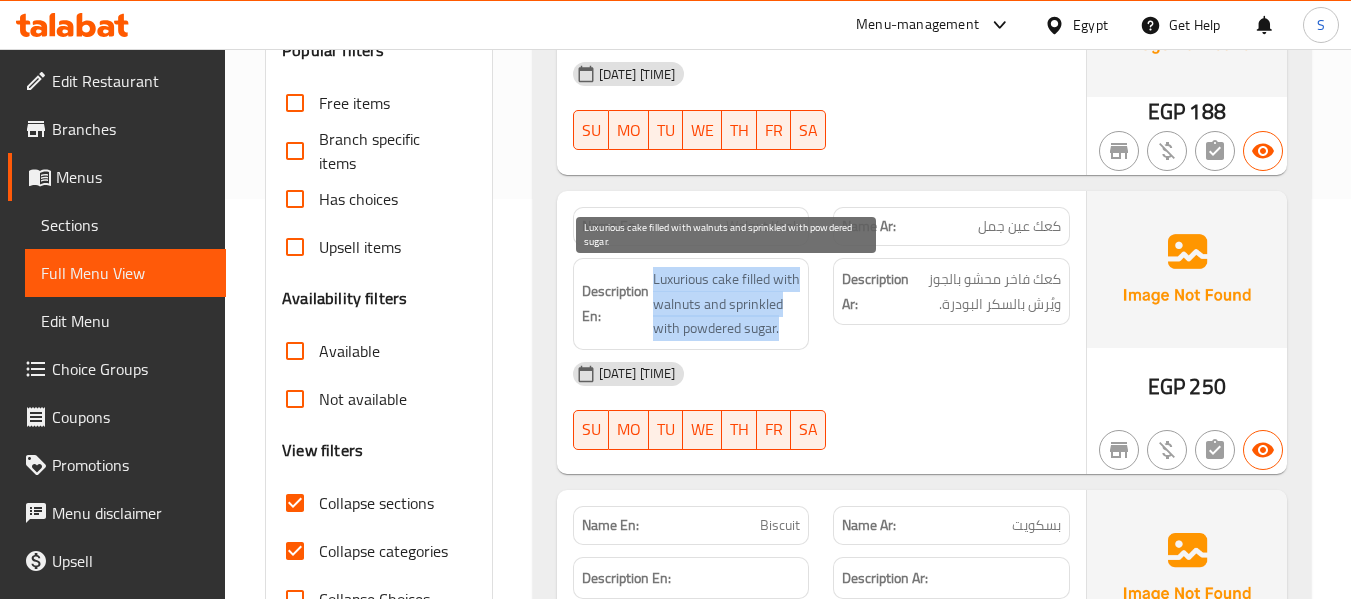 click on "Luxurious cake filled with walnuts and sprinkled with powdered sugar." at bounding box center (727, 304) 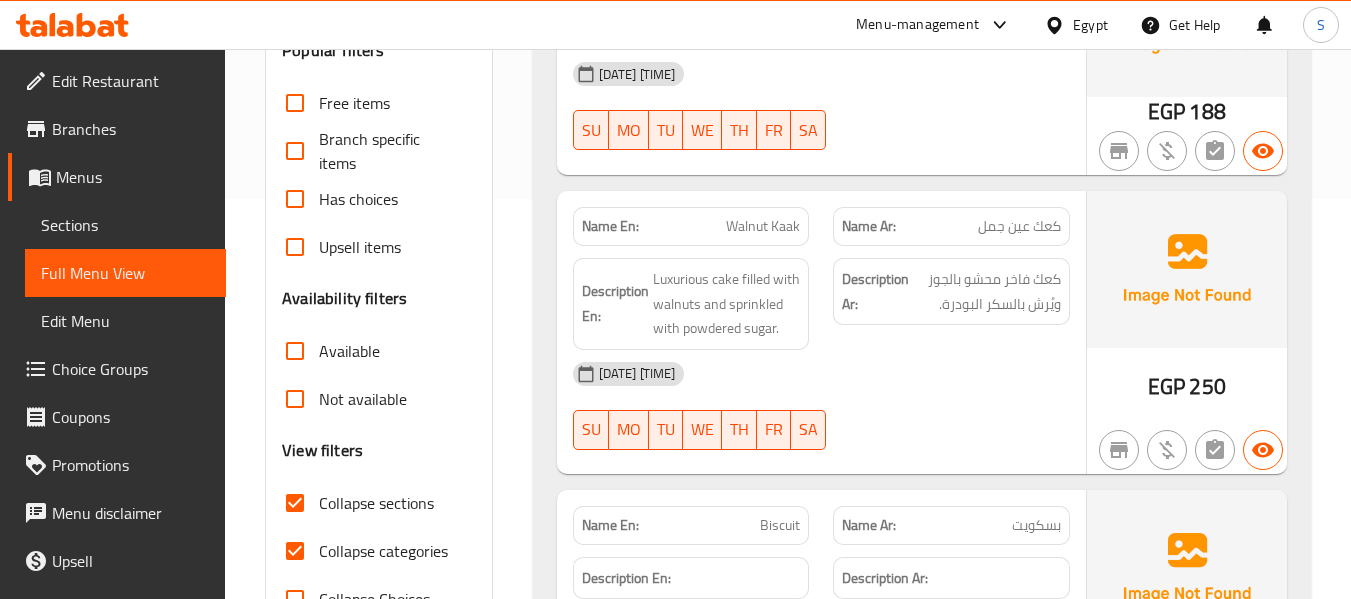 scroll, scrollTop: 700, scrollLeft: 0, axis: vertical 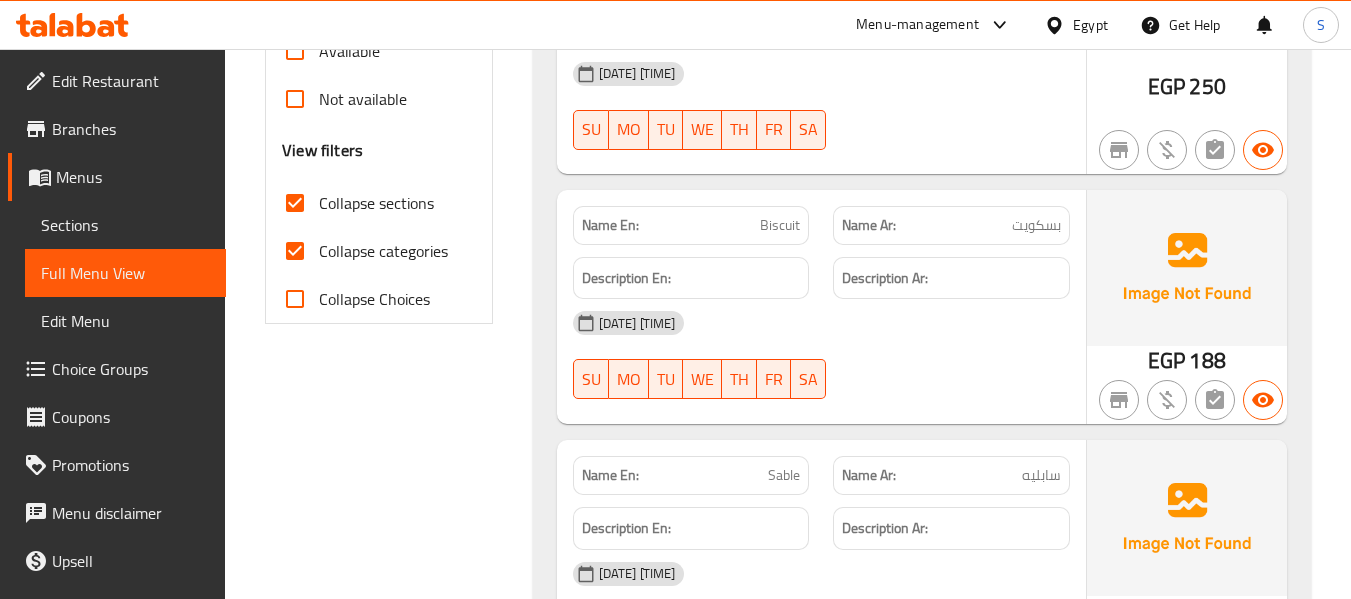click on "Description Ar:" at bounding box center (951, 278) 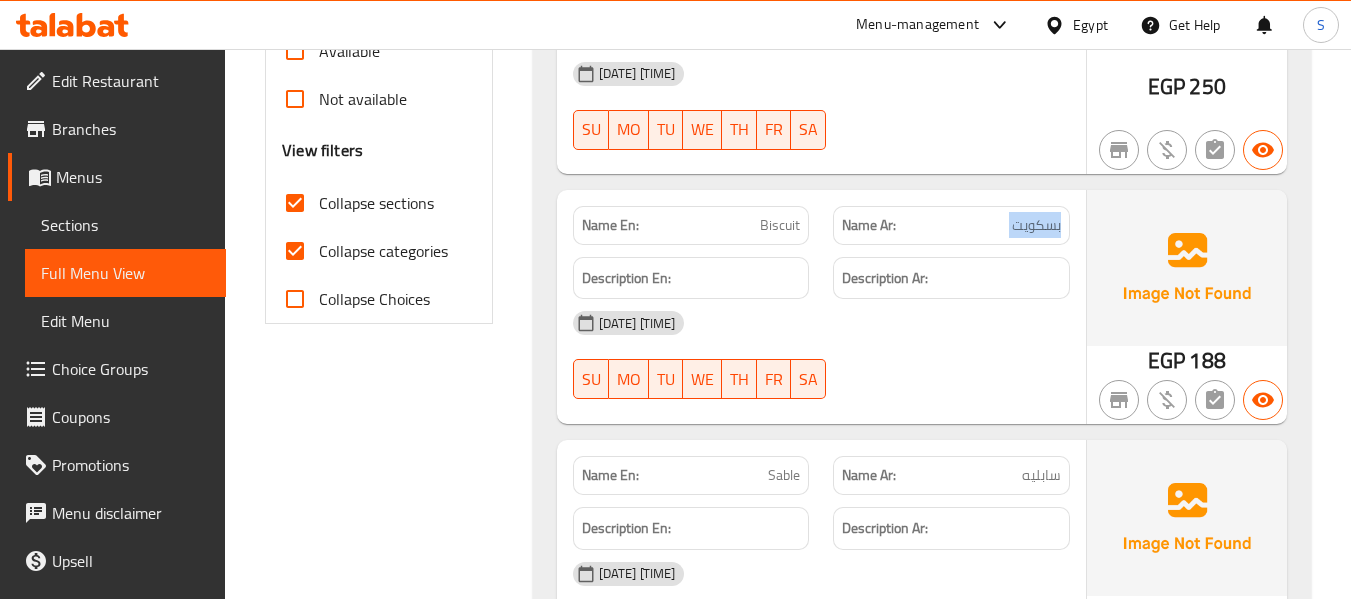 click on "Name Ar: بسكويت" at bounding box center (951, 225) 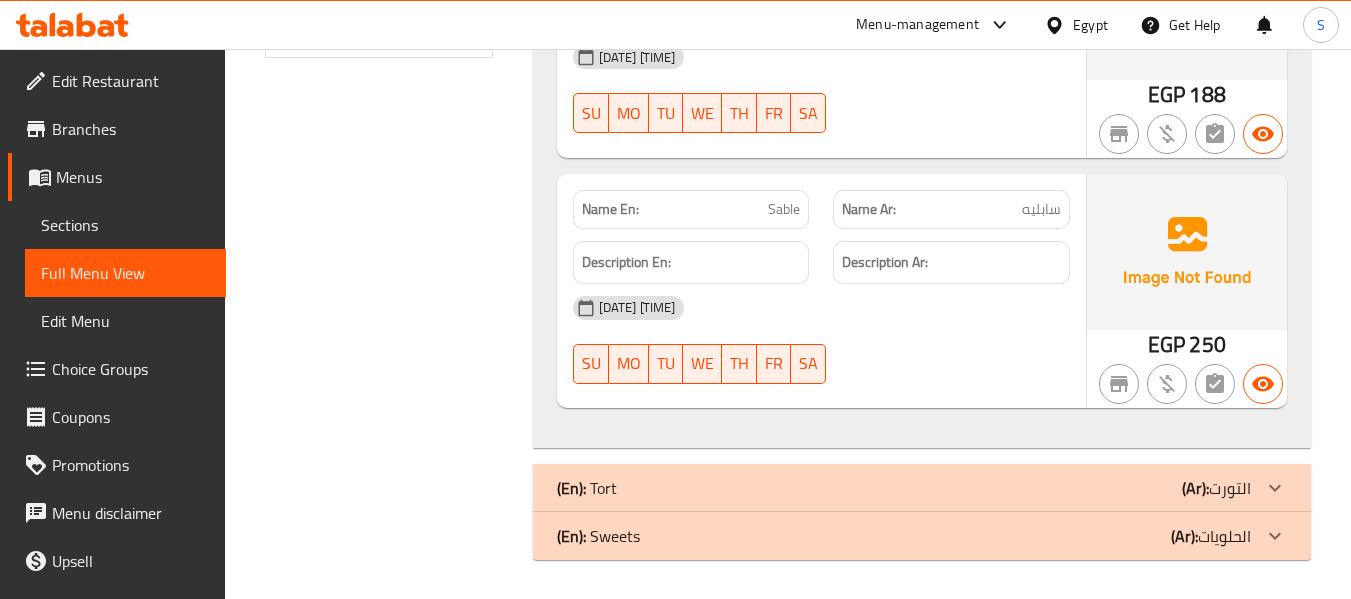 scroll, scrollTop: 967, scrollLeft: 0, axis: vertical 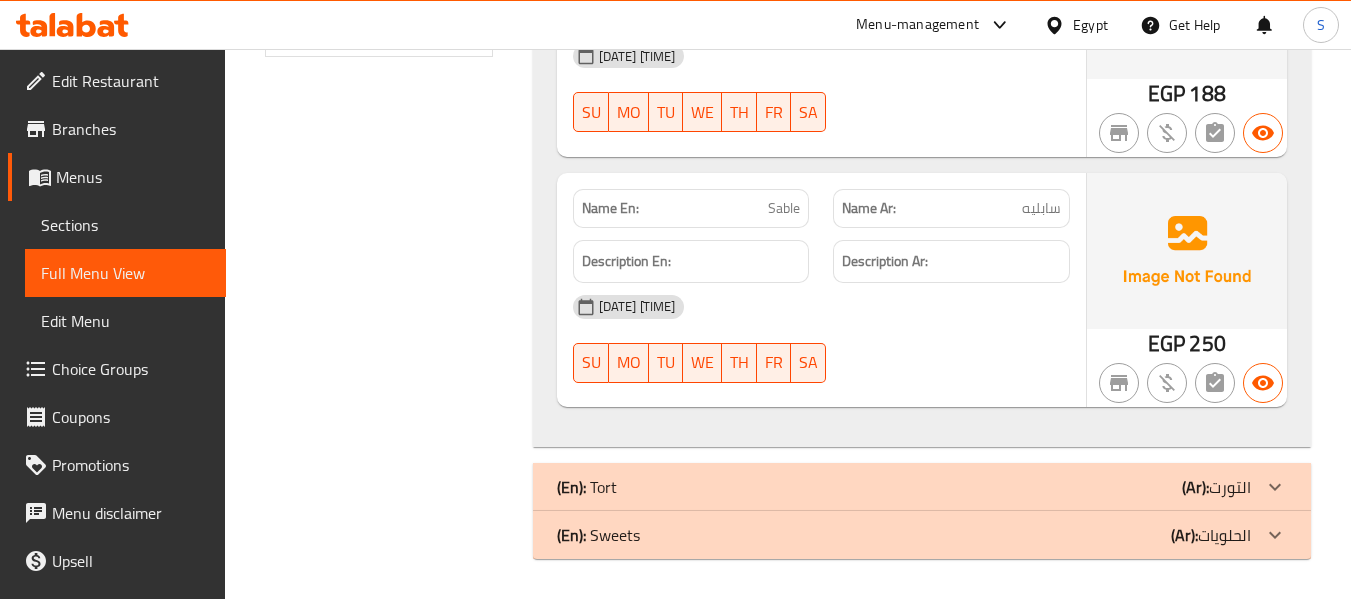 click on "(En):   Kaak And Biscuit (Ar): كعك & بسكويت Name En: Plain Kaak Name Ar: كعك ساده Description En: Description Ar: 08-08-2025 07:40 AM SU MO TU WE TH FR SA EGP 188 Name En: Walnut Kaak Name Ar: كعك عين جمل Description En: Luxurious cake filled with walnuts and sprinkled with powdered sugar. Description Ar: كعك فاخر محشو بالجوز ويُرش بالسكر البودرة.
08-08-2025 07:40 AM SU MO TU WE TH FR SA EGP 250 Name En: Biscuit Name Ar: بسكويت Description En: Description Ar: 08-08-2025 07:40 AM SU MO TU WE TH FR SA EGP 188 Name En: Sable Name Ar: سابليه Description En: Description Ar: 08-08-2025 07:40 AM SU MO TU WE TH FR SA EGP 250 (En):   Tort (Ar): التورت Name En: Torte 40*60 Name Ar: تورتة 40*60 Description En: Description Ar: 08-08-2025 07:40 AM SU MO TU WE TH FR SA EGP 1563 Name En: Torte 40*40 Name Ar: تورتة 40*40 Description En: Medium size Description Ar: حجم متوسط 08-08-2025 07:40 AM SU MO TU WE TH FR SA EGP 1000 SU MO" at bounding box center (922, -69) 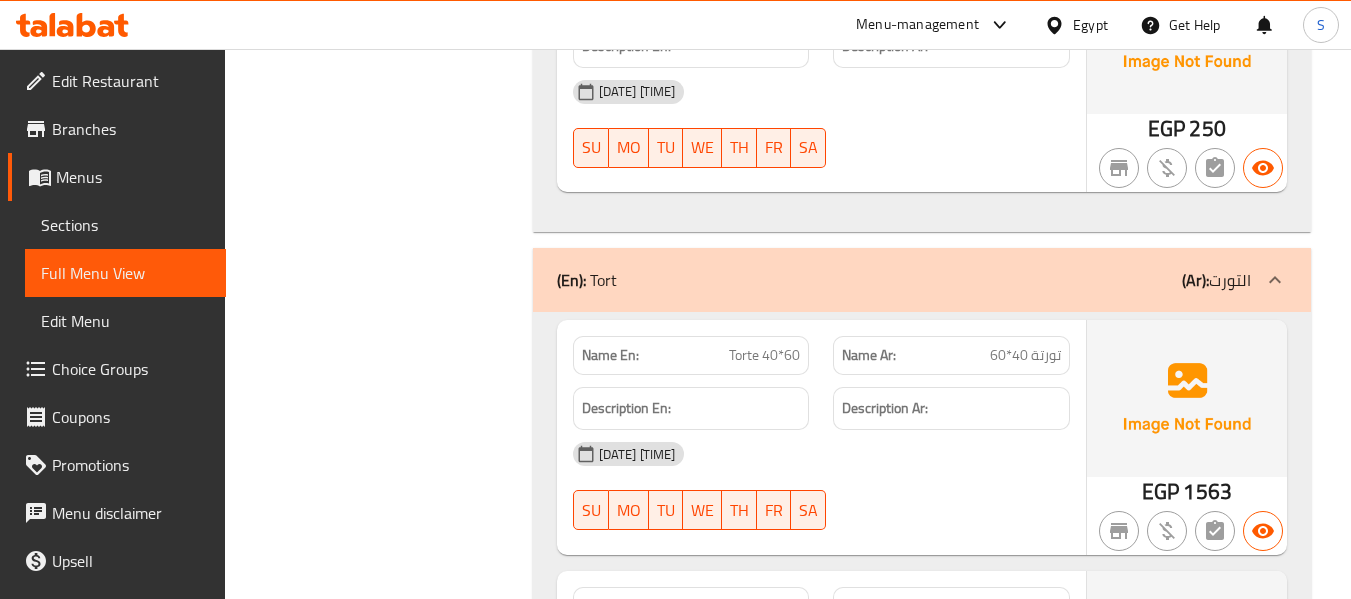 scroll, scrollTop: 1267, scrollLeft: 0, axis: vertical 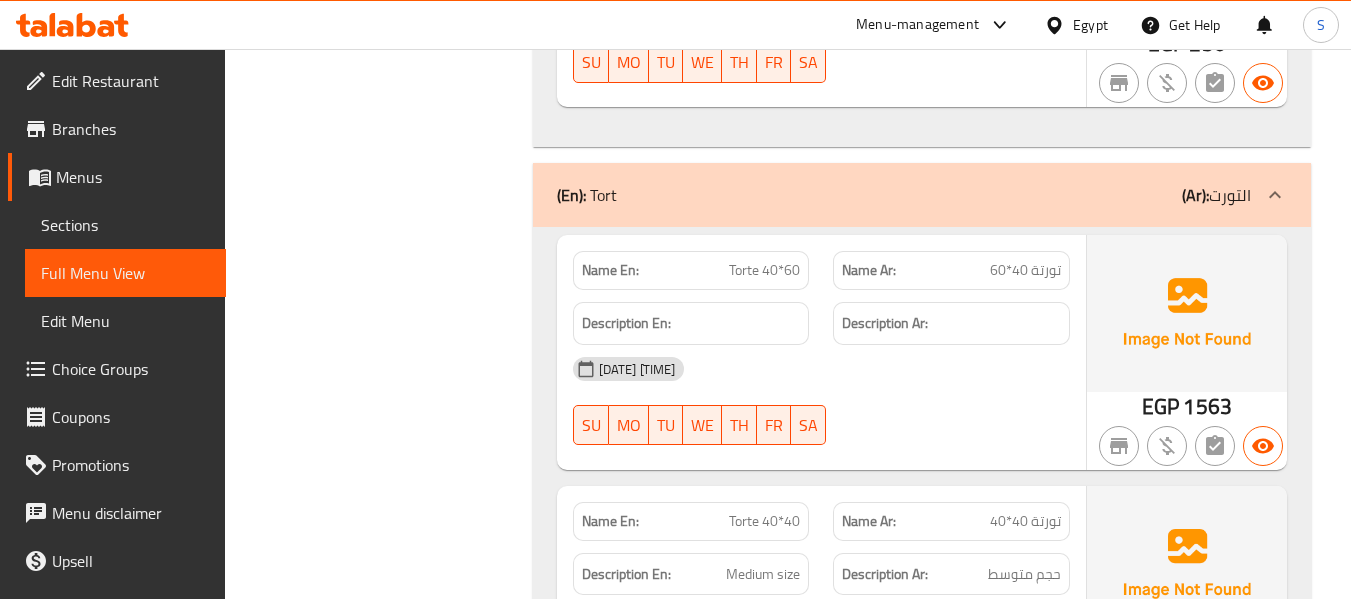 click on "تورتة 40*60" at bounding box center [1030, -891] 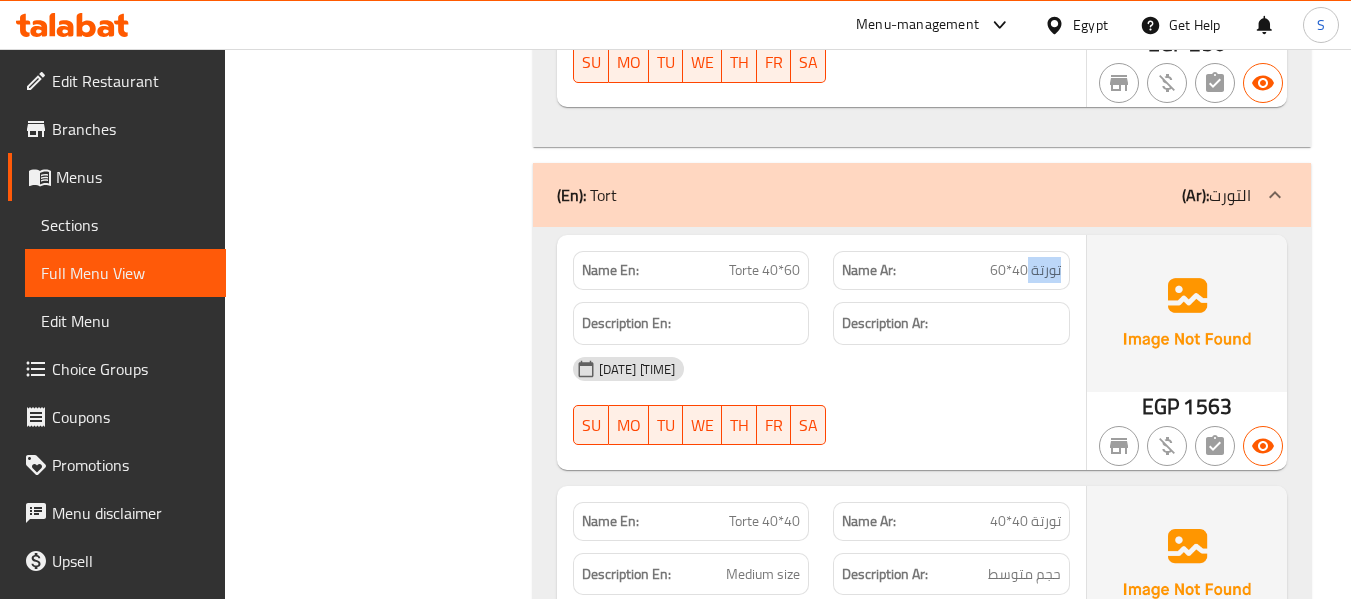 click on "تورتة 40*60" at bounding box center (1030, -891) 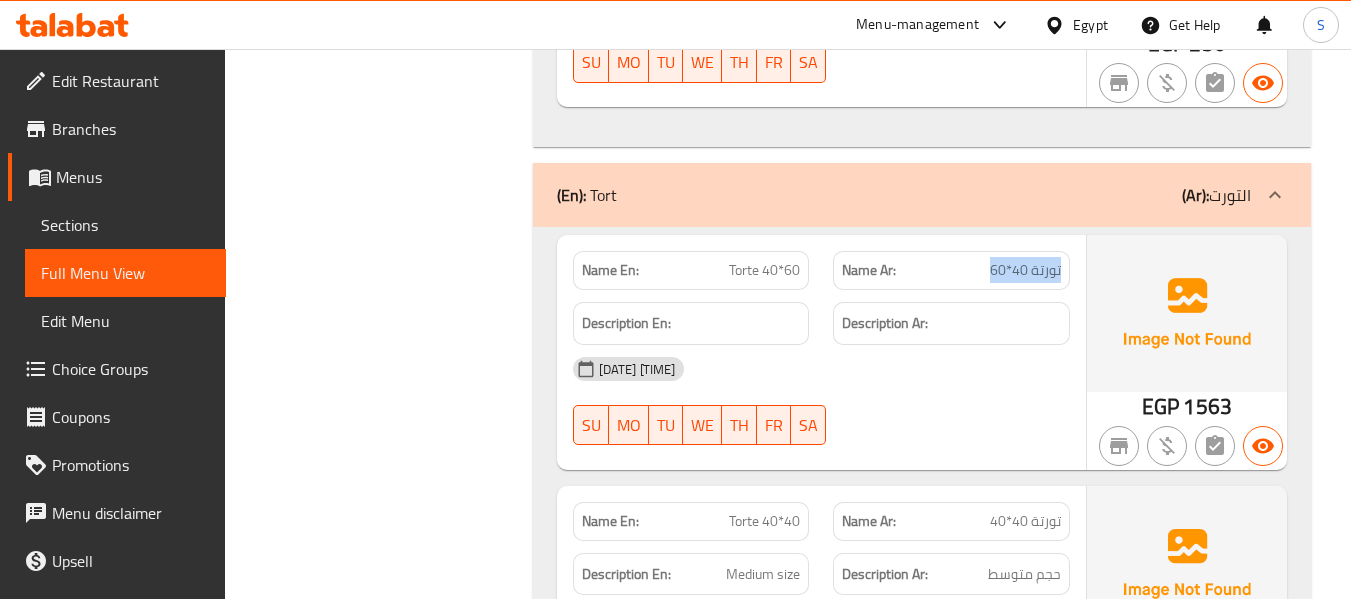 click on "تورتة 40*60" at bounding box center (1030, -891) 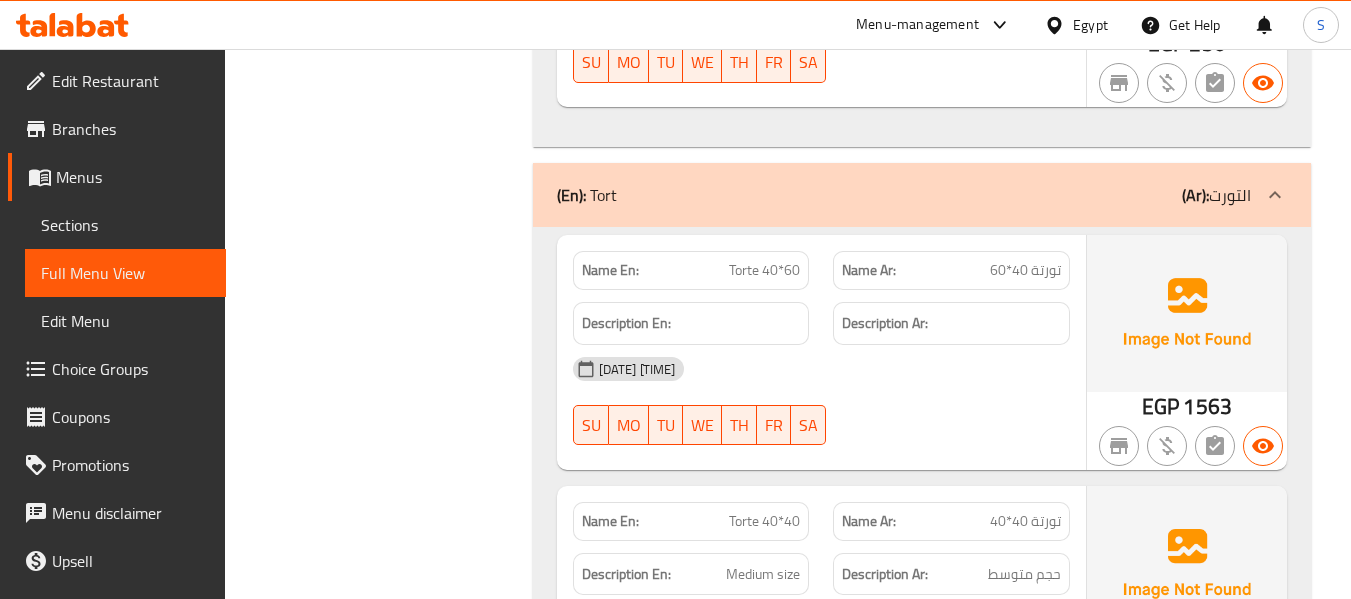 click on "Torte 40*60" at bounding box center [769, -891] 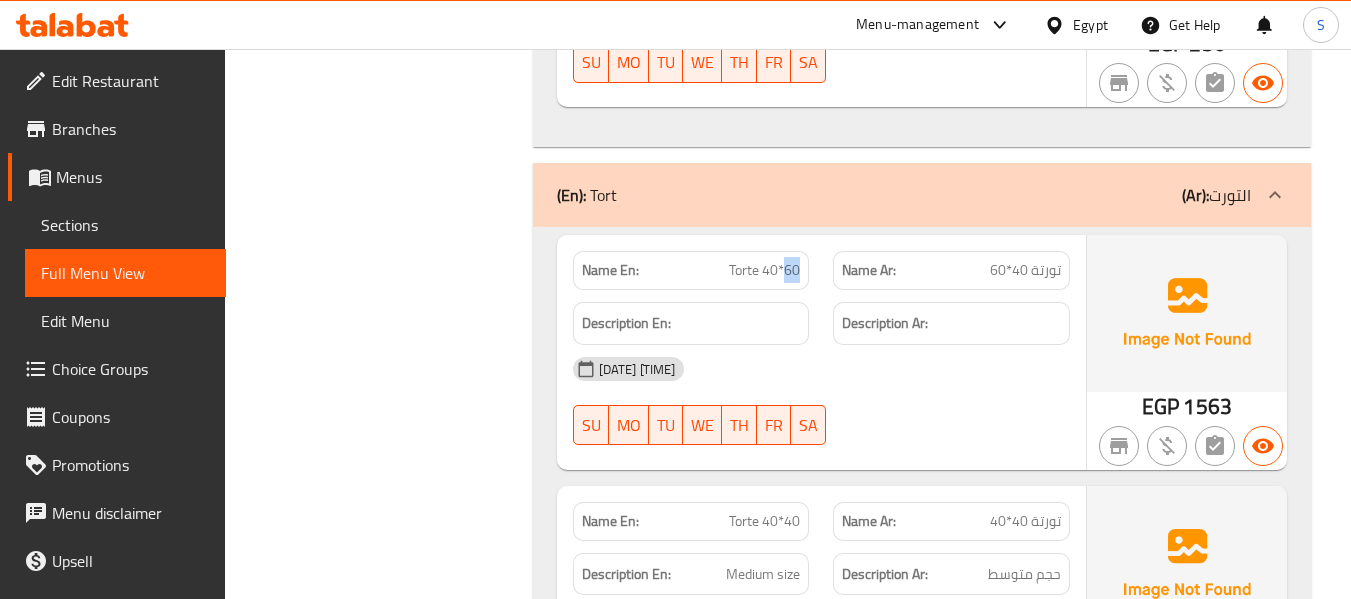 click on "Torte 40*60" at bounding box center [769, -891] 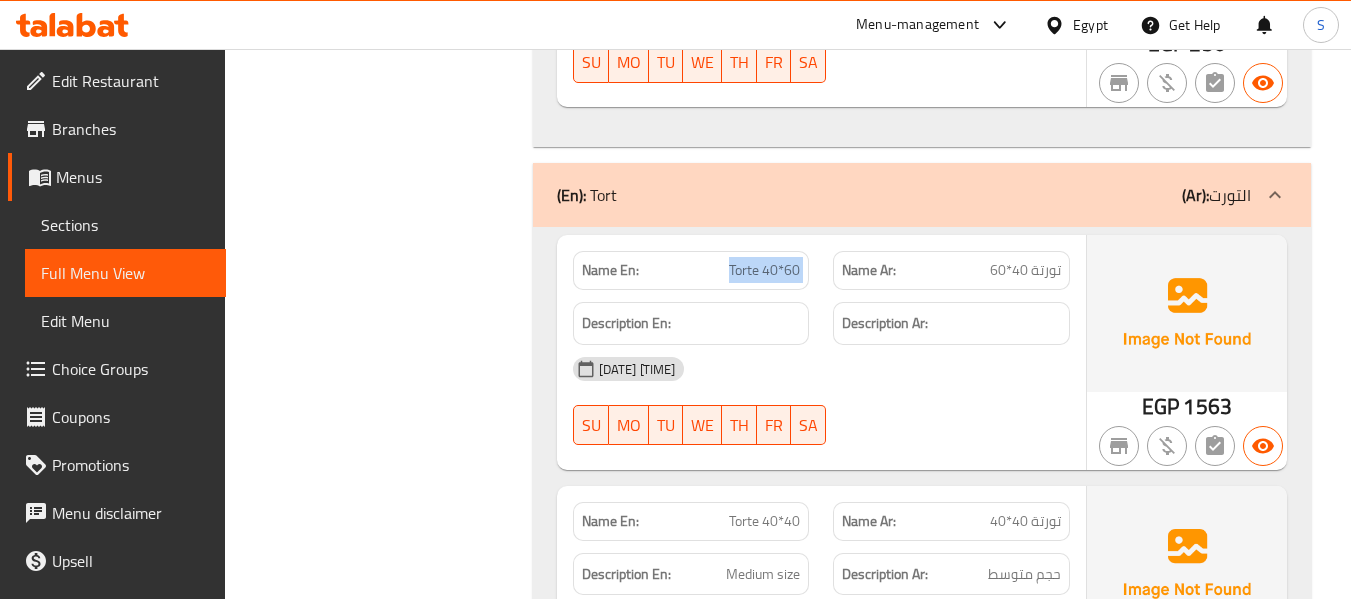 click on "Torte 40*60" at bounding box center (769, -891) 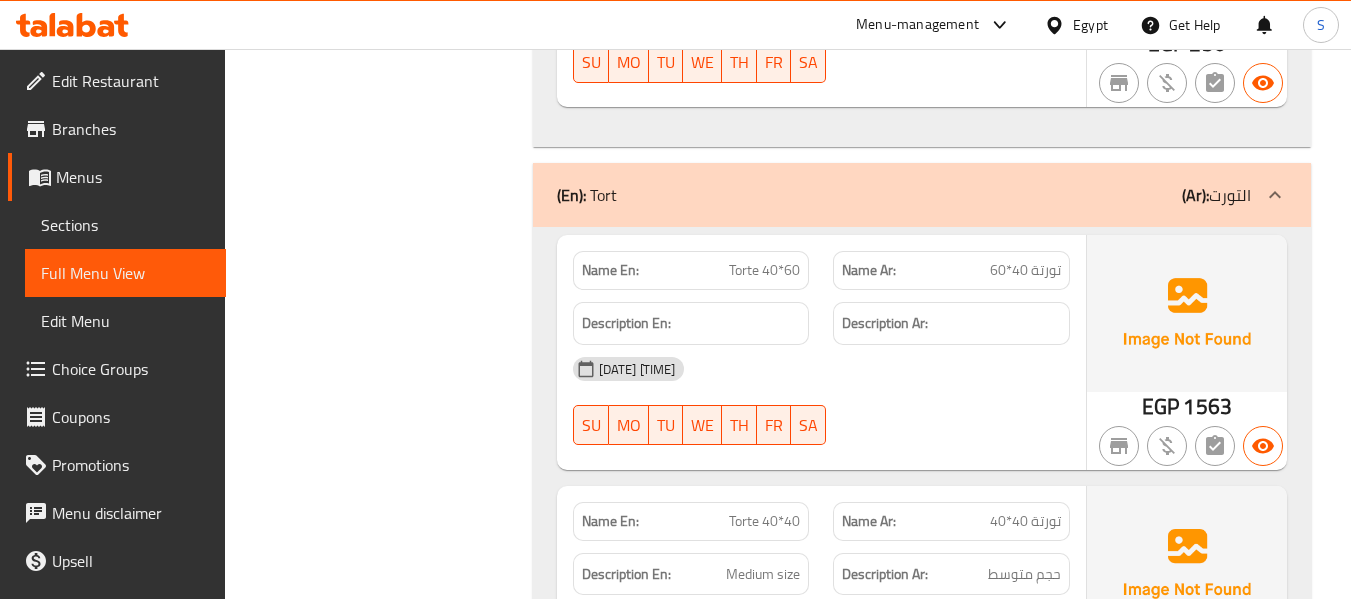 click on "Name Ar: تورتة 40*60" at bounding box center [951, -891] 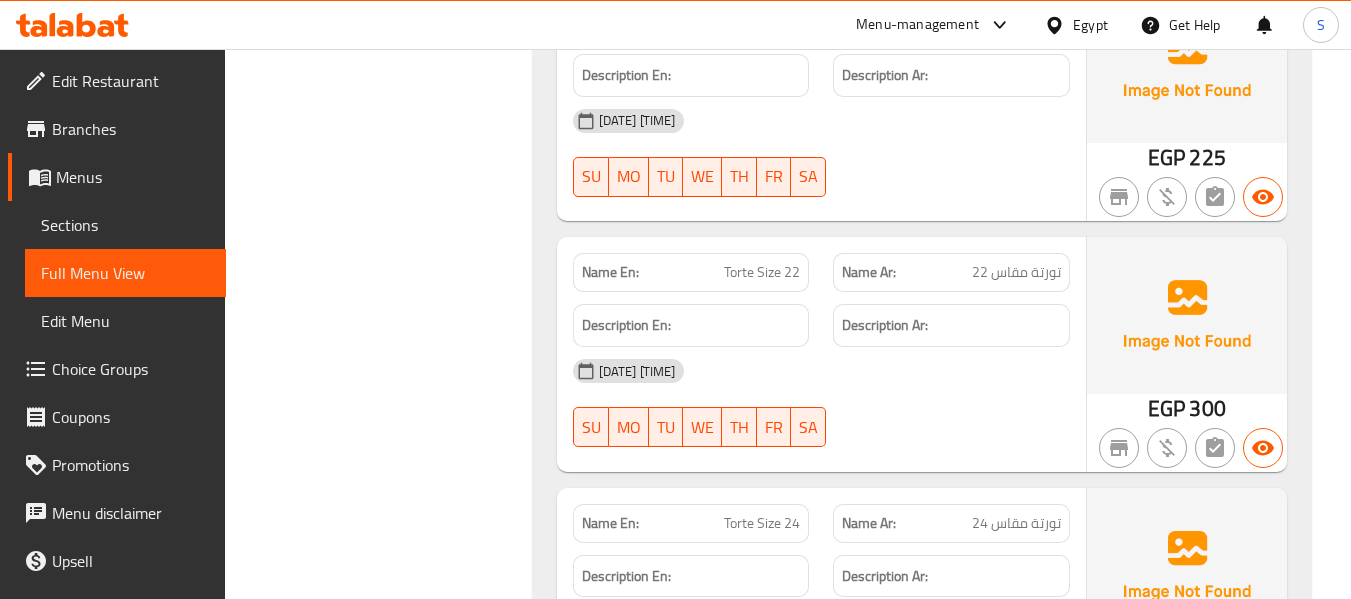 scroll, scrollTop: 2667, scrollLeft: 0, axis: vertical 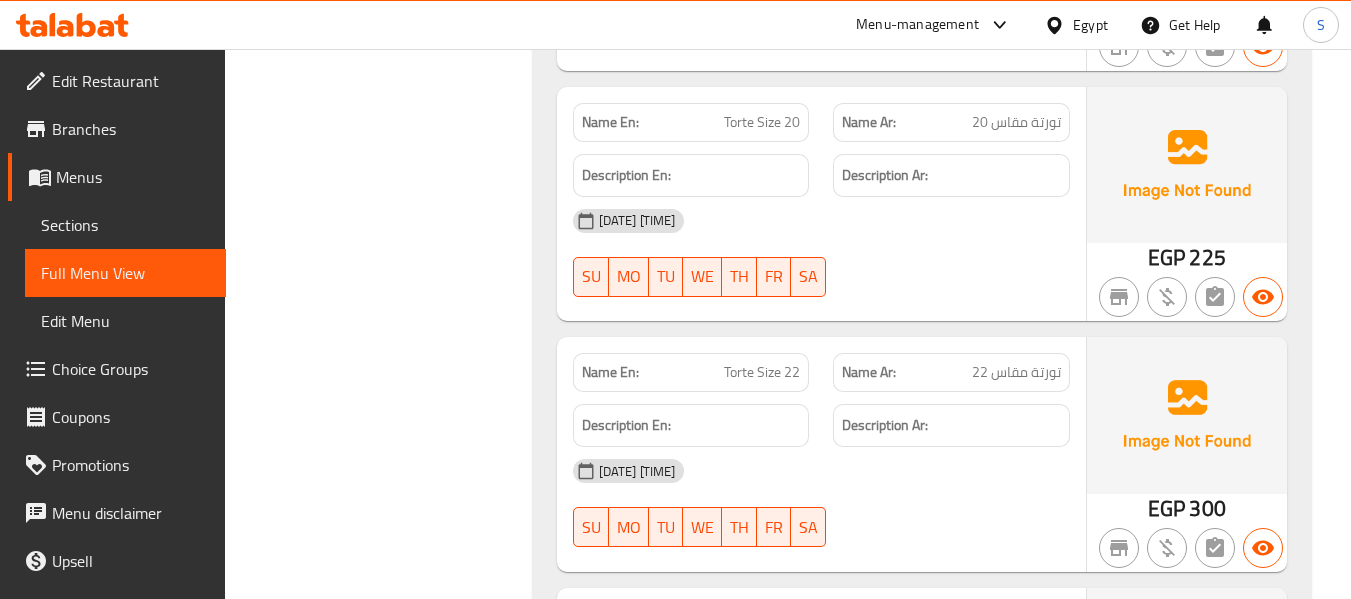 click on "Name Ar: تورتة مقاس 20" at bounding box center (951, 122) 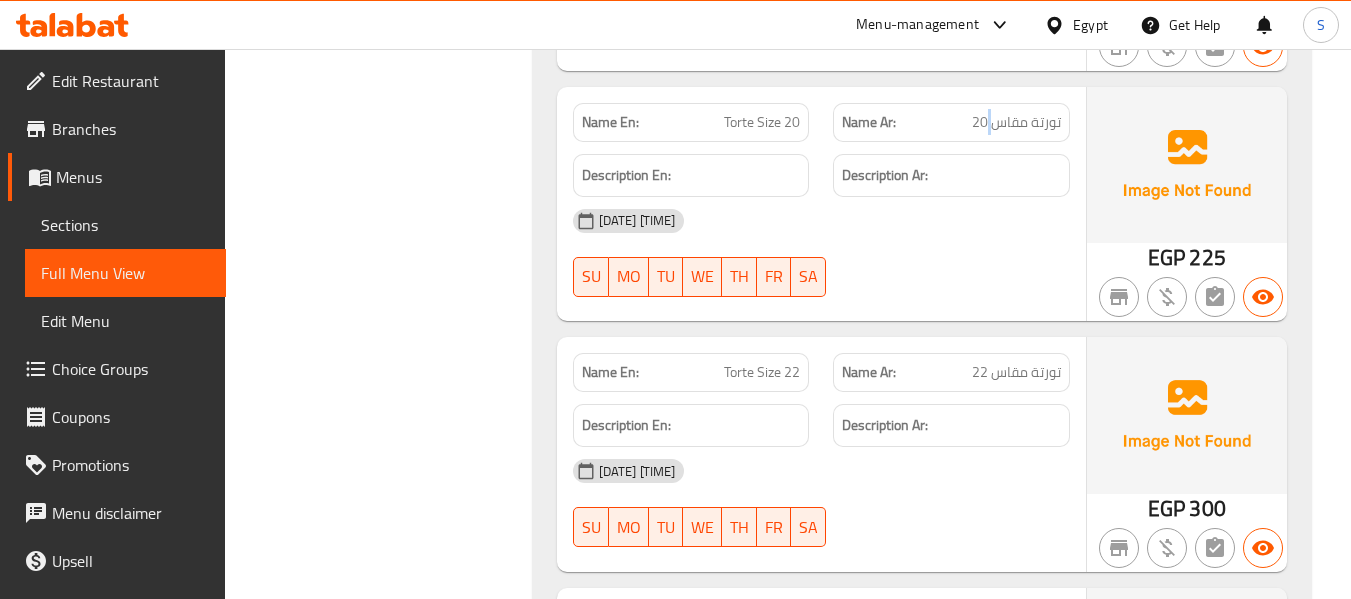 click on "تورتة مقاس 20" at bounding box center [1016, 122] 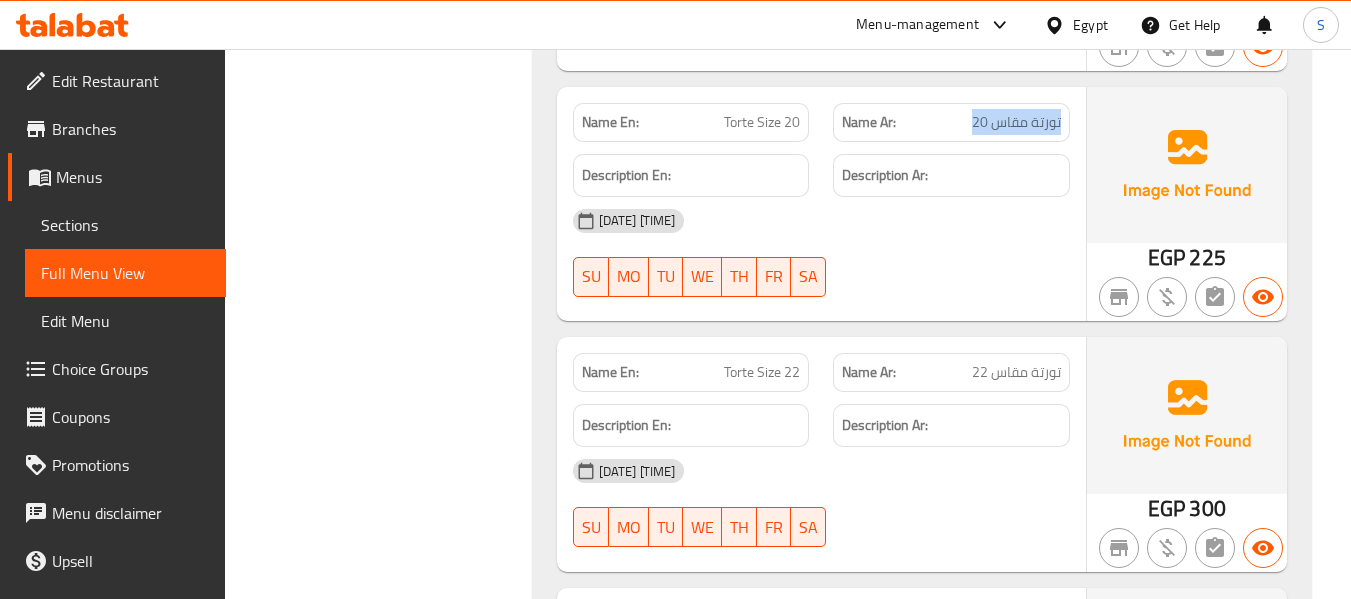click on "تورتة مقاس 20" at bounding box center (1016, 122) 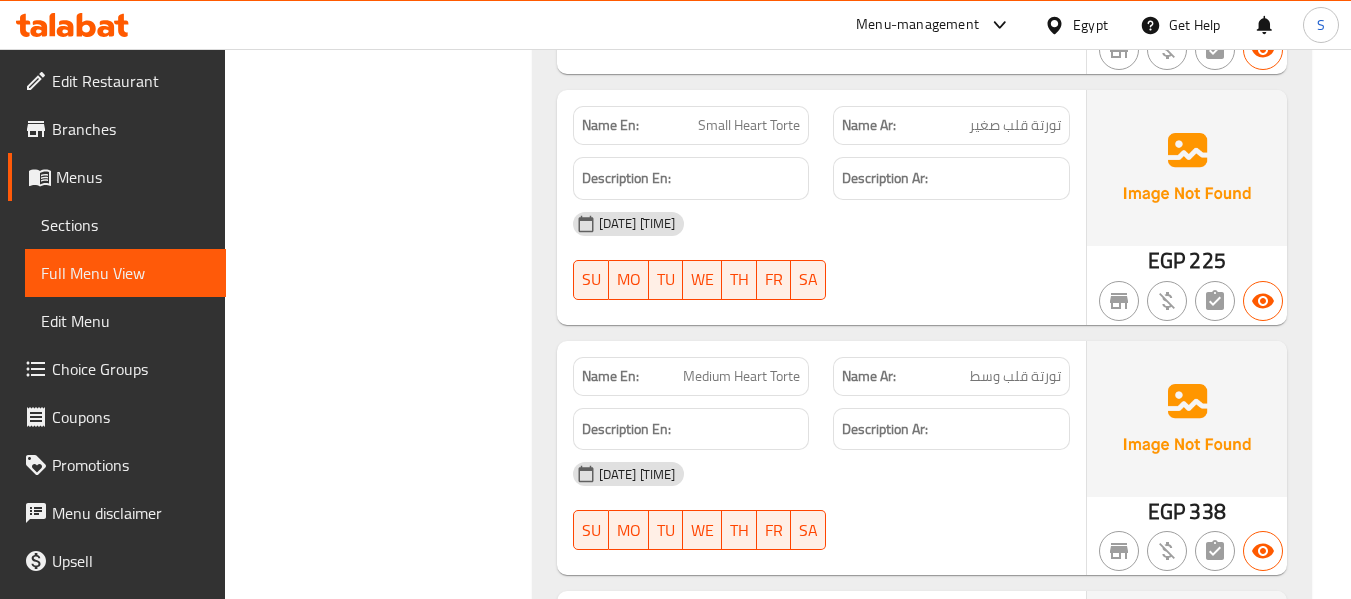 scroll, scrollTop: 4167, scrollLeft: 0, axis: vertical 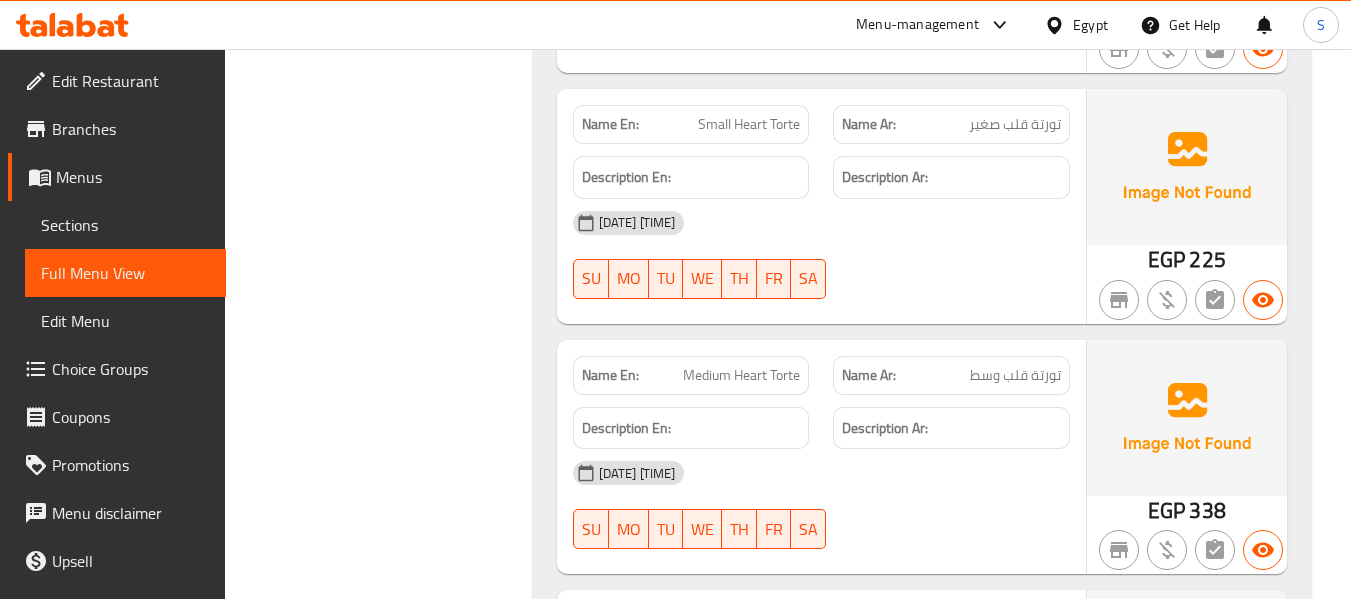 click on "08-08-2025 07:40 AM SU MO TU WE TH FR SA" at bounding box center [821, 505] 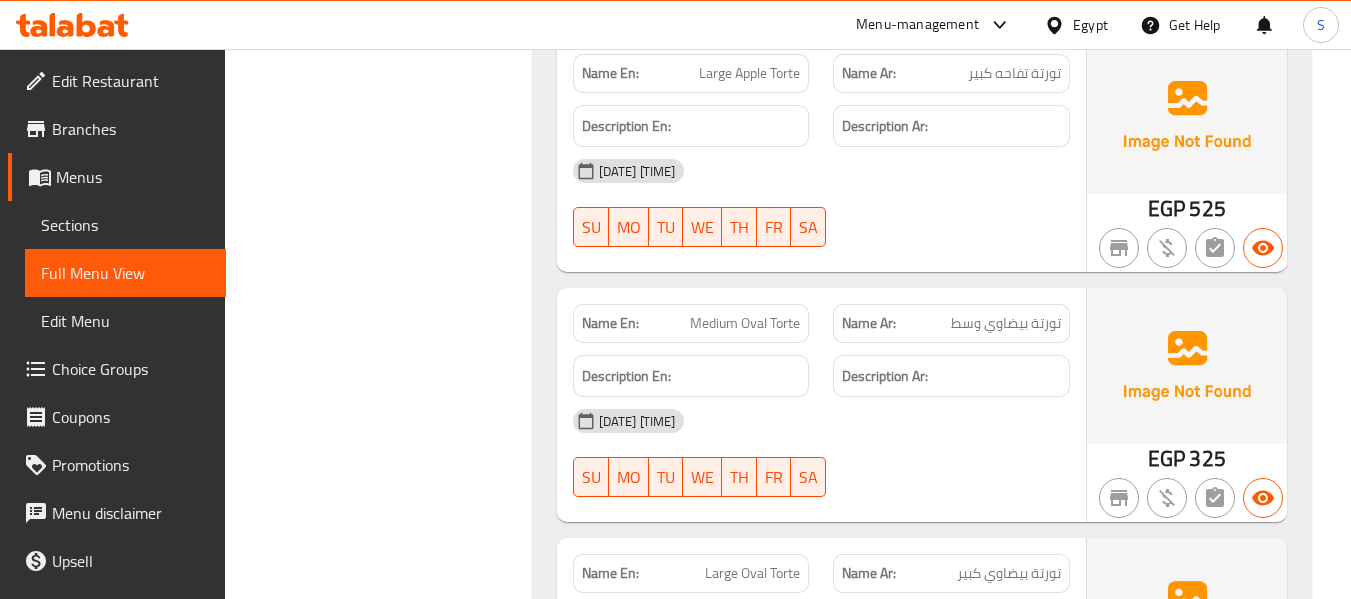 scroll, scrollTop: 5367, scrollLeft: 0, axis: vertical 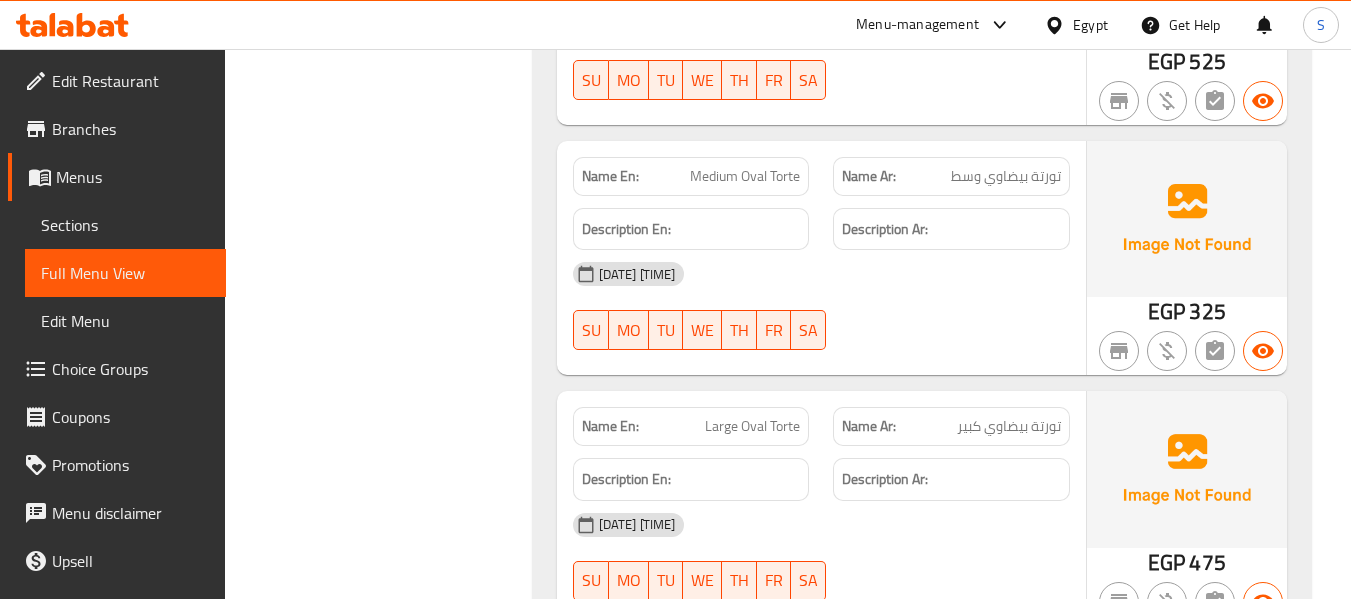click on "Medium Oval Torte" at bounding box center (745, 176) 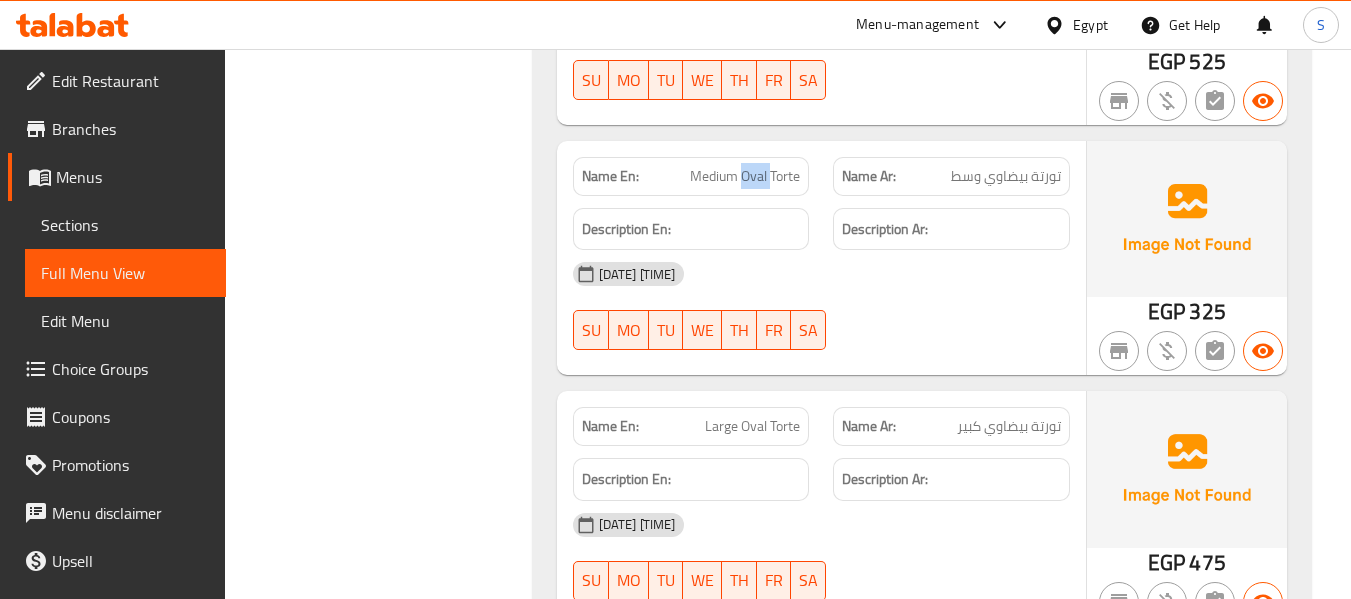click on "Medium Oval Torte" at bounding box center [745, 176] 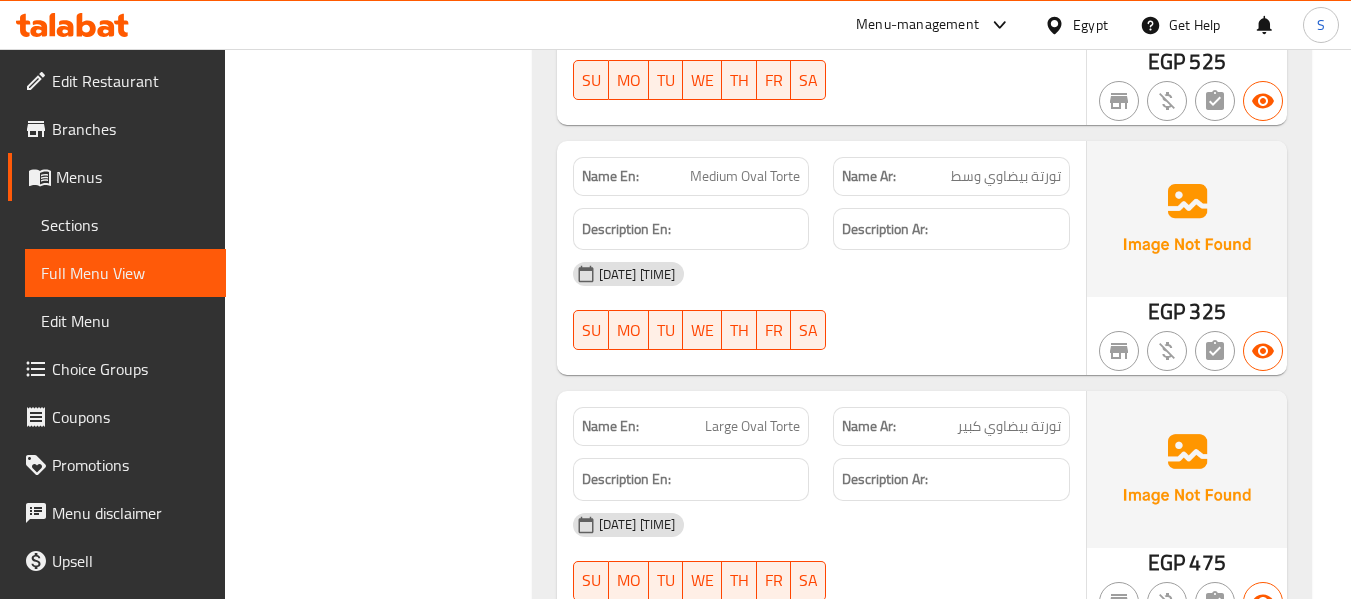 click on "08-08-2025 07:40 AM SU MO TU WE TH FR SA" at bounding box center [821, 306] 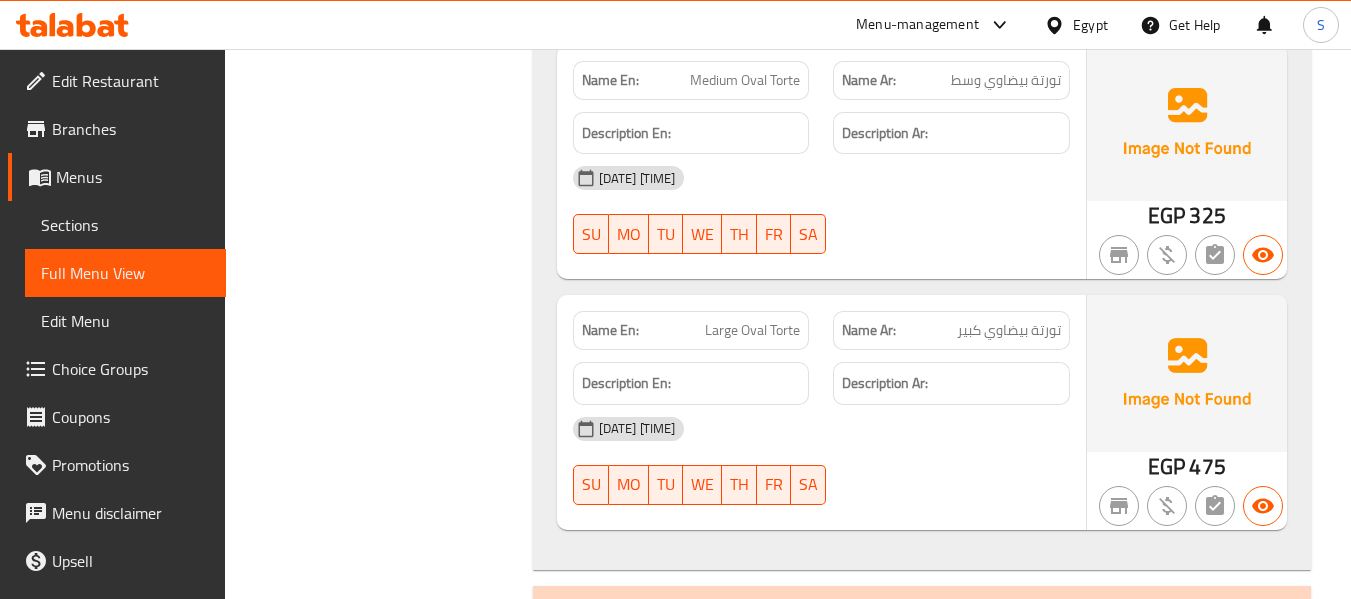 scroll, scrollTop: 5467, scrollLeft: 0, axis: vertical 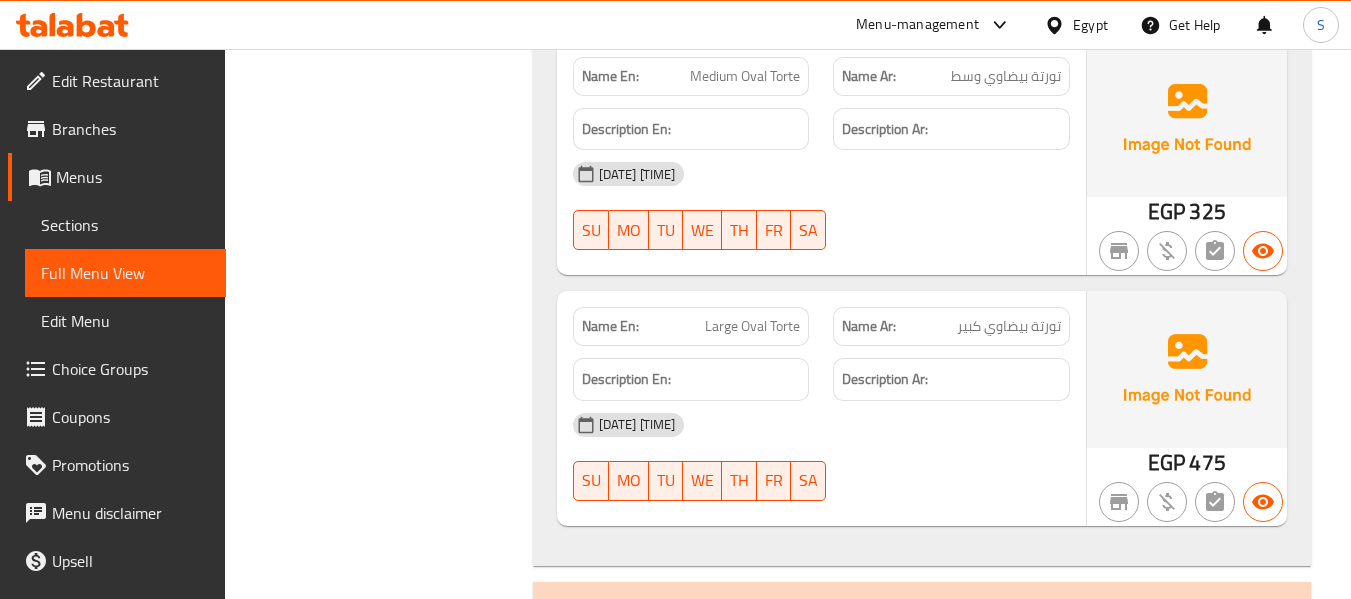 click on "08-08-2025 07:40 AM SU MO TU WE TH FR SA" at bounding box center (821, 206) 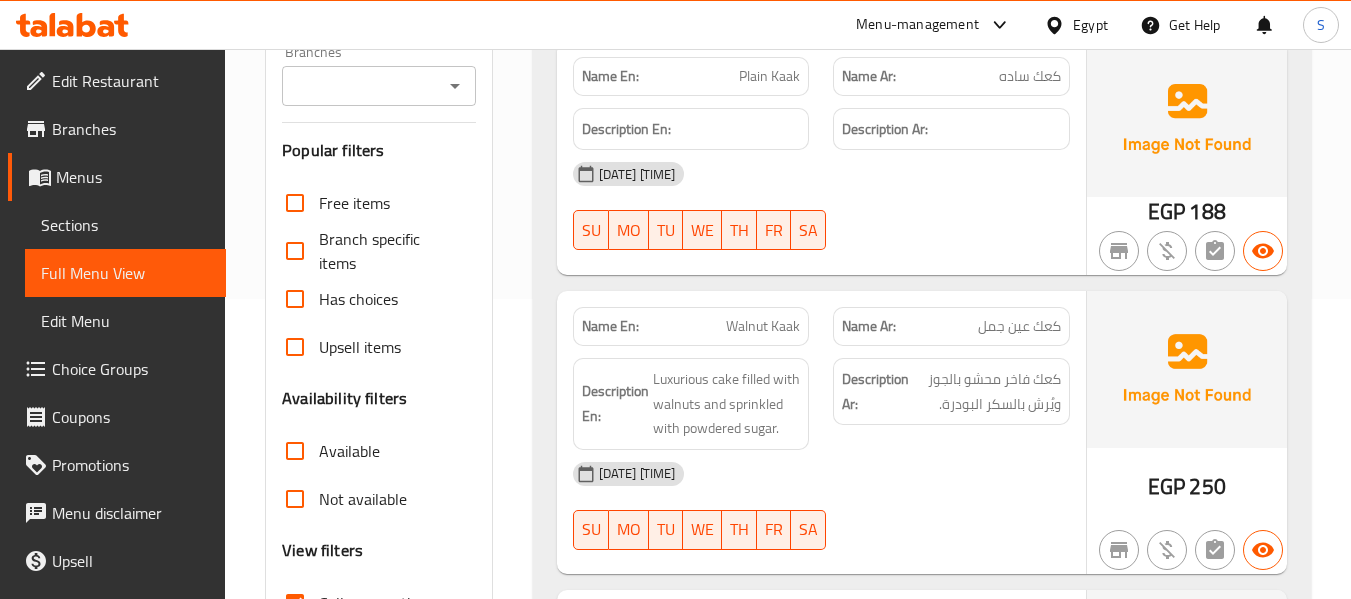 scroll, scrollTop: 0, scrollLeft: 0, axis: both 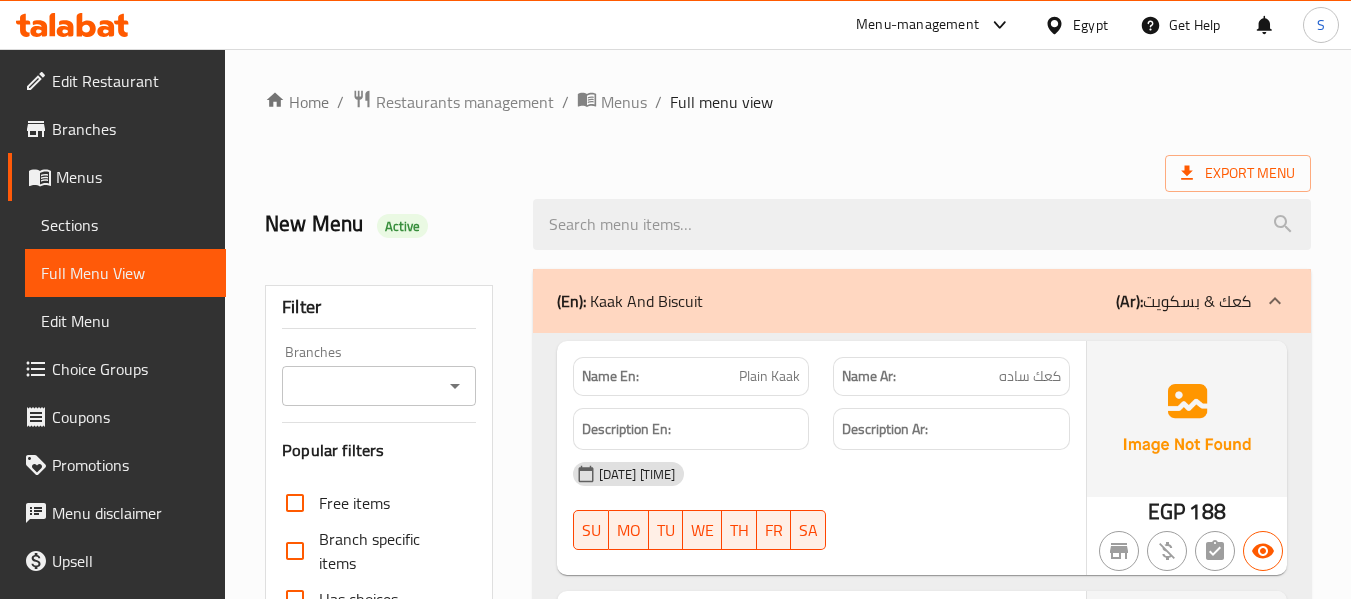 click on "(En):   Kaak And Biscuit (Ar): كعك & بسكويت" at bounding box center (922, 301) 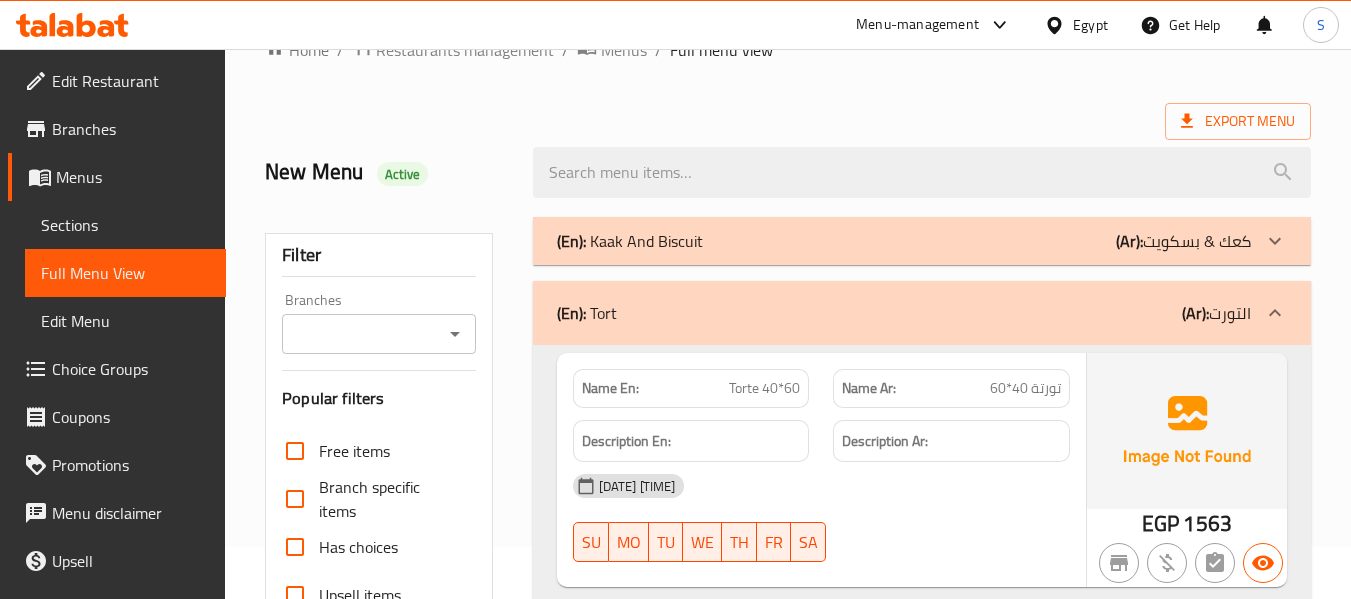 scroll, scrollTop: 100, scrollLeft: 0, axis: vertical 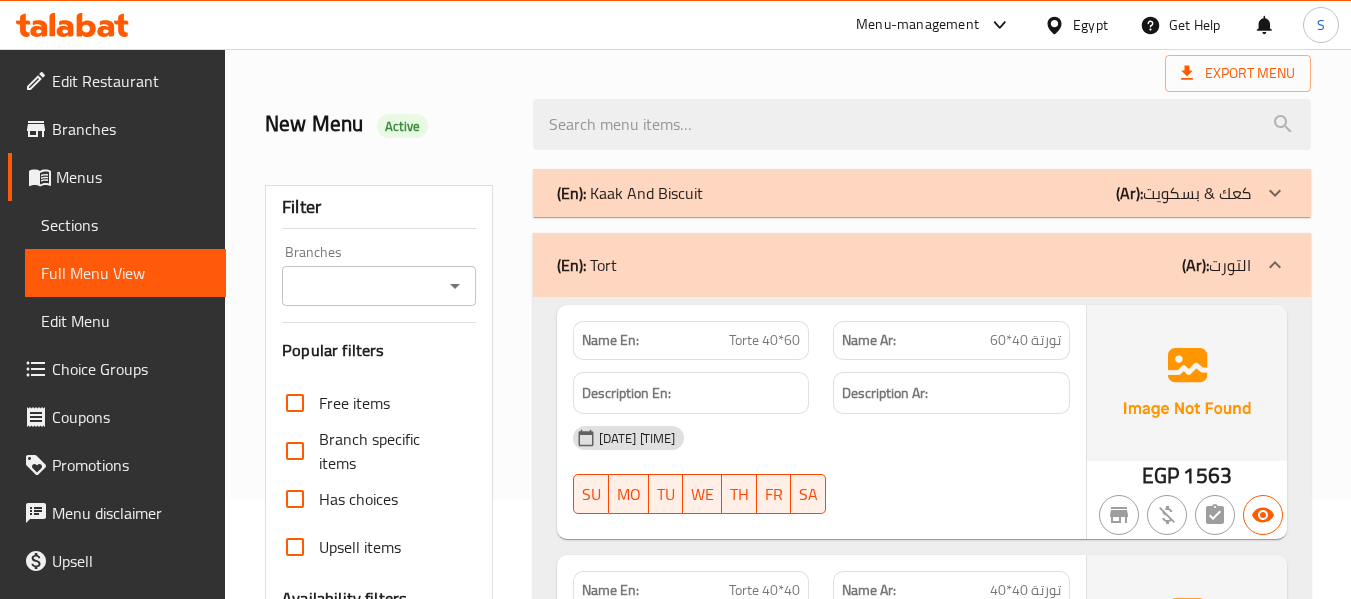 click on "(En):   Tort (Ar): التورت" at bounding box center (922, 265) 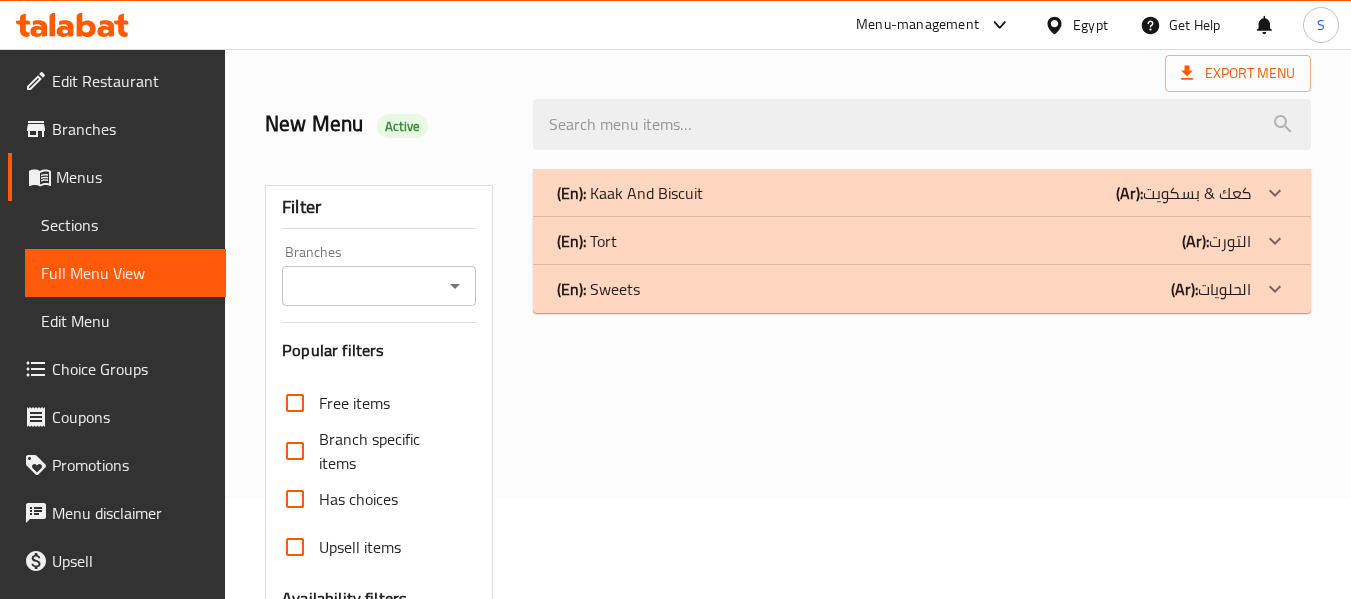click on "(En):   Sweets (Ar): الحلويات" at bounding box center [904, 193] 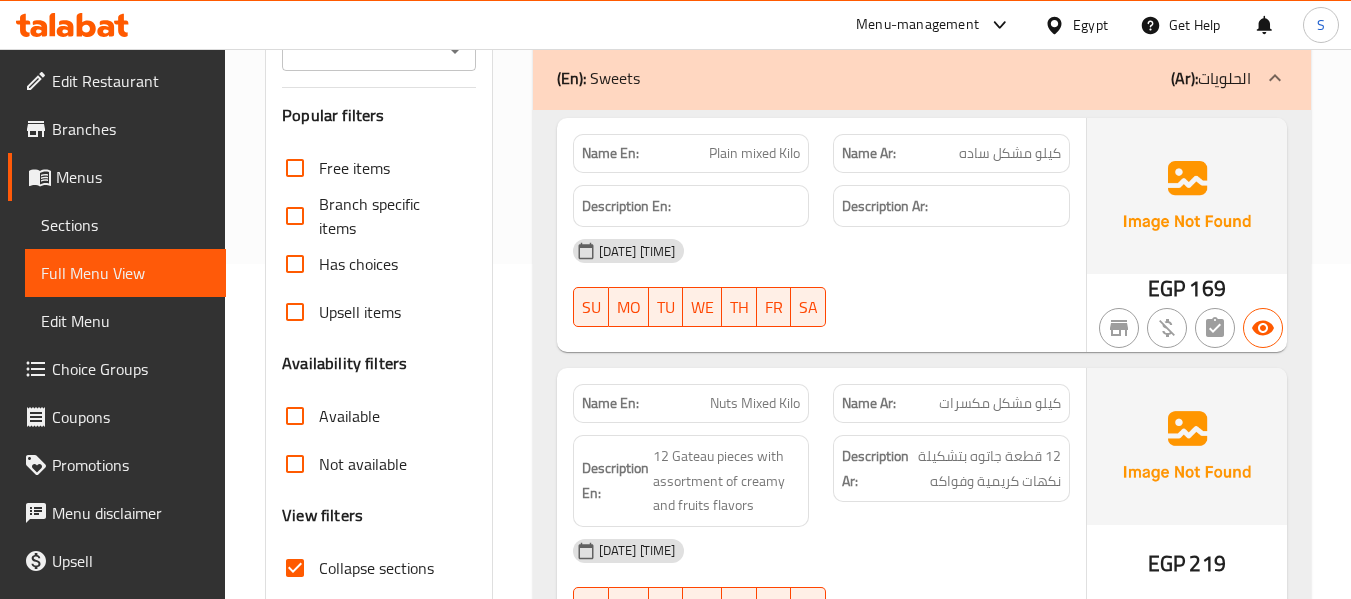 scroll, scrollTop: 300, scrollLeft: 0, axis: vertical 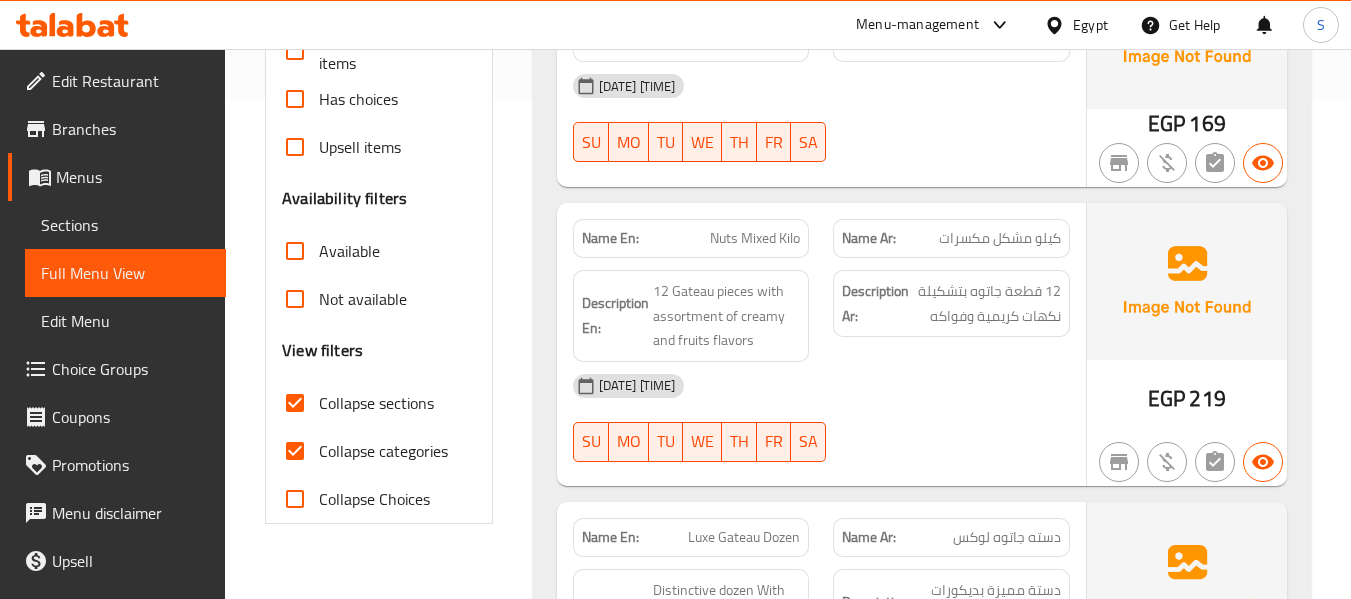 click on "Nuts Mixed Kilo" at bounding box center [755, 238] 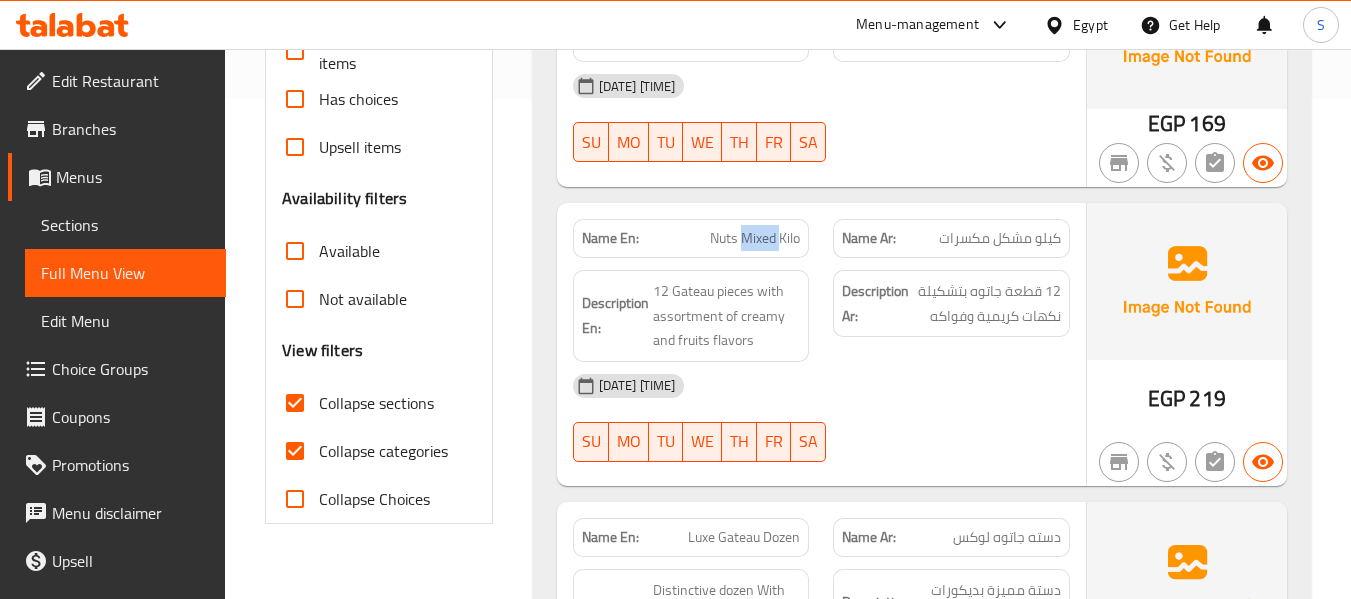 click on "Nuts Mixed Kilo" at bounding box center [755, 238] 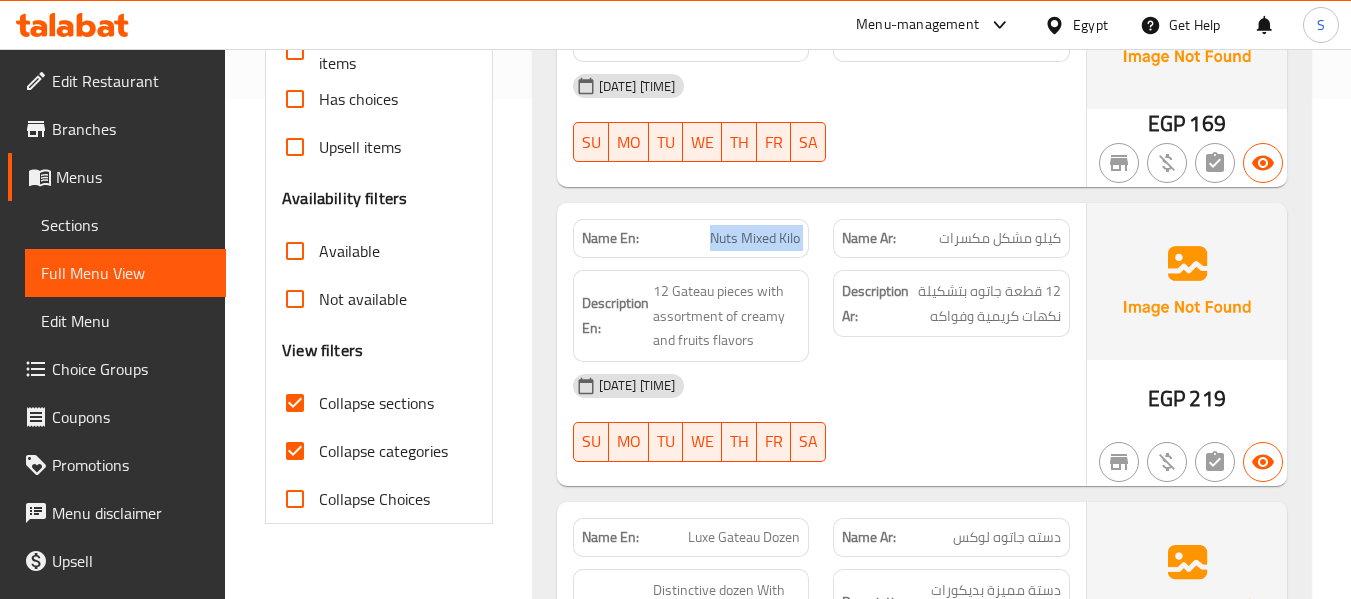 click on "Nuts Mixed Kilo" at bounding box center [755, 238] 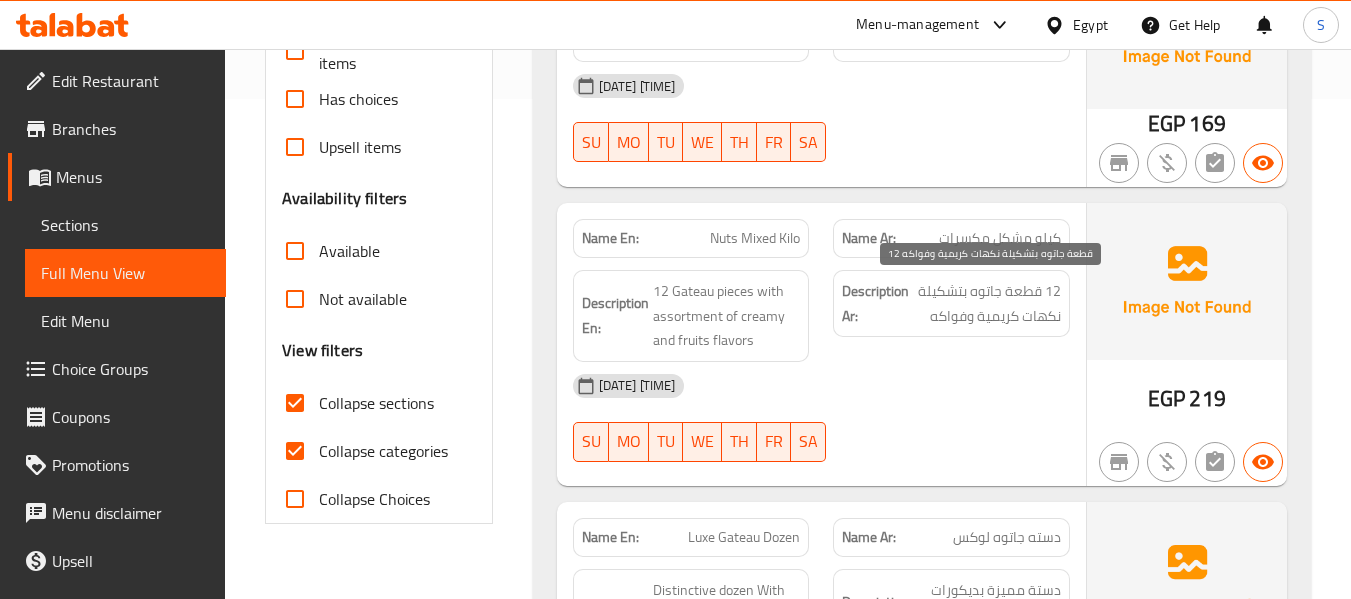 click on "12 قطعة جاتوه بتشكيلة نكهات كريمية وفواكه" at bounding box center (987, 303) 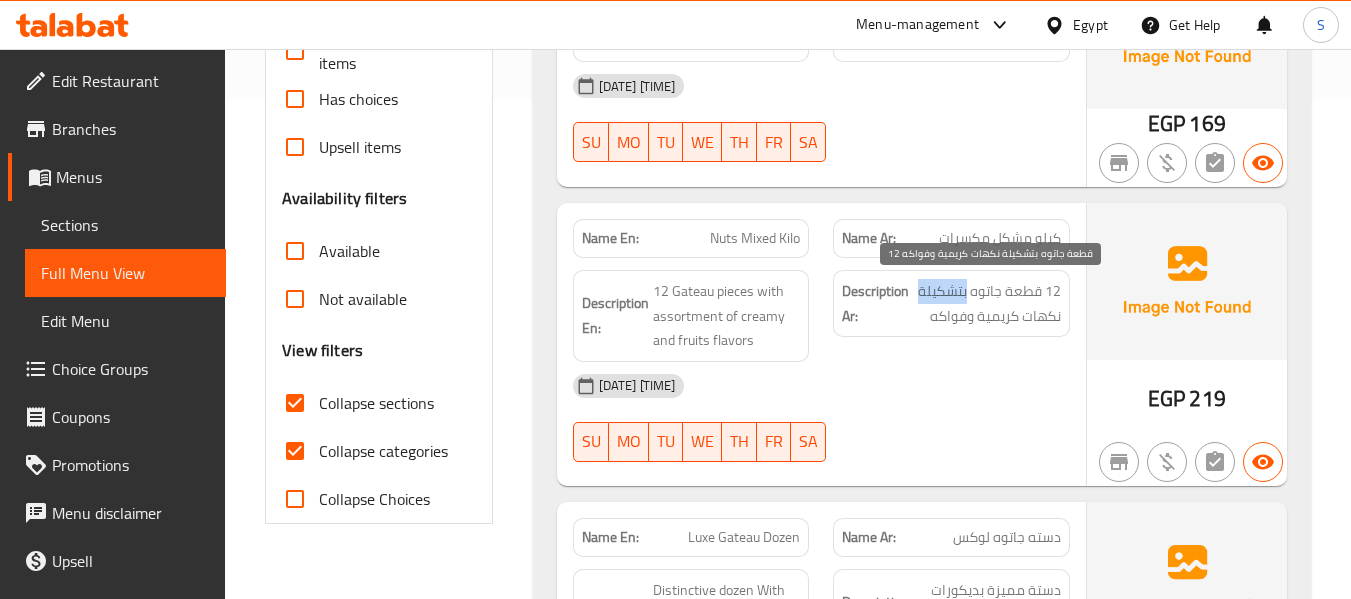 click on "12 قطعة جاتوه بتشكيلة نكهات كريمية وفواكه" at bounding box center [987, 303] 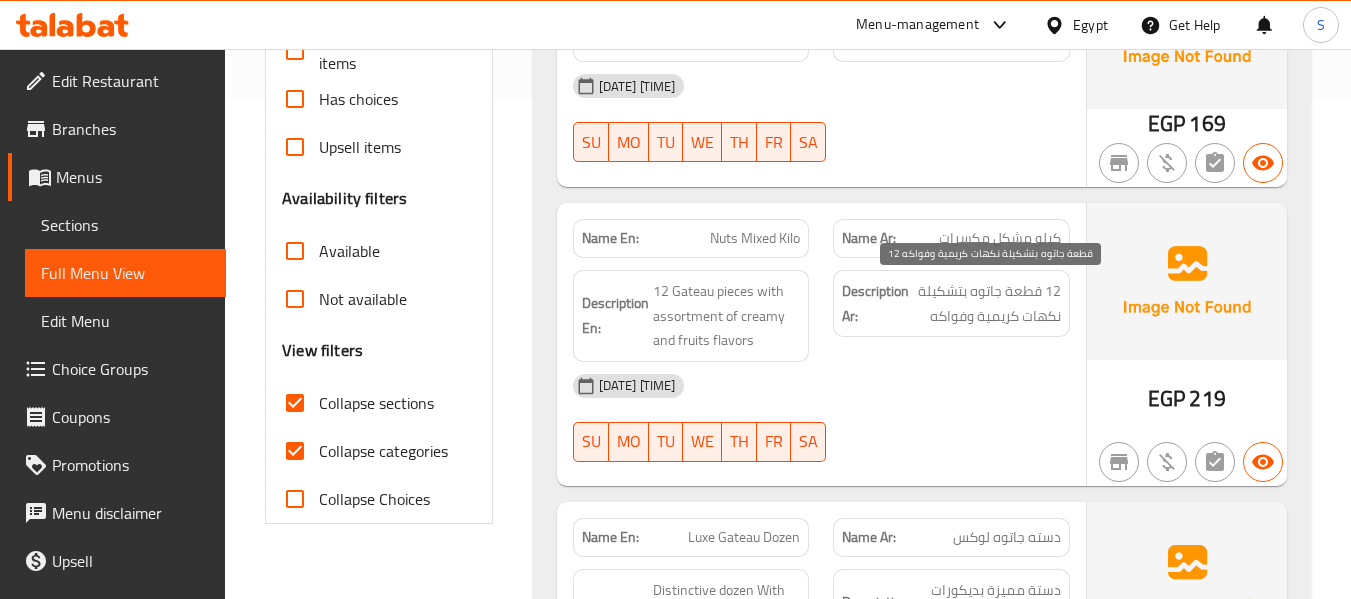 click on "12 قطعة جاتوه بتشكيلة نكهات كريمية وفواكه" at bounding box center [987, 303] 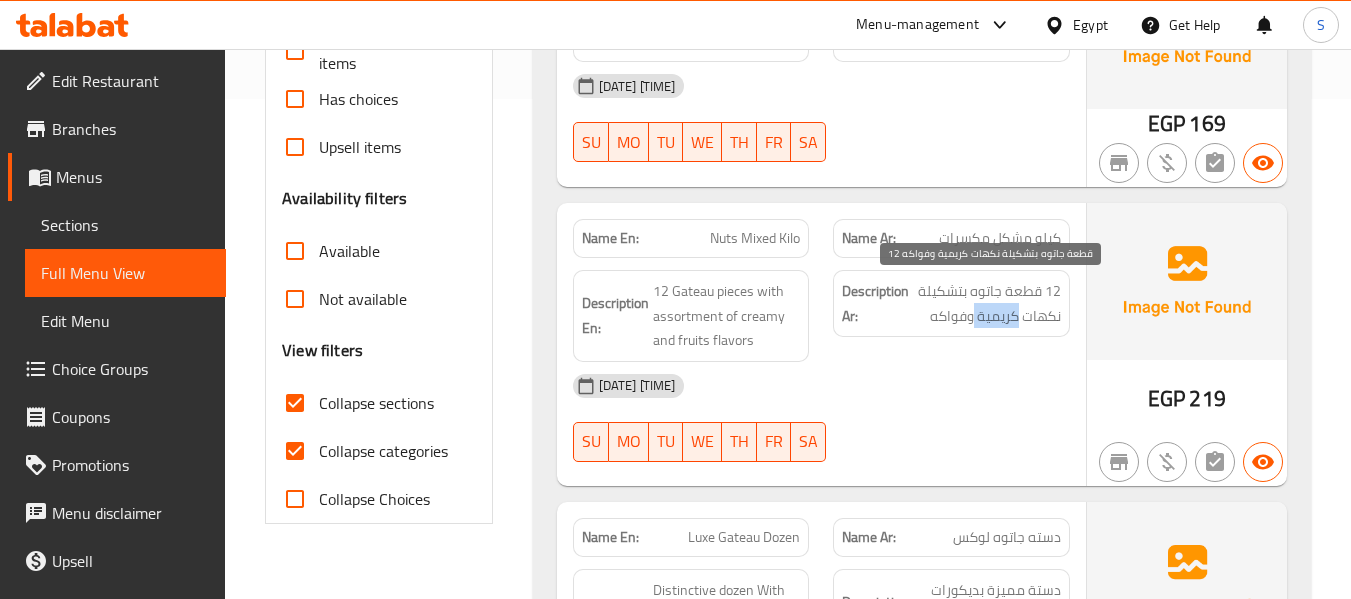 click on "12 قطعة جاتوه بتشكيلة نكهات كريمية وفواكه" at bounding box center [987, 303] 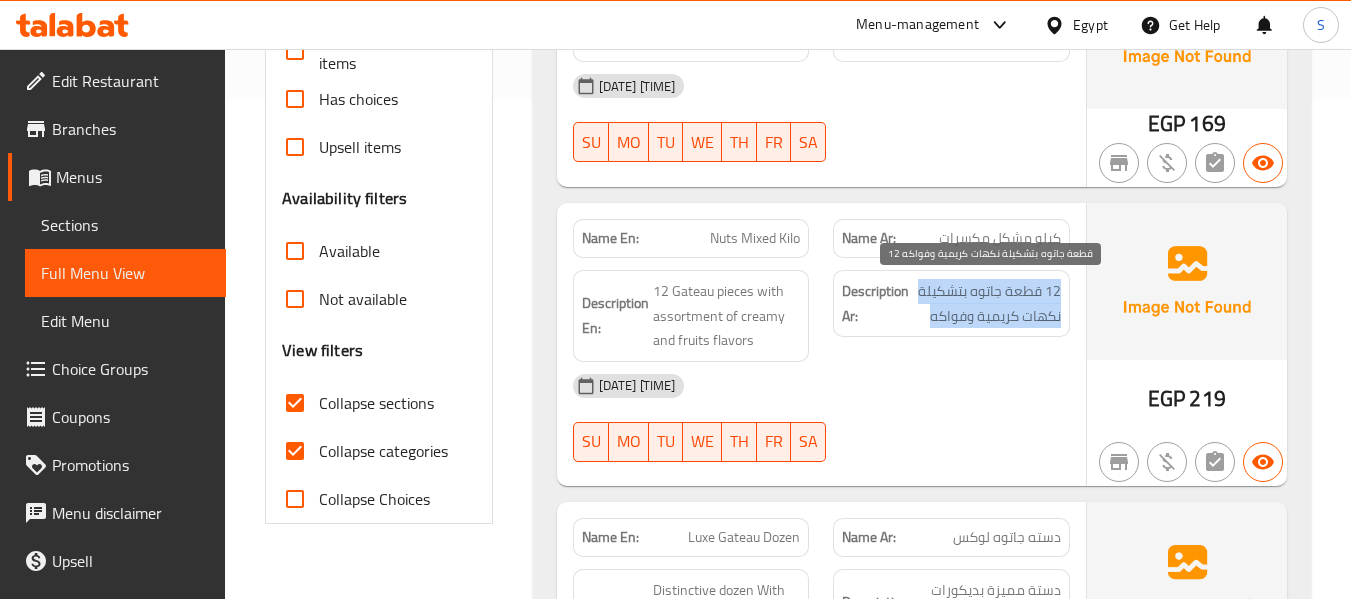 click on "12 قطعة جاتوه بتشكيلة نكهات كريمية وفواكه" at bounding box center [987, 303] 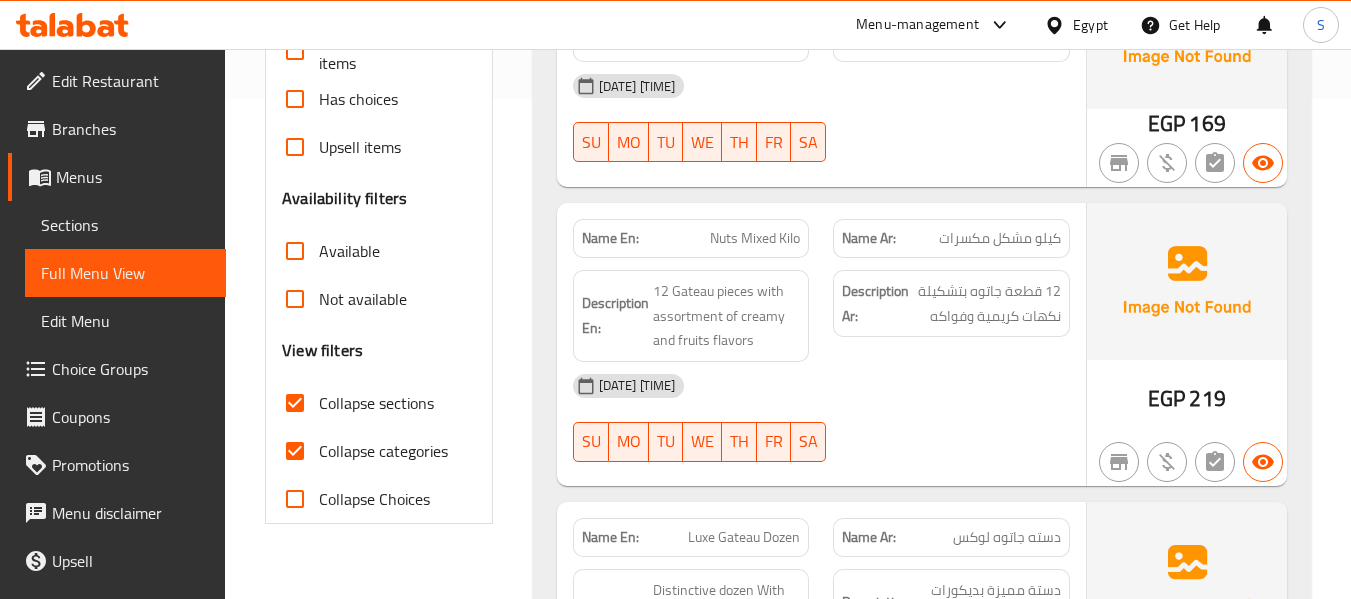 click on "كيلو مشكل مكسرات" at bounding box center [1000, 238] 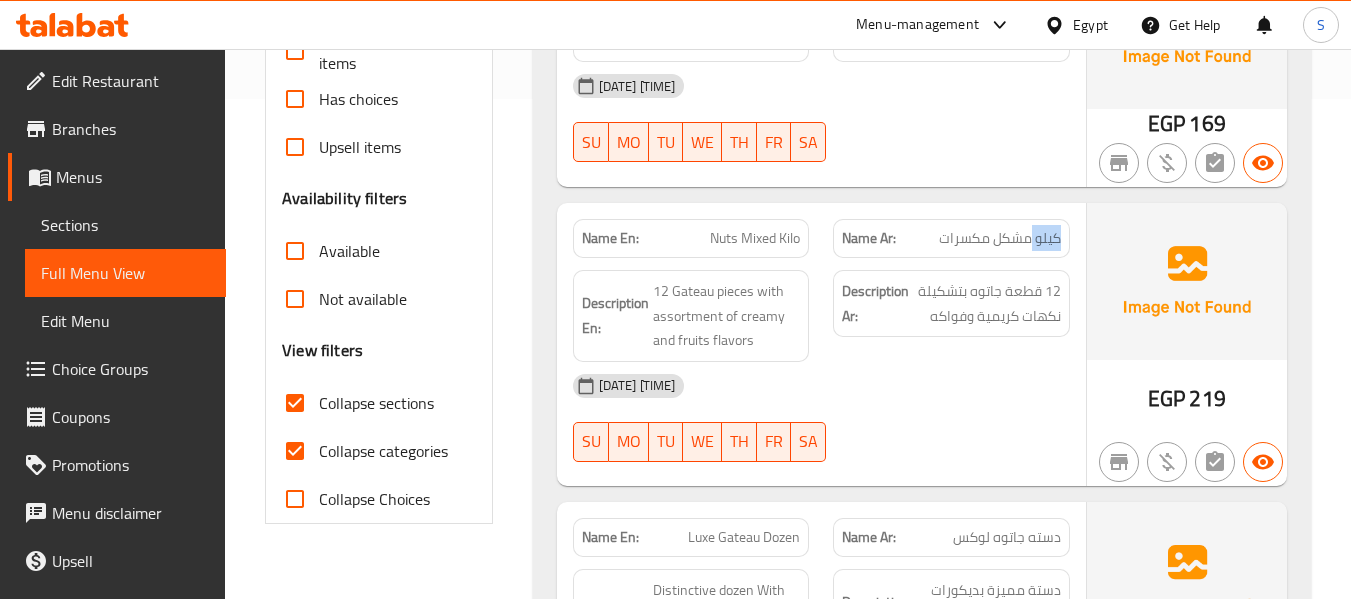 click on "كيلو مشكل مكسرات" at bounding box center [1000, 238] 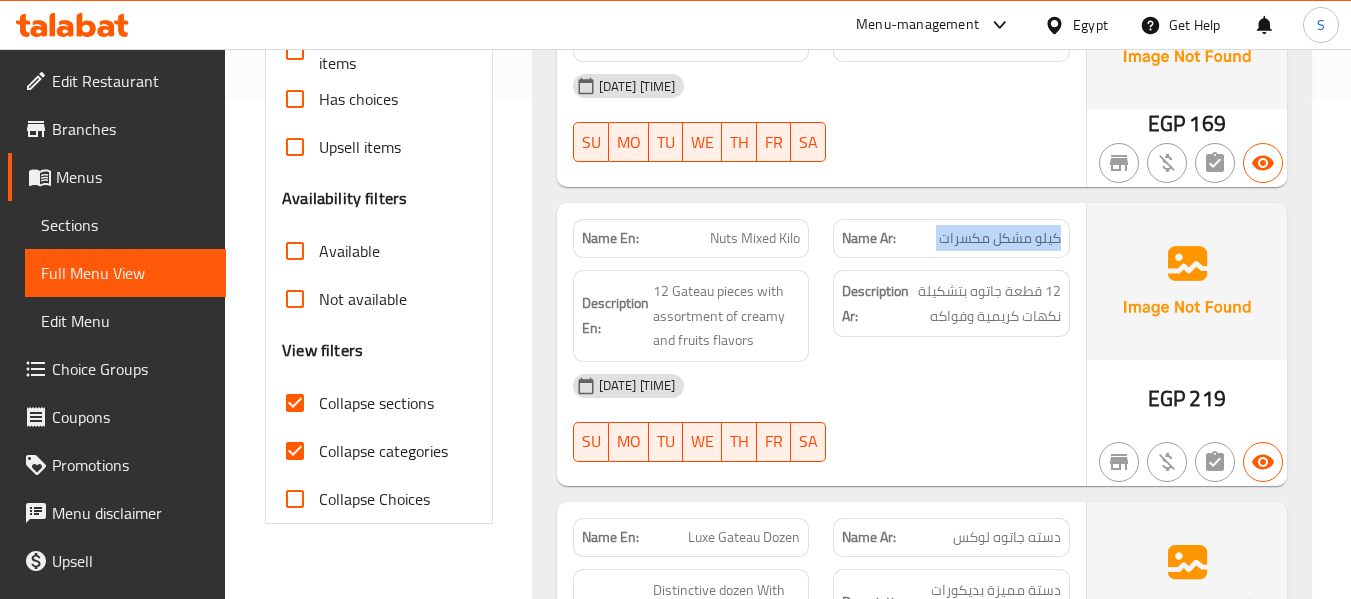 click on "كيلو مشكل مكسرات" at bounding box center [1000, 238] 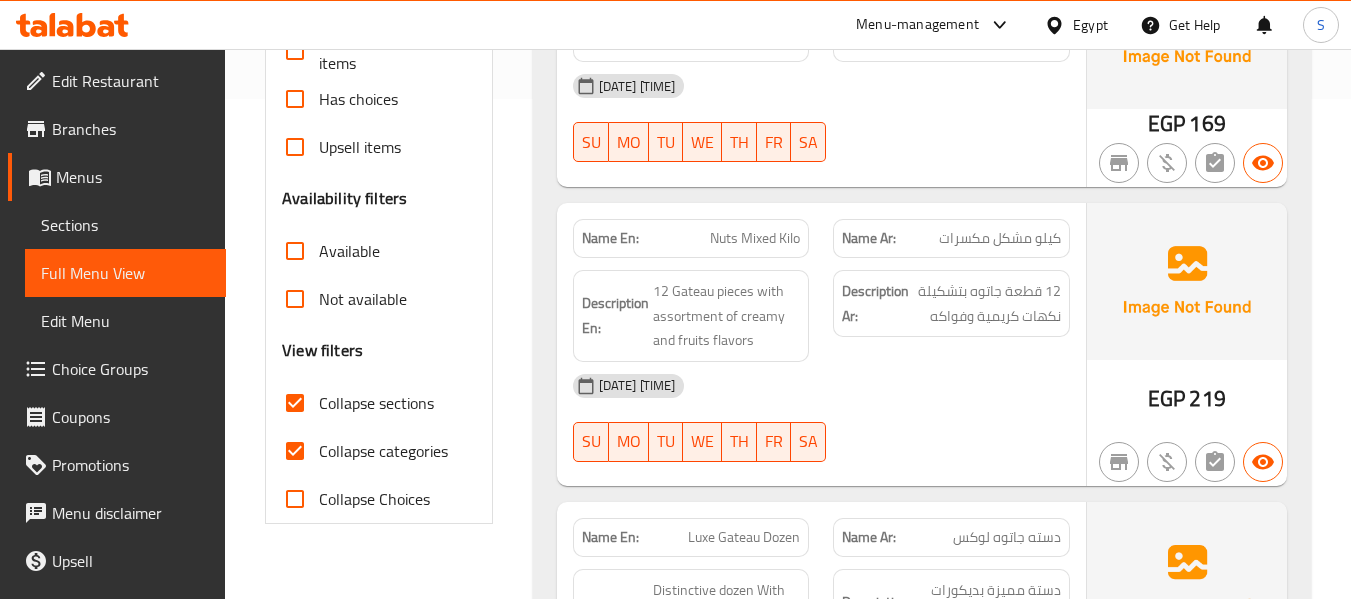 click on "Nuts Mixed Kilo" at bounding box center (755, 238) 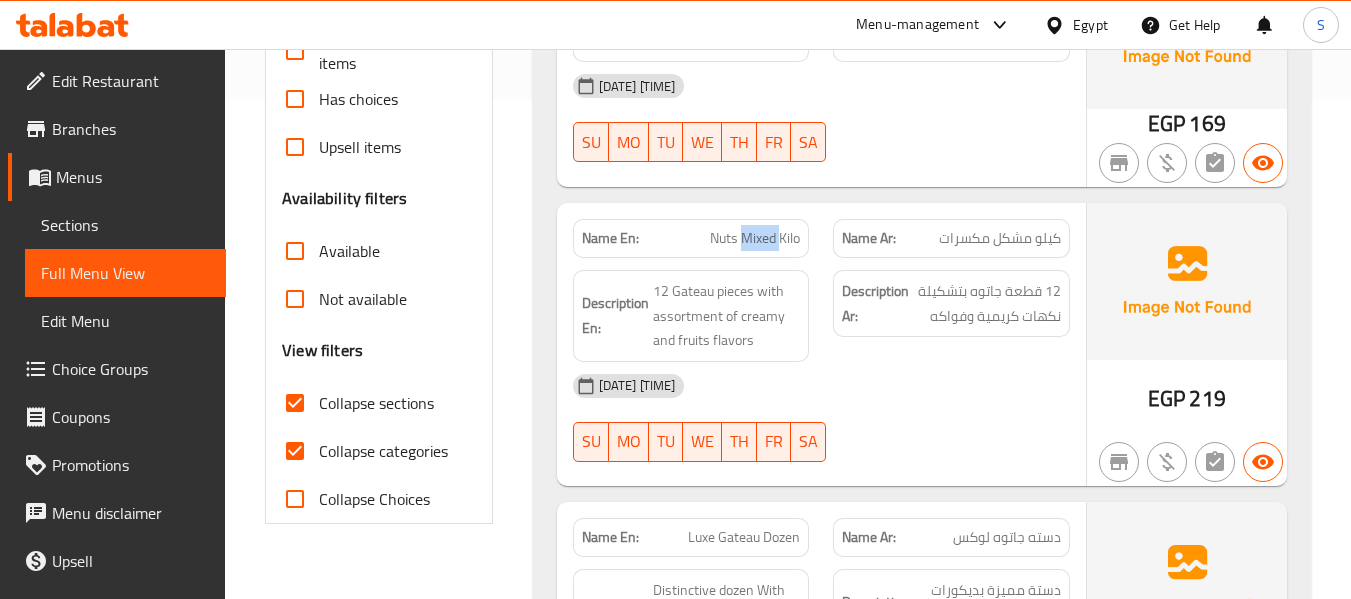 click on "Nuts Mixed Kilo" at bounding box center [755, 238] 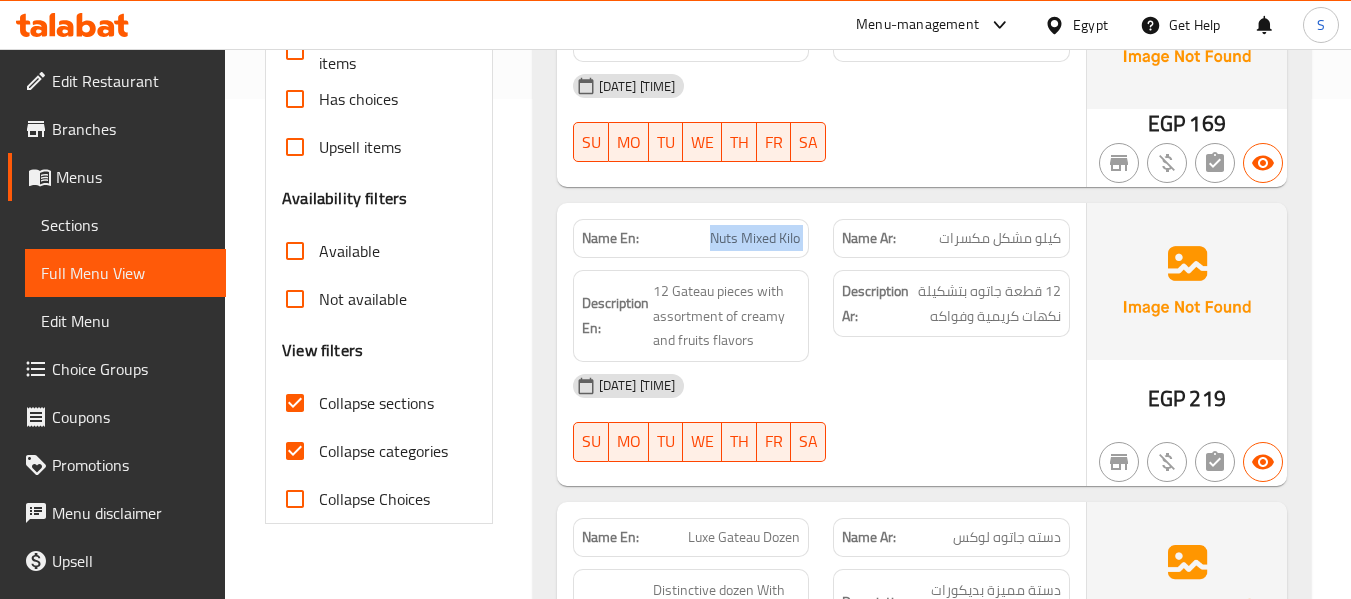 click on "Nuts Mixed Kilo" at bounding box center (755, 238) 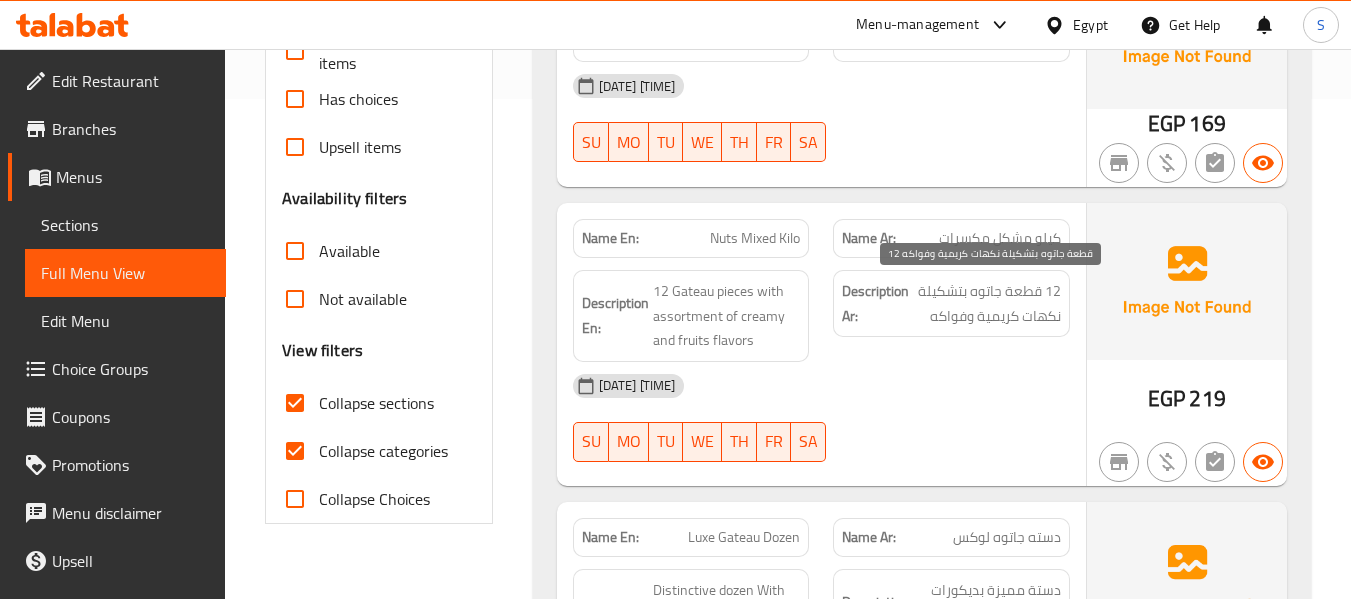 click on "12 قطعة جاتوه بتشكيلة نكهات كريمية وفواكه" at bounding box center [987, 303] 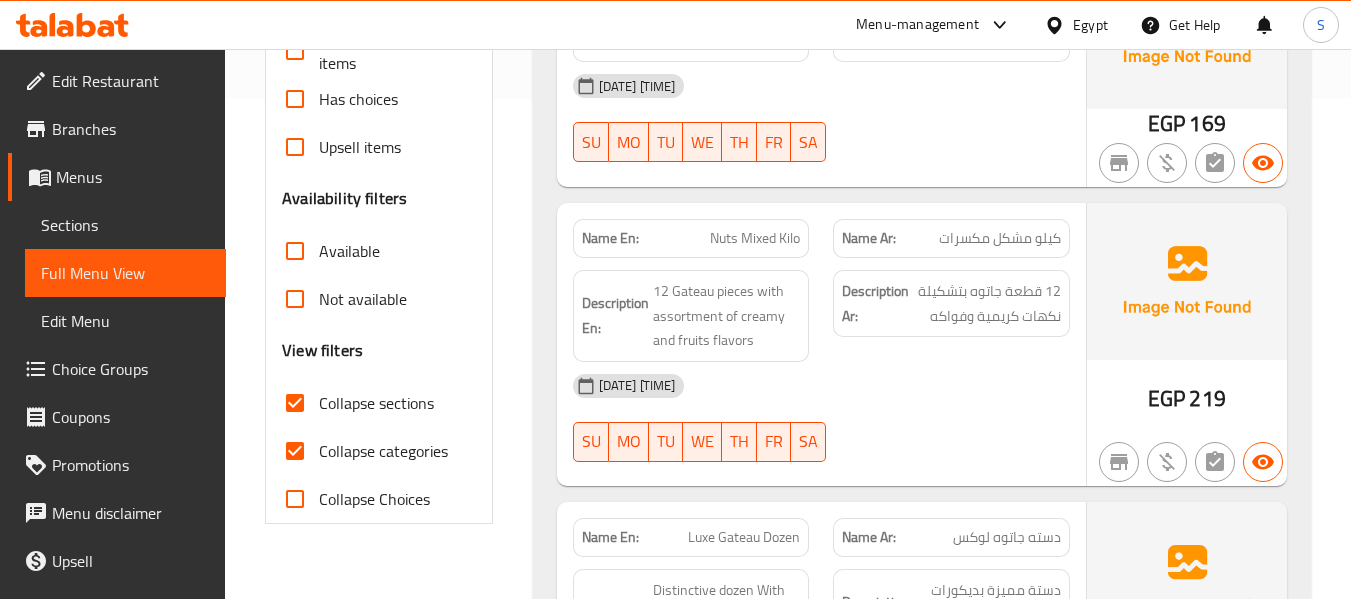drag, startPoint x: 1070, startPoint y: 294, endPoint x: 1061, endPoint y: 288, distance: 10.816654 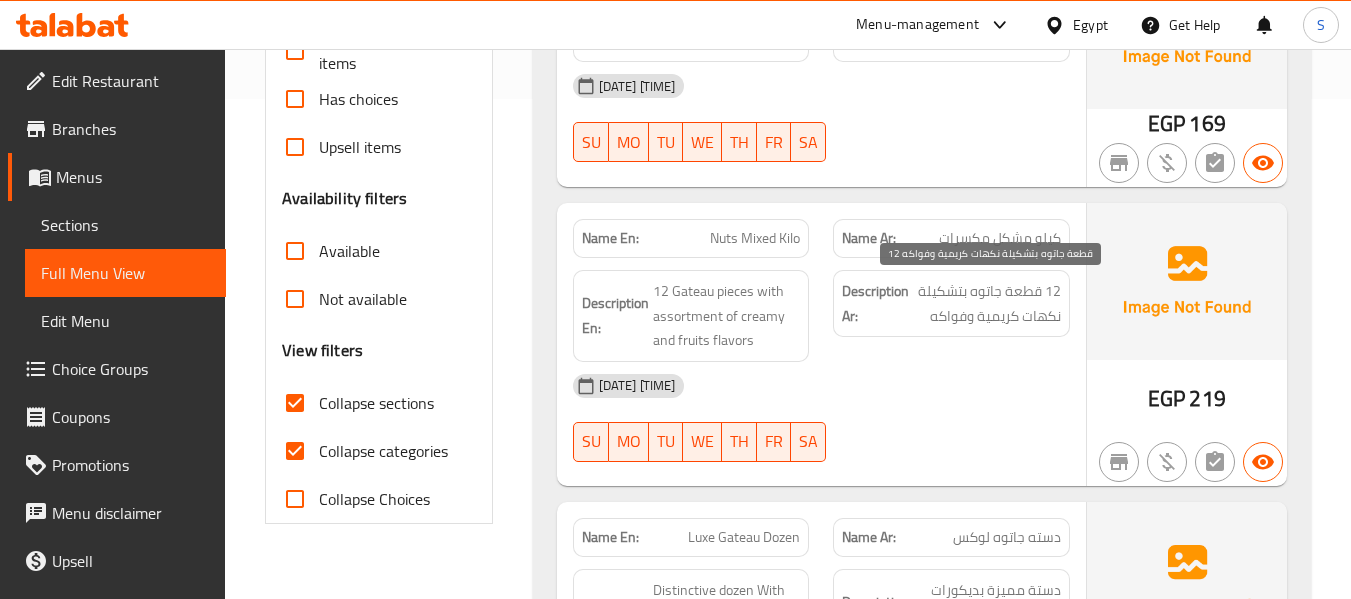 click on "12 قطعة جاتوه بتشكيلة نكهات كريمية وفواكه" at bounding box center (987, 303) 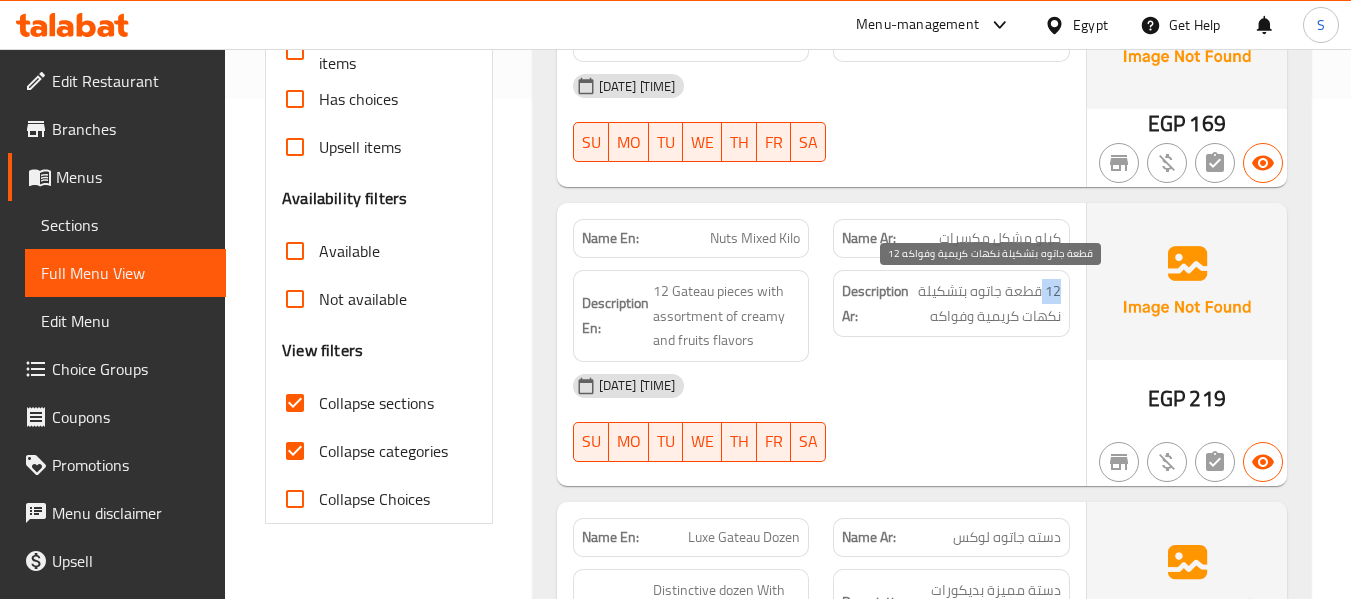 click on "12 قطعة جاتوه بتشكيلة نكهات كريمية وفواكه" at bounding box center (987, 303) 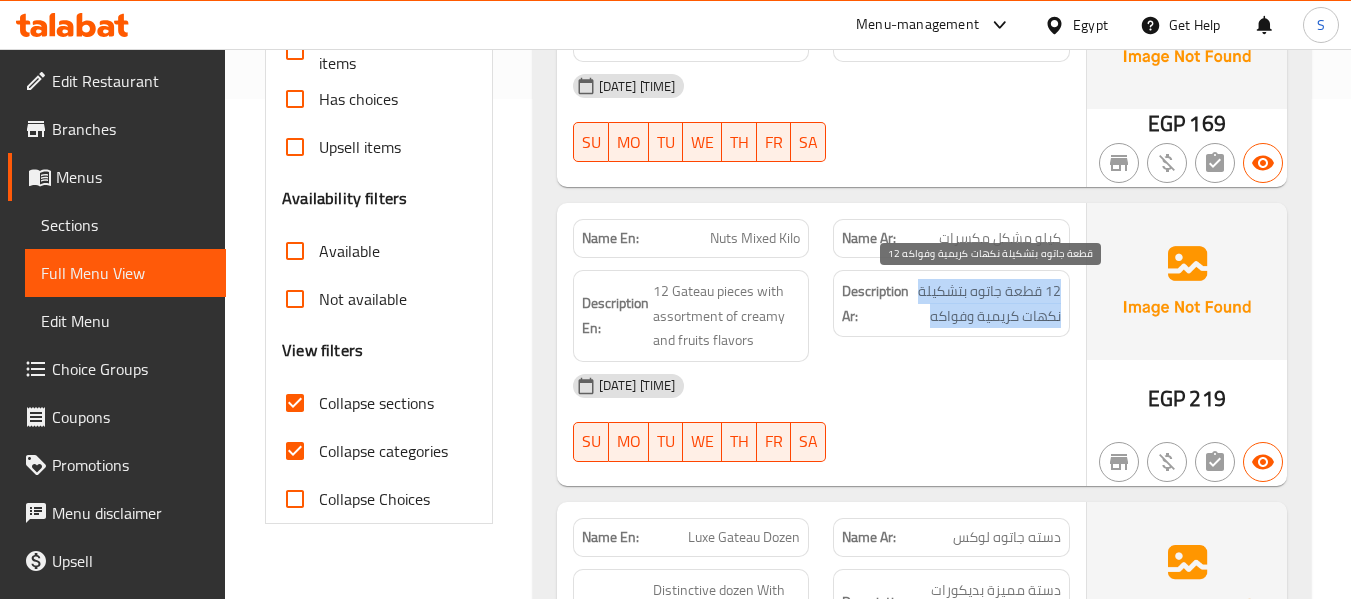 click on "12 قطعة جاتوه بتشكيلة نكهات كريمية وفواكه" at bounding box center [987, 303] 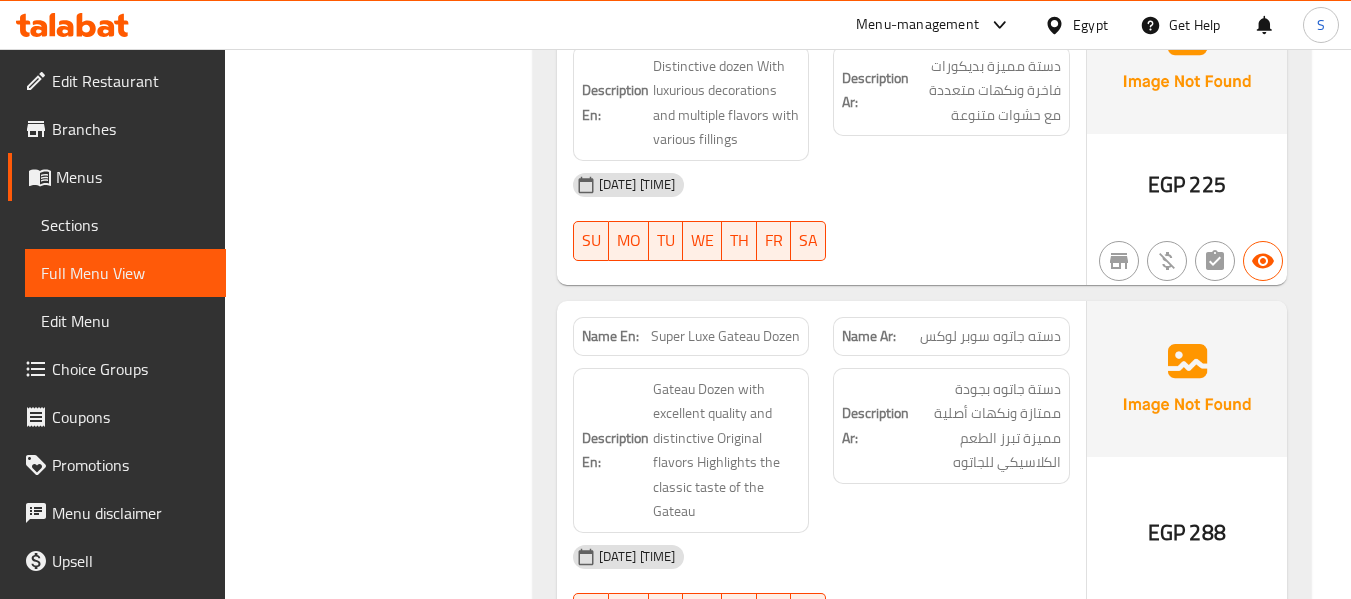 scroll, scrollTop: 924, scrollLeft: 0, axis: vertical 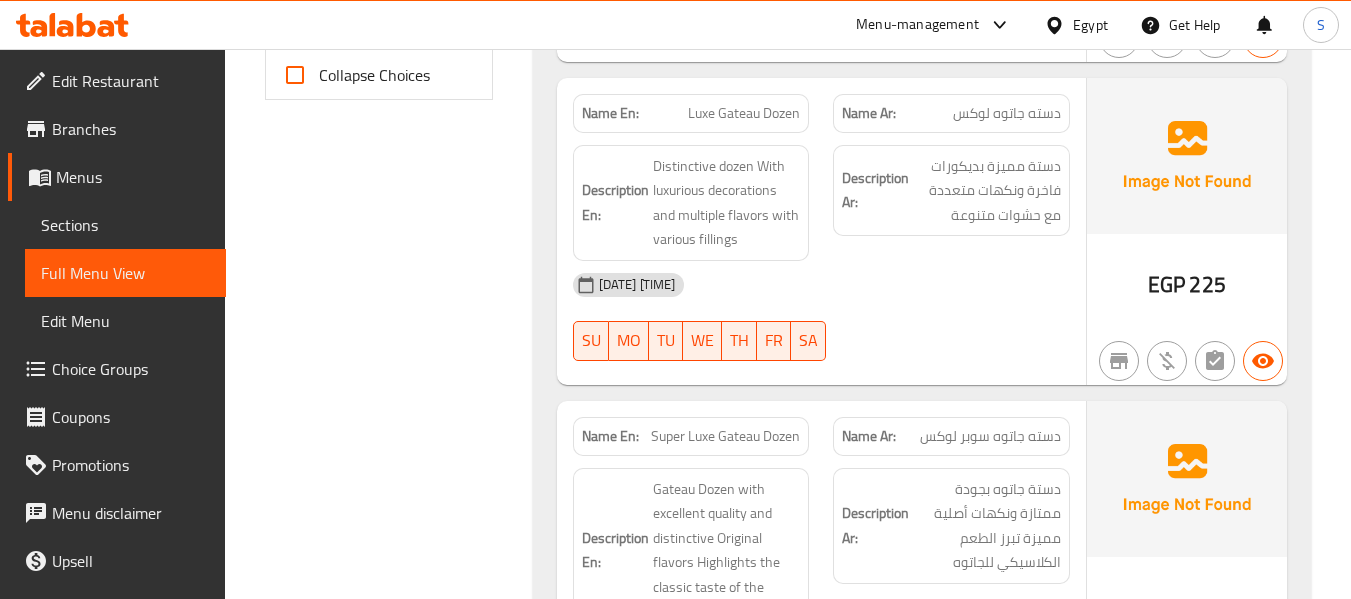 click on "Name Ar: دسته جاتوه لوكس" at bounding box center (951, 113) 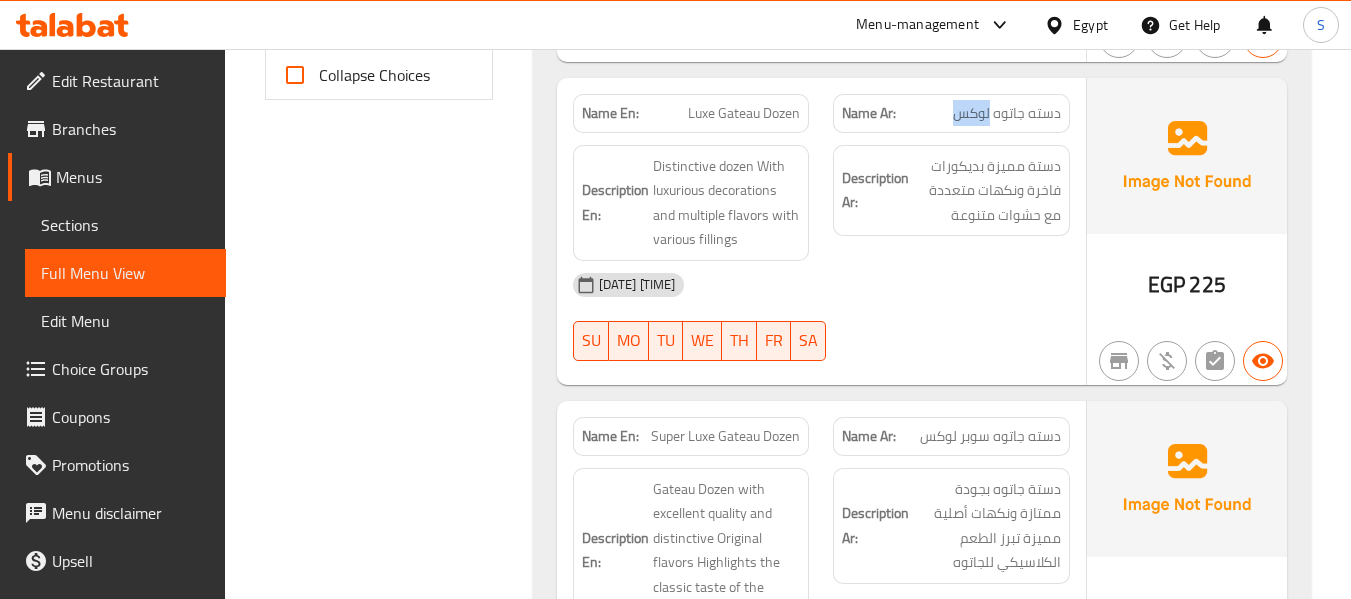 click on "دسته جاتوه لوكس" at bounding box center (1007, 113) 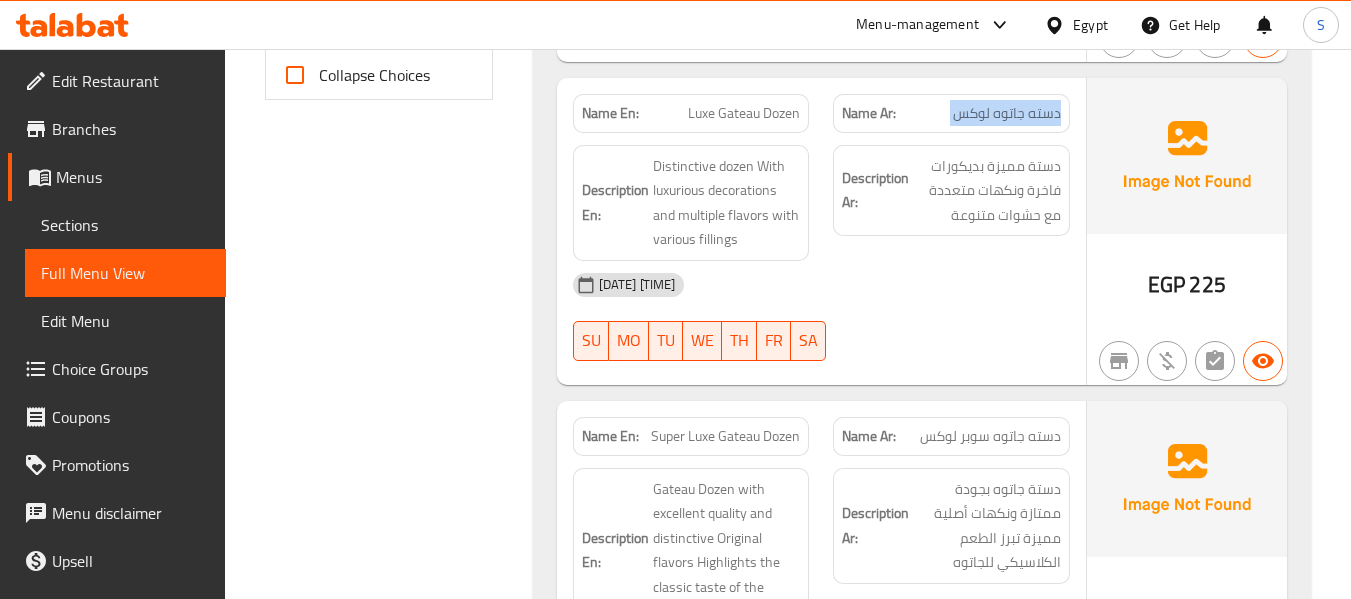 click on "دسته جاتوه لوكس" at bounding box center [1007, 113] 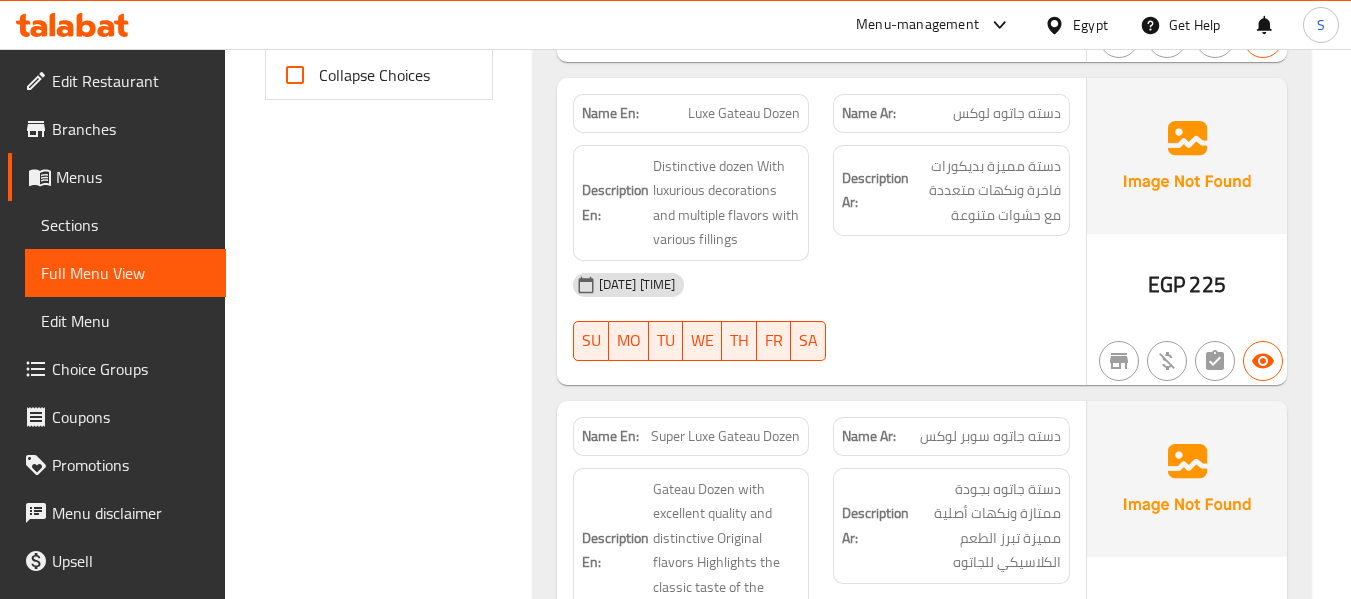 click on "[DATE] [TIME] [AM/PM]" at bounding box center (821, 285) 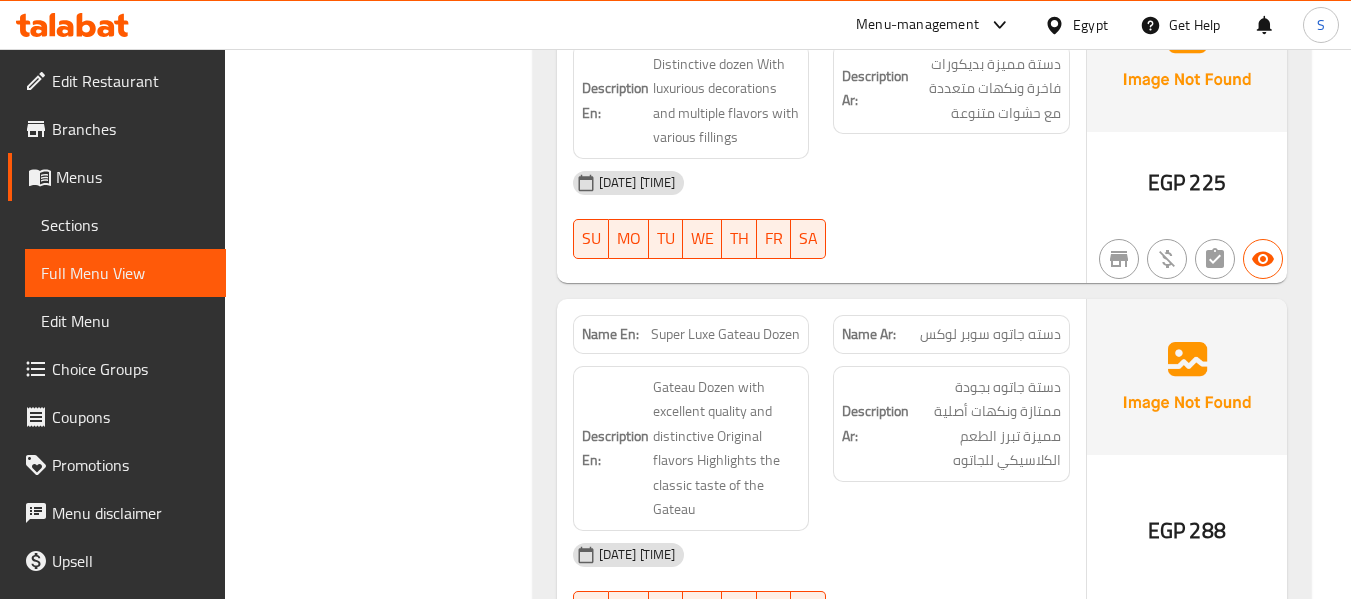 scroll, scrollTop: 1024, scrollLeft: 0, axis: vertical 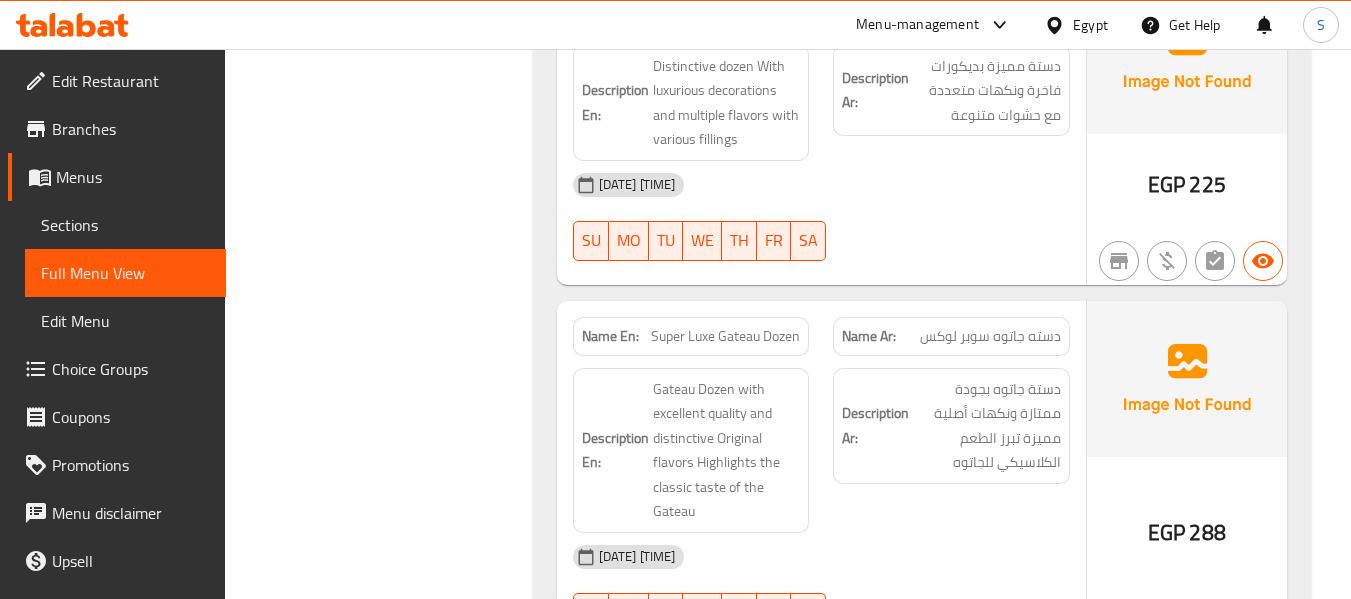 click on "دسته جاتوه سوبر لوكس" at bounding box center [990, 336] 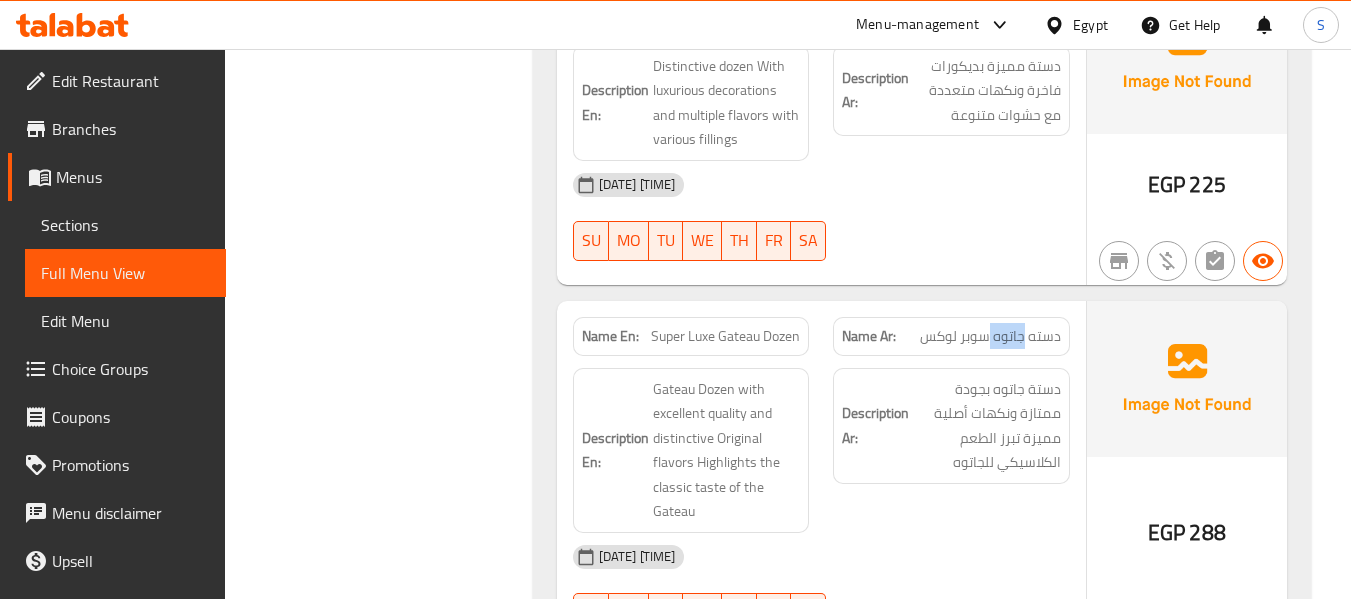 click on "دسته جاتوه سوبر لوكس" at bounding box center (990, 336) 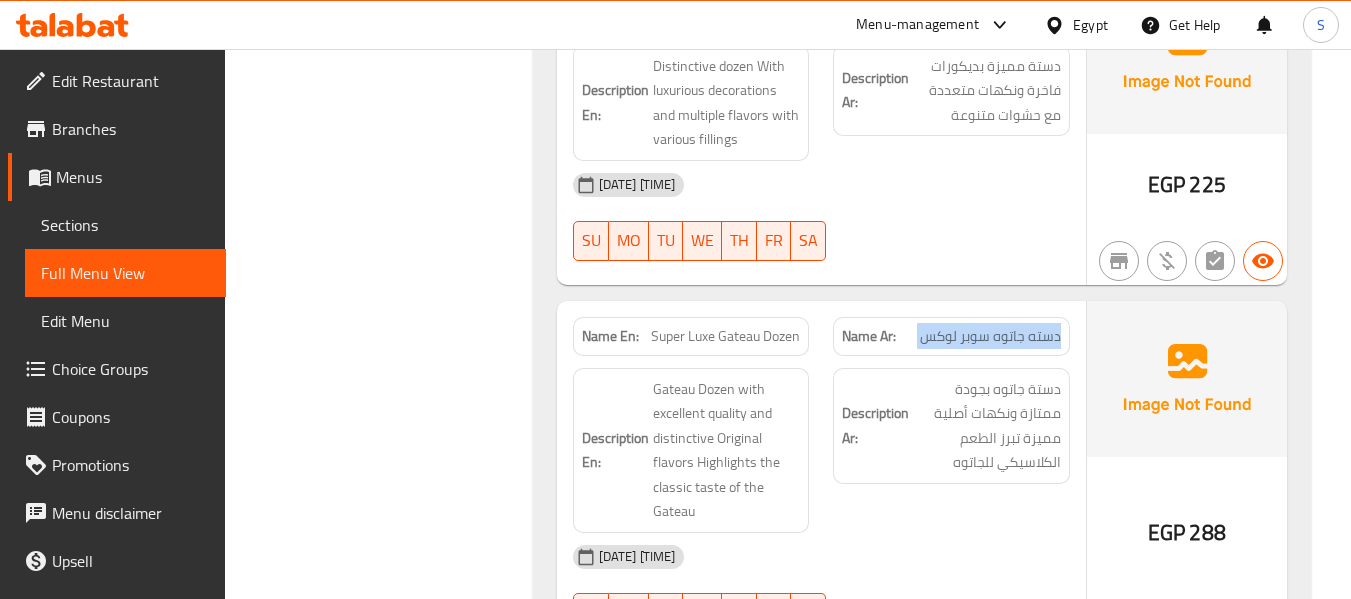 click on "دسته جاتوه سوبر لوكس" at bounding box center [990, 336] 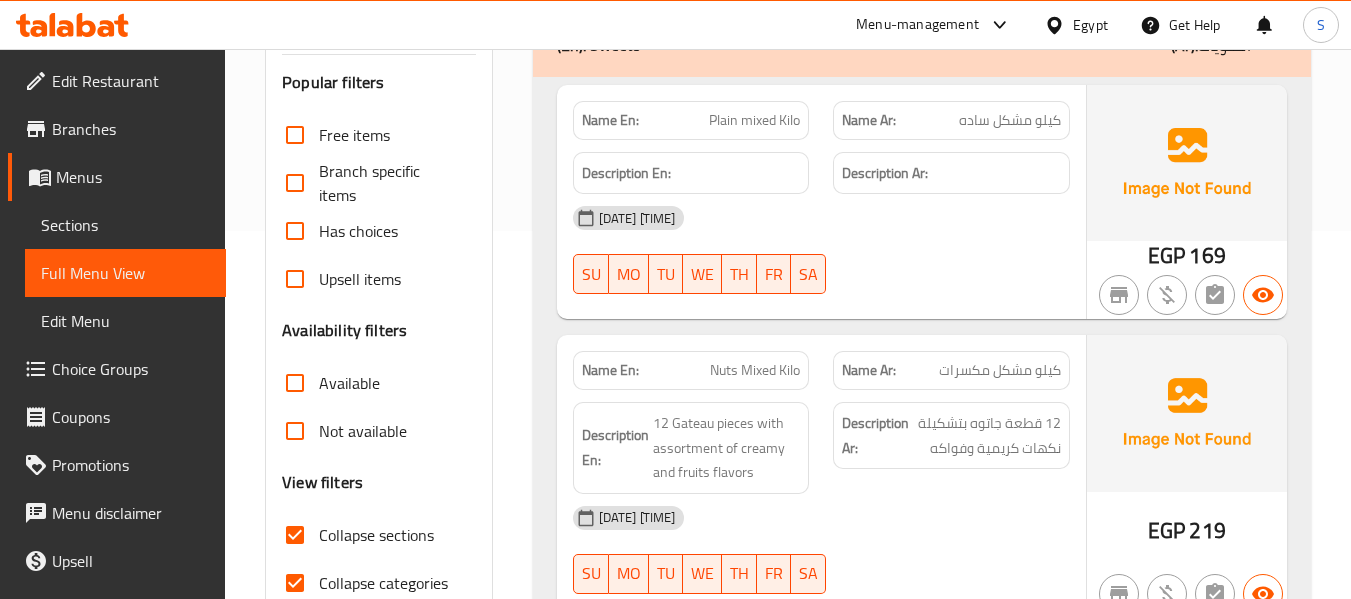 scroll, scrollTop: 524, scrollLeft: 0, axis: vertical 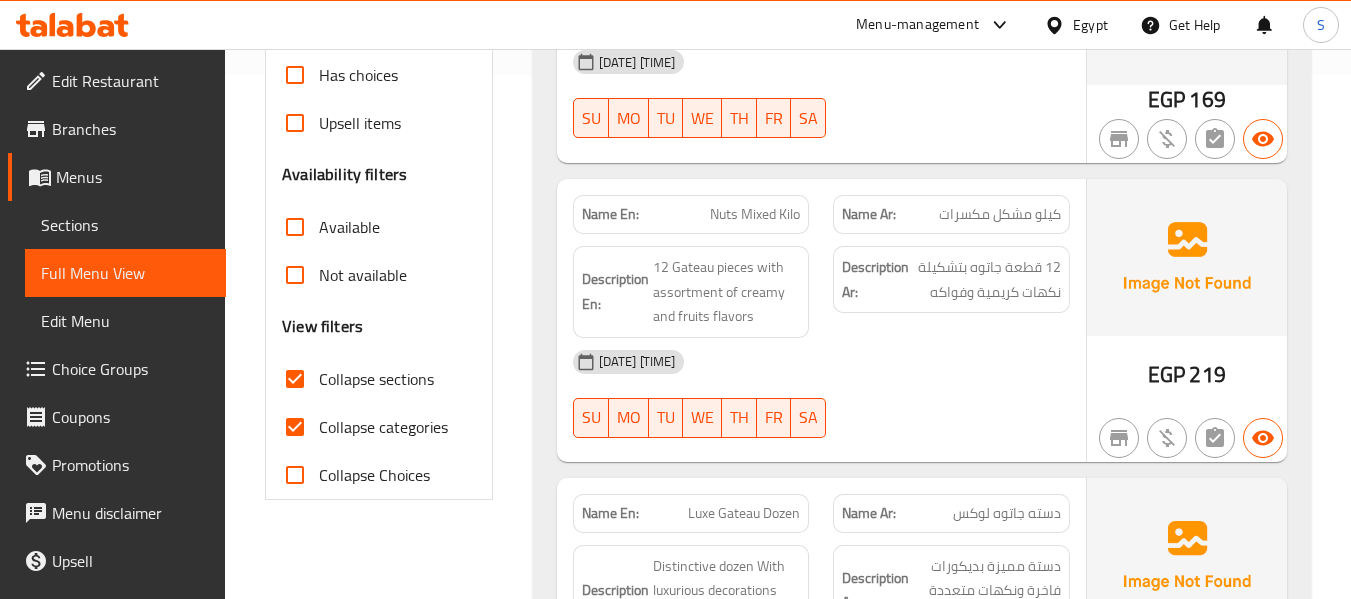 click on "Name Ar: كيلو مشكل مكسرات" at bounding box center (951, 214) 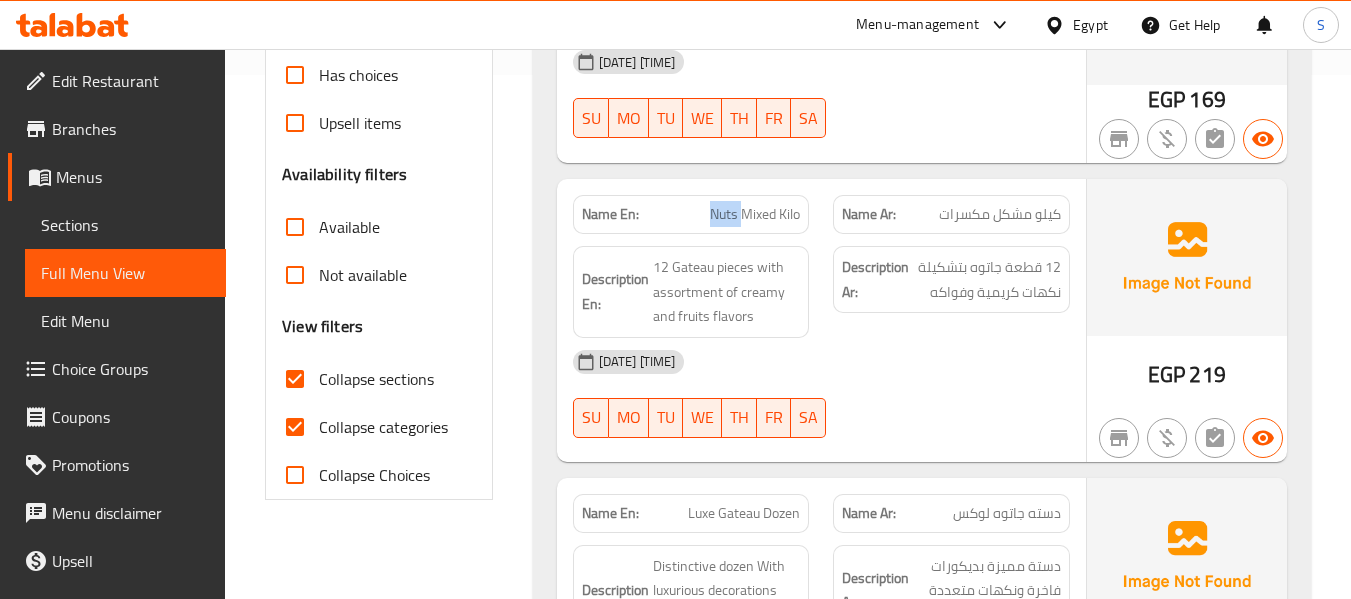 click on "Nuts Mixed Kilo" at bounding box center [755, 214] 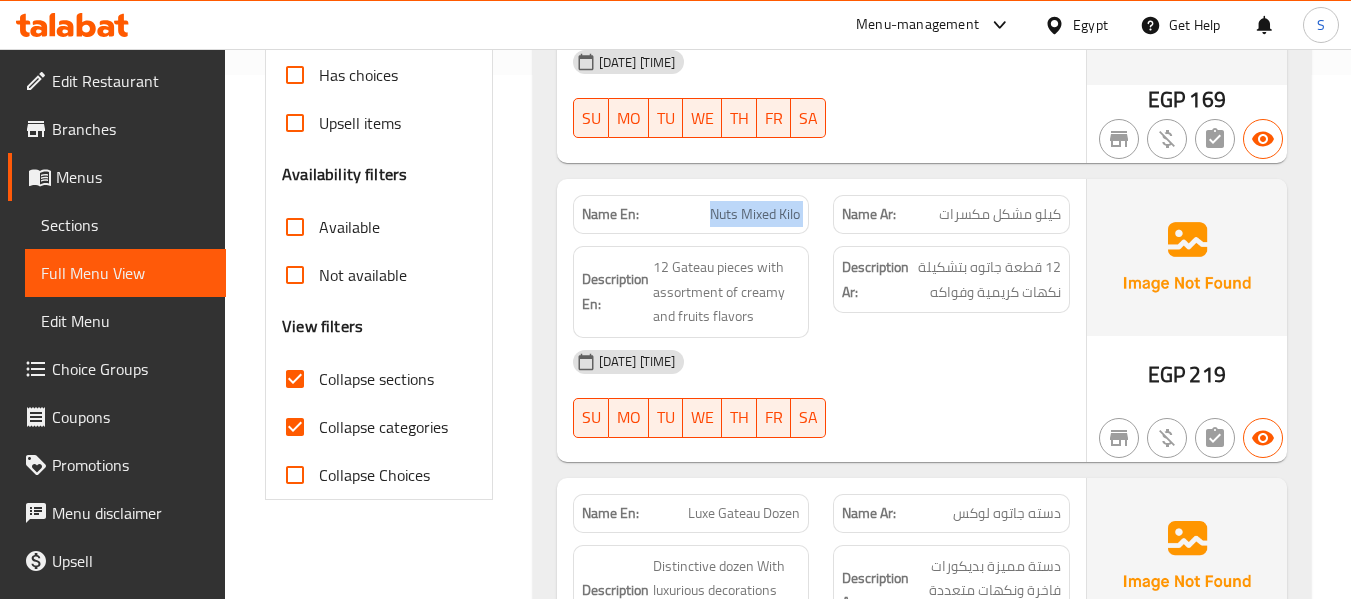 click on "Nuts Mixed Kilo" at bounding box center [755, 214] 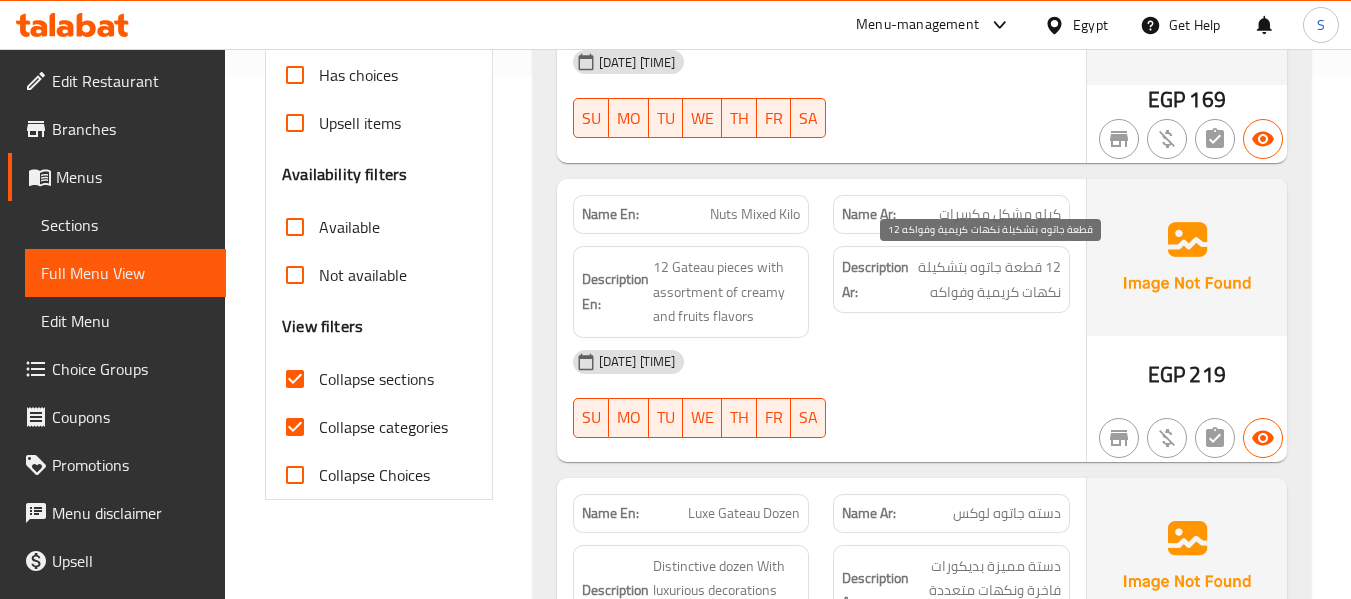 click on "12 قطعة جاتوه بتشكيلة نكهات كريمية وفواكه" at bounding box center [987, 279] 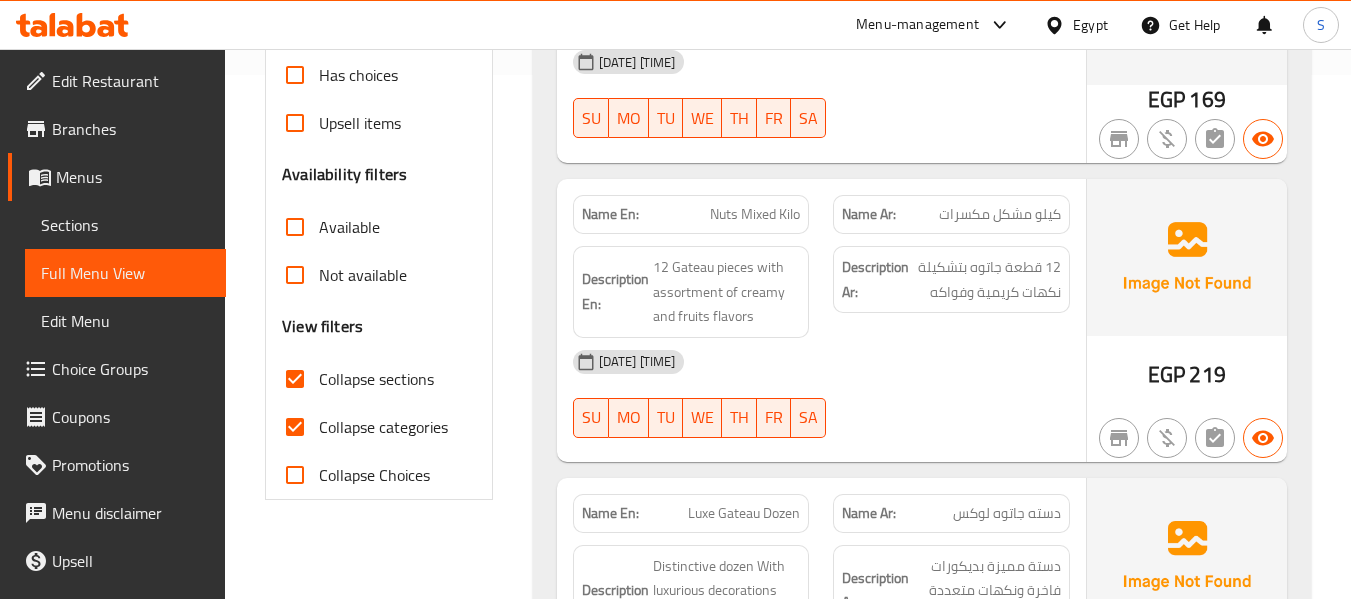 click on "Nuts Mixed Kilo" at bounding box center (755, 214) 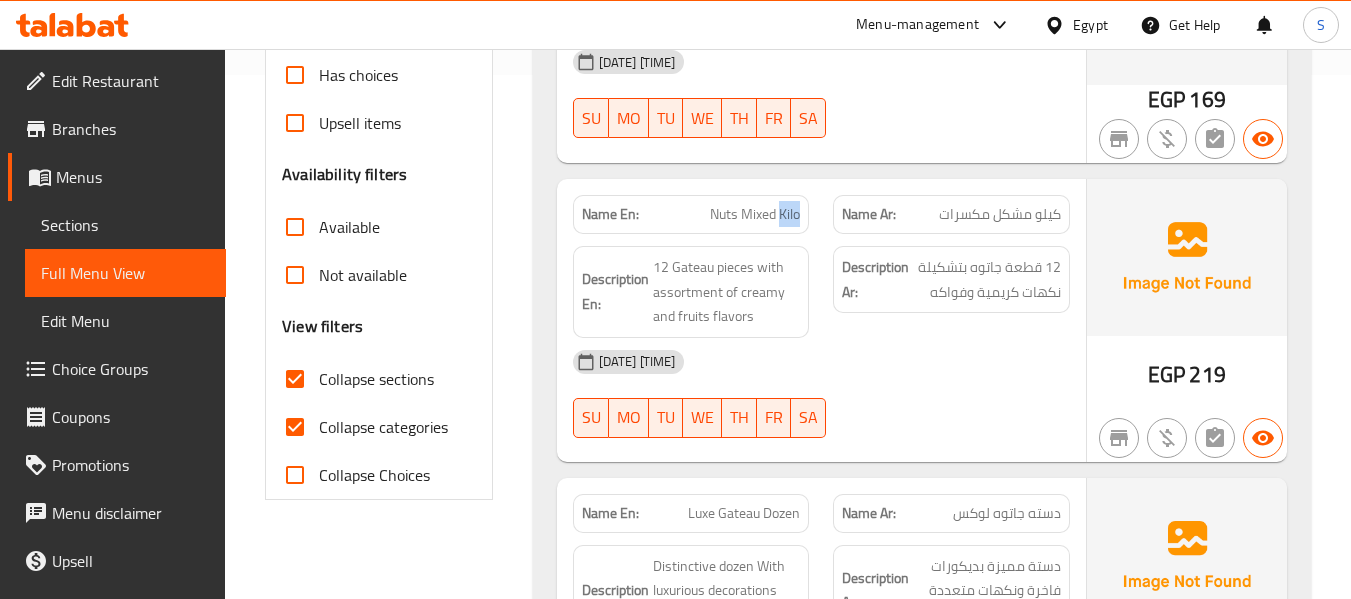 click on "Nuts Mixed Kilo" at bounding box center [755, 214] 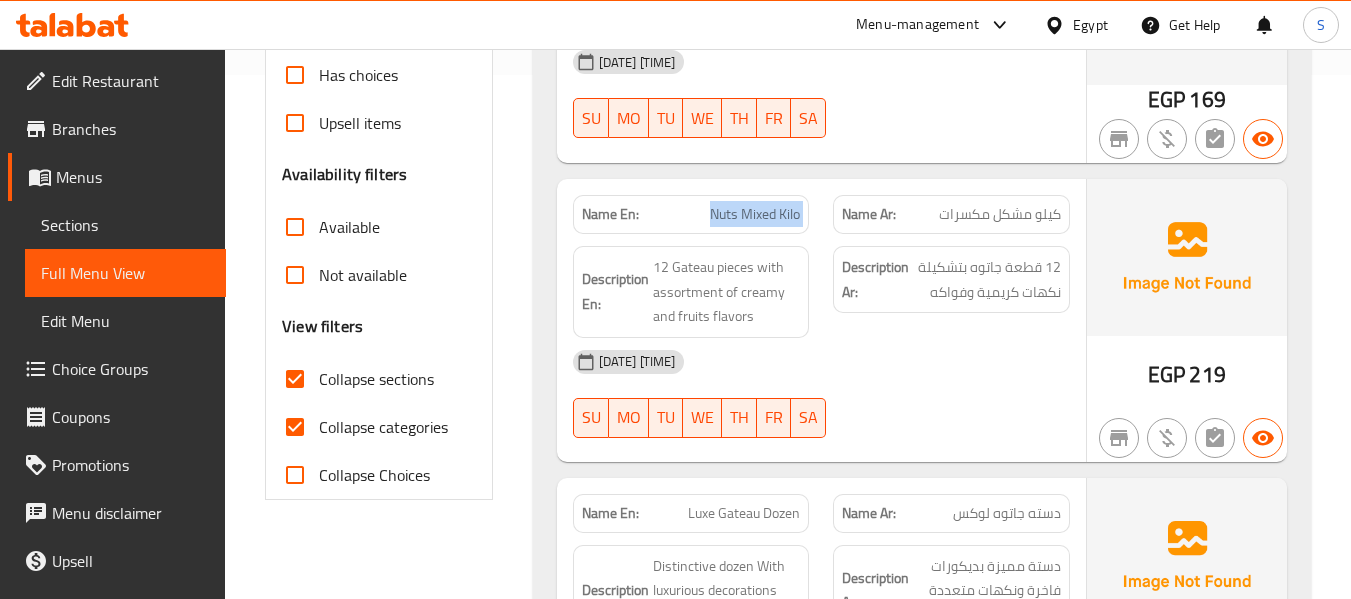 click on "Nuts Mixed Kilo" at bounding box center (755, 214) 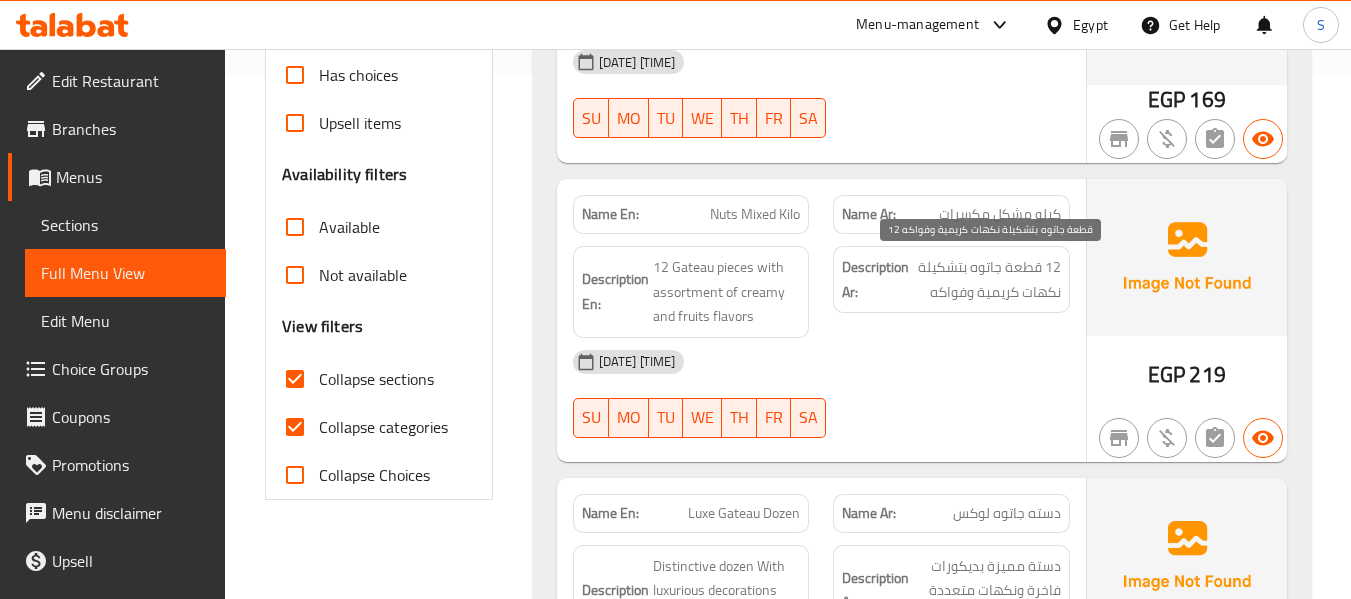 click on "12 قطعة جاتوه بتشكيلة نكهات كريمية وفواكه" at bounding box center [987, 279] 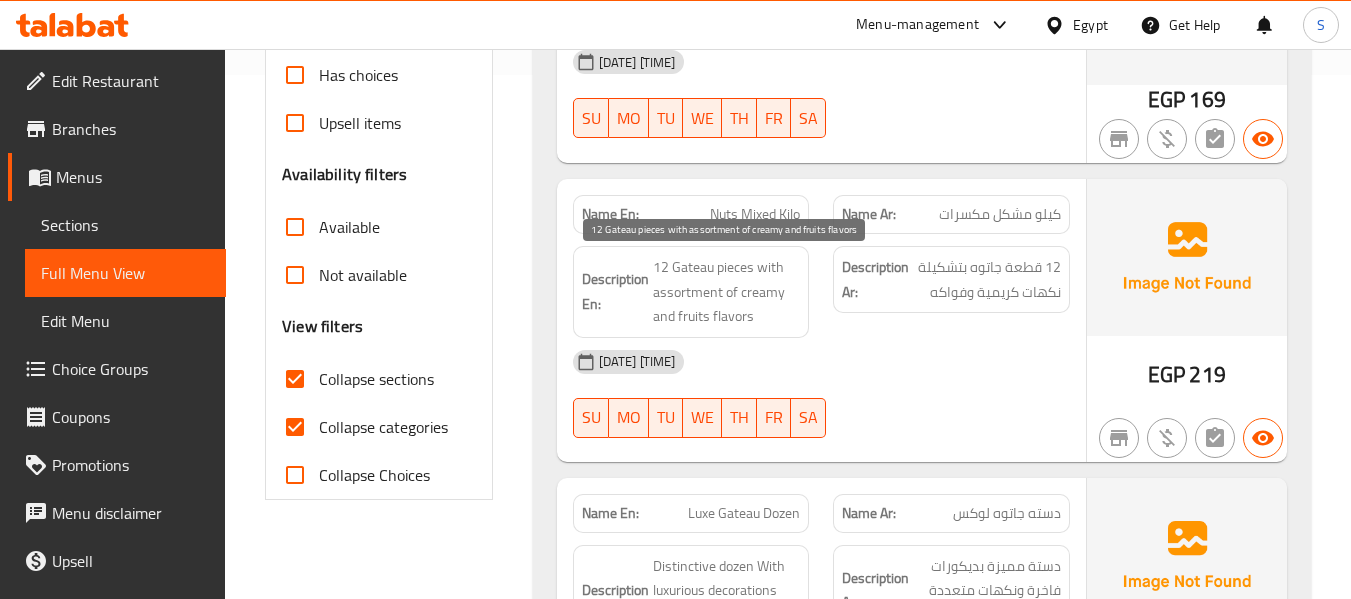 click on "12 Gateau pieces with assortment of creamy and fruits flavors" at bounding box center [727, 292] 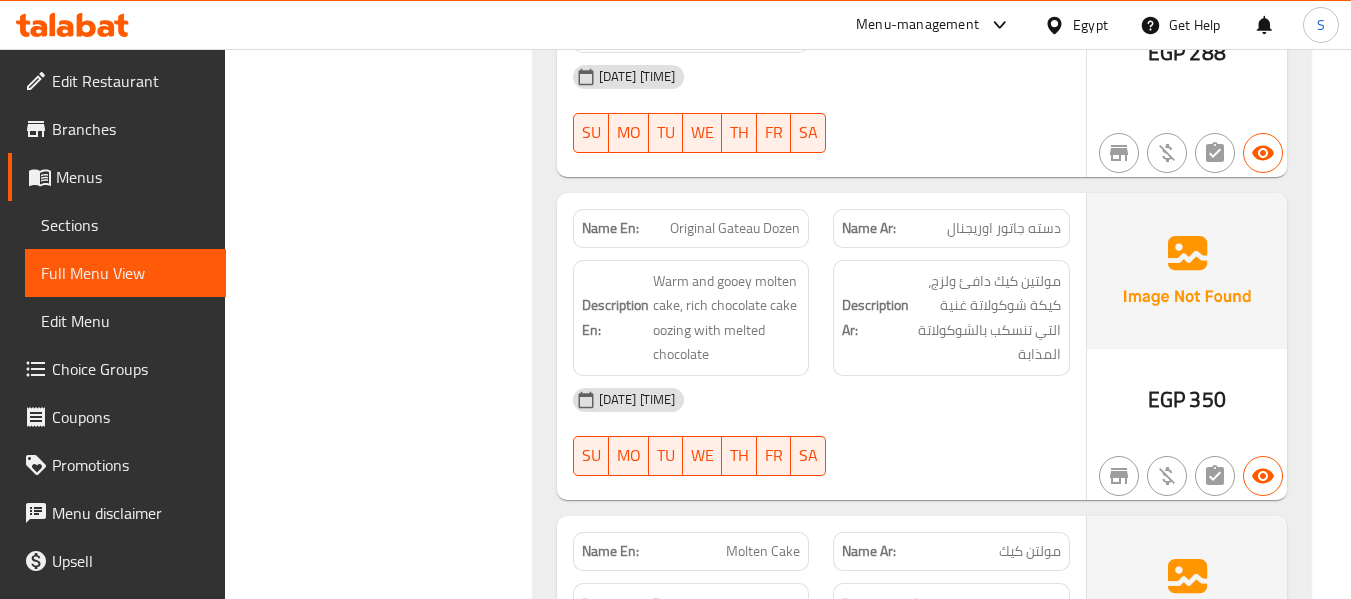 scroll, scrollTop: 1624, scrollLeft: 0, axis: vertical 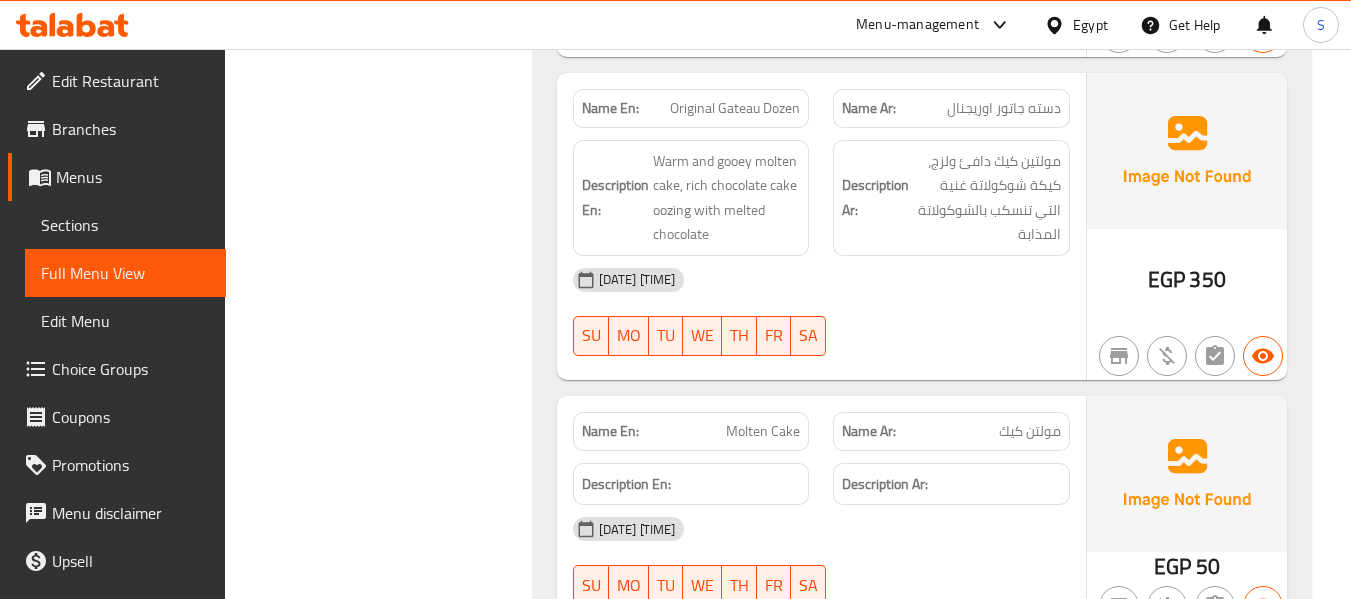 click on "Original Gateau Dozen" at bounding box center (735, 108) 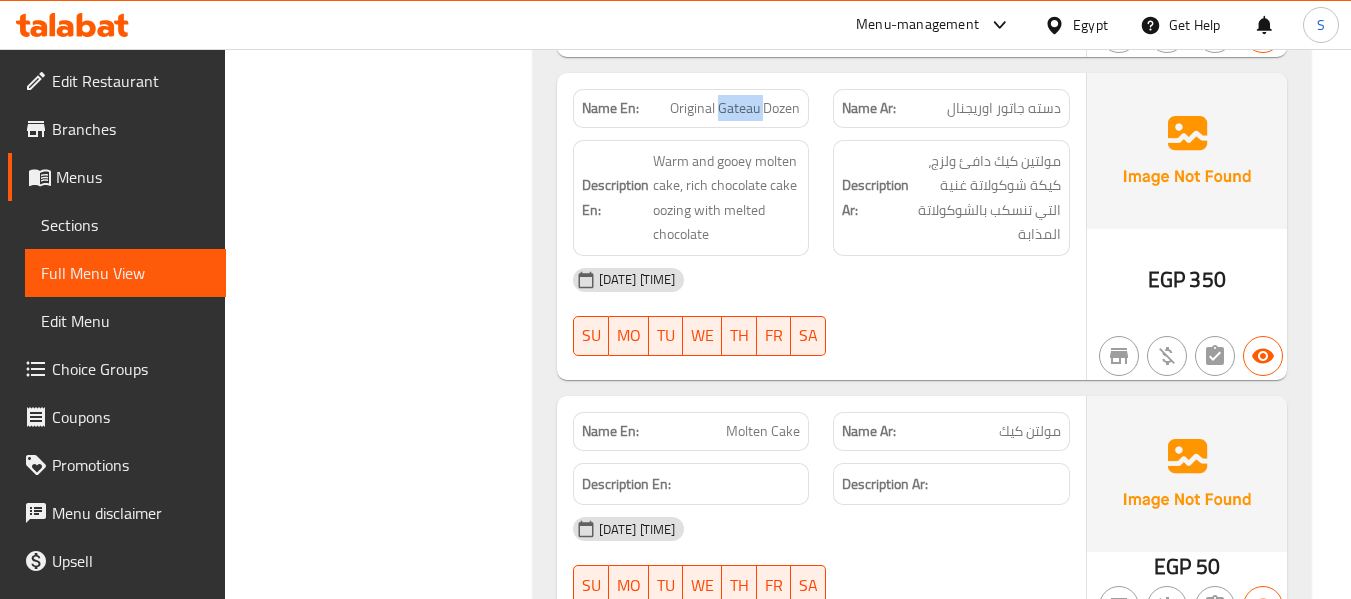click on "Original Gateau Dozen" at bounding box center [735, 108] 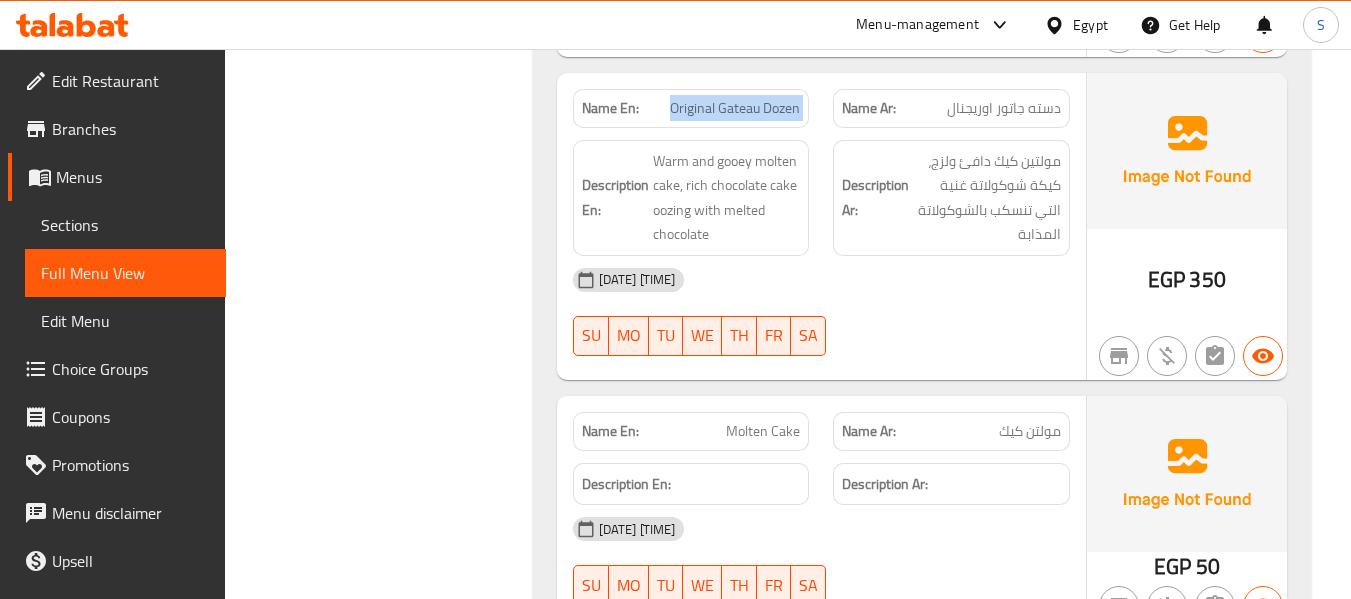 click on "Original Gateau Dozen" at bounding box center [735, 108] 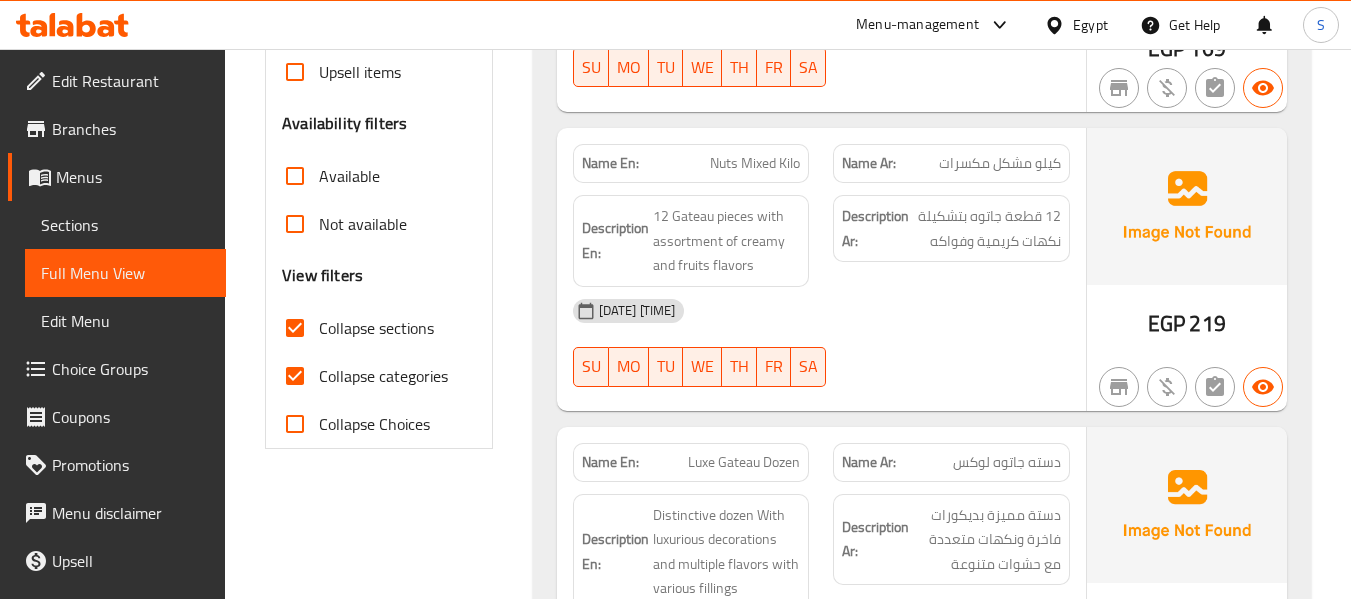 scroll, scrollTop: 324, scrollLeft: 0, axis: vertical 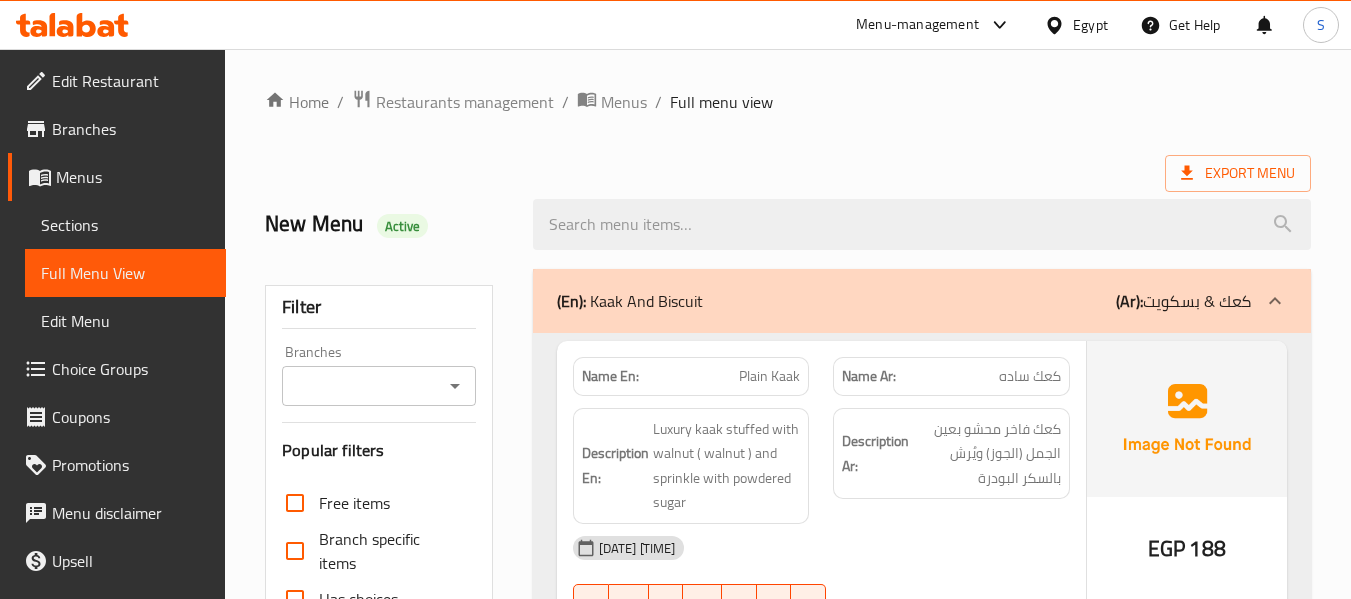 click on "Export Menu" at bounding box center (788, 173) 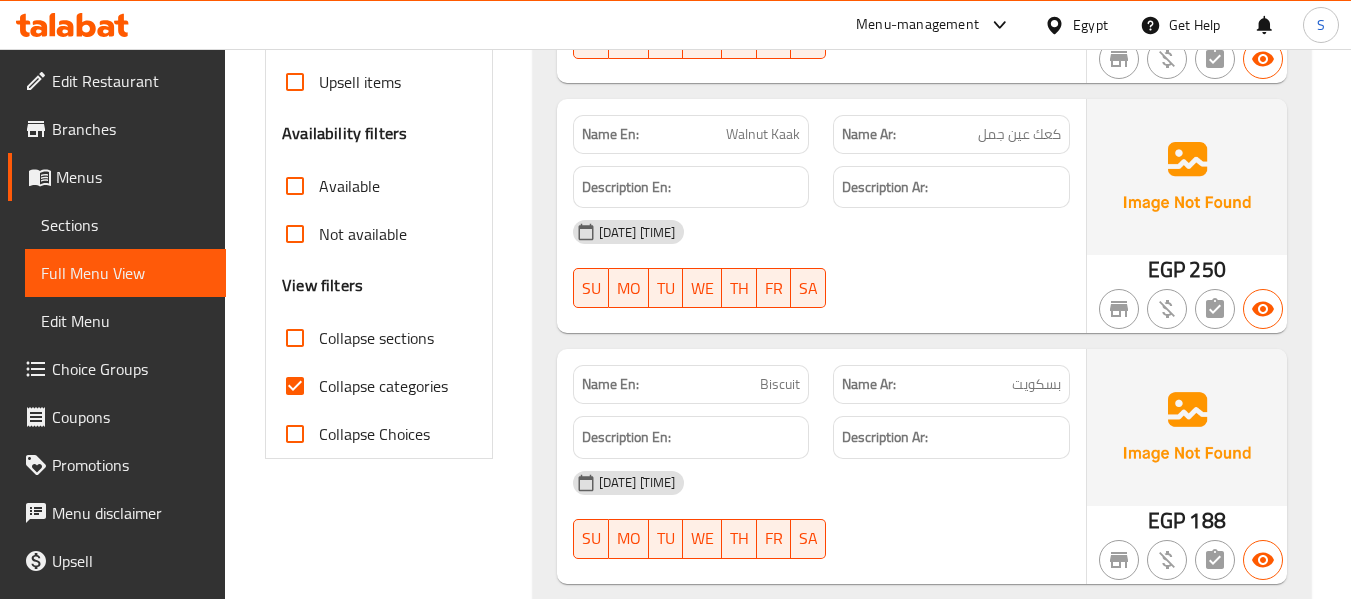 scroll, scrollTop: 600, scrollLeft: 0, axis: vertical 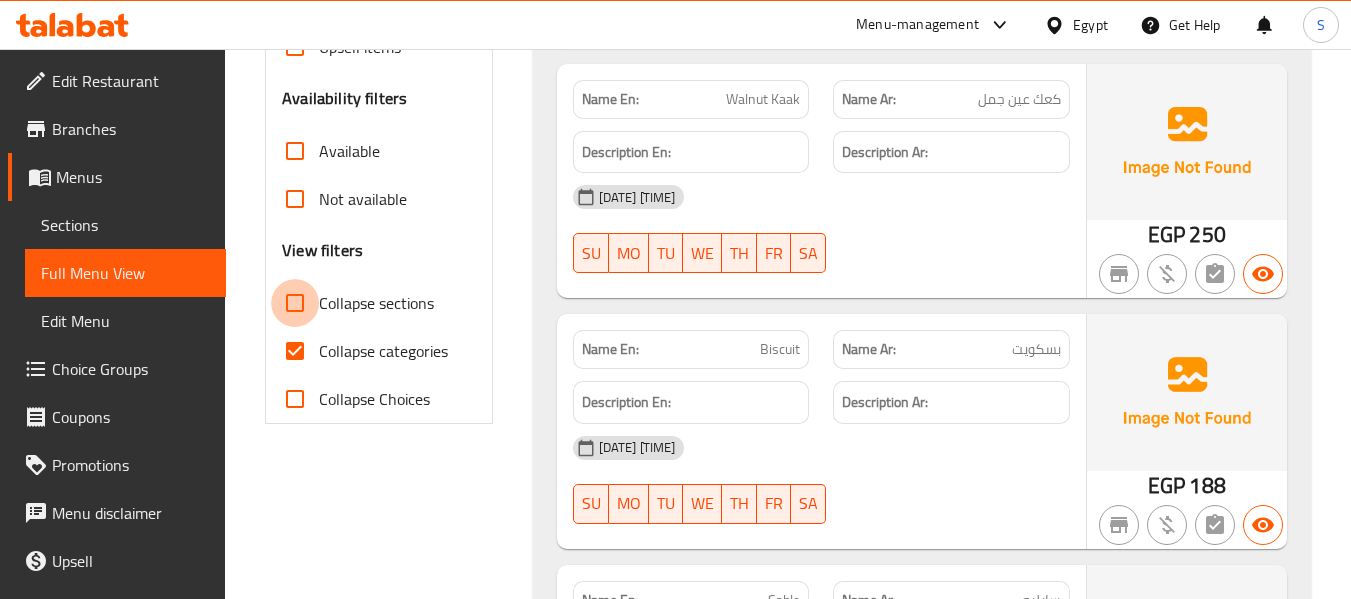 click on "Collapse sections" at bounding box center (295, 303) 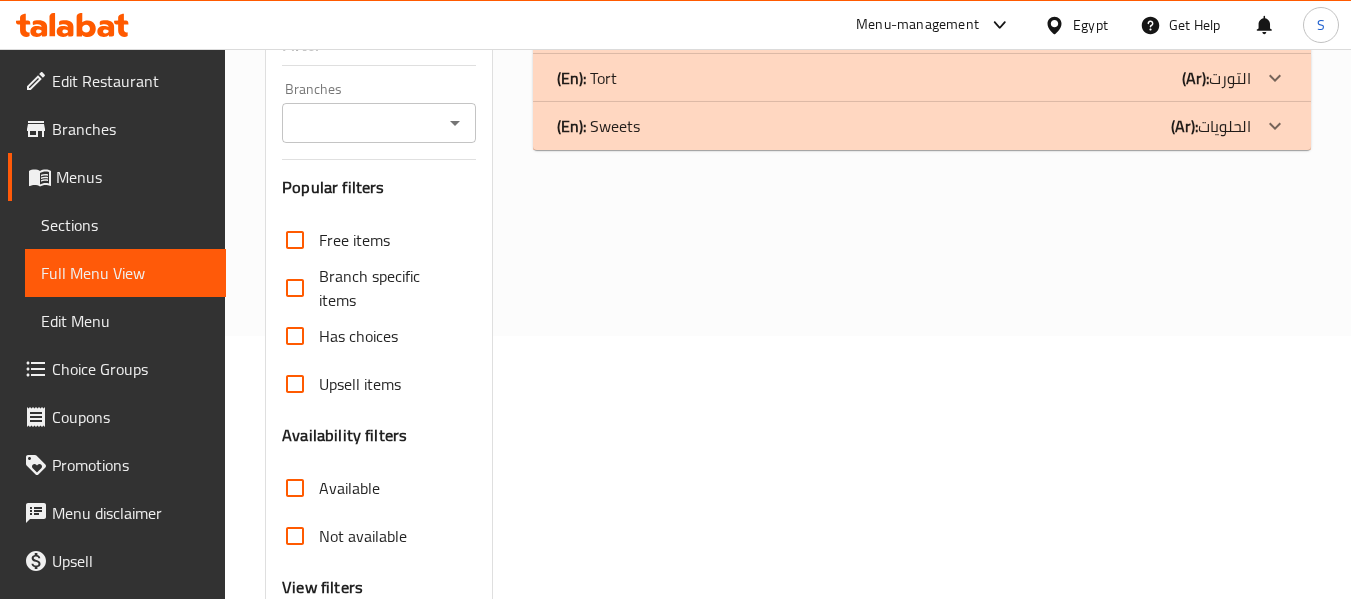 scroll, scrollTop: 465, scrollLeft: 0, axis: vertical 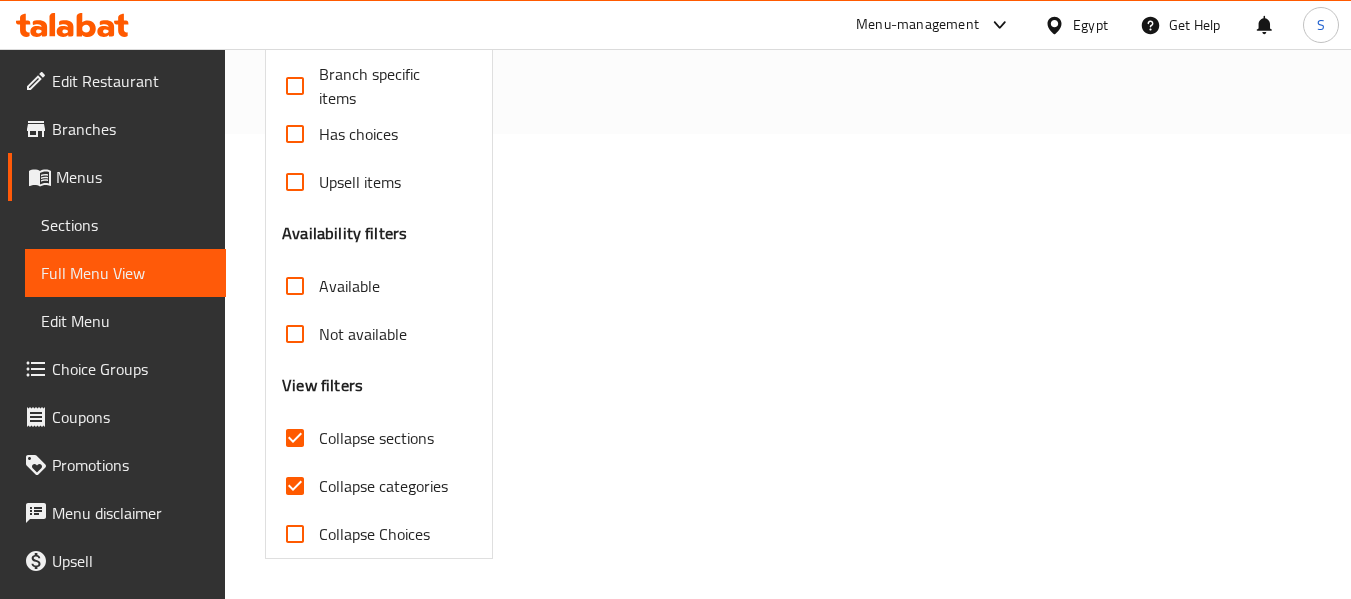 click on "Collapse categories" at bounding box center (295, 486) 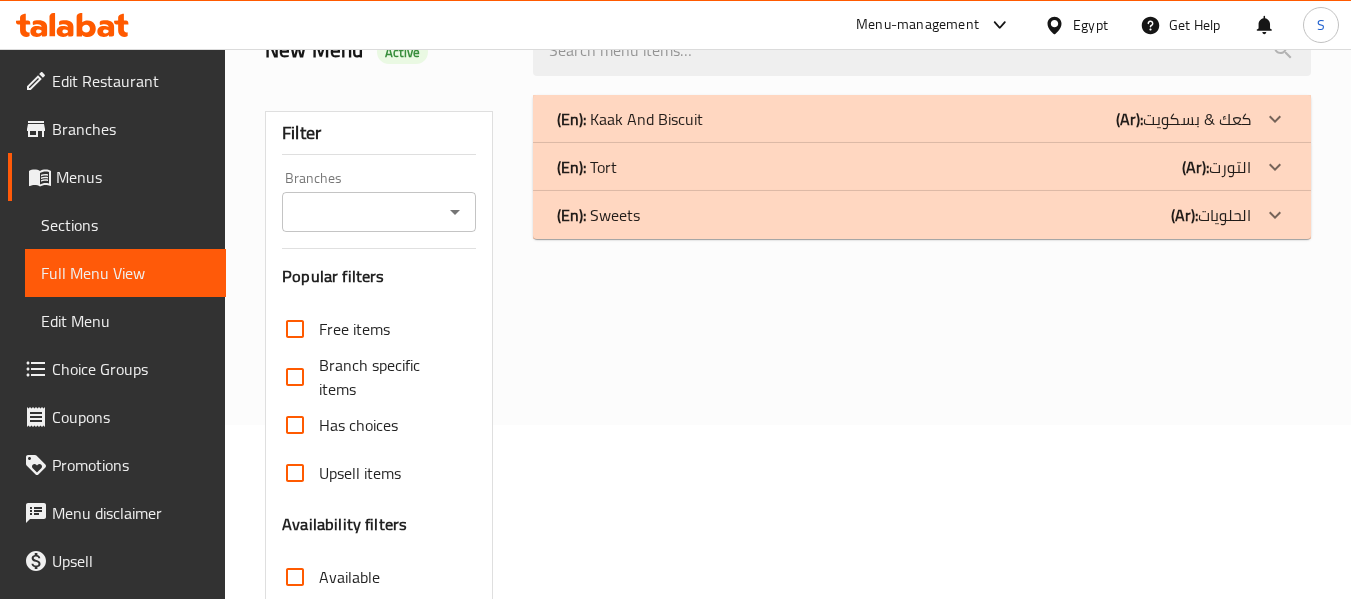 scroll, scrollTop: 165, scrollLeft: 0, axis: vertical 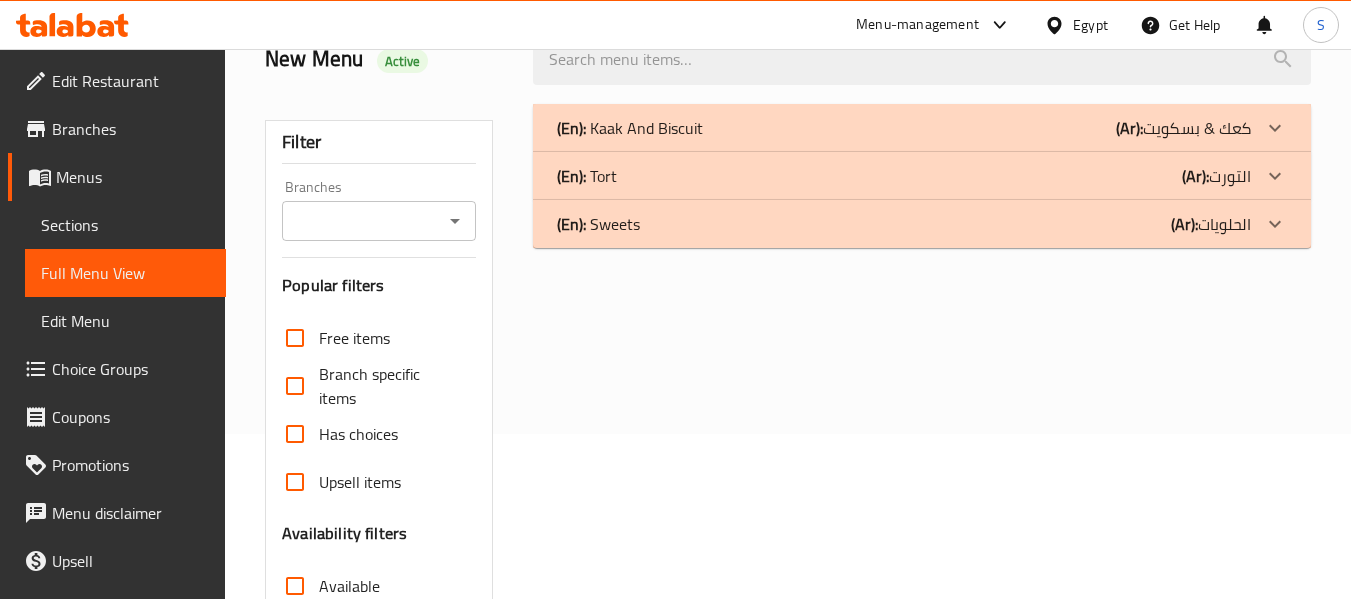 click on "(En):   Sweets (Ar): الحلويات" at bounding box center (922, 128) 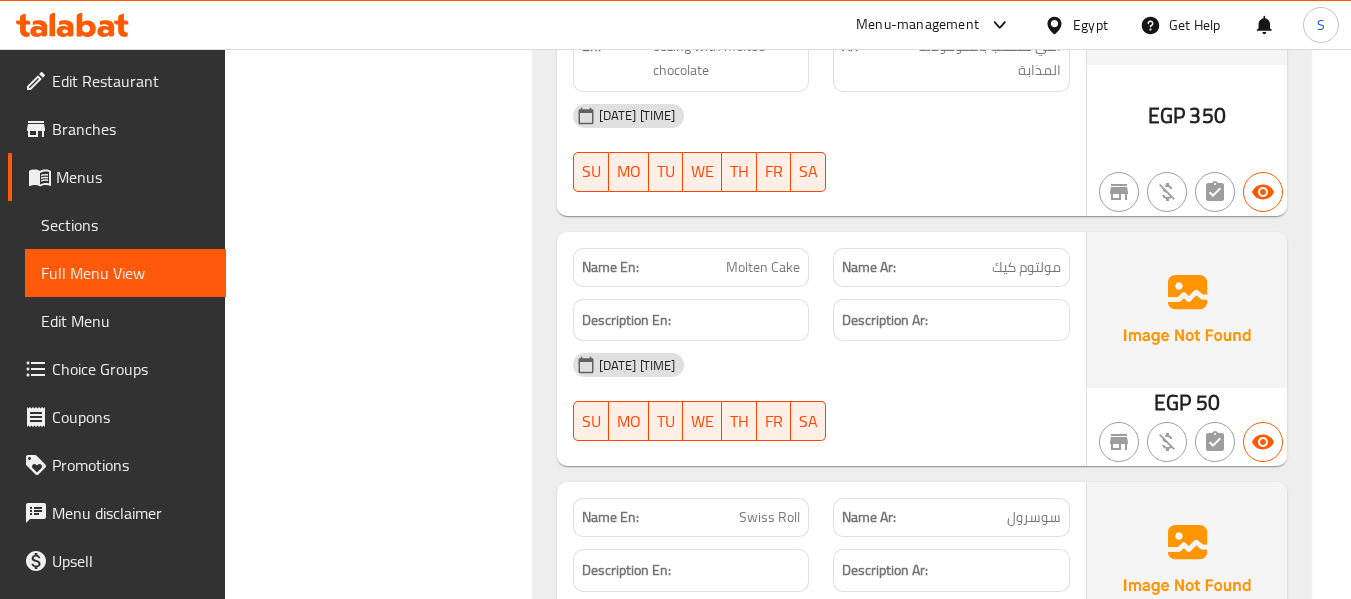 scroll, scrollTop: 1865, scrollLeft: 0, axis: vertical 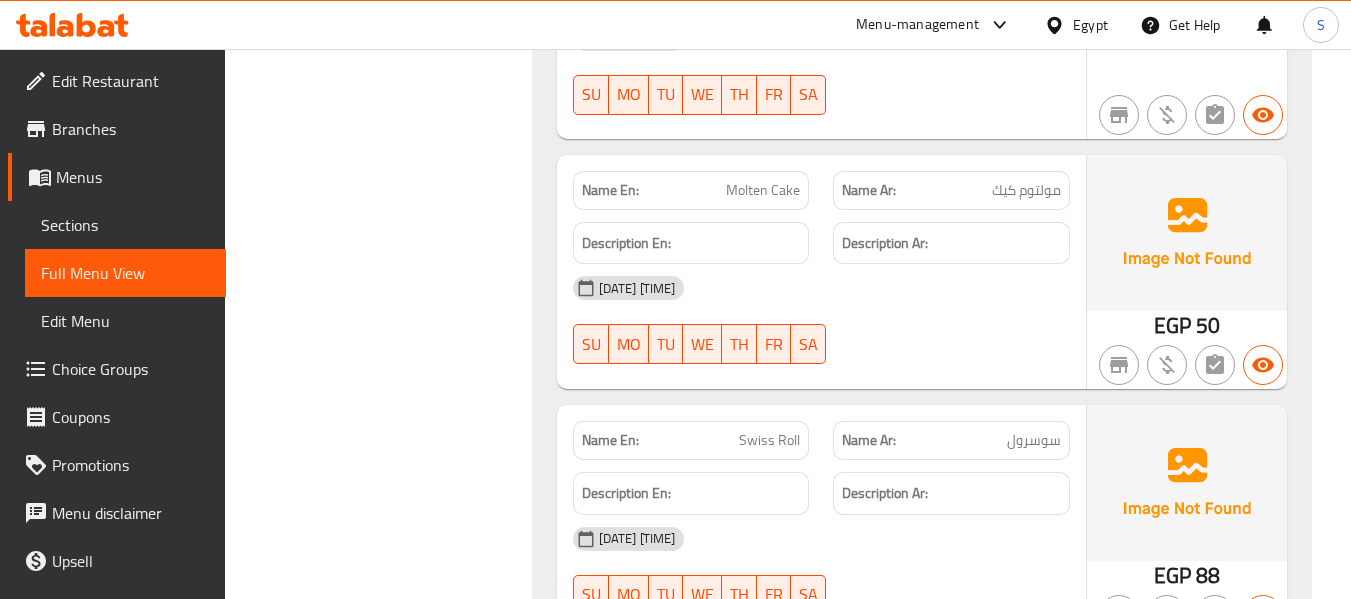 click on "Molten Cake" at bounding box center [763, 190] 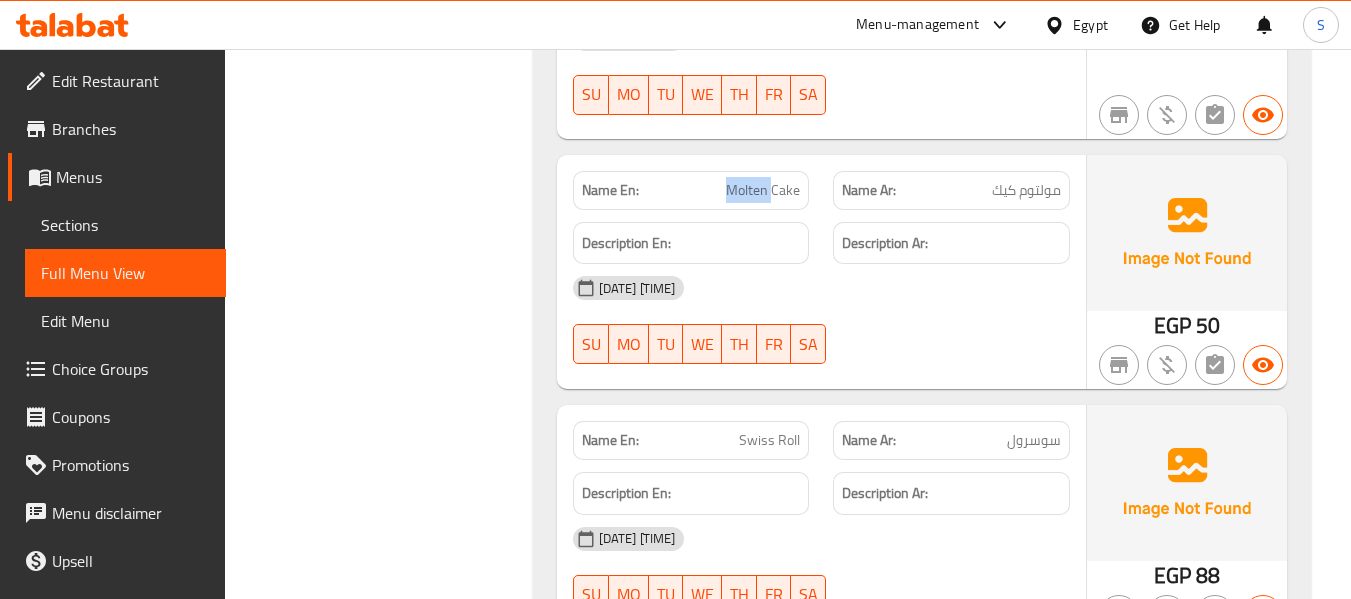 click on "Molten Cake" at bounding box center (763, 190) 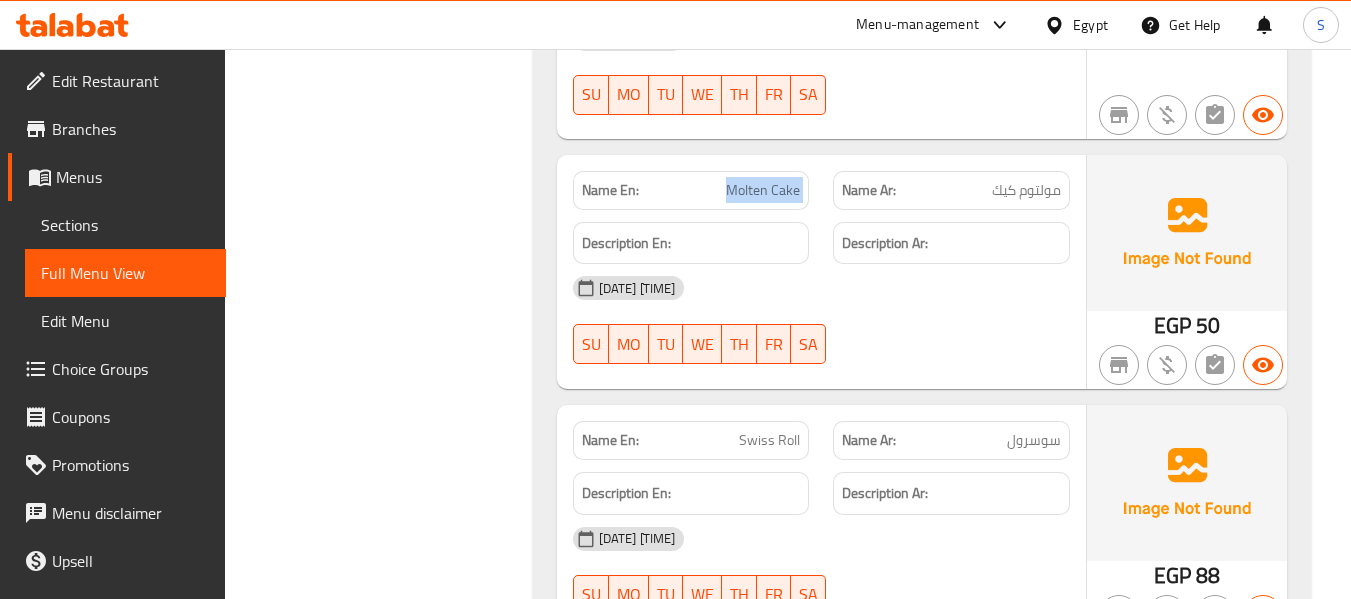 click on "Molten Cake" at bounding box center [763, 190] 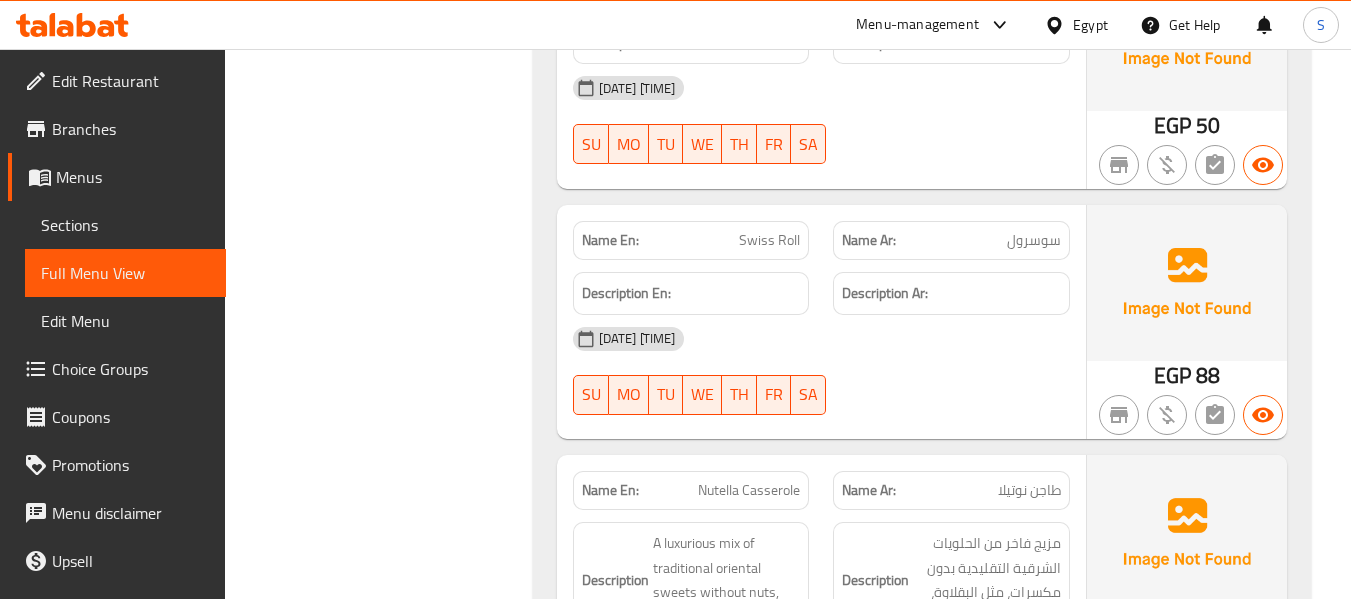 click on "Swiss Roll" at bounding box center [769, 240] 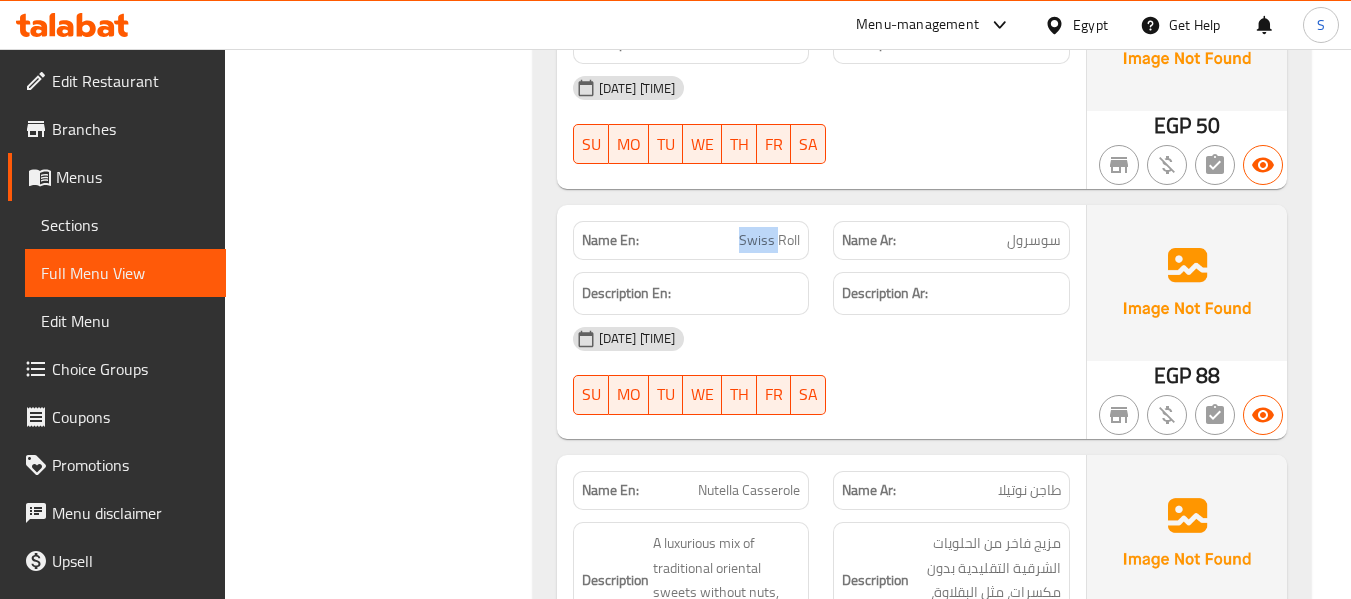 click on "Swiss Roll" at bounding box center [769, 240] 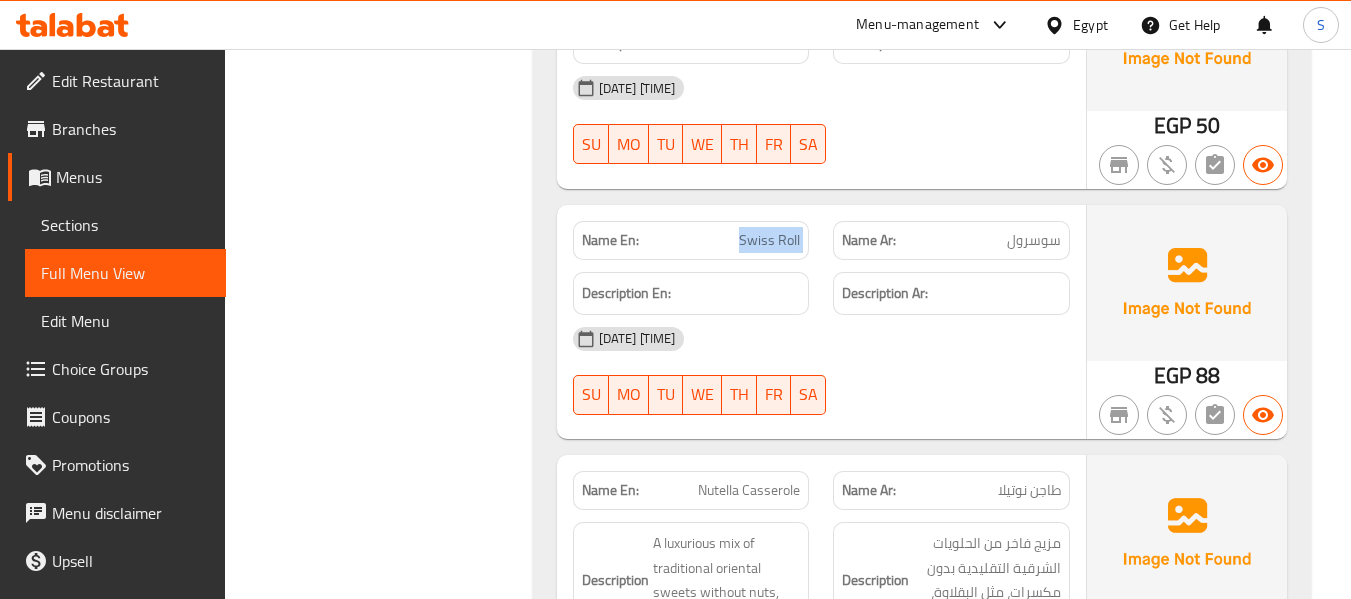 click on "Swiss Roll" at bounding box center (769, 240) 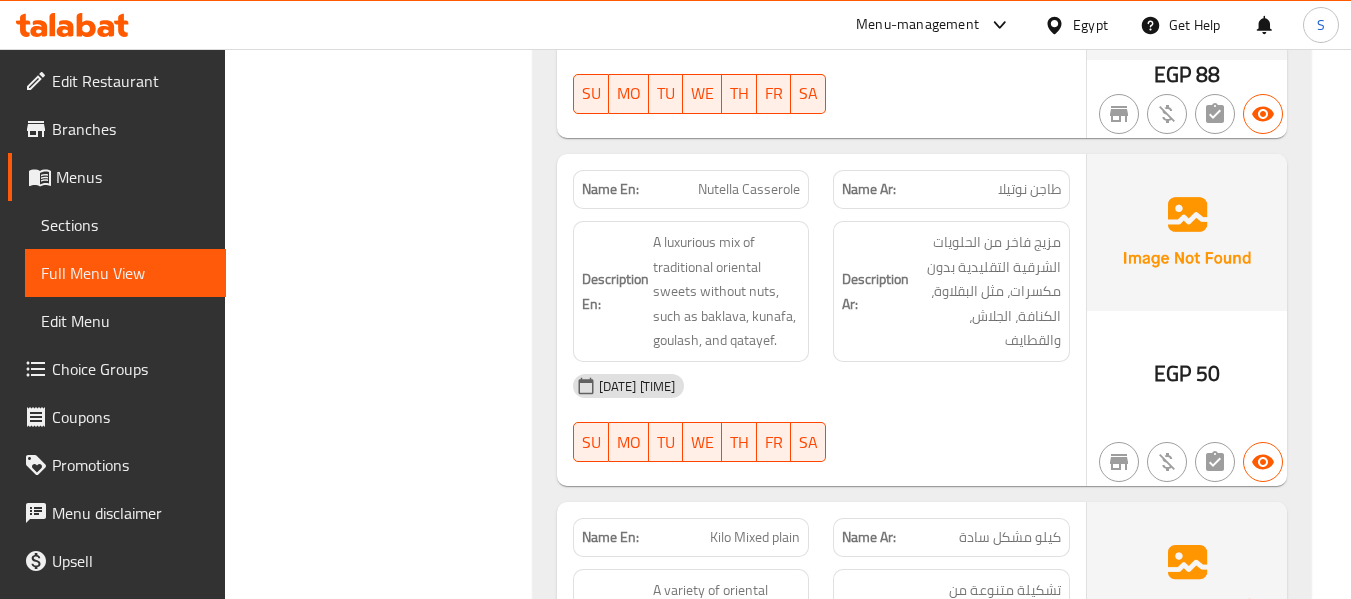 scroll, scrollTop: 2365, scrollLeft: 0, axis: vertical 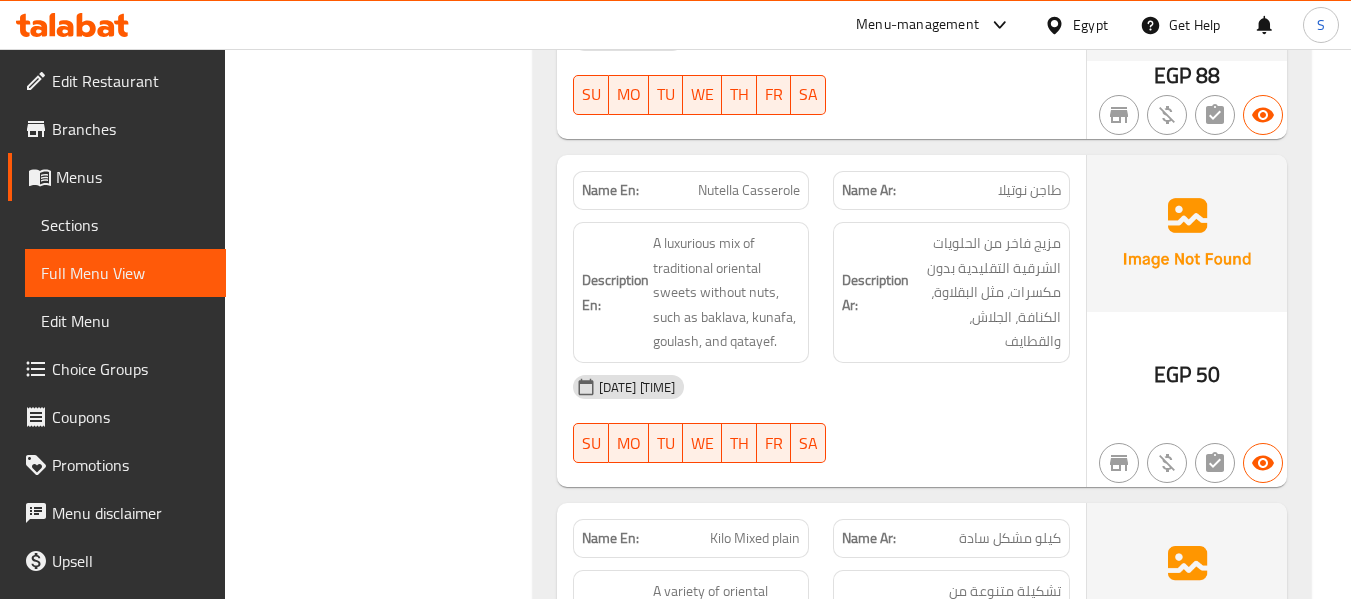 click on "Nutella Casserole" at bounding box center (749, 190) 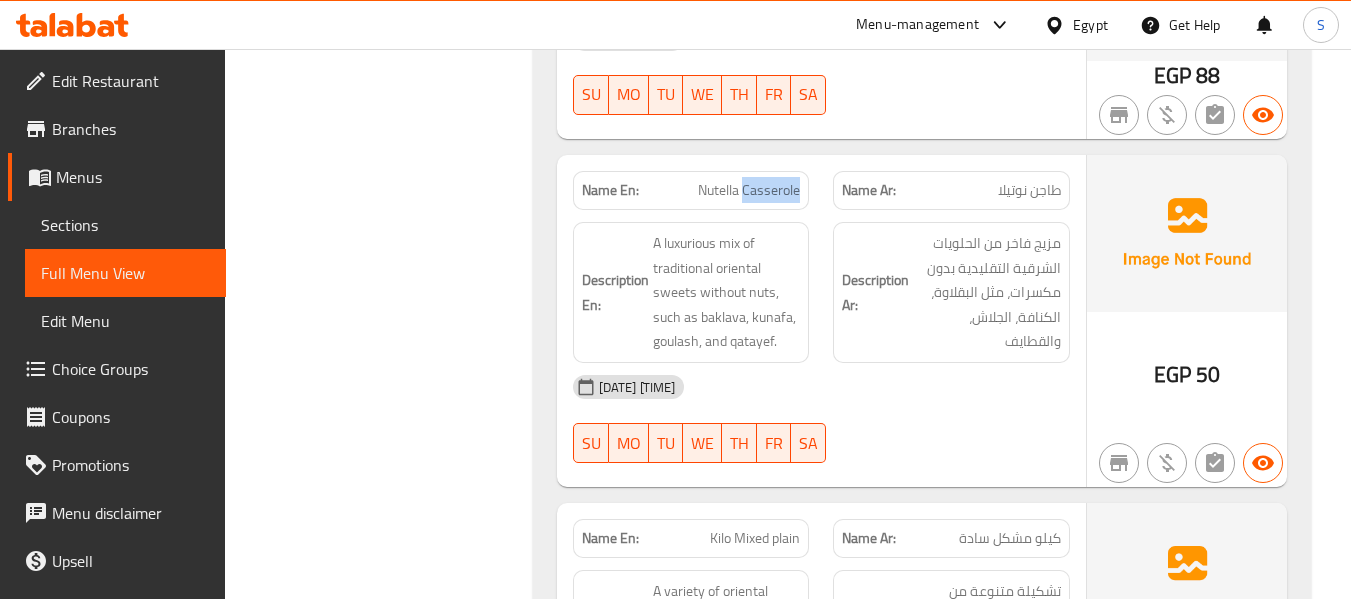 click on "Nutella Casserole" at bounding box center (749, 190) 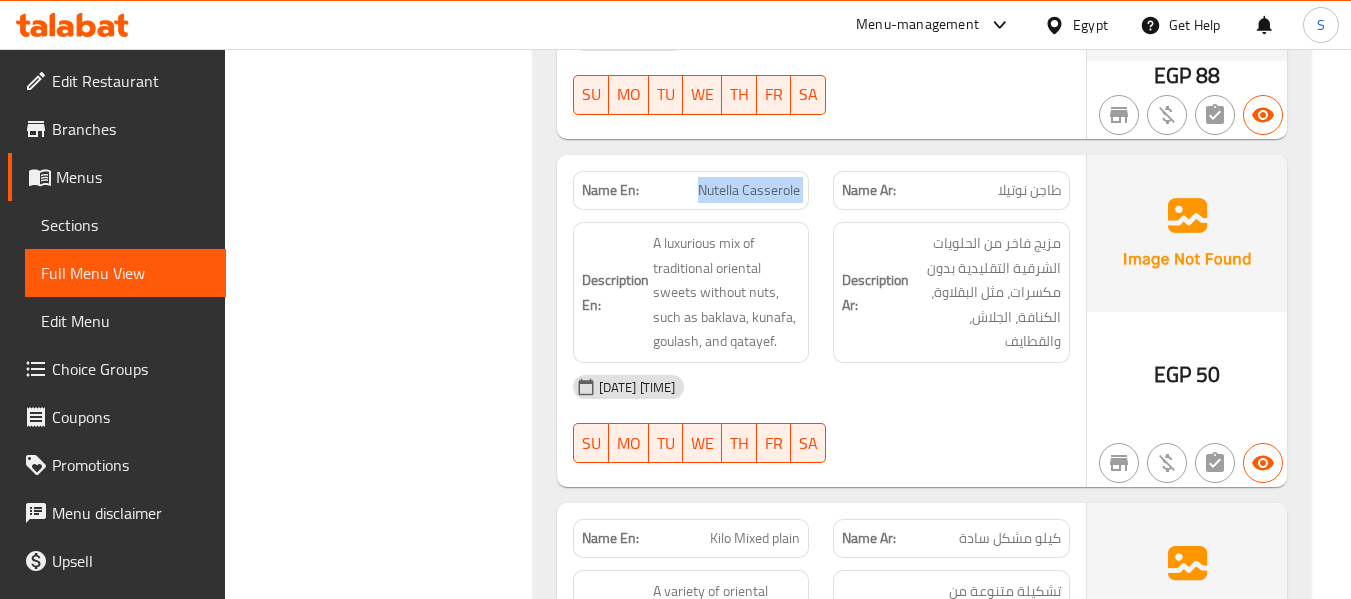 click on "Nutella Casserole" at bounding box center (749, 190) 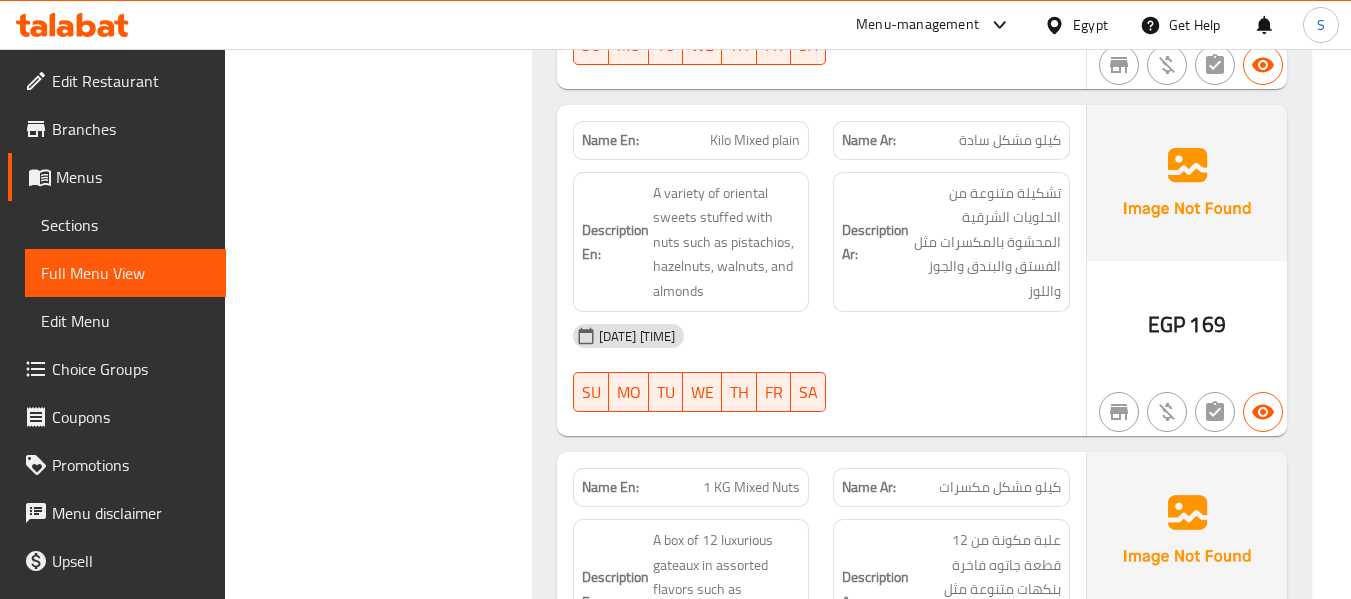 scroll, scrollTop: 2765, scrollLeft: 0, axis: vertical 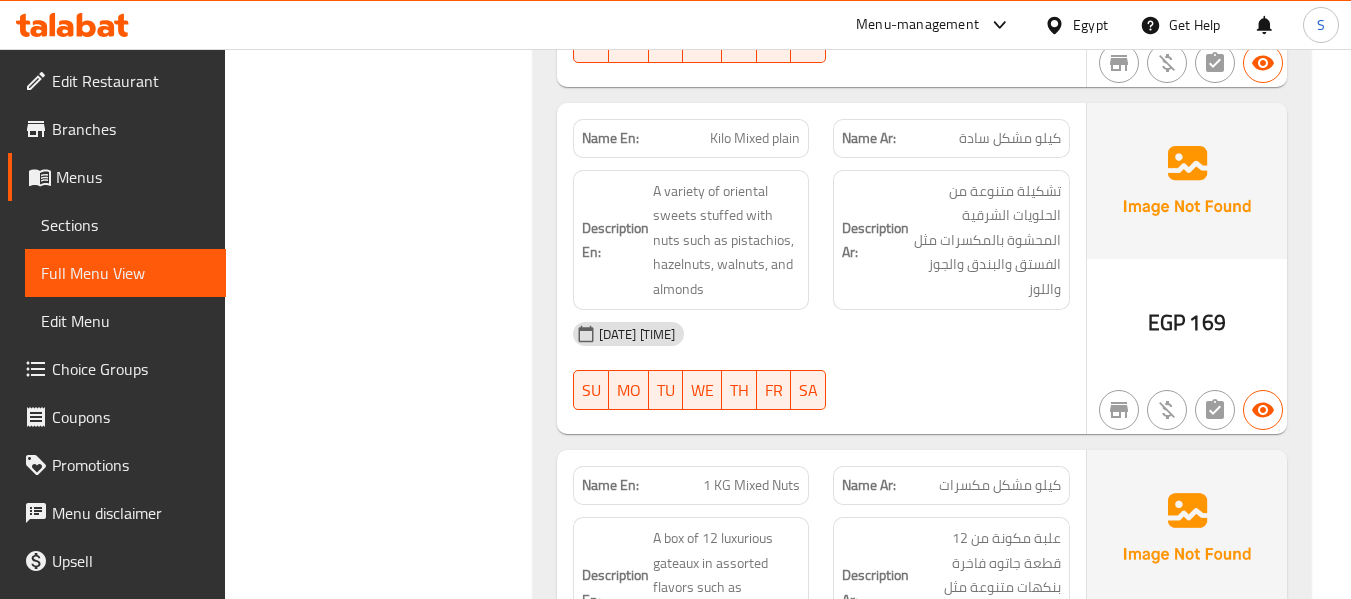 click on "Kilo Mixed plain" at bounding box center [755, 138] 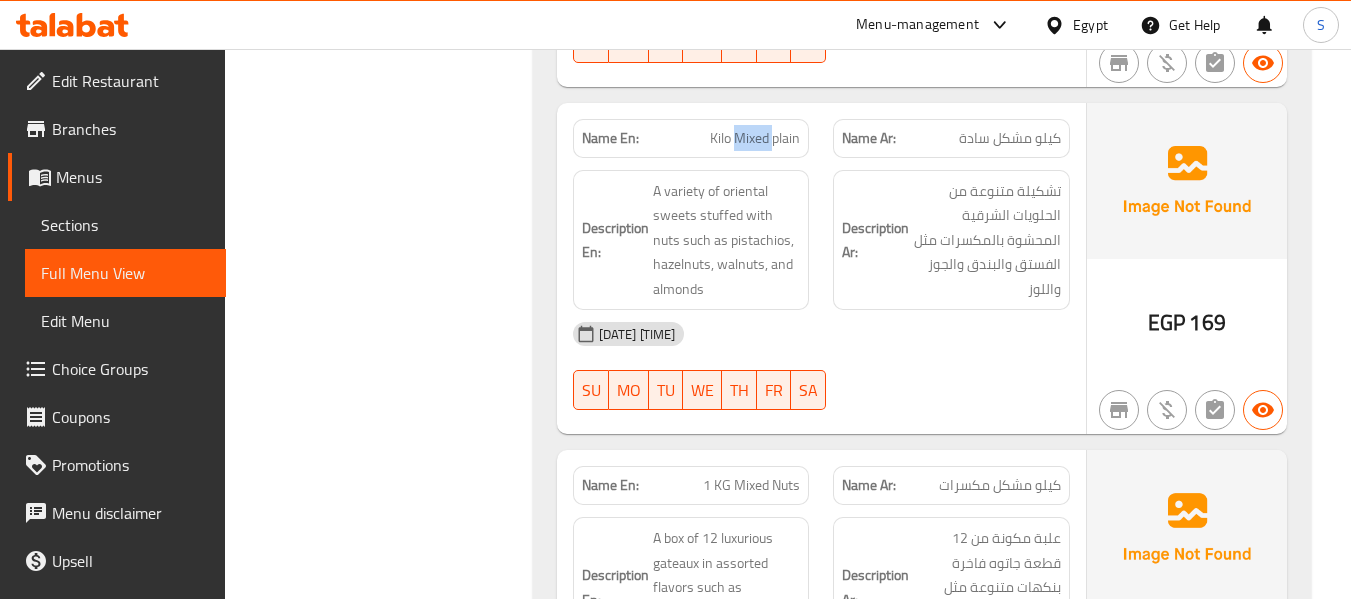 click on "Kilo Mixed plain" at bounding box center (755, 138) 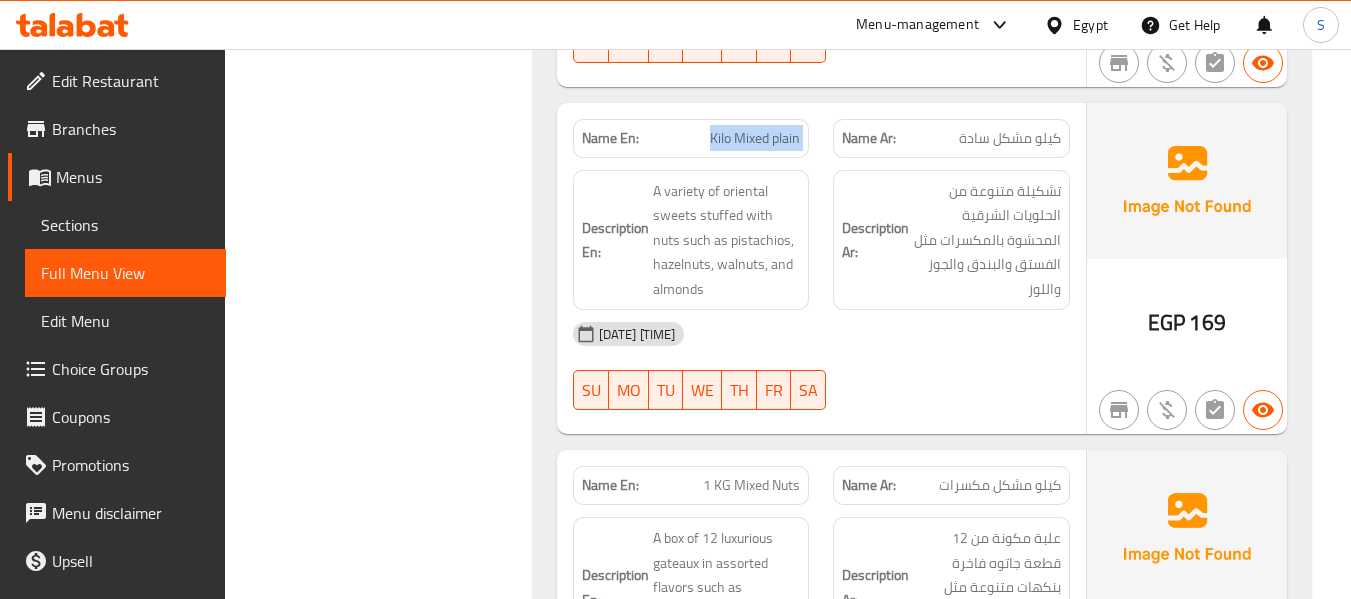 click on "Kilo Mixed plain" at bounding box center [755, 138] 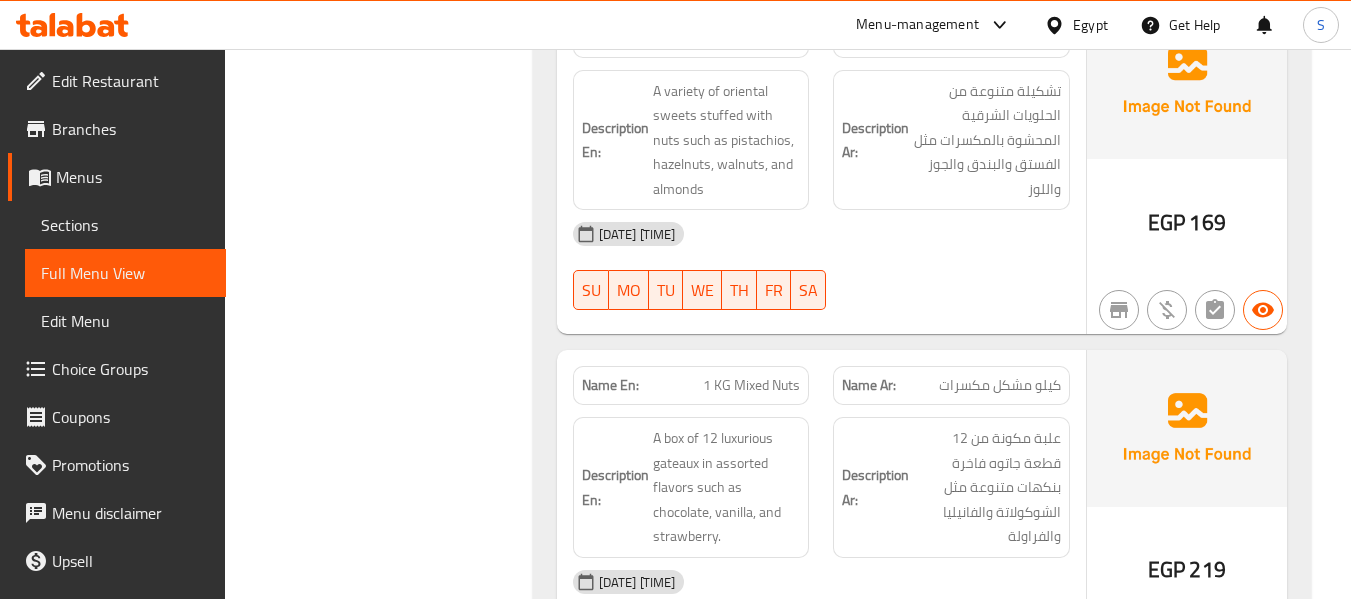 click on "1 KG Mixed Nuts" at bounding box center (751, 385) 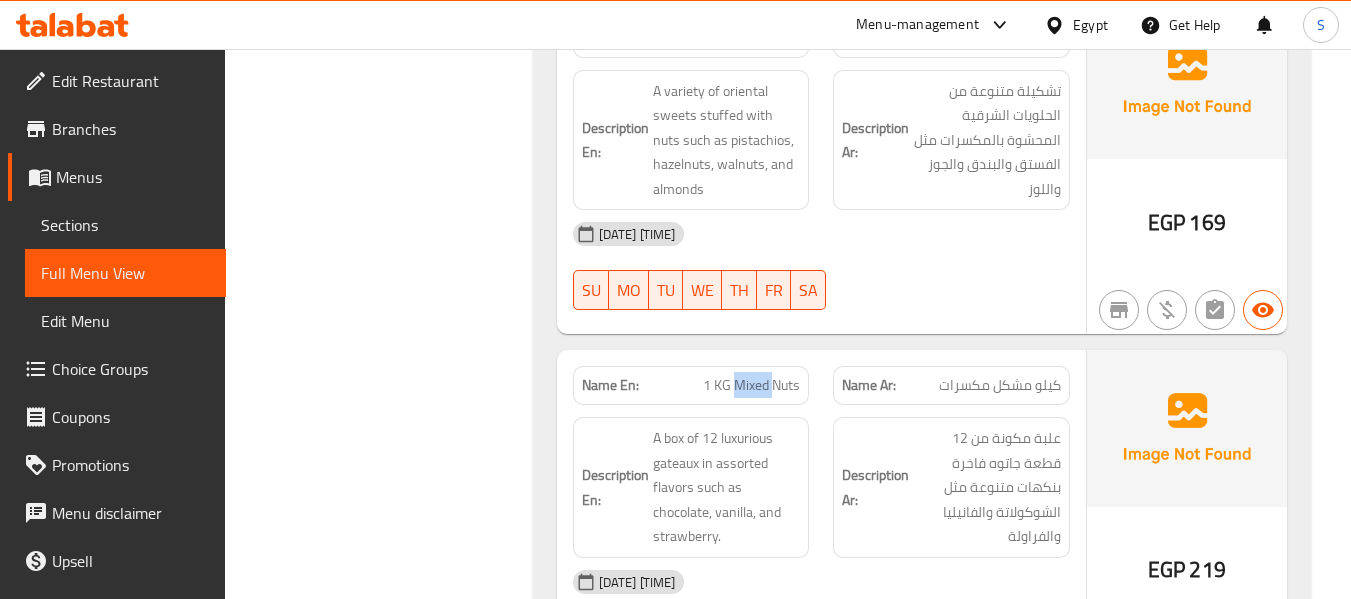 click on "1 KG Mixed Nuts" at bounding box center [751, 385] 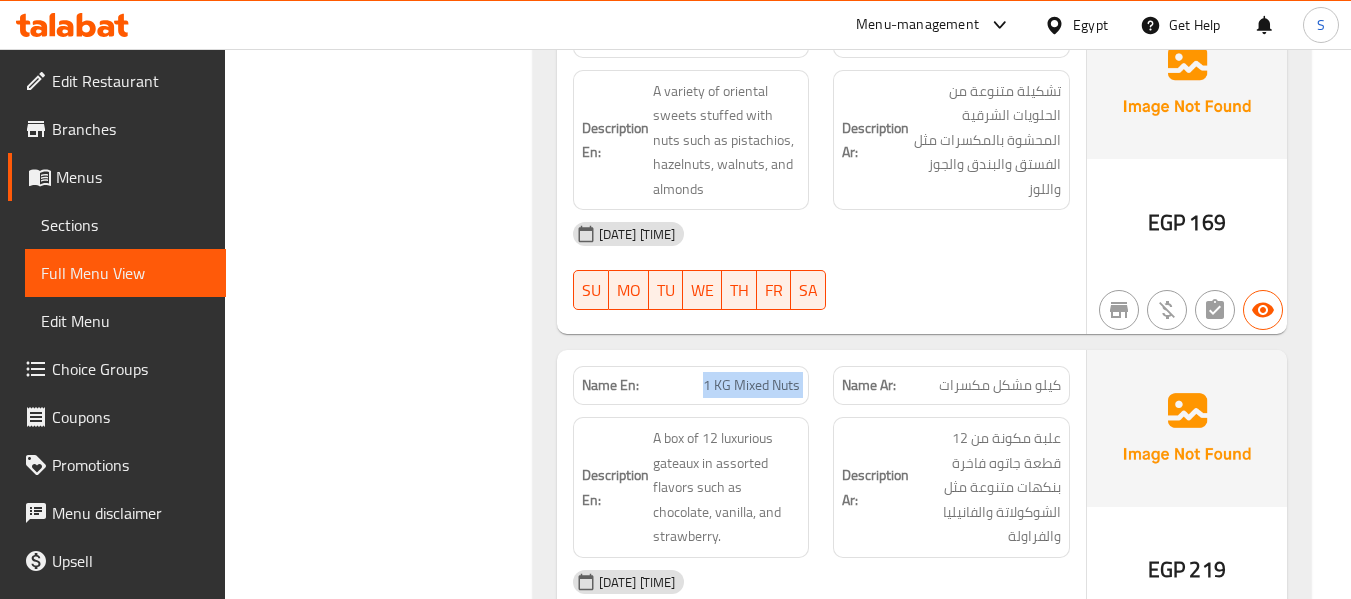 click on "1 KG Mixed Nuts" at bounding box center [751, 385] 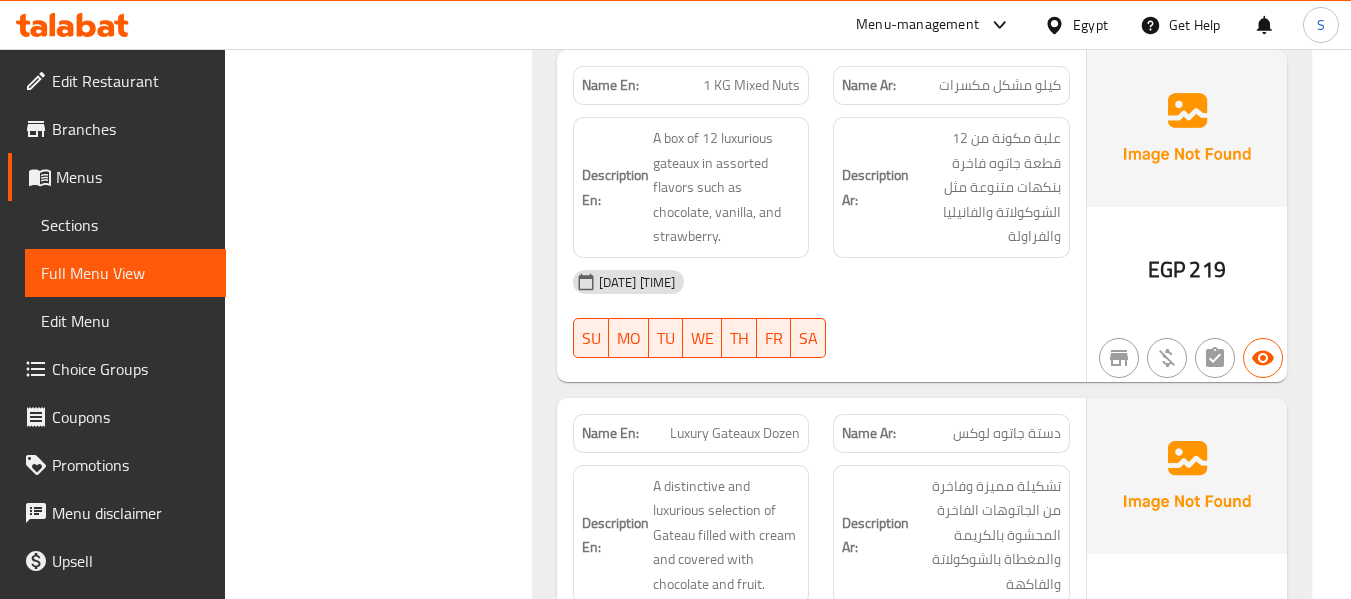 click on "Luxury Gateaux Dozen" at bounding box center (735, 433) 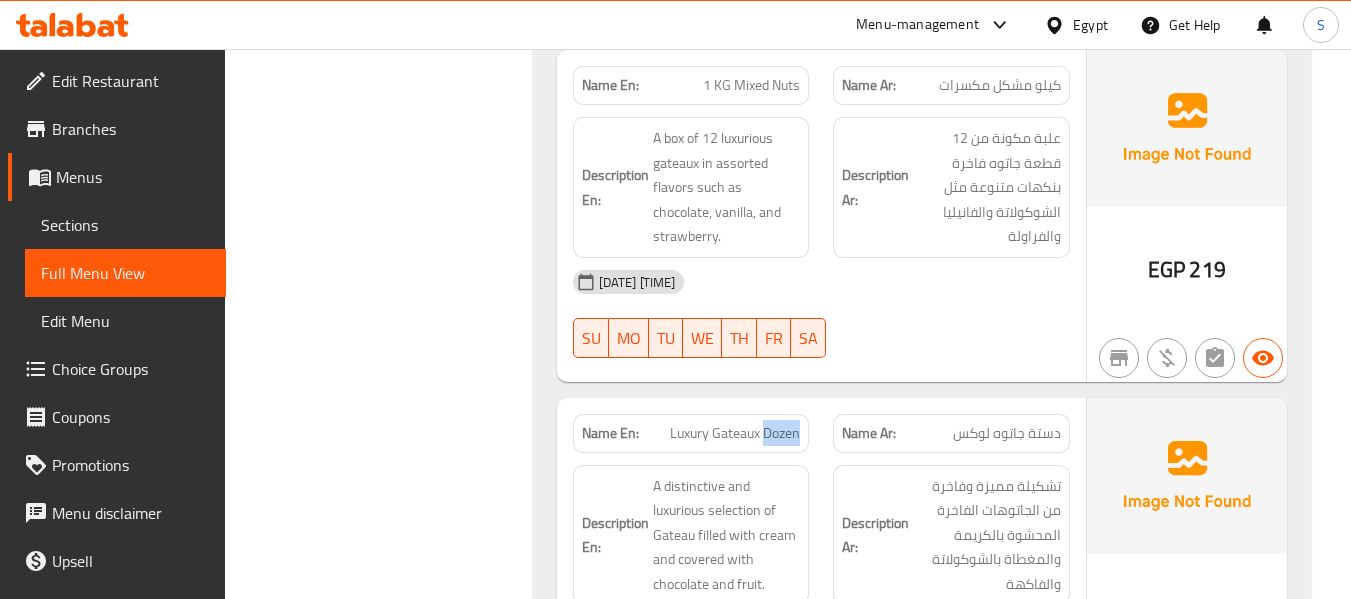click on "Luxury Gateaux Dozen" at bounding box center [735, 433] 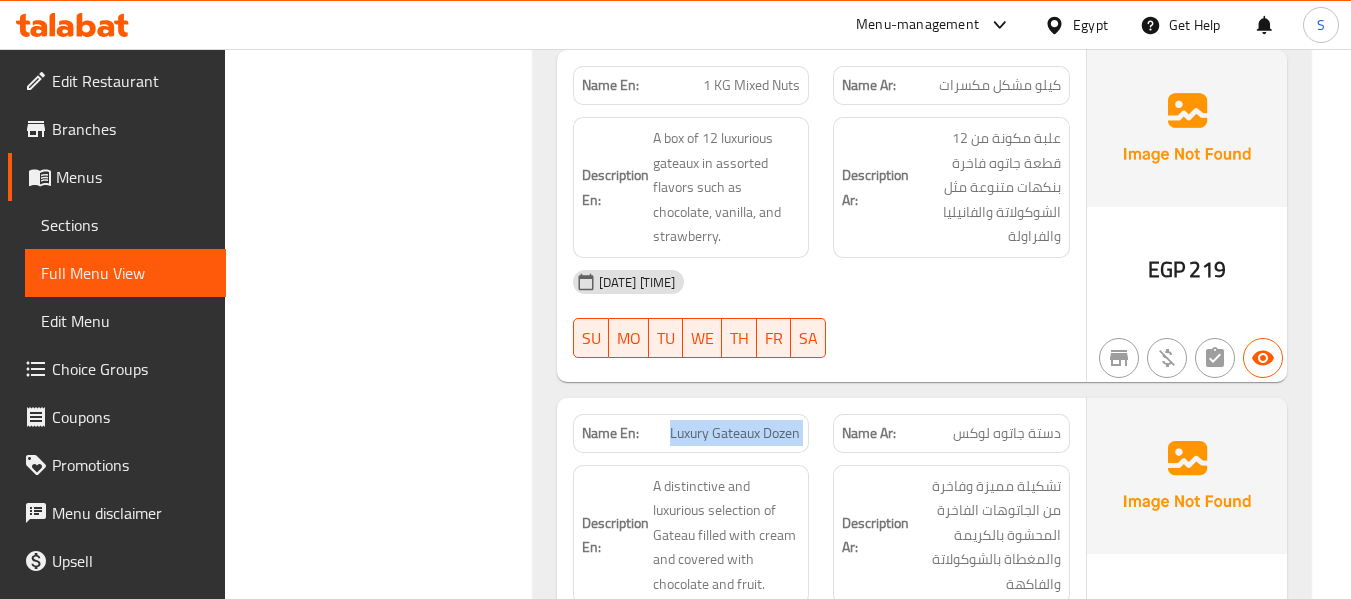 click on "Luxury Gateaux Dozen" at bounding box center (735, 433) 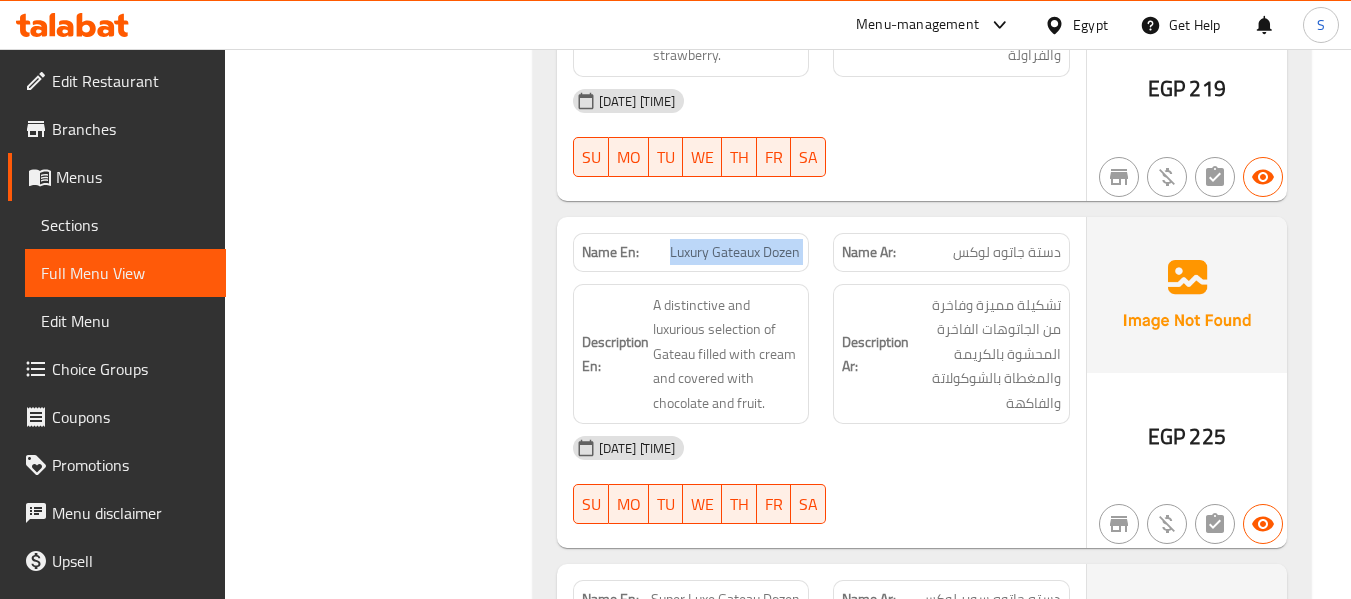 scroll, scrollTop: 3465, scrollLeft: 0, axis: vertical 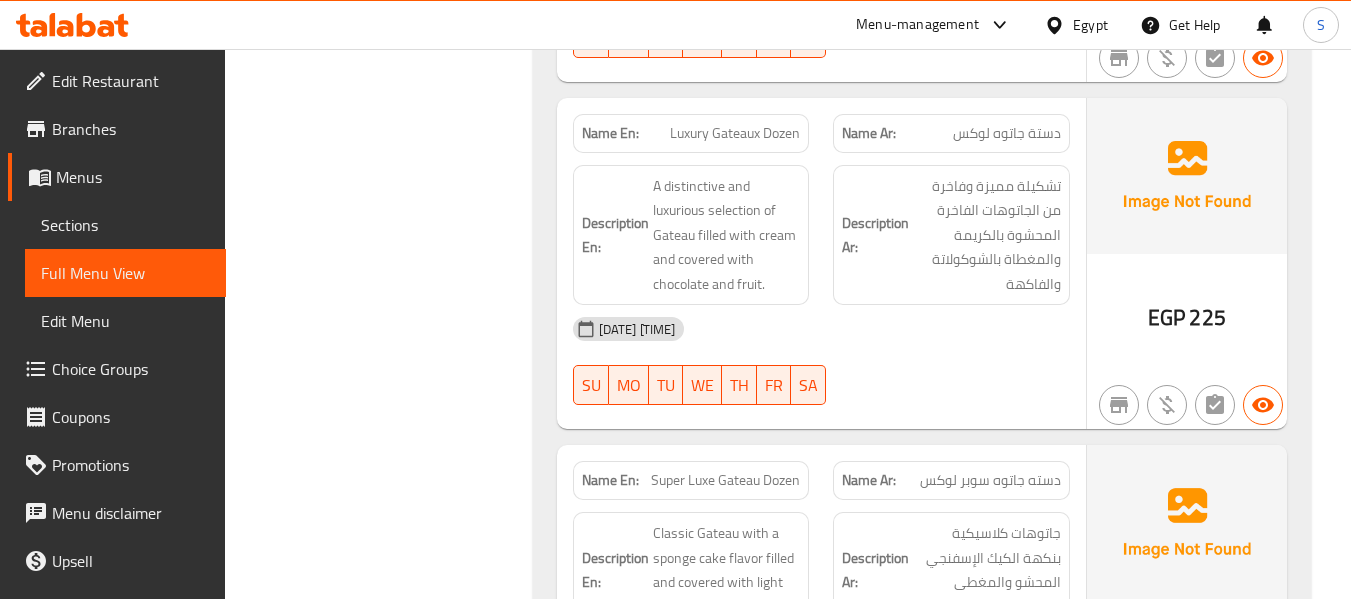 click on "Super Luxe Gateau Dozen" at bounding box center (725, 480) 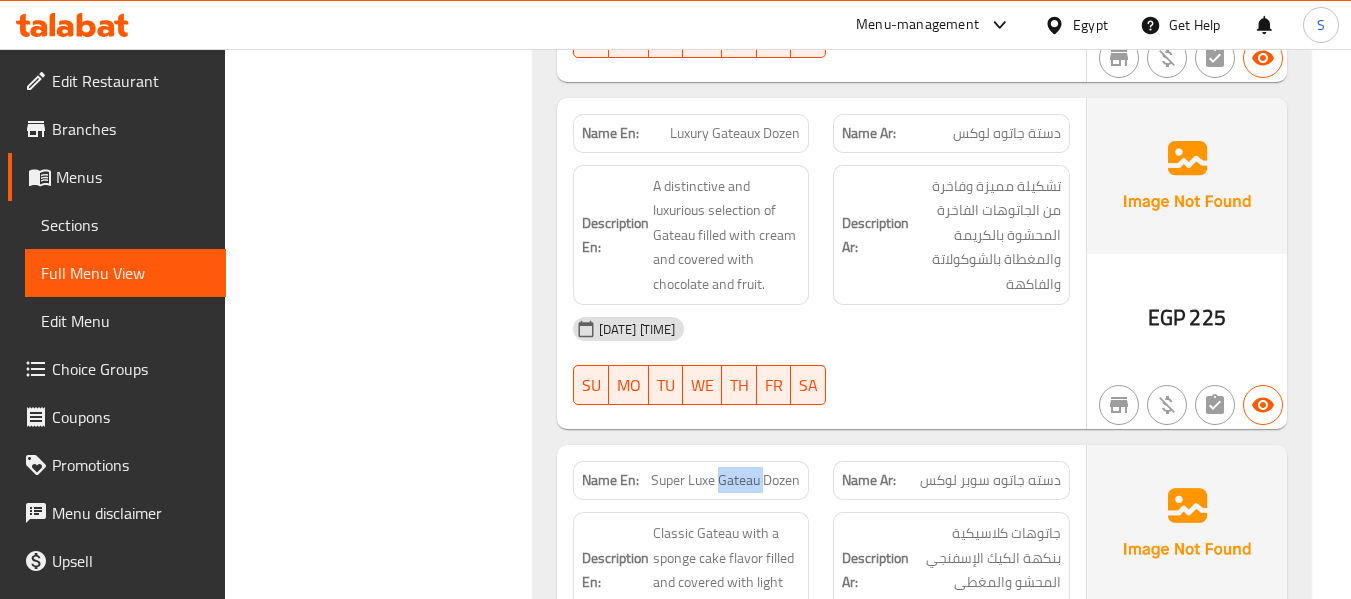 click on "Super Luxe Gateau Dozen" at bounding box center [725, 480] 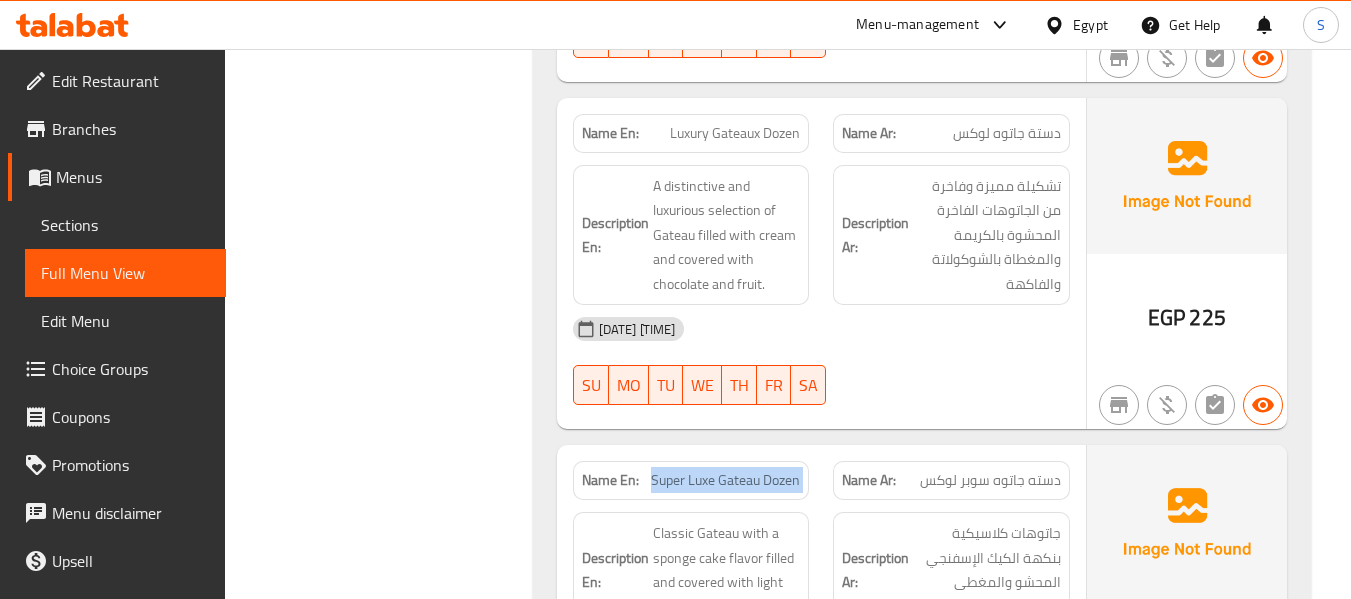click on "Super Luxe Gateau Dozen" at bounding box center (725, 480) 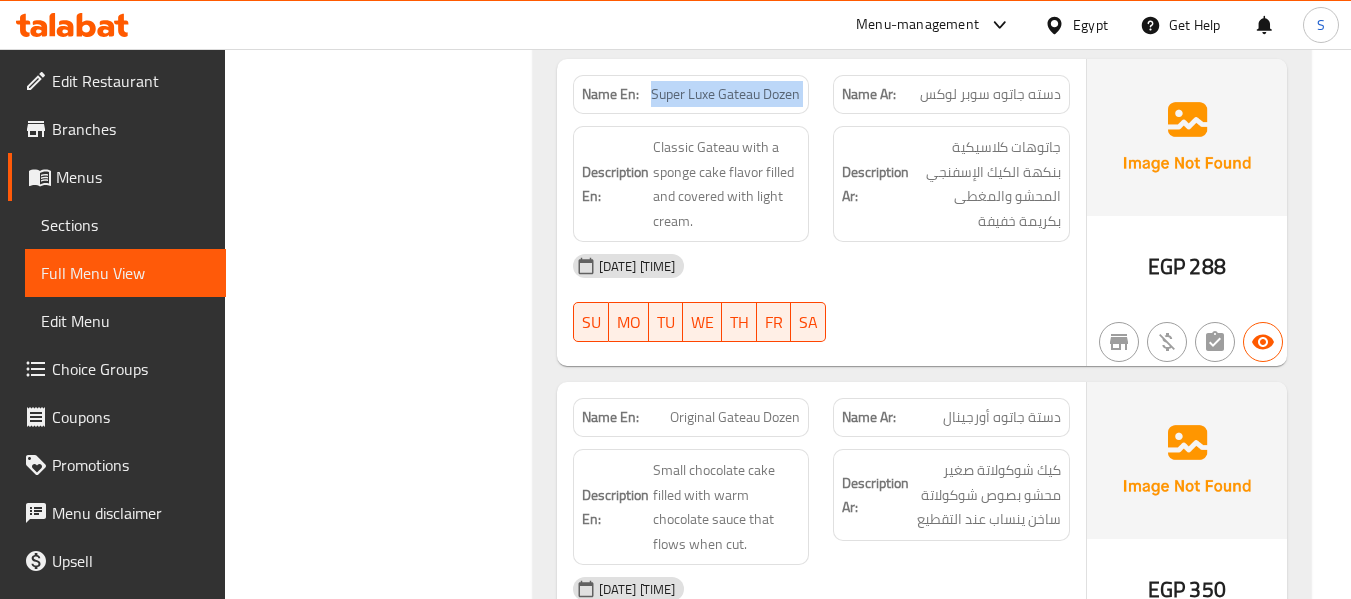 scroll, scrollTop: 3965, scrollLeft: 0, axis: vertical 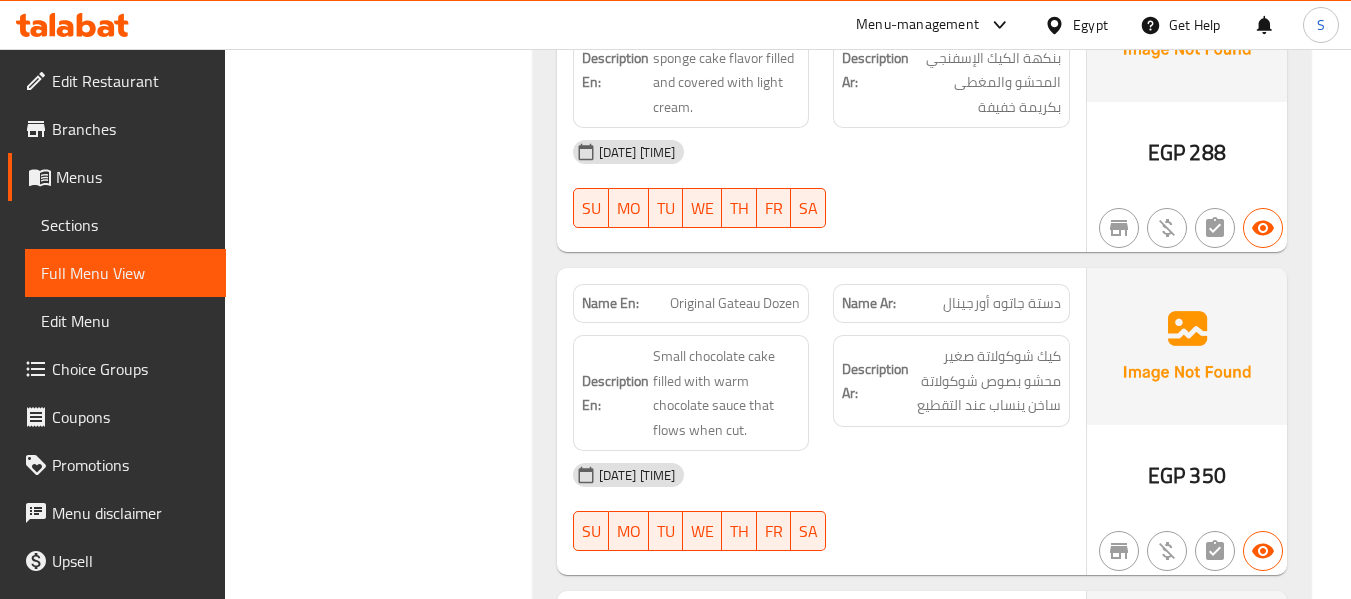 click on "Original Gateau Dozen" at bounding box center (735, 303) 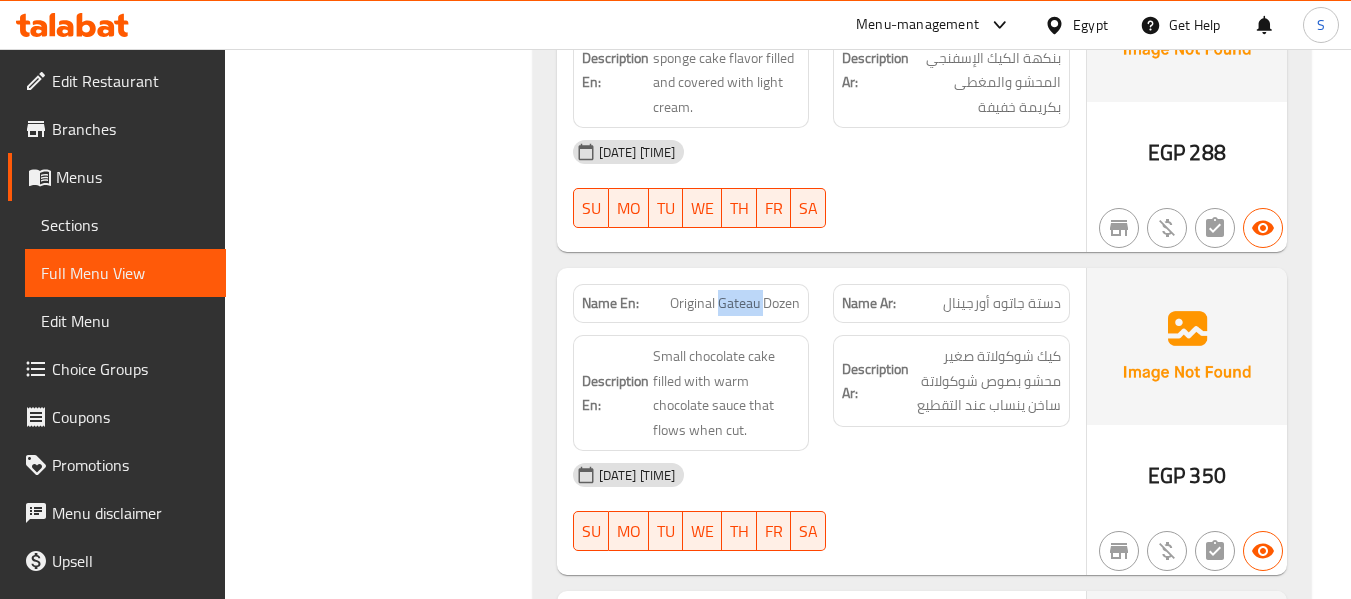 click on "Original Gateau Dozen" at bounding box center [735, 303] 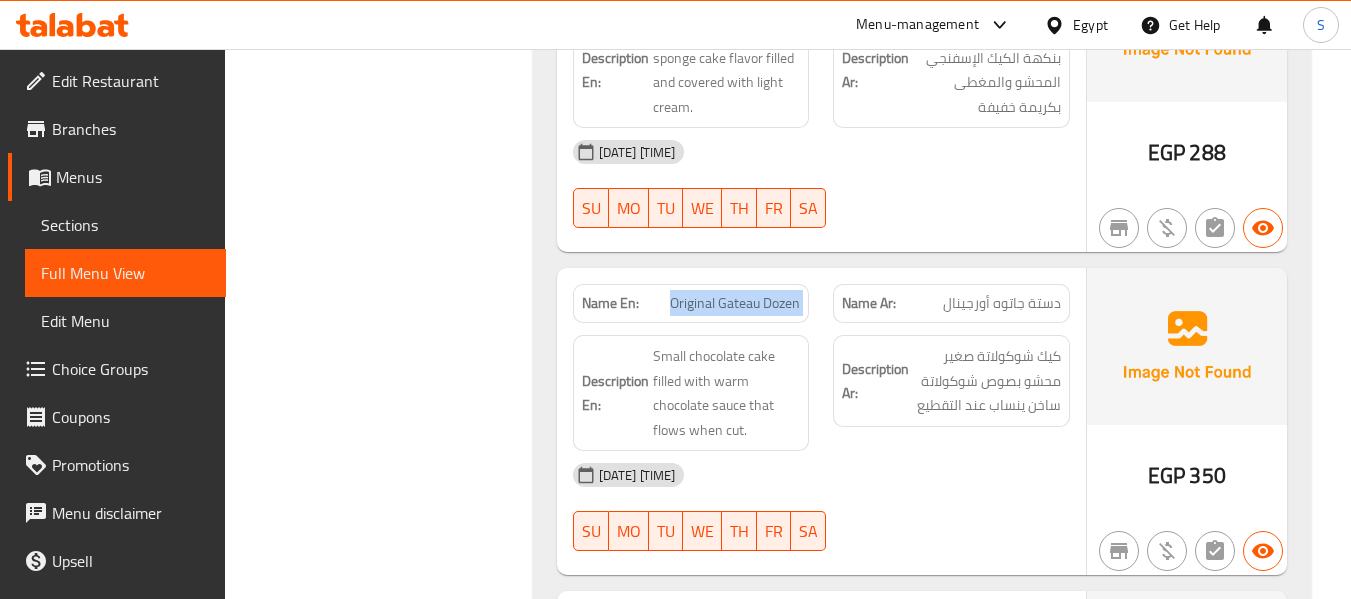 click on "Original Gateau Dozen" at bounding box center (735, 303) 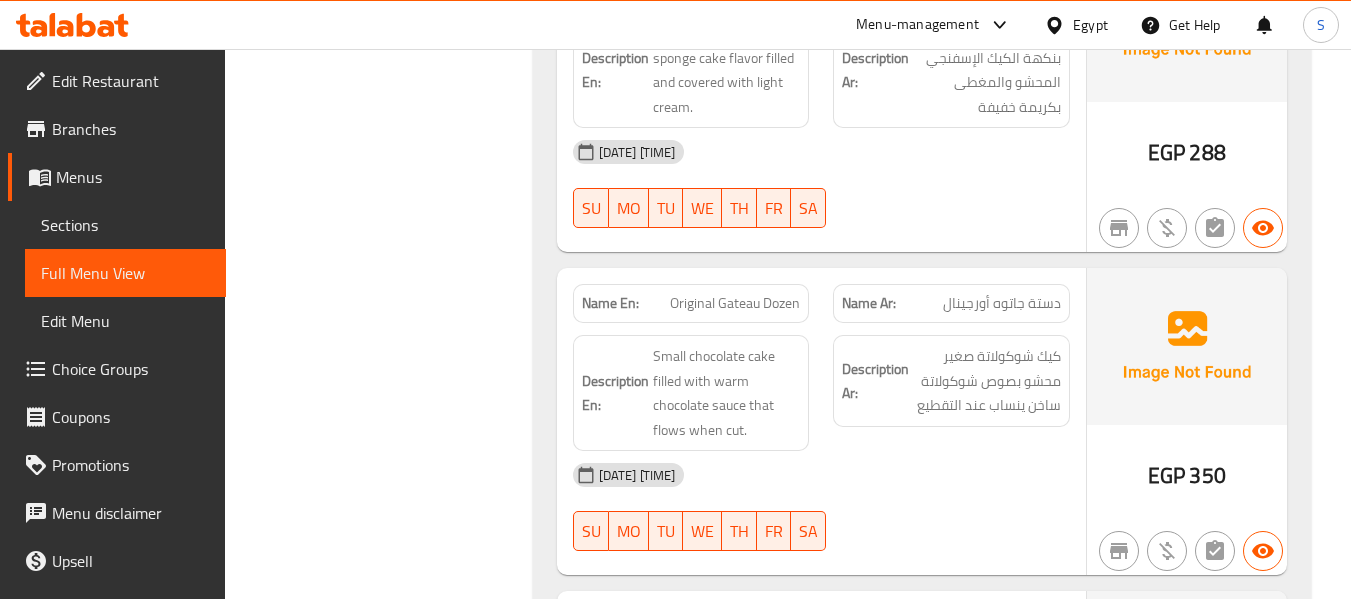 click on "Small chocolate cake filled with warm chocolate sauce that flows when cut." at bounding box center [727, 393] 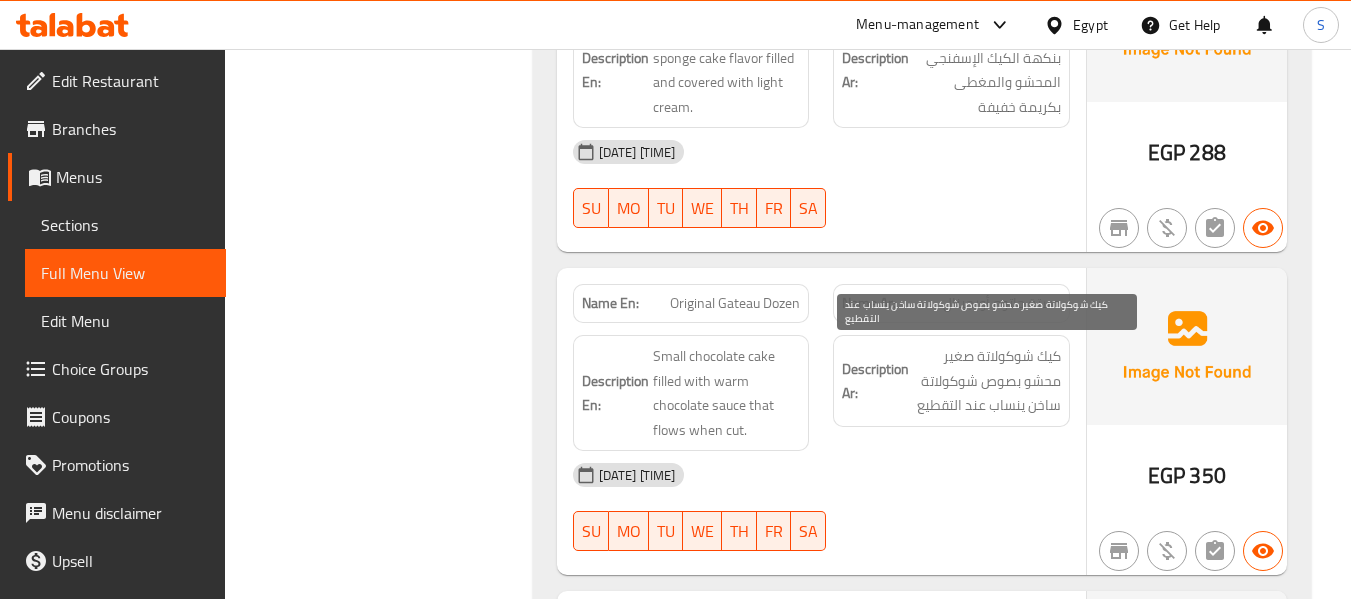 click on "كيك شوكولاتة صغير محشو بصوص شوكولاتة ساخن ينساب عند التقطيع" at bounding box center (987, 381) 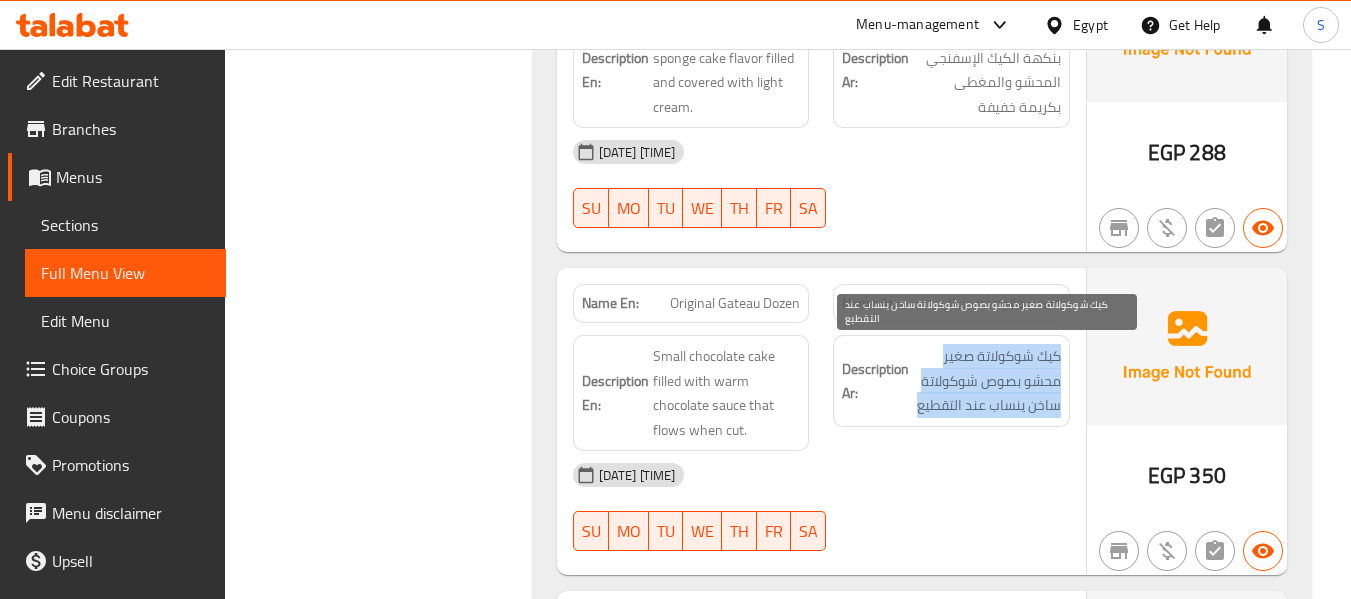 click on "كيك شوكولاتة صغير محشو بصوص شوكولاتة ساخن ينساب عند التقطيع" at bounding box center [987, 381] 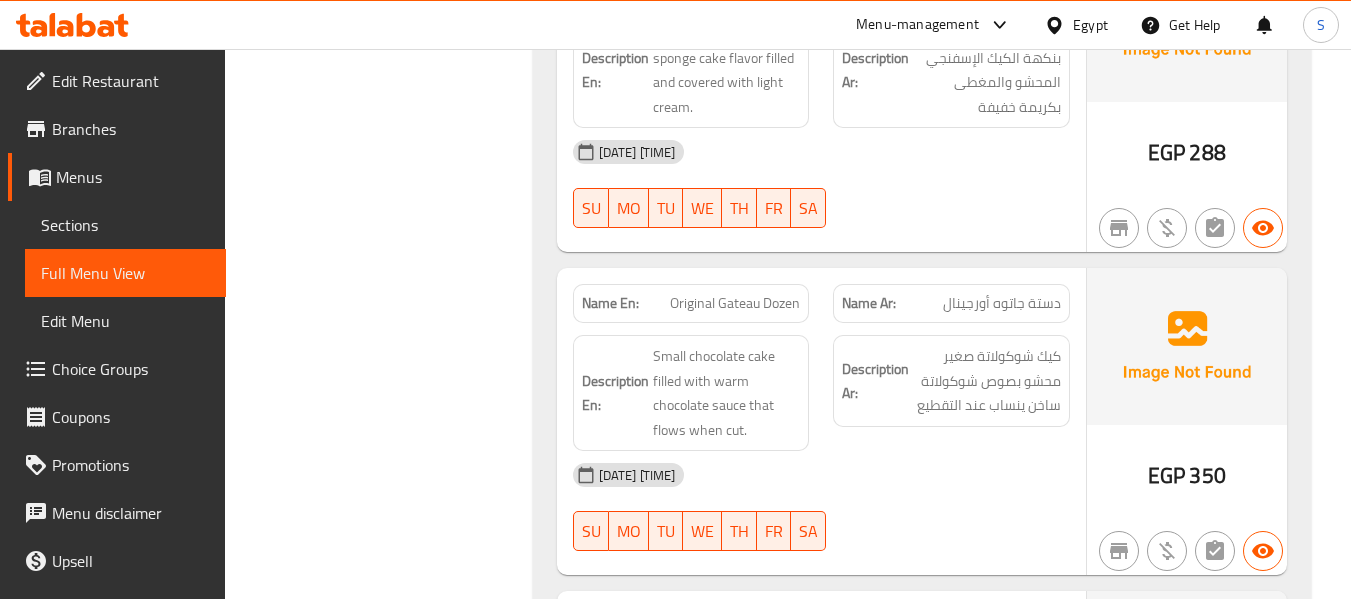 drag, startPoint x: 989, startPoint y: 466, endPoint x: 991, endPoint y: 424, distance: 42.047592 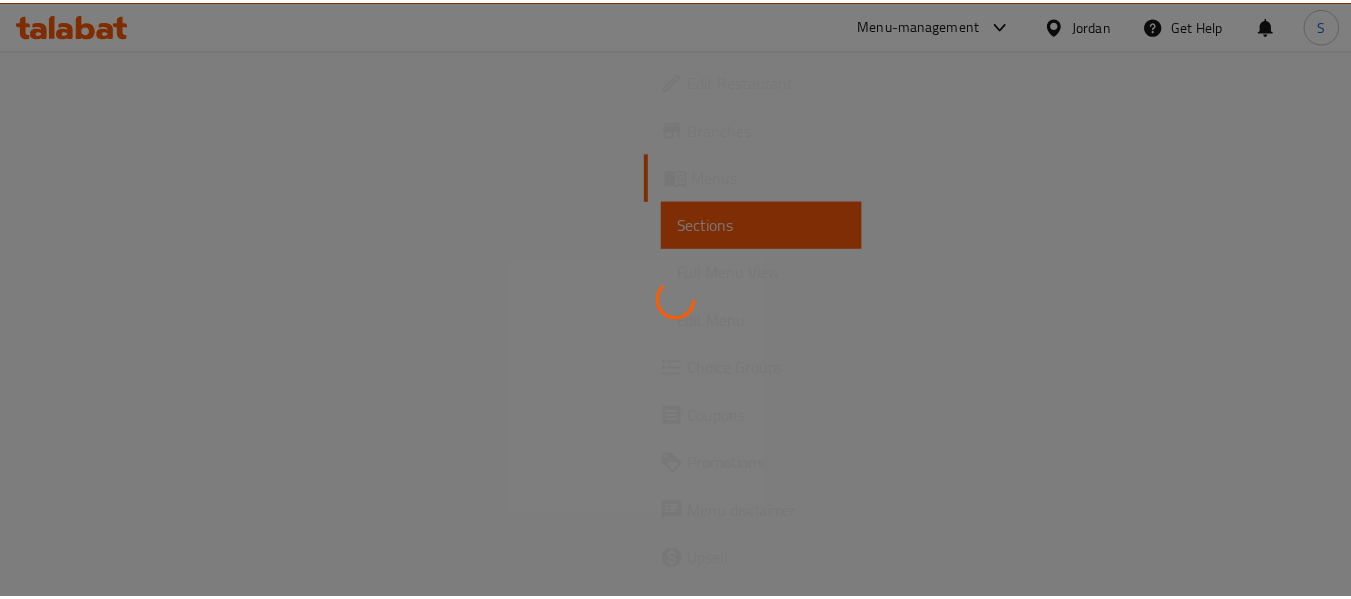 scroll, scrollTop: 0, scrollLeft: 0, axis: both 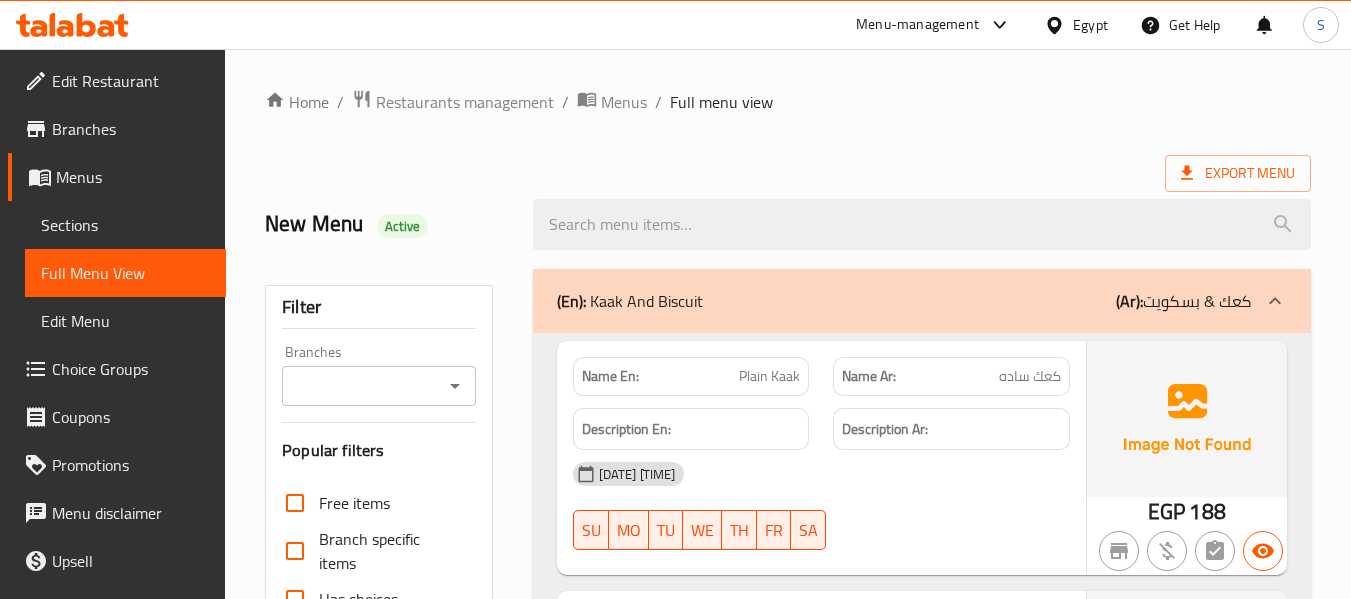 click on "Branches" at bounding box center [362, 386] 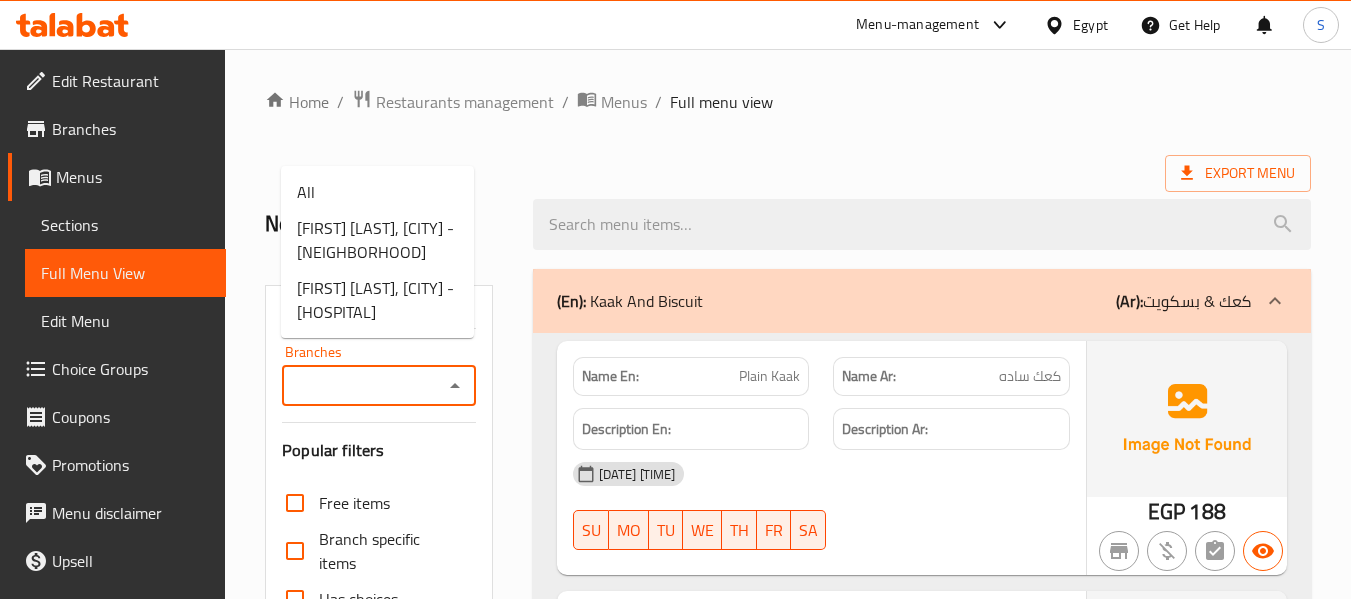 click on "Branches" at bounding box center [378, 386] 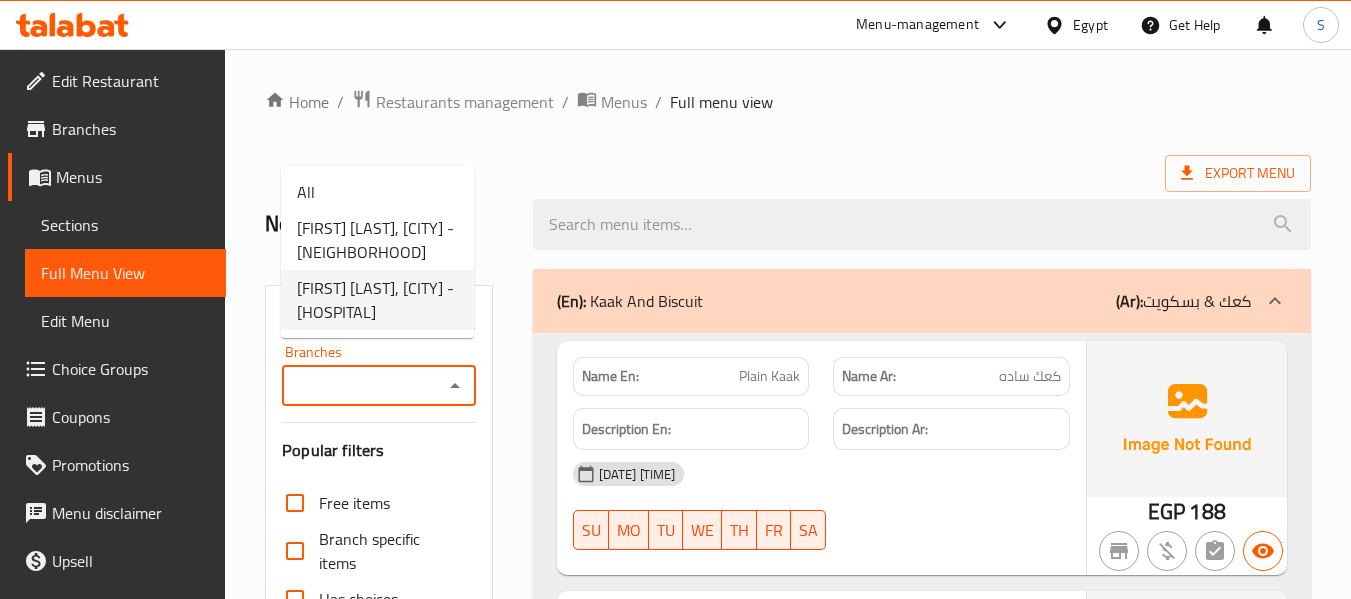 click on "[FIRST] [LAST], [CITY] - [HOSPITAL]" at bounding box center (377, 300) 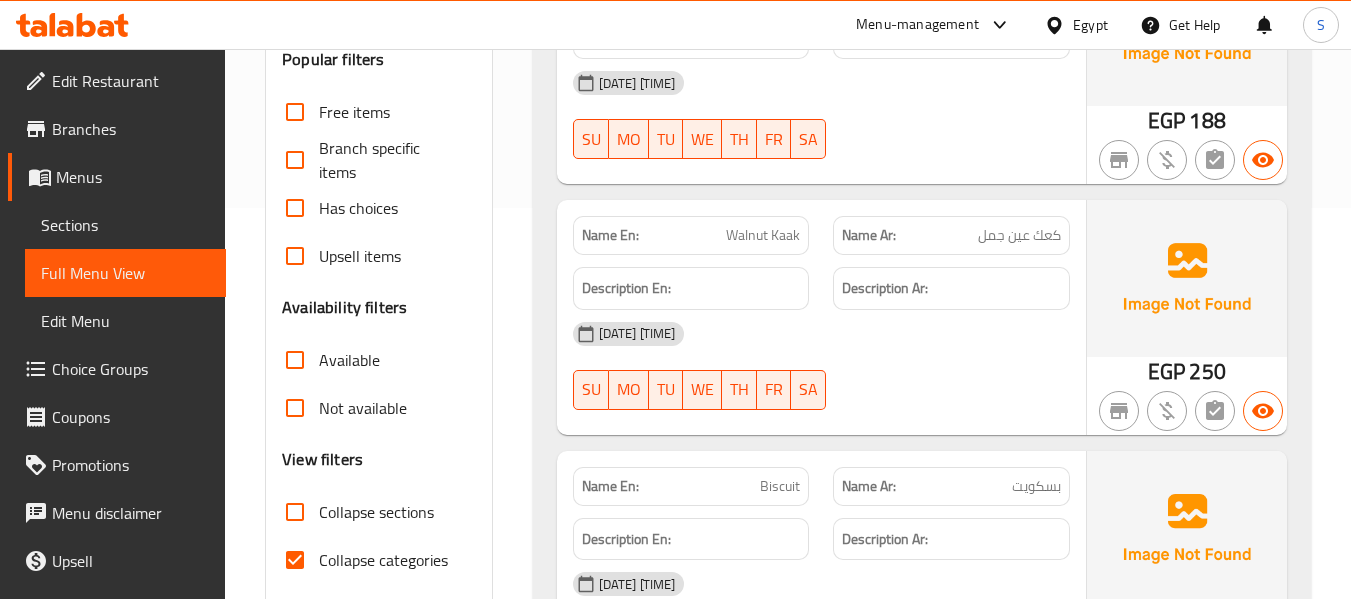 scroll, scrollTop: 400, scrollLeft: 0, axis: vertical 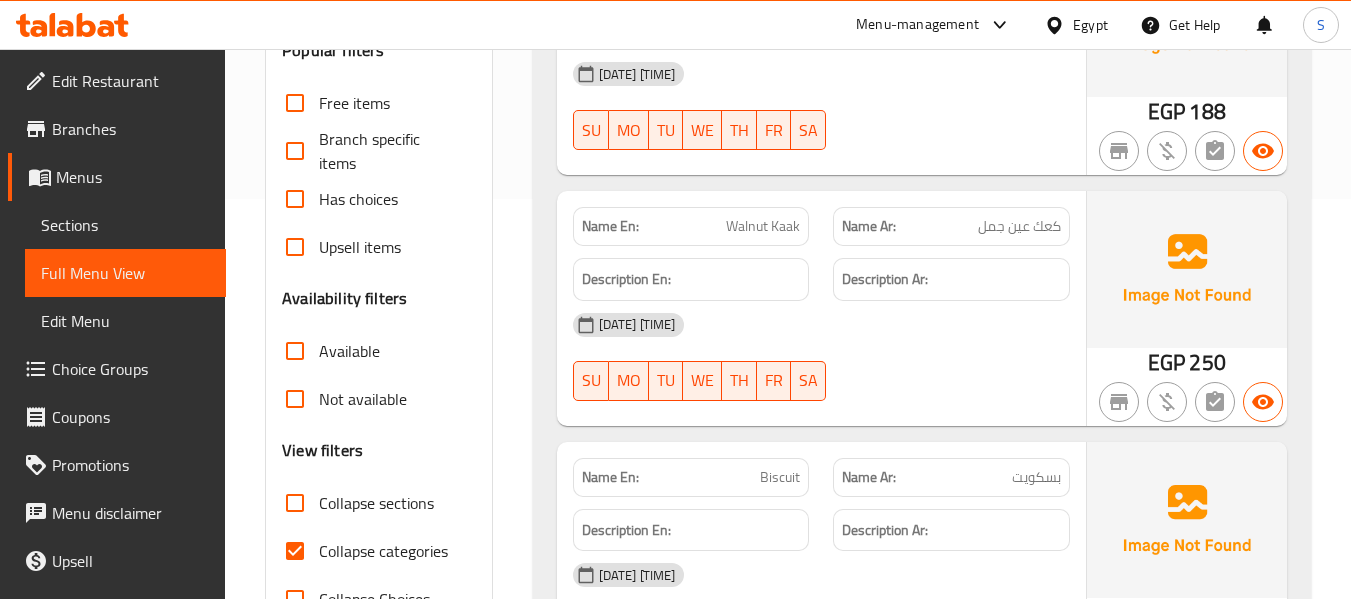 click on "Collapse sections" at bounding box center [295, 503] 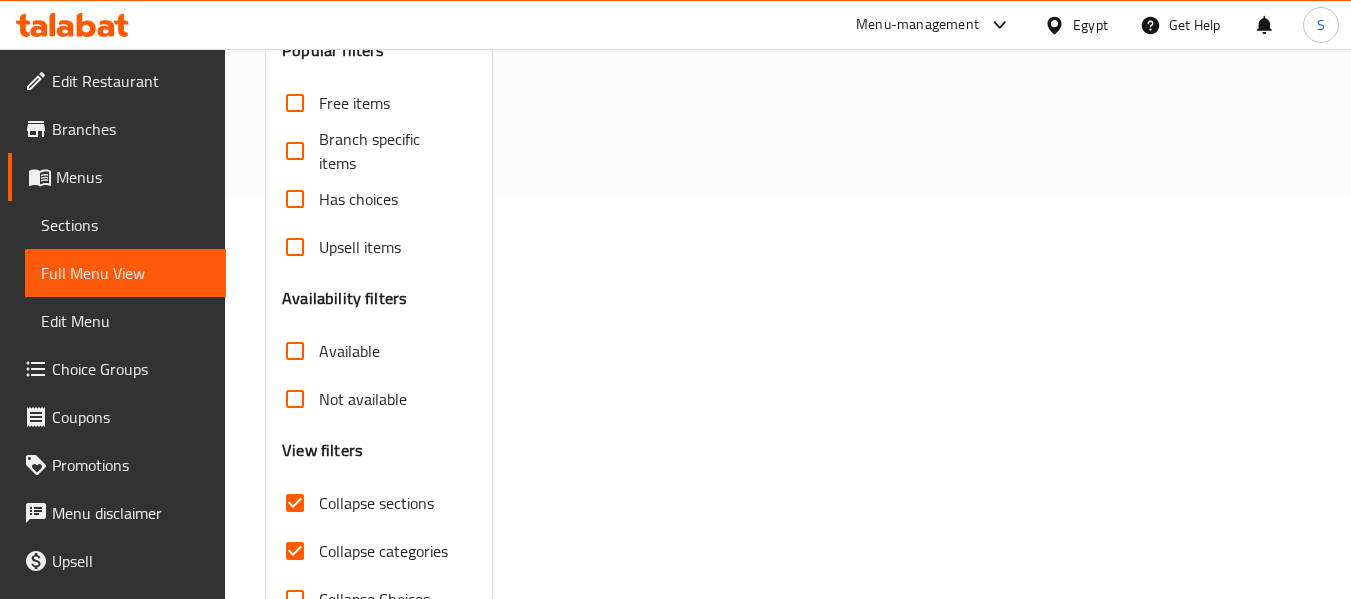click on "Collapse categories" at bounding box center (295, 551) 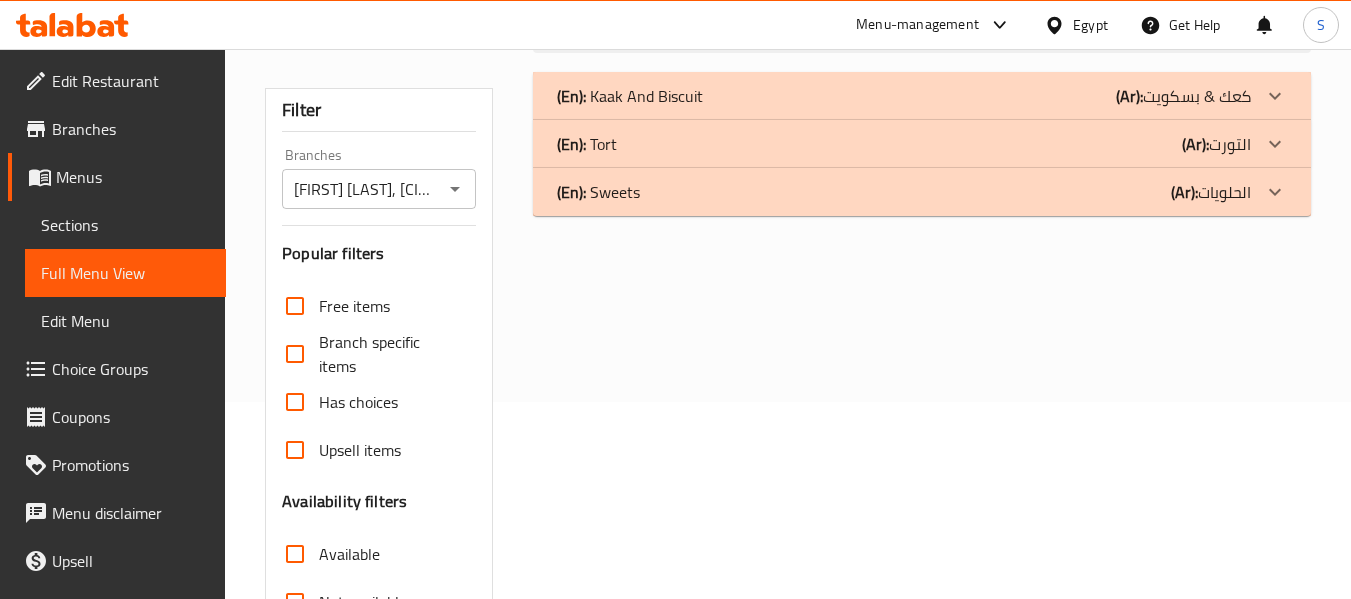 scroll, scrollTop: 0, scrollLeft: 0, axis: both 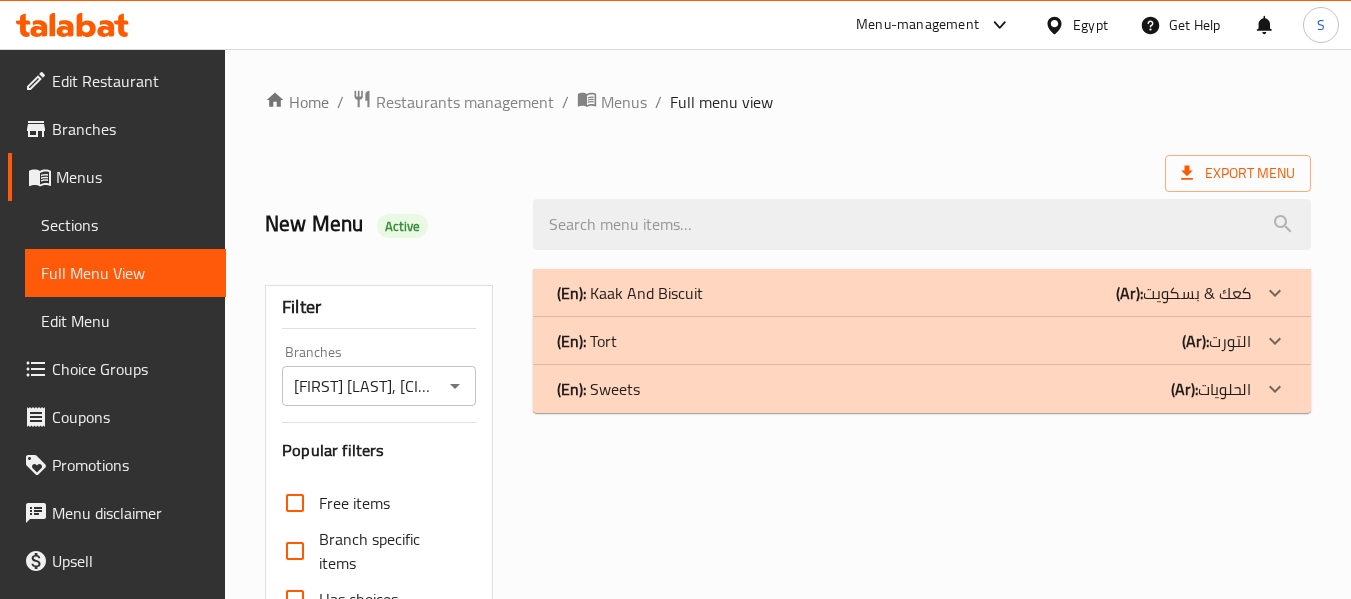 click on "(En):   Kaak And Biscuit (Ar): كعك & بسكويت" at bounding box center (904, 293) 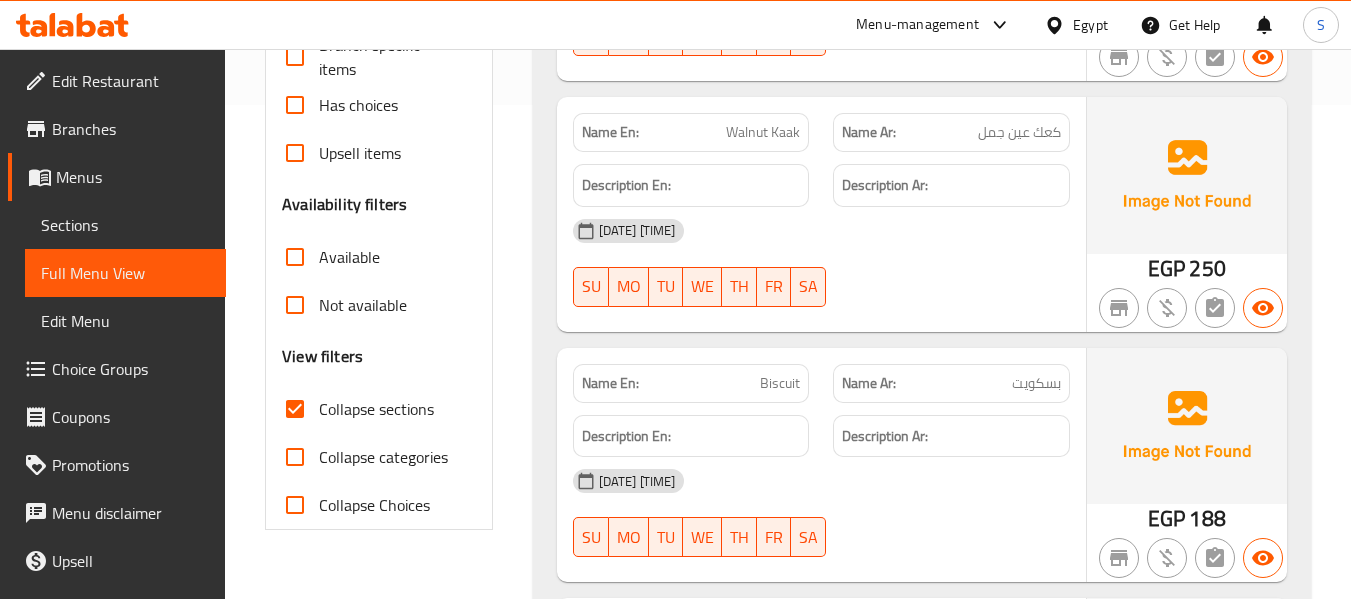 scroll, scrollTop: 500, scrollLeft: 0, axis: vertical 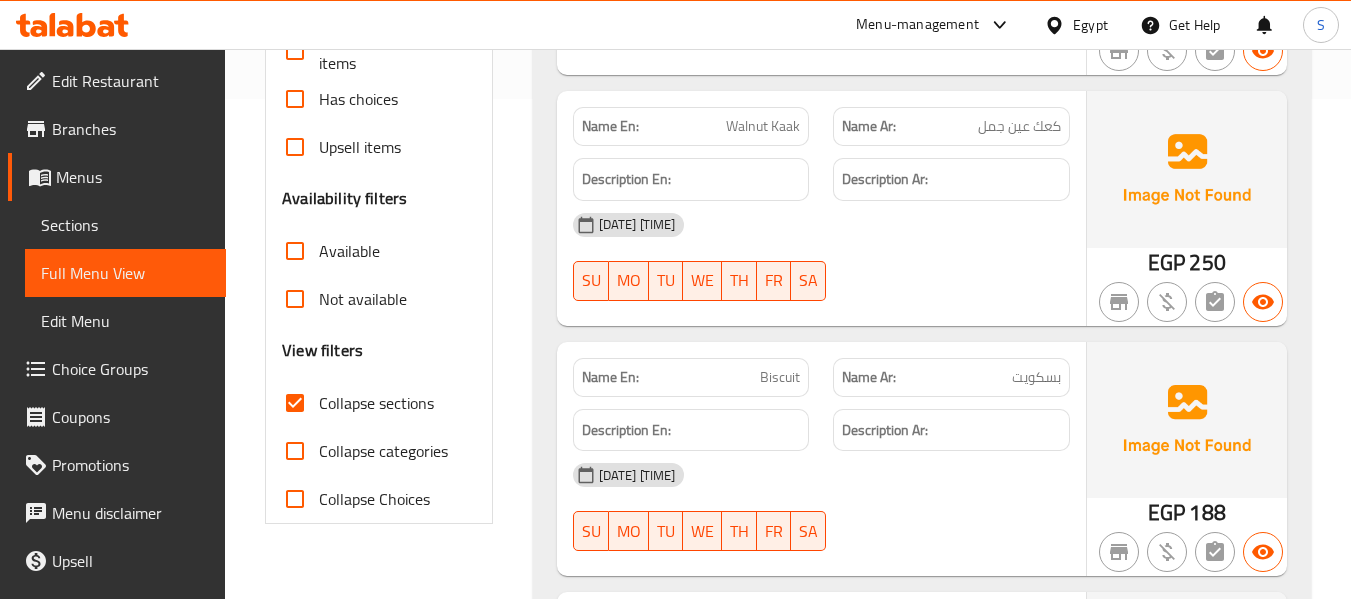 click on "Walnut Kaak" at bounding box center (763, 126) 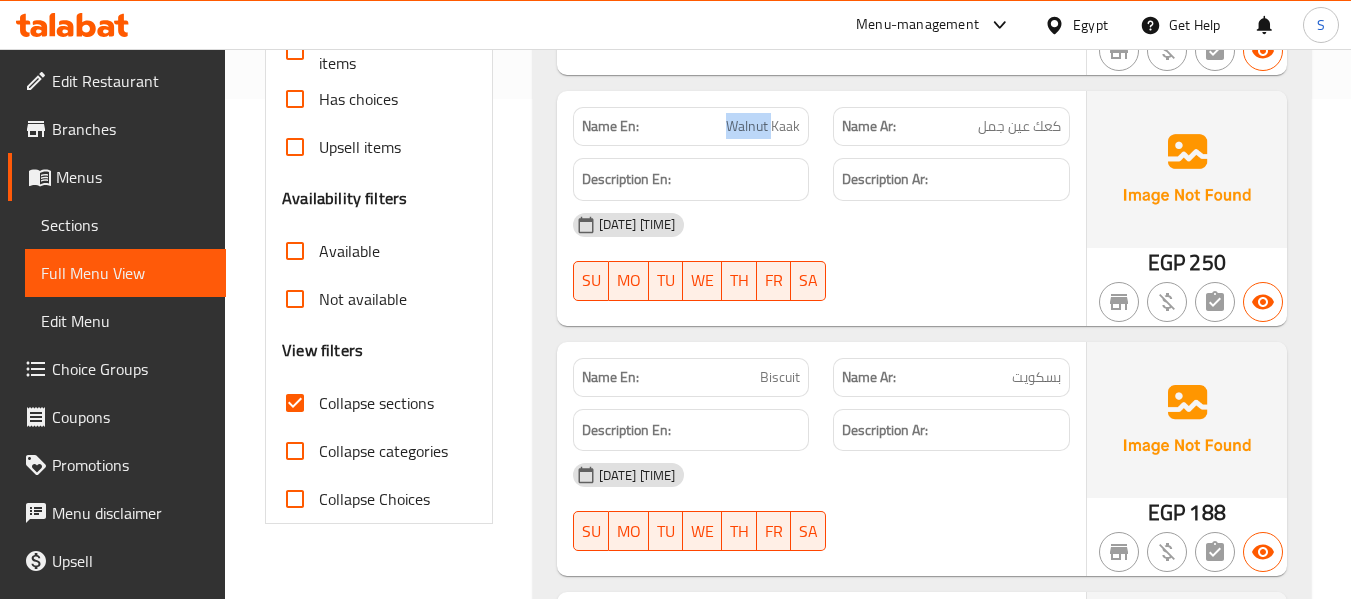click on "Walnut Kaak" at bounding box center [763, 126] 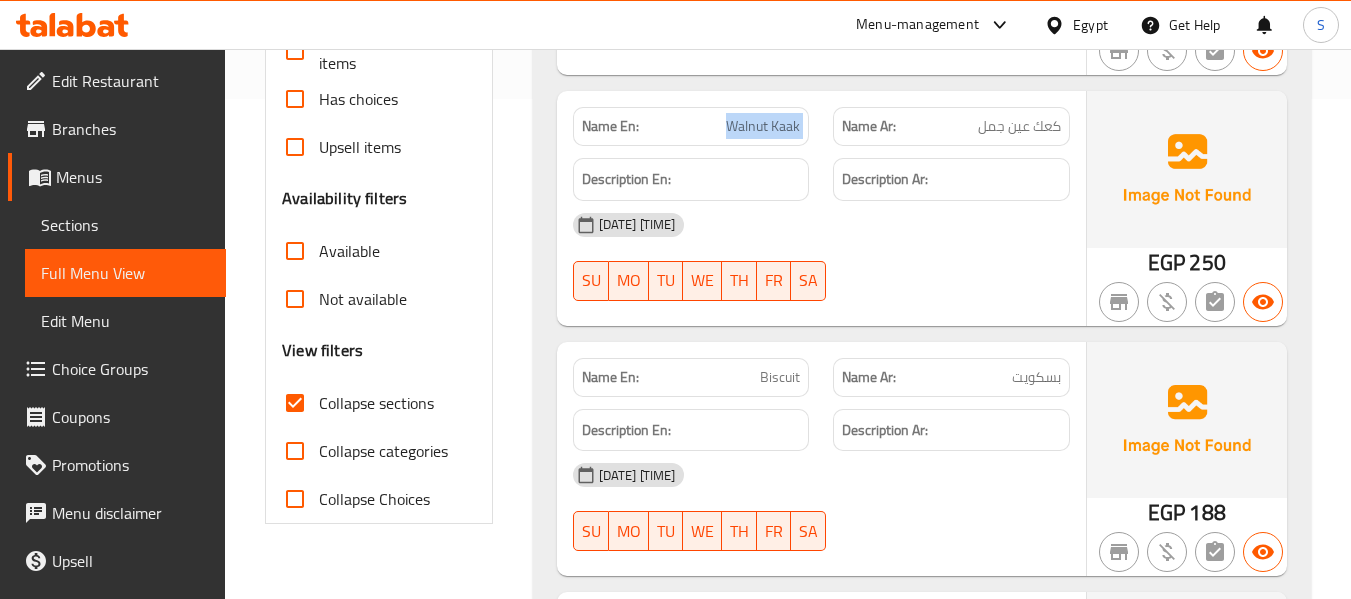 click on "Walnut Kaak" at bounding box center (763, 126) 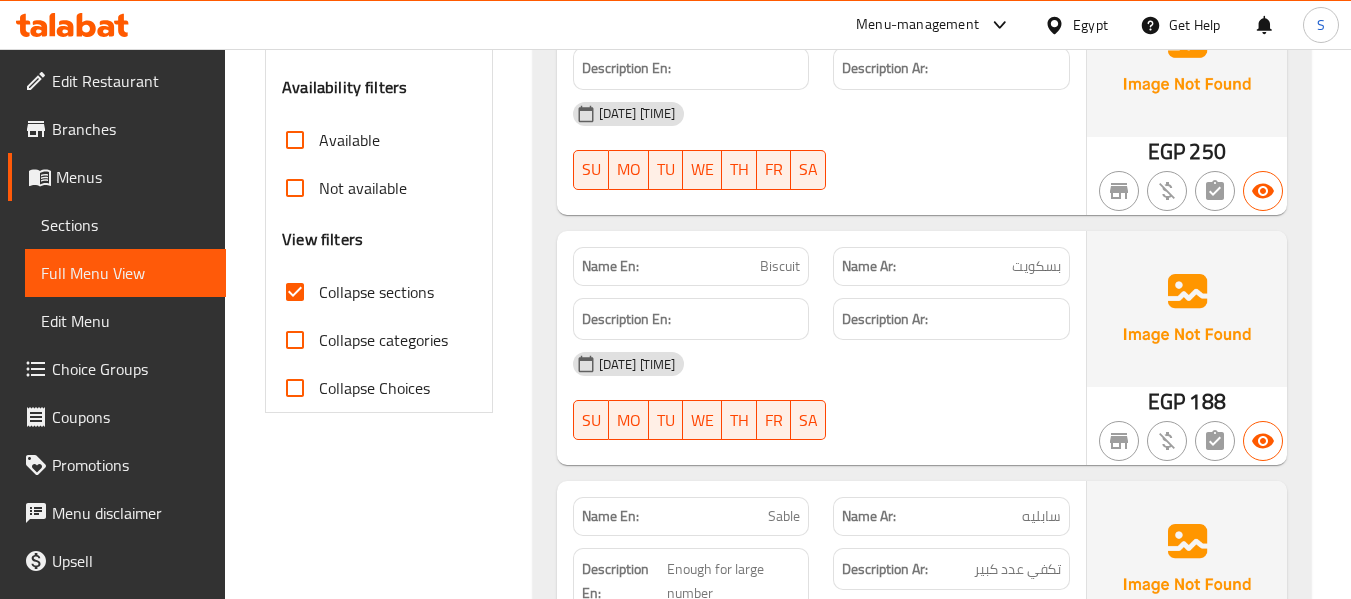 scroll, scrollTop: 800, scrollLeft: 0, axis: vertical 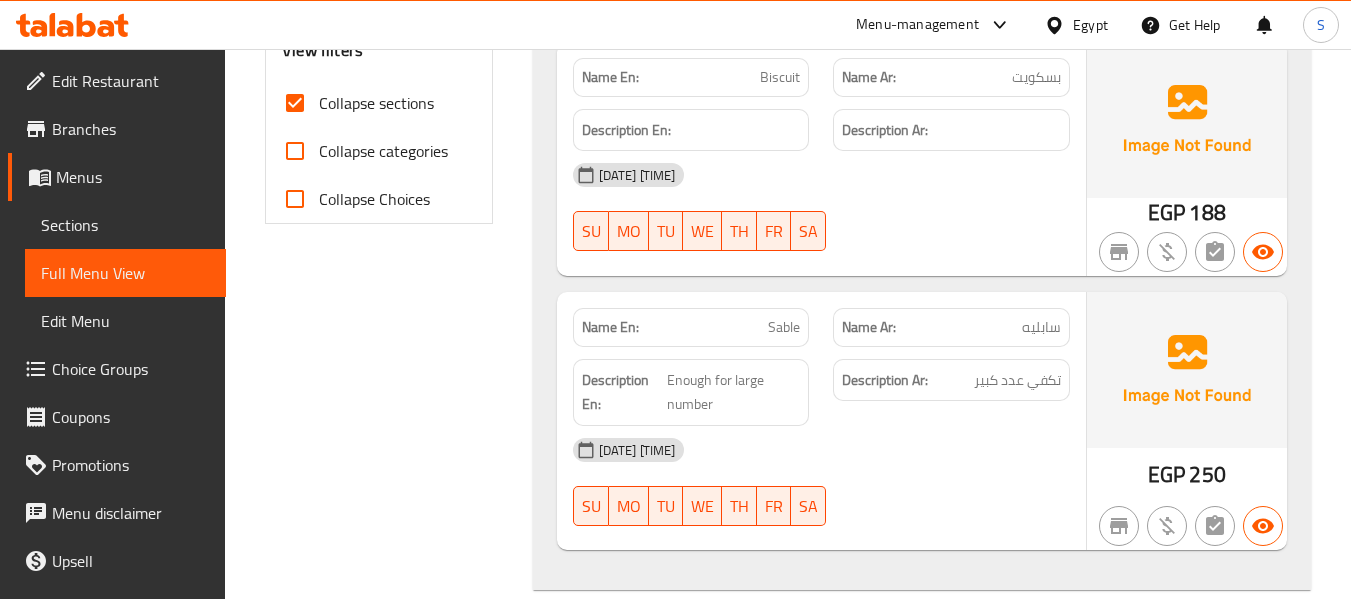 click on "Name En: Biscuit" at bounding box center (691, 77) 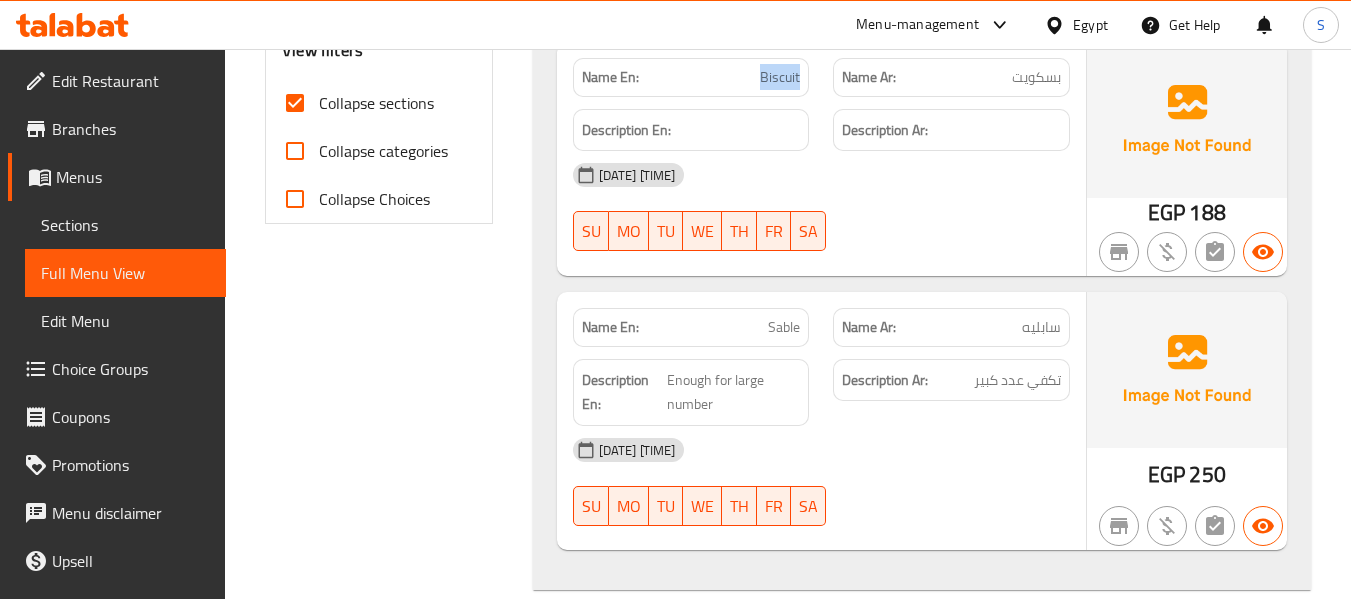 click on "Biscuit" at bounding box center [780, 77] 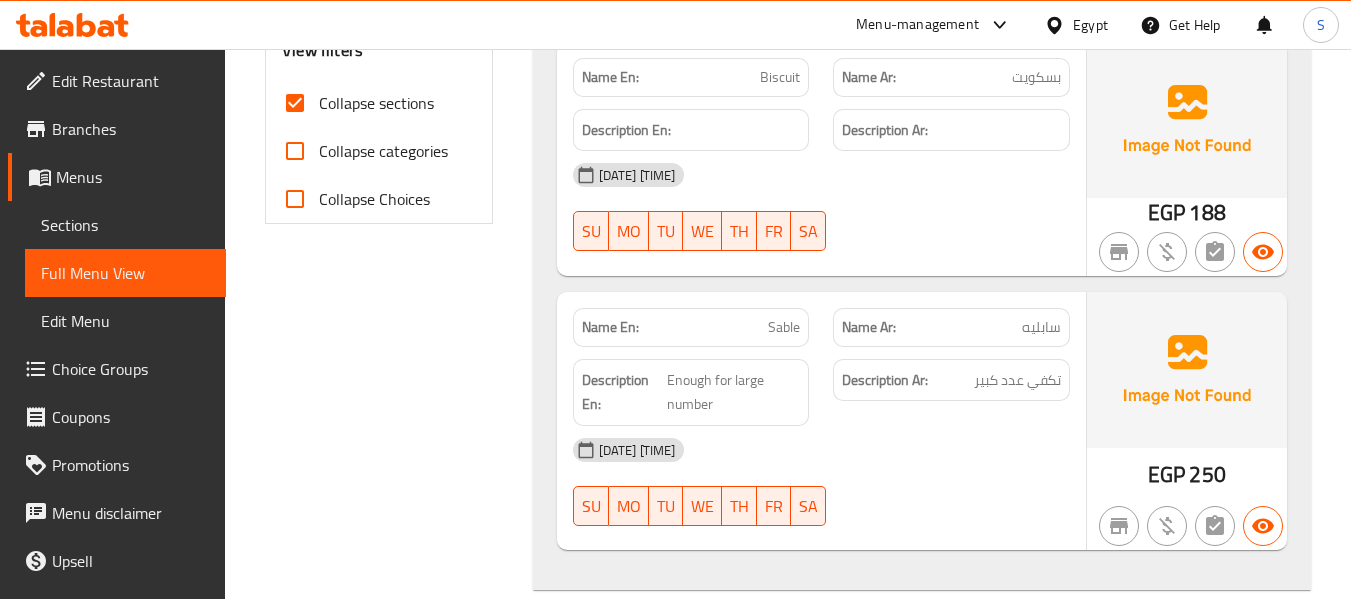 click on "[DATE] [TIME]" at bounding box center [821, 175] 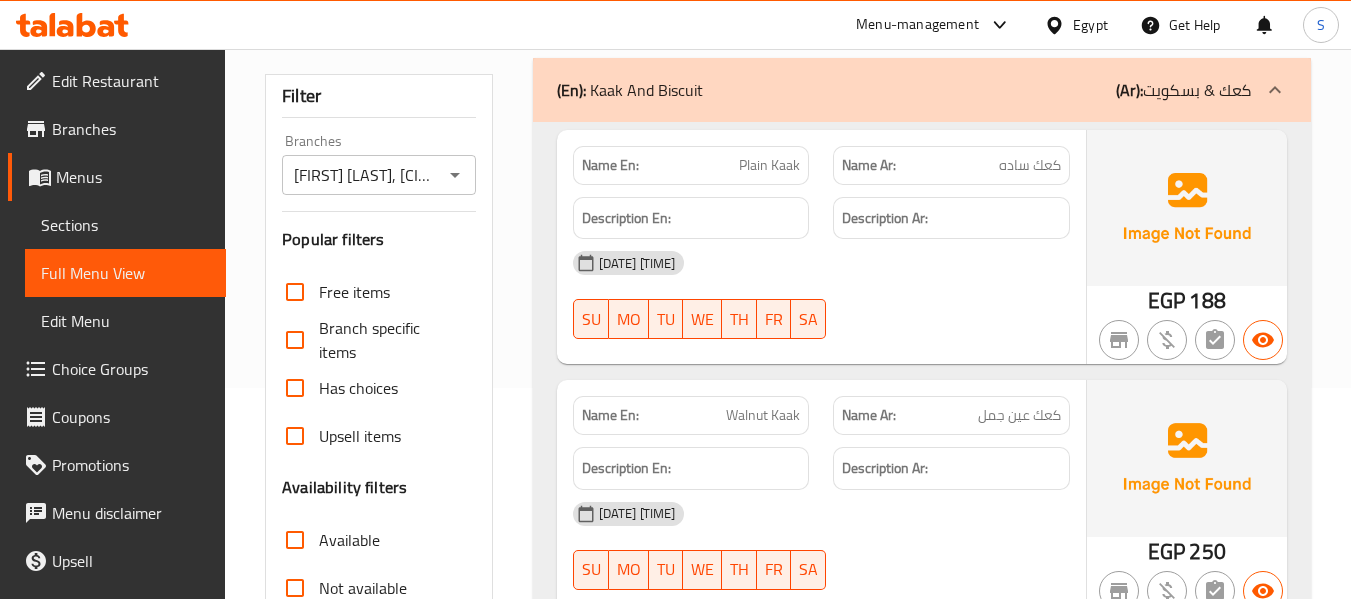 scroll, scrollTop: 0, scrollLeft: 0, axis: both 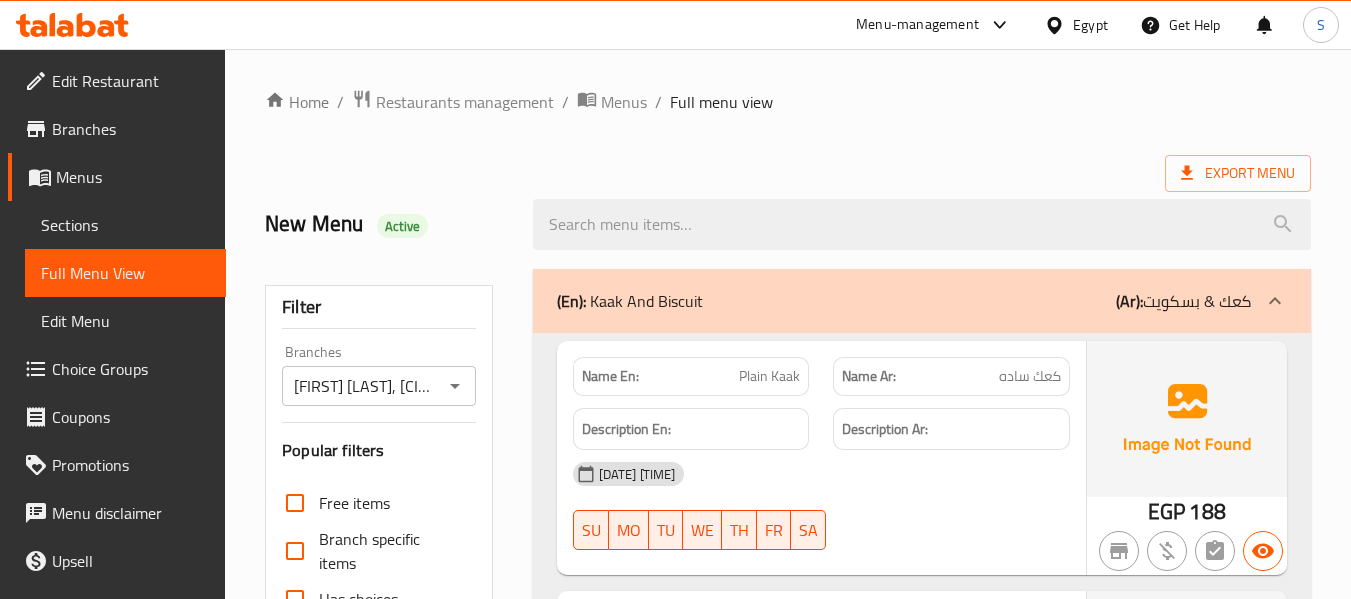 click on "(En):   Kaak And Biscuit (Ar): كعك & بسكويت" at bounding box center (904, 301) 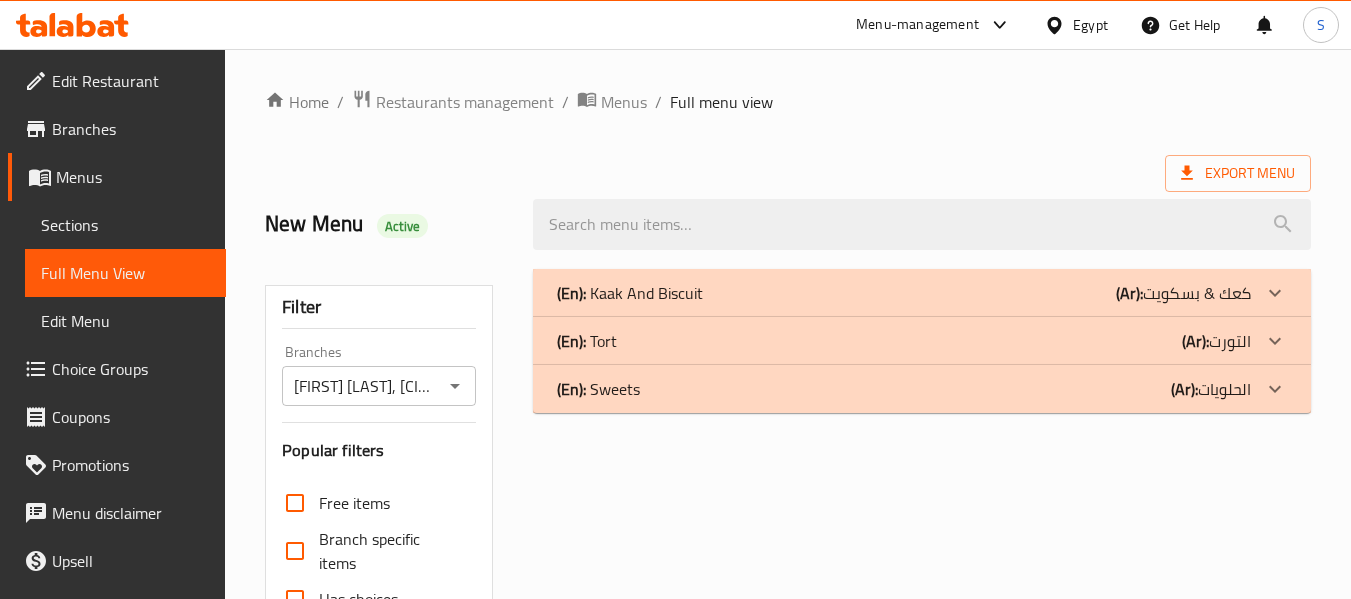 click on "(En):   Tort (Ar): التورت" at bounding box center [904, 293] 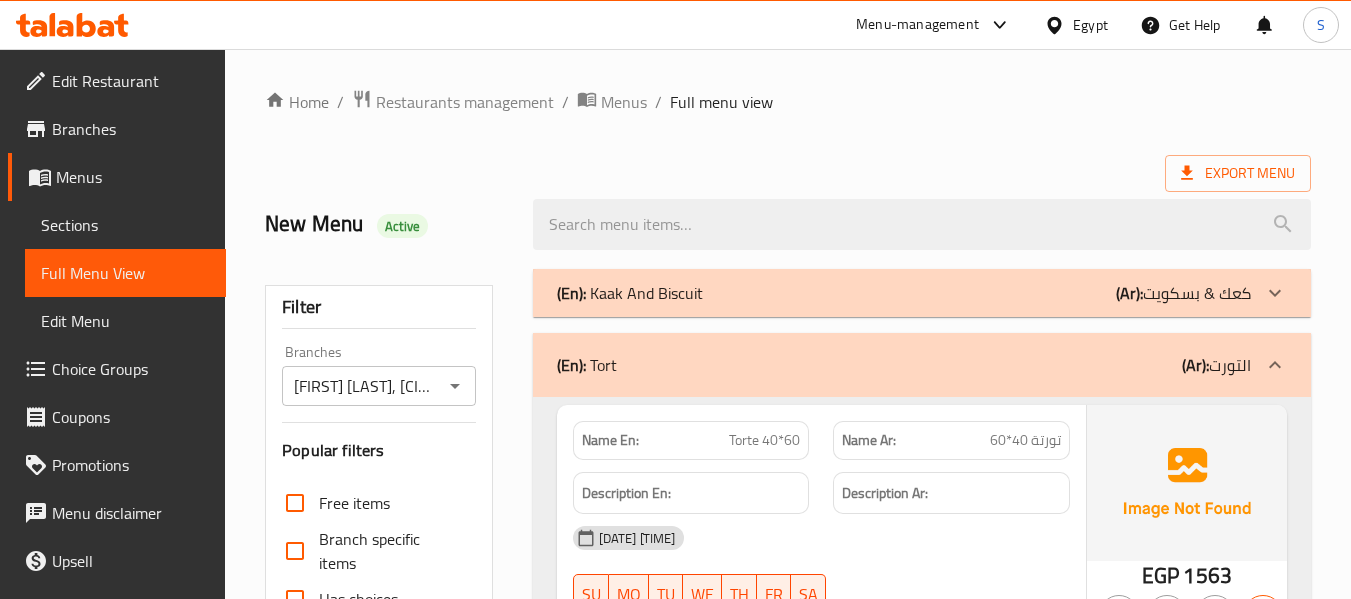 scroll, scrollTop: 300, scrollLeft: 0, axis: vertical 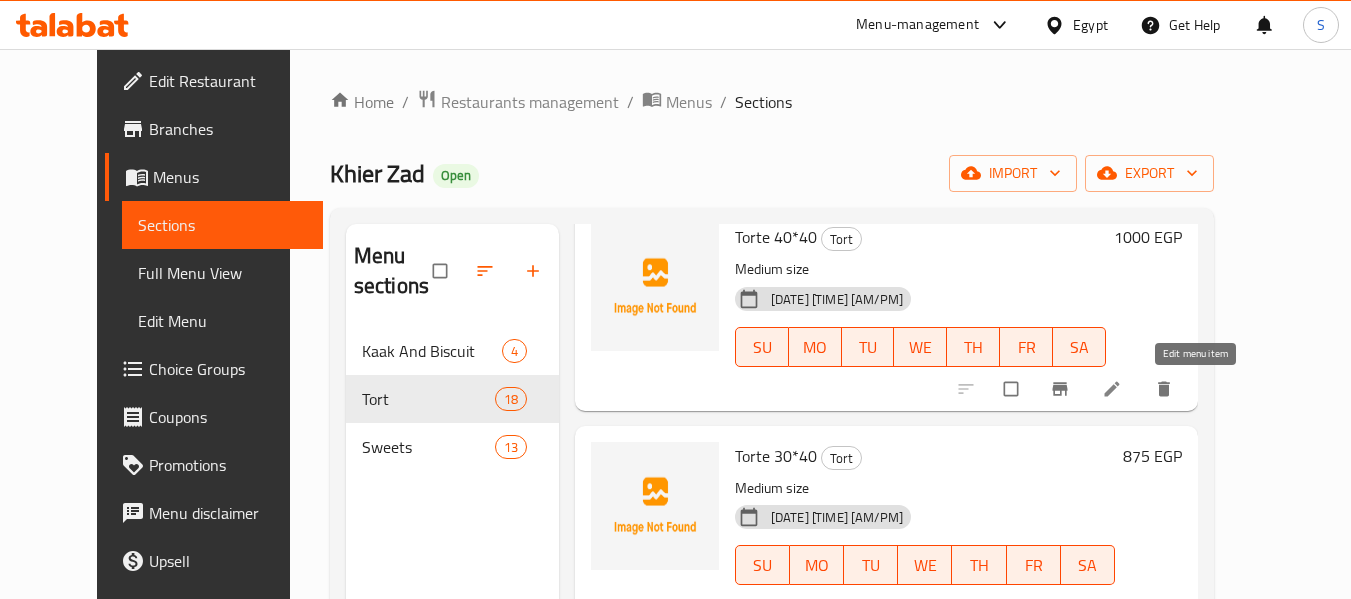 click 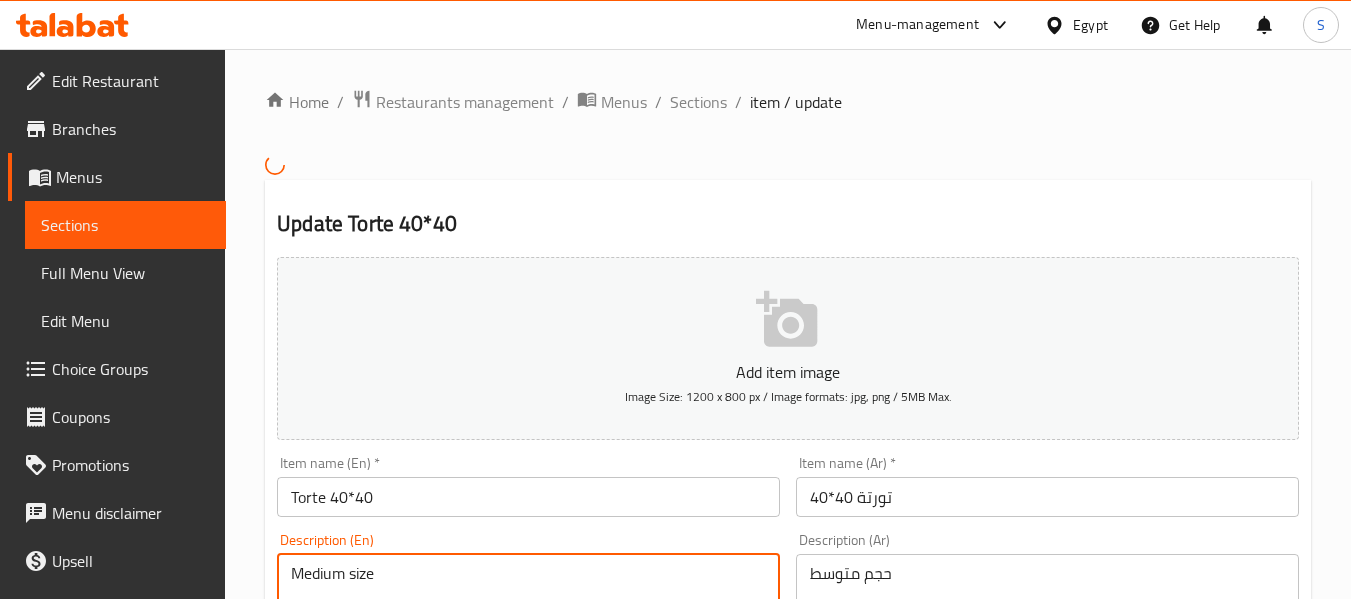 click on "Medium size" at bounding box center (516, 611) 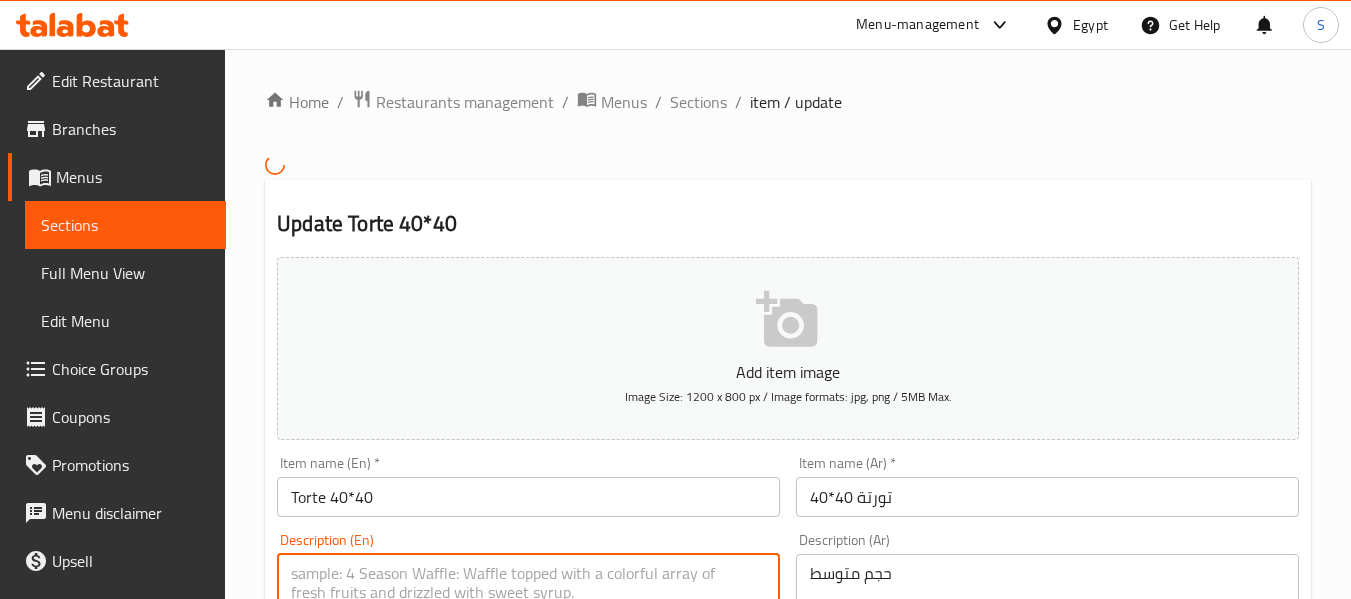 type 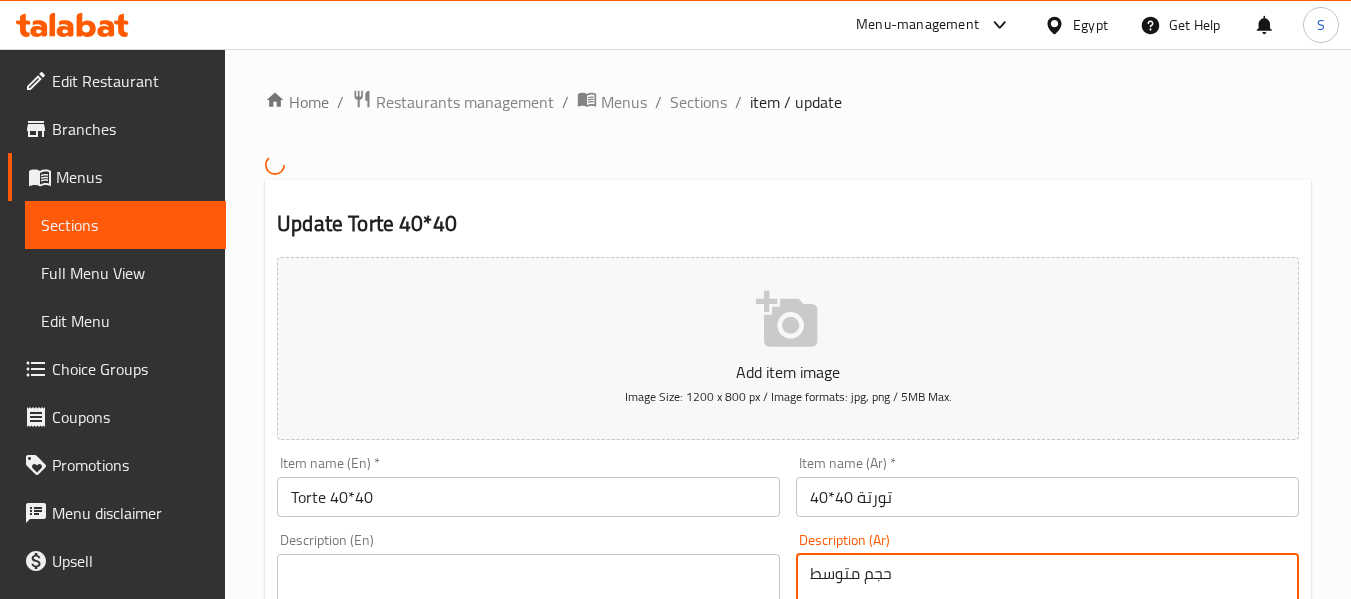 click on "حجم متوسط" at bounding box center (1035, 611) 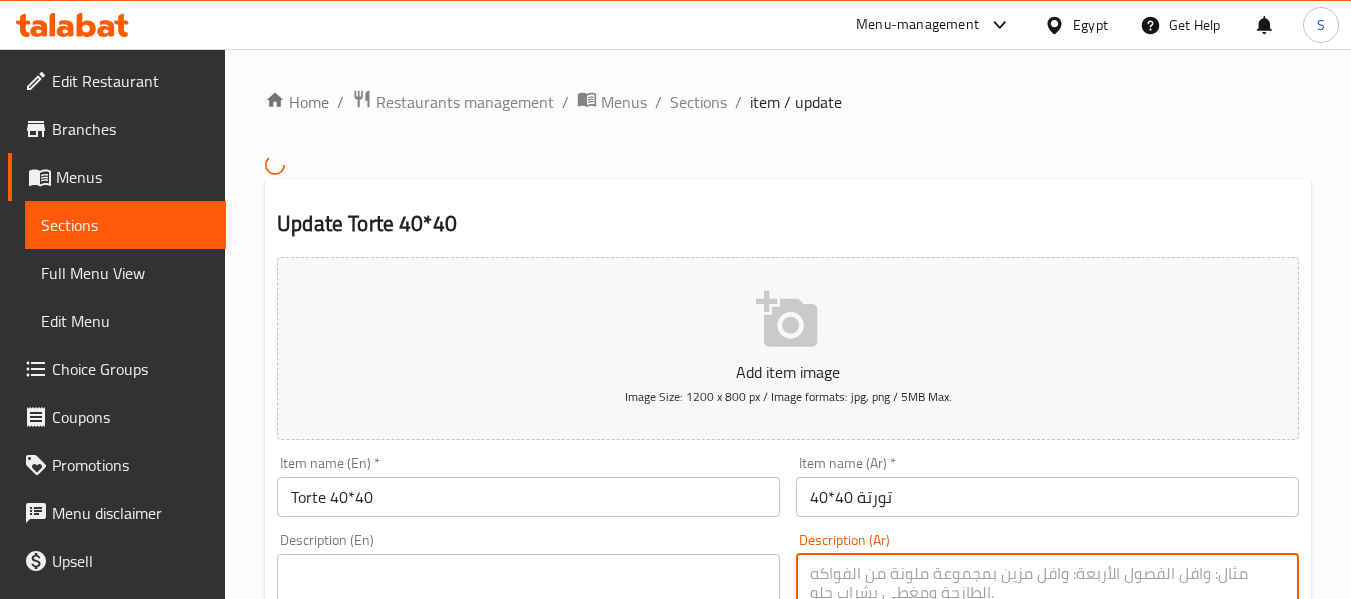 type 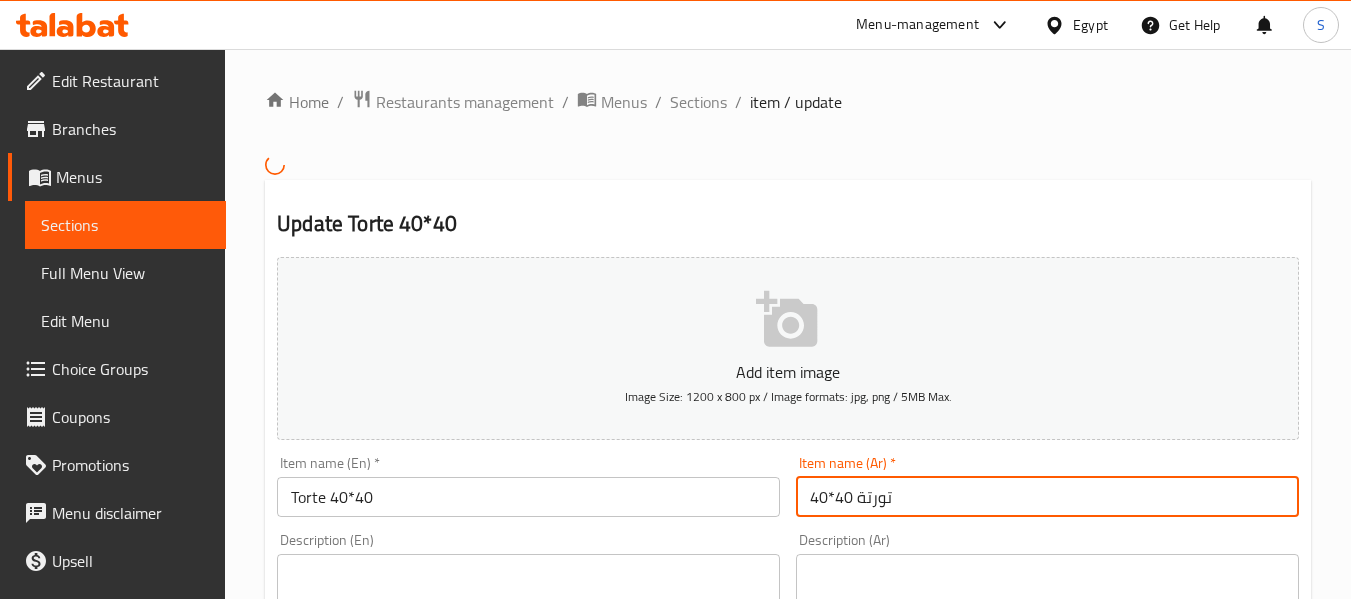 click on "تورتة 40*40" at bounding box center [1047, 497] 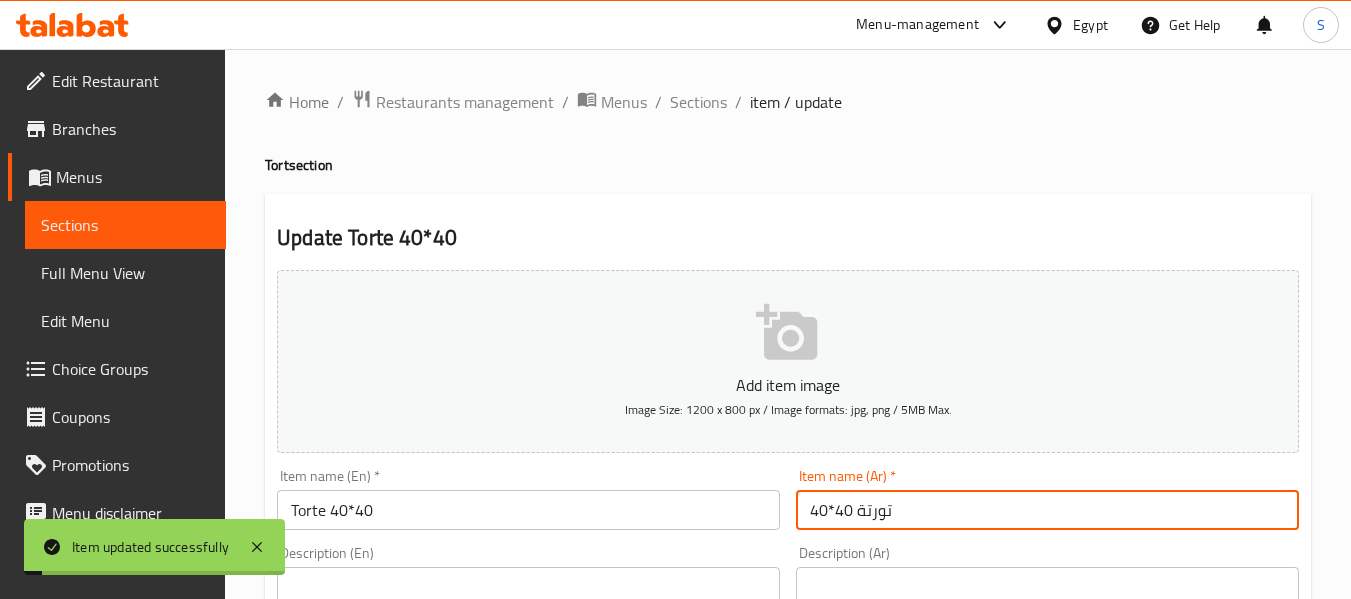 click on "Home / Restaurants management / Menus / Sections / item / update Tort section Update Torte 40*40 Add item image Image Size: 1200 x 800 px / Image formats: jpg, png / 5MB Max. Item name (En) * Torte 40*40 Item name (En) * Item name (Ar) تورتة 40*40 Item name (Ar) Description (En) Description (En) Description (Ar) Description (Ar) Product barcode Product barcode Product sku Product sku Price * EGP 1000 Price * Price on selection Free item Start Date Start Date End Date End Date Available Days SU MO TU WE TH FR SA Available from Available to Status Active Inactive Exclude from GEM Variations & Choices Add variant ASSIGN CHOICE GROUP Update" at bounding box center [788, 731] 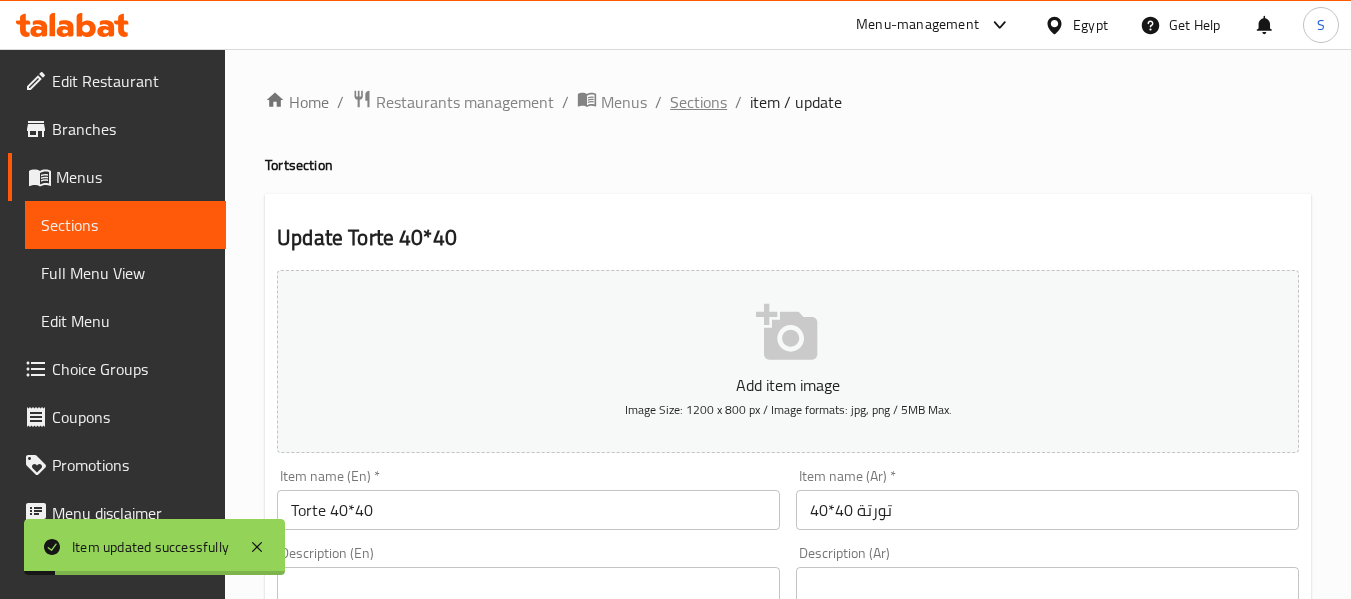 click on "Sections" at bounding box center [698, 102] 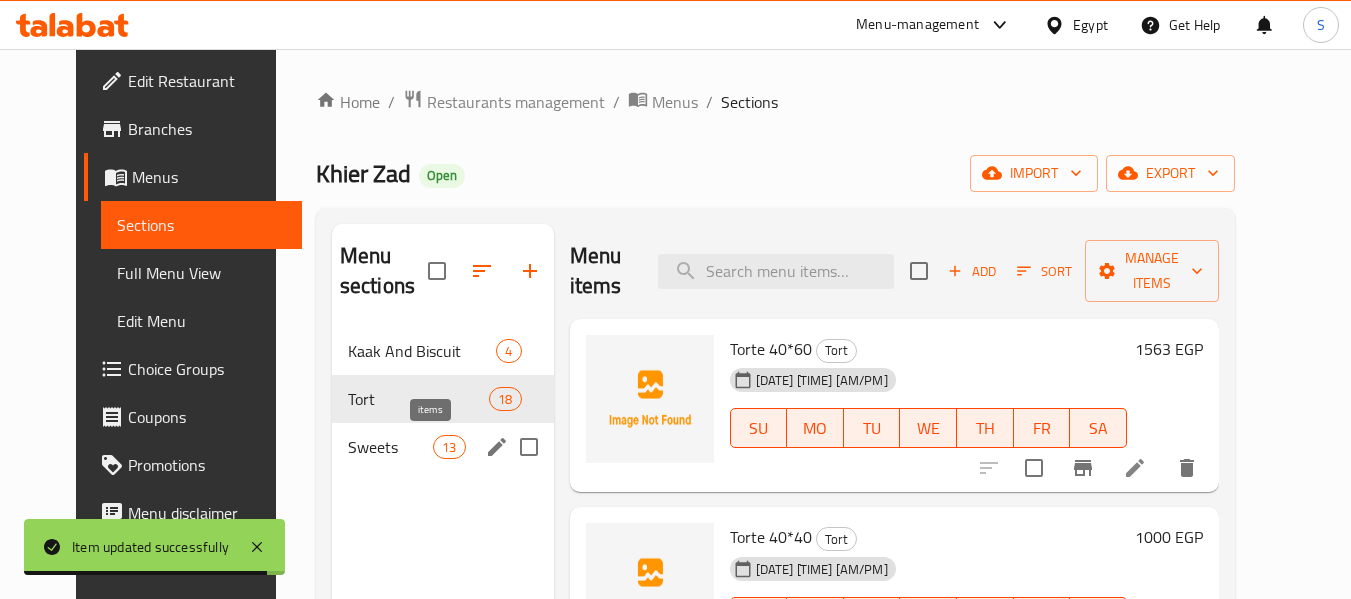 click on "13" at bounding box center [449, 447] 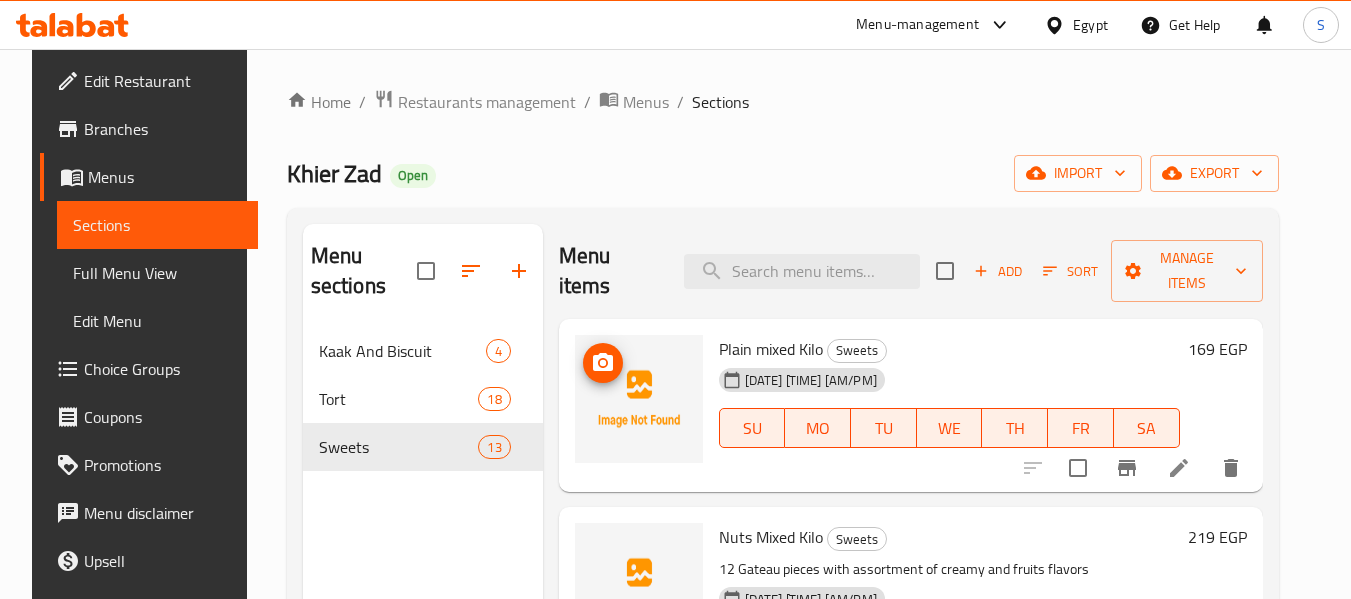 scroll, scrollTop: 300, scrollLeft: 0, axis: vertical 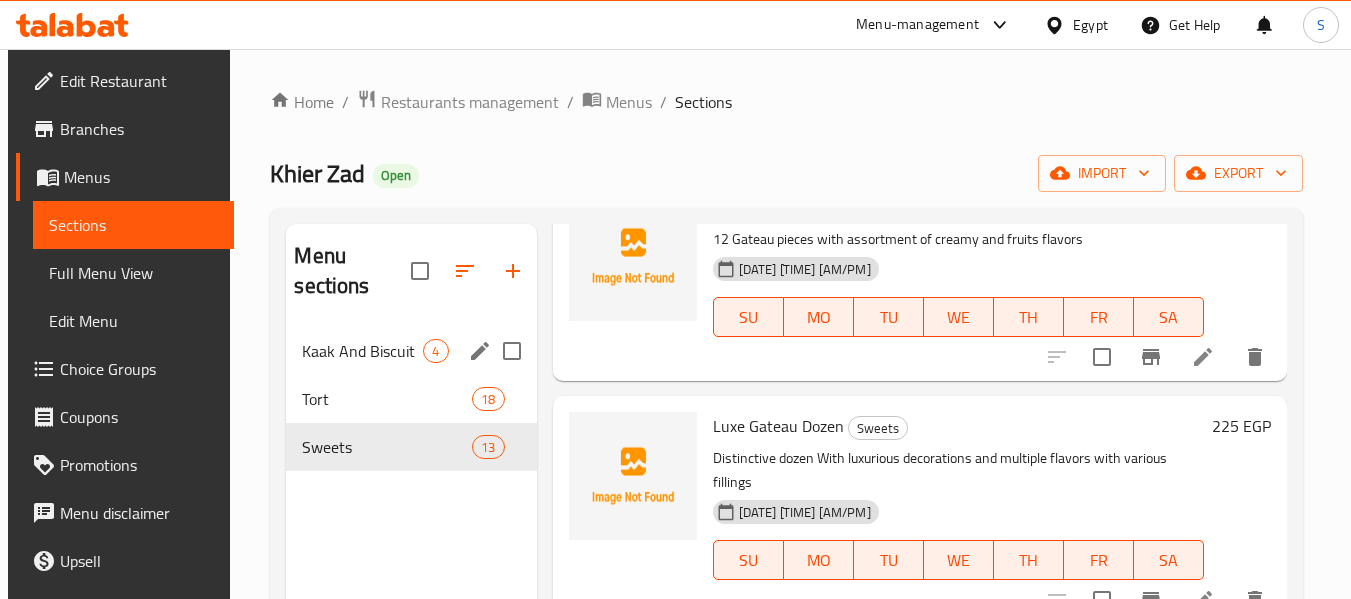 click on "Kaak And Biscuit" at bounding box center [362, 351] 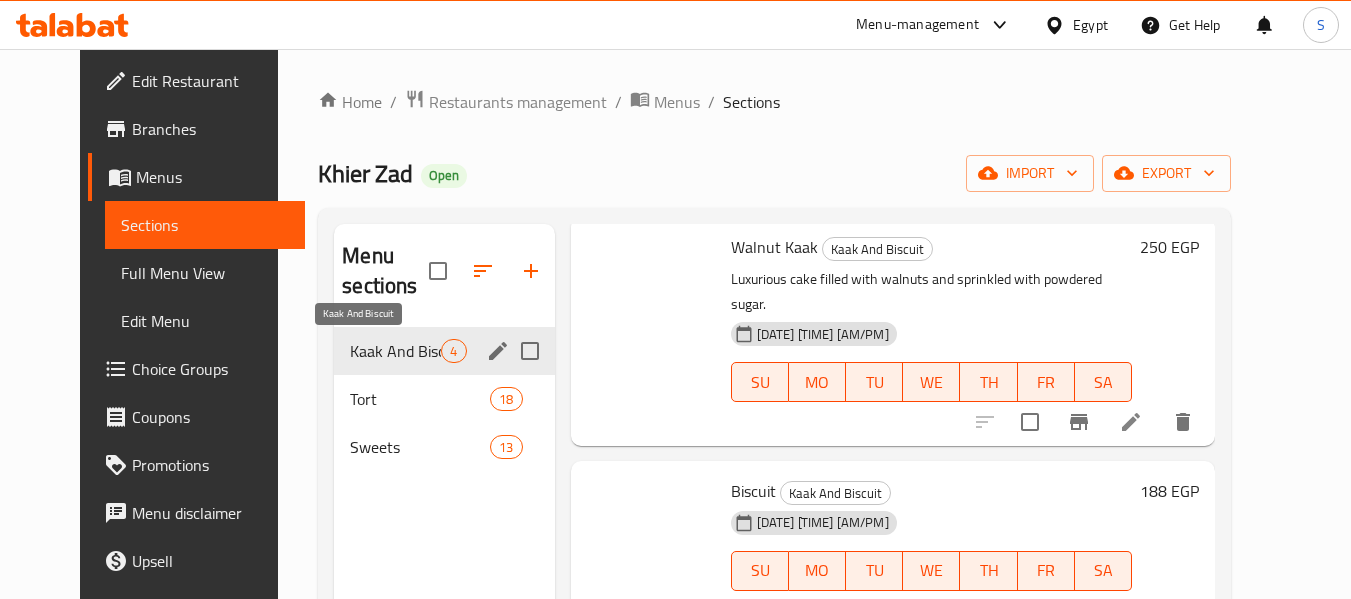 scroll, scrollTop: 265, scrollLeft: 0, axis: vertical 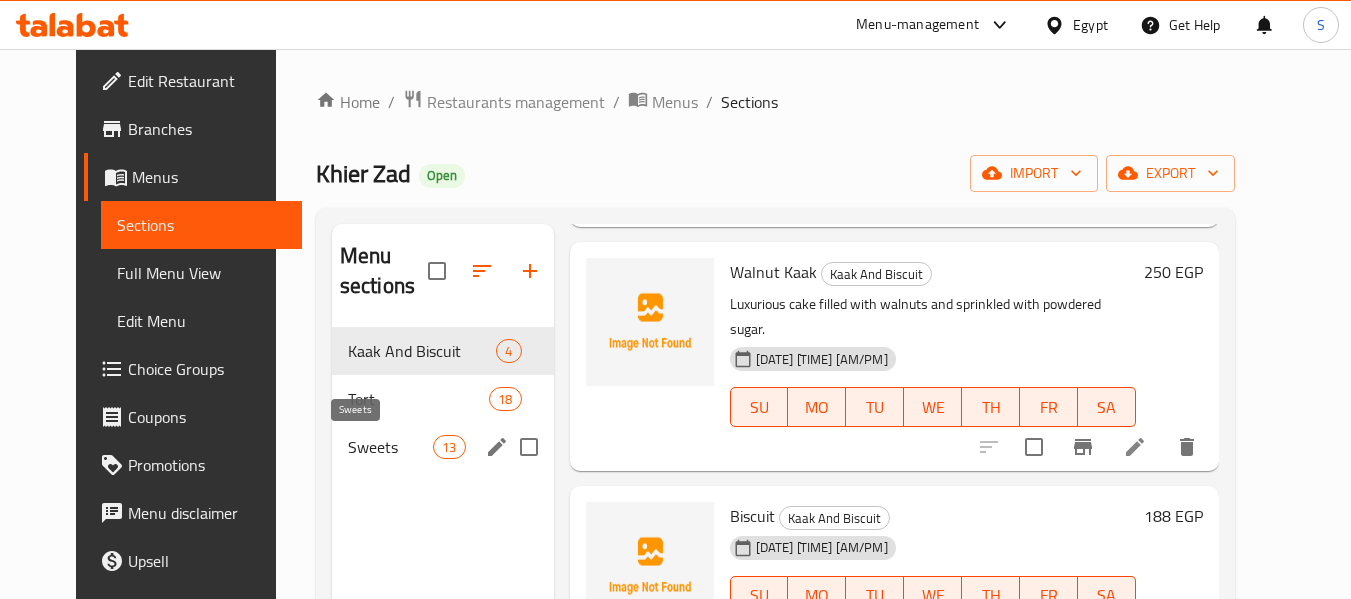 click on "Sweets" at bounding box center [390, 447] 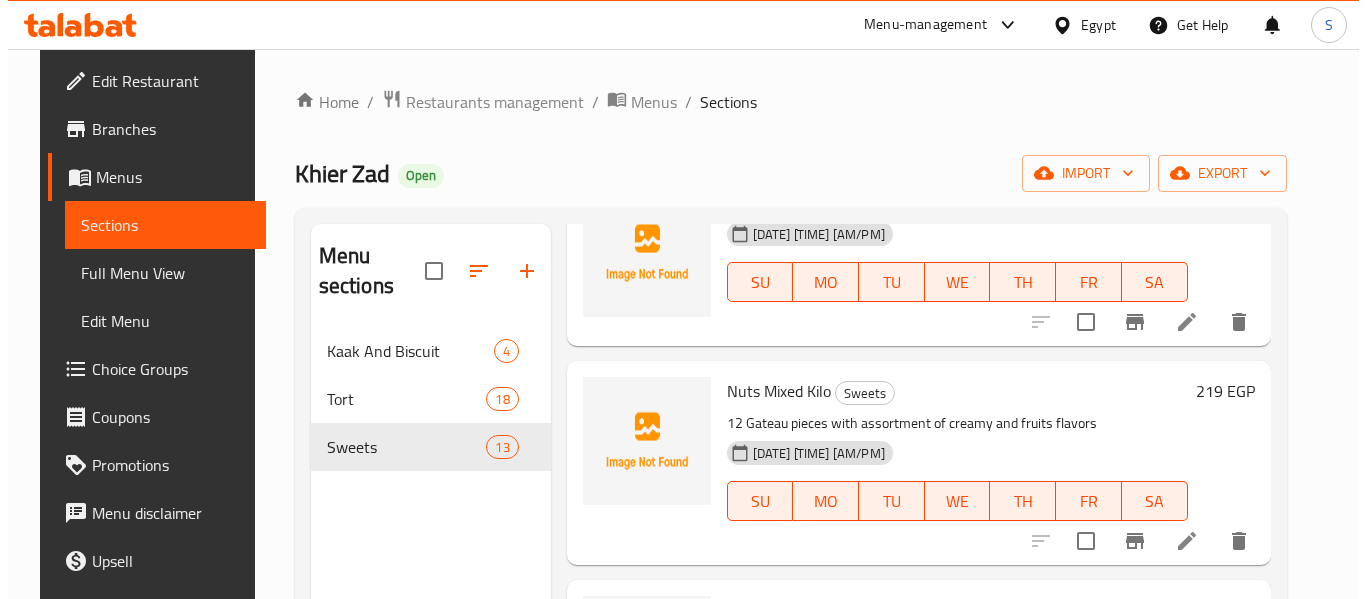 scroll, scrollTop: 0, scrollLeft: 0, axis: both 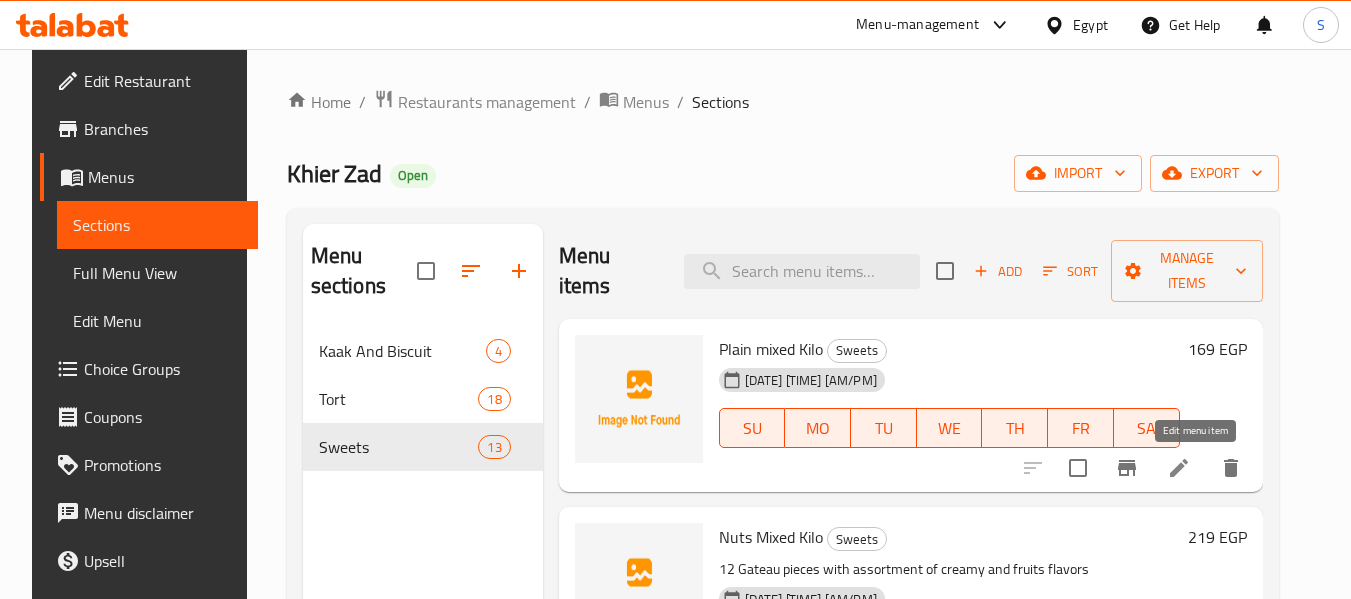 click 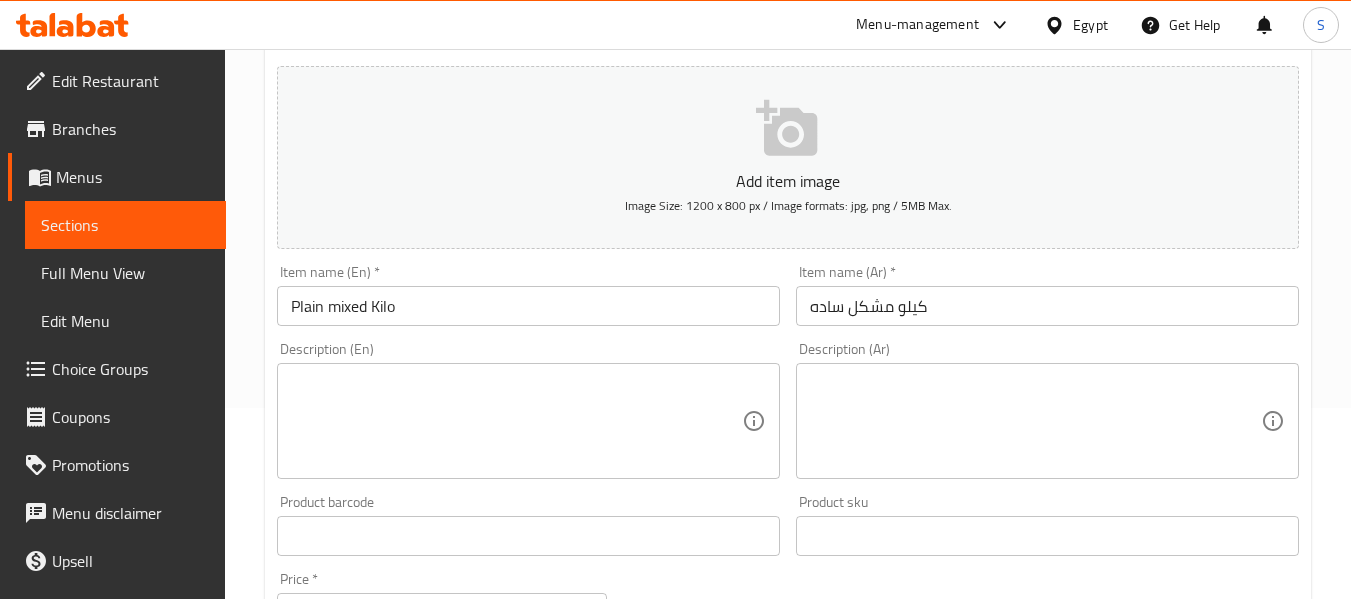scroll, scrollTop: 300, scrollLeft: 0, axis: vertical 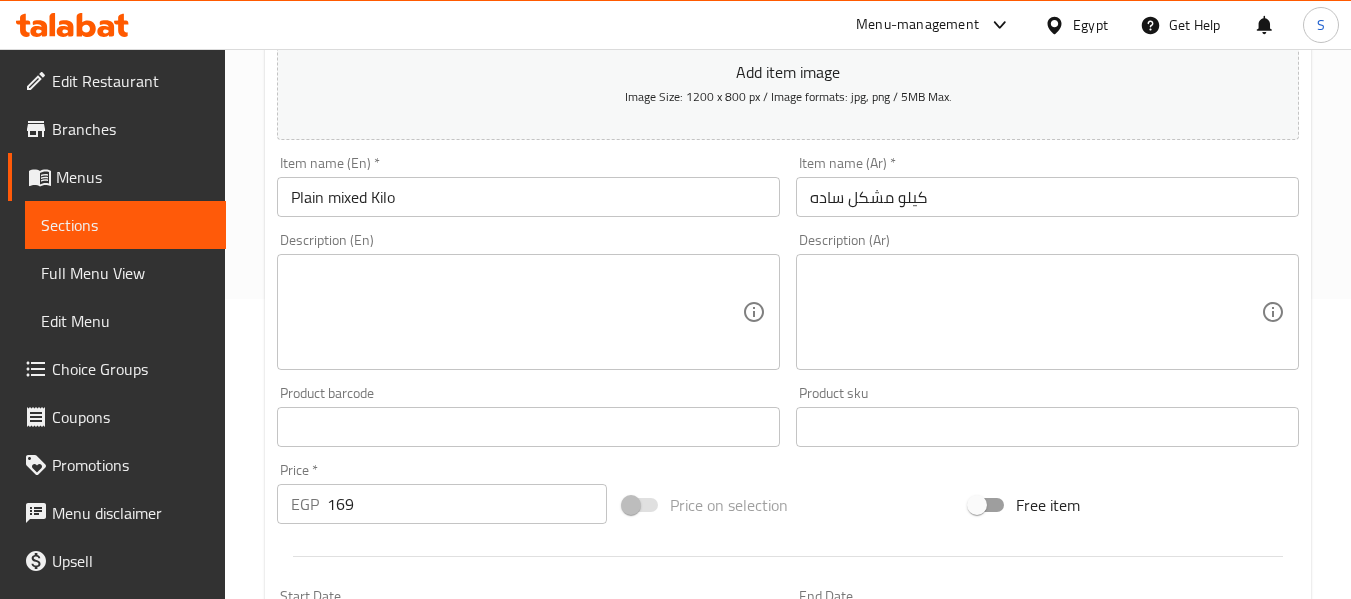 click at bounding box center [1035, 311] 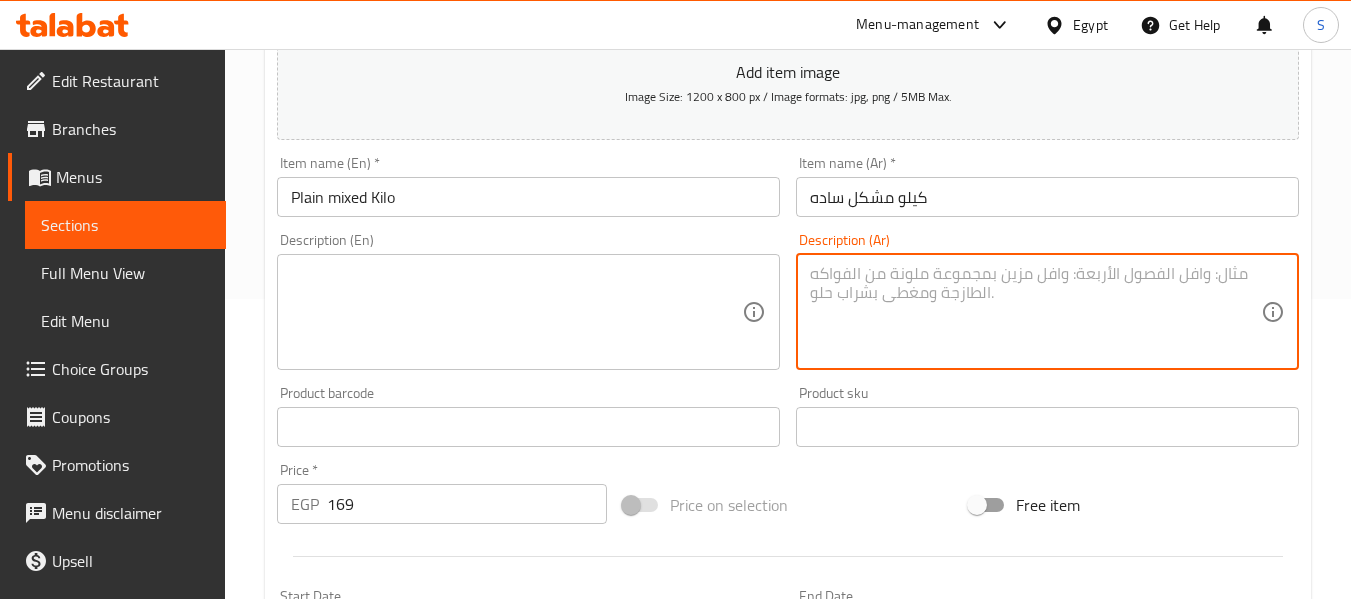 paste on "تشكيلة متنوعة من الحلويات الشرقية بدون مكسرات، مثل البسبوسة، والهريسة، والكنافة" 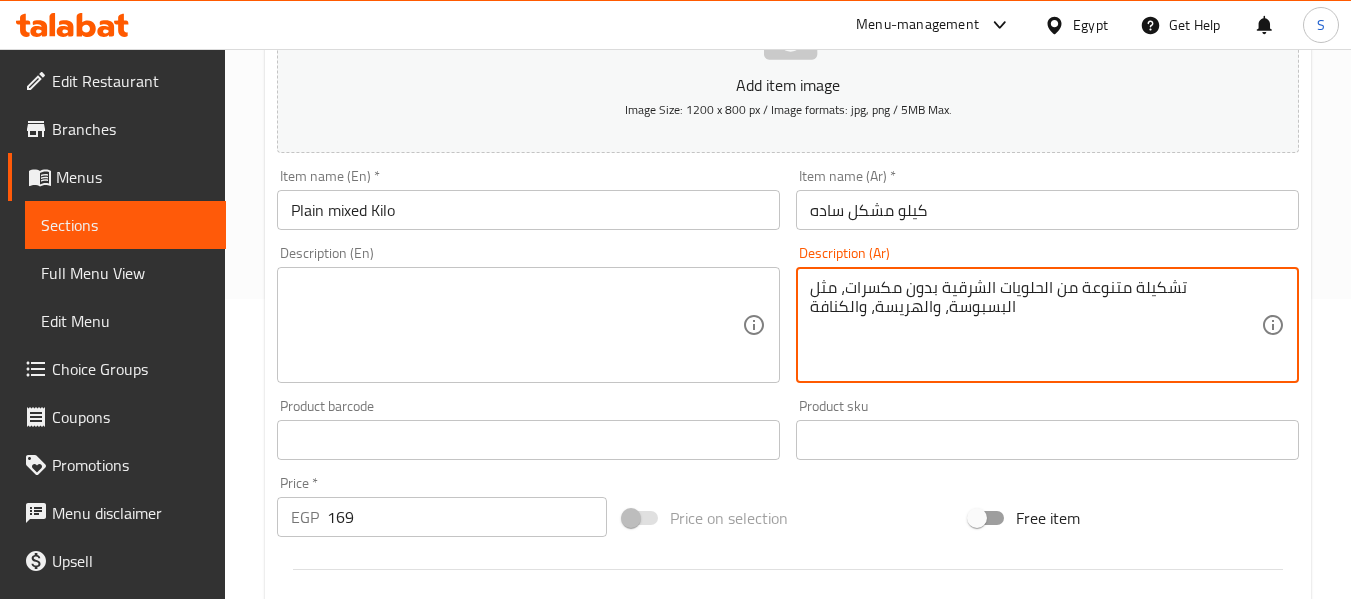 type on "تشكيلة متنوعة من الحلويات الشرقية بدون مكسرات، مثل البسبوسة، والهريسة، والكنافة" 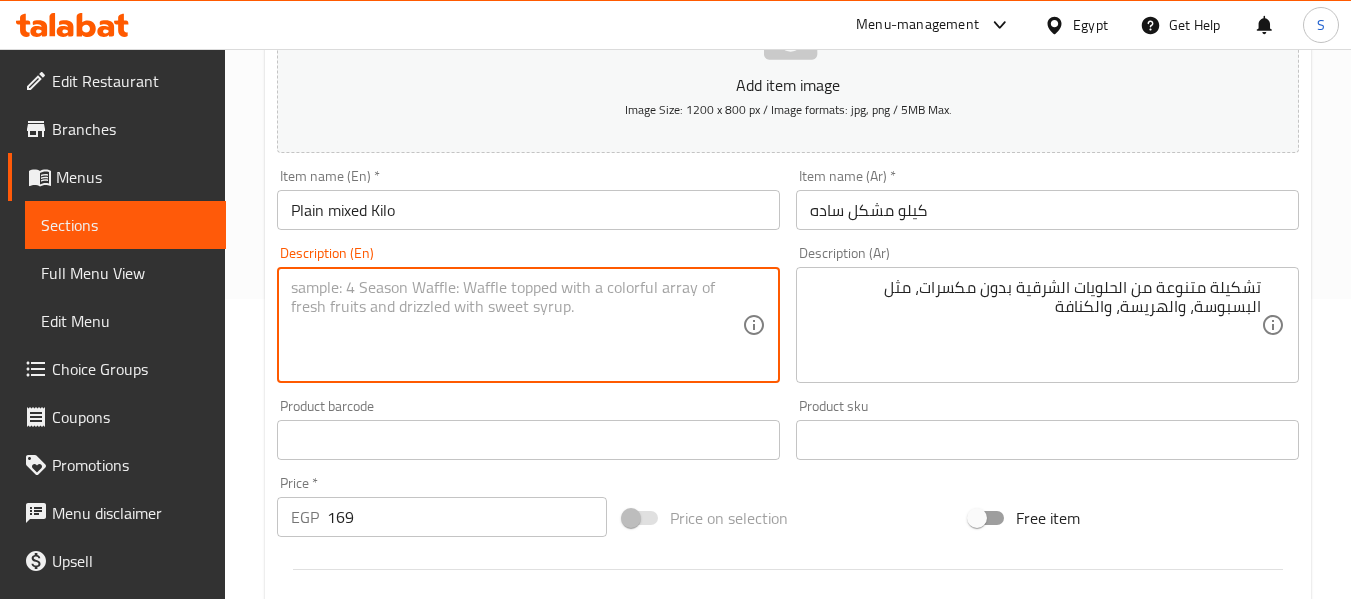 click at bounding box center (516, 325) 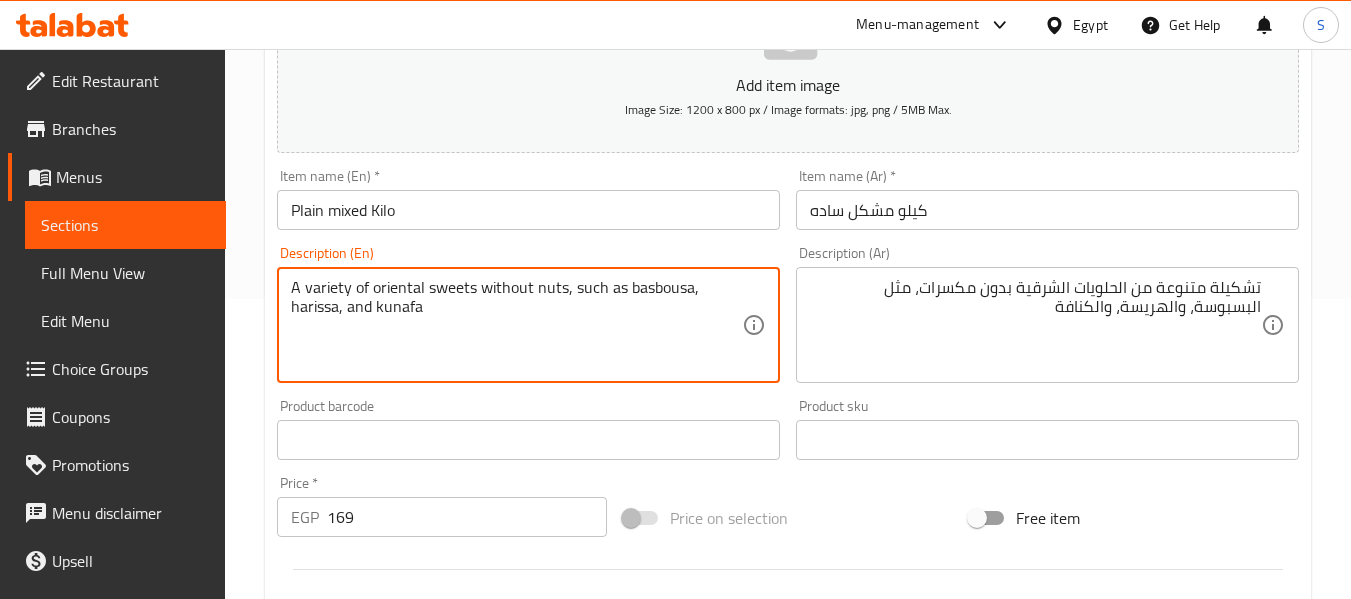 click on "A variety of oriental sweets without nuts, such as basbousa, harissa, and kunafa" at bounding box center (516, 325) 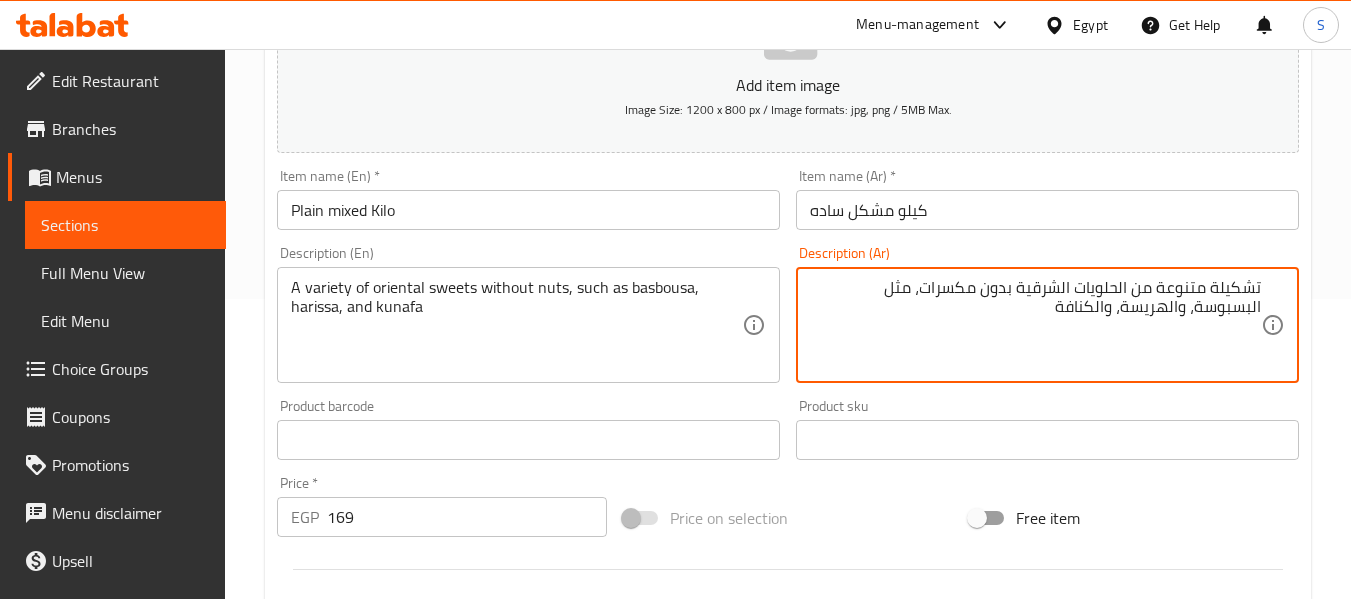click on "كيلو مشكل ساده" at bounding box center (1047, 210) 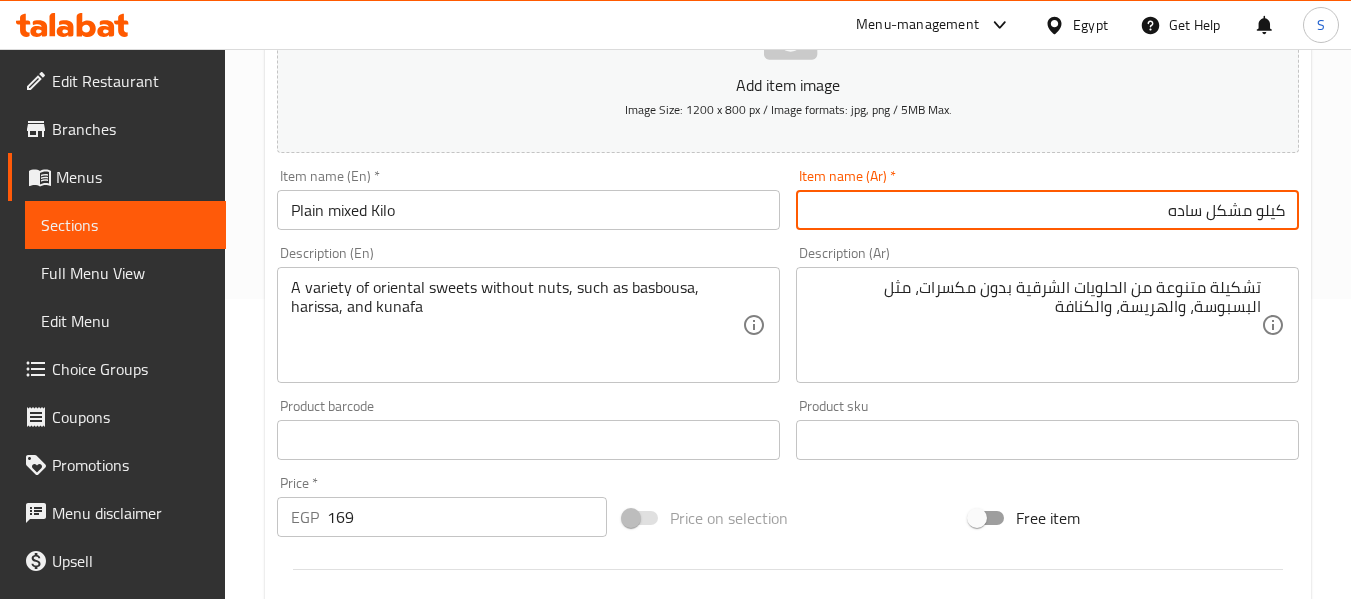 click on "كيلو مشكل ساده" at bounding box center (1047, 210) 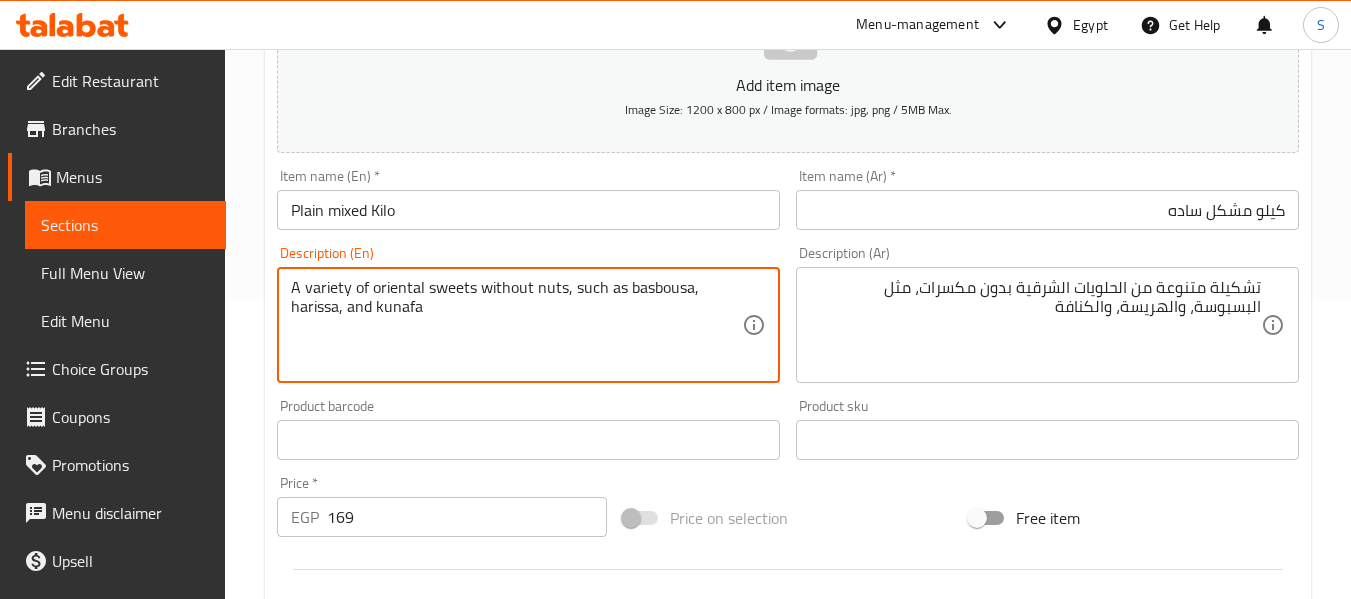 click on "A variety of oriental sweets without nuts, such as basbousa, harissa, and kunafa" at bounding box center [516, 325] 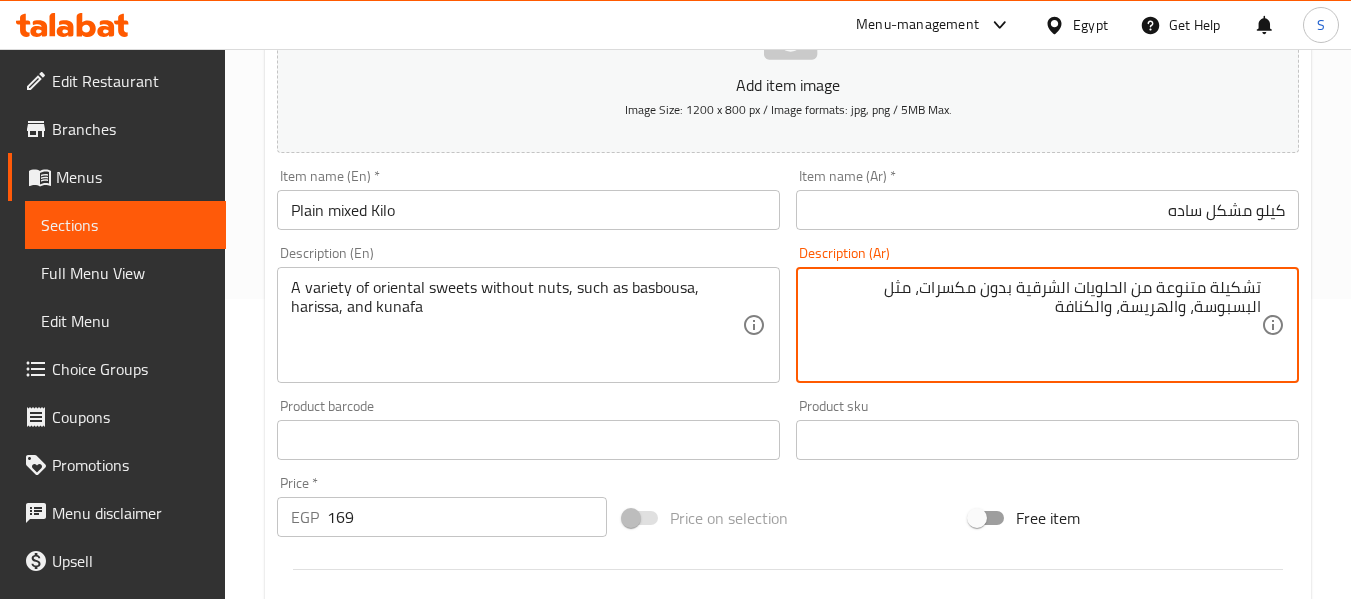 click on "تشكيلة متنوعة من الحلويات الشرقية بدون مكسرات، مثل البسبوسة، والهريسة، والكنافة" at bounding box center [1035, 325] 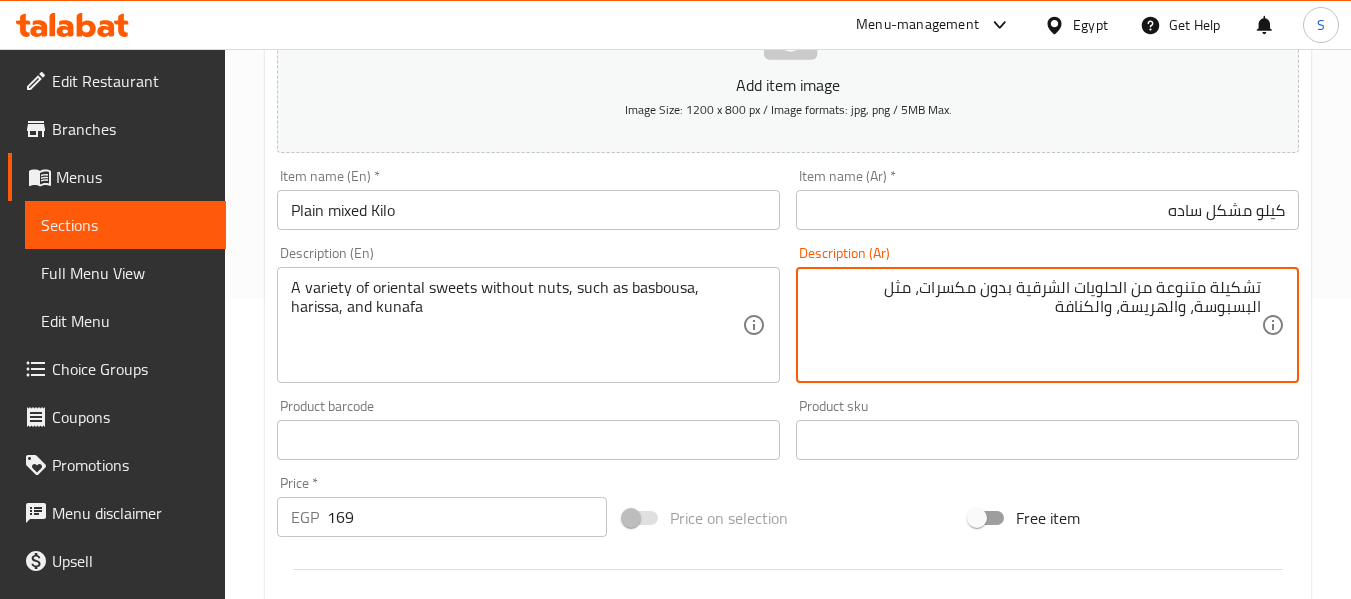 click on "تشكيلة متنوعة من الحلويات الشرقية بدون مكسرات، مثل البسبوسة، والهريسة، والكنافة" at bounding box center (1035, 325) 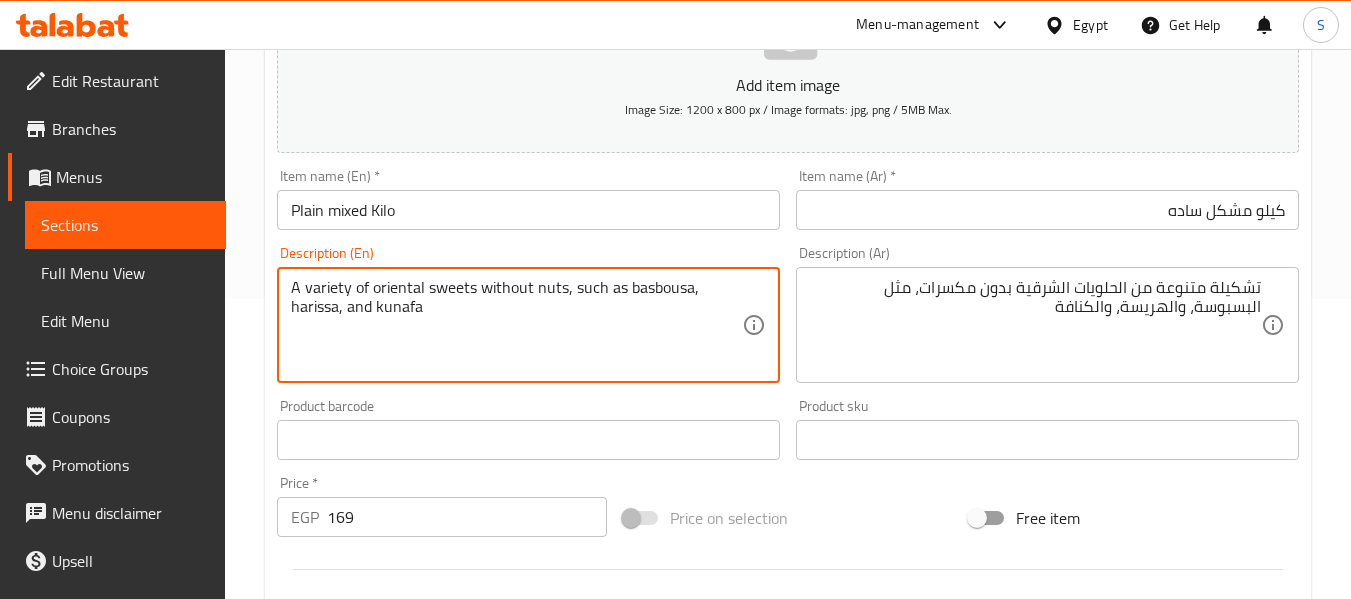 click on "A variety of oriental sweets without nuts, such as basbousa, harissa, and kunafa" at bounding box center [516, 325] 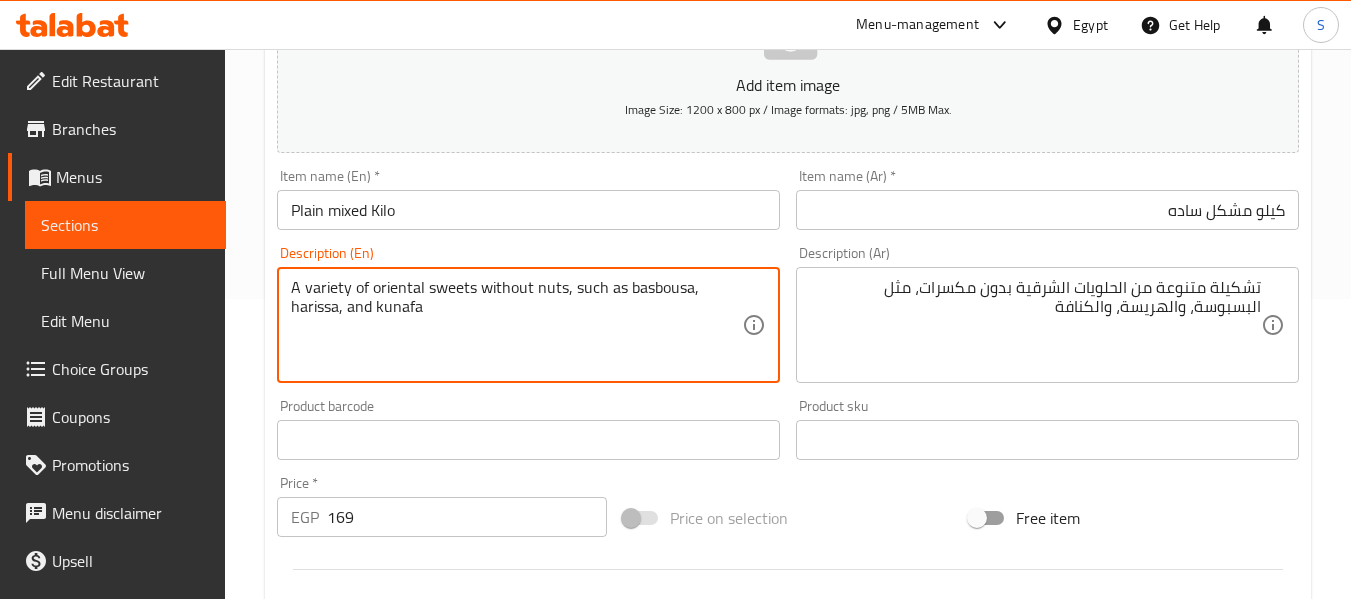 click on "A variety of oriental sweets without nuts, such as basbousa, harissa, and kunafa" at bounding box center (516, 325) 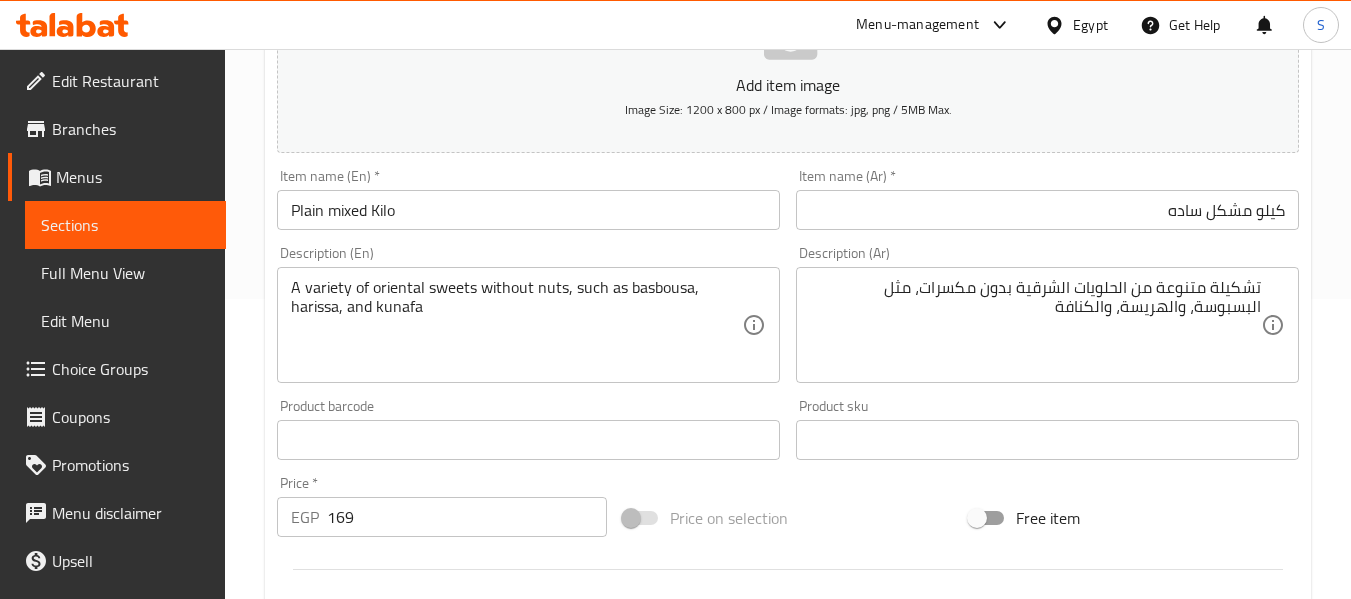 click on "Description (En) A variety of oriental sweets without nuts, such as basbousa, harissa, and kunafa Description (En)" at bounding box center [528, 314] 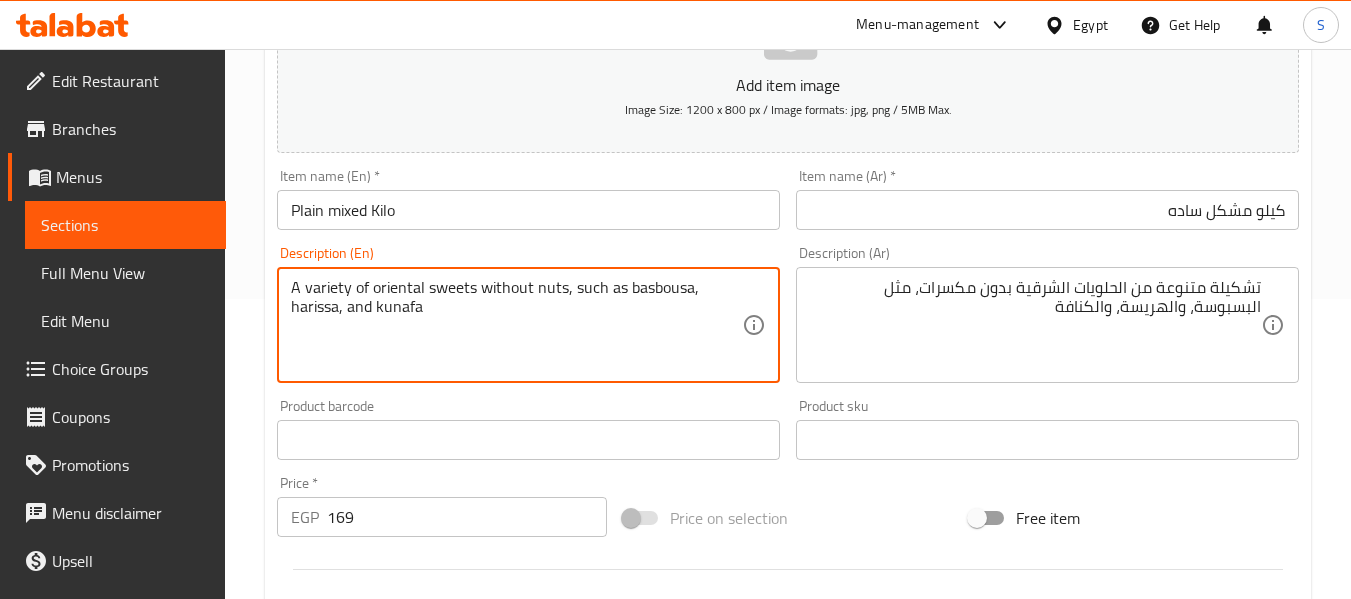 click on "A variety of oriental sweets without nuts, such as basbousa, harissa, and kunafa" at bounding box center (516, 325) 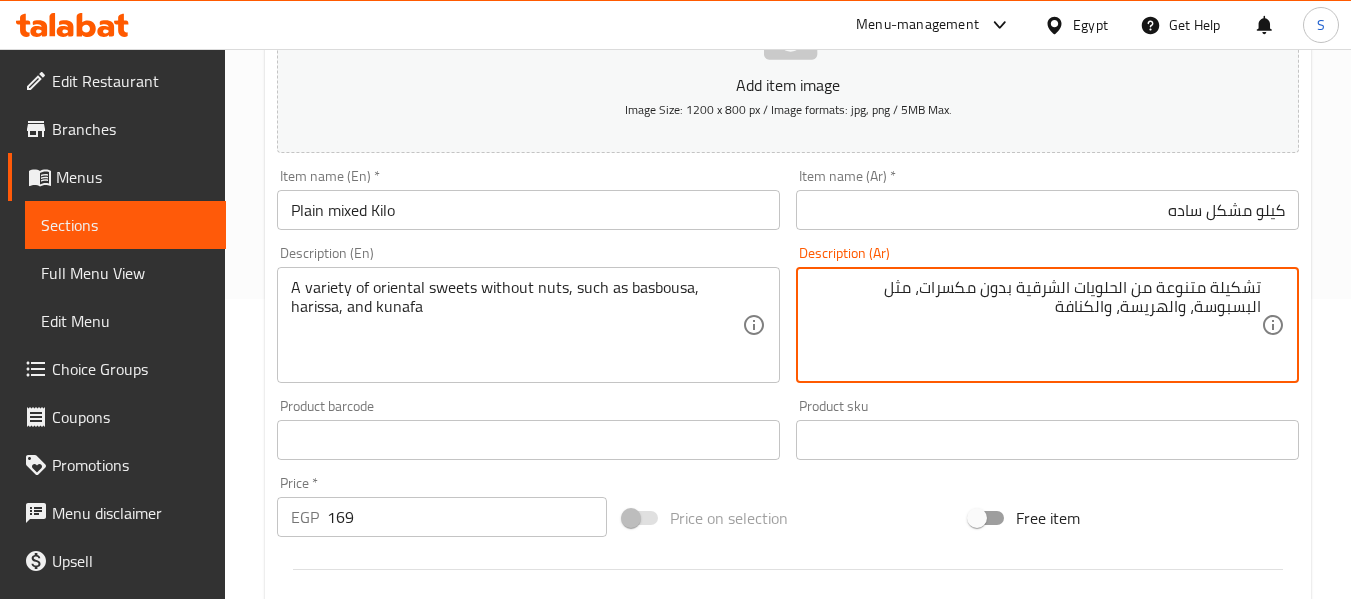 click on "تشكيلة متنوعة من الحلويات الشرقية بدون مكسرات، مثل البسبوسة، والهريسة، والكنافة" at bounding box center (1035, 325) 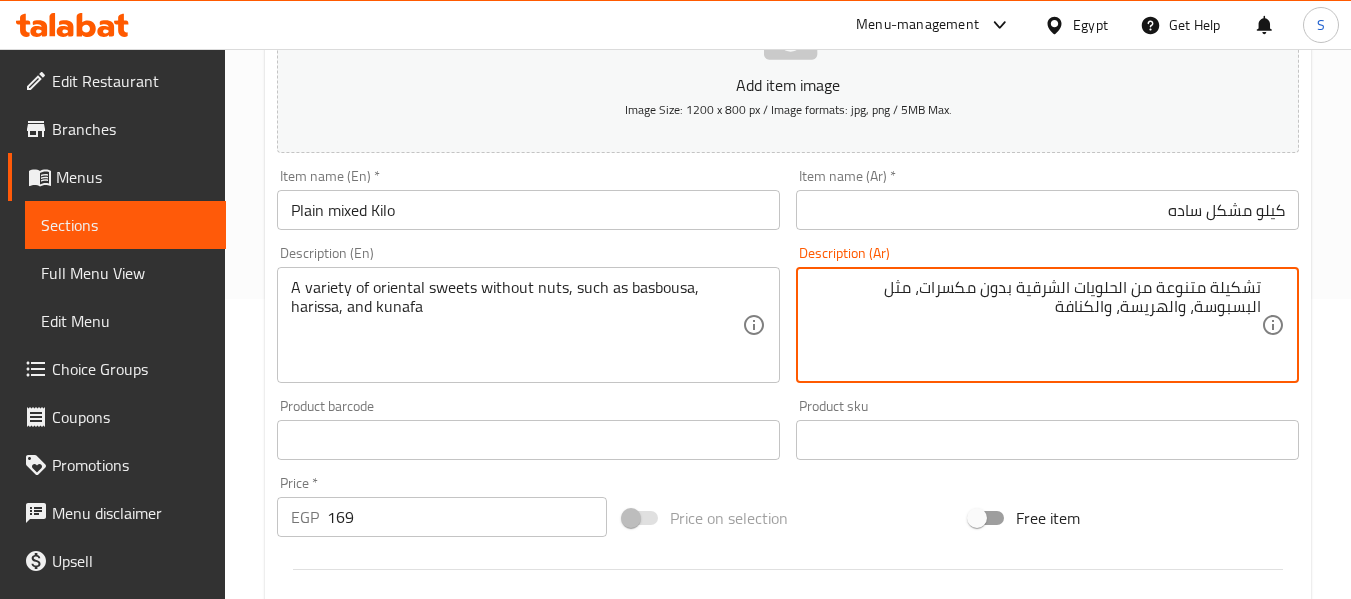 click on "تشكيلة متنوعة من الحلويات الشرقية بدون مكسرات، مثل البسبوسة، والهريسة، والكنافة" at bounding box center [1035, 325] 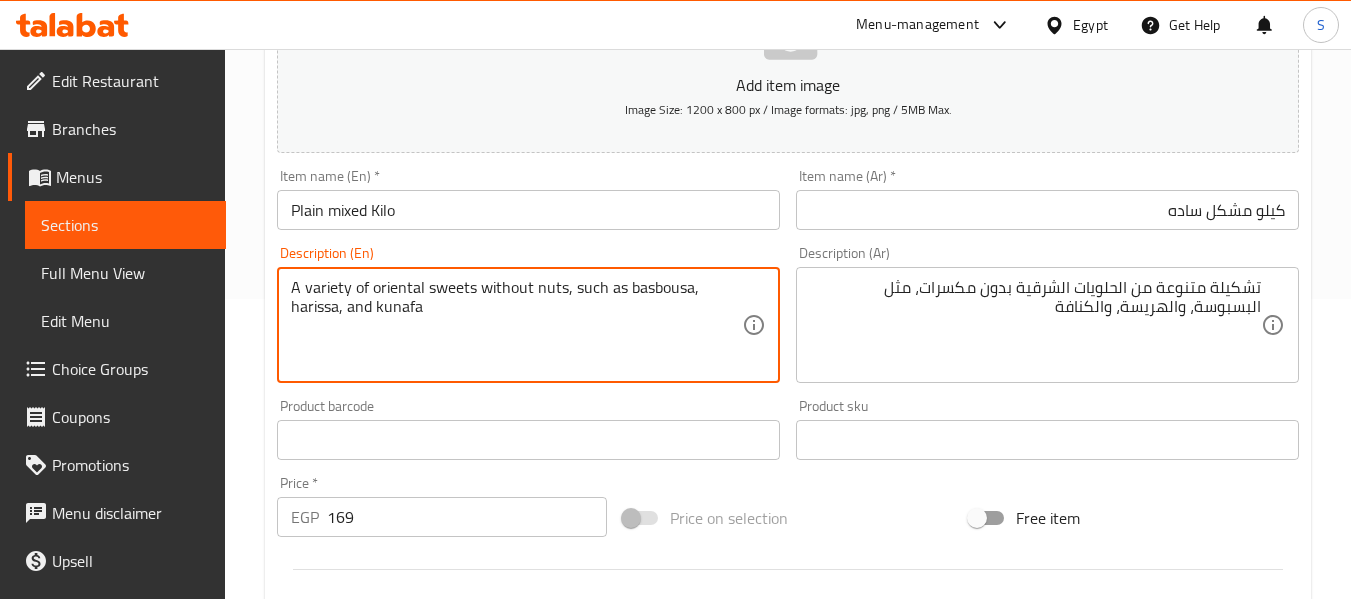 click on "A variety of oriental sweets without nuts, such as basbousa, harissa, and kunafa" at bounding box center [516, 325] 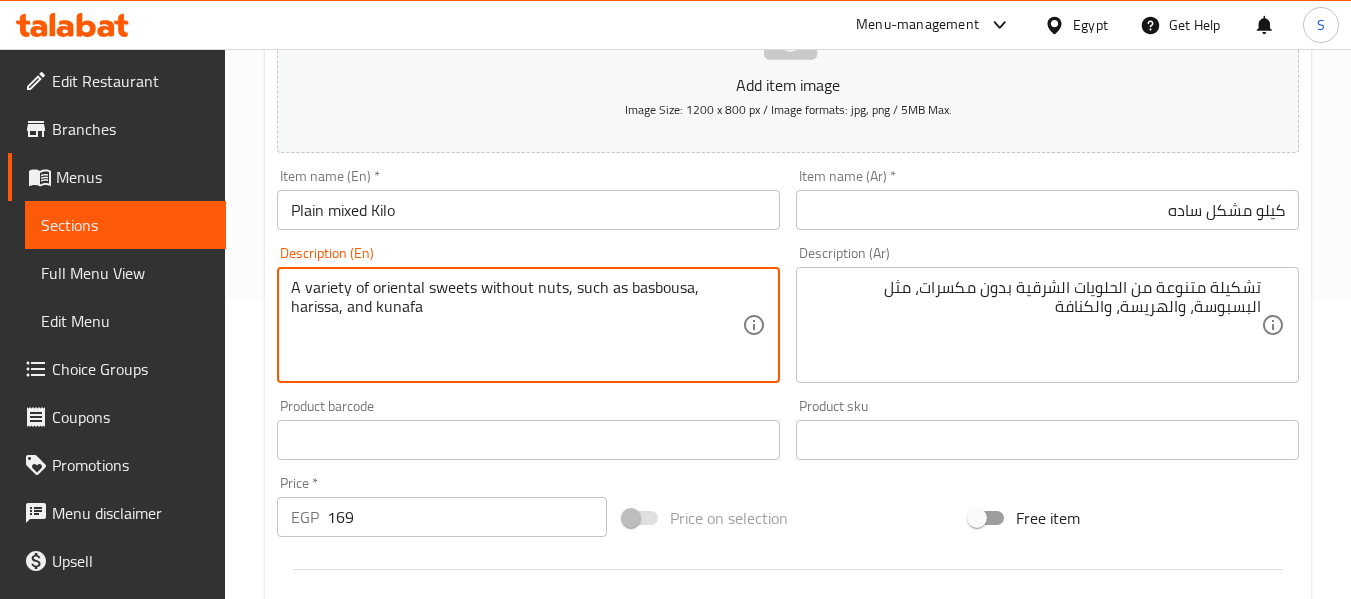 click on "تشكيلة متنوعة من الحلويات الشرقية بدون مكسرات، مثل البسبوسة، والهريسة، والكنافة Description (Ar)" at bounding box center [1047, 325] 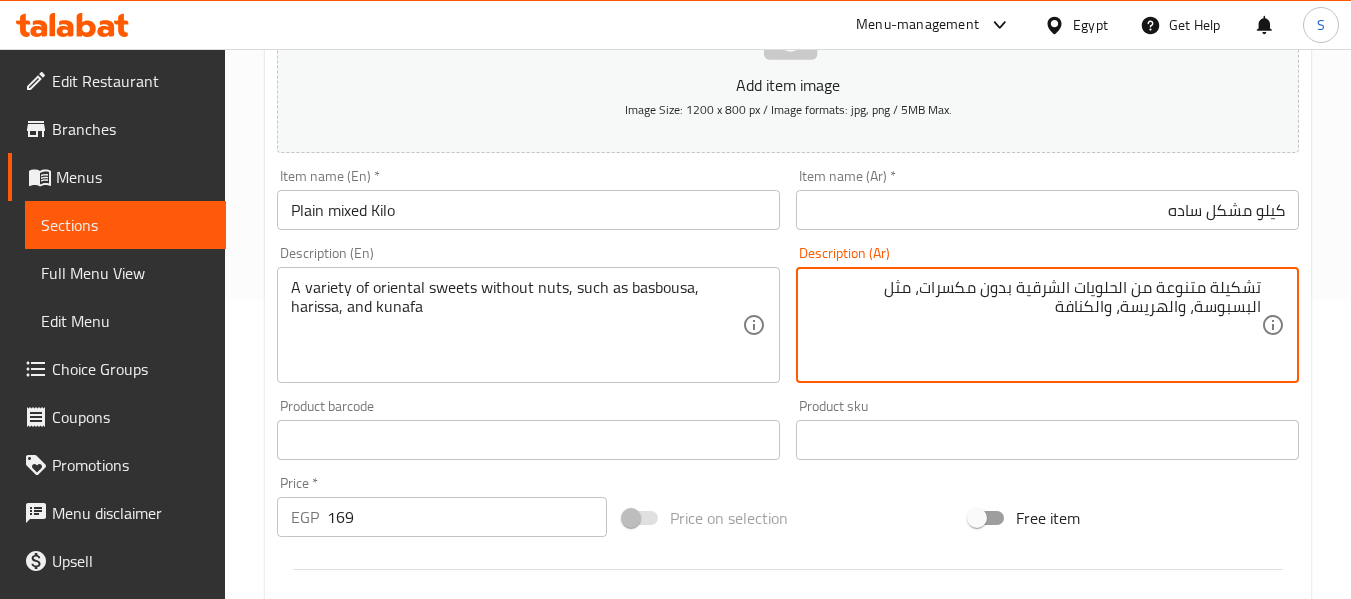 click on "تشكيلة متنوعة من الحلويات الشرقية بدون مكسرات، مثل البسبوسة، والهريسة، والكنافة" at bounding box center (1035, 325) 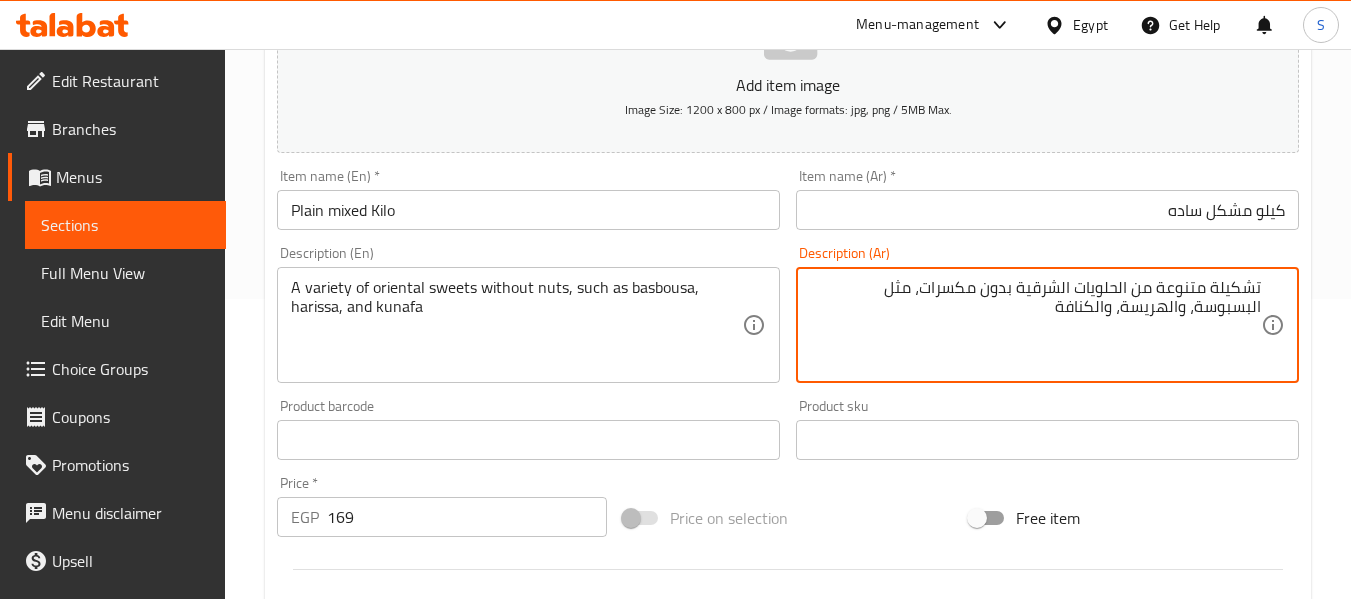 click on "تشكيلة متنوعة من الحلويات الشرقية بدون مكسرات، مثل البسبوسة، والهريسة، والكنافة" at bounding box center [1035, 325] 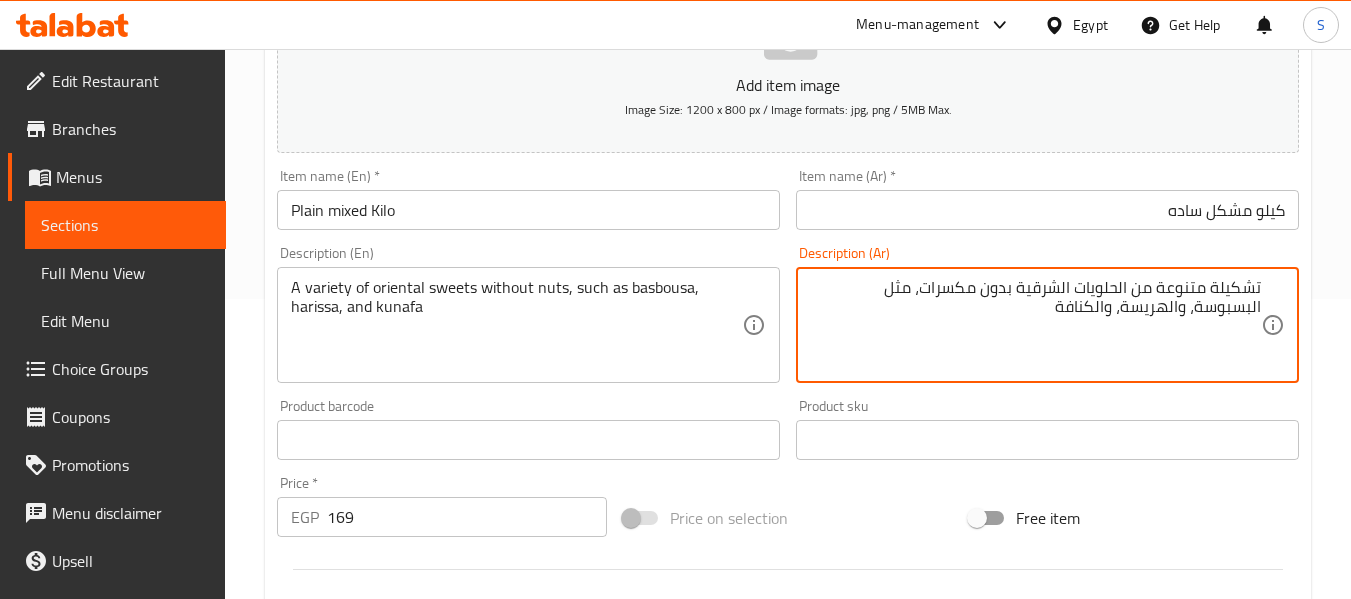 click on "تشكيلة متنوعة من الحلويات الشرقية بدون مكسرات، مثل البسبوسة، والهريسة، والكنافة" at bounding box center [1035, 325] 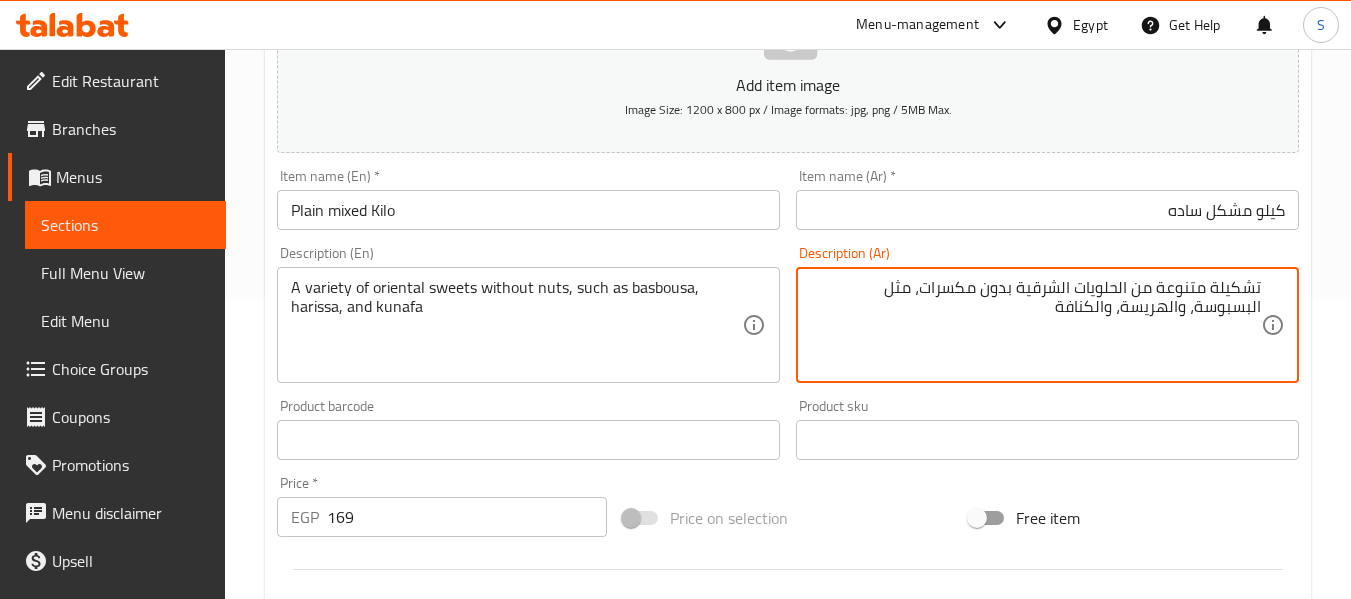 click on "تشكيلة متنوعة من الحلويات الشرقية بدون مكسرات، مثل البسبوسة، والهريسة، والكنافة" at bounding box center [1035, 325] 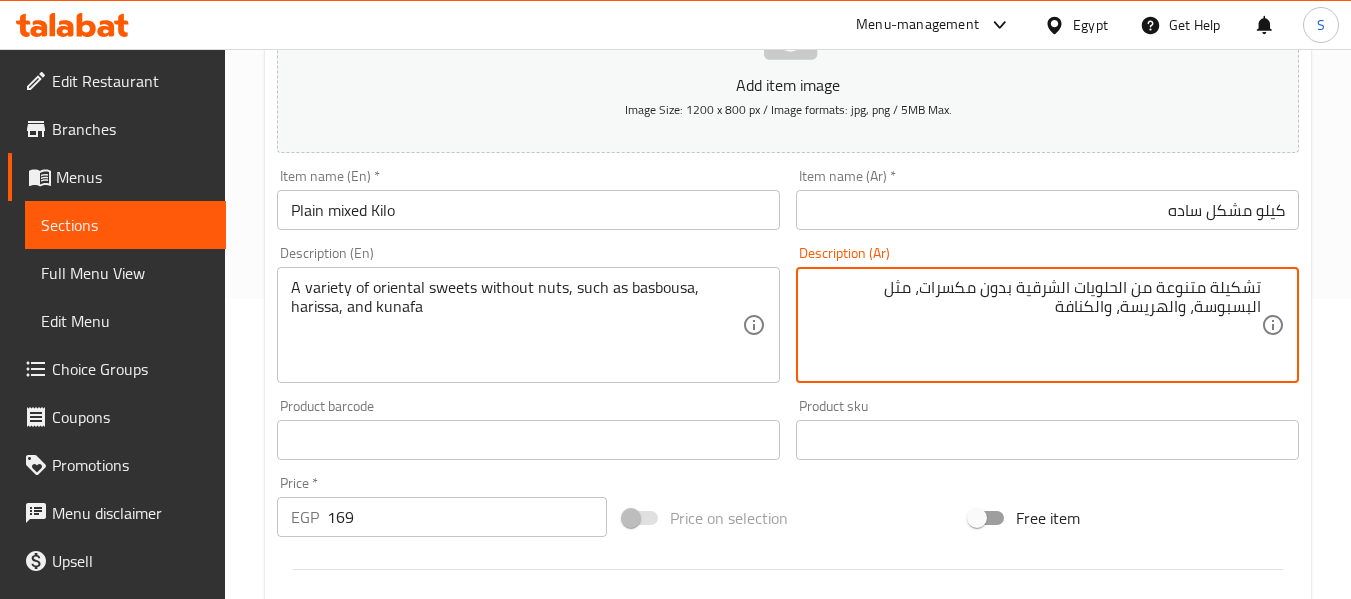 click on "تشكيلة متنوعة من الحلويات الشرقية بدون مكسرات، مثل البسبوسة، والهريسة، والكنافة" at bounding box center [1035, 325] 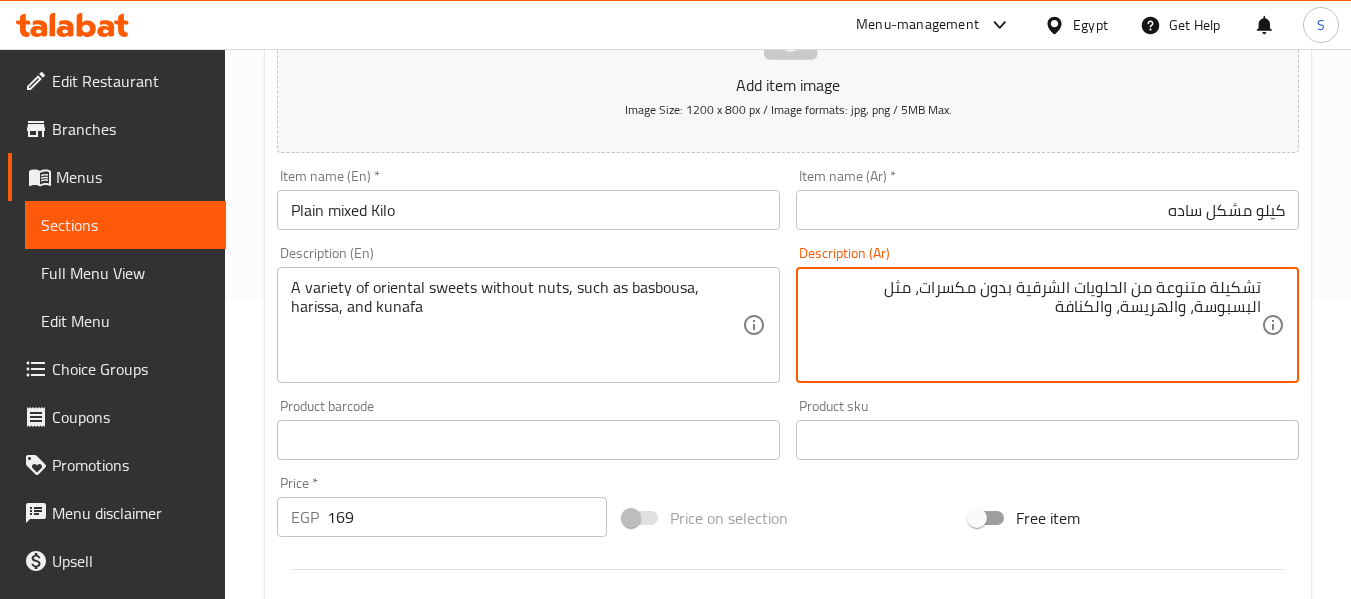 click on "تشكيلة متنوعة من الحلويات الشرقية بدون مكسرات، مثل البسبوسة، والهريسة، والكنافة" at bounding box center (1035, 325) 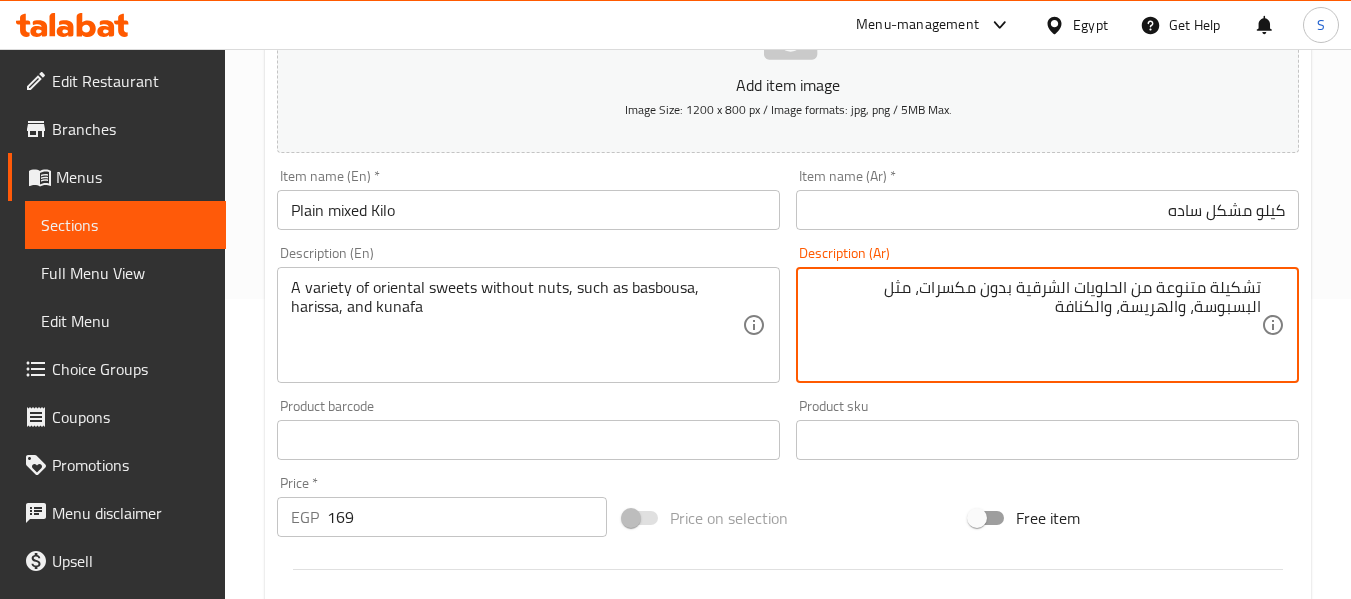 click on "تشكيلة متنوعة من الحلويات الشرقية بدون مكسرات، مثل البسبوسة، والهريسة، والكنافة" at bounding box center (1035, 325) 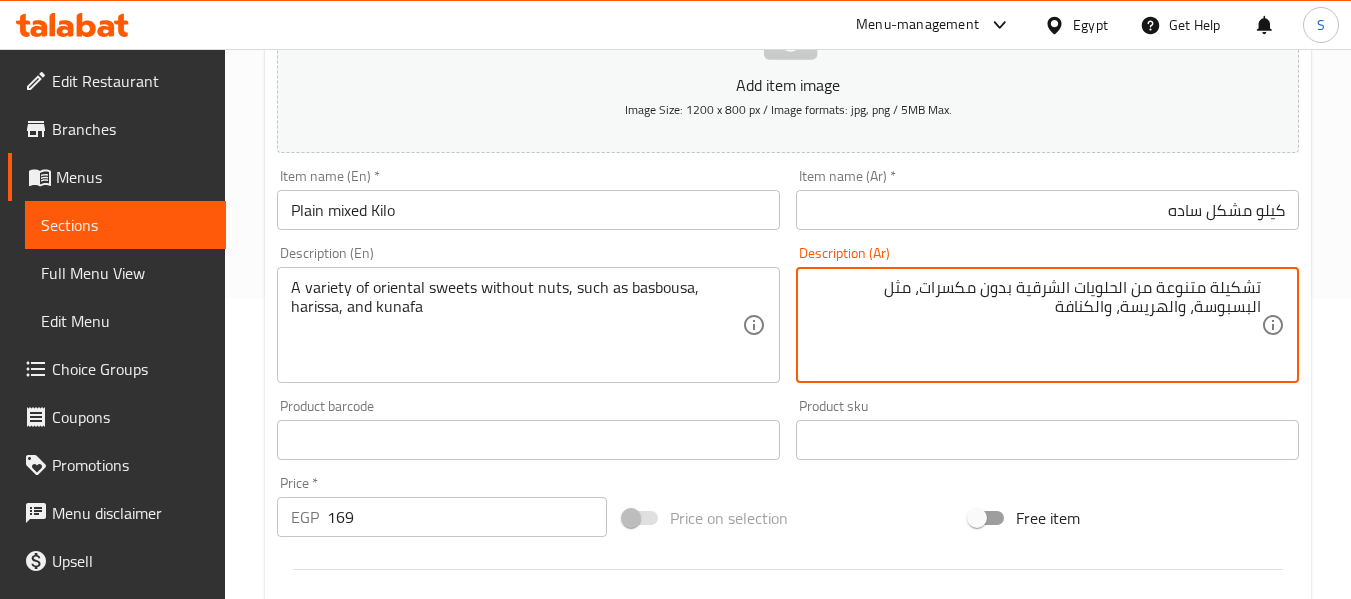 click on "تشكيلة متنوعة من الحلويات الشرقية بدون مكسرات، مثل البسبوسة، والهريسة، والكنافة" at bounding box center [1035, 325] 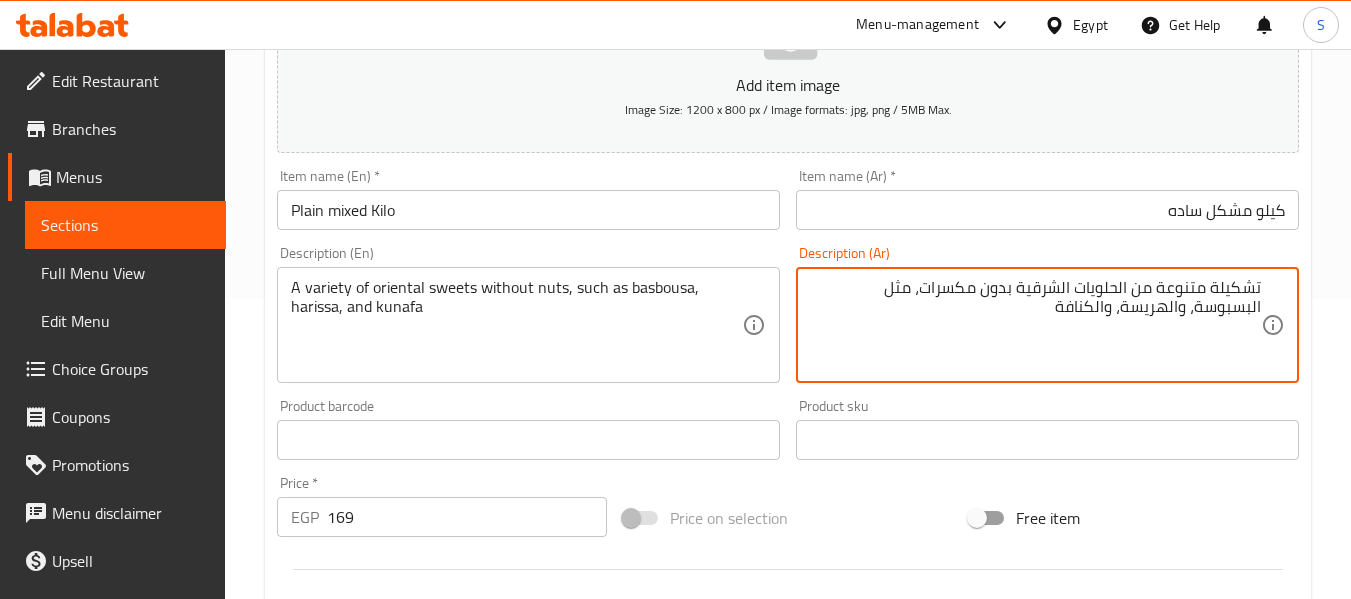 click on "تشكيلة متنوعة من الحلويات الشرقية بدون مكسرات، مثل البسبوسة، والهريسة، والكنافة" at bounding box center [1035, 325] 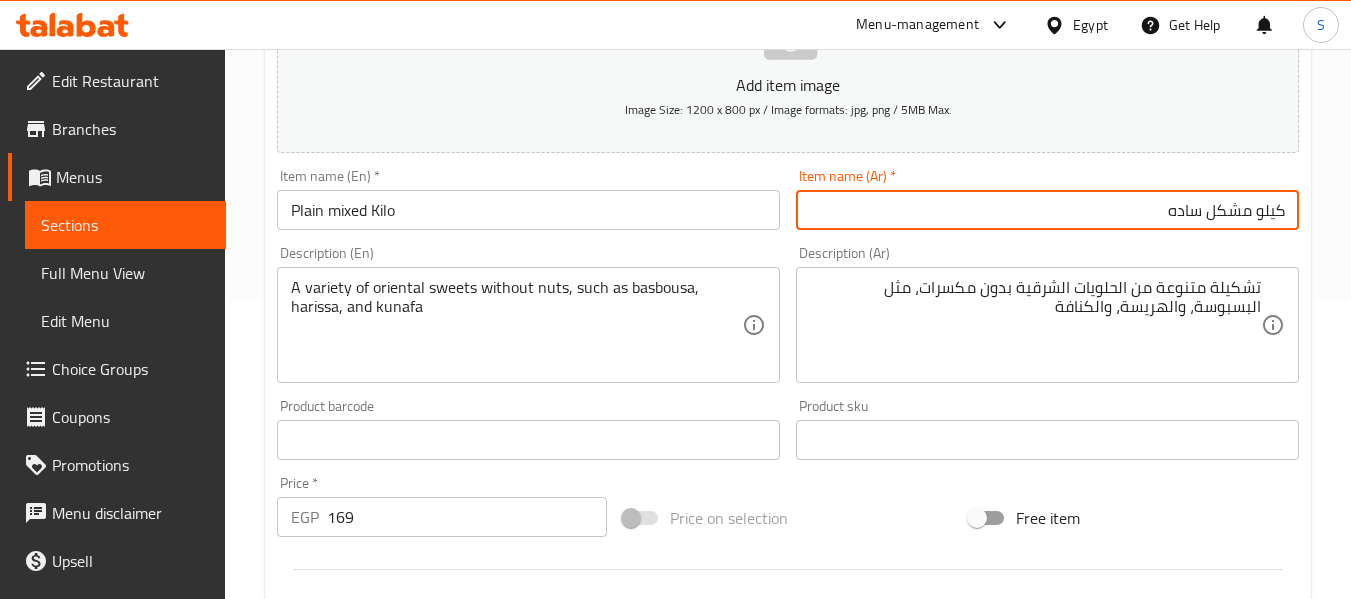 click on "كيلو مشكل ساده" at bounding box center [1047, 210] 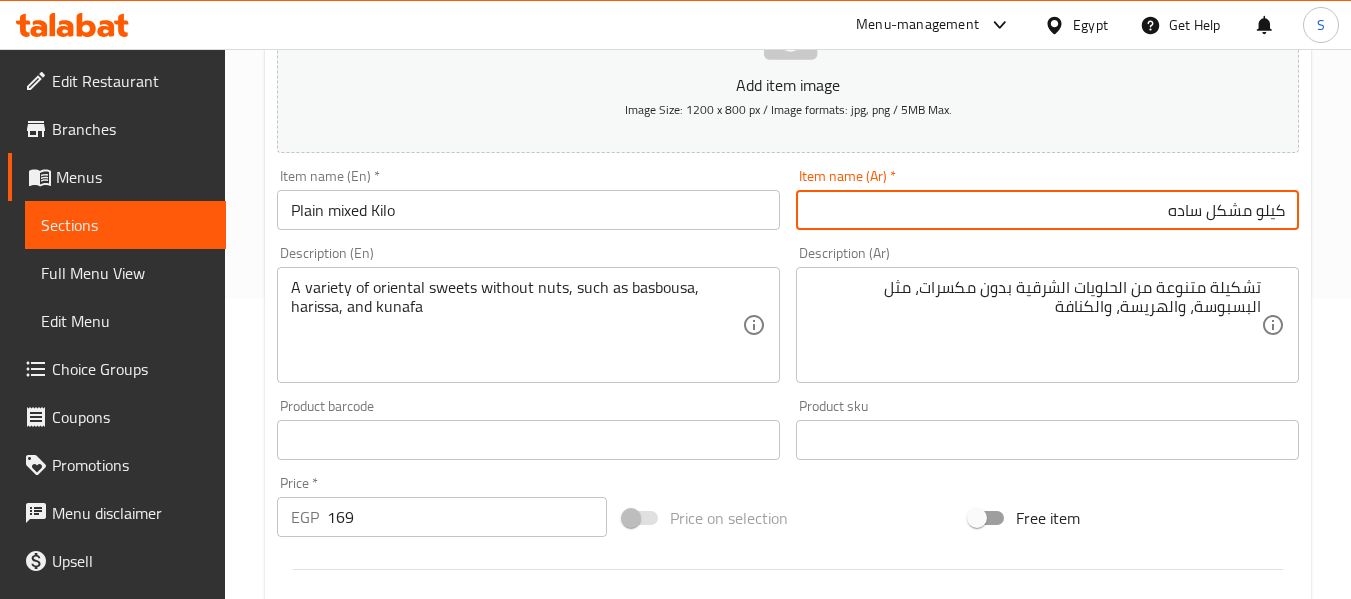 click on "Update" at bounding box center [398, 1026] 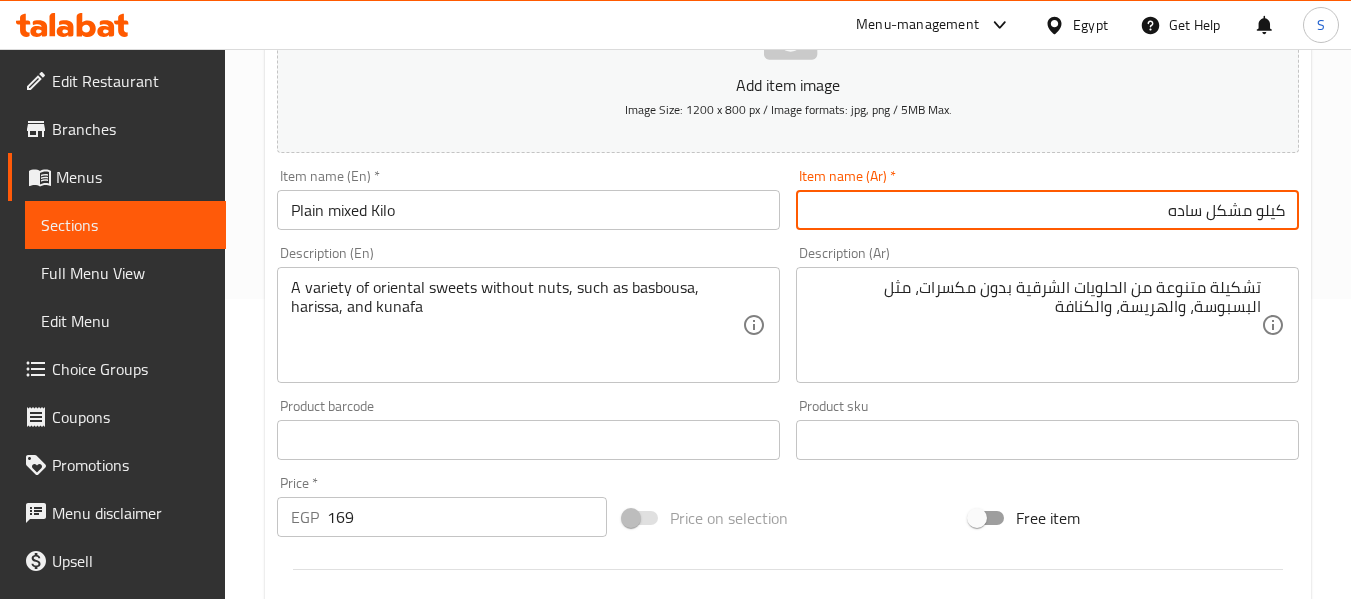 click on "كيلو مشكل ساده" at bounding box center (1047, 210) 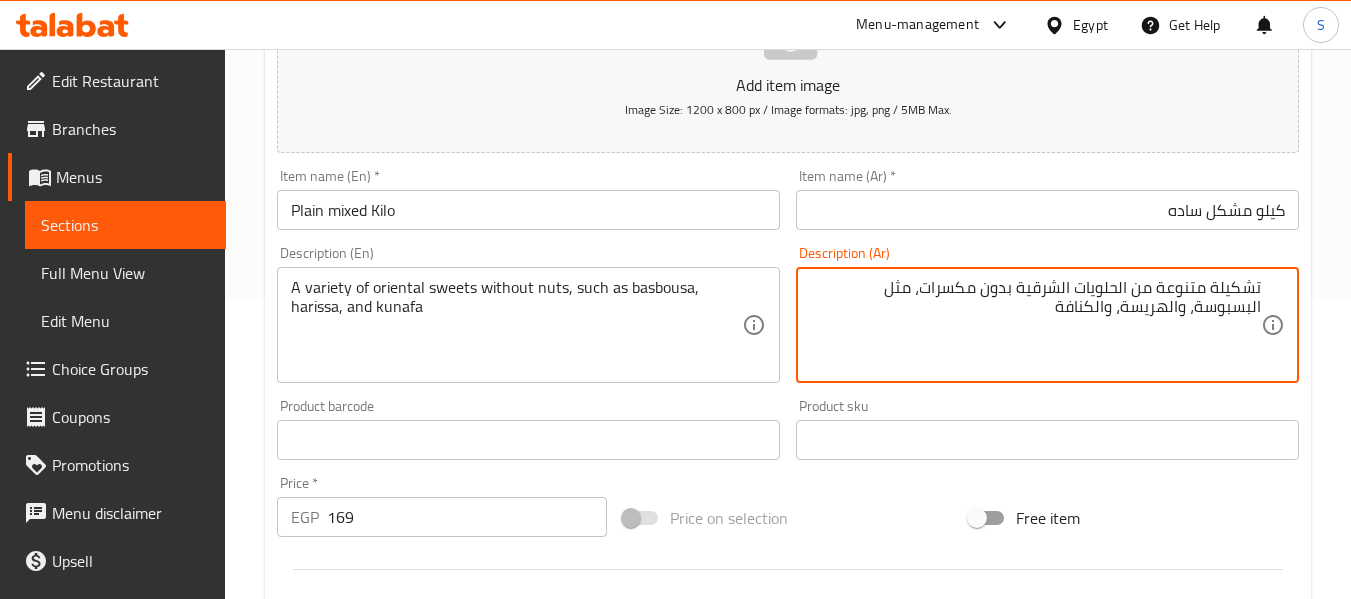 click on "كيلو مشكل ساده" at bounding box center (1047, 210) 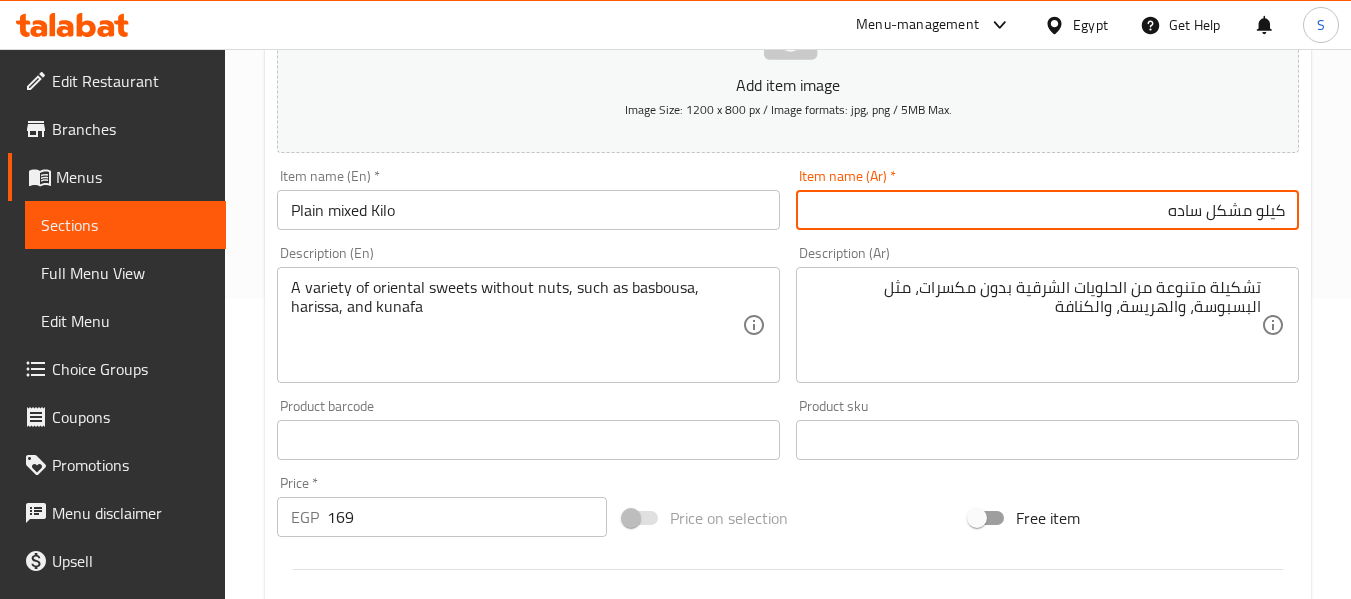 click on "كيلو مشكل ساده" at bounding box center (1047, 210) 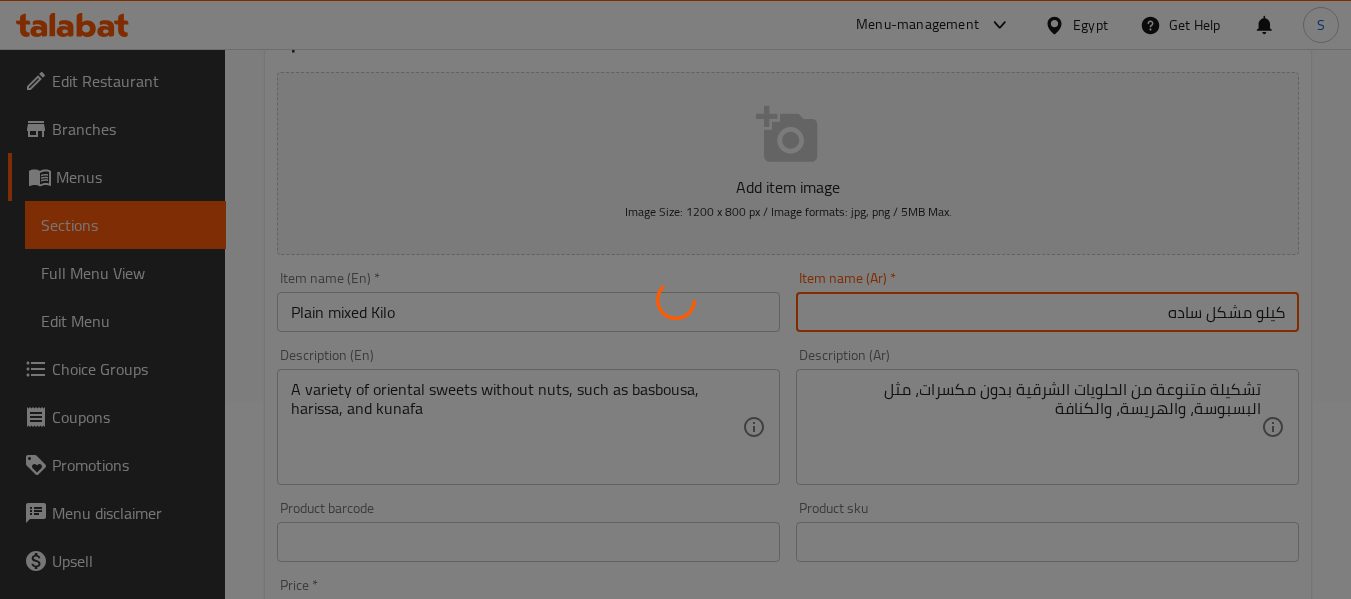 scroll, scrollTop: 0, scrollLeft: 0, axis: both 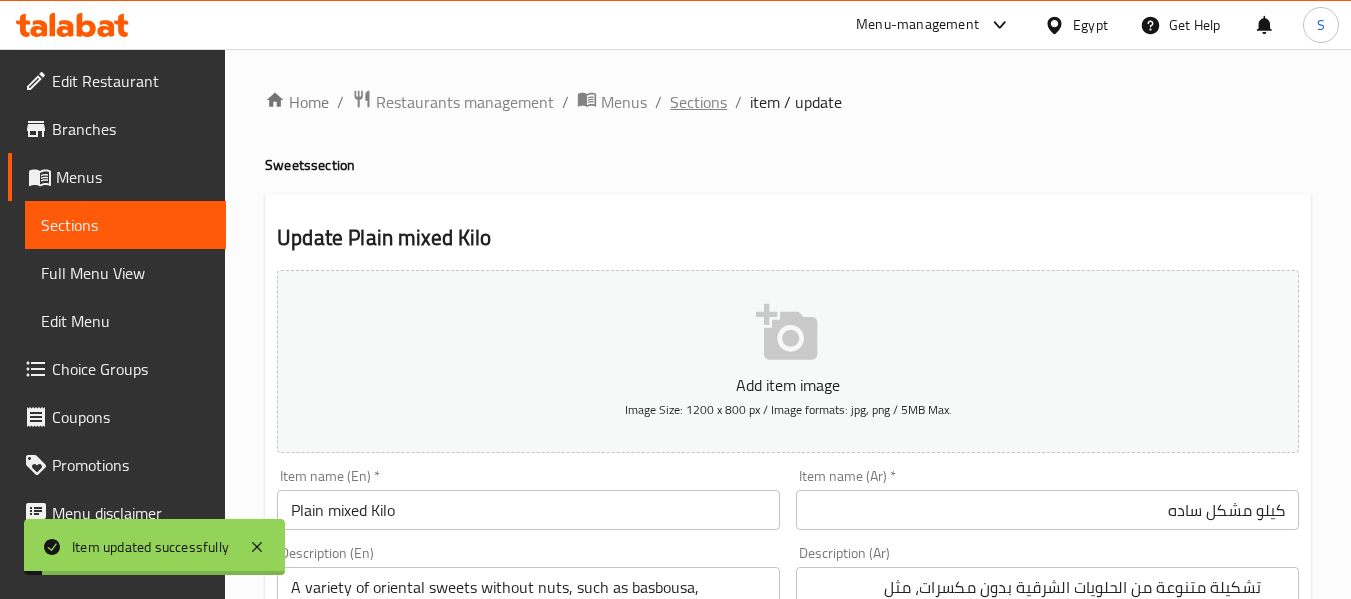 click on "Sections" at bounding box center [698, 102] 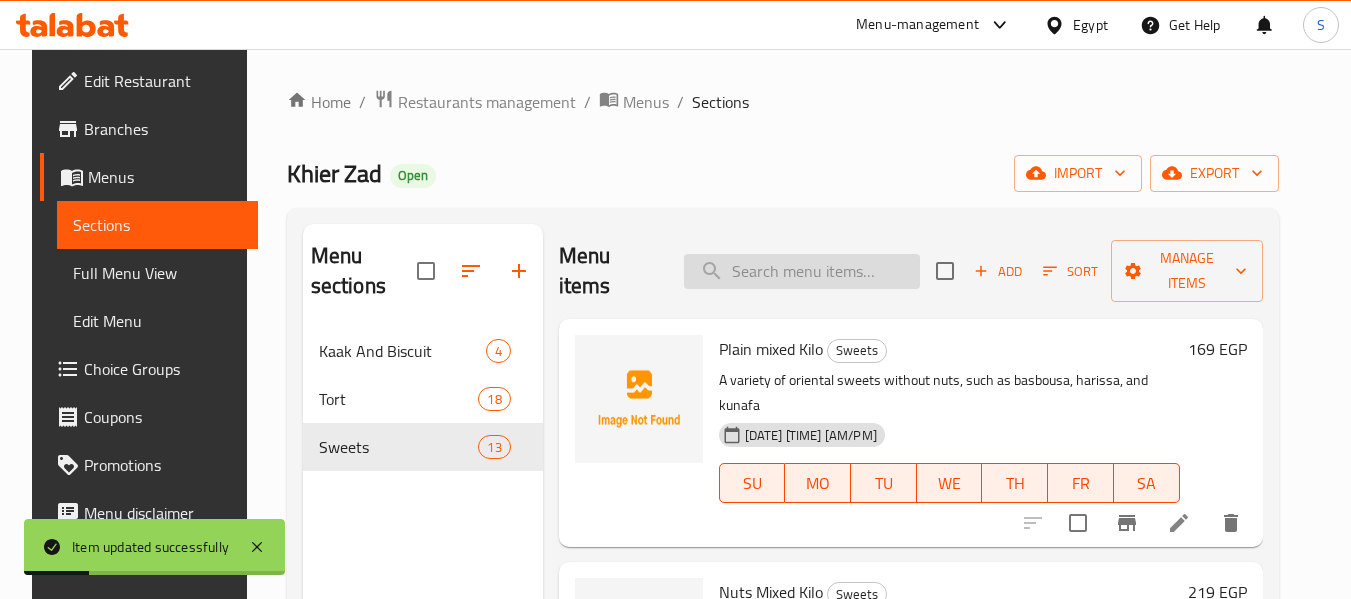 click at bounding box center [802, 271] 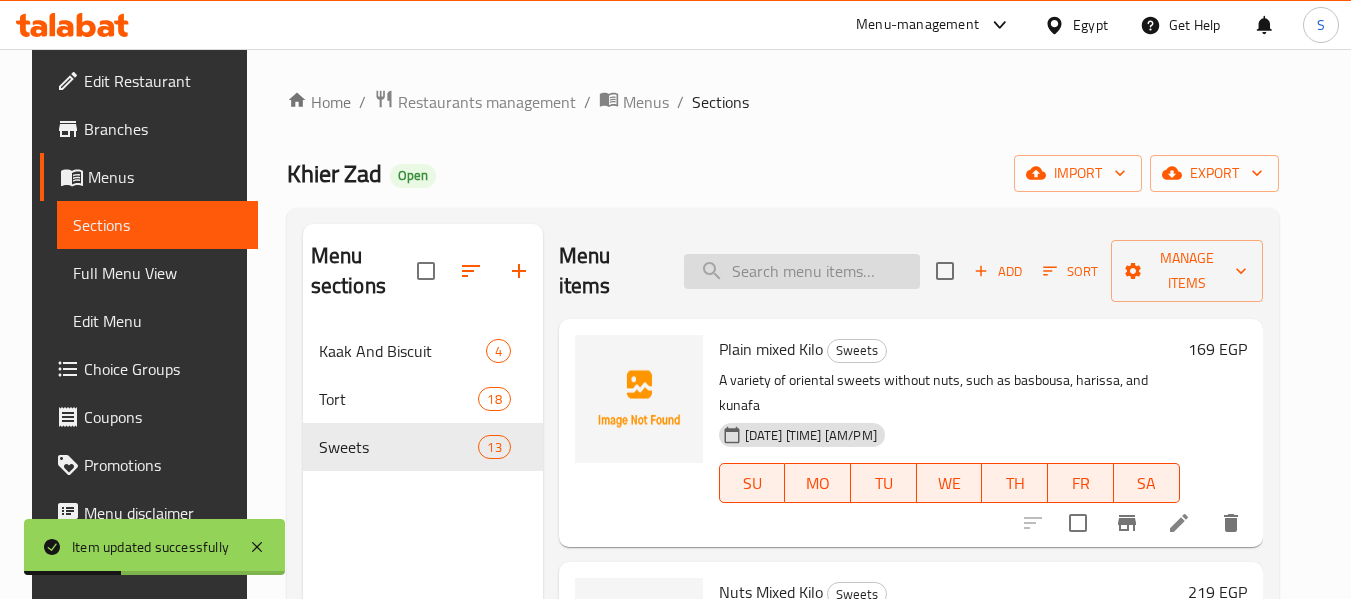 paste on "دسته جاتوه سوبر لوكس" 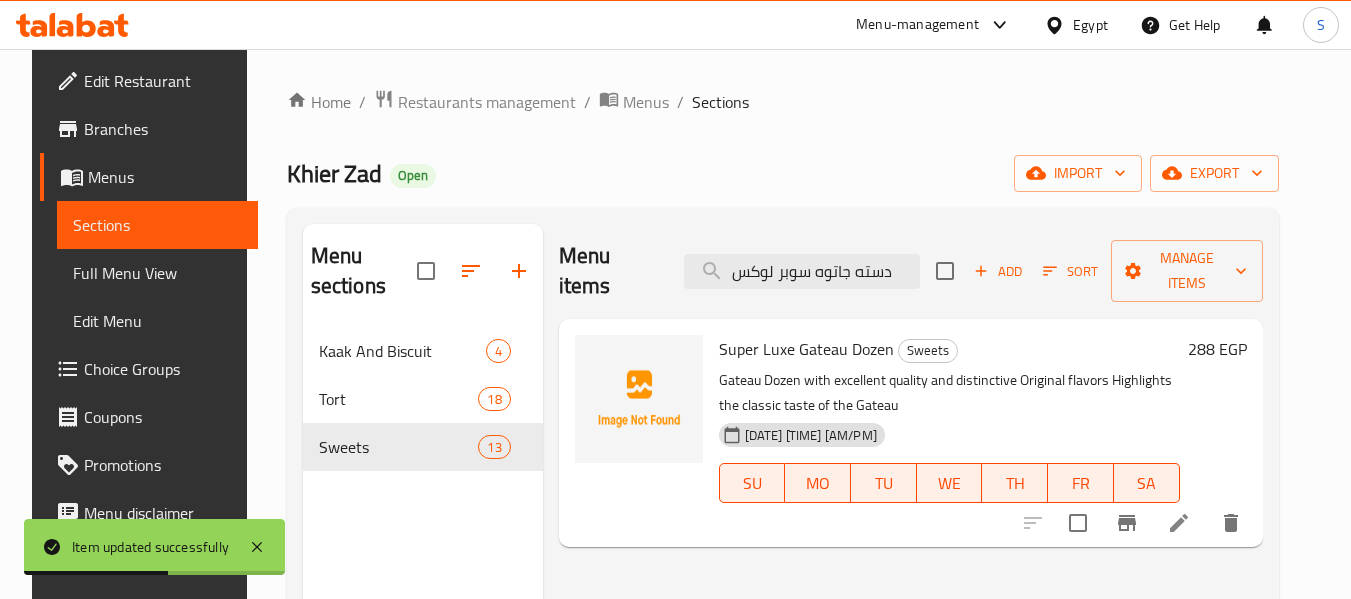 type on "دسته جاتوه سوبر لوكس" 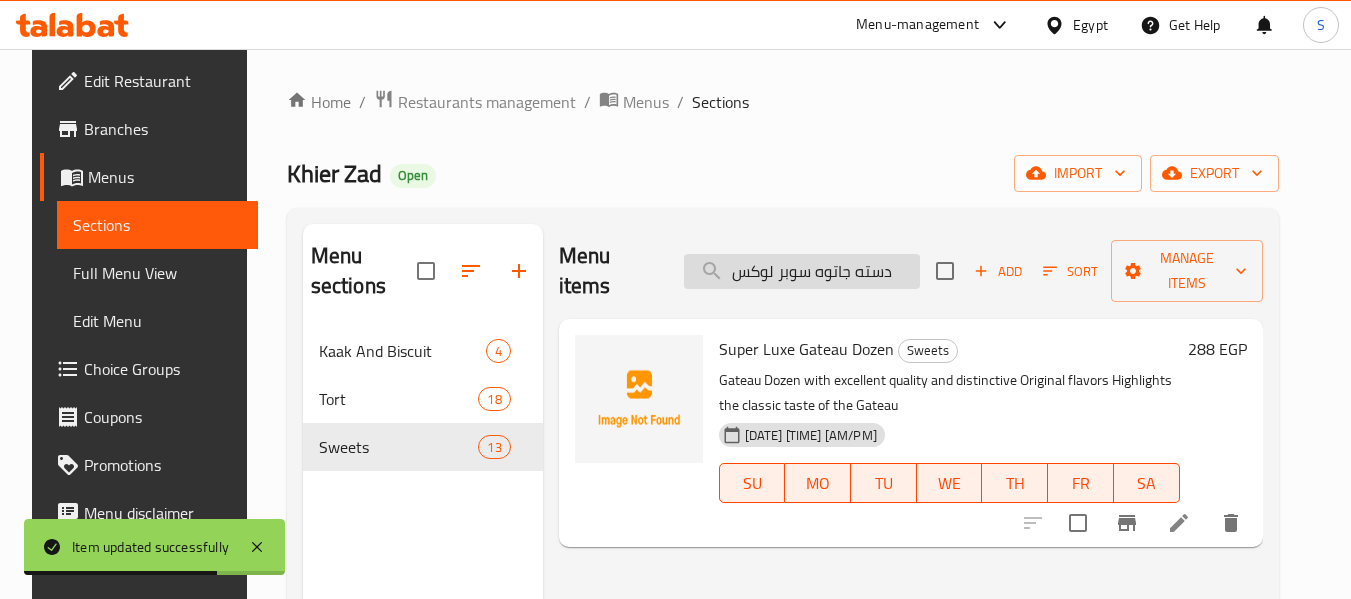 click on "دسته جاتوه سوبر لوكس" at bounding box center (802, 271) 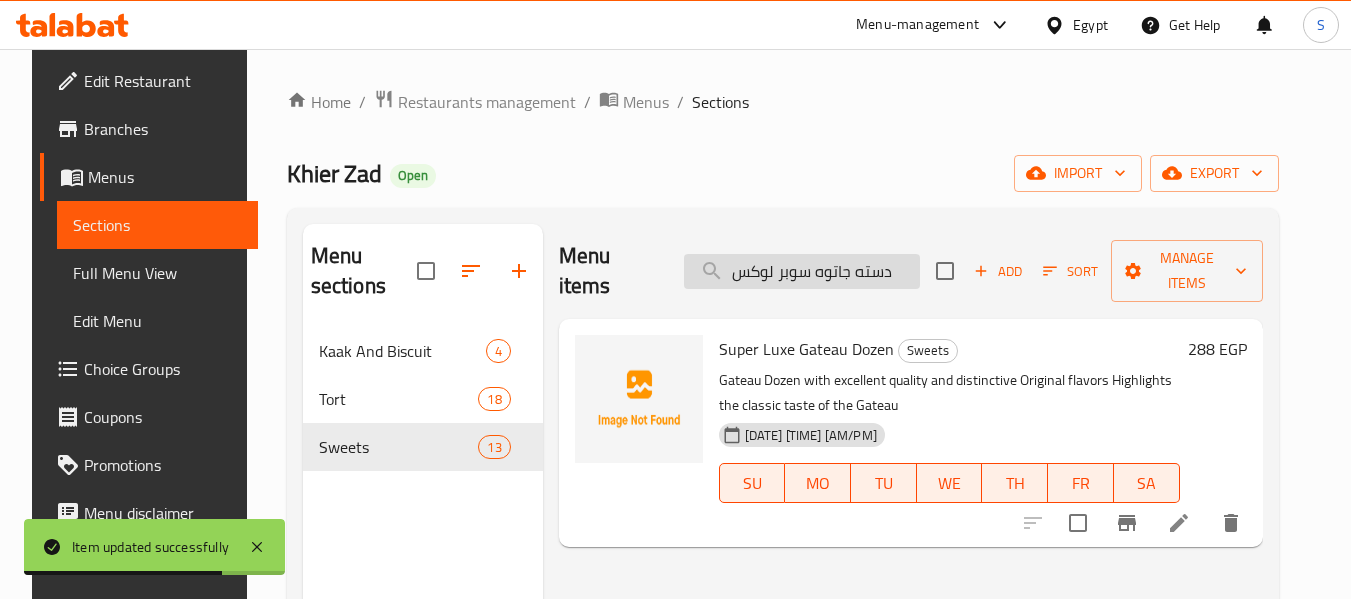 click on "دسته جاتوه سوبر لوكس" at bounding box center [802, 271] 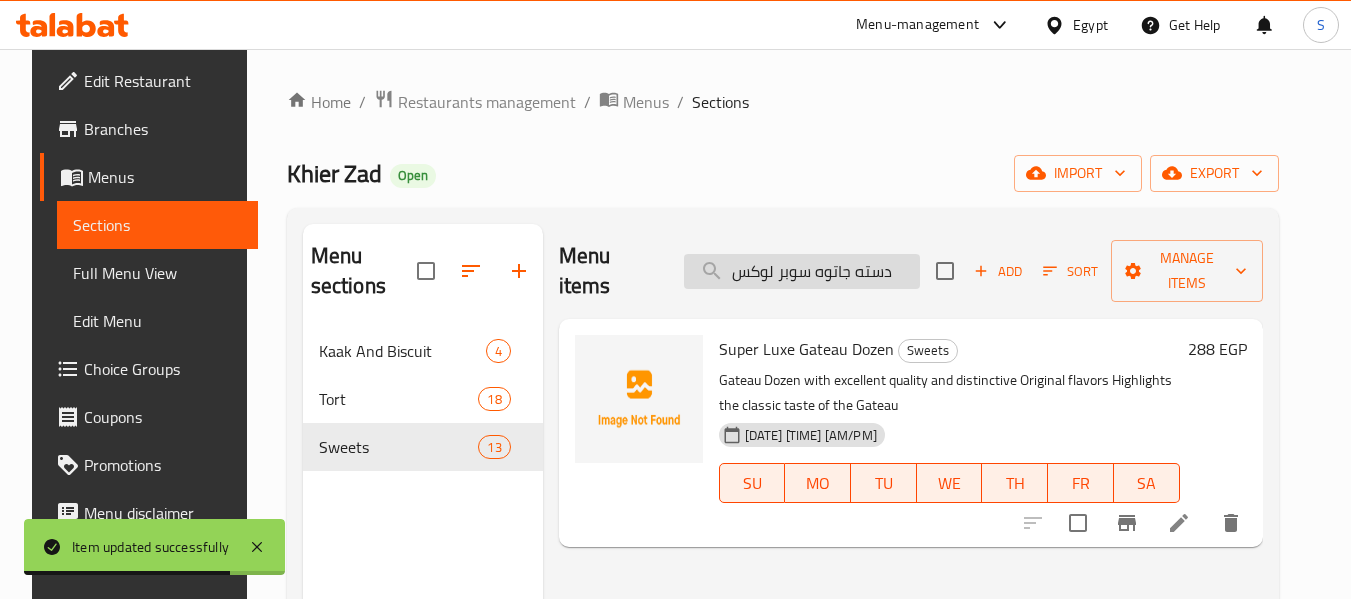click on "دسته جاتوه سوبر لوكس" at bounding box center (802, 271) 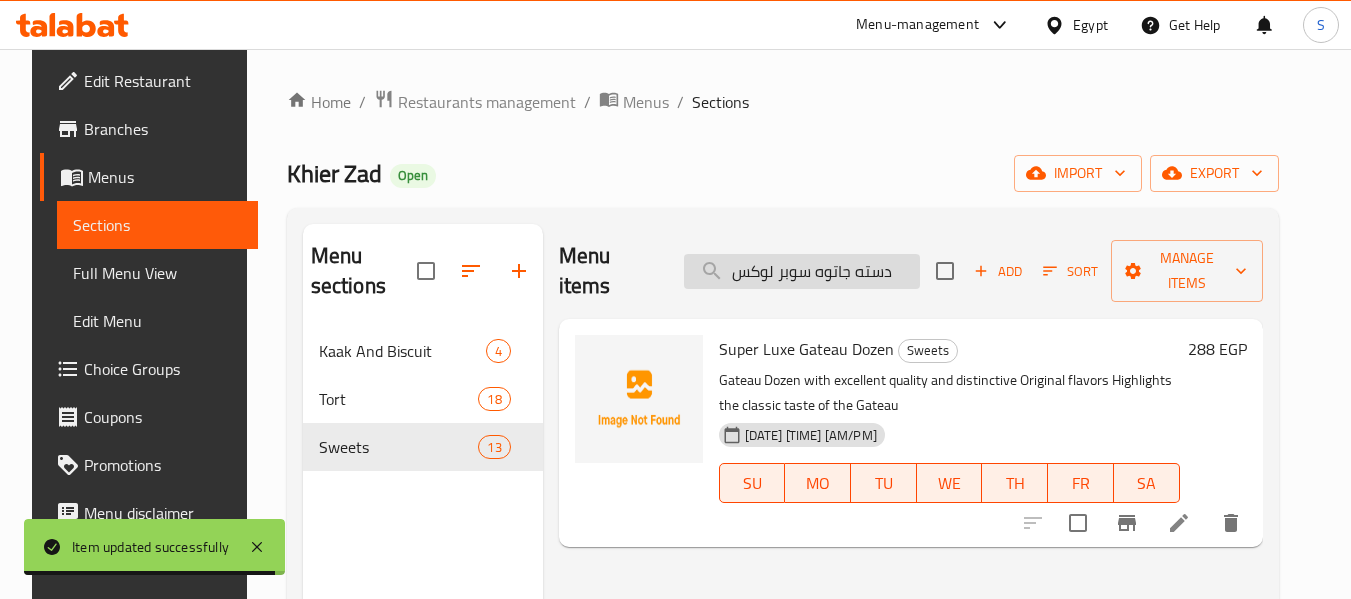 click on "دسته جاتوه سوبر لوكس" at bounding box center [802, 271] 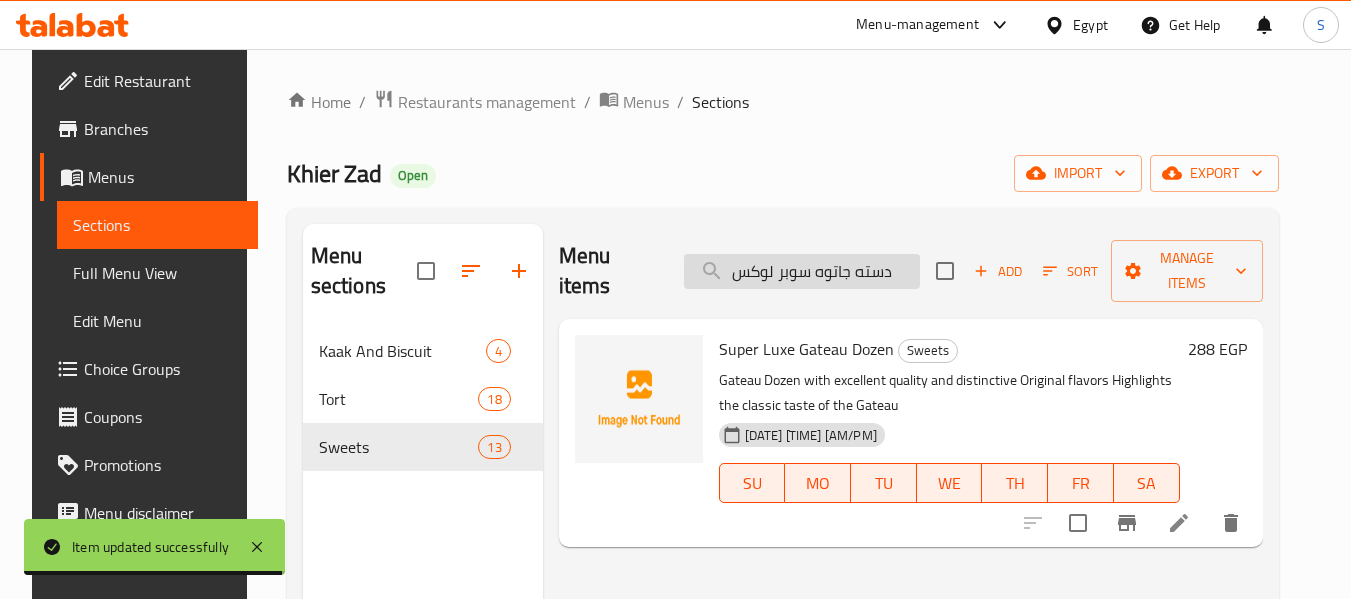 click on "دسته جاتوه سوبر لوكس" at bounding box center (802, 271) 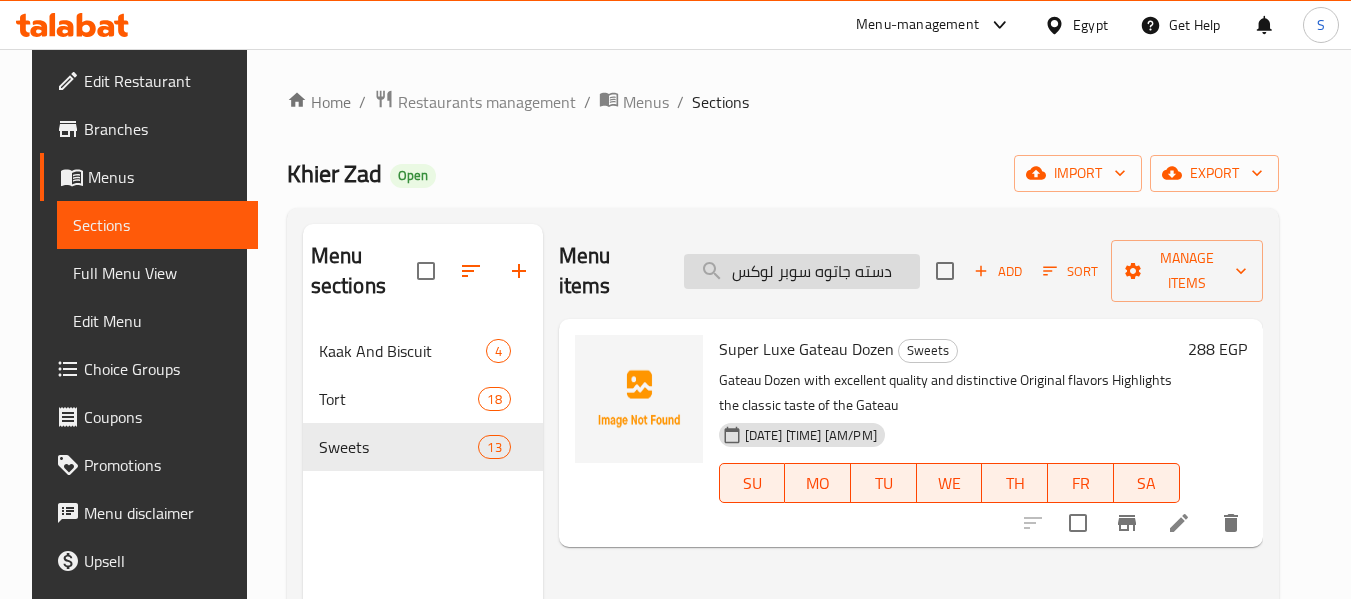 click on "دسته جاتوه سوبر لوكس" at bounding box center (802, 271) 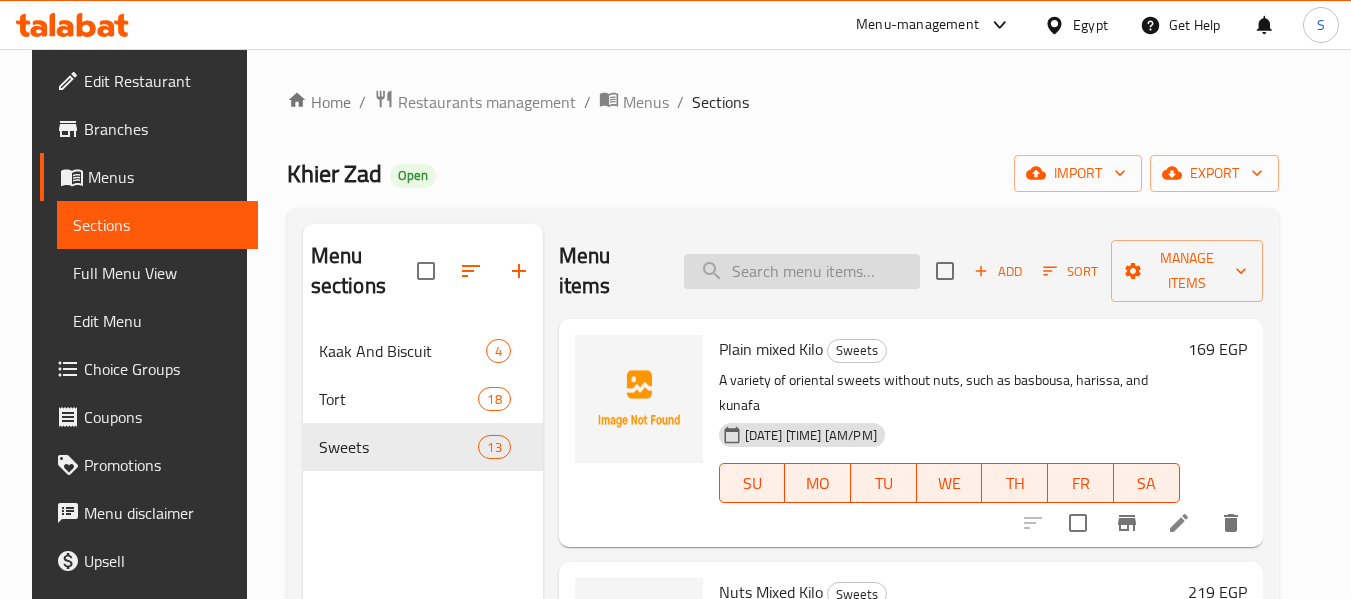 paste on "Nuts Mixed Kilo" 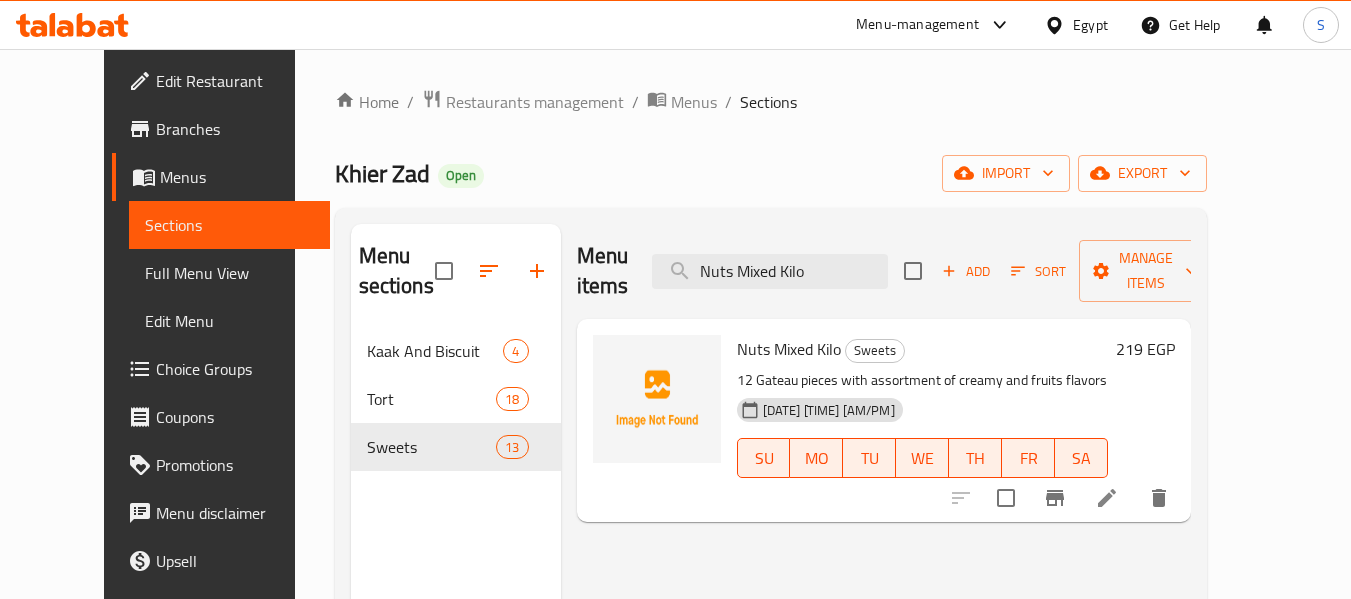 type on "Nuts Mixed Kilo" 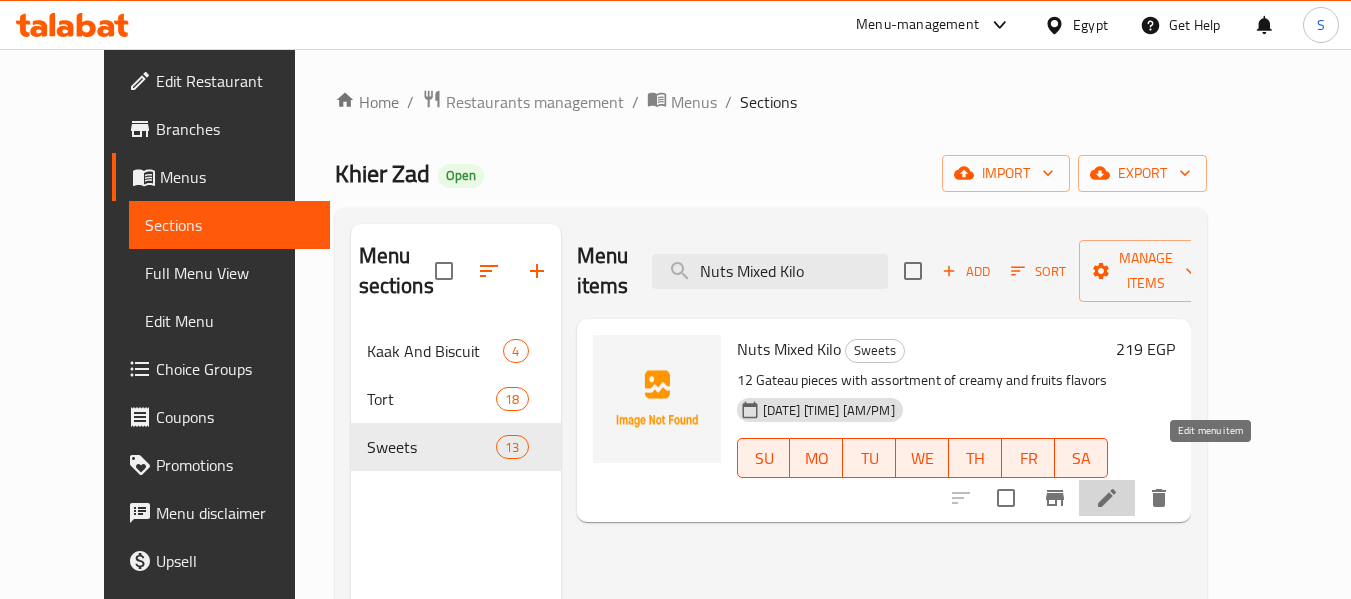 click 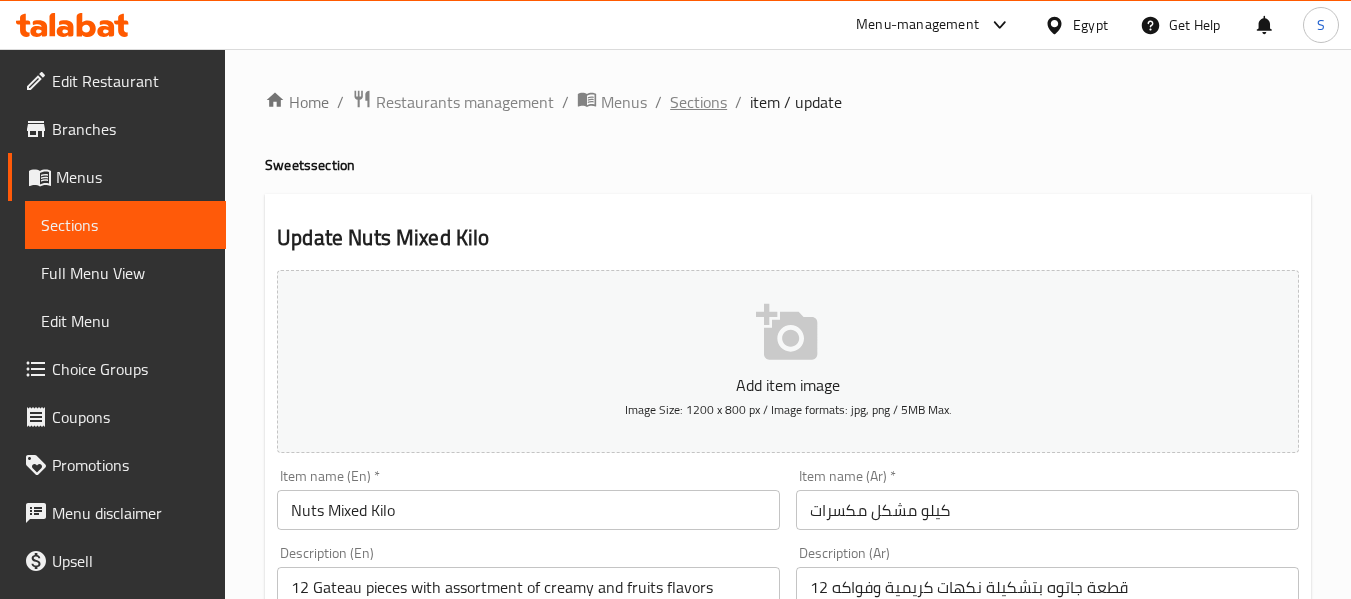 click on "Sections" at bounding box center [698, 102] 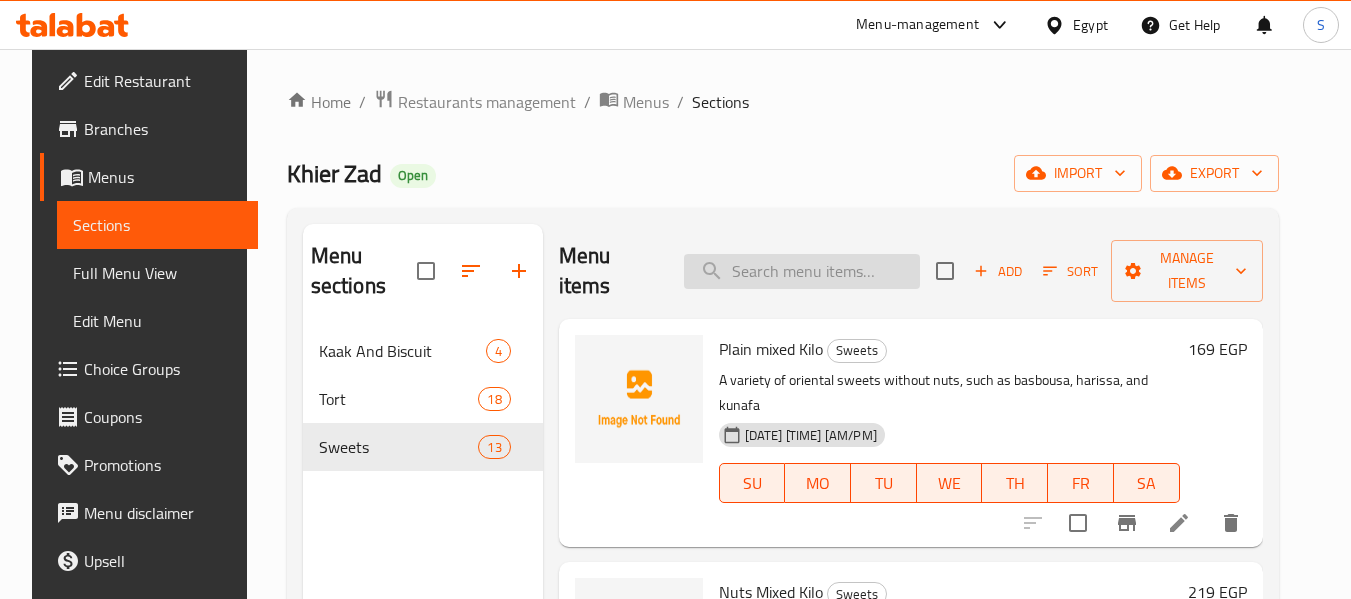 click at bounding box center [802, 271] 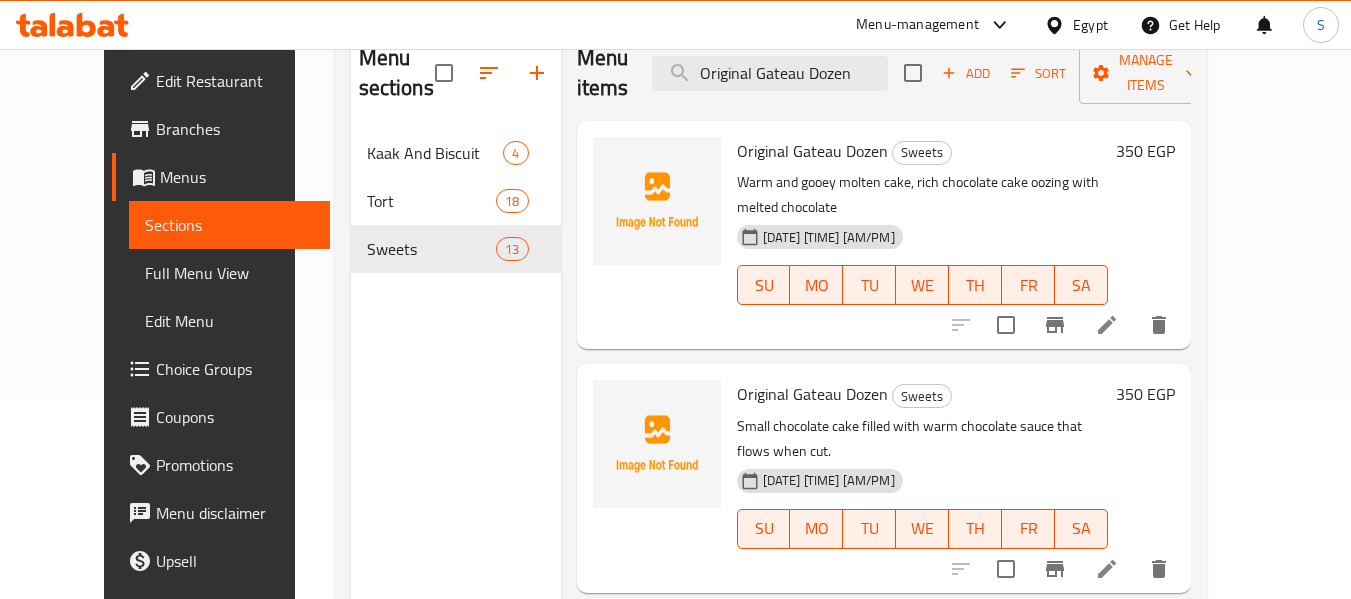scroll, scrollTop: 200, scrollLeft: 0, axis: vertical 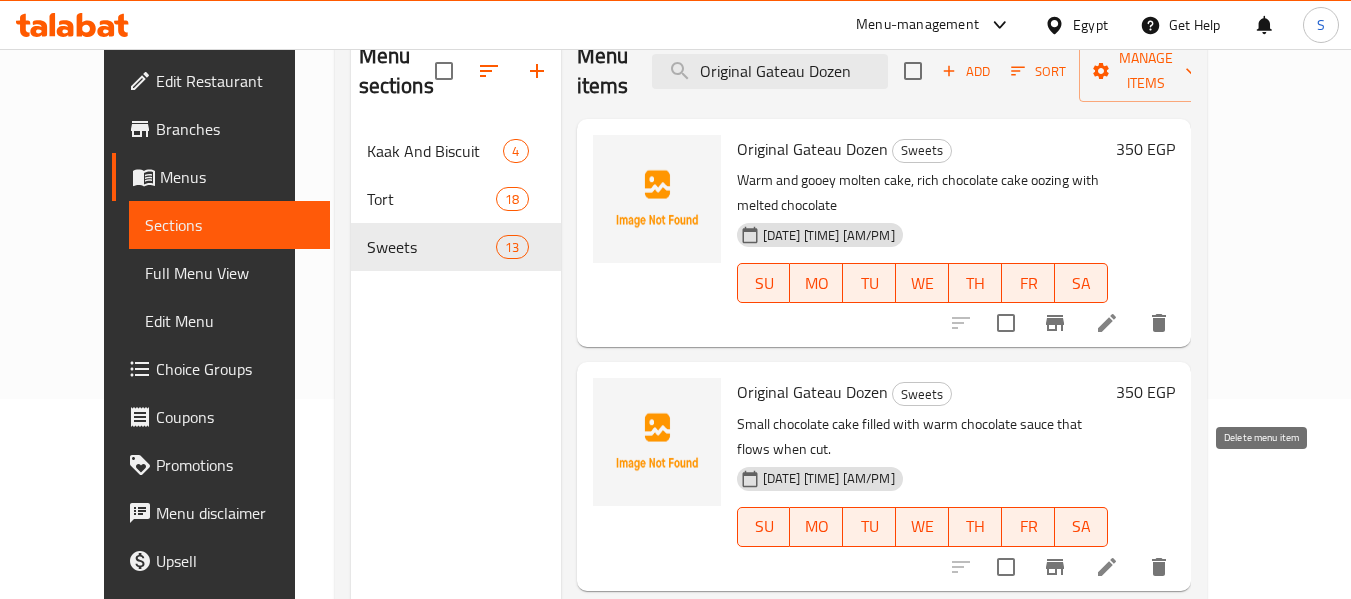 type on "Original Gateau Dozen" 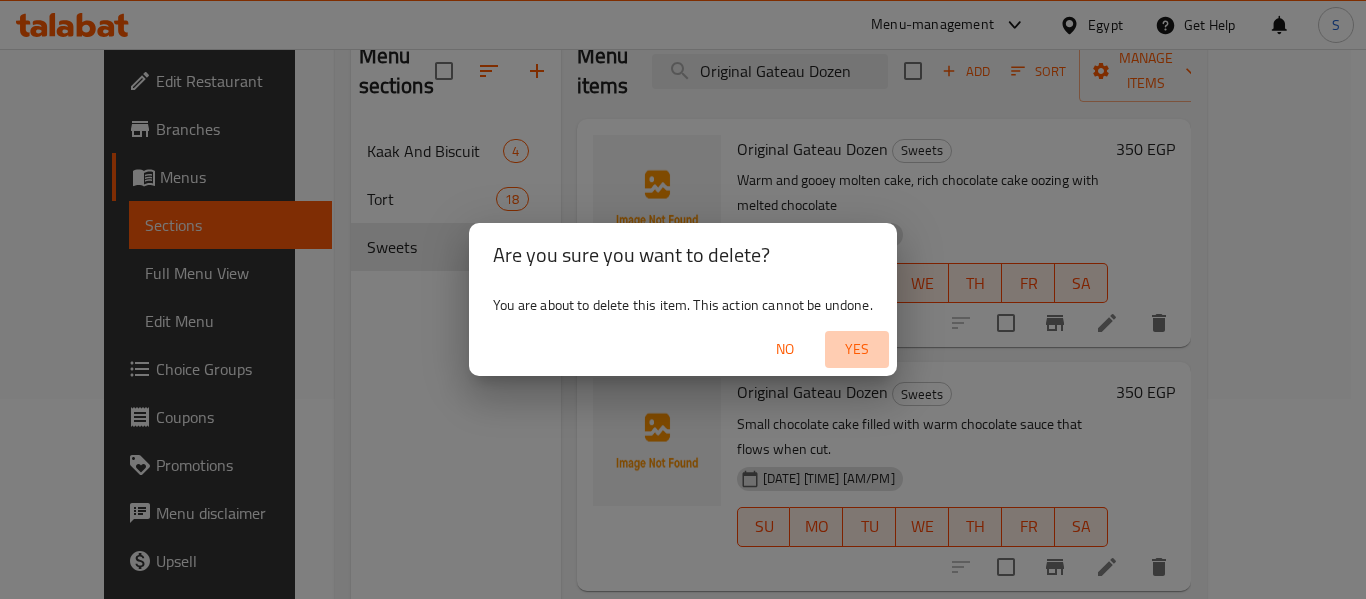 click on "Yes" at bounding box center [857, 349] 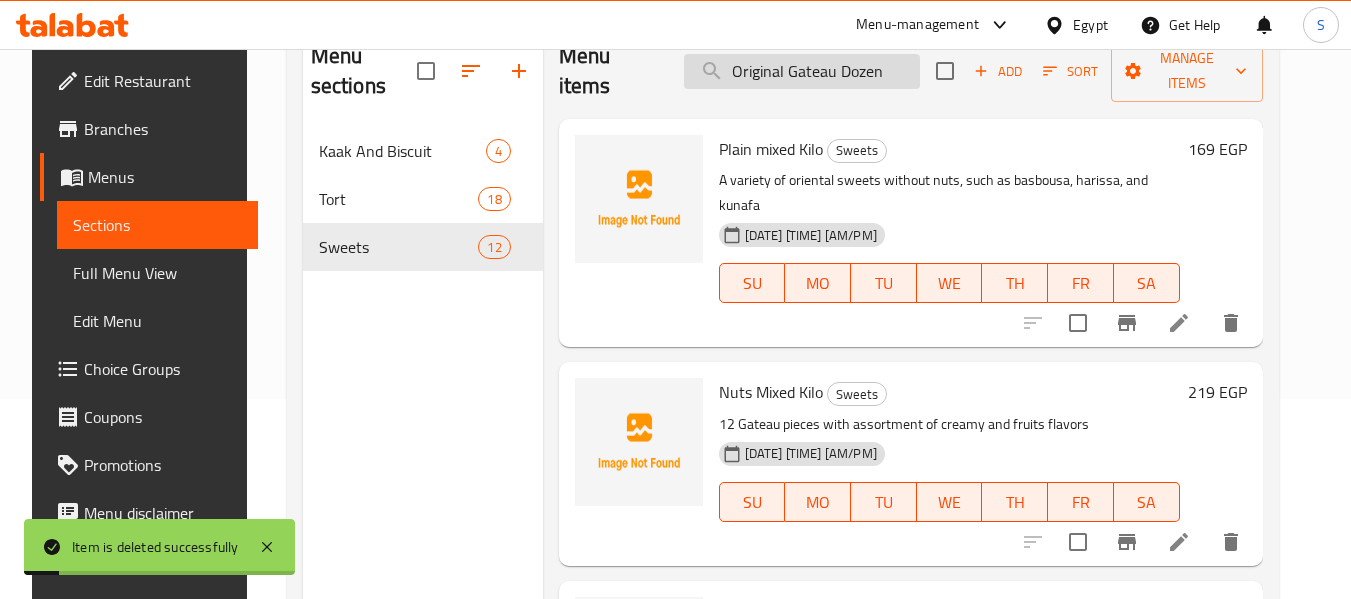click on "Original Gateau Dozen" at bounding box center [802, 71] 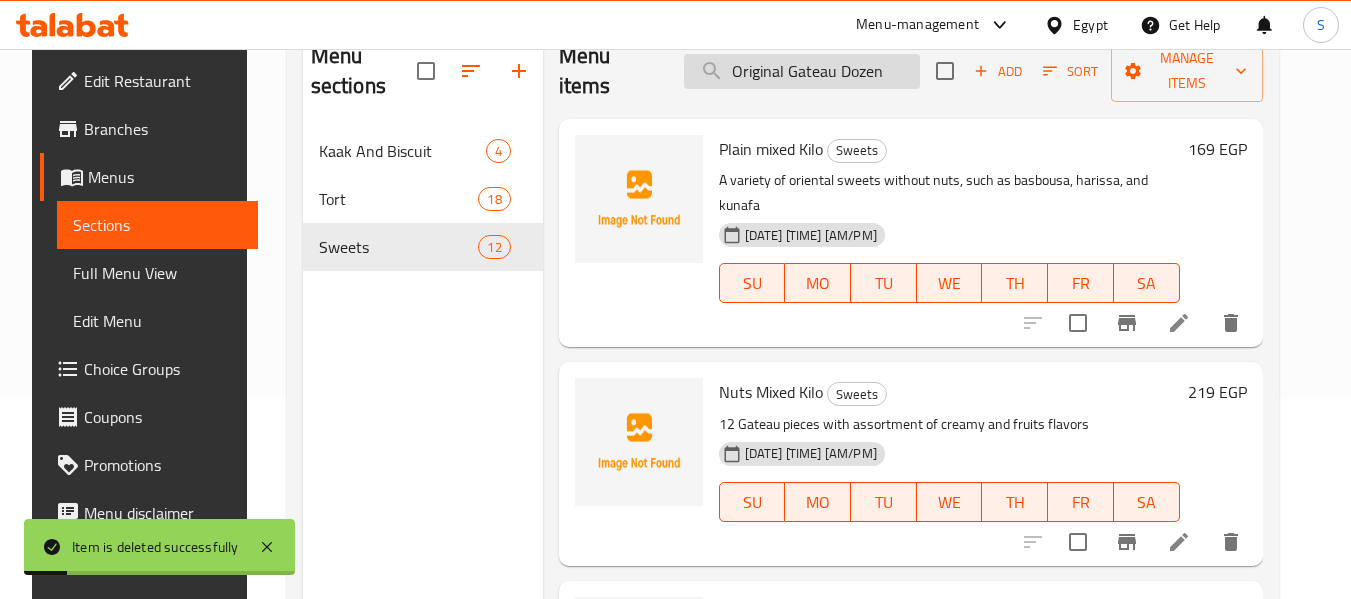 click on "Original Gateau Dozen" at bounding box center (802, 71) 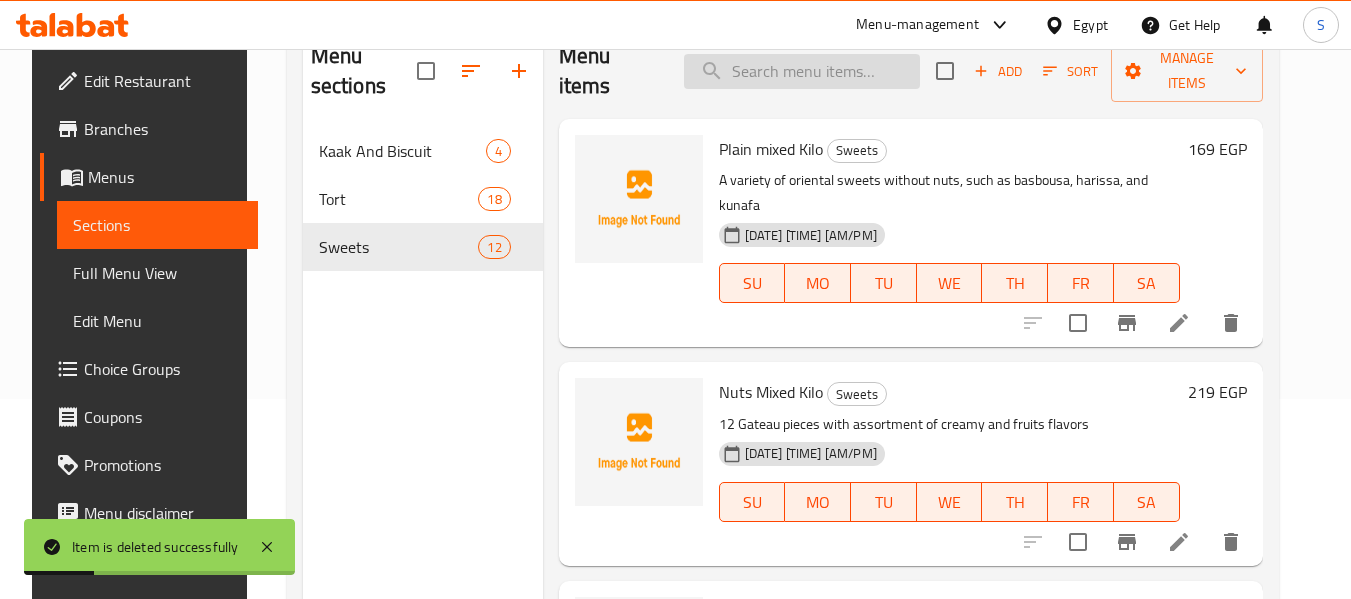 paste on "Original Gateau Dozen" 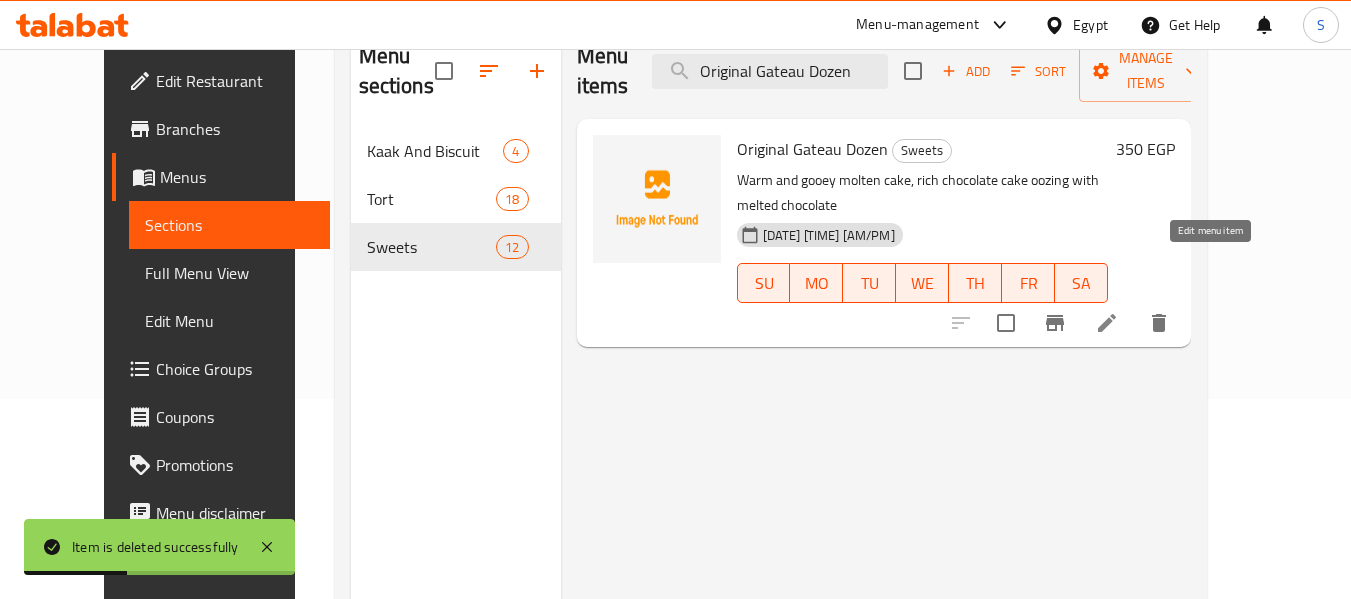 click 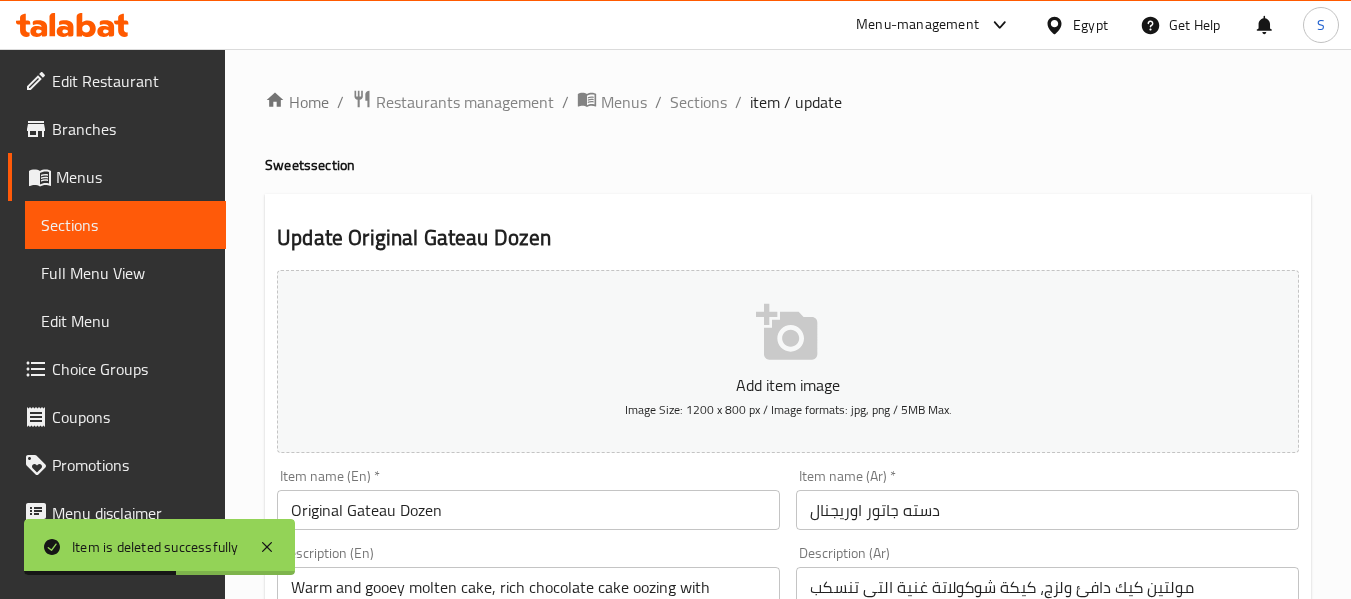 scroll, scrollTop: 200, scrollLeft: 0, axis: vertical 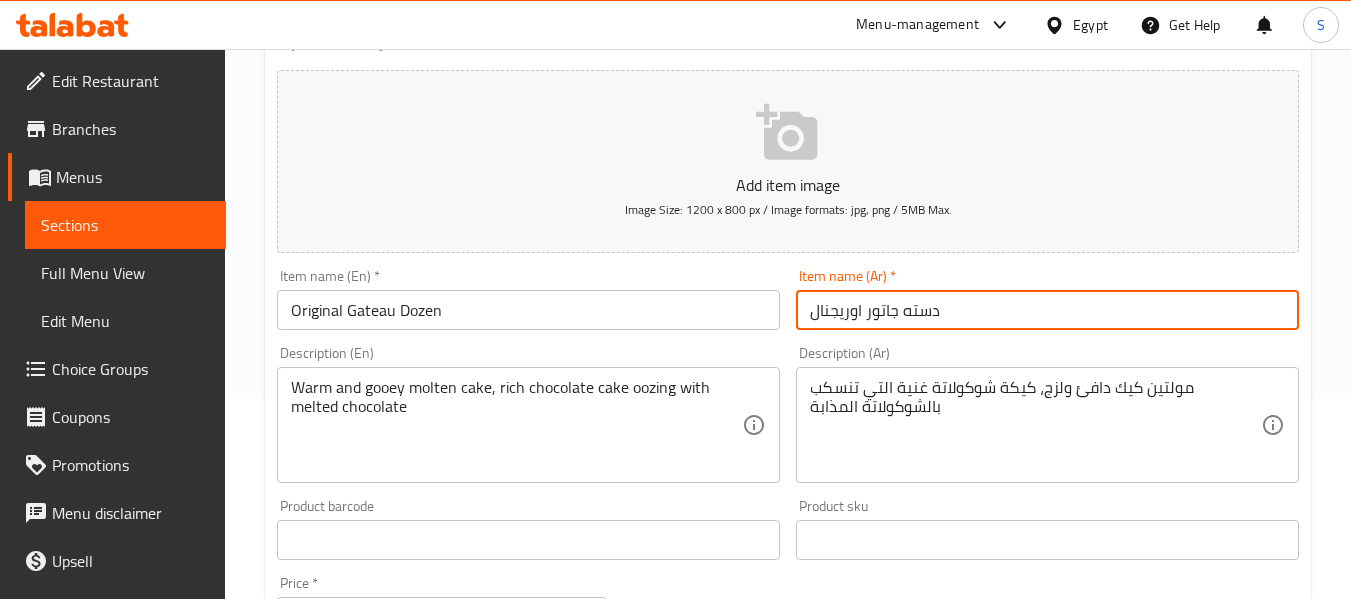 click on "دسته جاتور اوريجنال" at bounding box center [1047, 310] 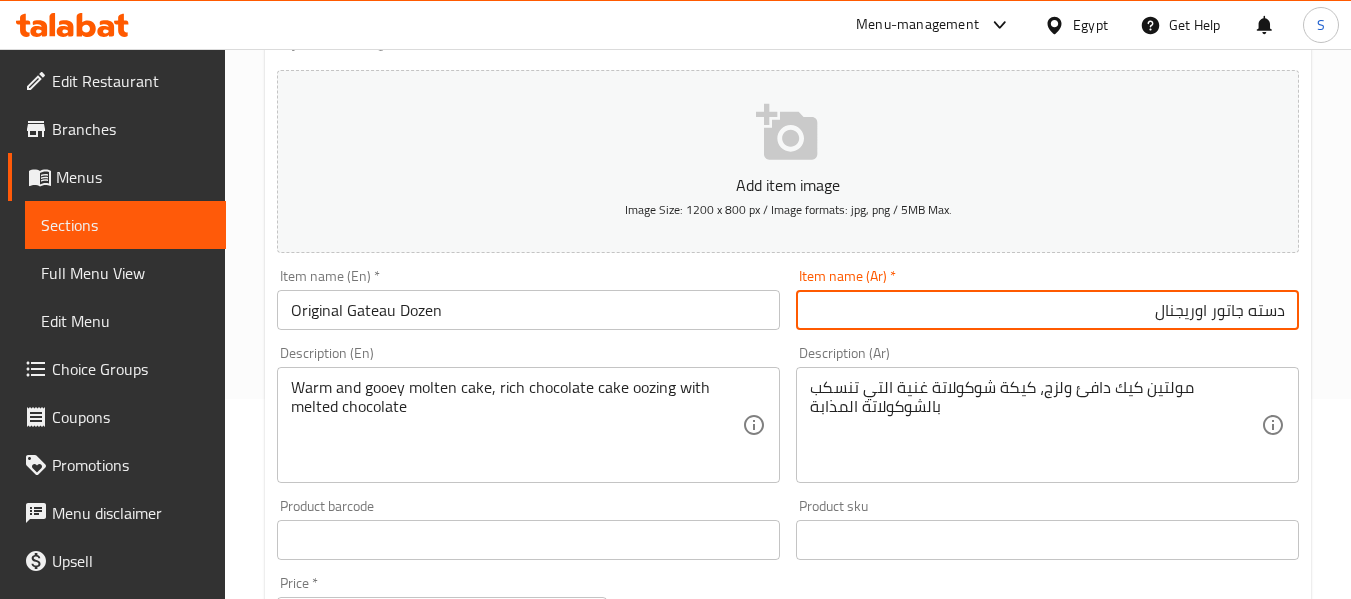 click on "دسته جاتور اوريجنال" at bounding box center [1047, 310] 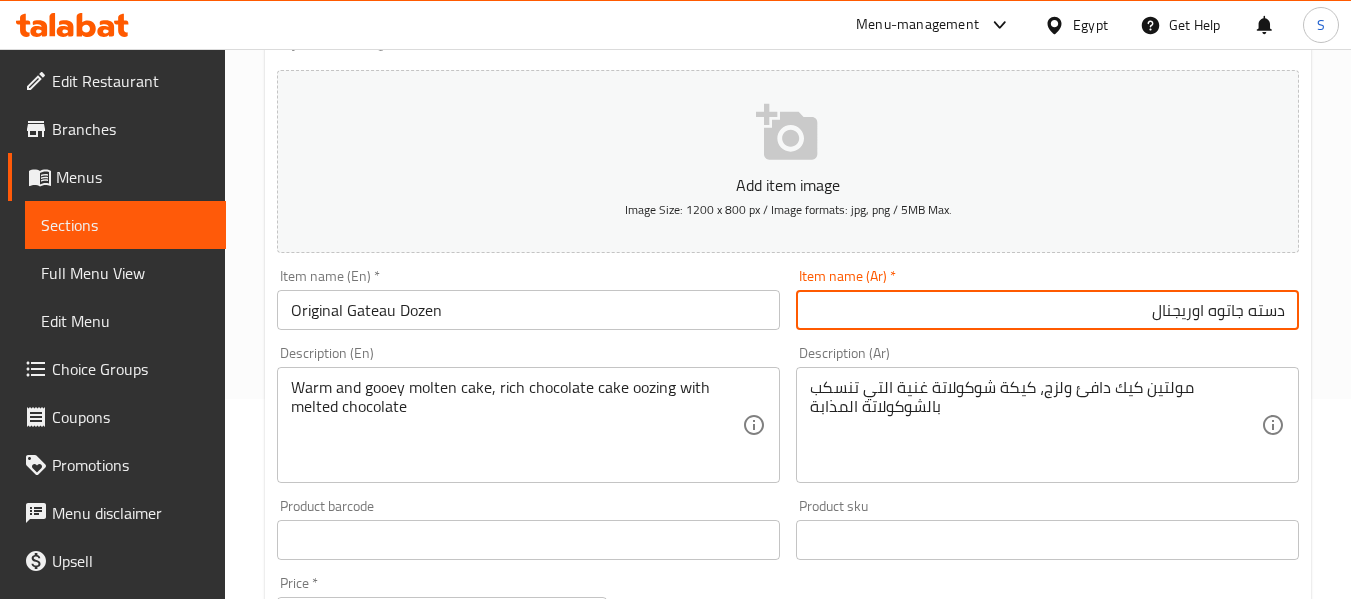 type on "دسته جاتوه اوريجنال" 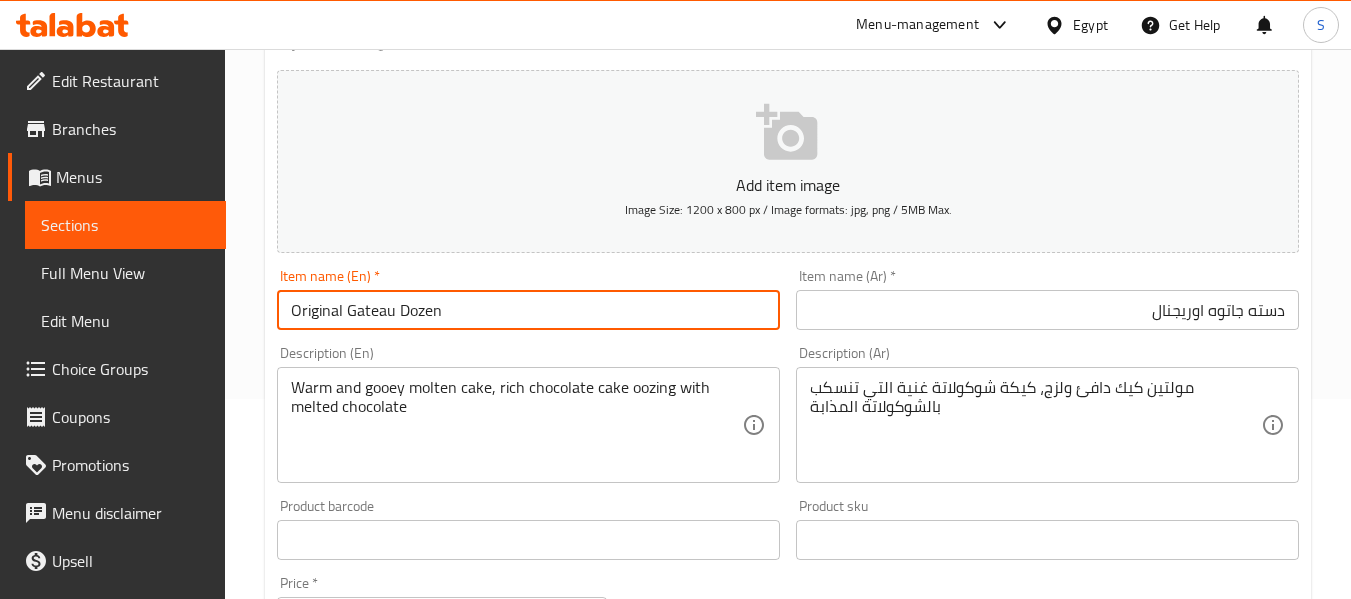 click on "Original Gateau Dozen" at bounding box center (528, 310) 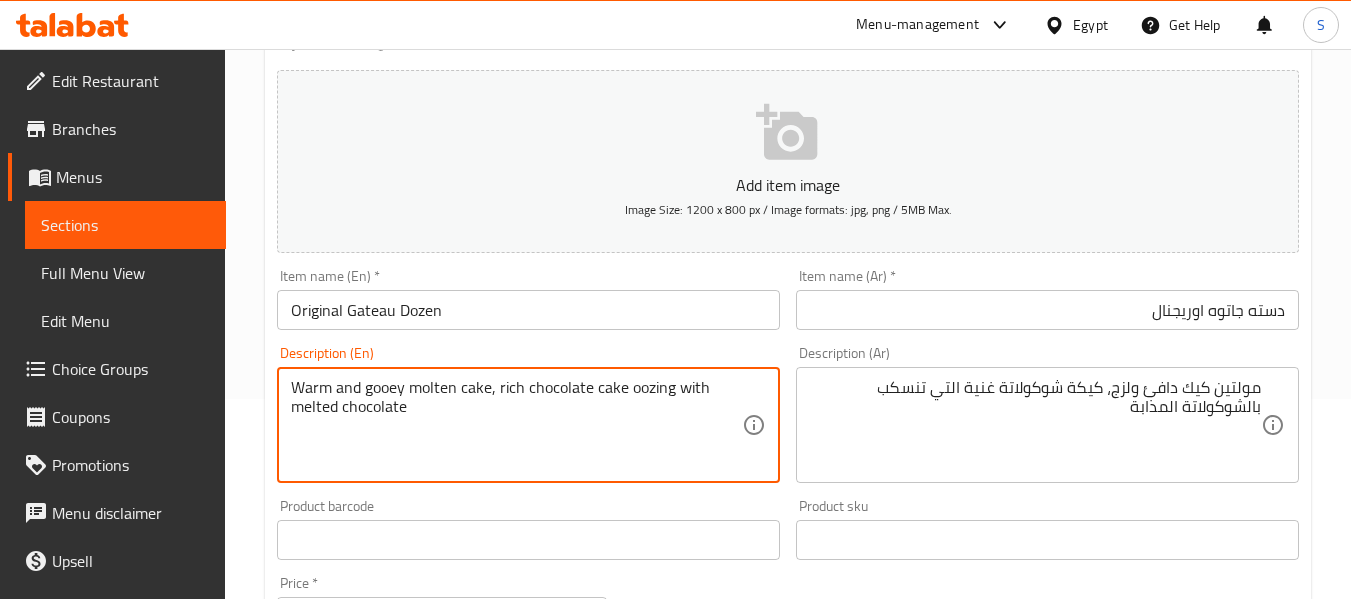 click on "Warm and gooey molten cake, rich chocolate cake oozing with melted chocolate" at bounding box center (516, 425) 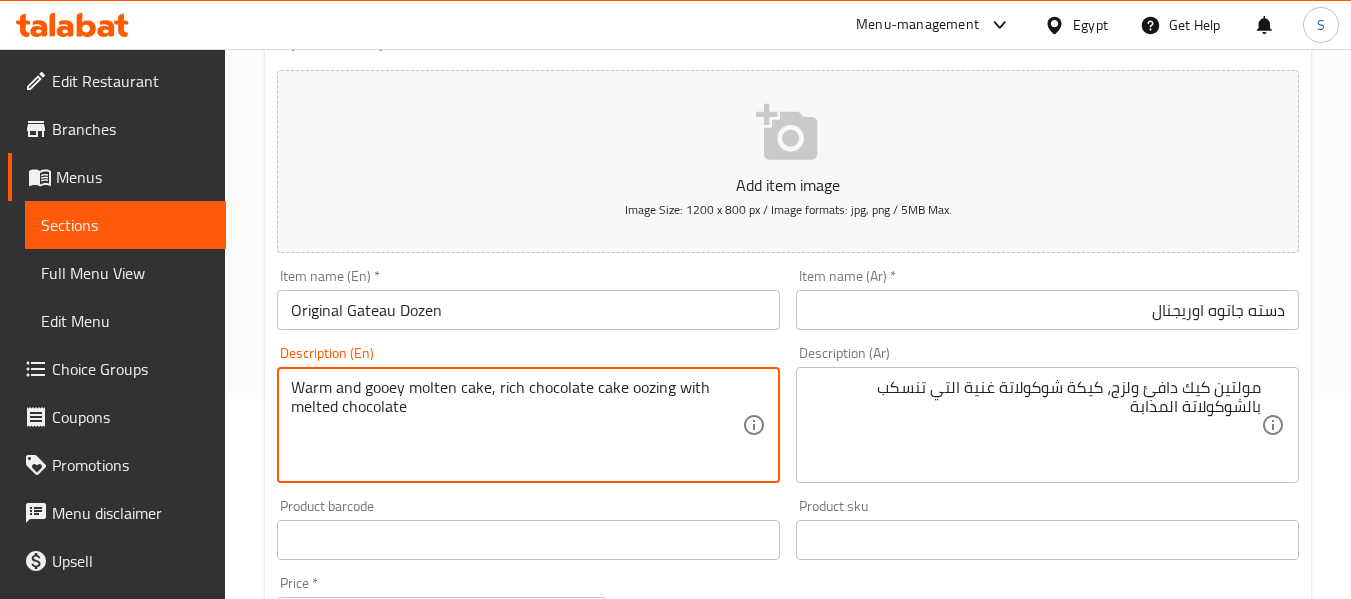 click on "Warm and gooey molten cake, rich chocolate cake oozing with melted chocolate" at bounding box center [516, 425] 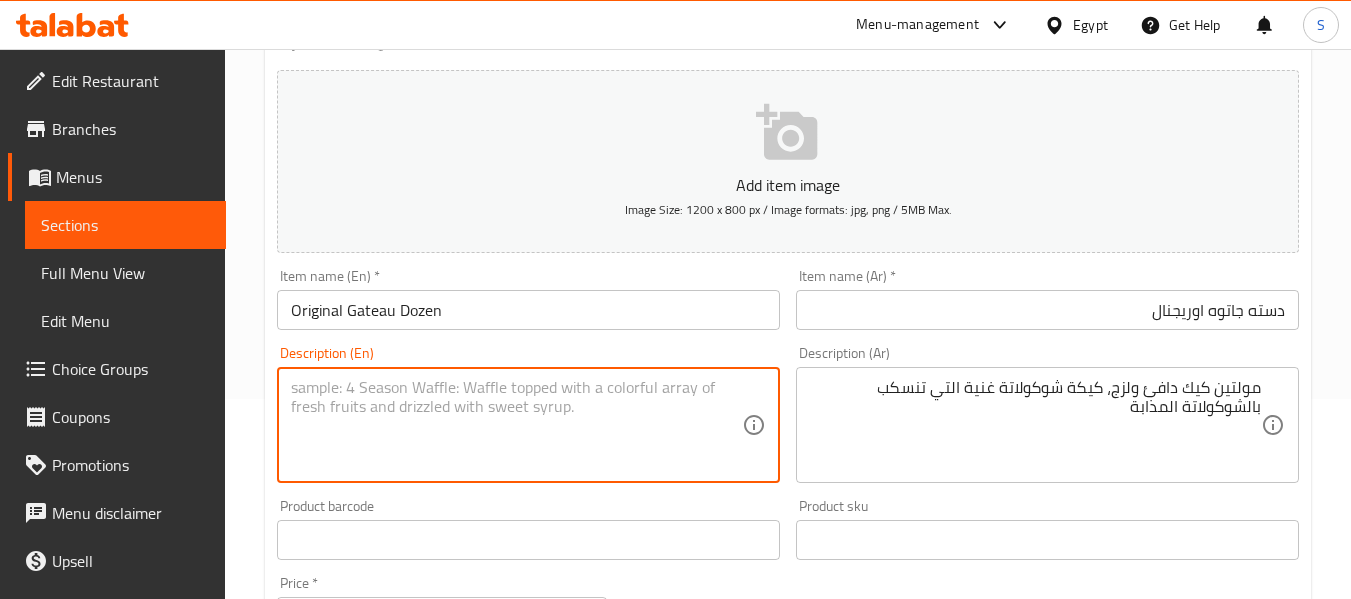 type 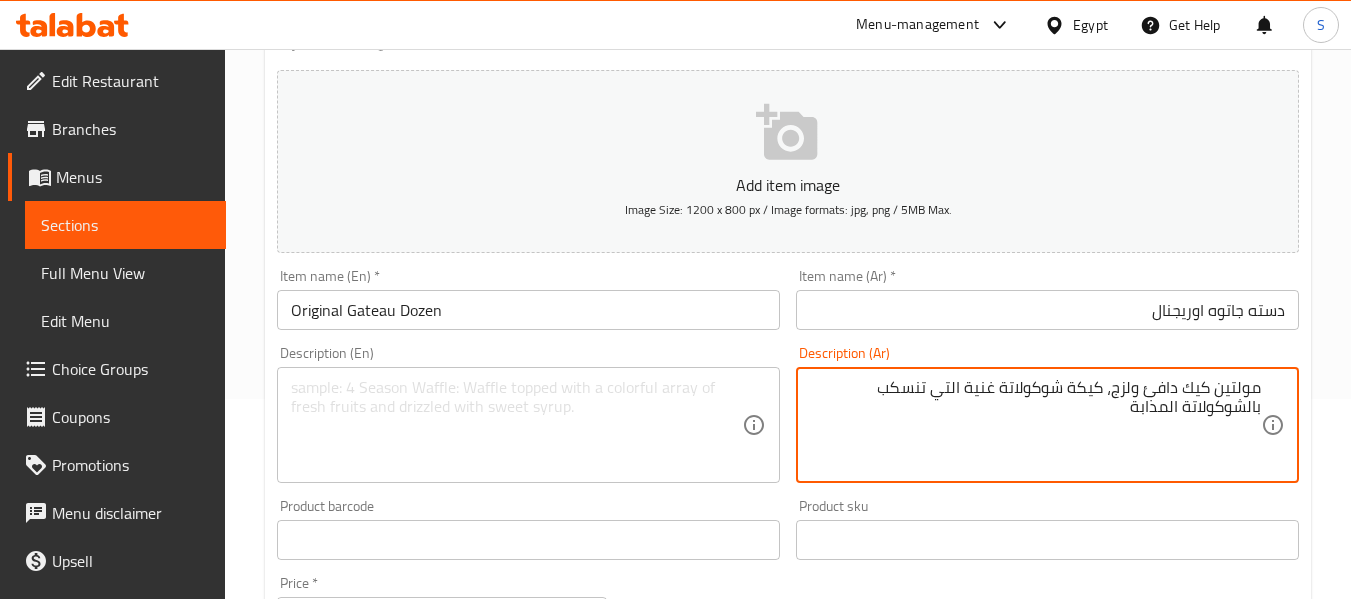 click on "مولتين كيك دافئ ولزج، كيكة شوكولاتة غنية التي تنسكب بالشوكولاتة المذابة" at bounding box center [1035, 425] 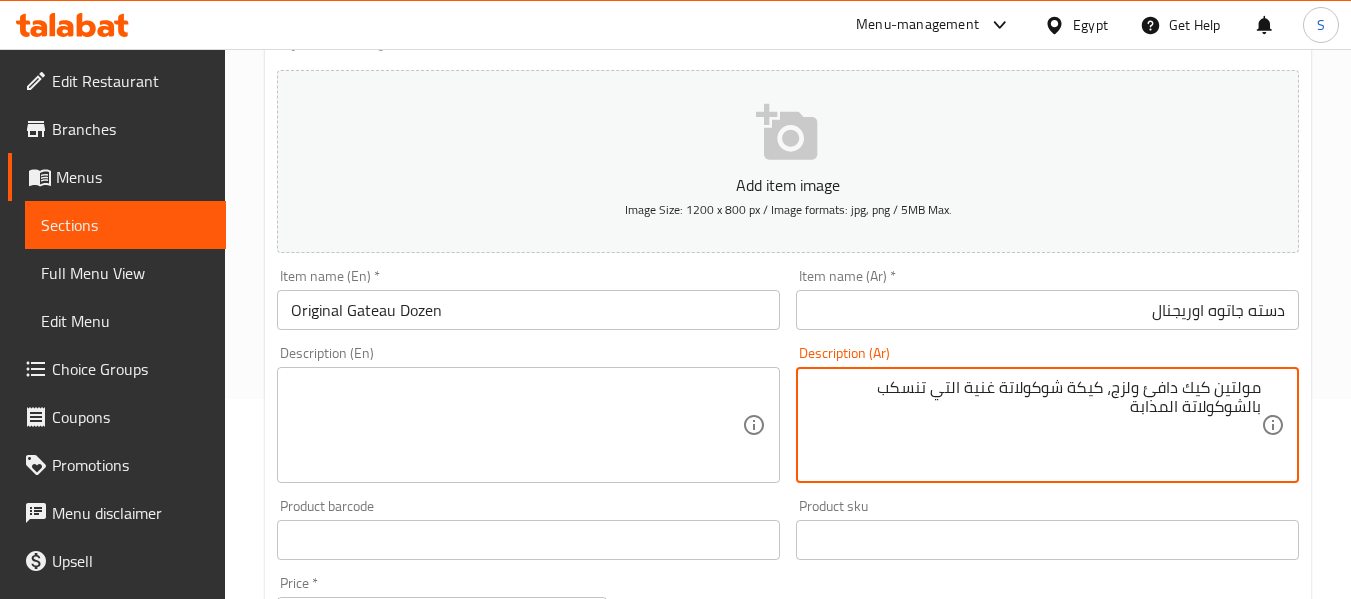 click on "مولتين كيك دافئ ولزج، كيكة شوكولاتة غنية التي تنسكب بالشوكولاتة المذابة" at bounding box center [1035, 425] 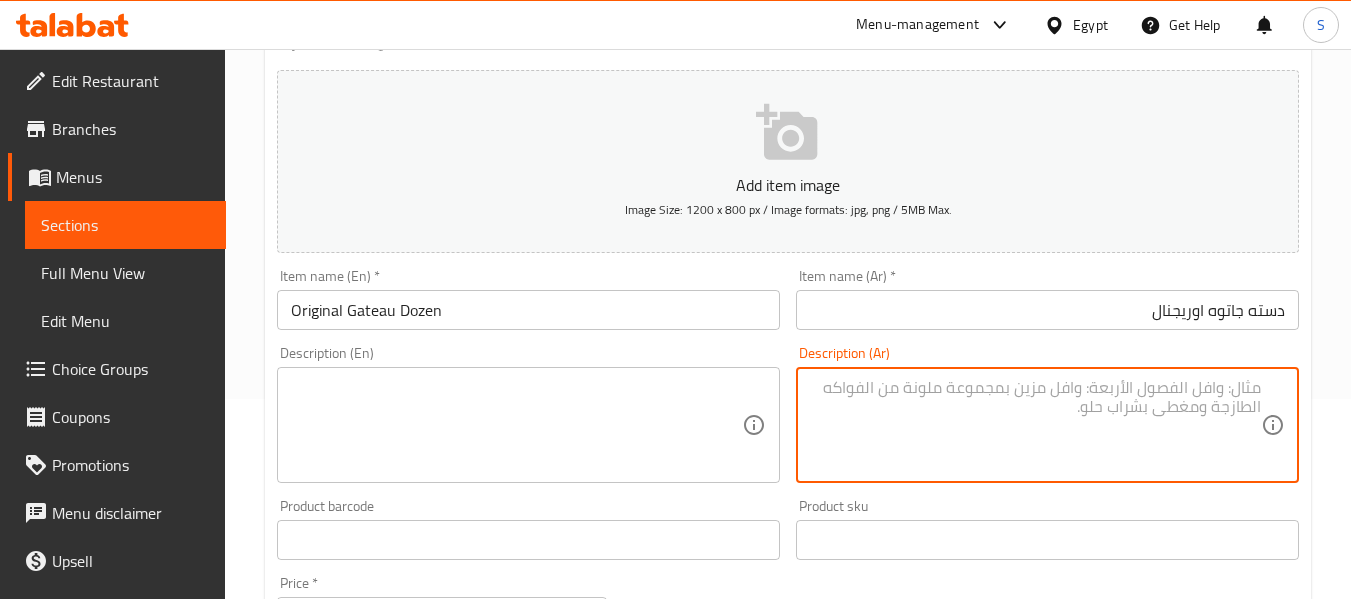 type 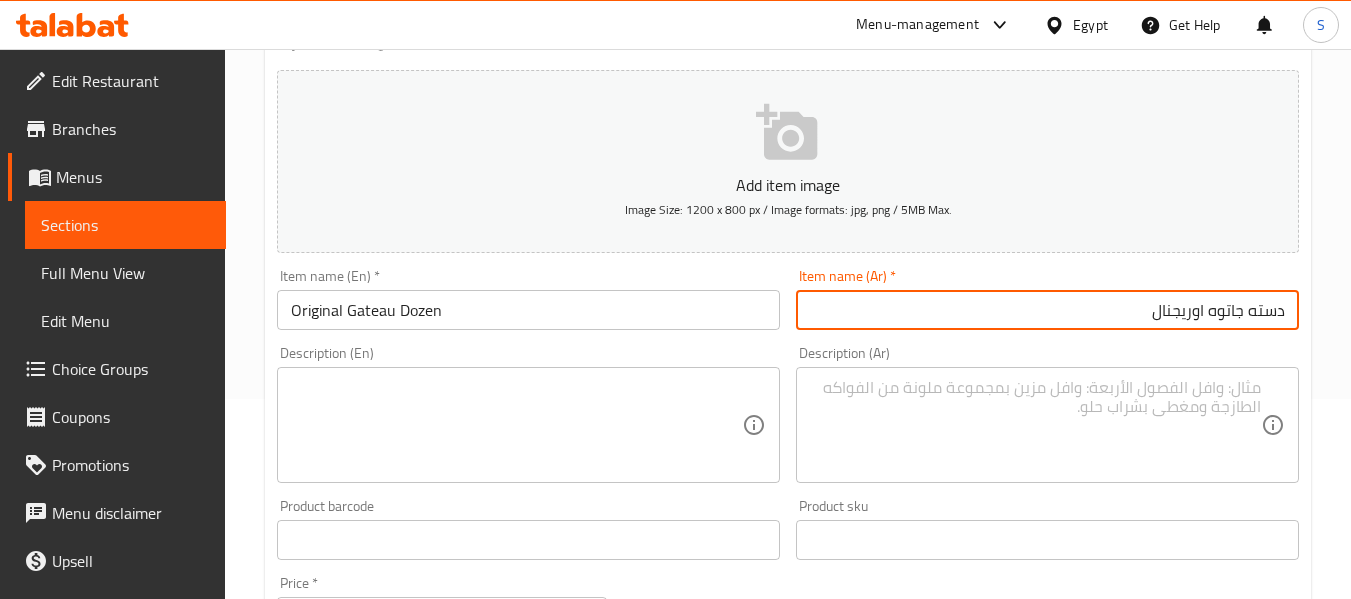 click on "Update" at bounding box center [398, 1126] 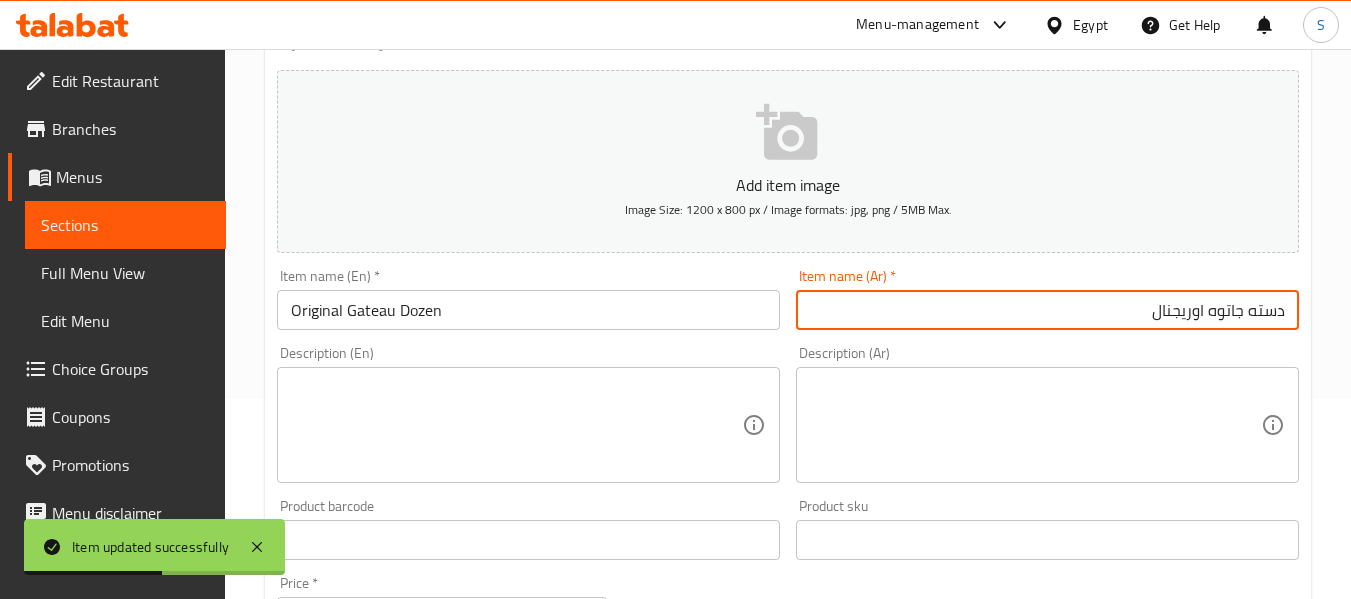 scroll, scrollTop: 0, scrollLeft: 0, axis: both 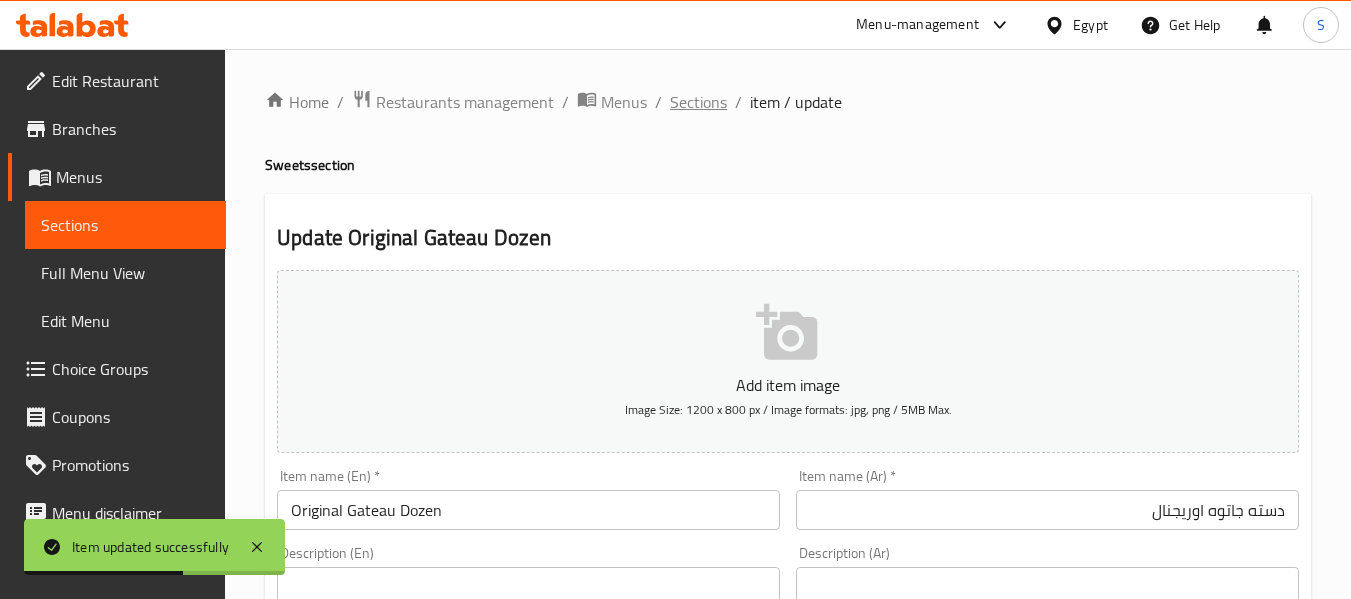 click on "Sections" at bounding box center (698, 102) 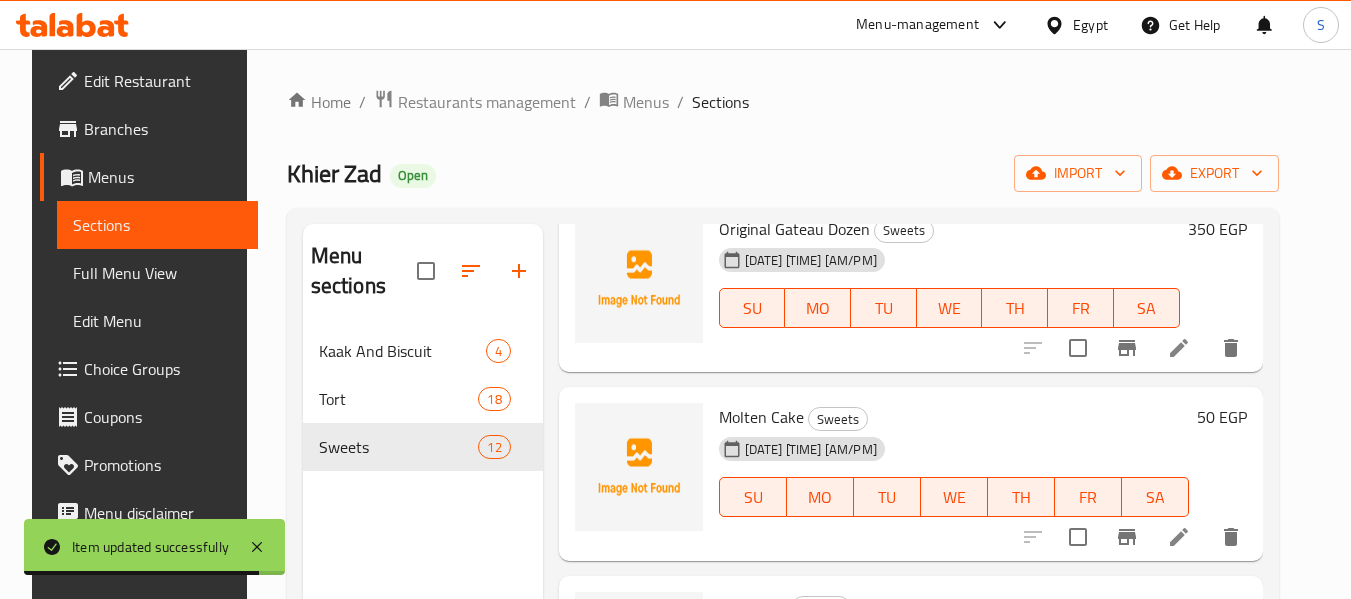 scroll, scrollTop: 1100, scrollLeft: 0, axis: vertical 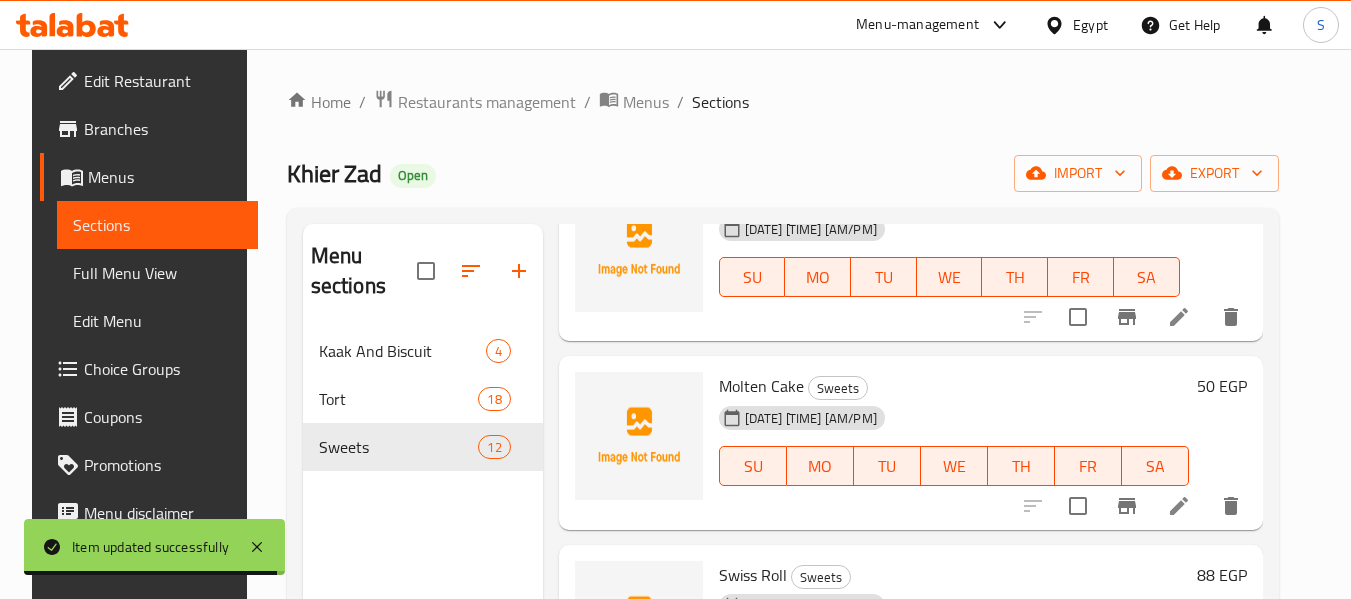 click 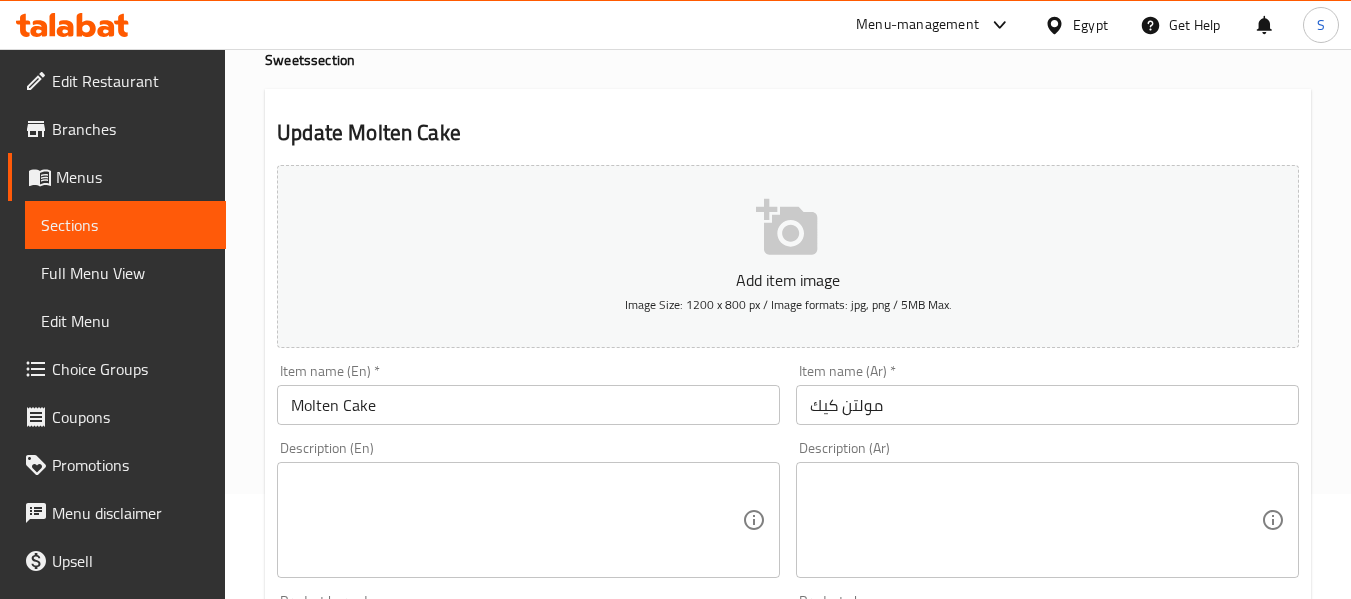 scroll, scrollTop: 200, scrollLeft: 0, axis: vertical 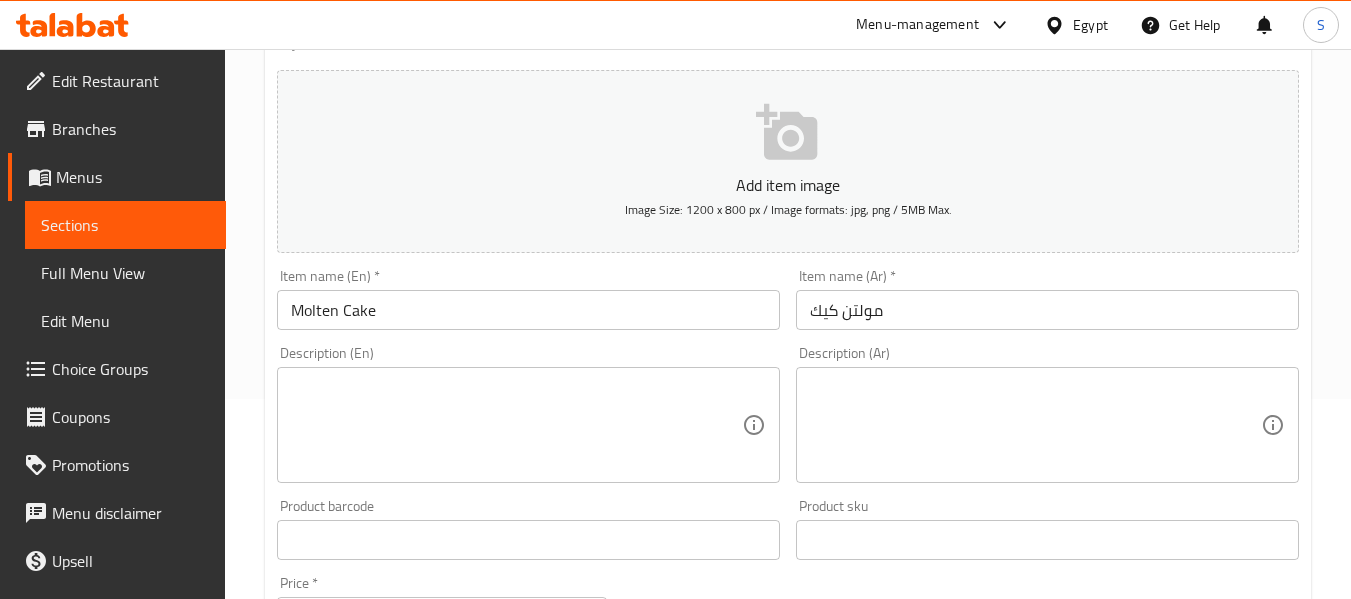 click at bounding box center (1035, 425) 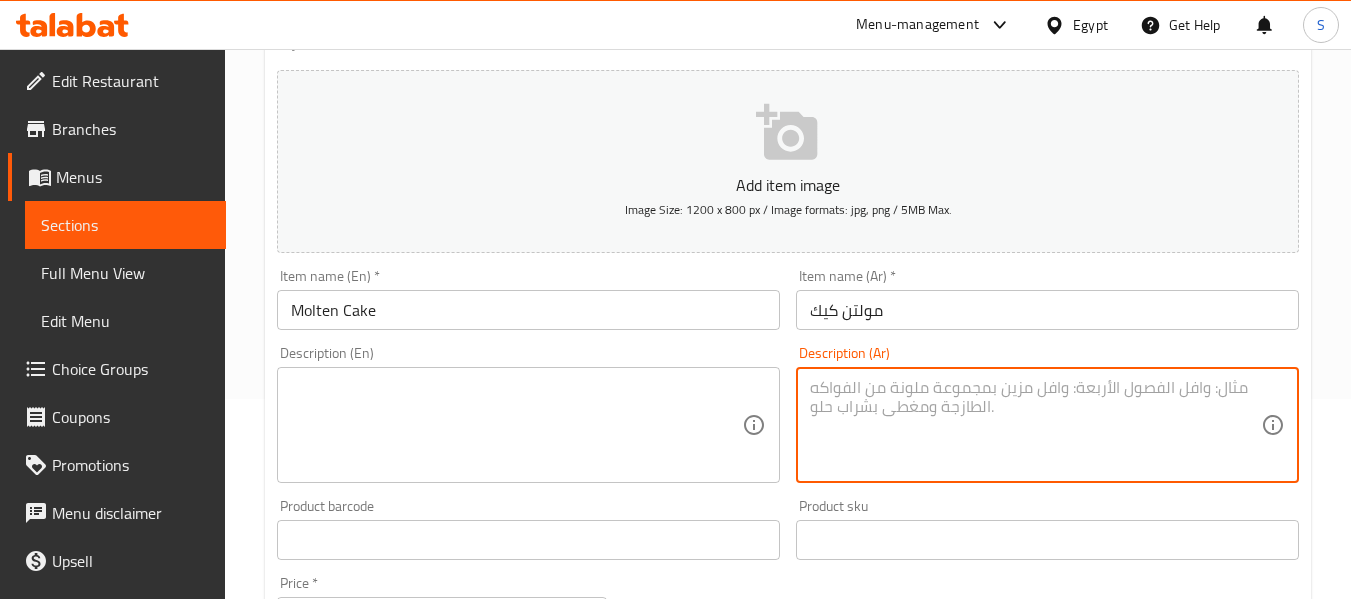 drag, startPoint x: 1017, startPoint y: 417, endPoint x: 927, endPoint y: 399, distance: 91.78235 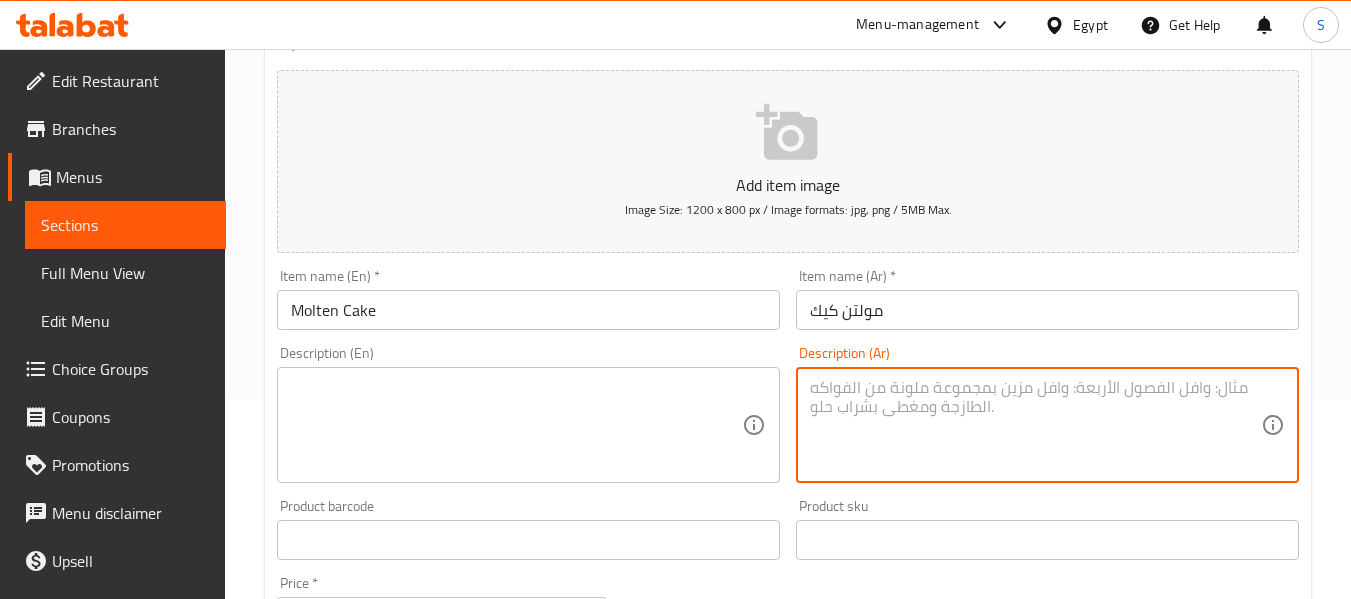 paste on "كيك الشوكولاتة السائلة الساخنة بطعم غني وفاخر، تُقدّم غالبًا دافئة." 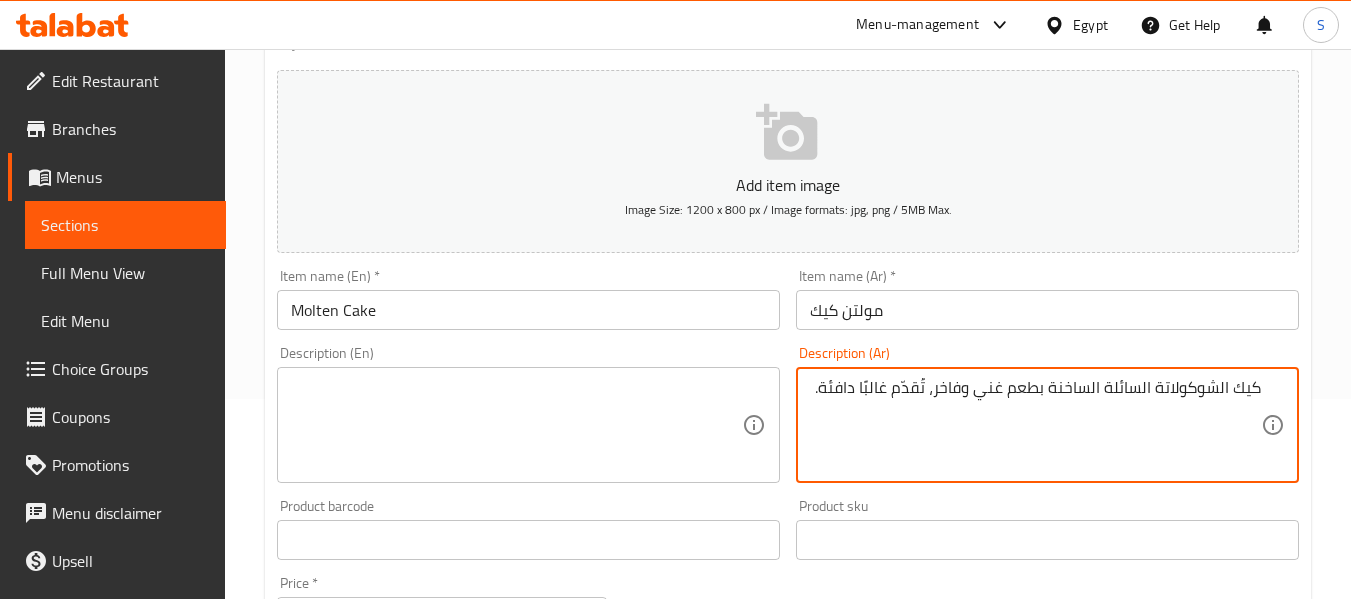 type on "كيك الشوكولاتة السائلة الساخنة بطعم غني وفاخر، تُقدّم غالبًا دافئة." 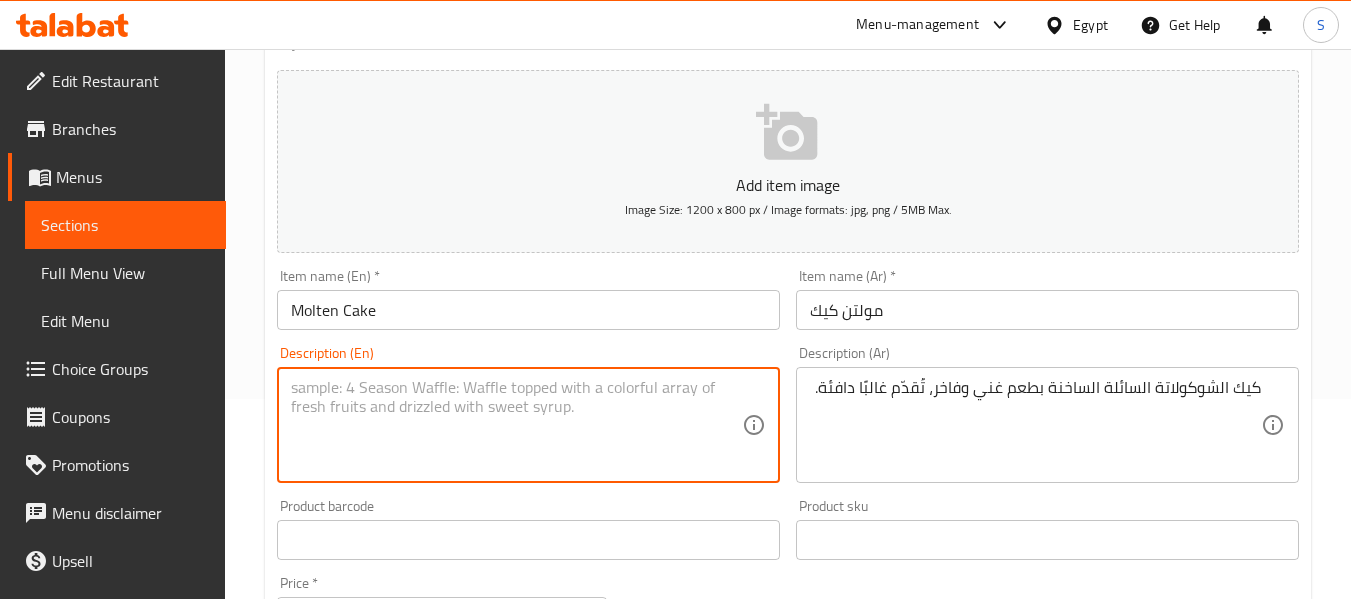 click at bounding box center [516, 425] 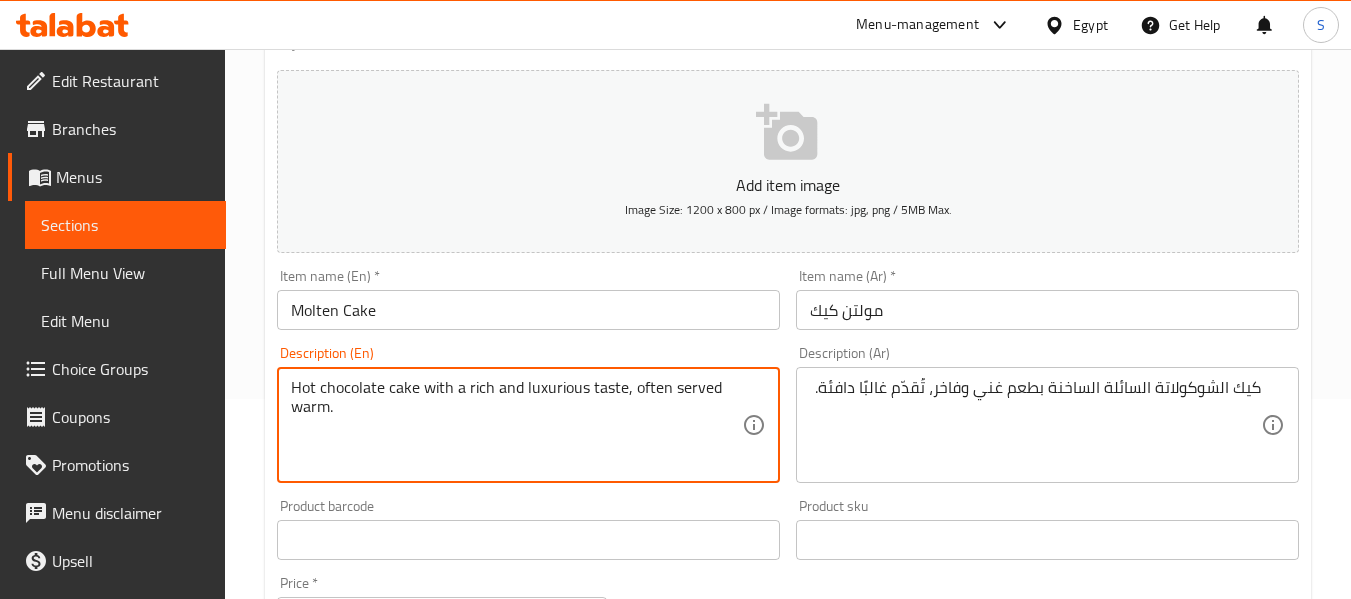 type on "Hot chocolate cake with a rich and luxurious taste, often served warm." 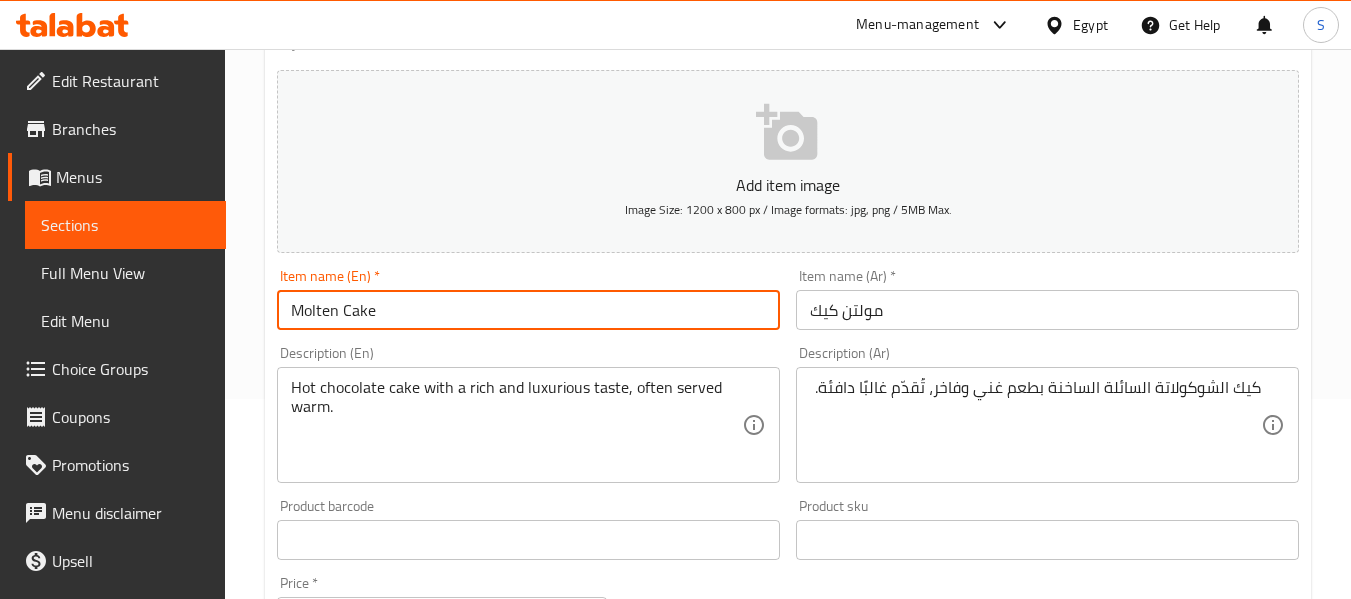 click on "Update" at bounding box center [398, 1126] 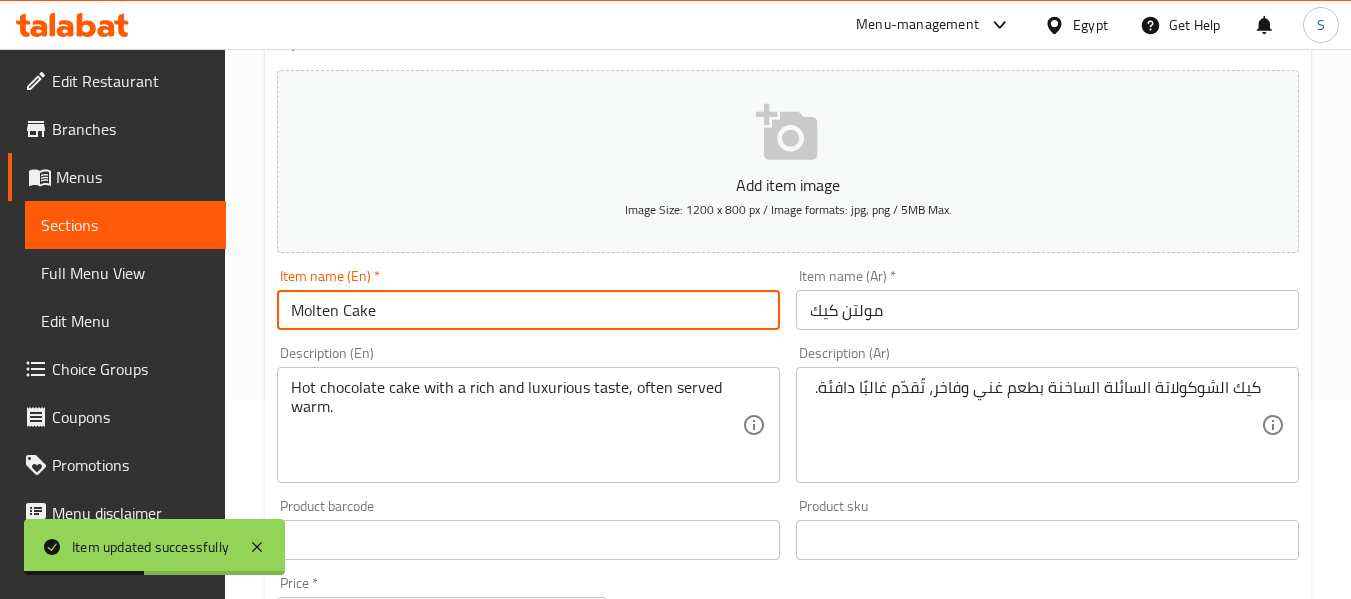 scroll, scrollTop: 0, scrollLeft: 0, axis: both 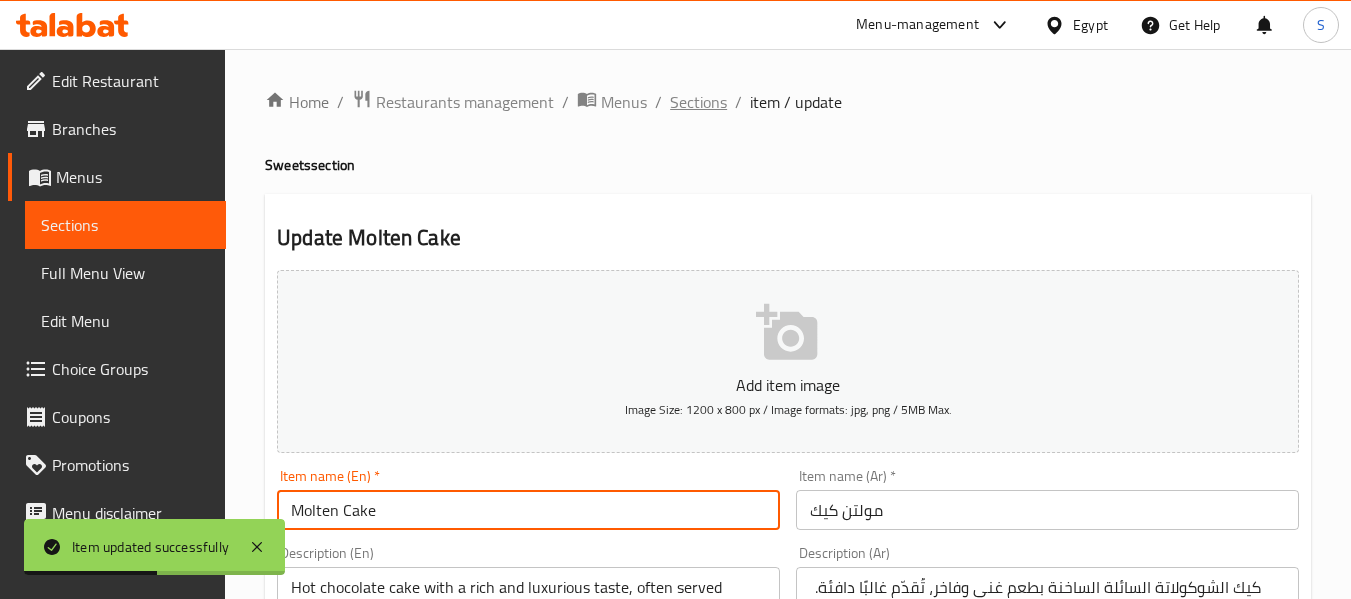 click on "Sections" at bounding box center (698, 102) 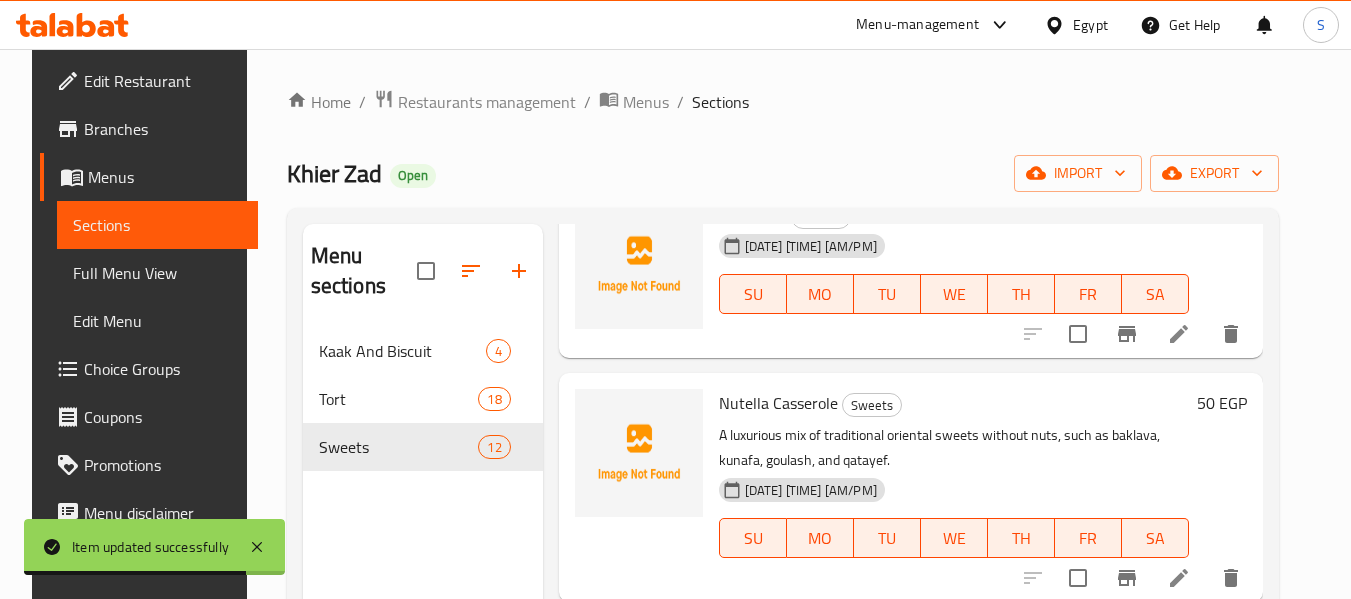 scroll, scrollTop: 1600, scrollLeft: 0, axis: vertical 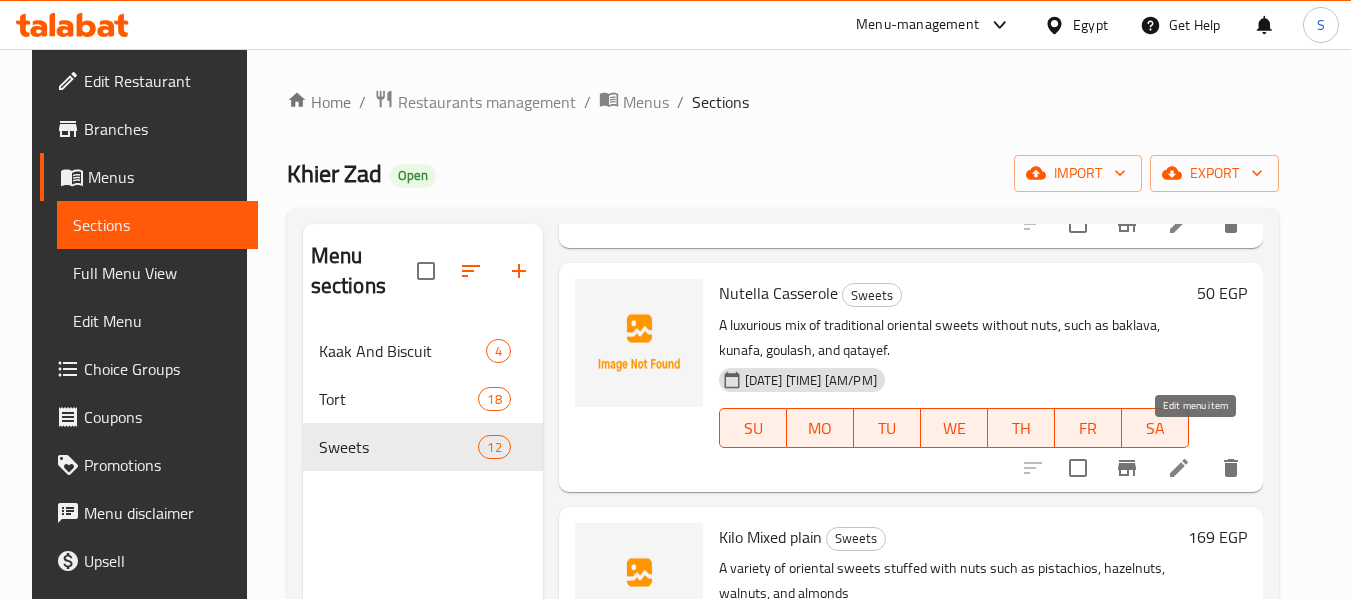 click 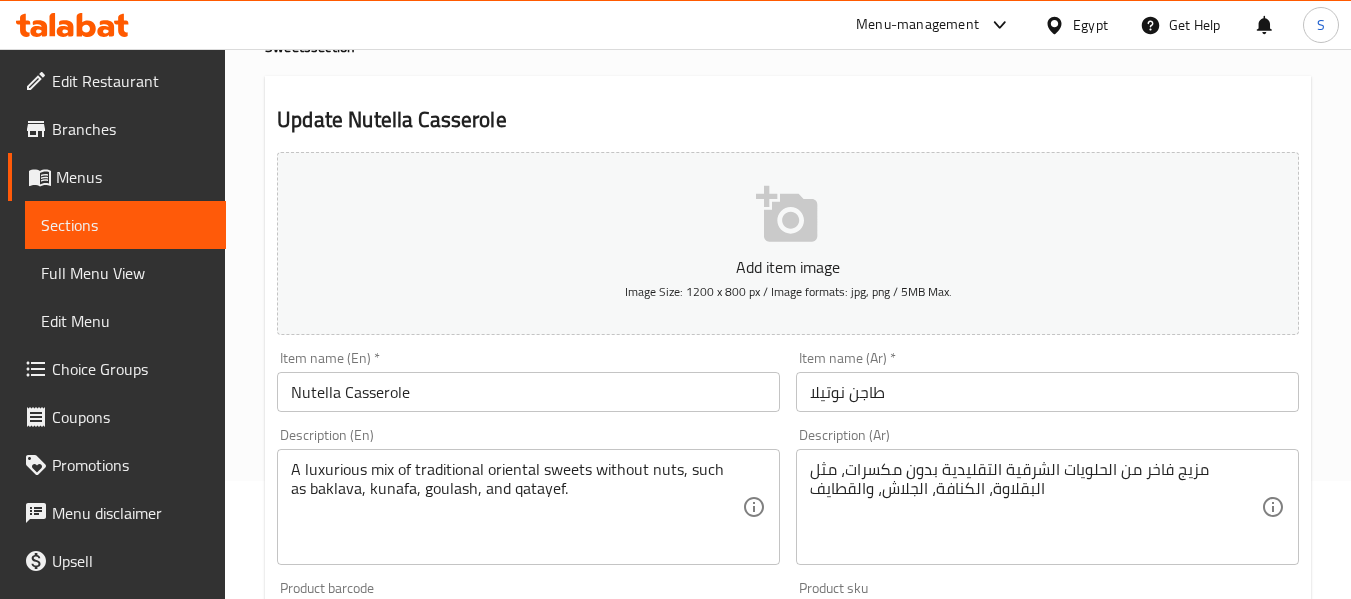 scroll, scrollTop: 300, scrollLeft: 0, axis: vertical 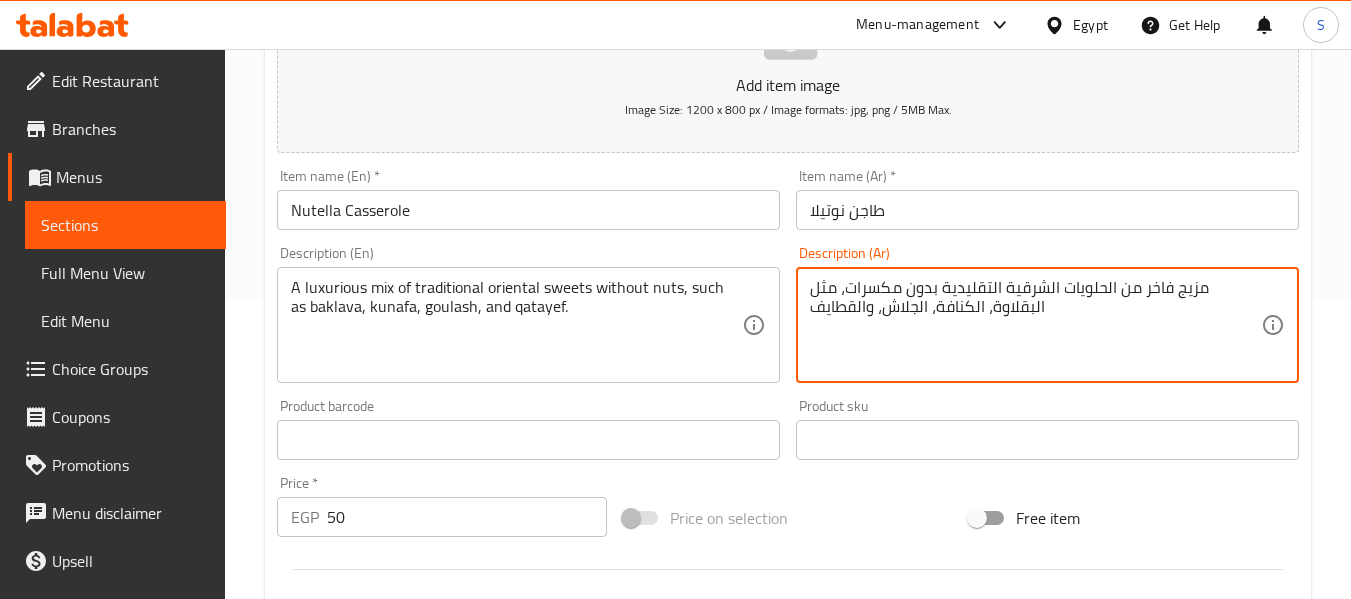 click on "مزيج فاخر من الحلويات الشرقية التقليدية بدون مكسرات، مثل البقلاوة، الكنافة، الجلاش، والقطايف" at bounding box center [1035, 325] 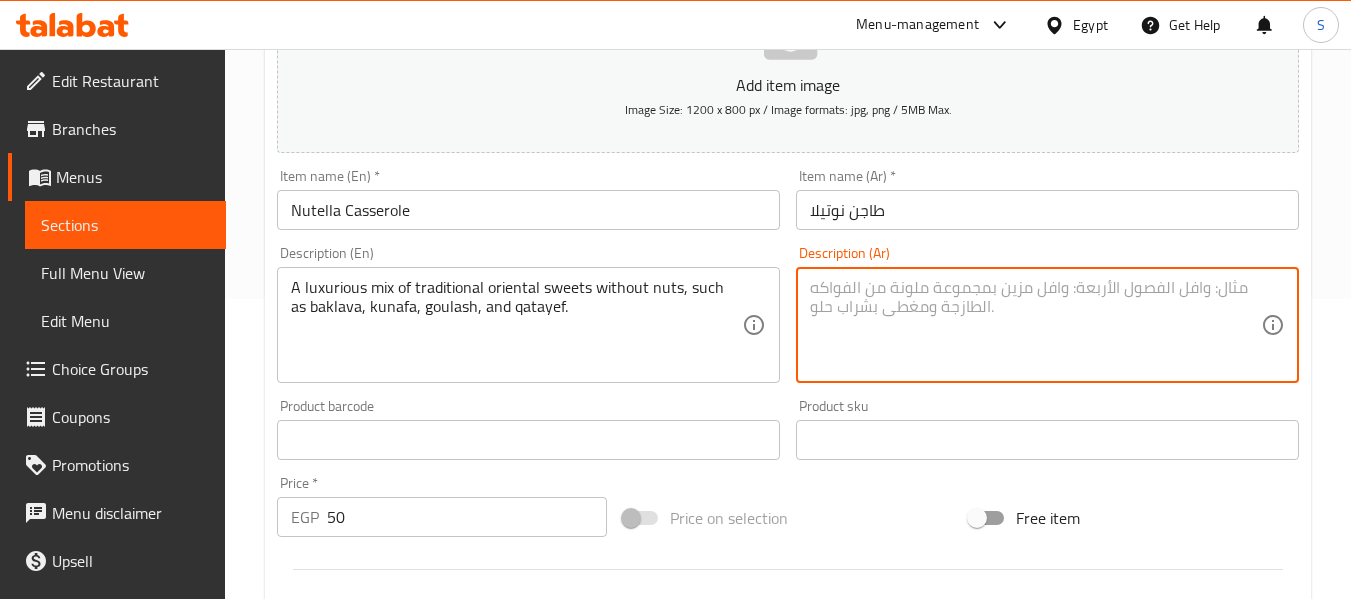 type 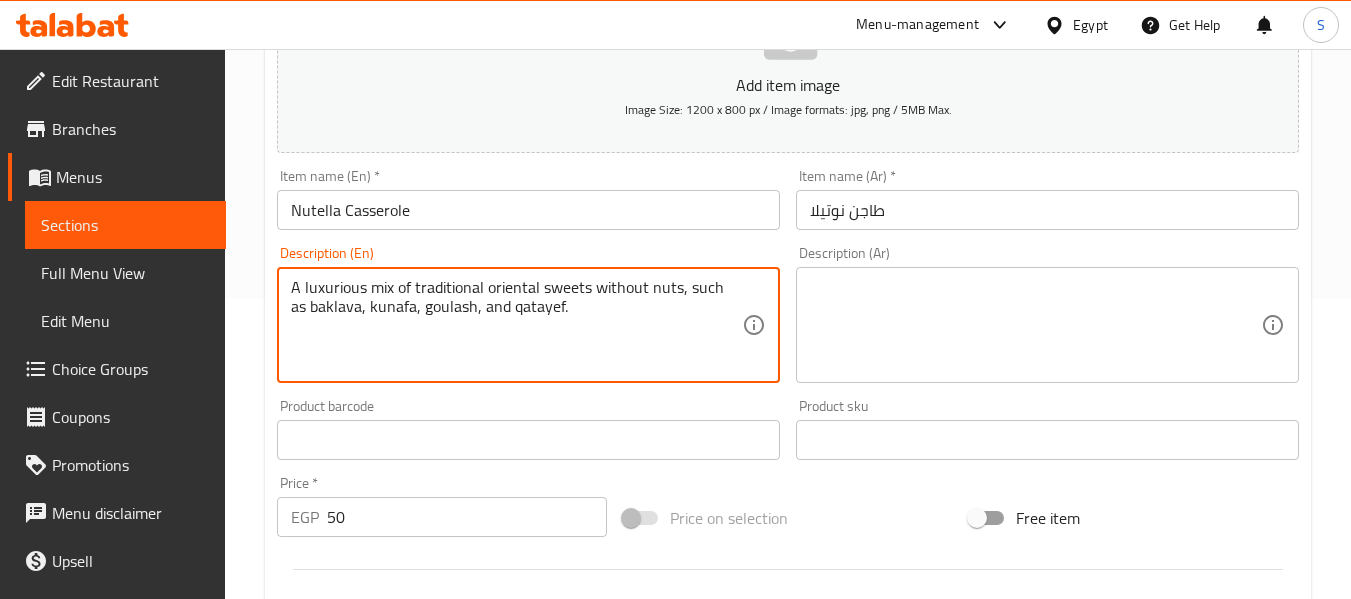 click on "A luxurious mix of traditional oriental sweets without nuts, such as baklava, kunafa, goulash, and qatayef." at bounding box center [516, 325] 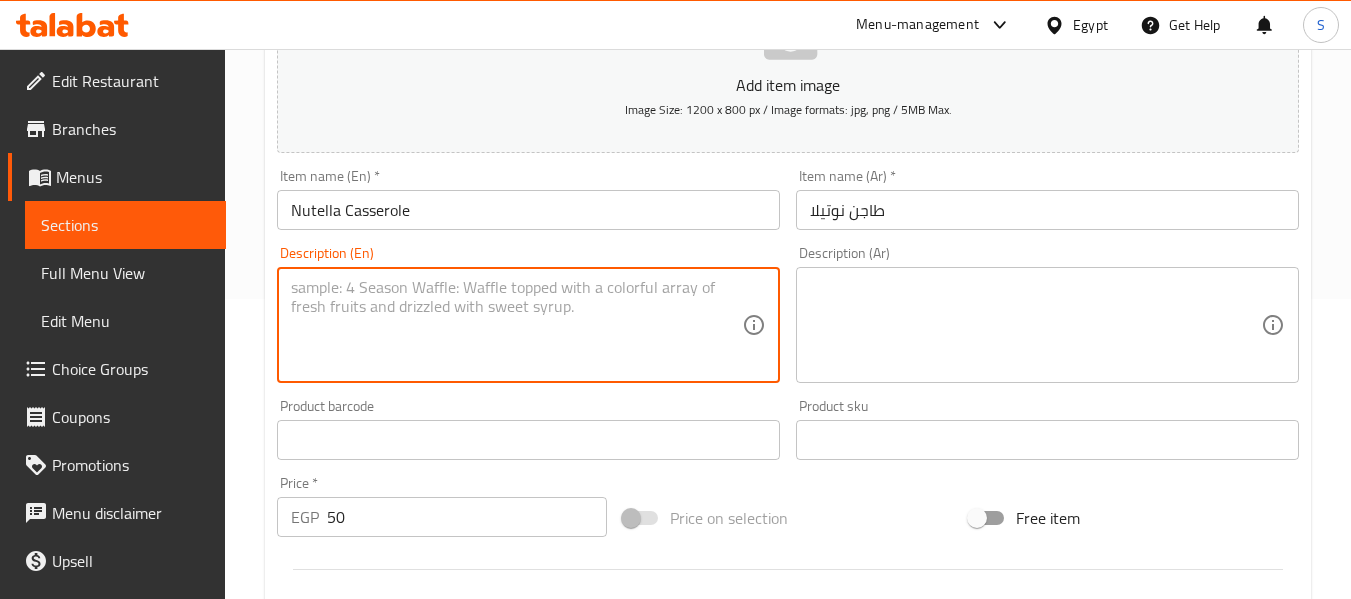 type 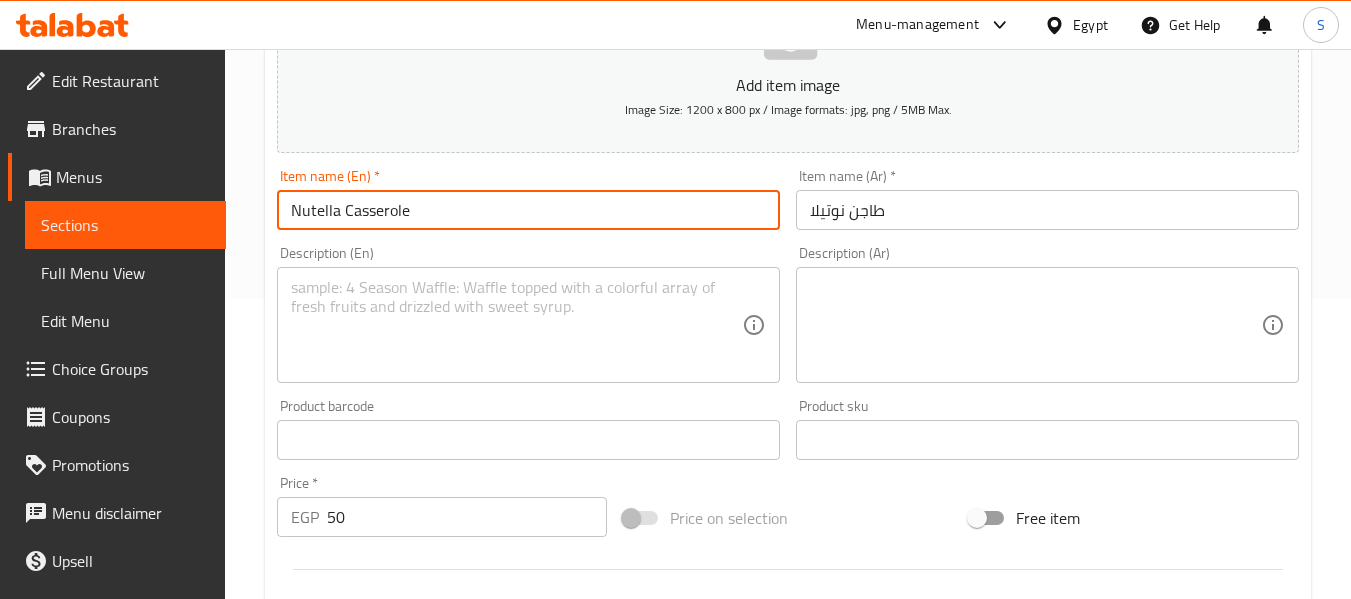 click on "Update" at bounding box center (398, 1026) 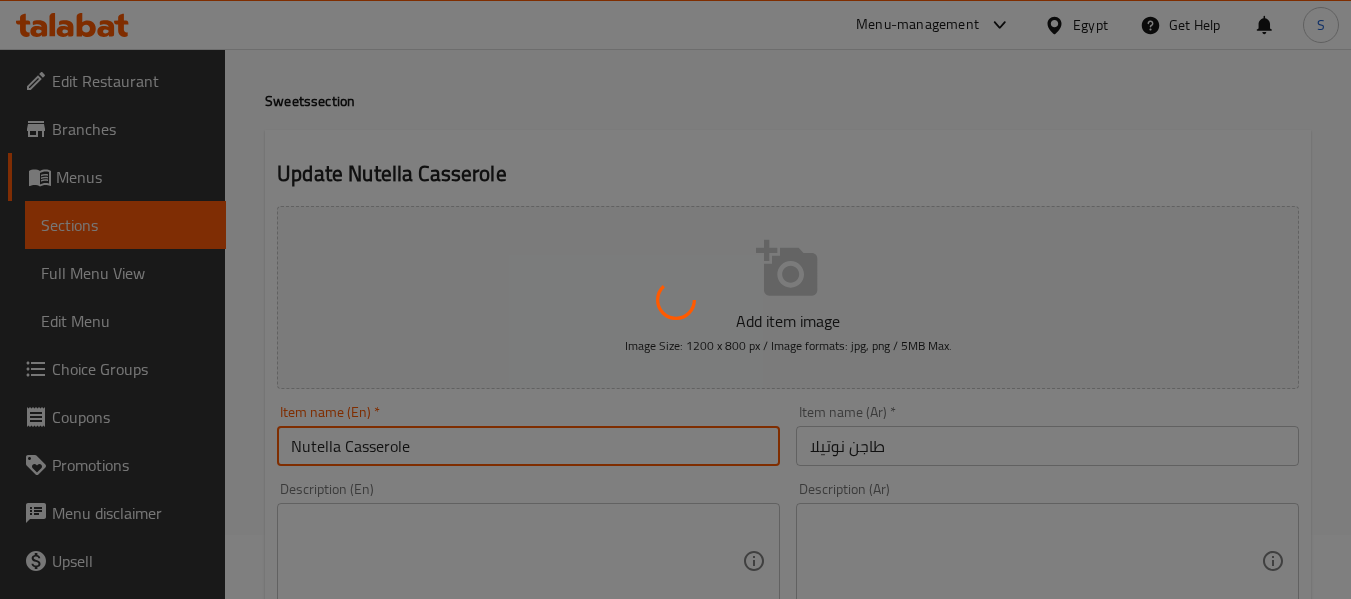 scroll, scrollTop: 0, scrollLeft: 0, axis: both 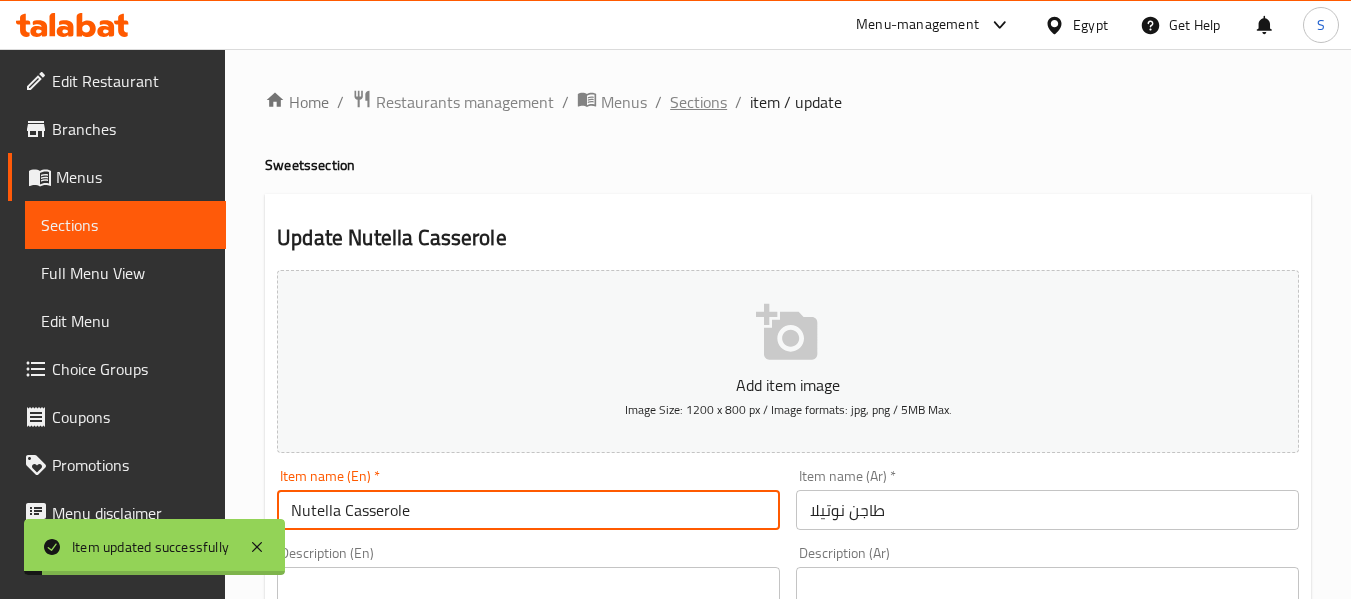 click on "Sections" at bounding box center (698, 102) 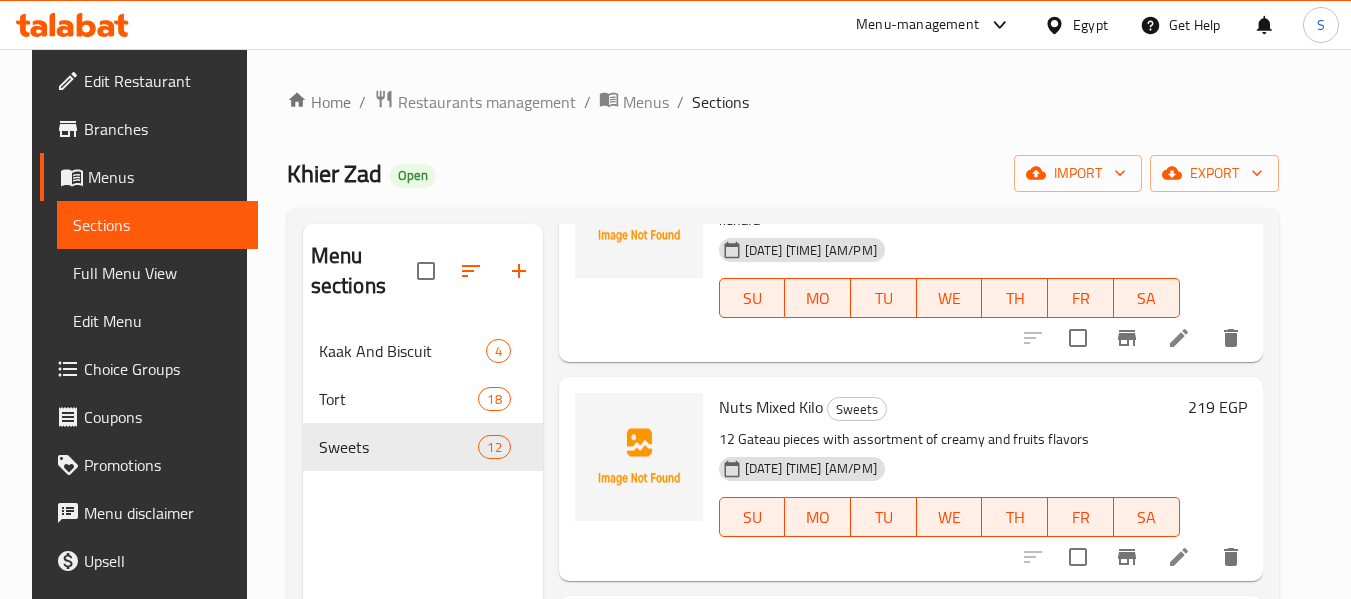 scroll, scrollTop: 200, scrollLeft: 0, axis: vertical 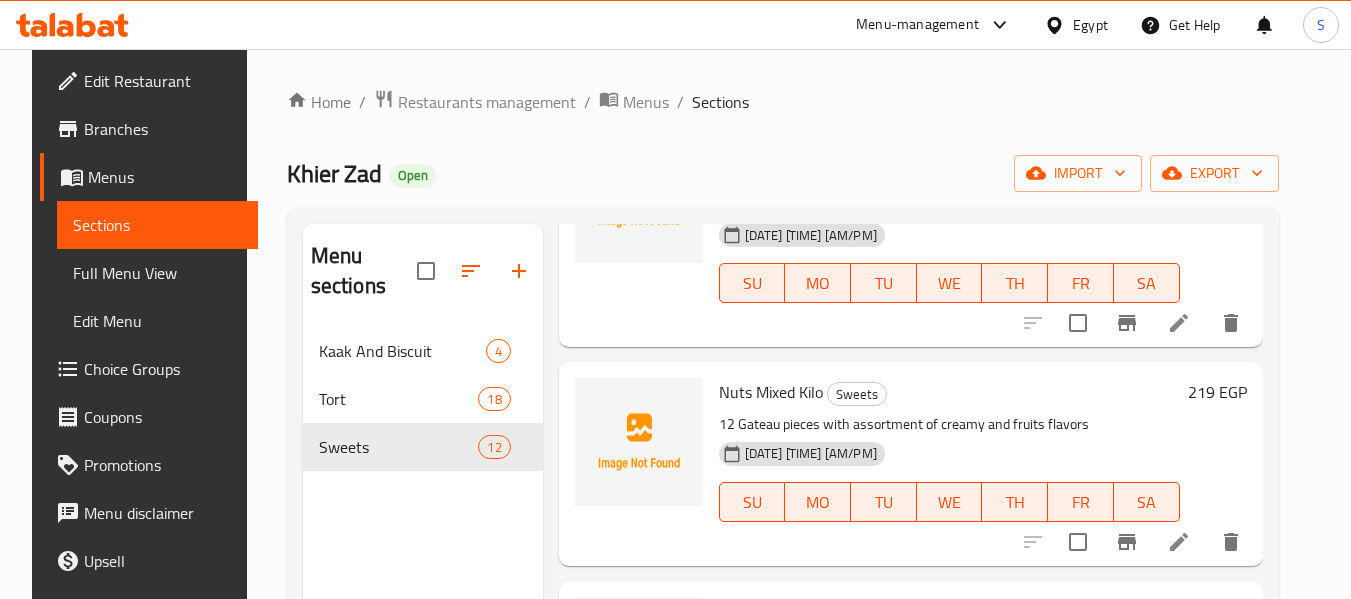click at bounding box center (1179, 542) 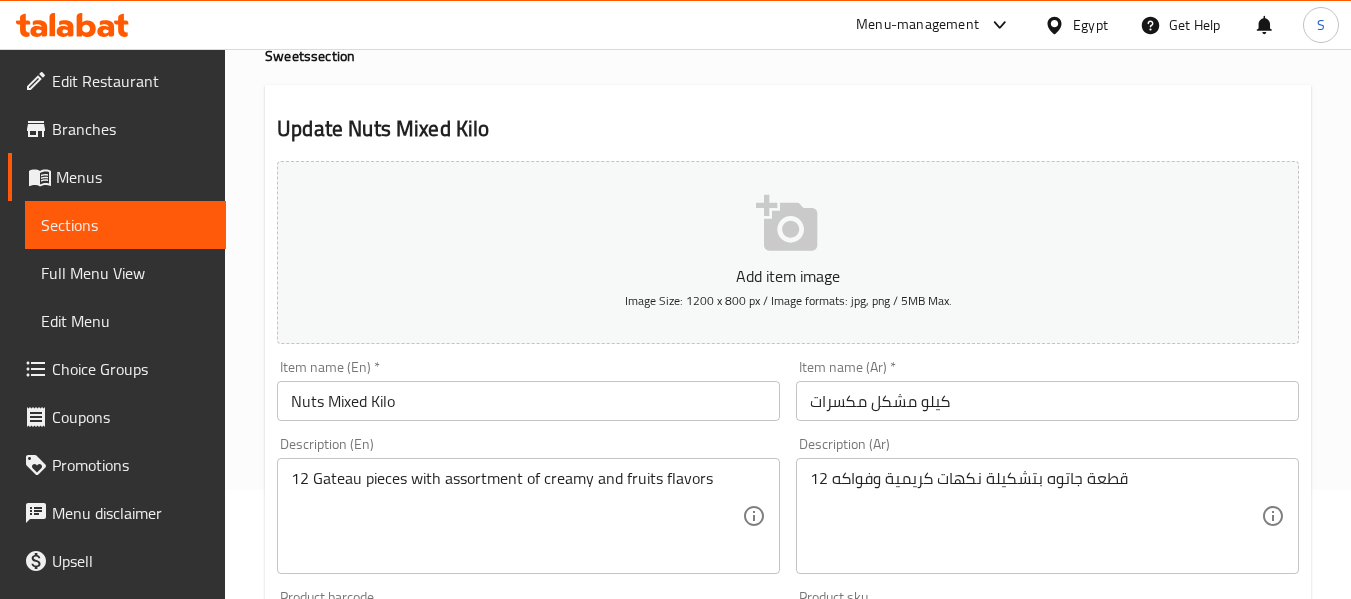 scroll, scrollTop: 300, scrollLeft: 0, axis: vertical 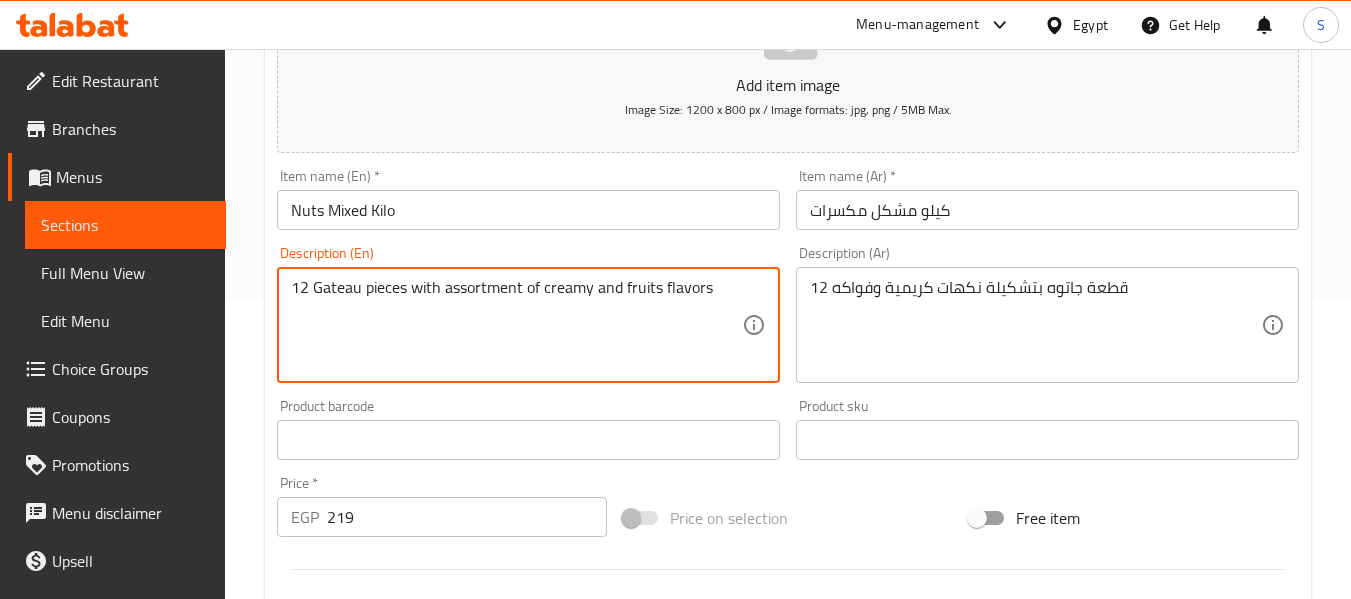 click on "12 Gateau pieces with assortment of creamy and fruits flavors" at bounding box center (516, 325) 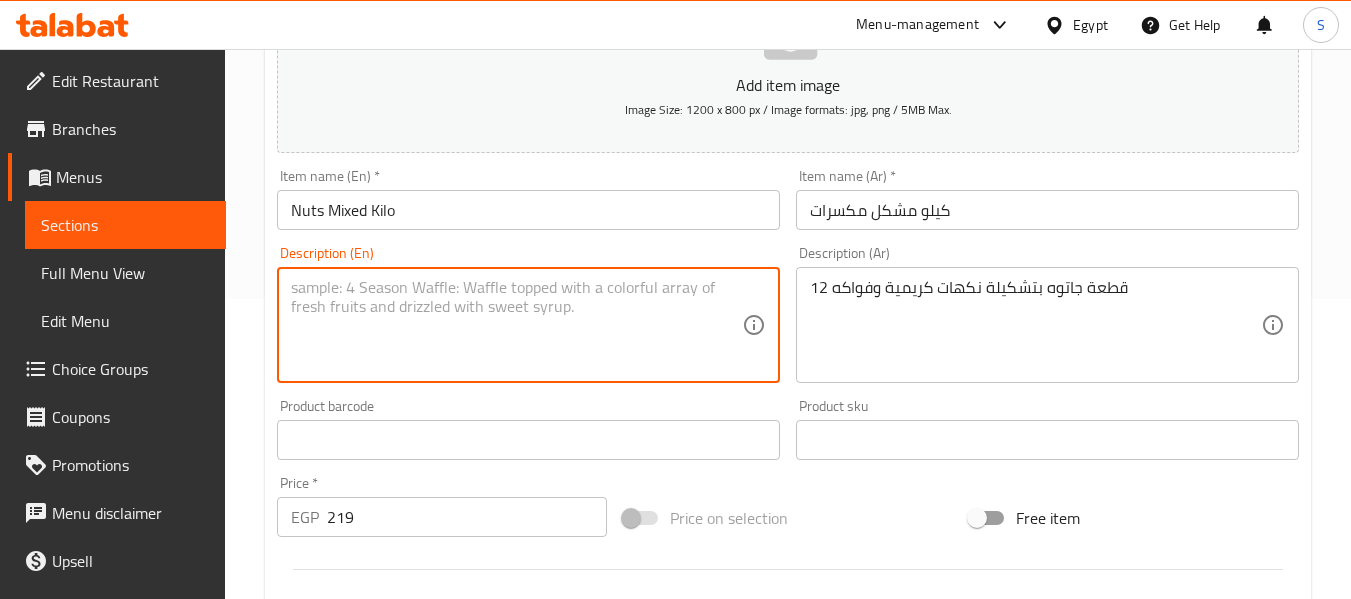 type 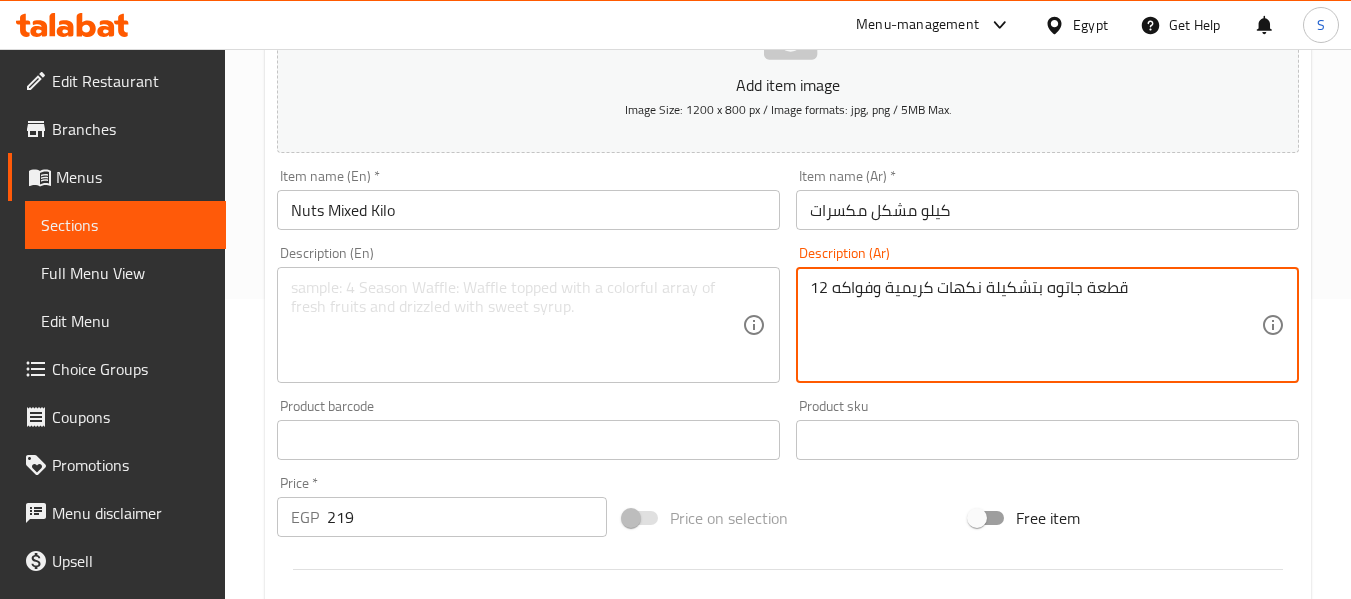 click on "12 قطعة جاتوه بتشكيلة نكهات كريمية وفواكه" at bounding box center (1035, 325) 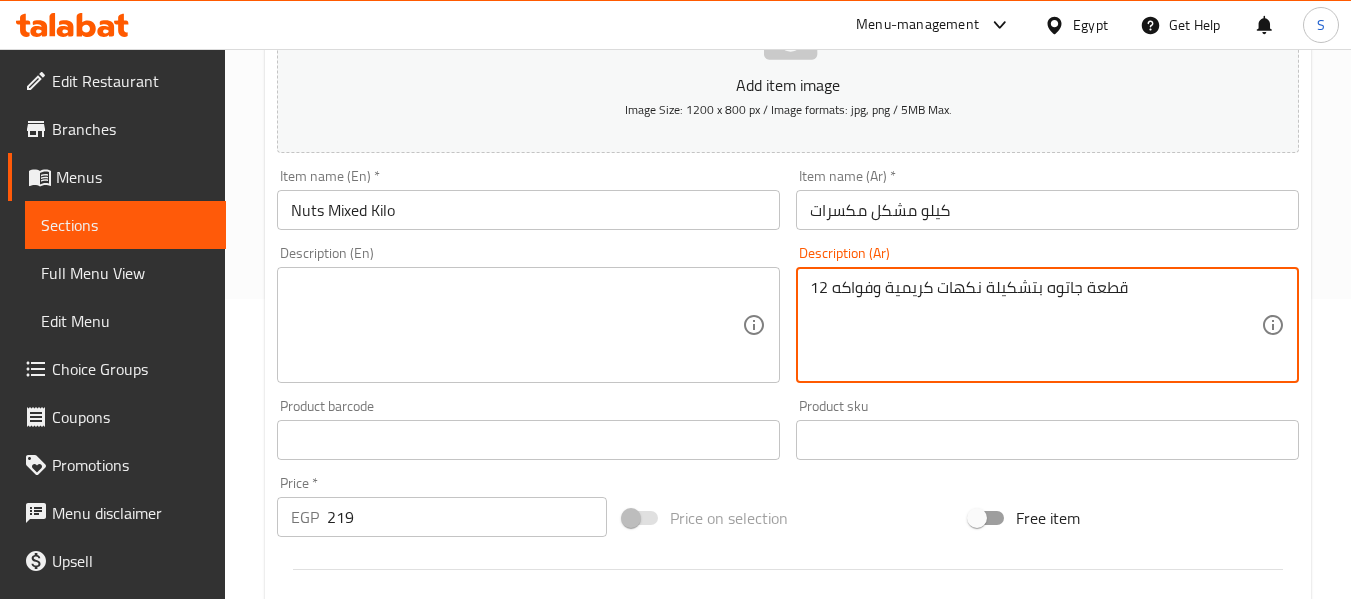 click on "12 قطعة جاتوه بتشكيلة نكهات كريمية وفواكه" at bounding box center [1035, 325] 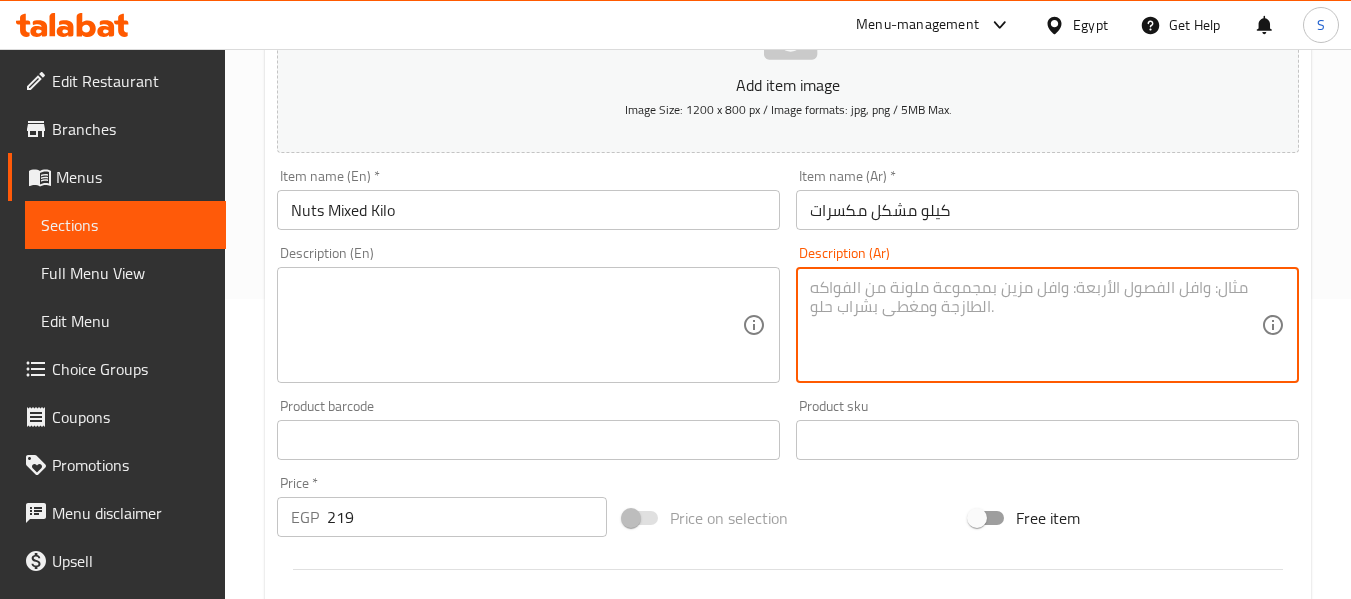 type 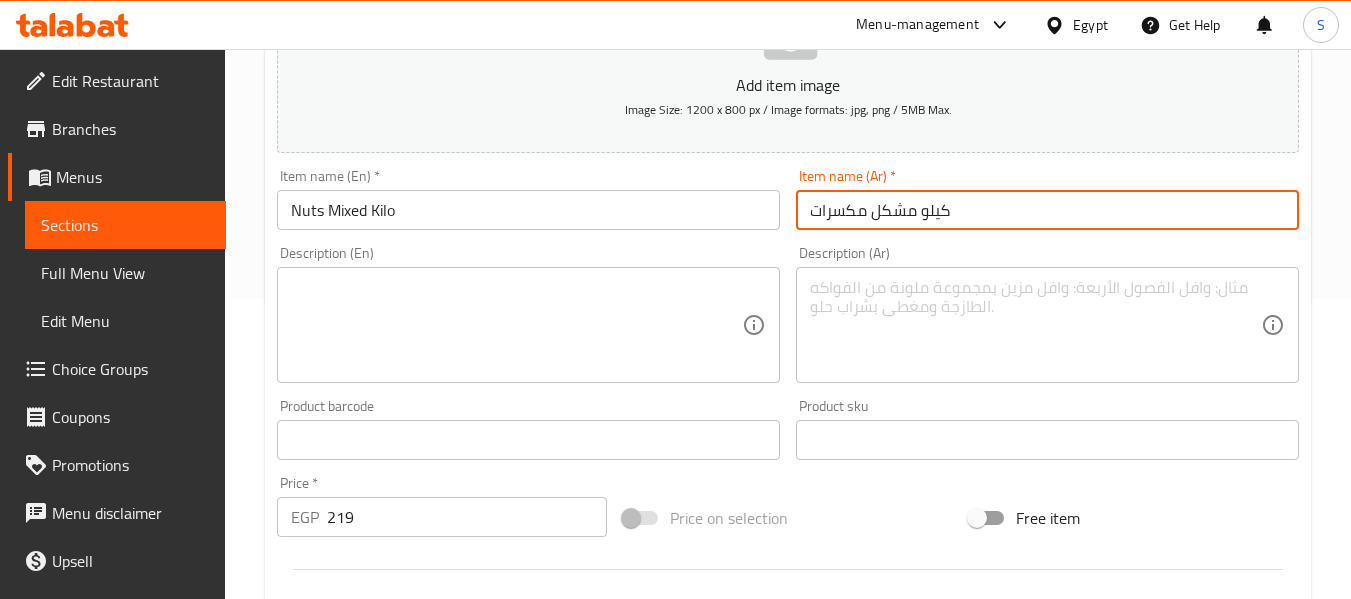 click on "كيلو مشكل مكسرات" at bounding box center [1047, 210] 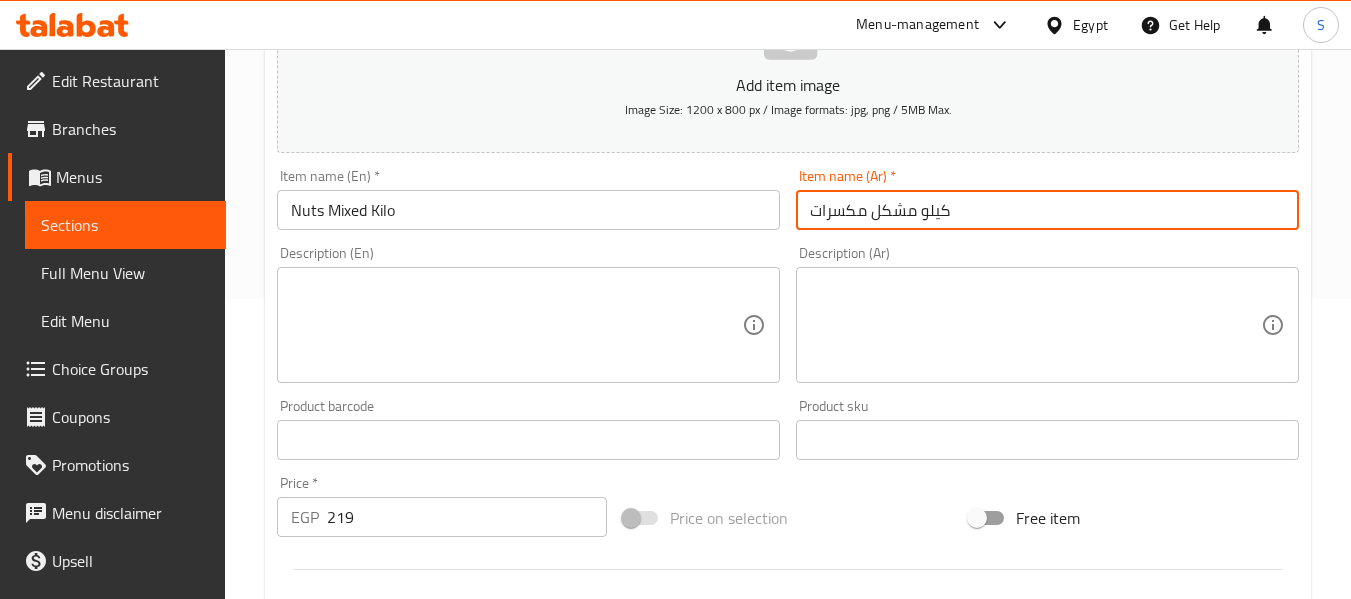 click on "Update" at bounding box center (398, 1026) 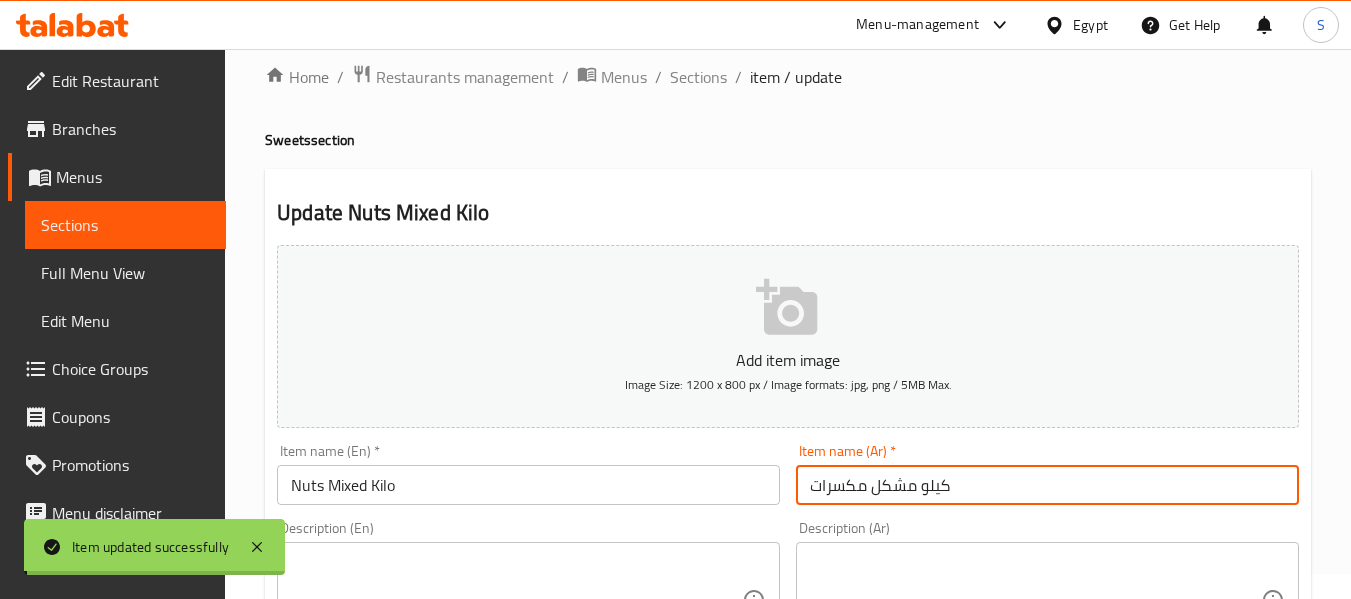 scroll, scrollTop: 0, scrollLeft: 0, axis: both 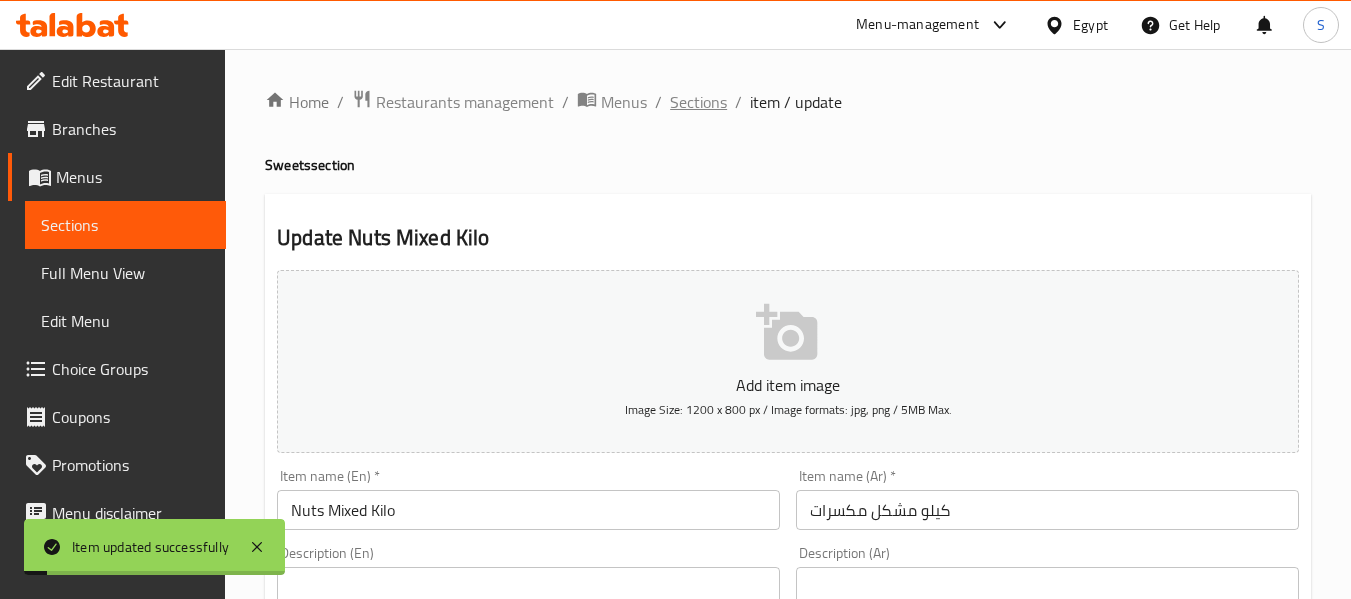click on "Sections" at bounding box center [698, 102] 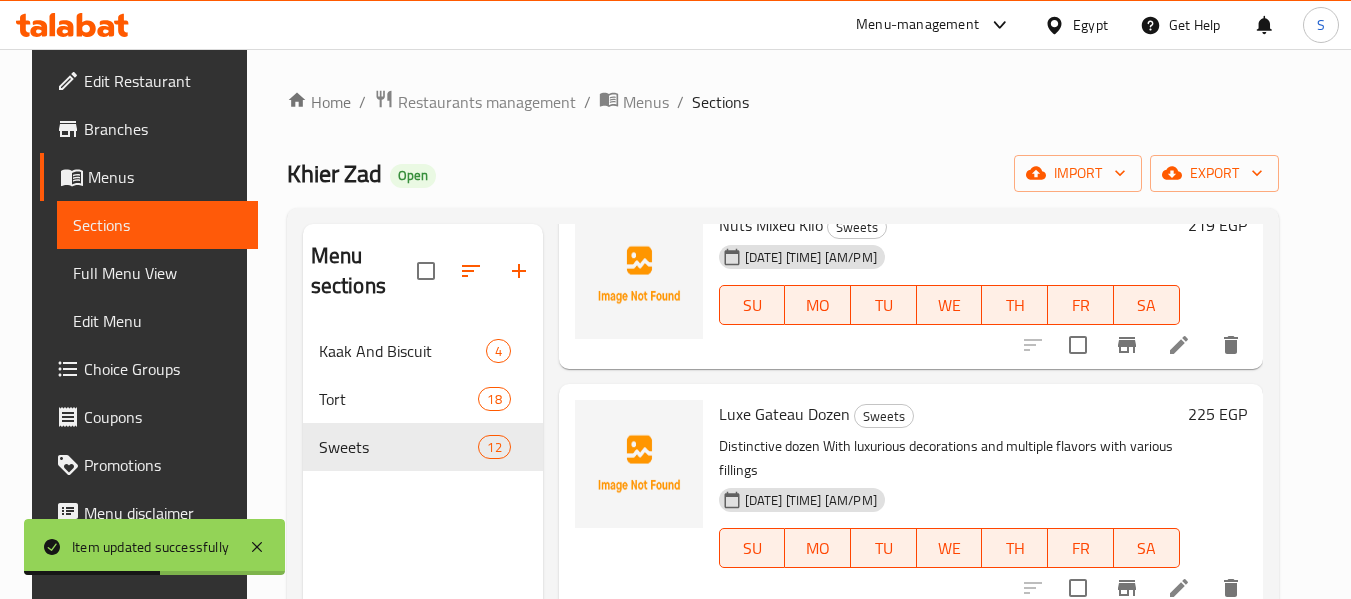scroll, scrollTop: 400, scrollLeft: 0, axis: vertical 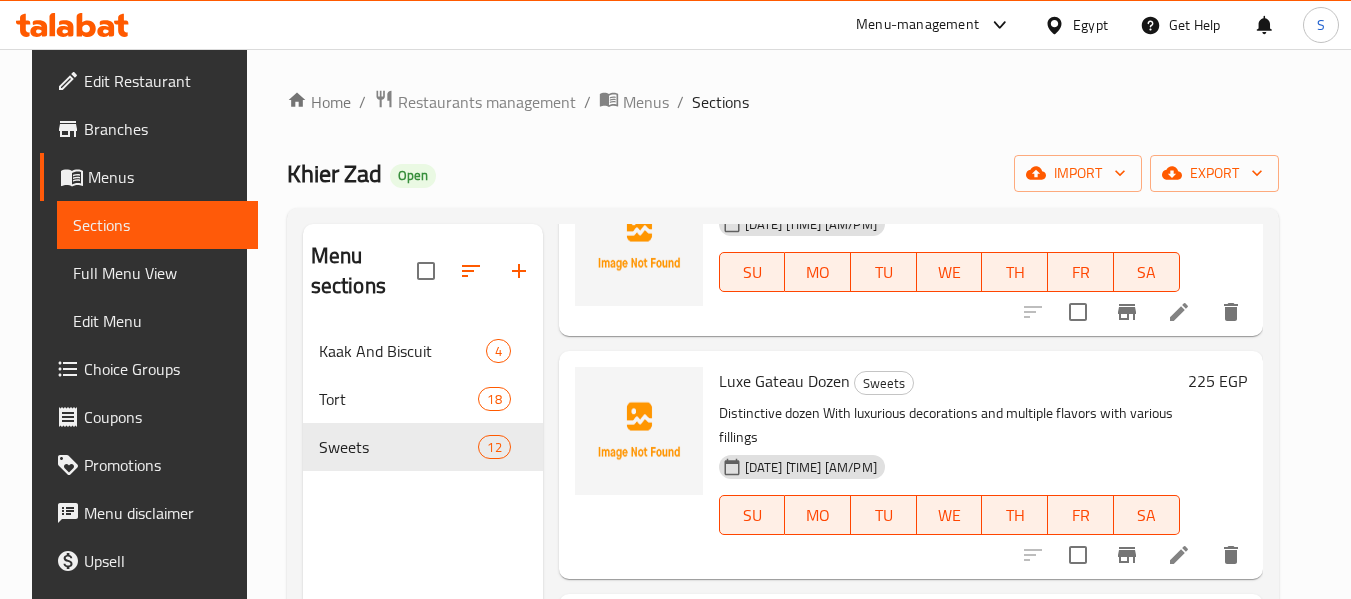 click at bounding box center [1179, 555] 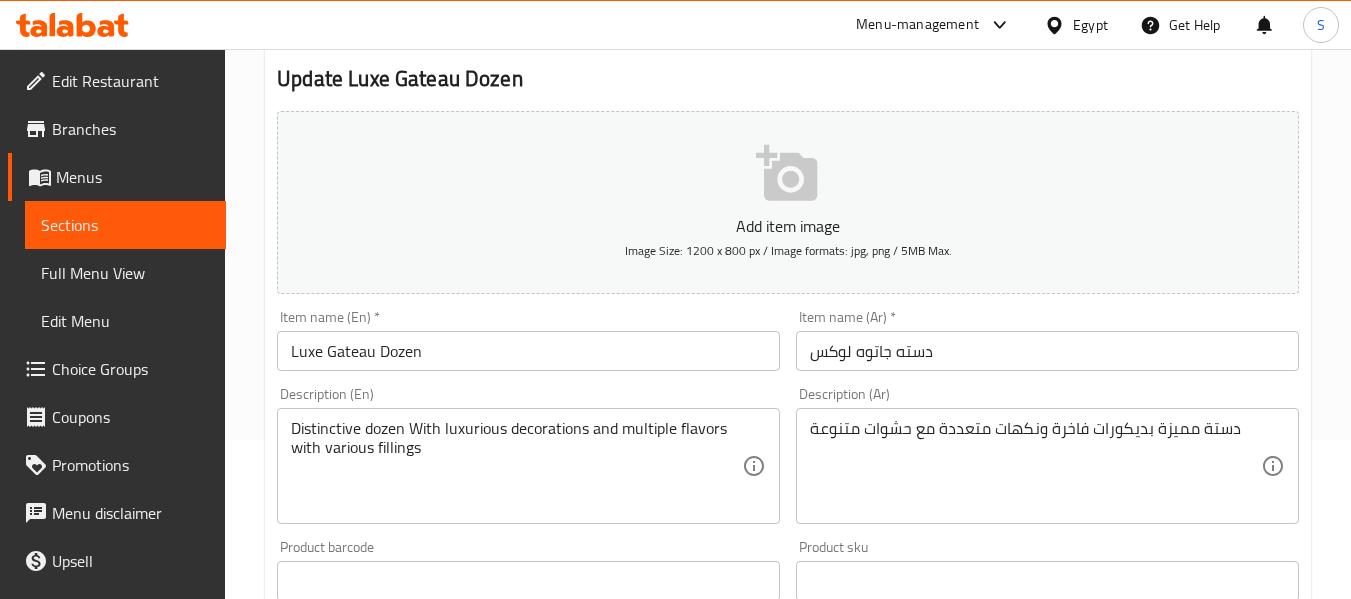 scroll, scrollTop: 300, scrollLeft: 0, axis: vertical 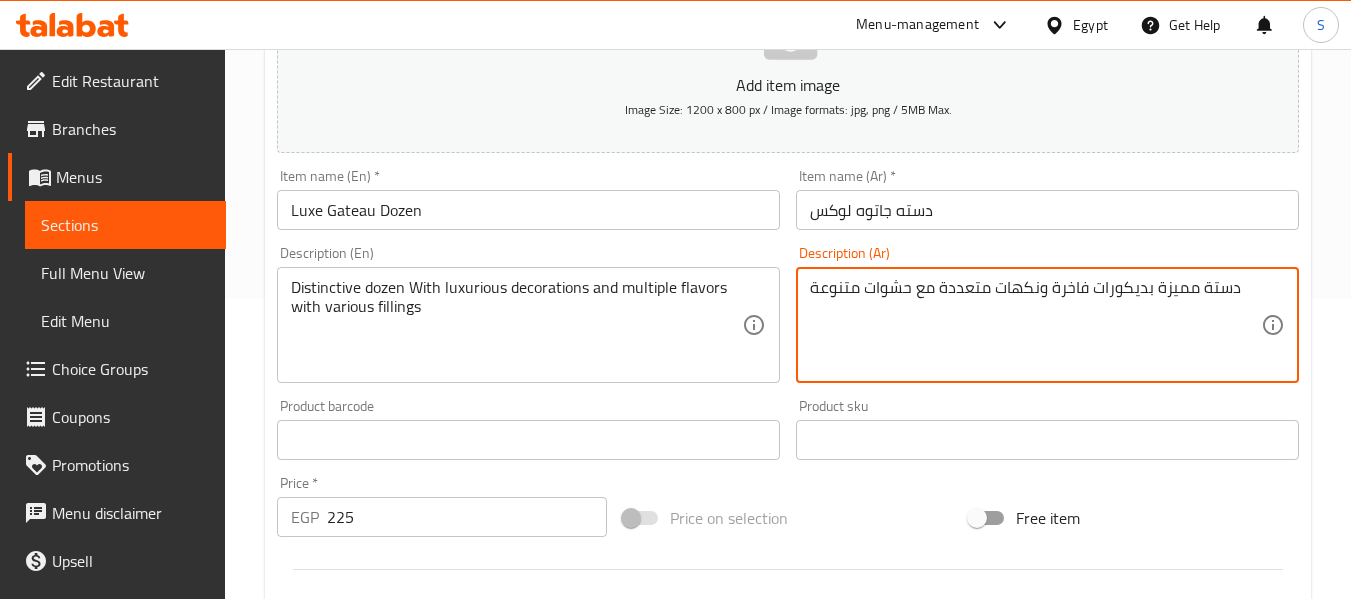 click on "دستة مميزة بديكورات فاخرة ونكهات متعددة مع حشوات متنوعة" at bounding box center (1035, 325) 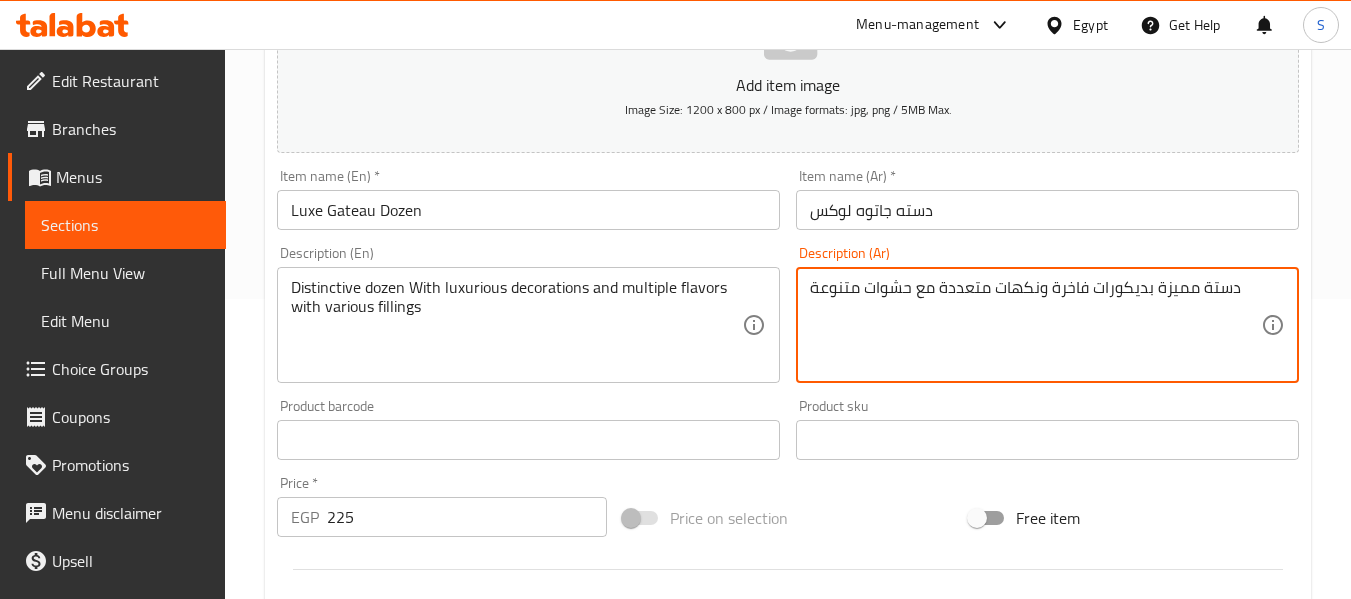 paste on "12 قطعة جاتوه بتشكيلة نكهات كريمية وفواكه" 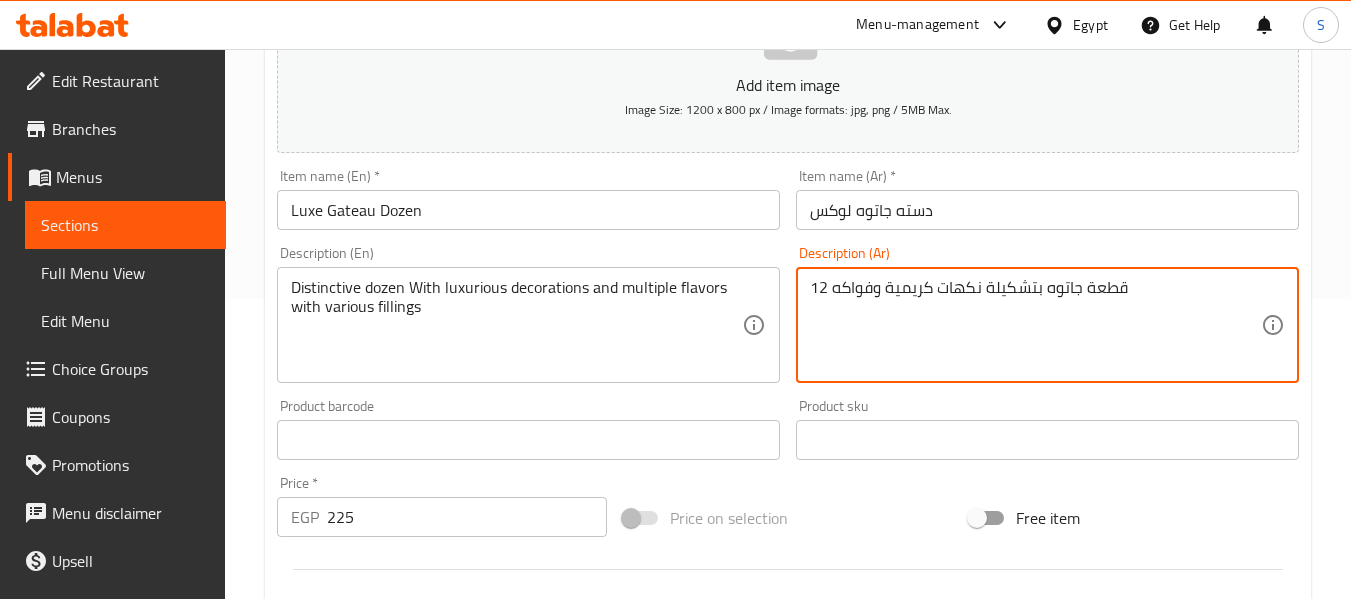 type on "12 قطعة جاتوه بتشكيلة نكهات كريمية وفواكه" 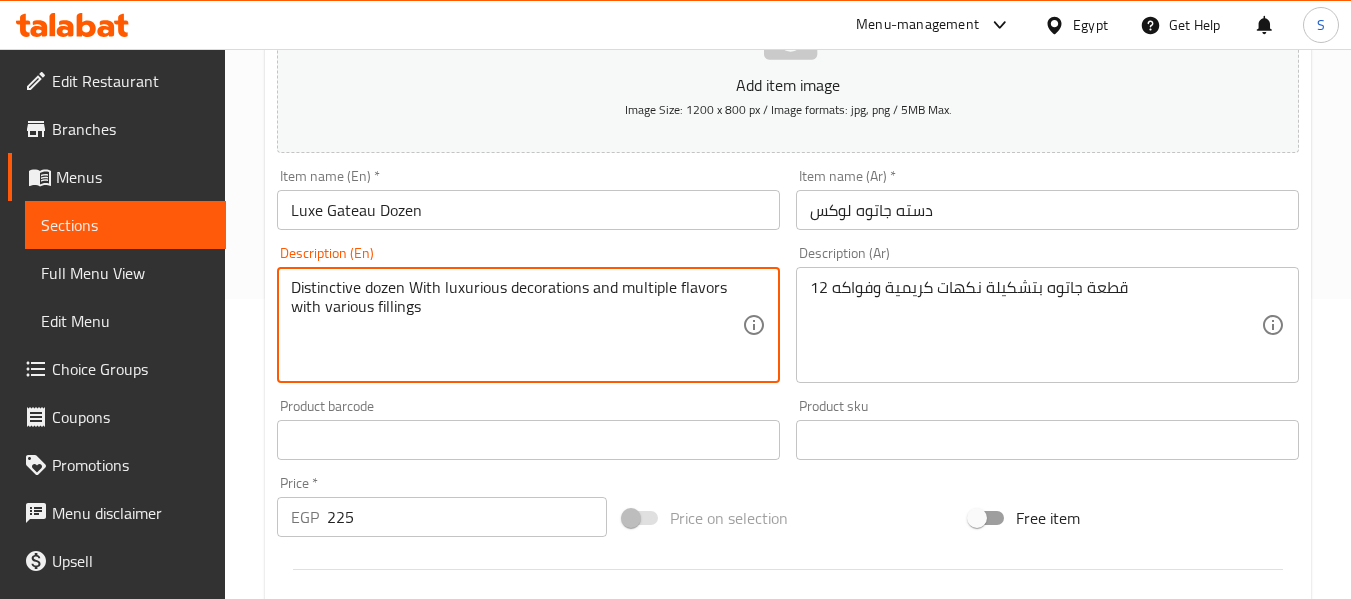 click on "Distinctive dozen With luxurious decorations and multiple flavors with various fillings" at bounding box center (516, 325) 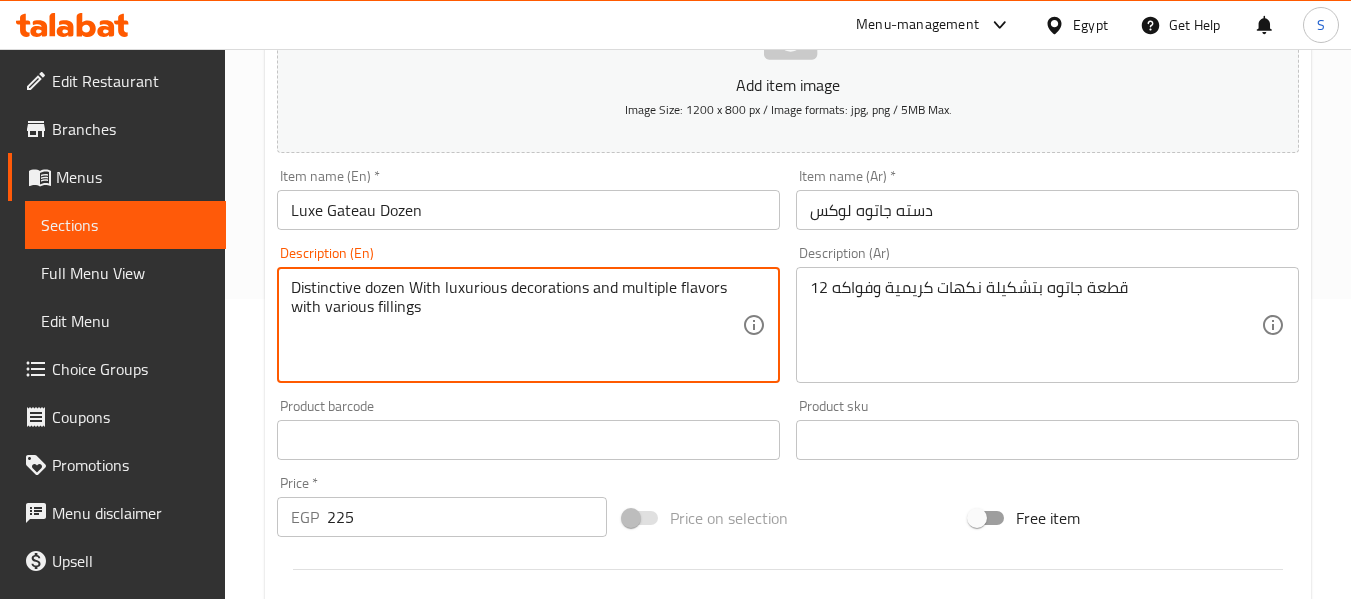 paste on "12 pieces of gateau with an assortment of creamy and fruity flavor" 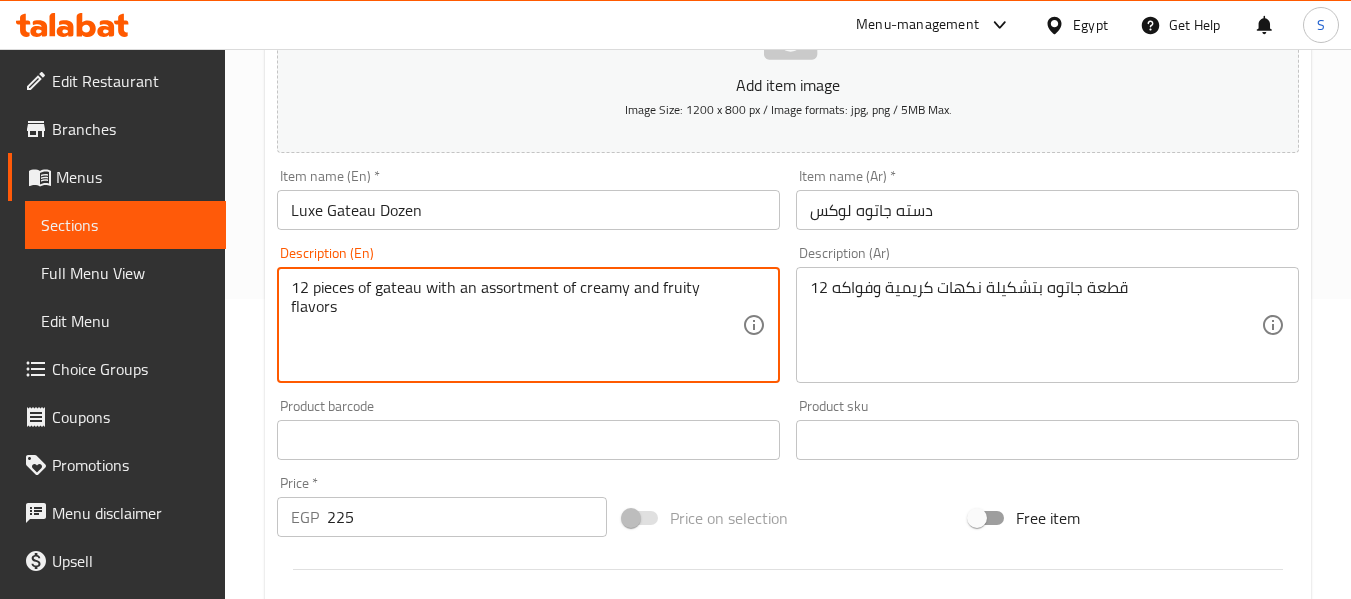 type on "12 pieces of gateau with an assortment of creamy and fruity flavors" 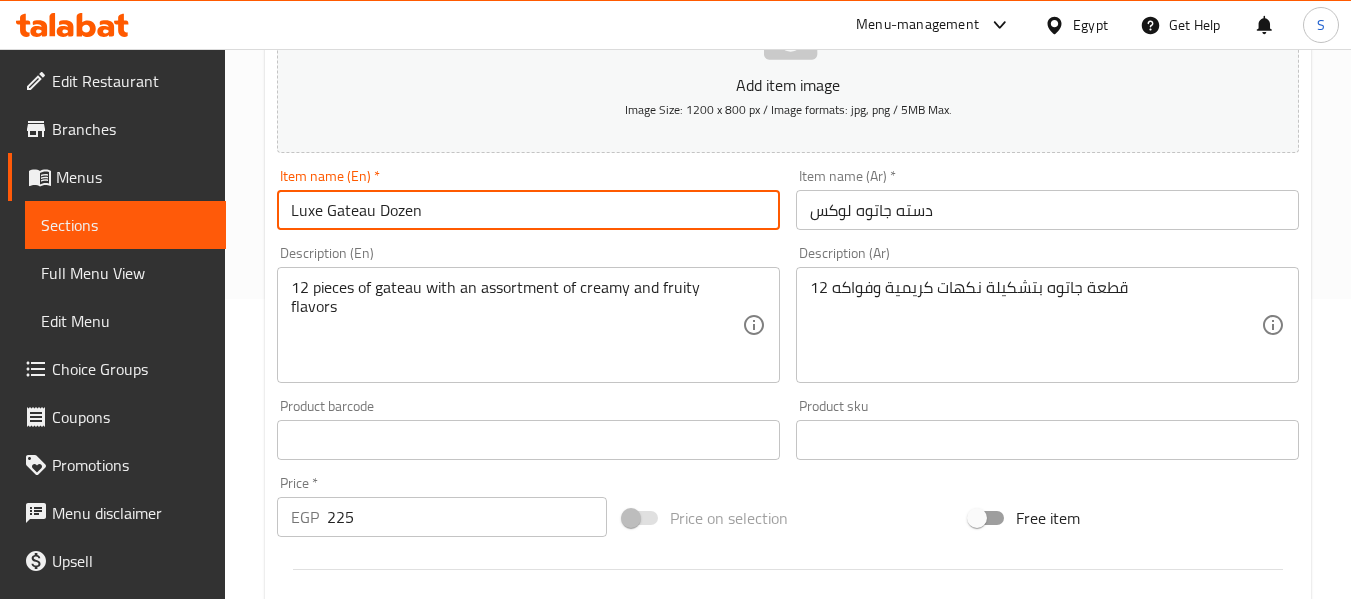 click on "Update" at bounding box center (398, 1026) 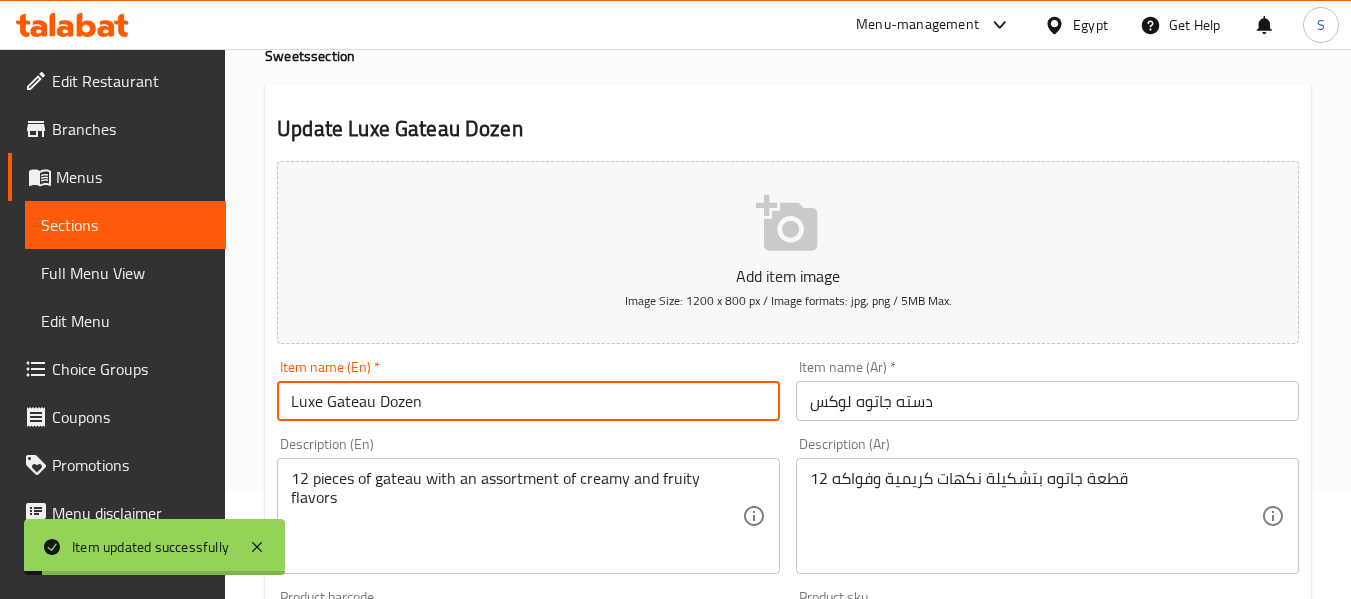 scroll, scrollTop: 0, scrollLeft: 0, axis: both 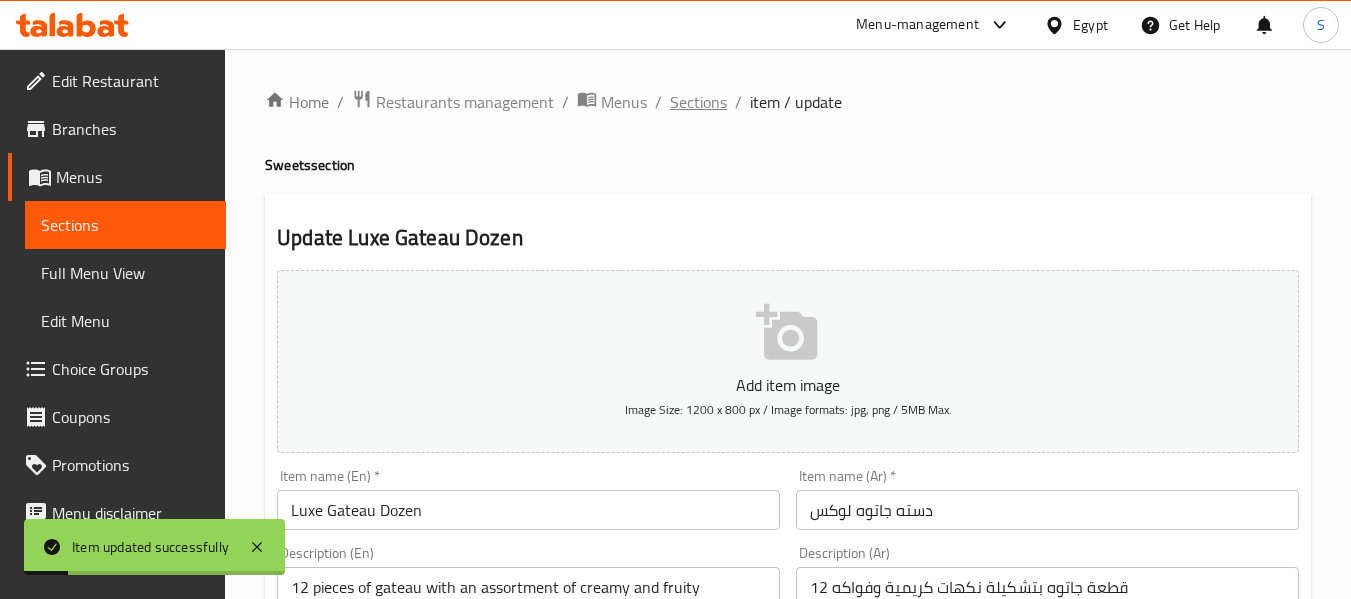 click on "Sections" at bounding box center [698, 102] 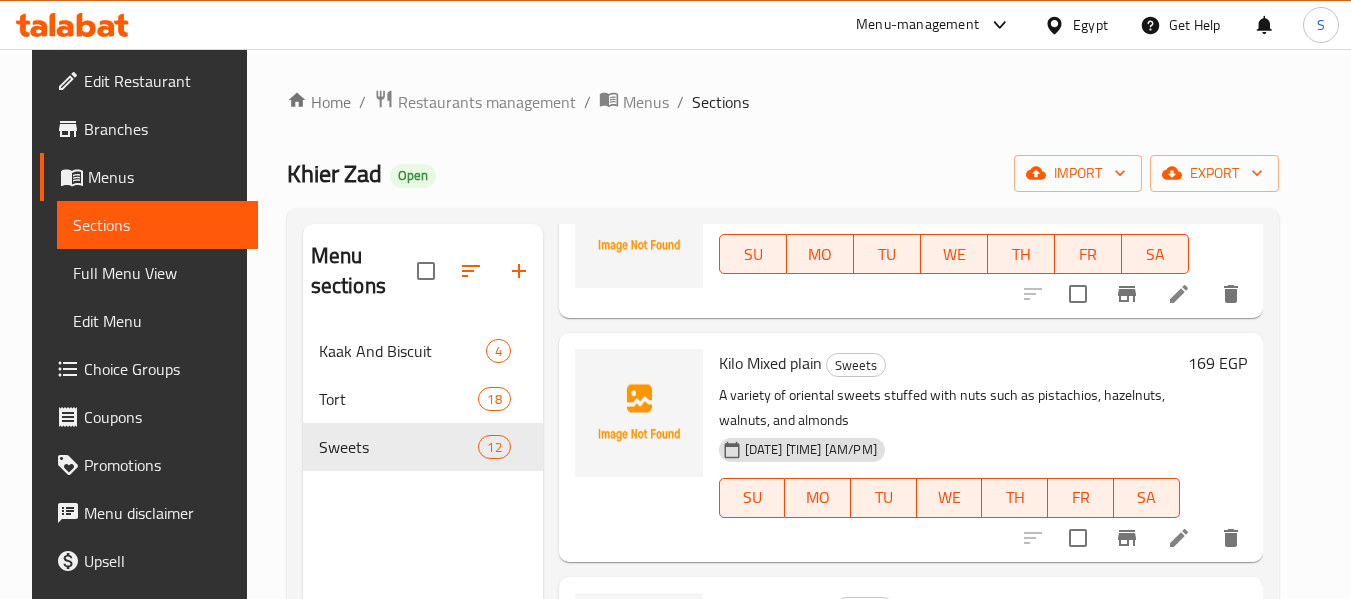 scroll, scrollTop: 1700, scrollLeft: 0, axis: vertical 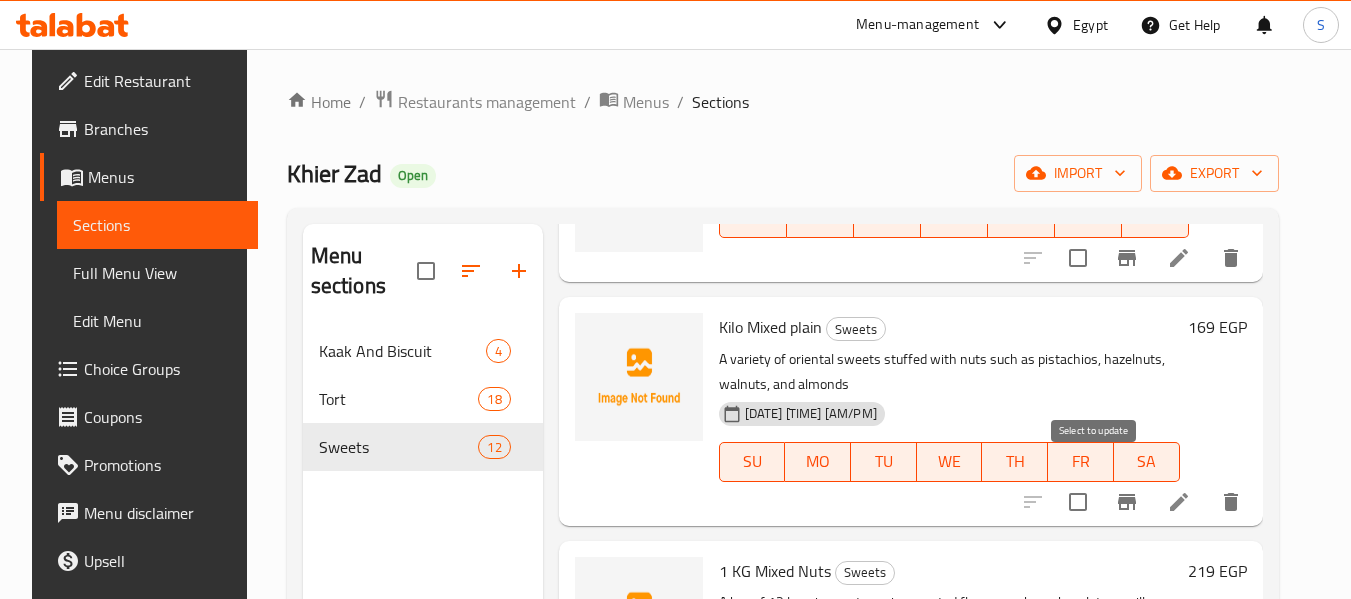 click at bounding box center [1078, 502] 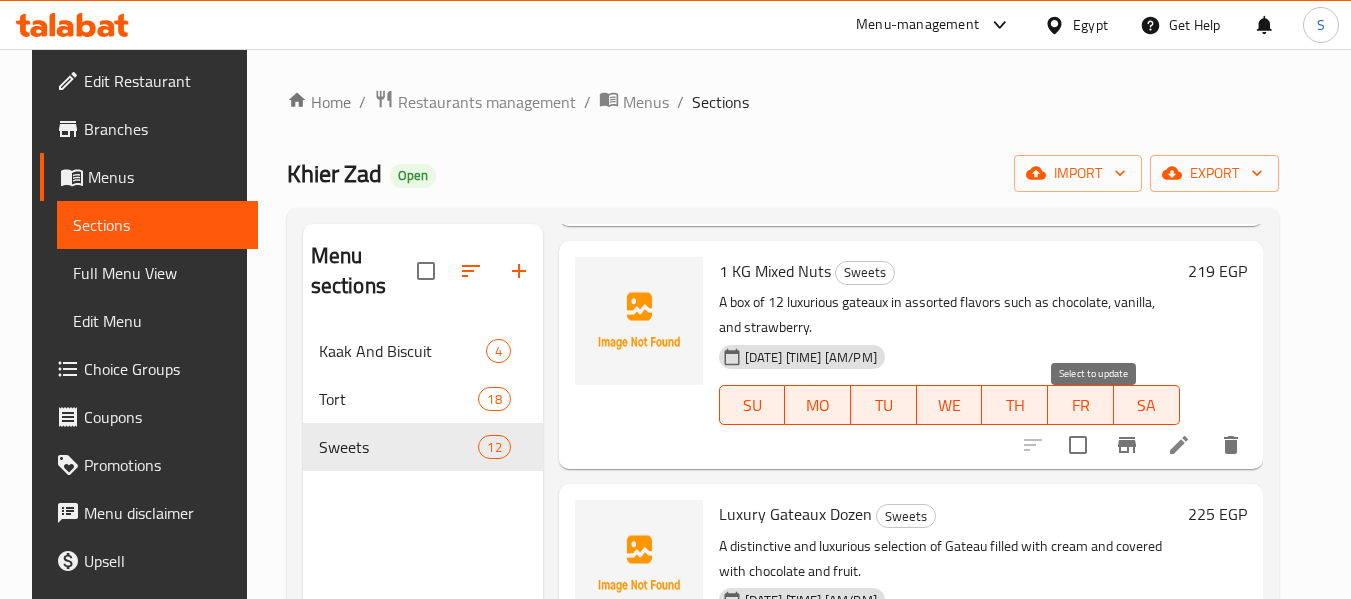 click at bounding box center [1078, 445] 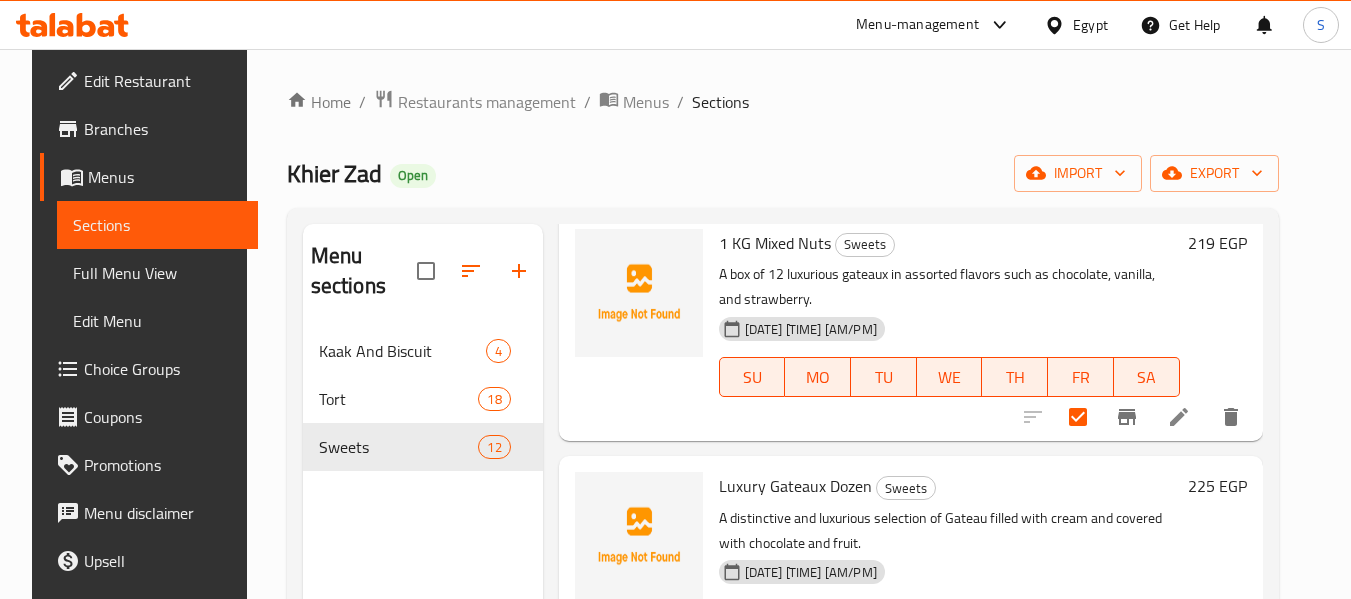 scroll, scrollTop: 2053, scrollLeft: 0, axis: vertical 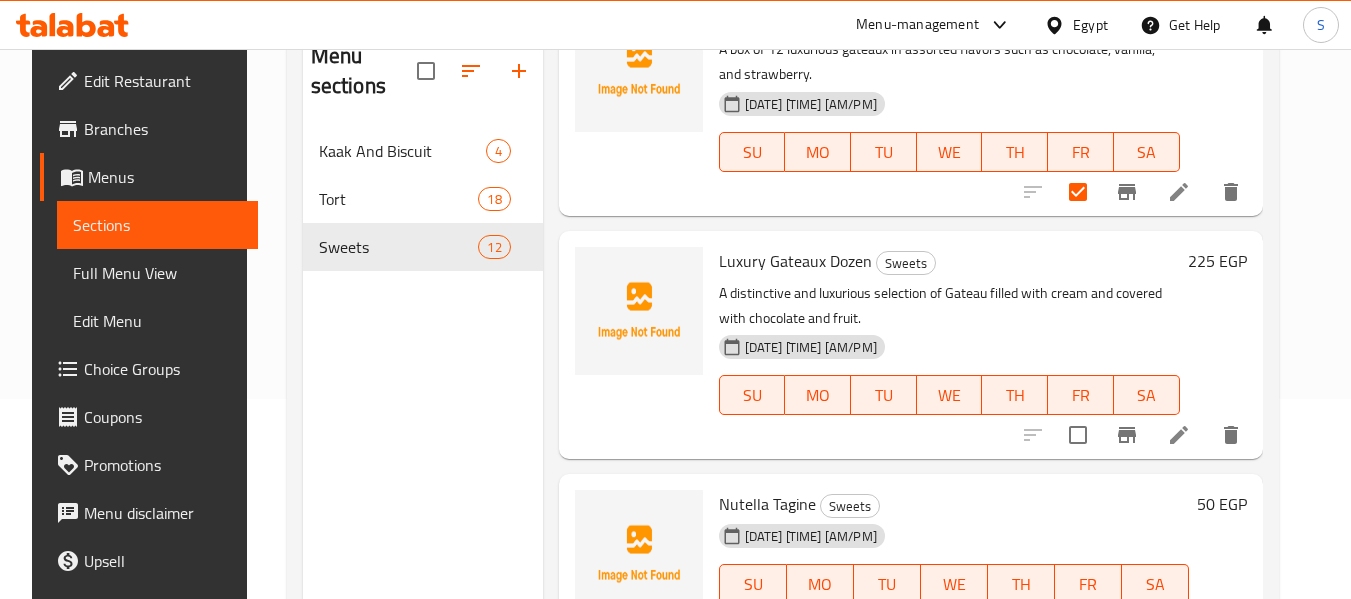 click at bounding box center [1078, 435] 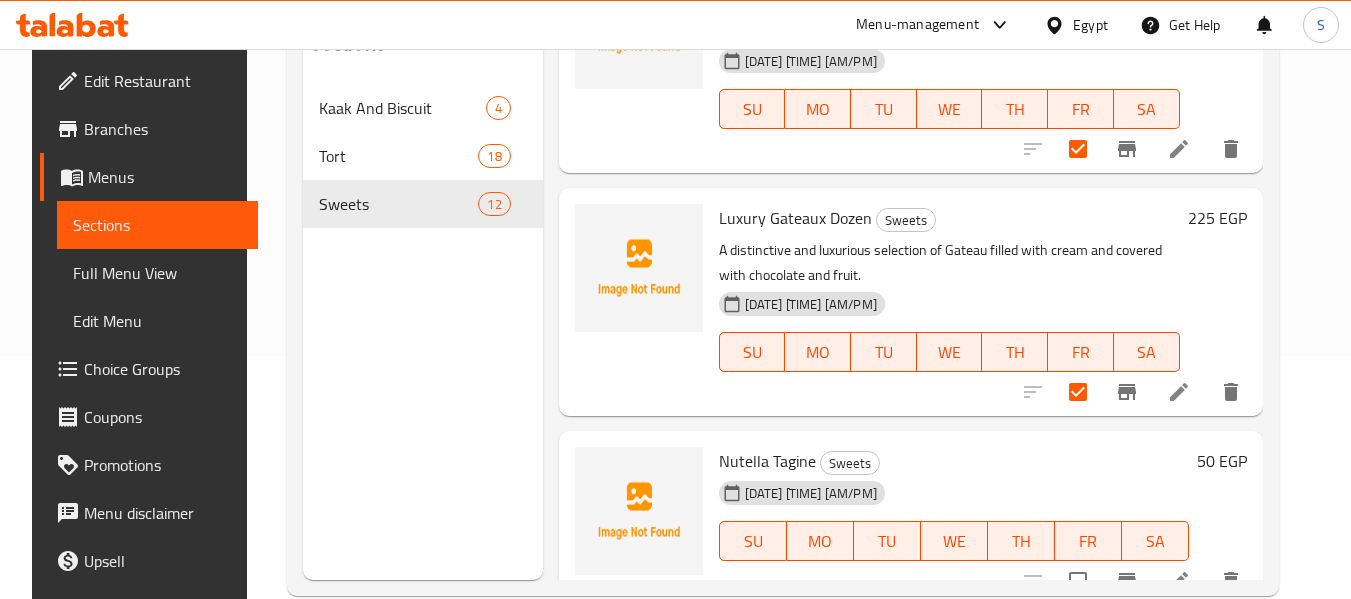 scroll, scrollTop: 280, scrollLeft: 0, axis: vertical 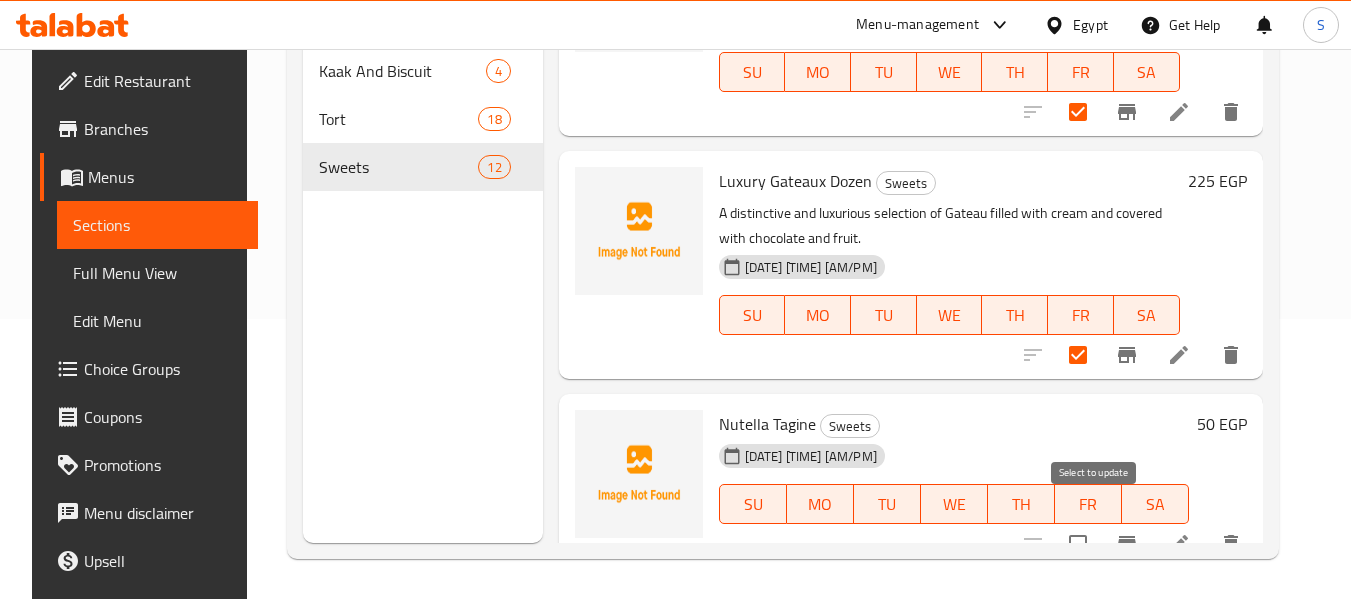 click at bounding box center (1078, 544) 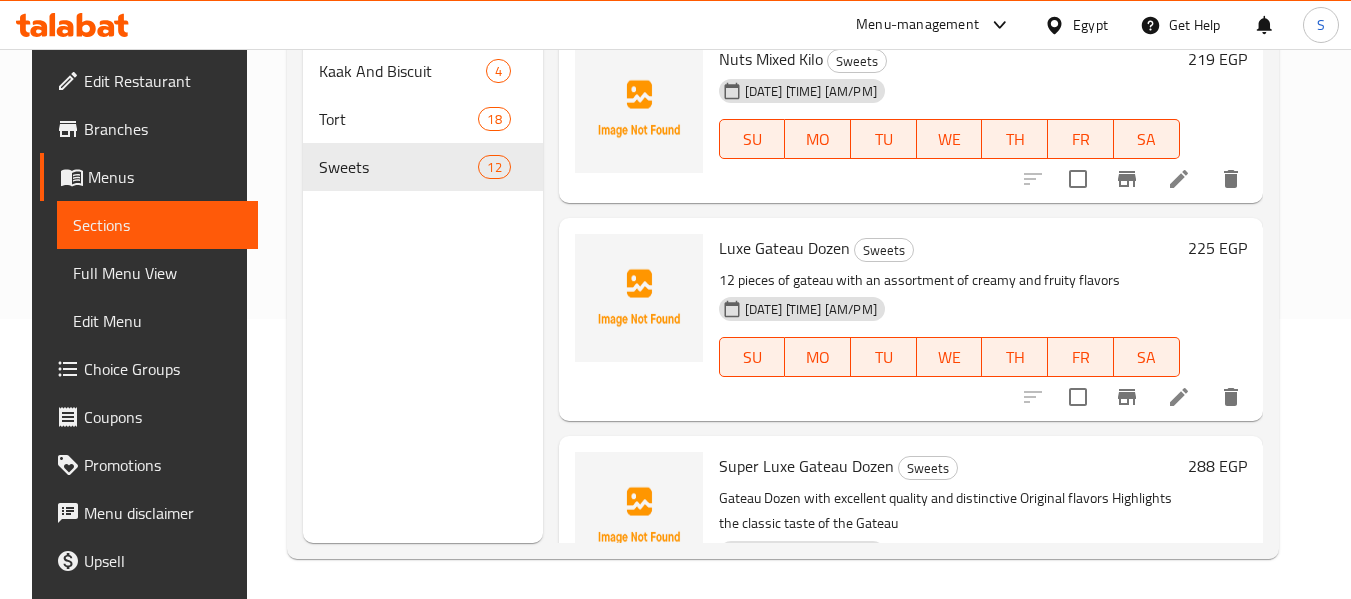 scroll, scrollTop: 0, scrollLeft: 0, axis: both 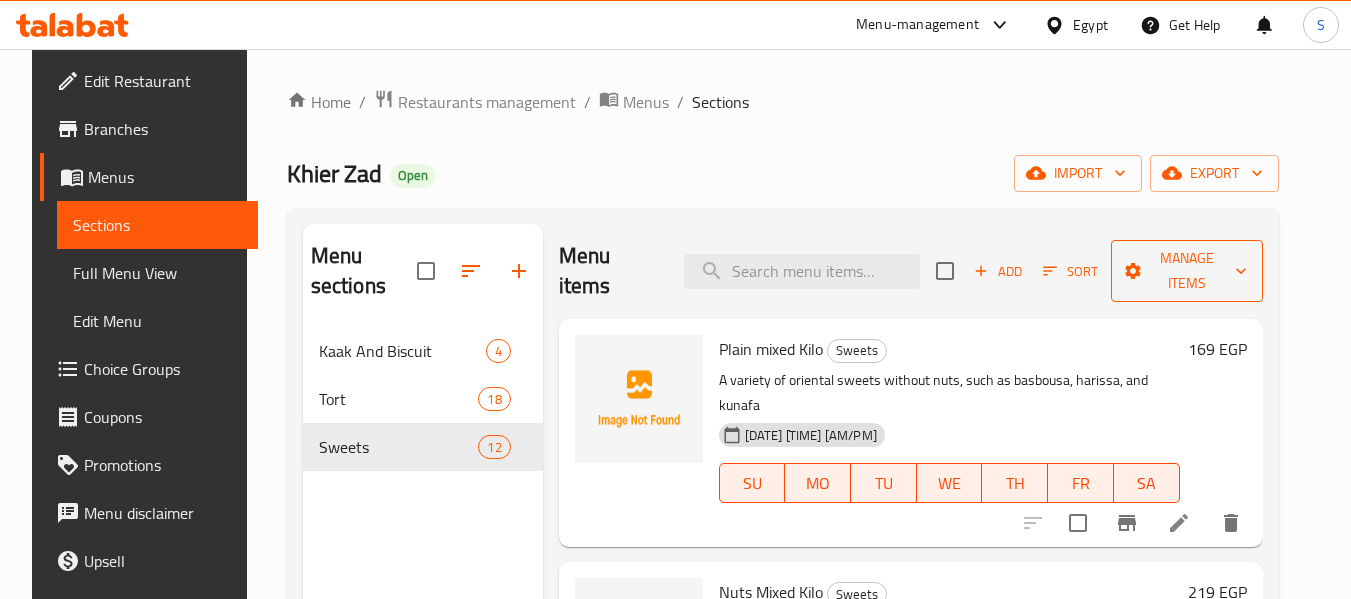 click on "Manage items" at bounding box center (1187, 271) 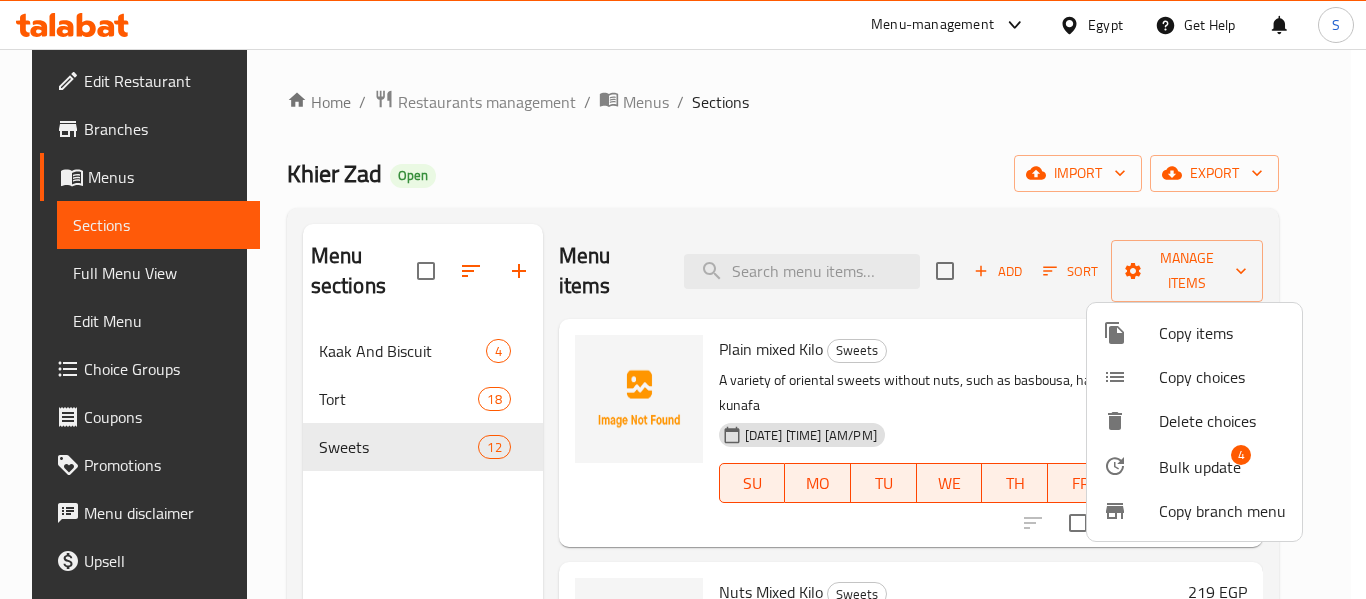 click on "Bulk update" at bounding box center [1200, 467] 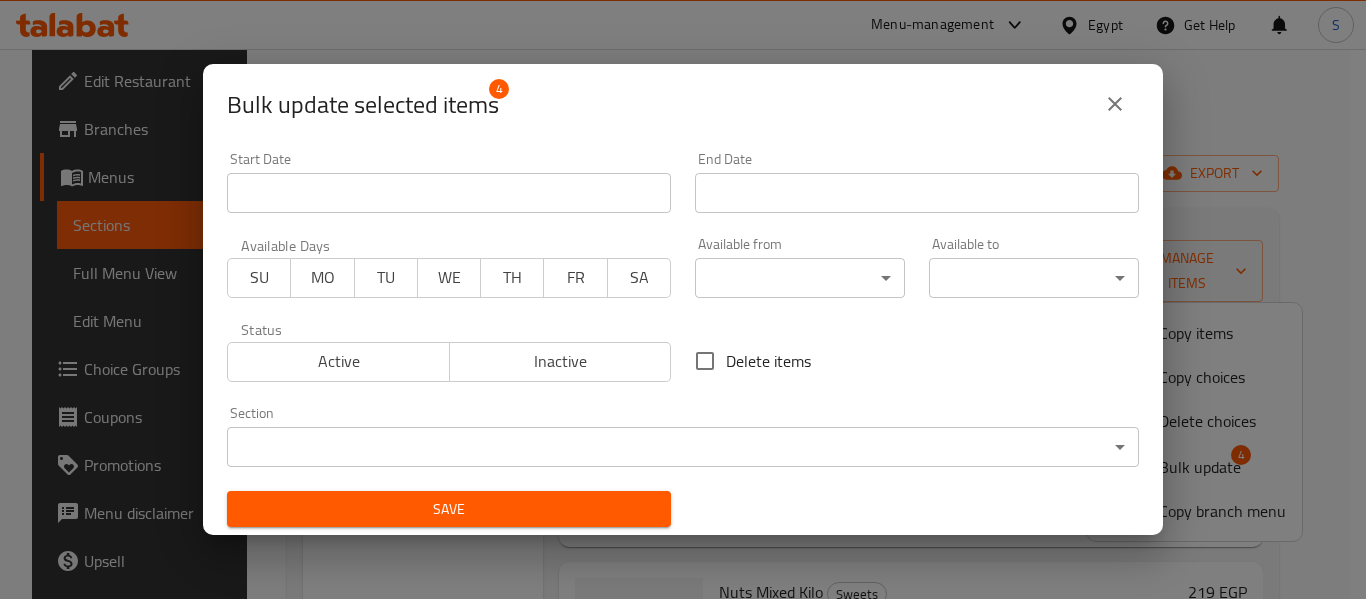 click on "Delete items" at bounding box center [705, 361] 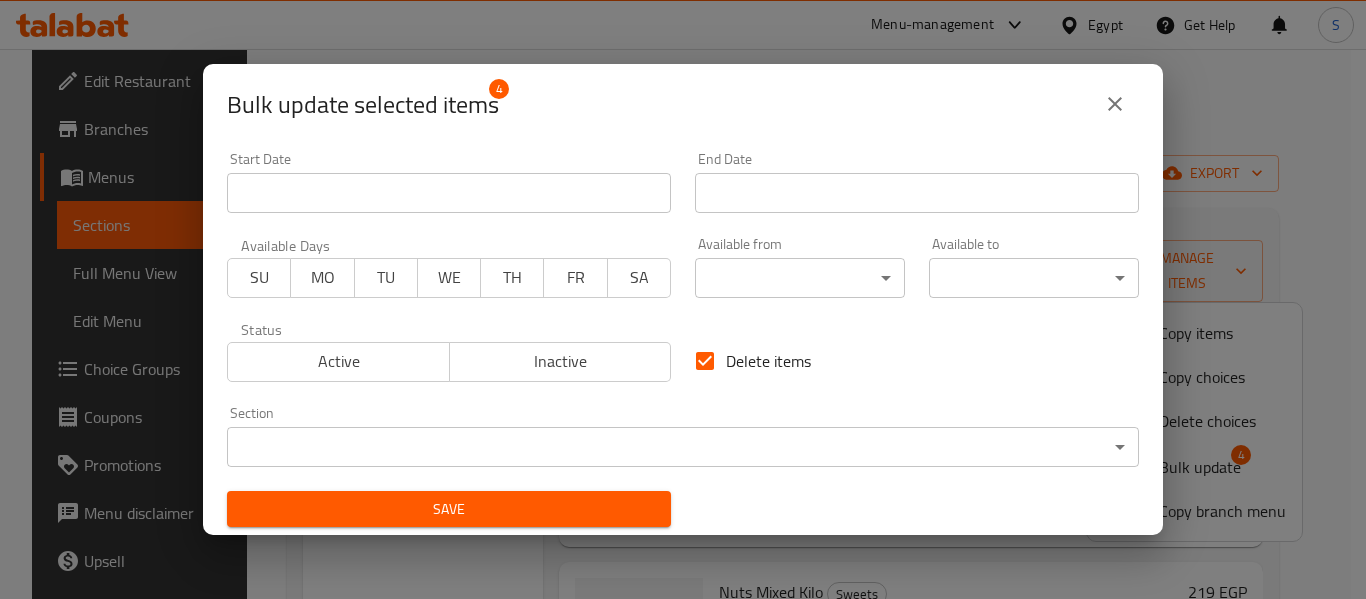 click on "Save" at bounding box center (449, 509) 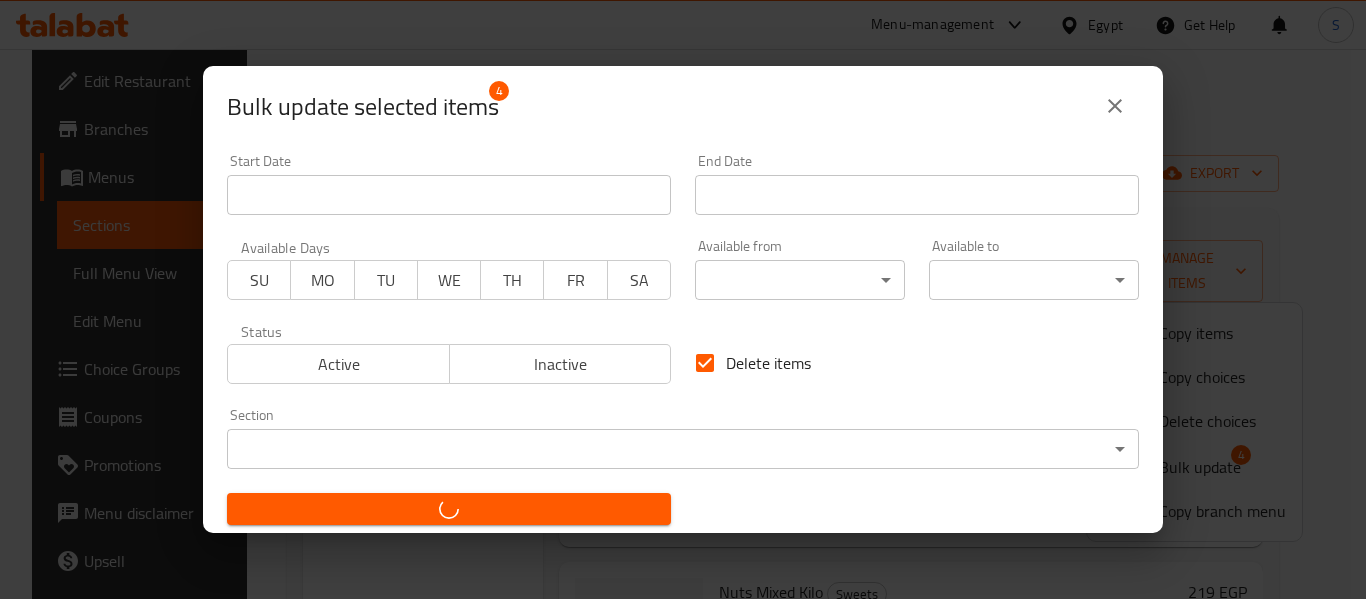 checkbox on "false" 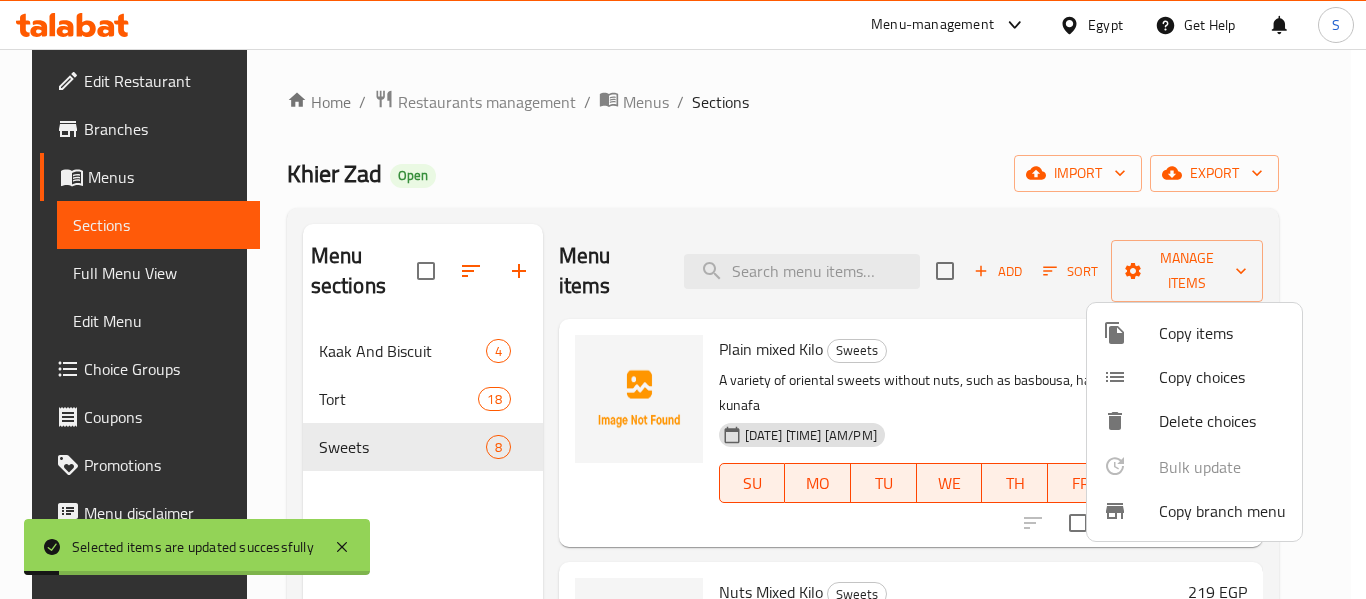 click at bounding box center [683, 299] 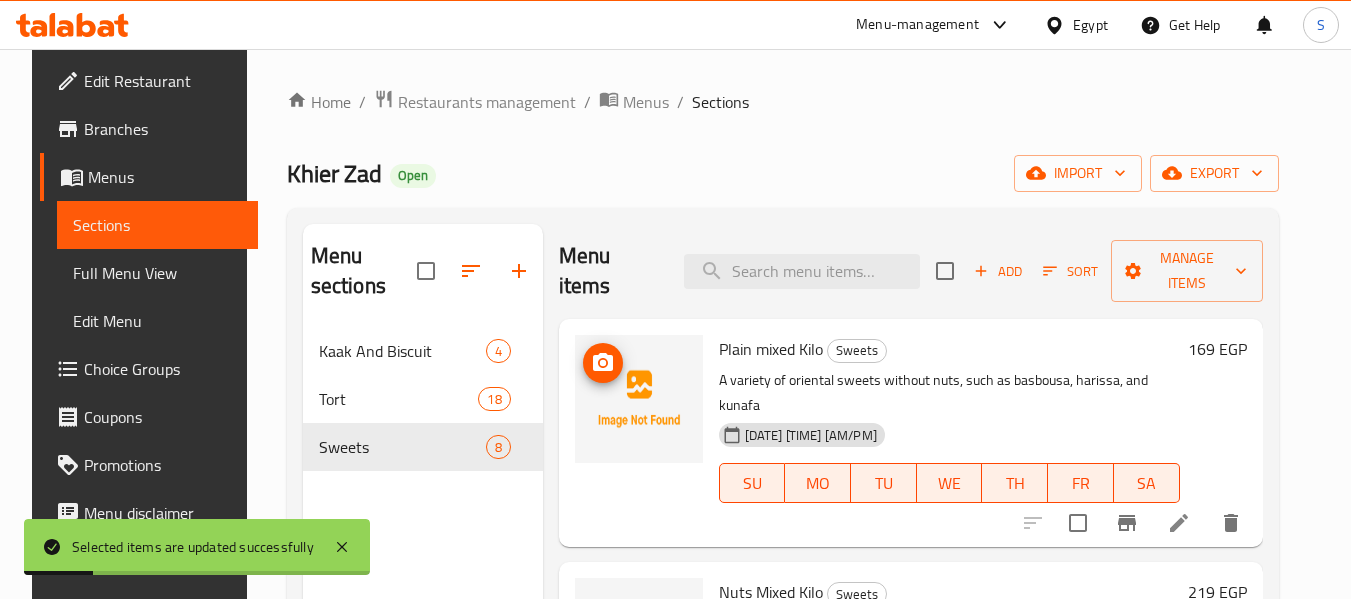click at bounding box center (639, 399) 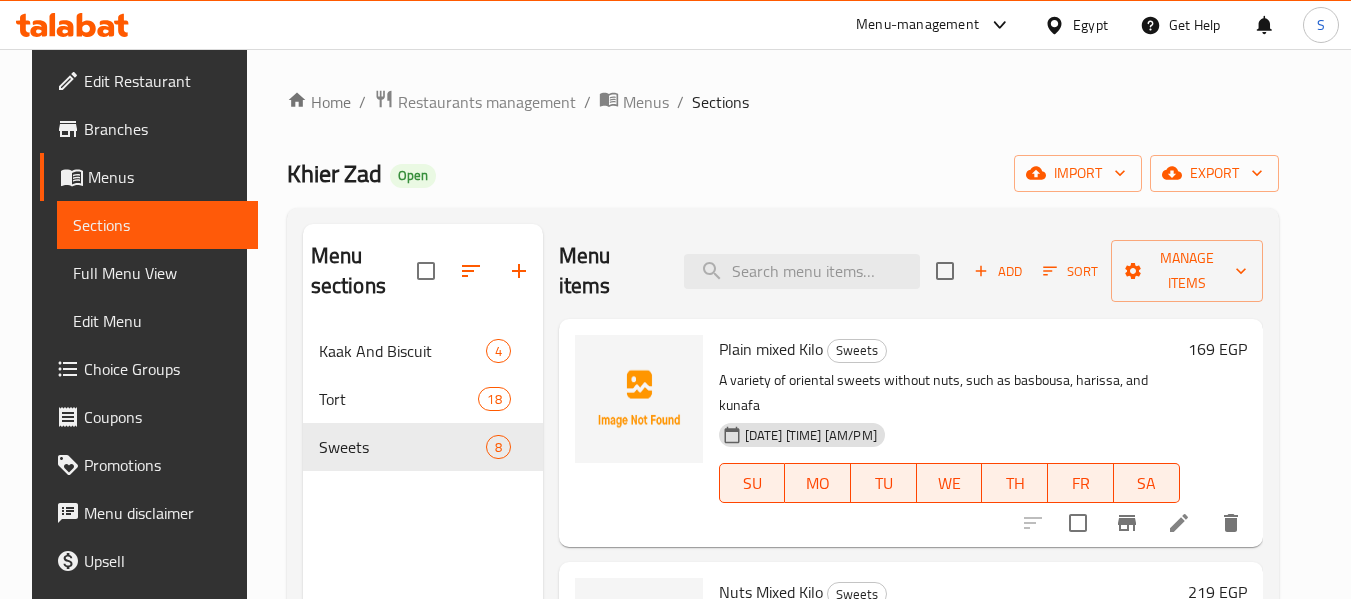 click on "Khier Zad Open import export" at bounding box center (783, 173) 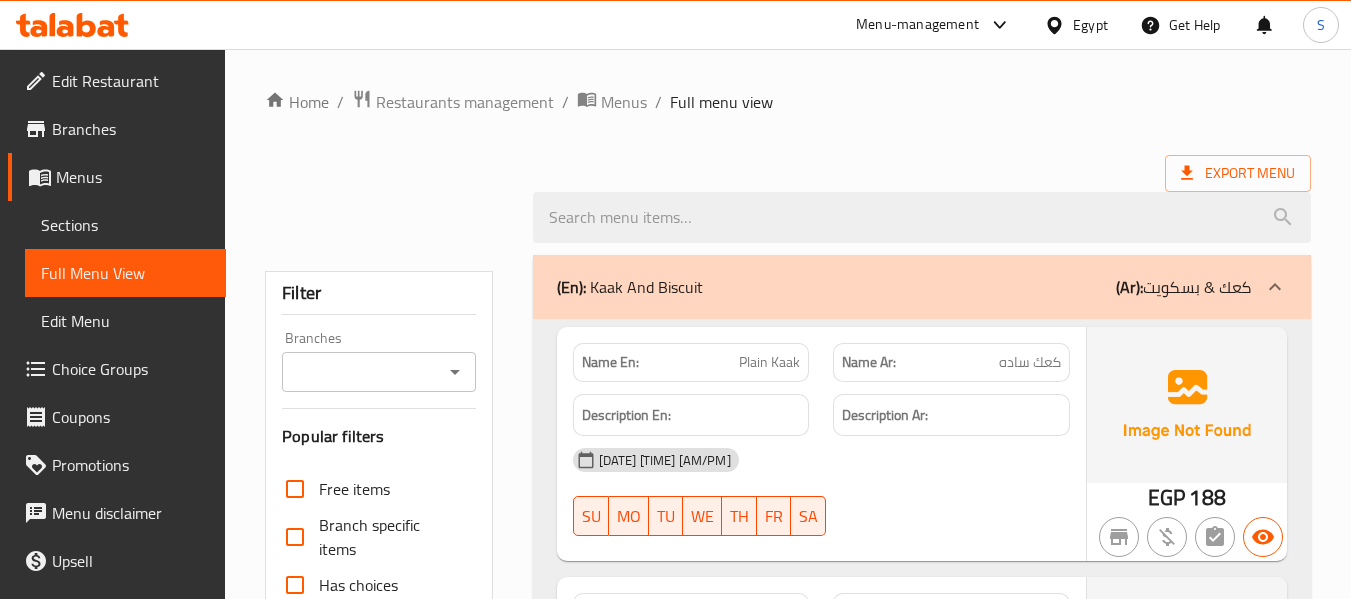 click on "Home / Restaurants management / Menus / Full menu view" at bounding box center [788, 102] 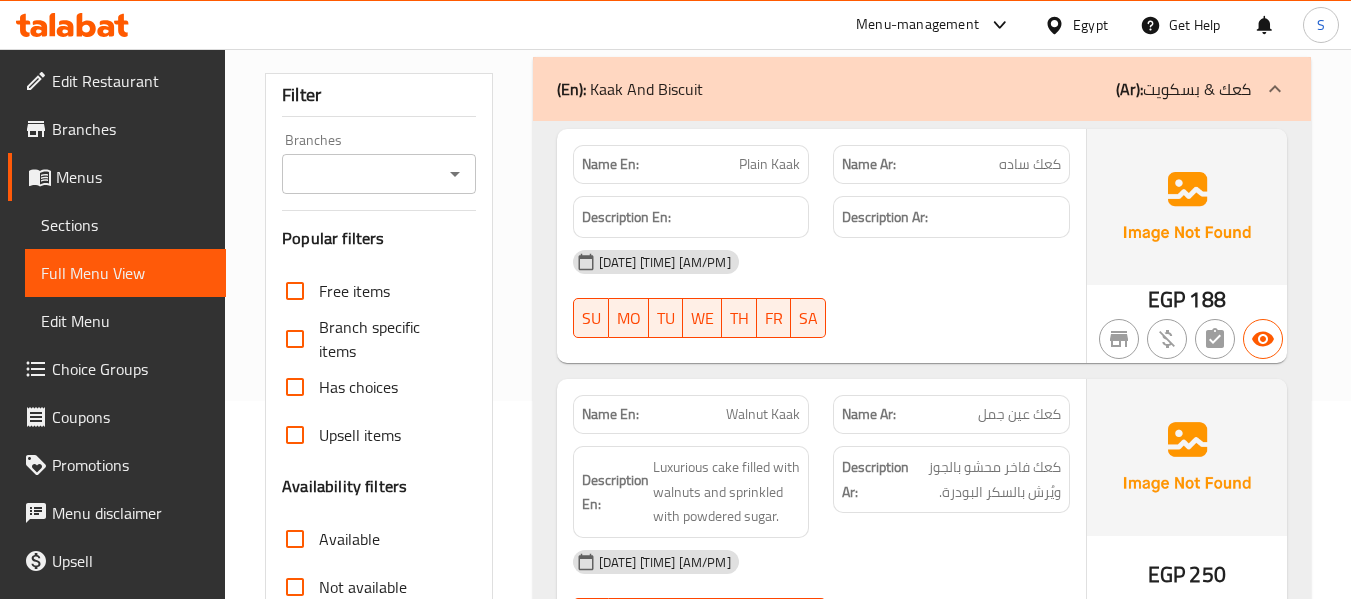 scroll, scrollTop: 200, scrollLeft: 0, axis: vertical 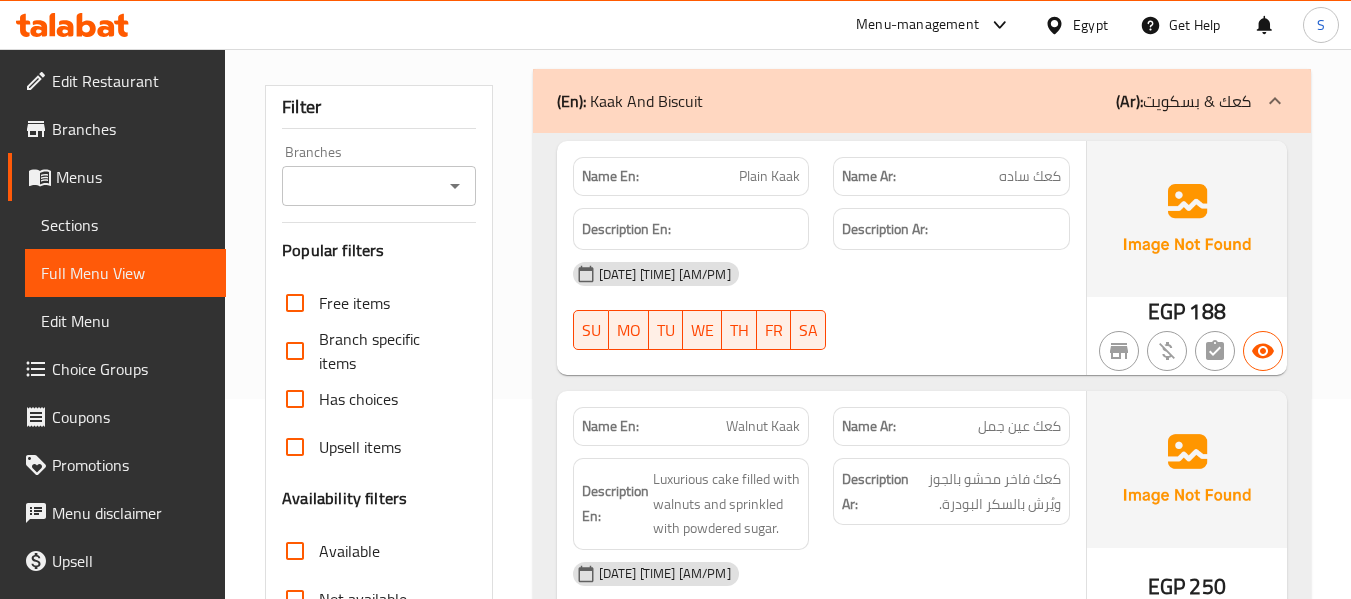 click on "Menus" at bounding box center (133, 177) 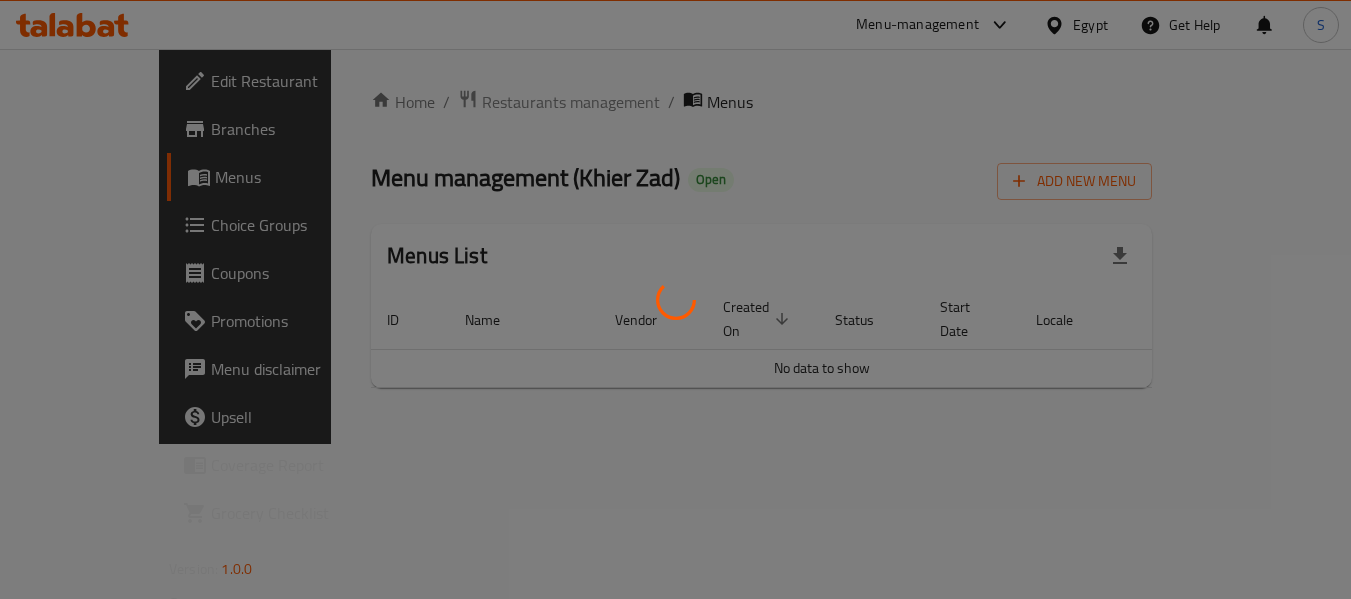 scroll, scrollTop: 0, scrollLeft: 0, axis: both 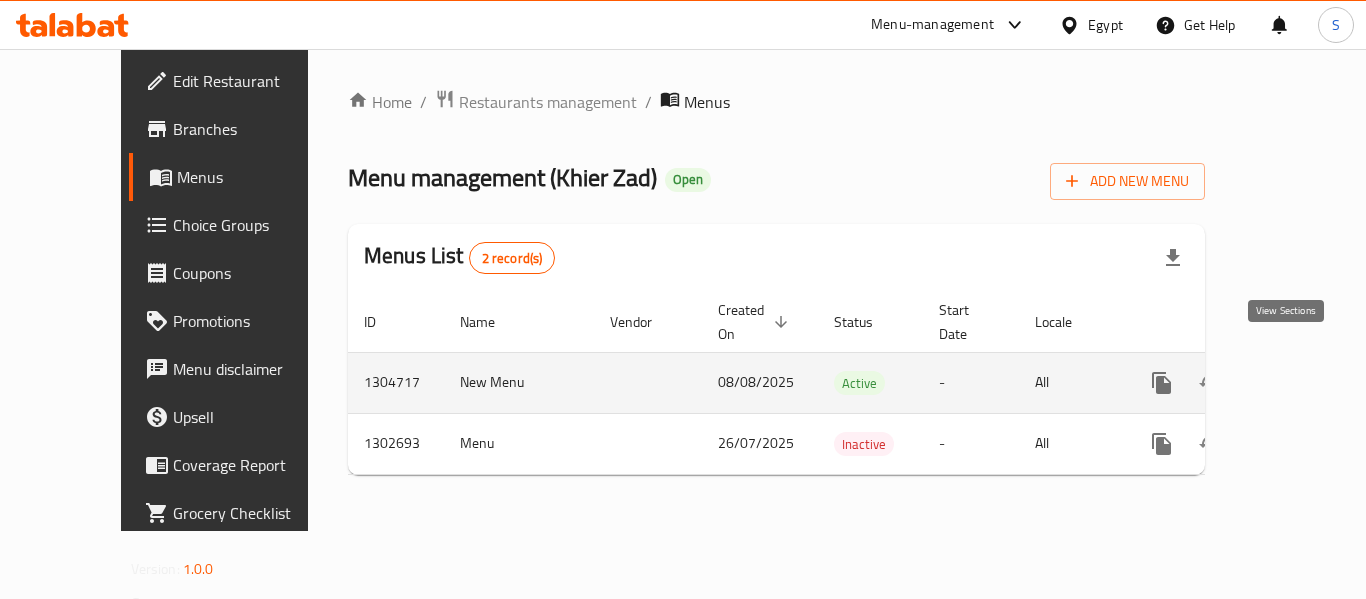 click 